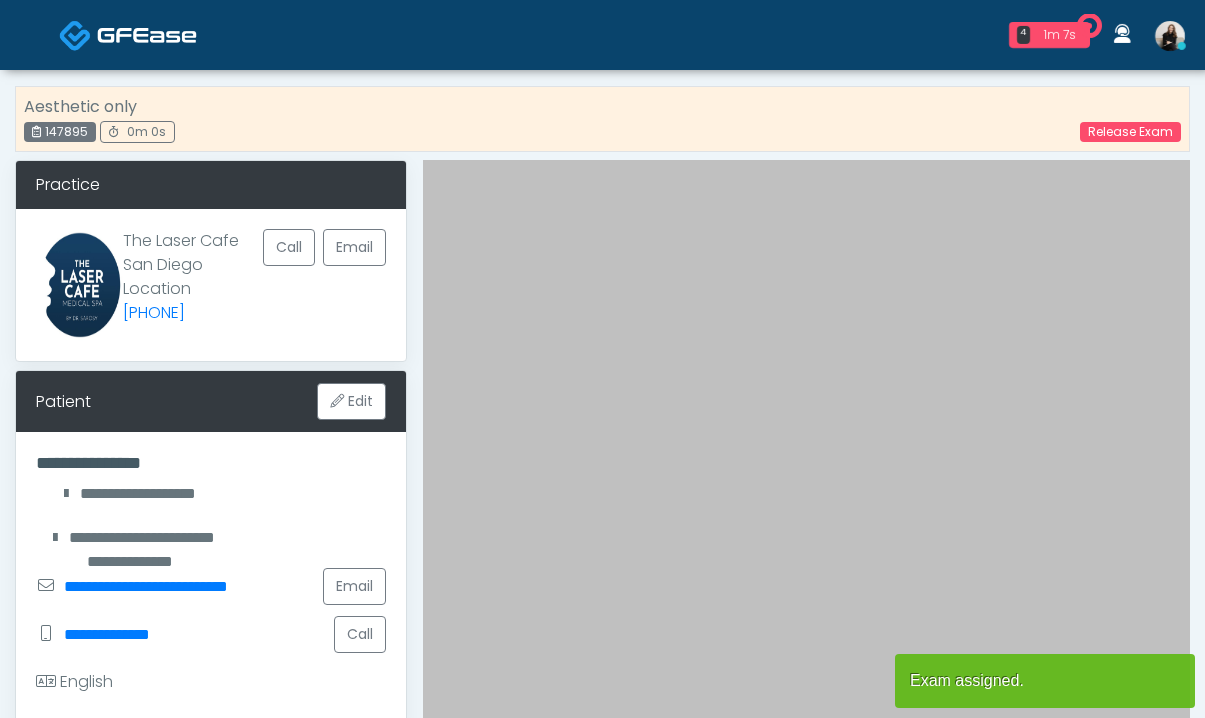 scroll, scrollTop: 0, scrollLeft: 0, axis: both 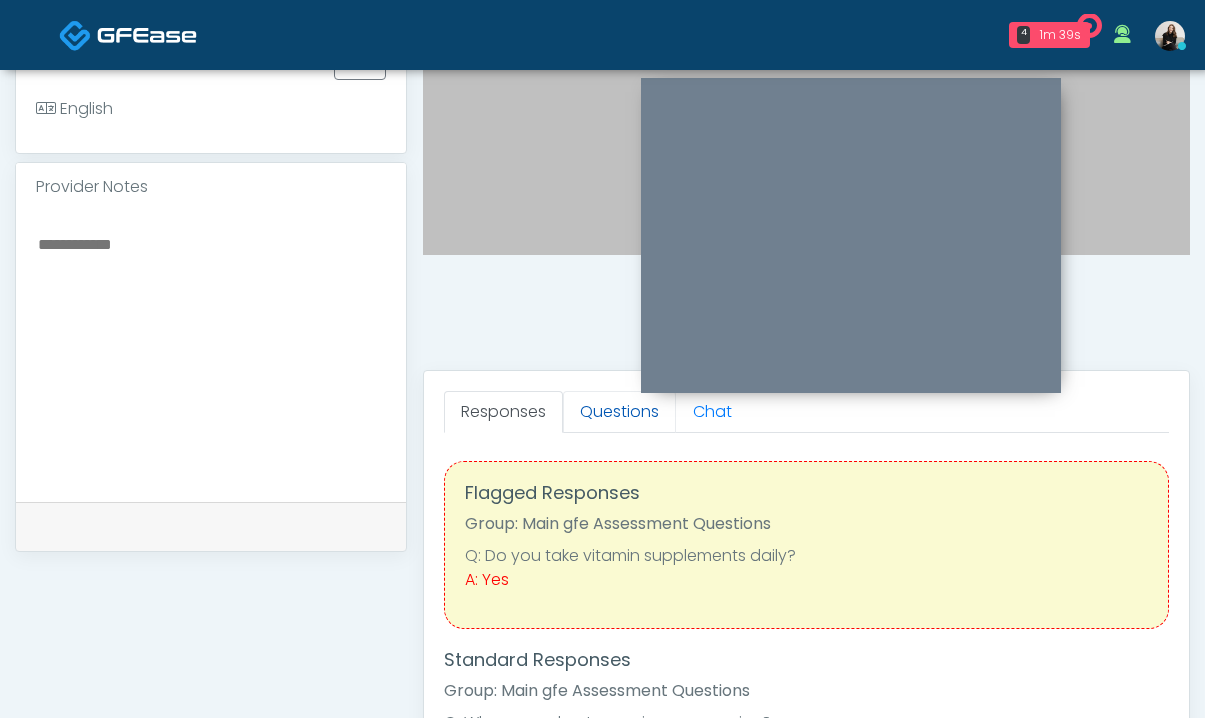 click on "Questions" at bounding box center [619, 412] 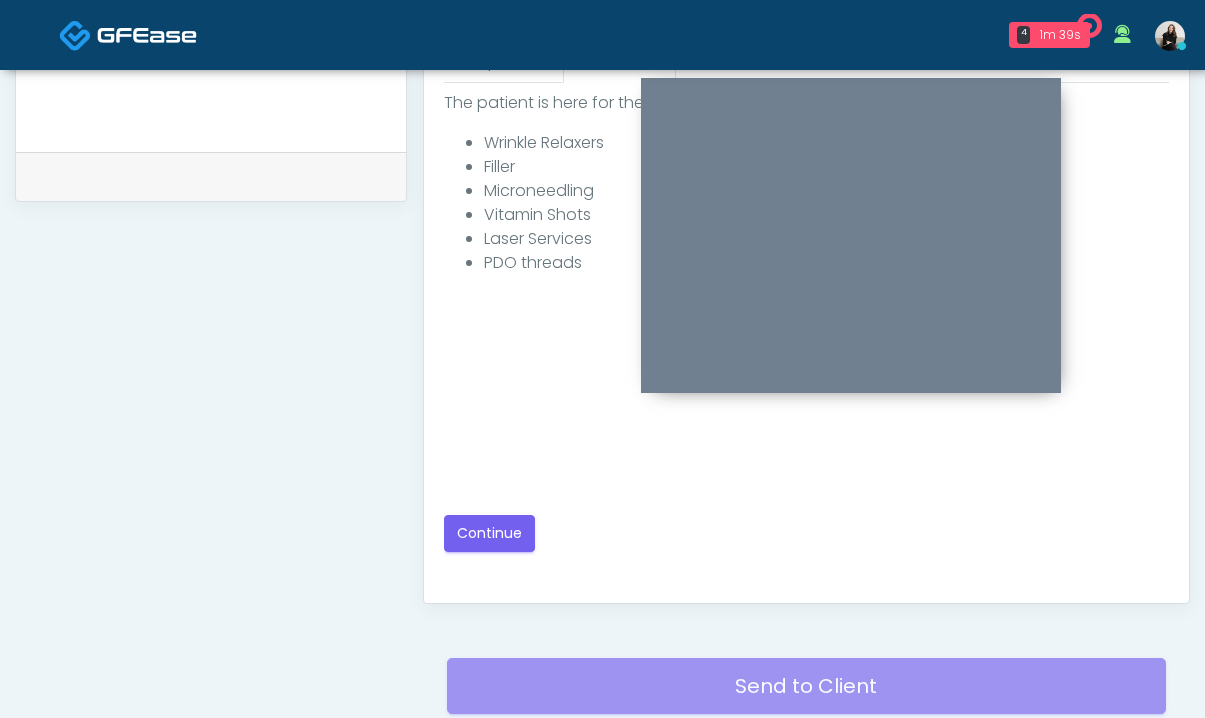 scroll, scrollTop: 1077, scrollLeft: 0, axis: vertical 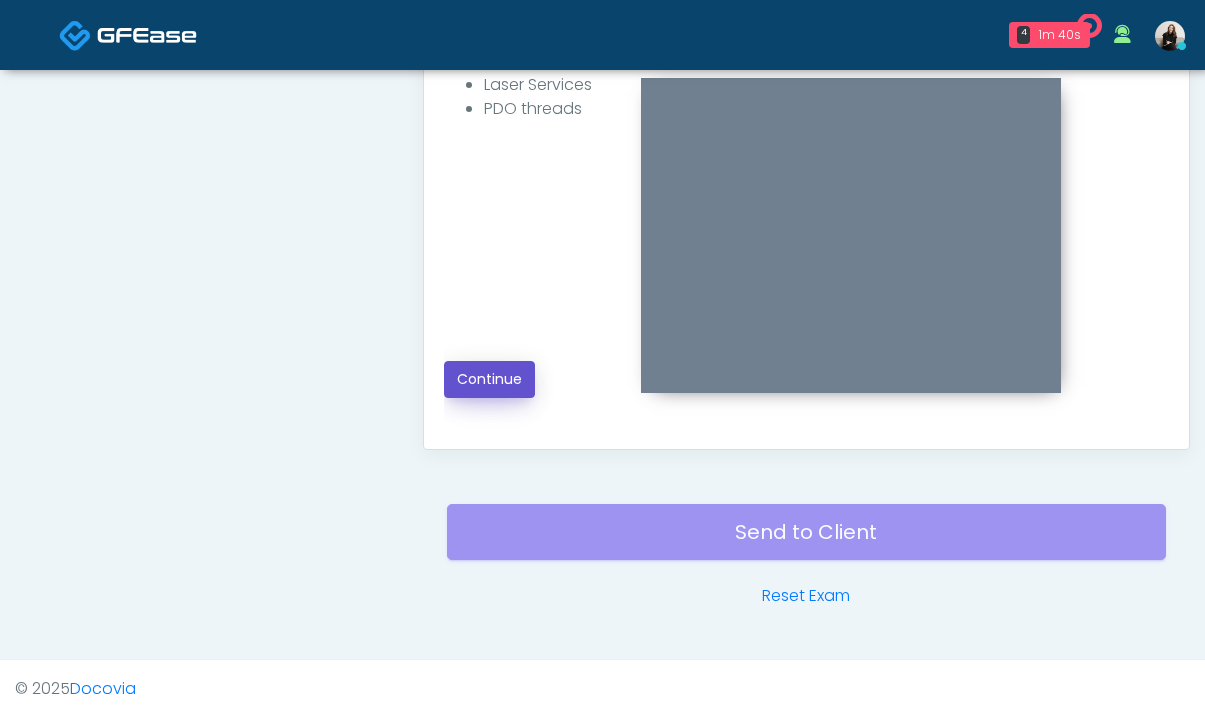 click on "Continue" at bounding box center [489, 379] 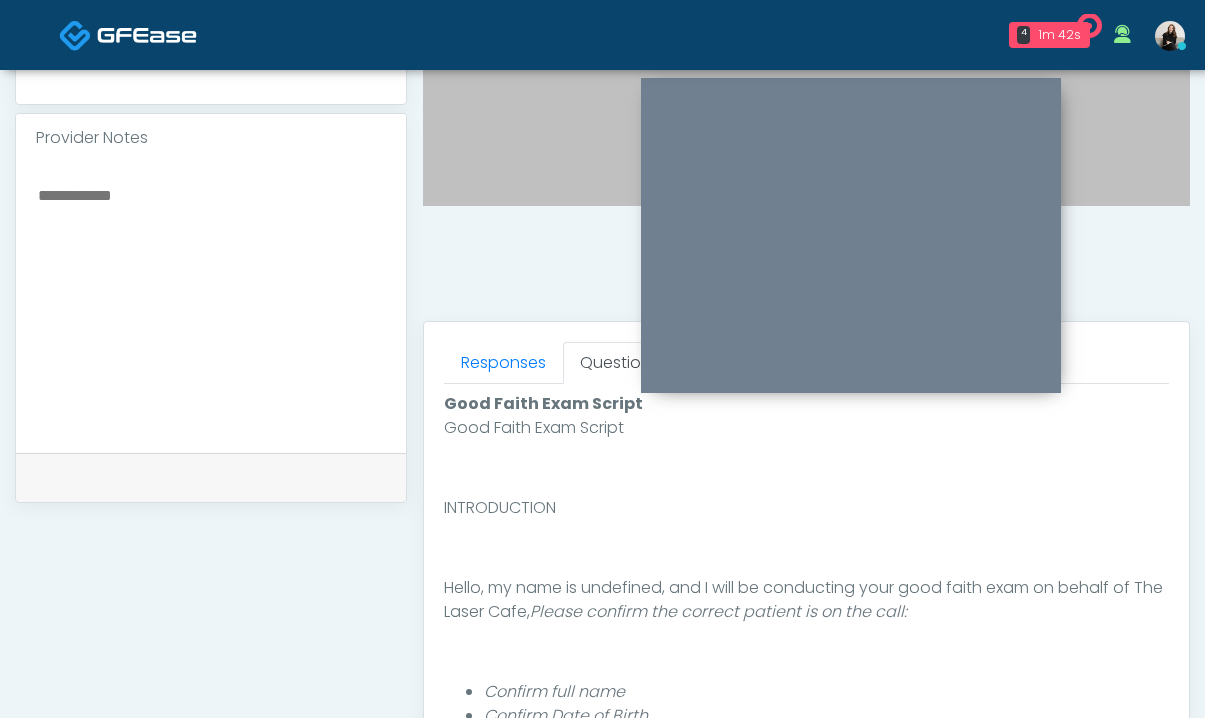 scroll, scrollTop: 1077, scrollLeft: 0, axis: vertical 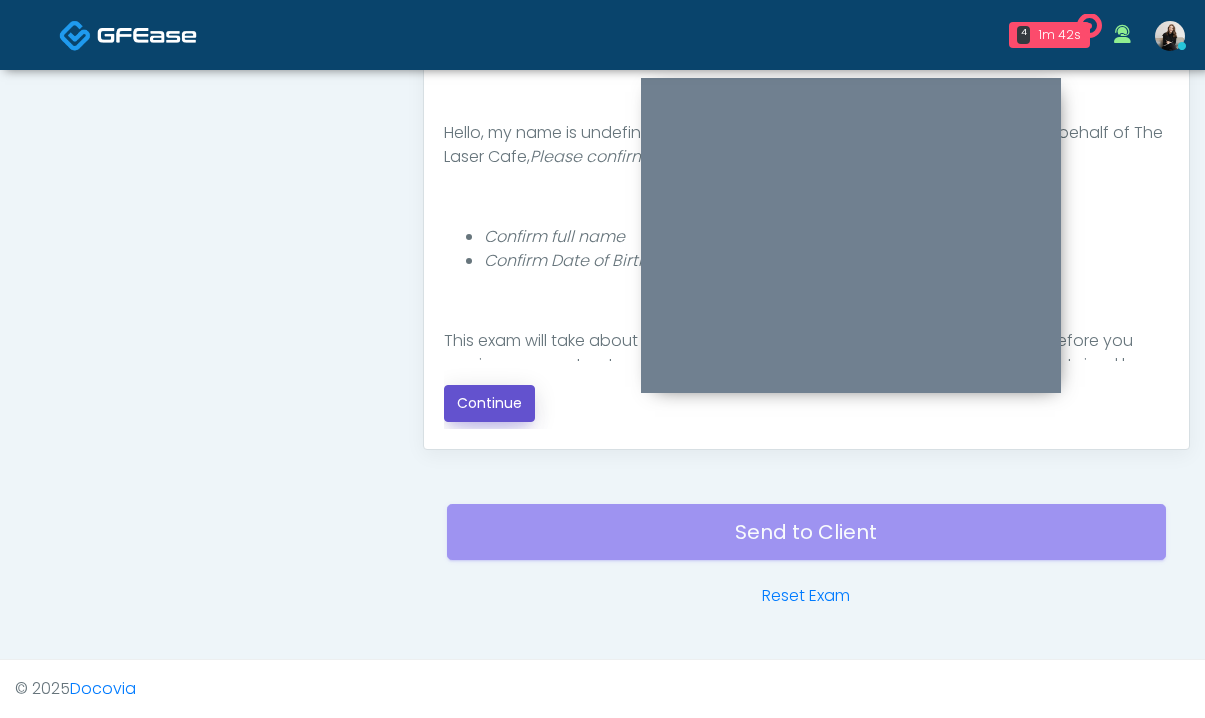 click on "Continue" at bounding box center [489, 403] 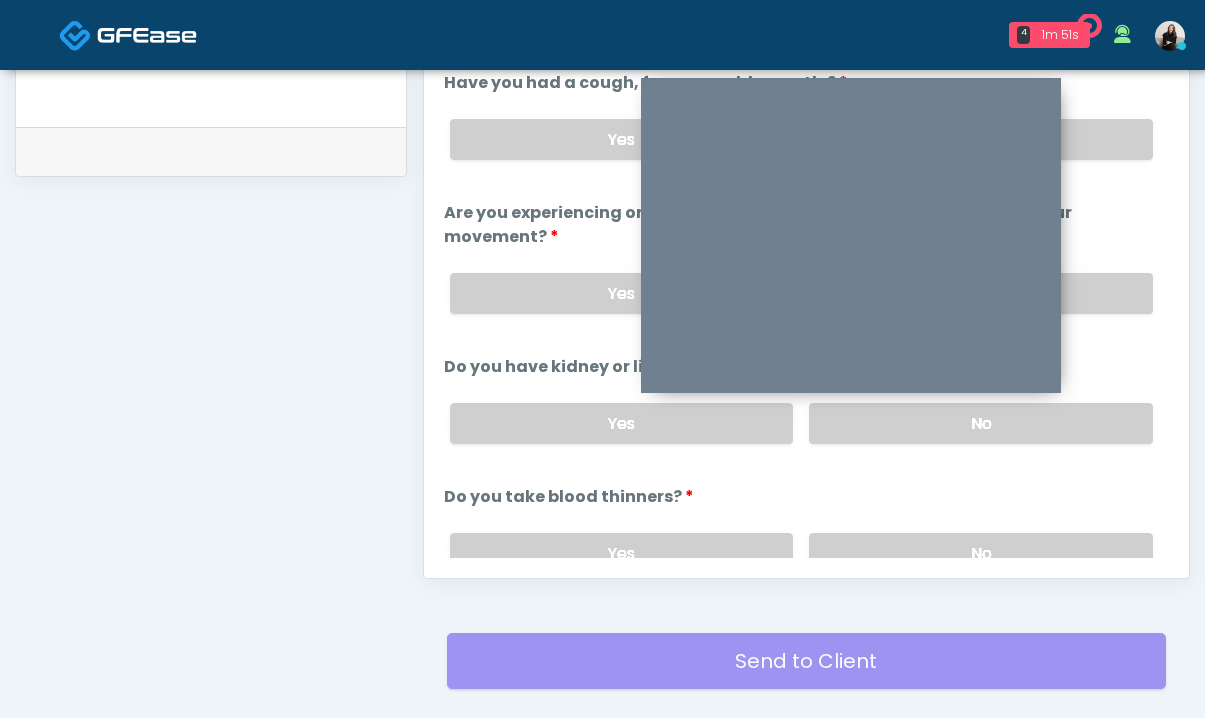 scroll, scrollTop: 808, scrollLeft: 0, axis: vertical 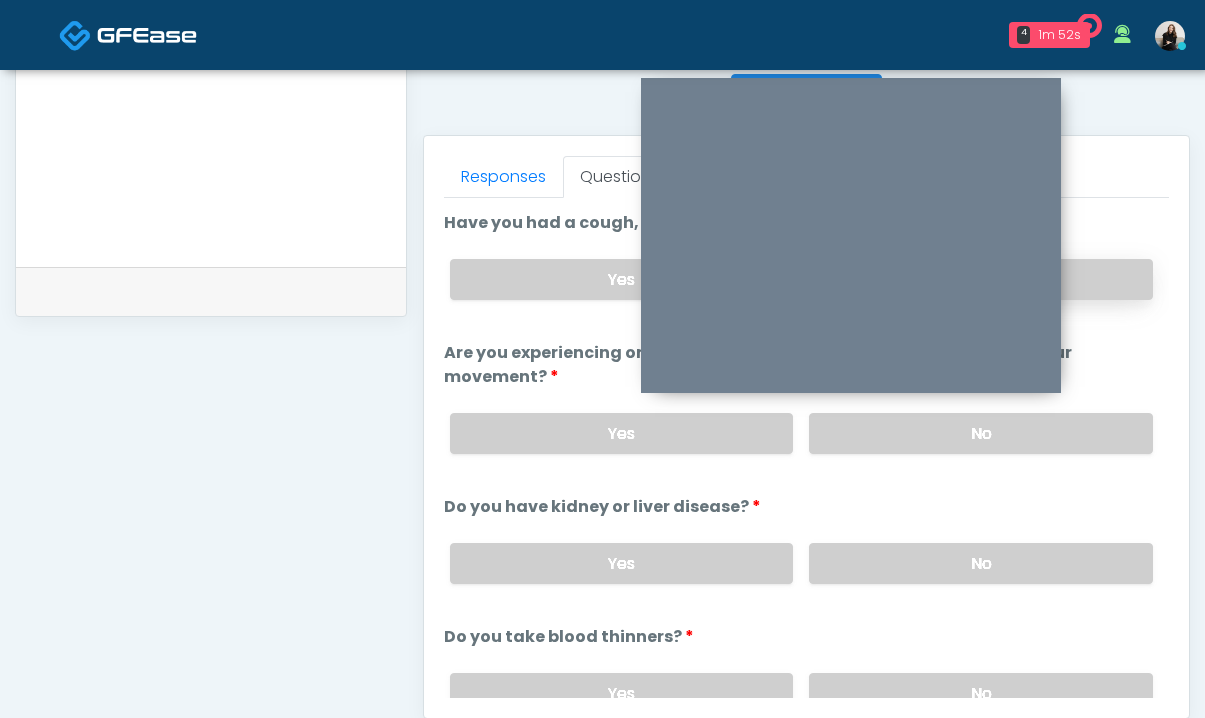 click on "No" at bounding box center [981, 279] 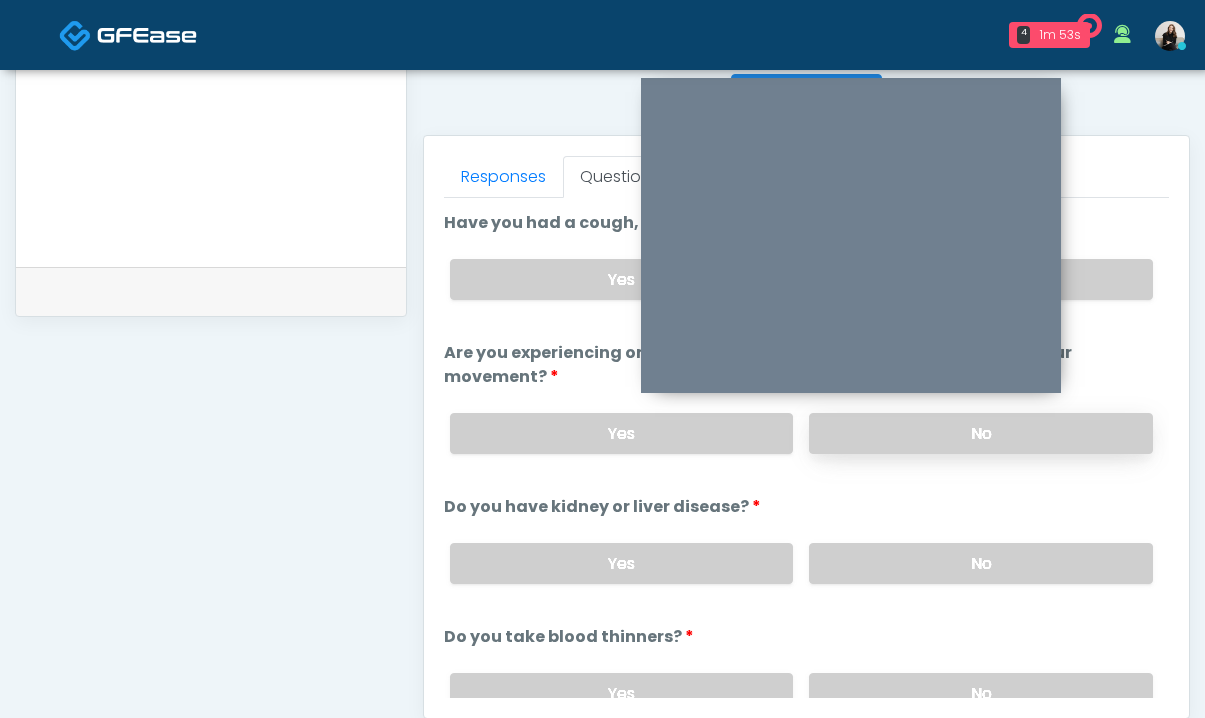 click on "No" at bounding box center [981, 433] 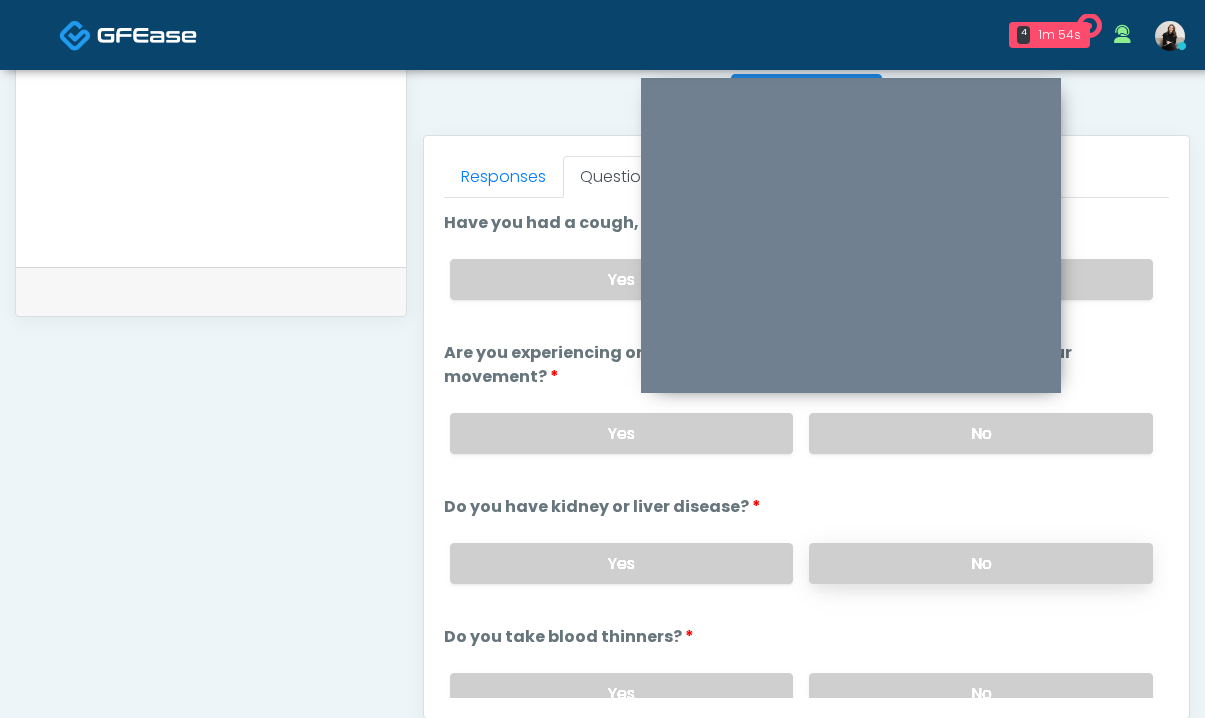 click on "No" at bounding box center (981, 563) 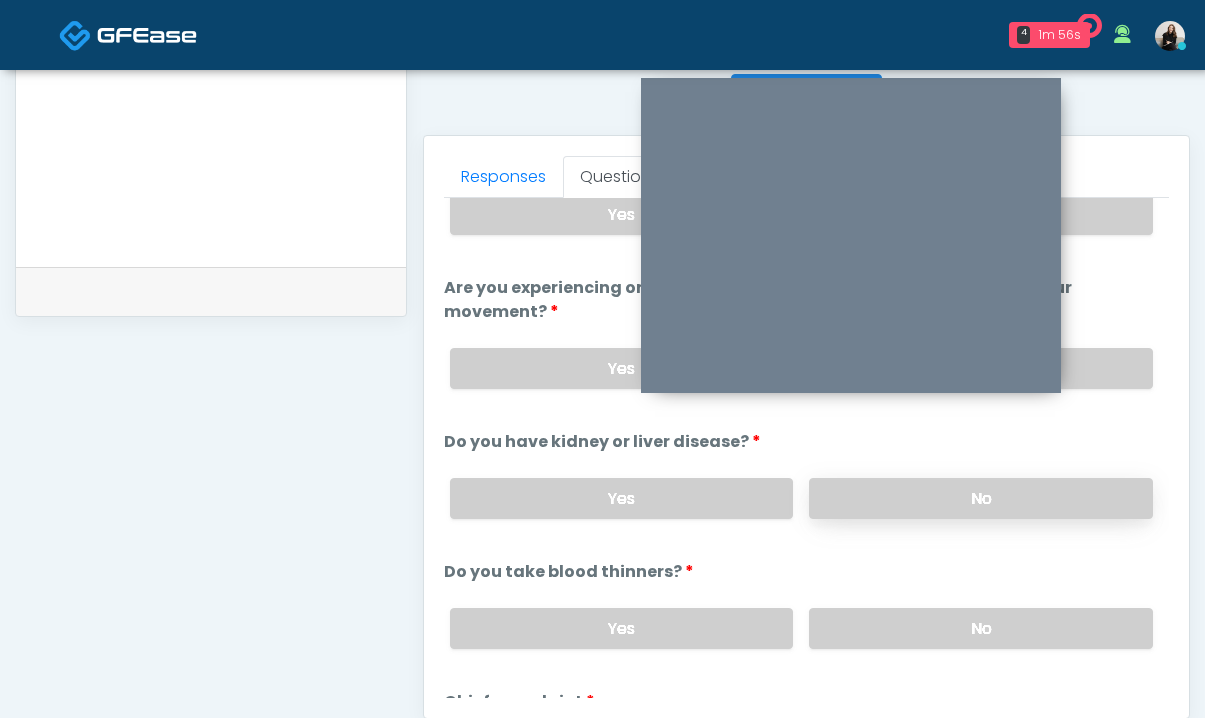 scroll, scrollTop: 103, scrollLeft: 0, axis: vertical 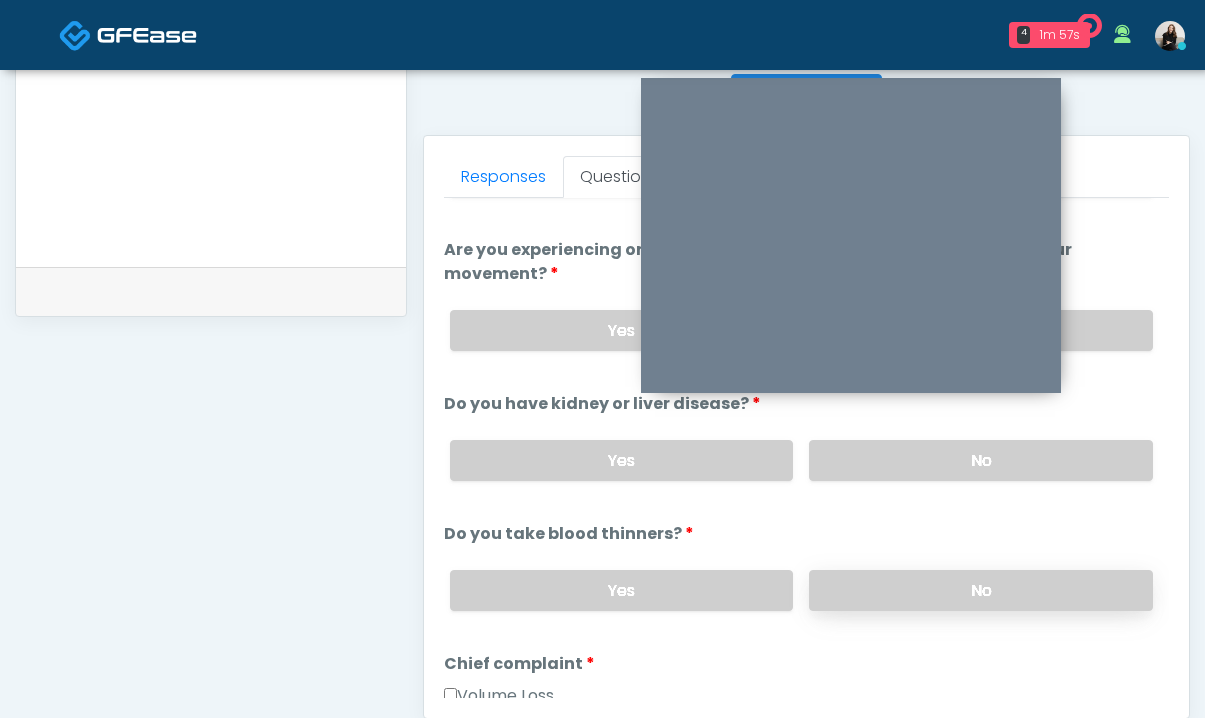 click on "No" at bounding box center (981, 590) 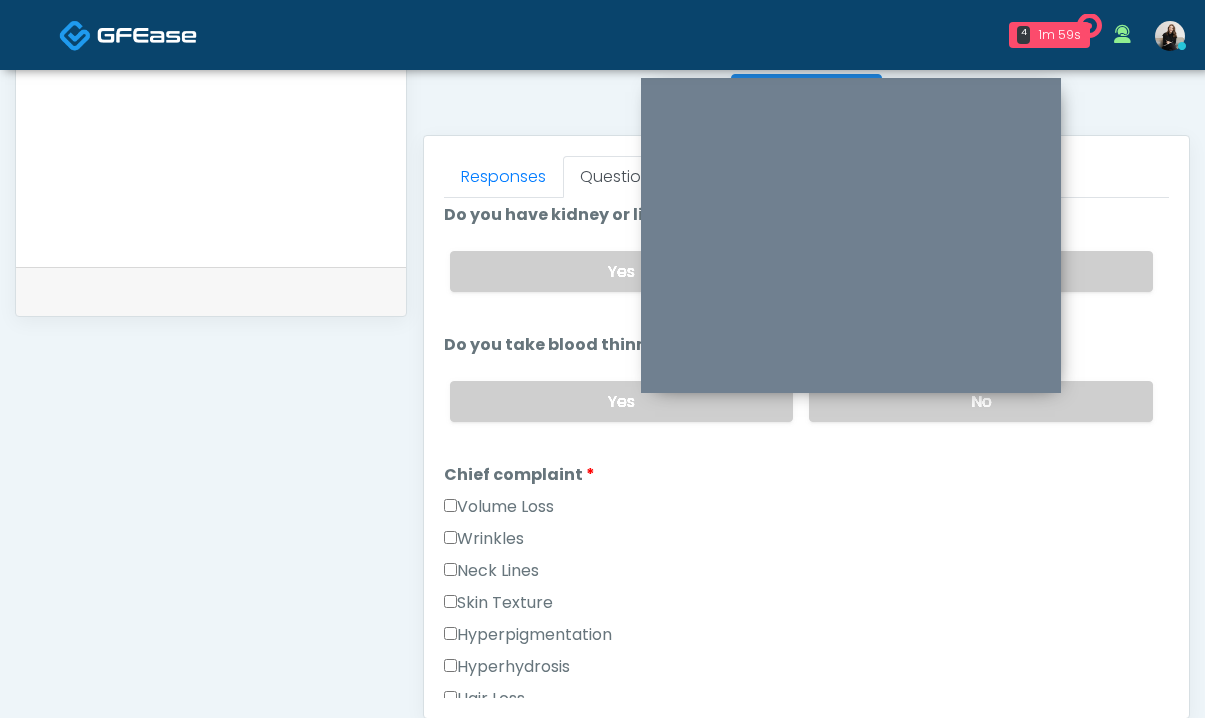 scroll, scrollTop: 348, scrollLeft: 0, axis: vertical 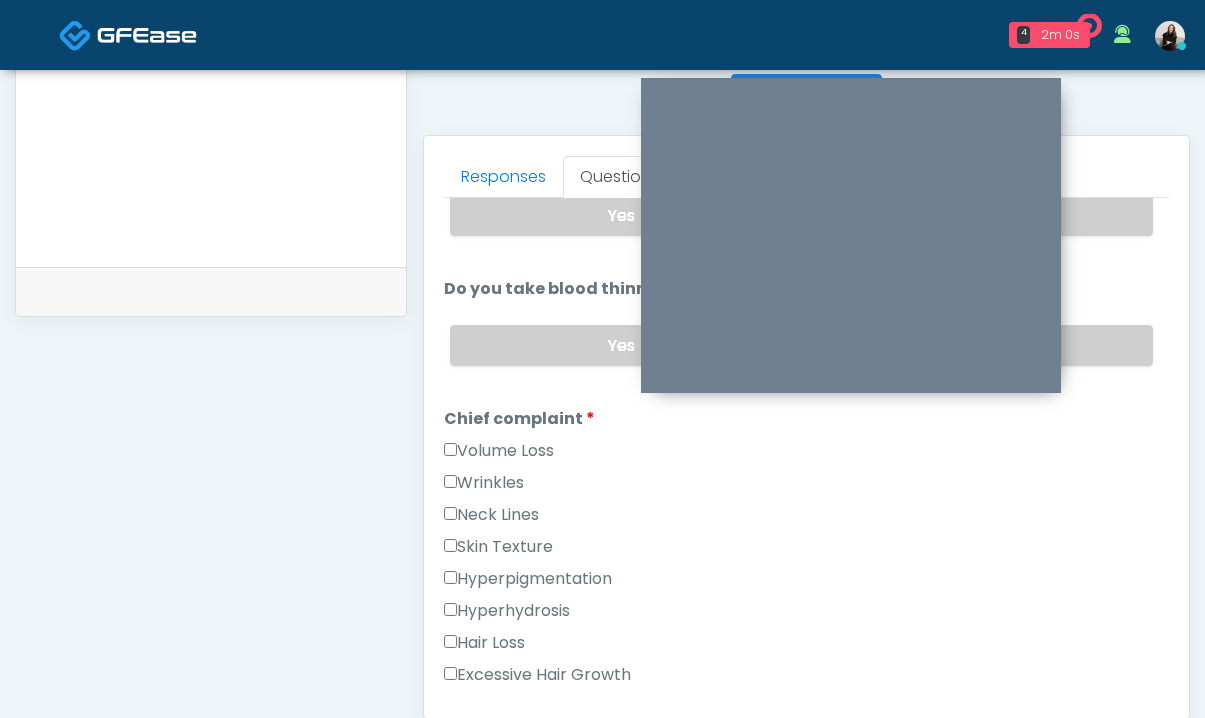 click on "Wrinkles" at bounding box center (484, 483) 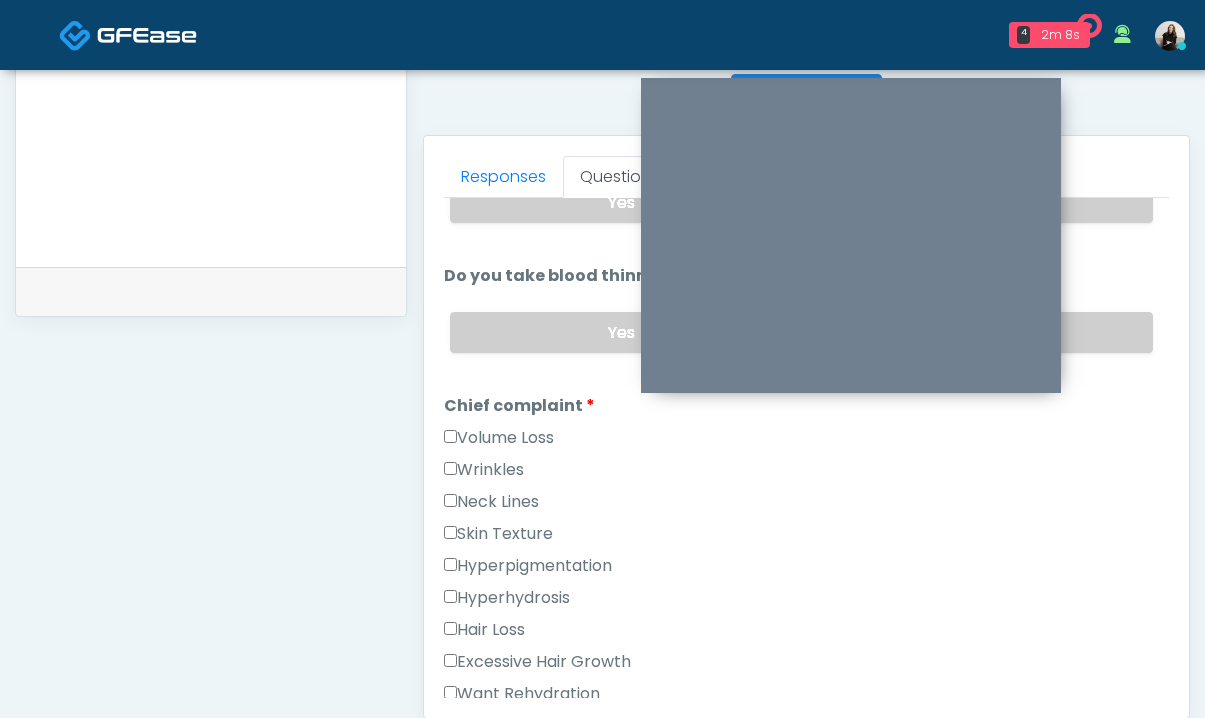 click on "Wrinkles" at bounding box center (484, 470) 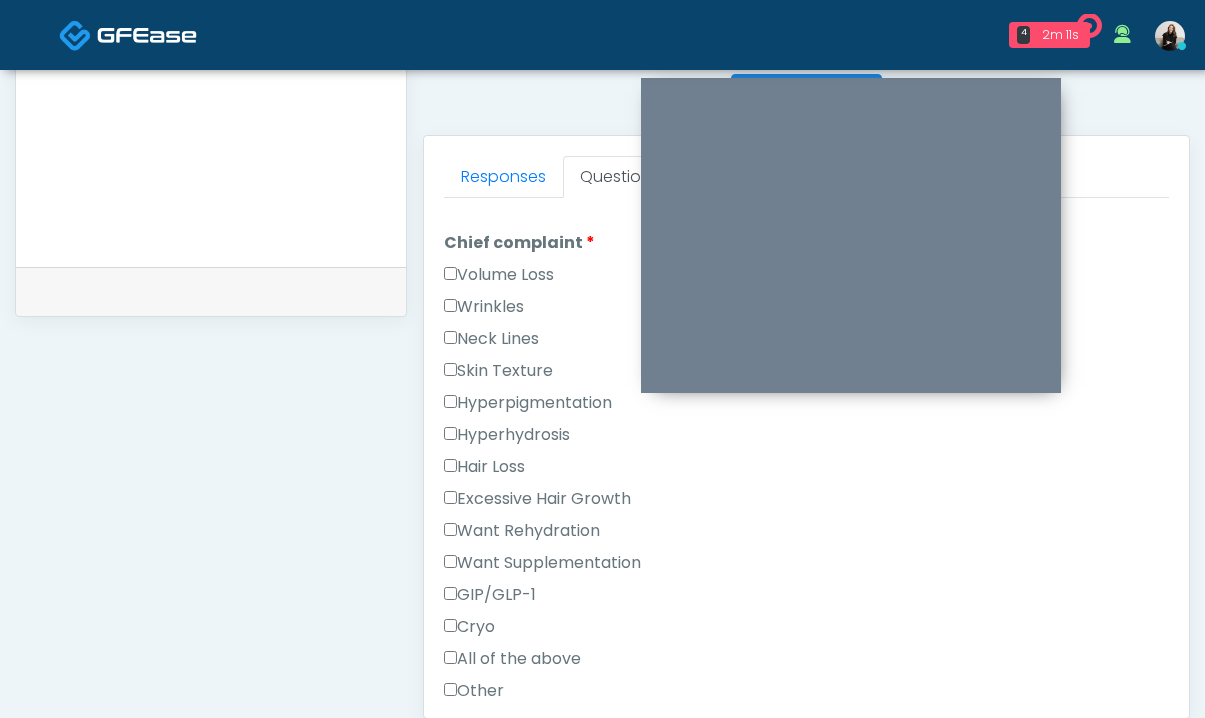 click on "Excessive Hair Growth" at bounding box center [537, 499] 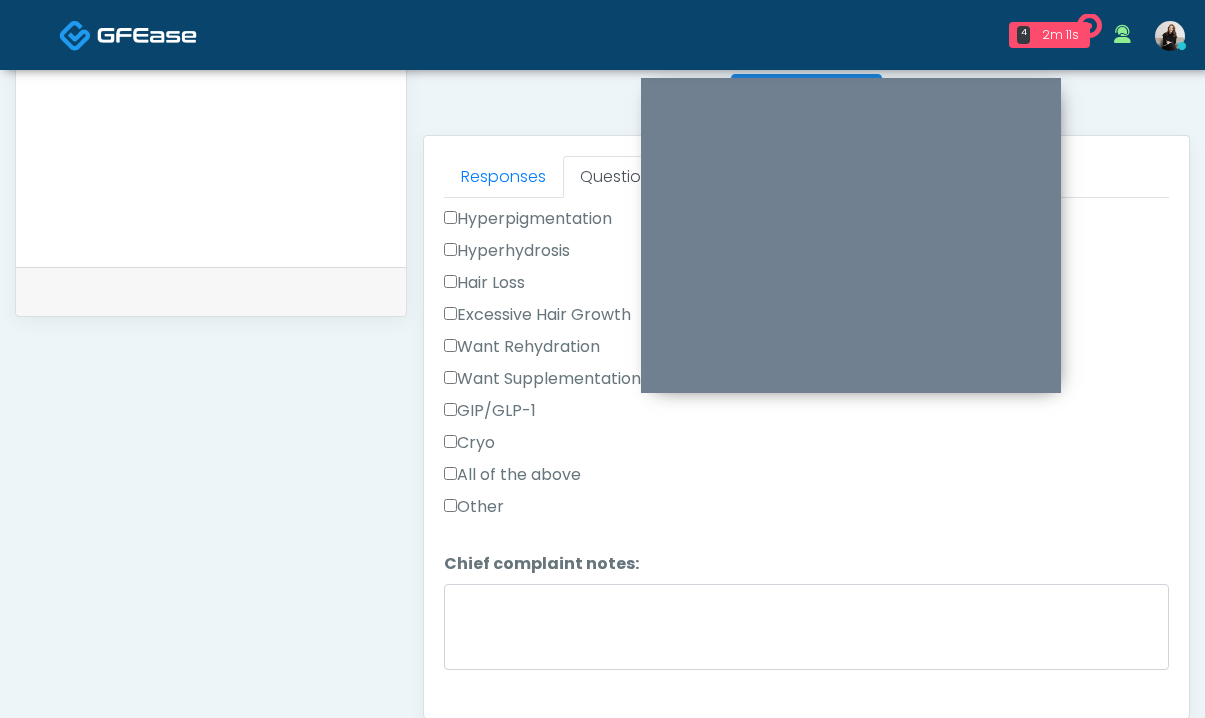 scroll, scrollTop: 915, scrollLeft: 0, axis: vertical 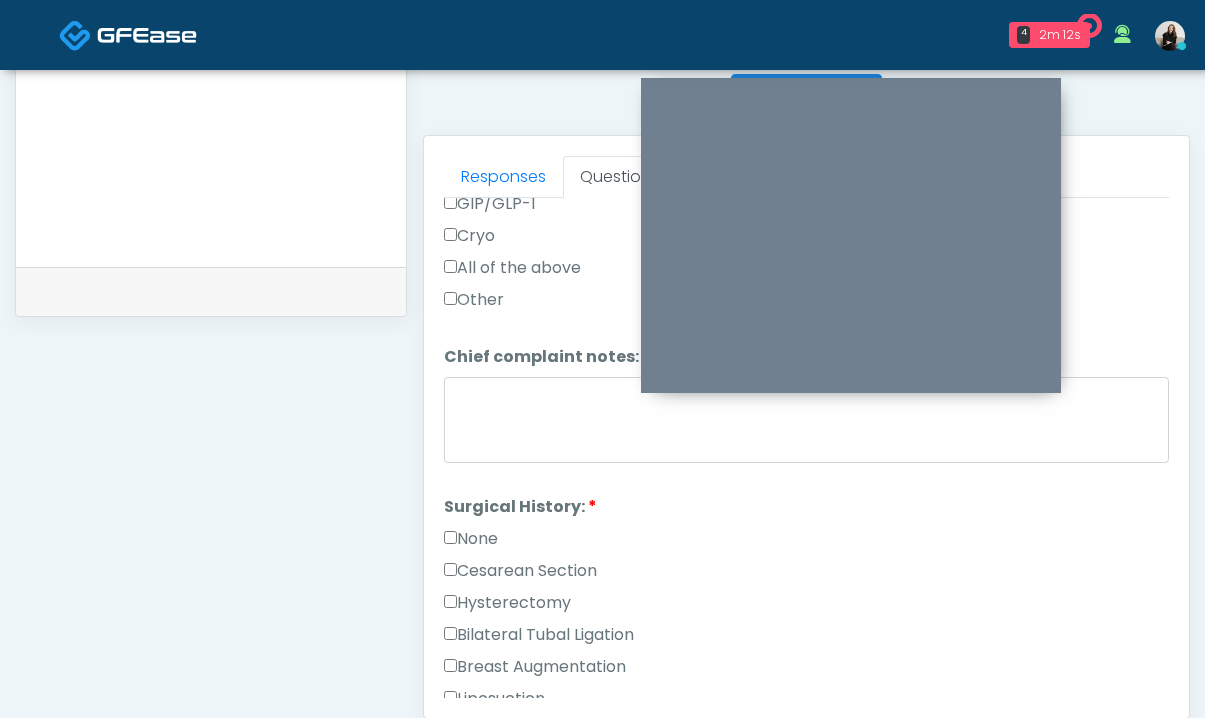 click on "None" at bounding box center [471, 539] 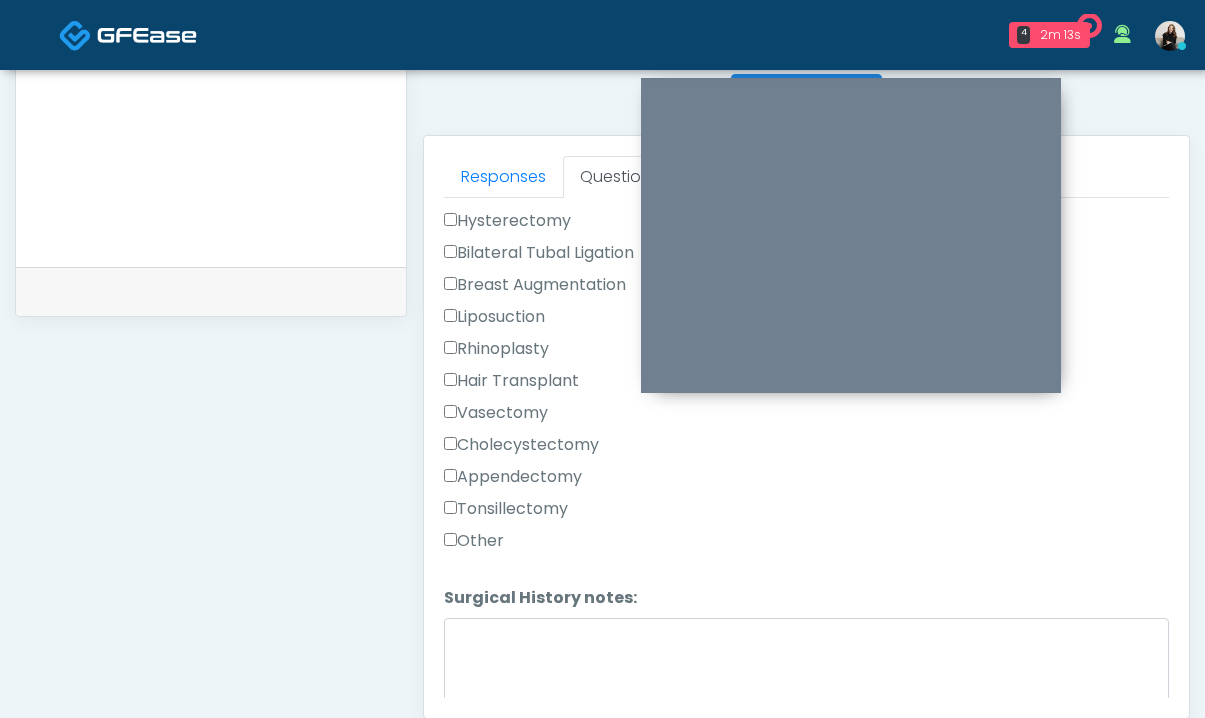 scroll, scrollTop: 1367, scrollLeft: 0, axis: vertical 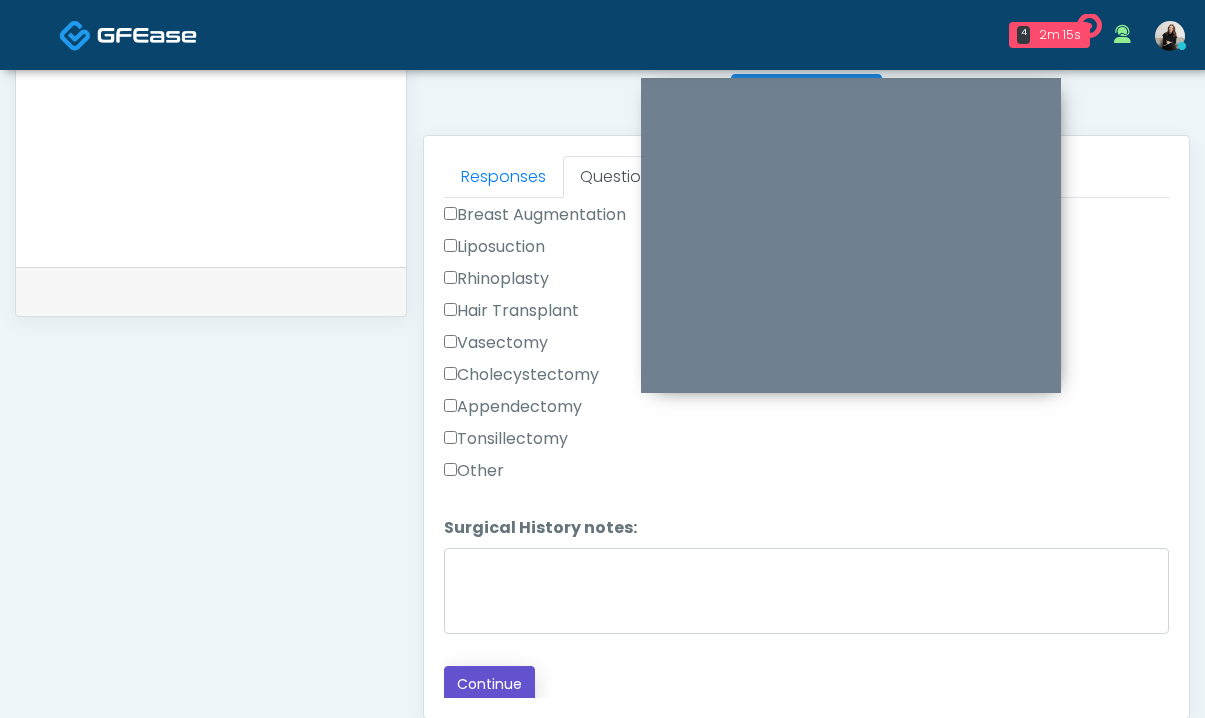 click on "Continue" at bounding box center [489, 684] 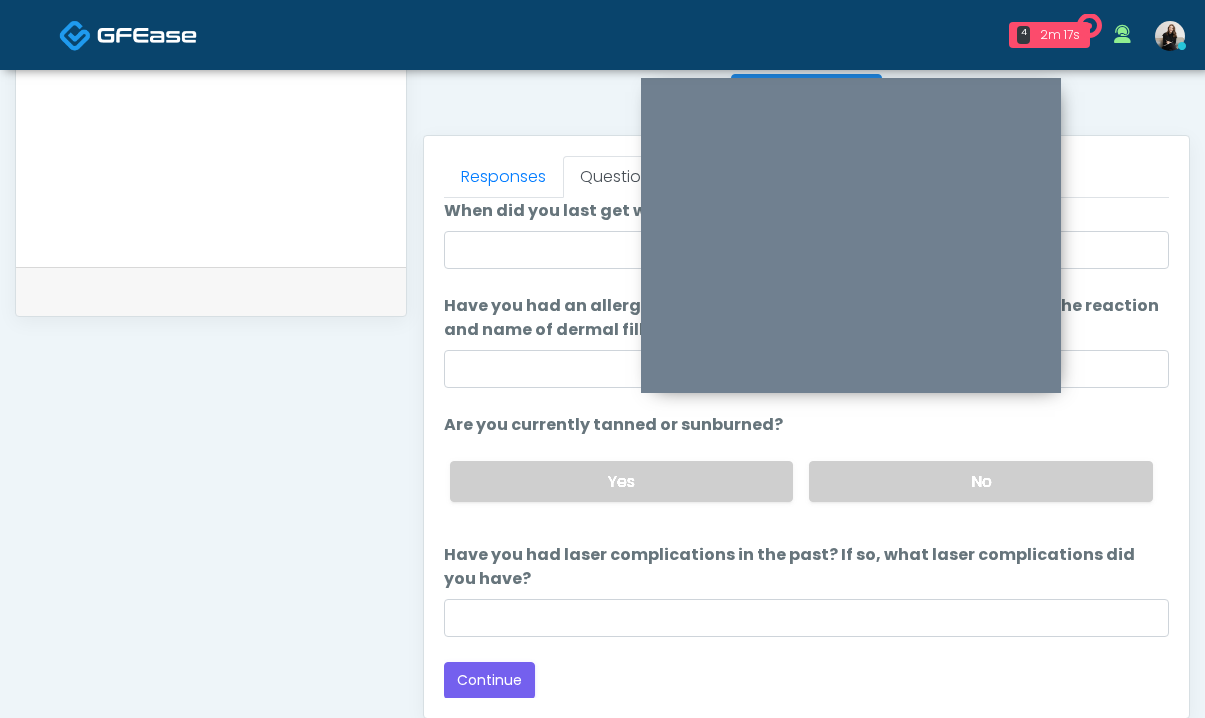 scroll, scrollTop: 0, scrollLeft: 0, axis: both 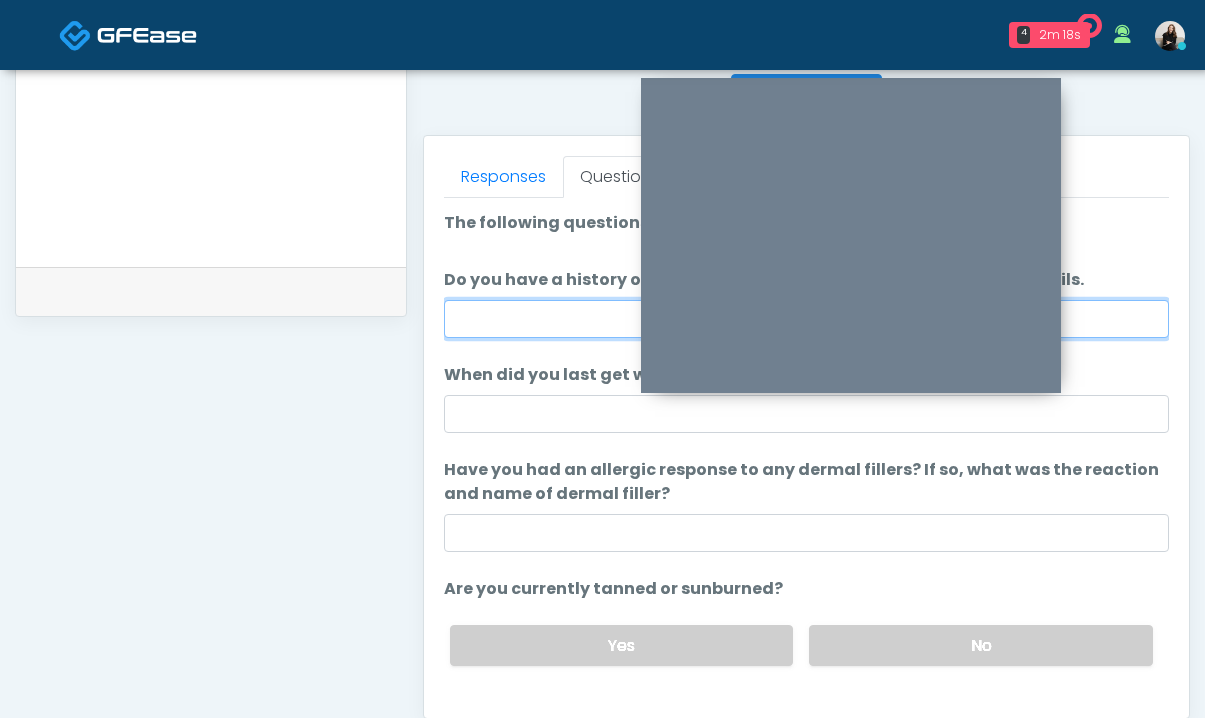 click on "Do you have a history of Guillain's barre or ALS? If so, please provide details." at bounding box center (806, 319) 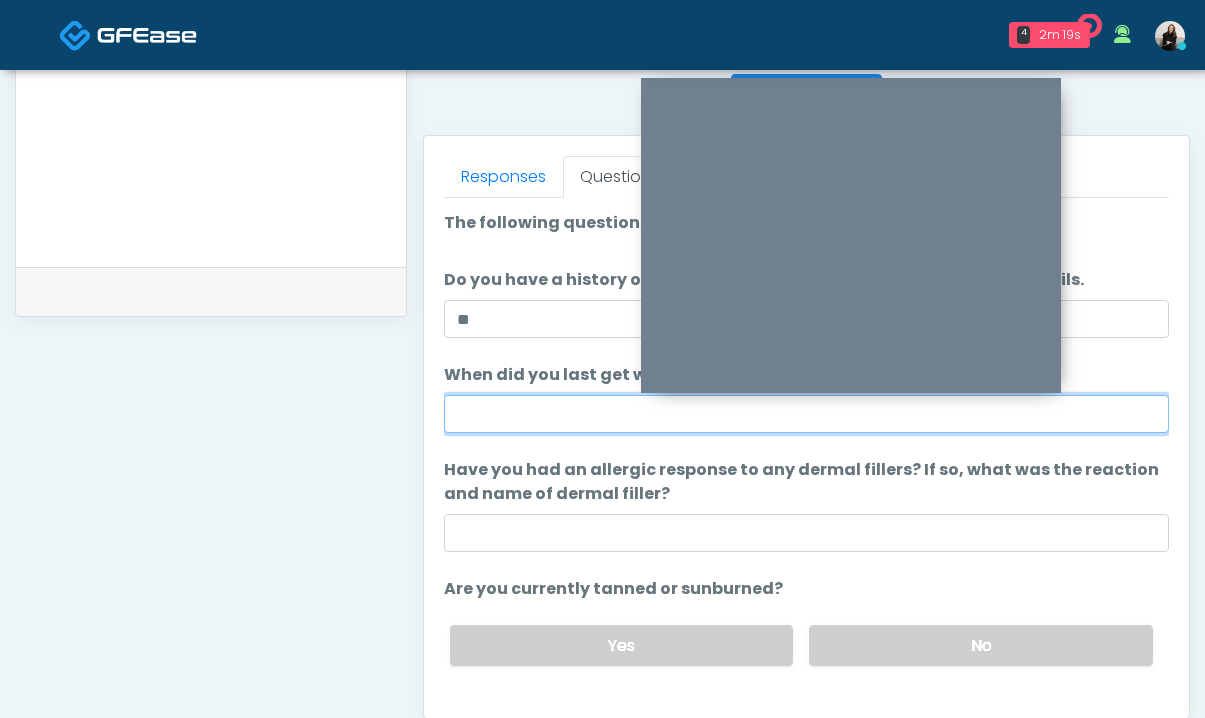 click on "When did you last get wrinkle relaxer or dermal filler?" at bounding box center (806, 414) 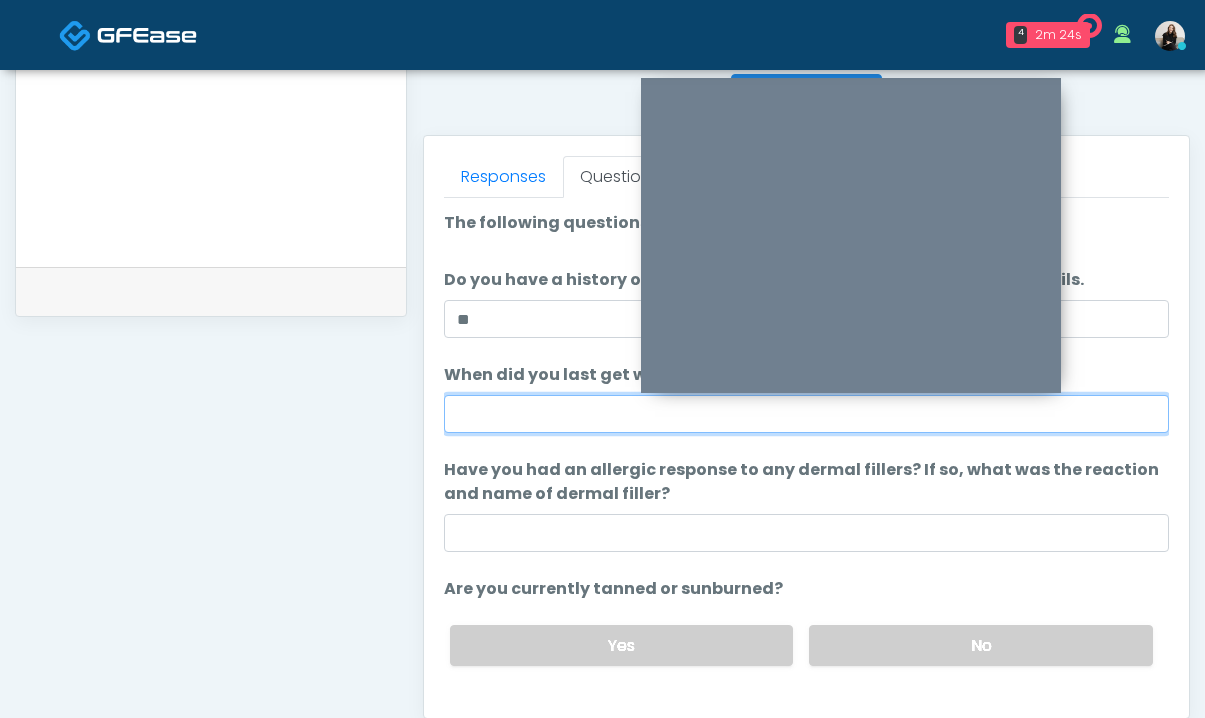 type on "*********" 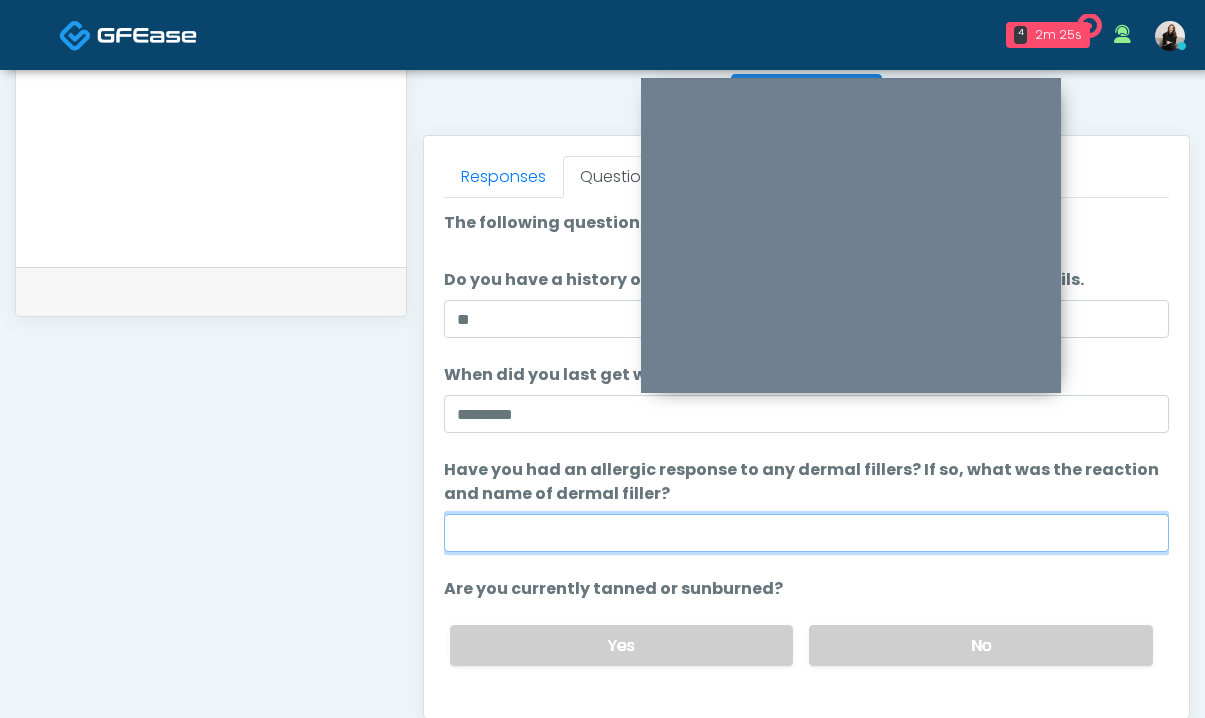 click on "Have you had an allergic response to any dermal fillers? If so, what was the reaction and name of dermal filler?" at bounding box center [806, 533] 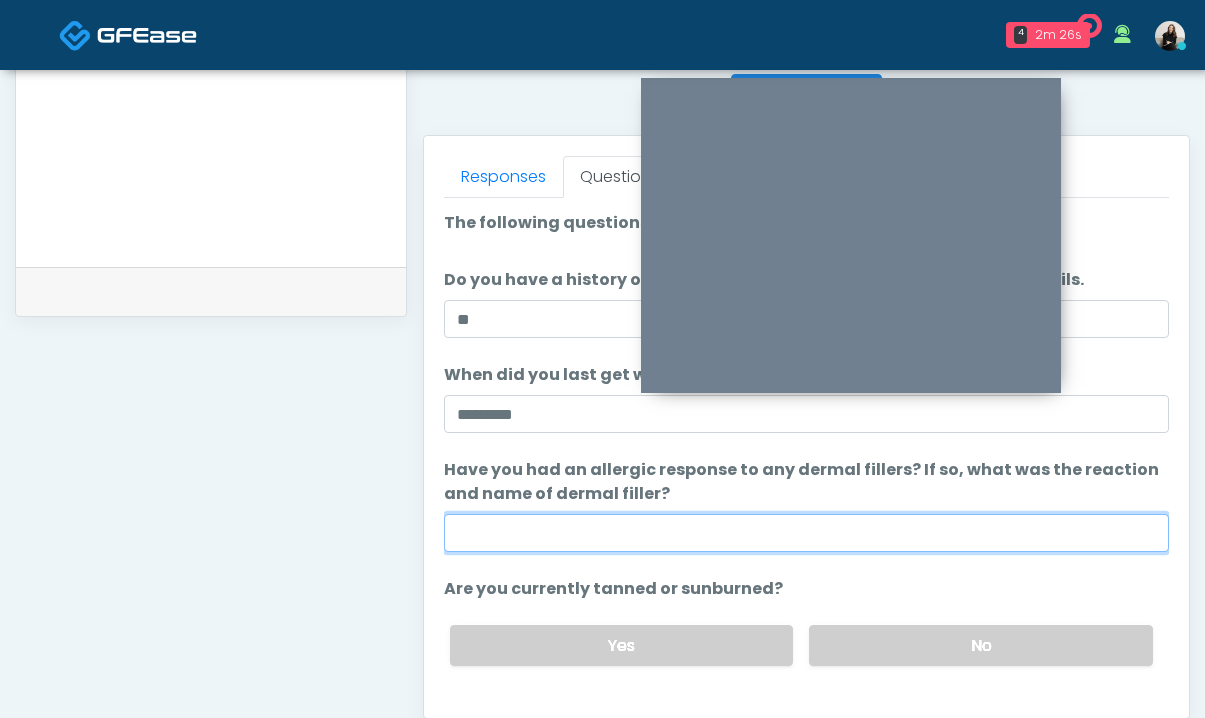 type on "*********" 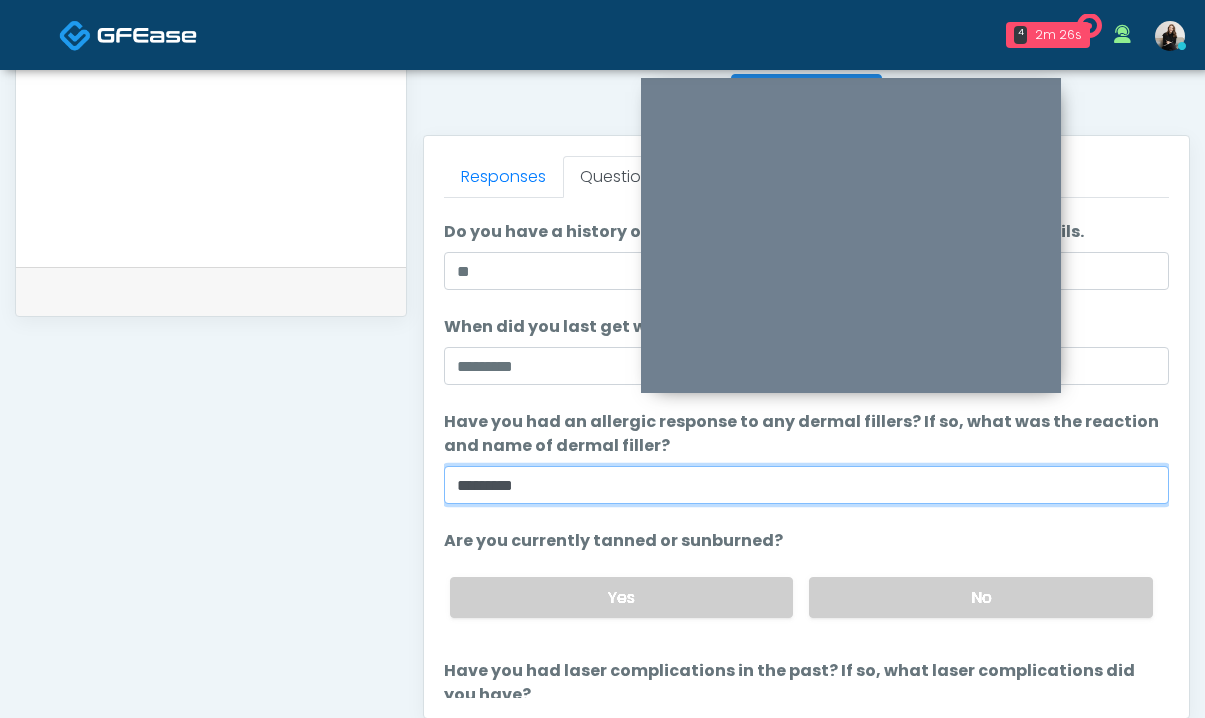 scroll, scrollTop: 63, scrollLeft: 0, axis: vertical 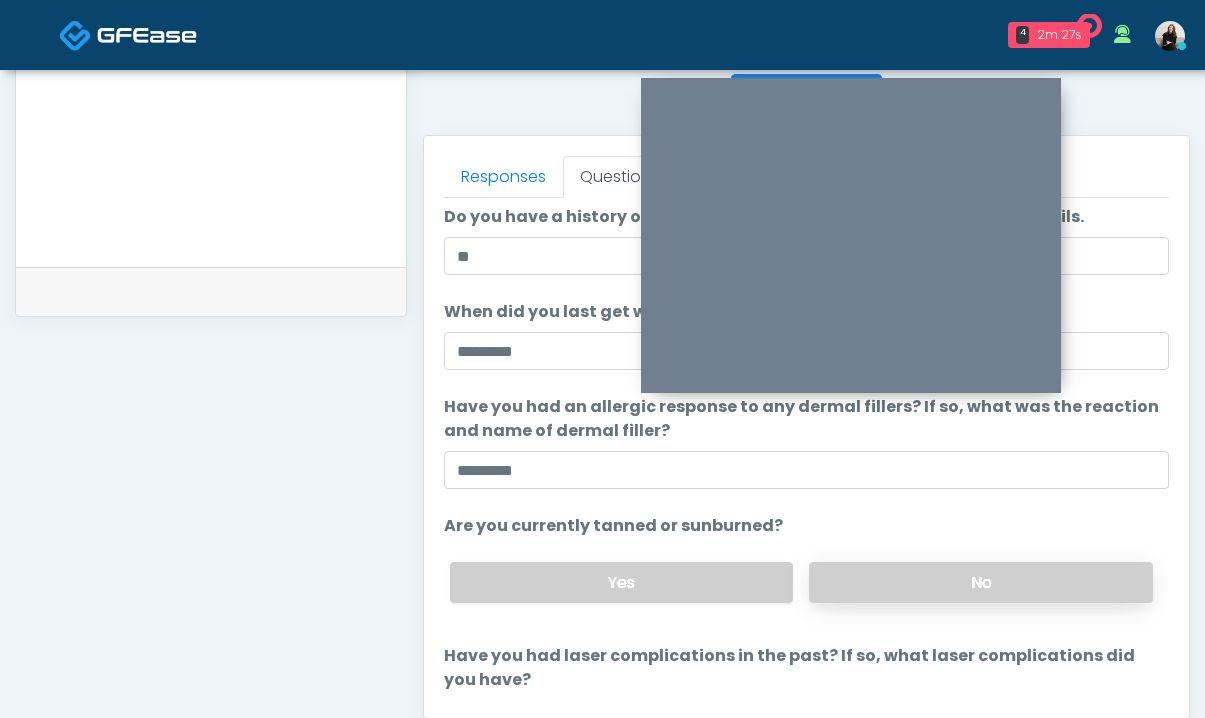 click on "No" at bounding box center (981, 582) 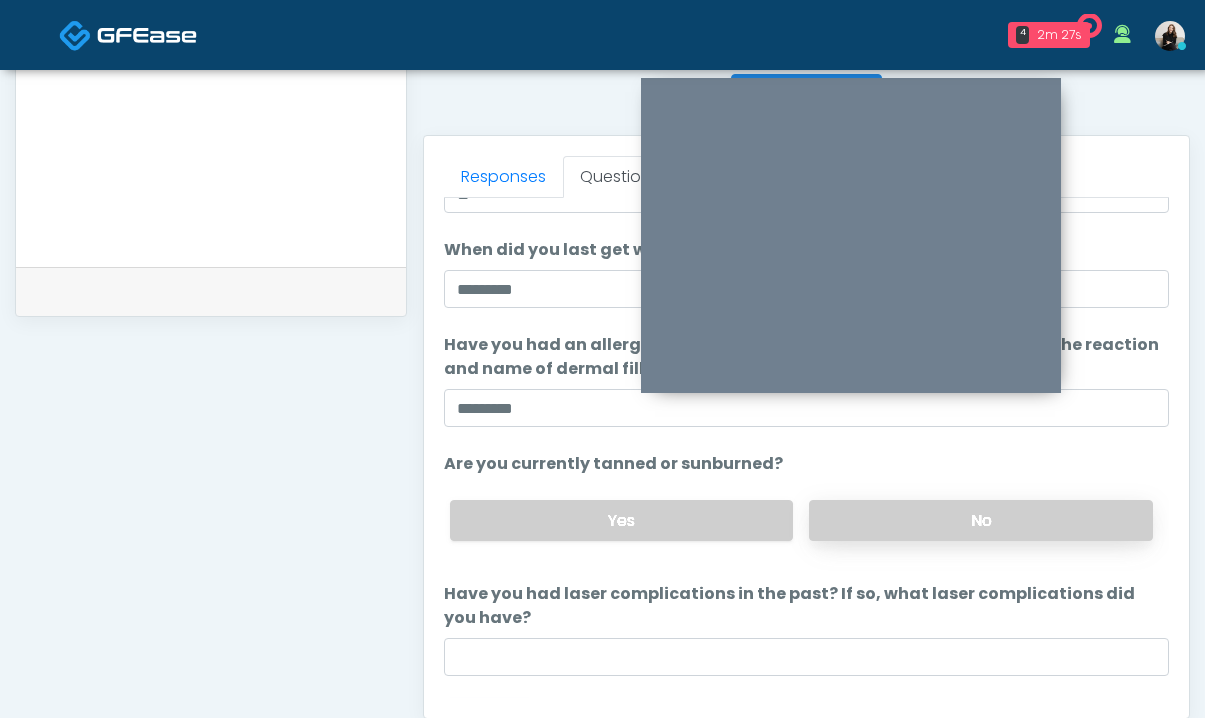 scroll, scrollTop: 129, scrollLeft: 0, axis: vertical 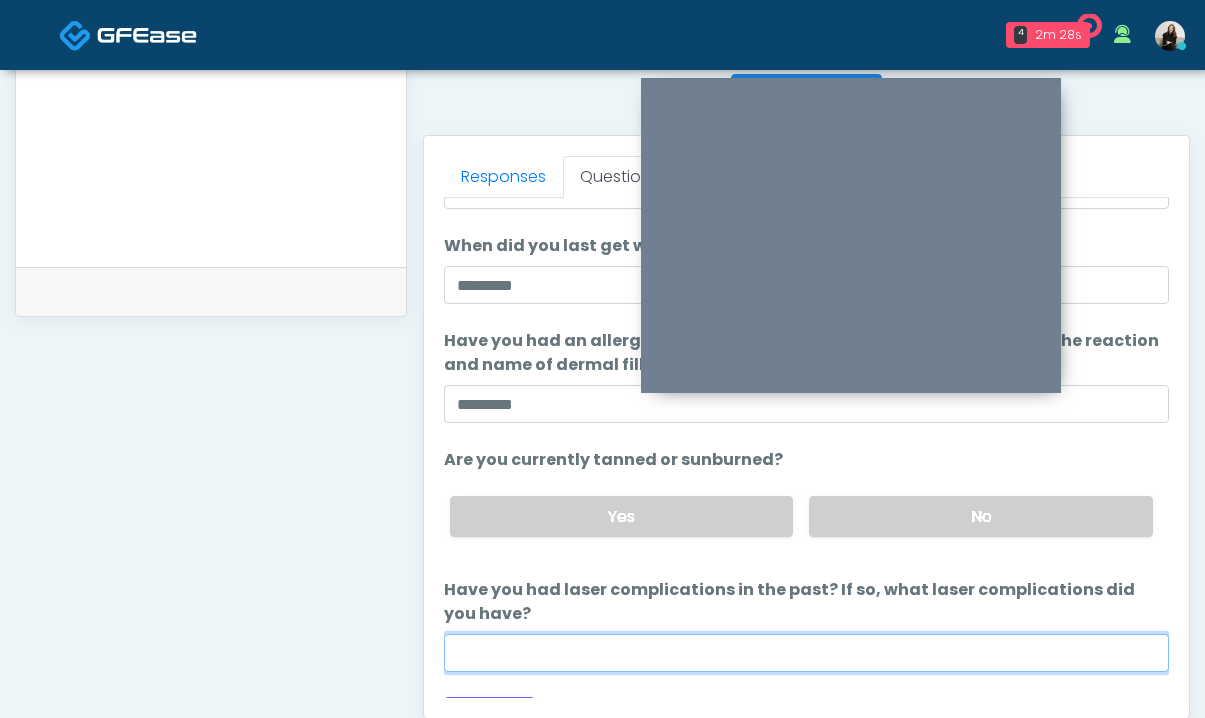 click on "Have you had laser complications in the past? If so, what laser complications did you have?" at bounding box center (806, 653) 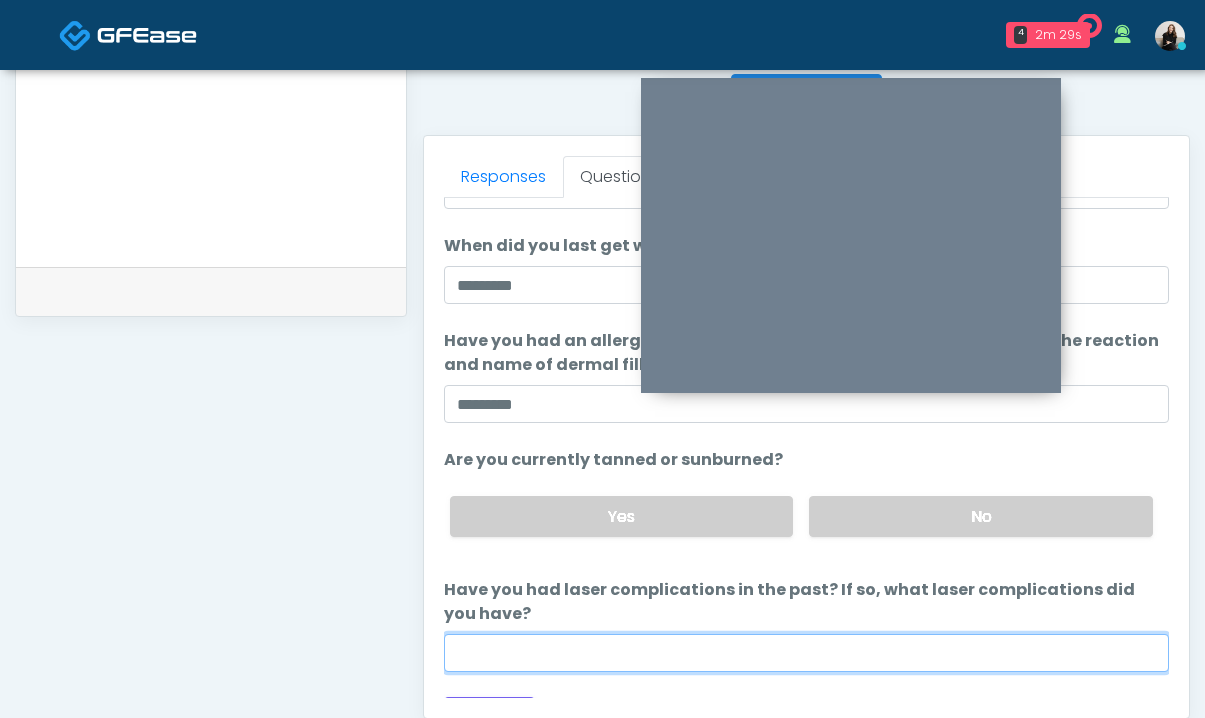 type on "**" 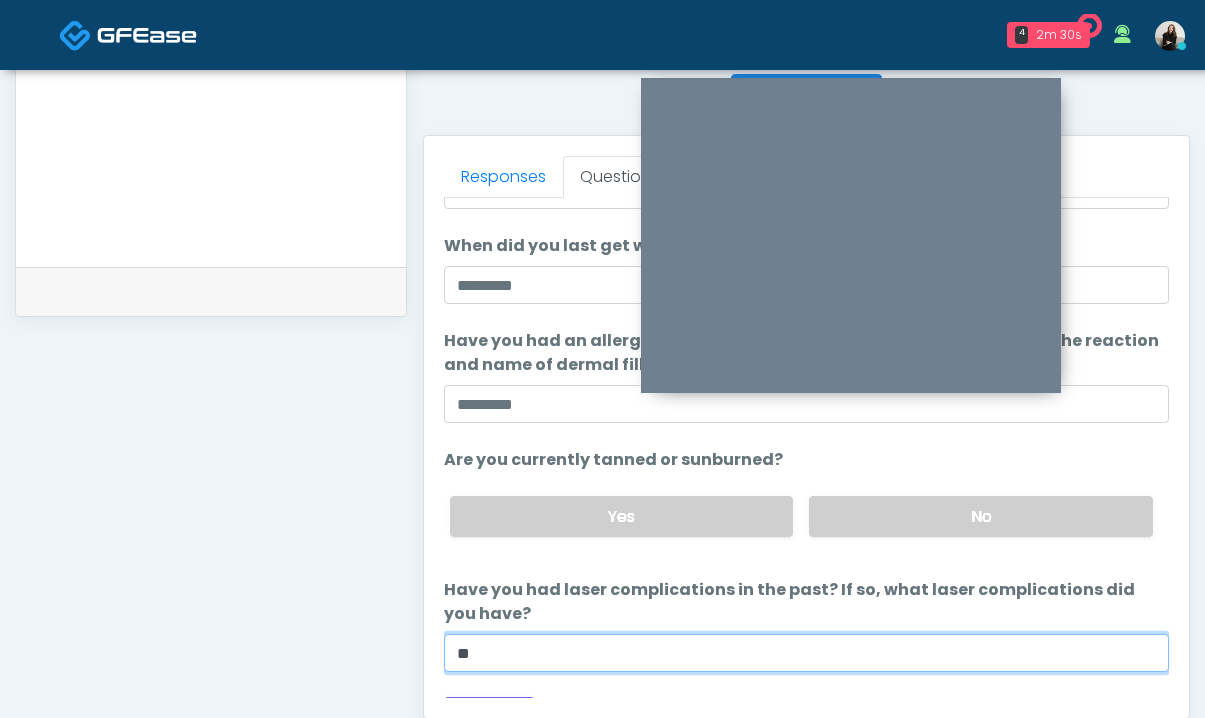 scroll, scrollTop: 164, scrollLeft: 0, axis: vertical 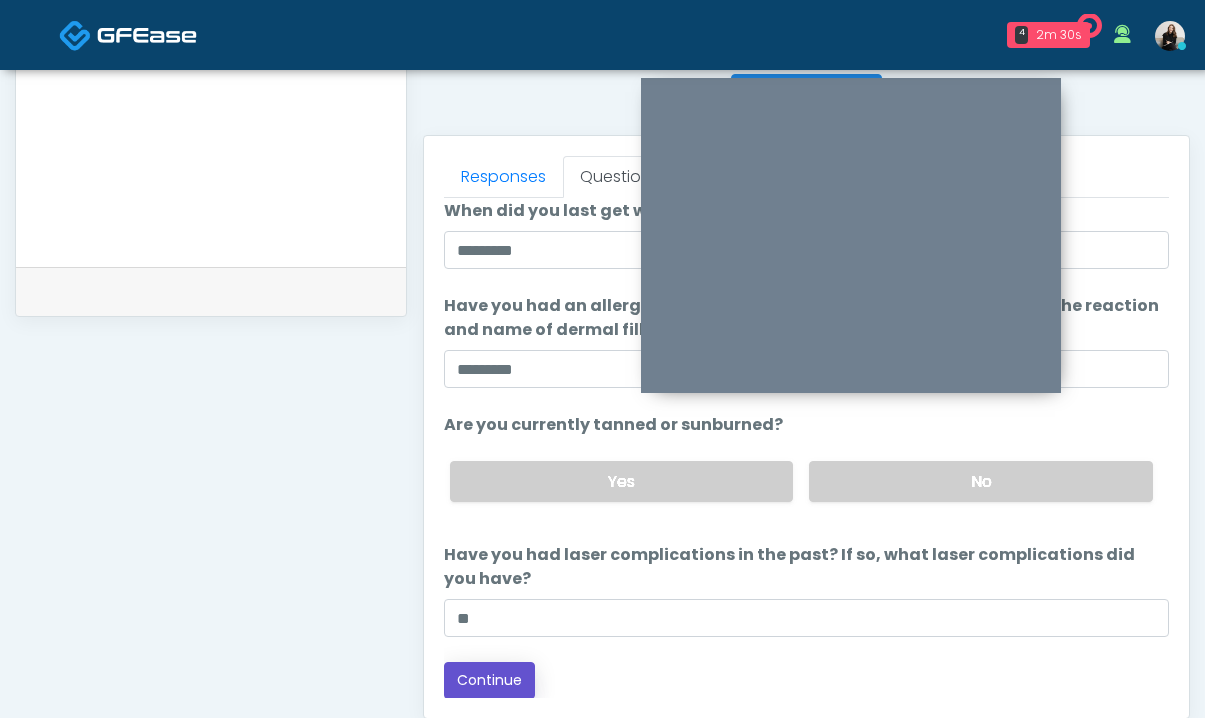click on "Continue" at bounding box center (489, 680) 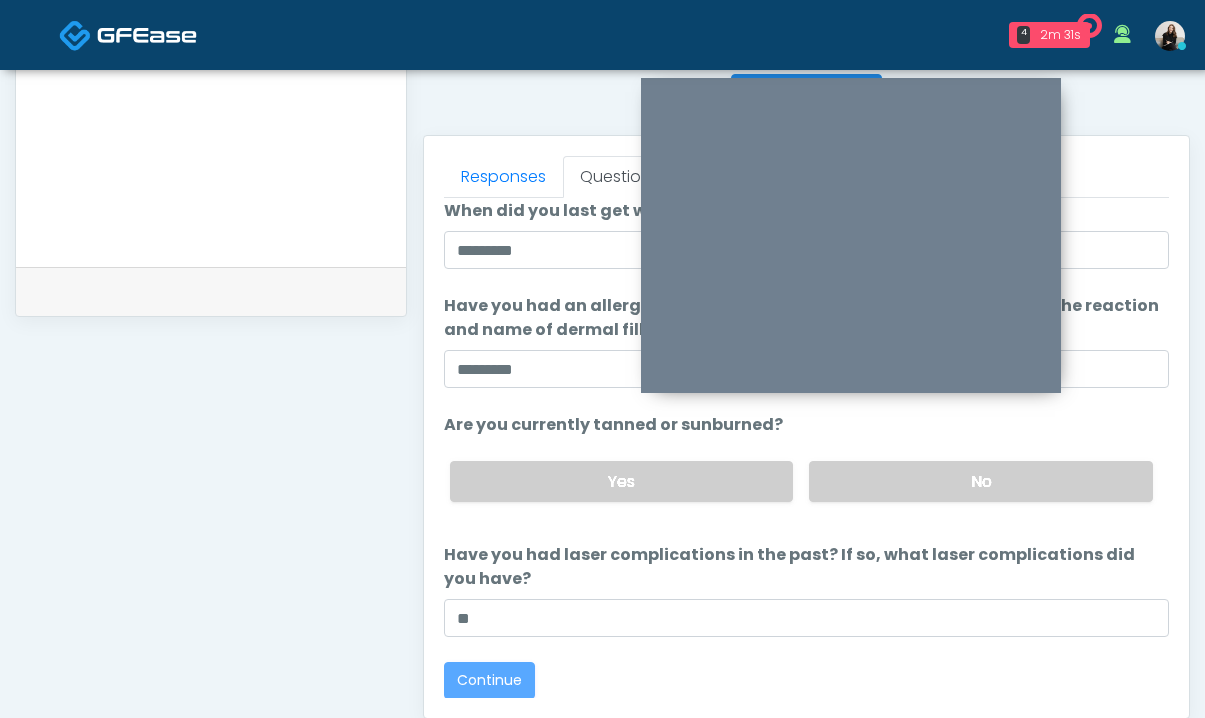 scroll, scrollTop: 0, scrollLeft: 0, axis: both 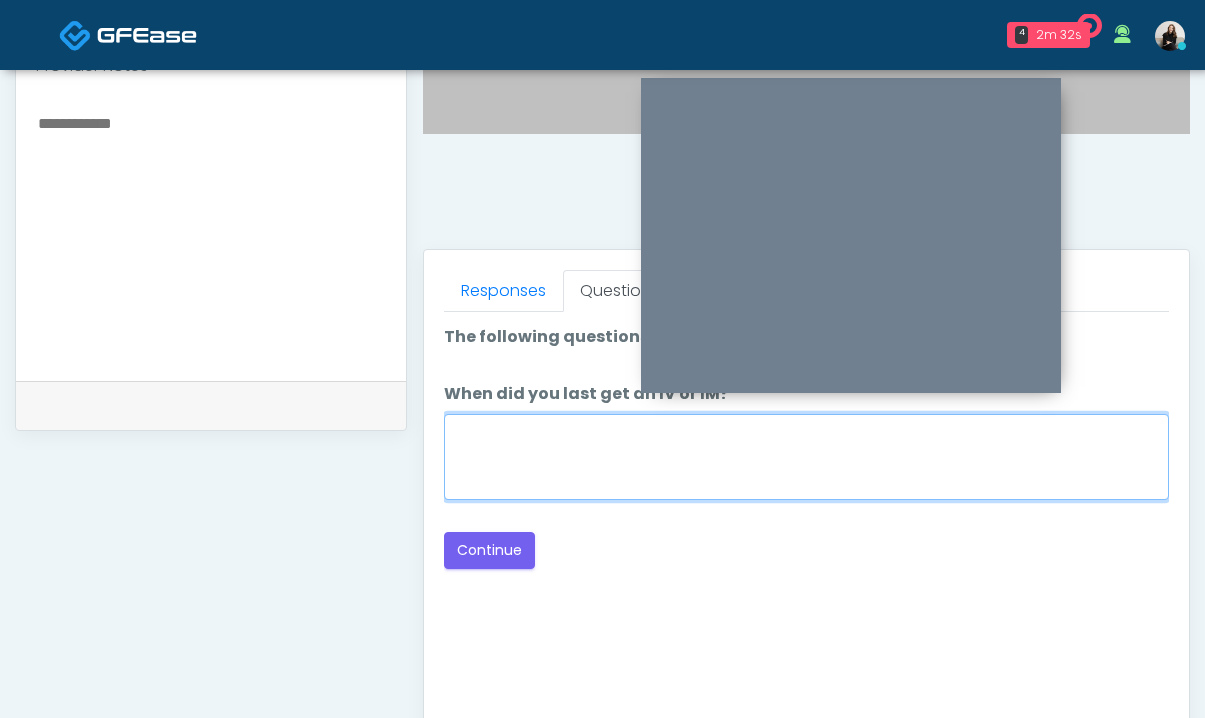 click on "When did you last get an IV or IM?" at bounding box center (806, 457) 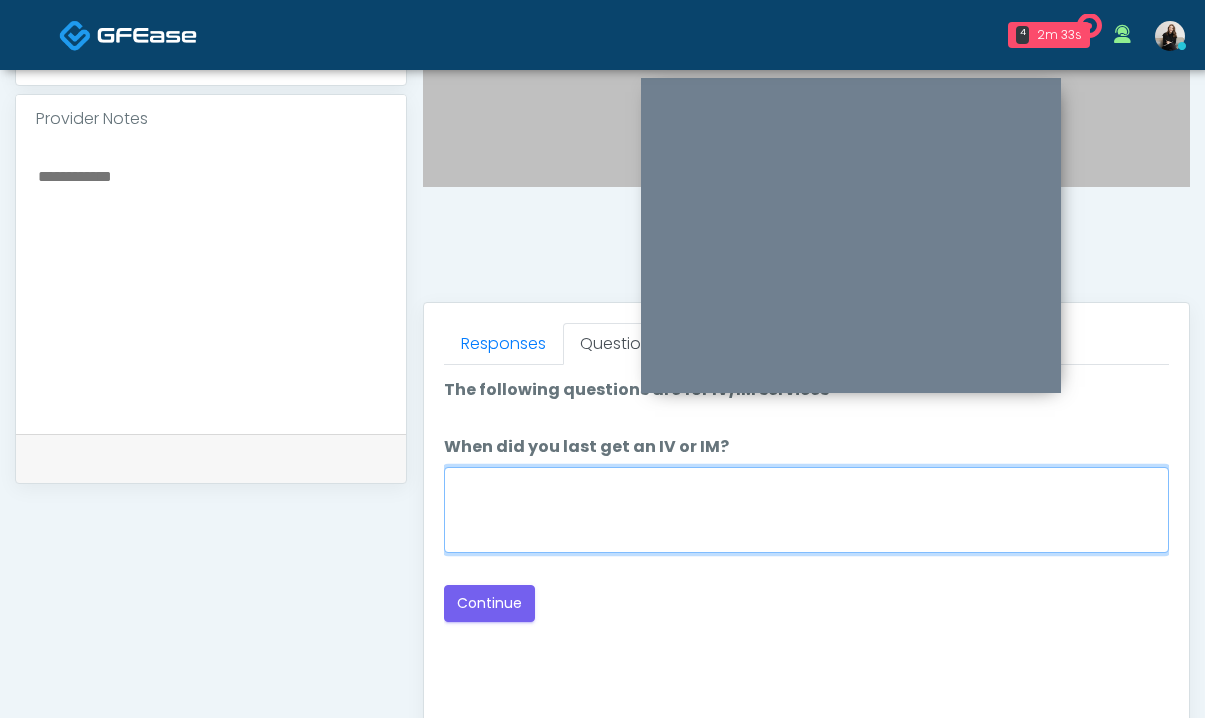 scroll, scrollTop: 625, scrollLeft: 0, axis: vertical 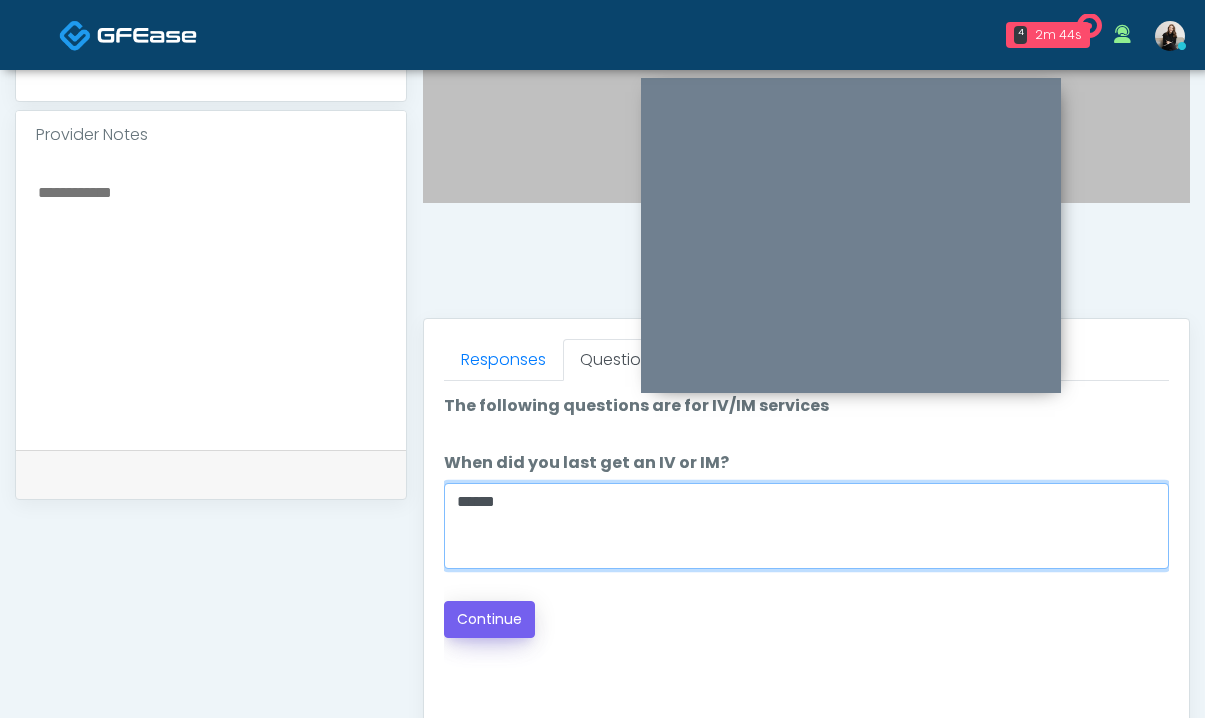 type on "******" 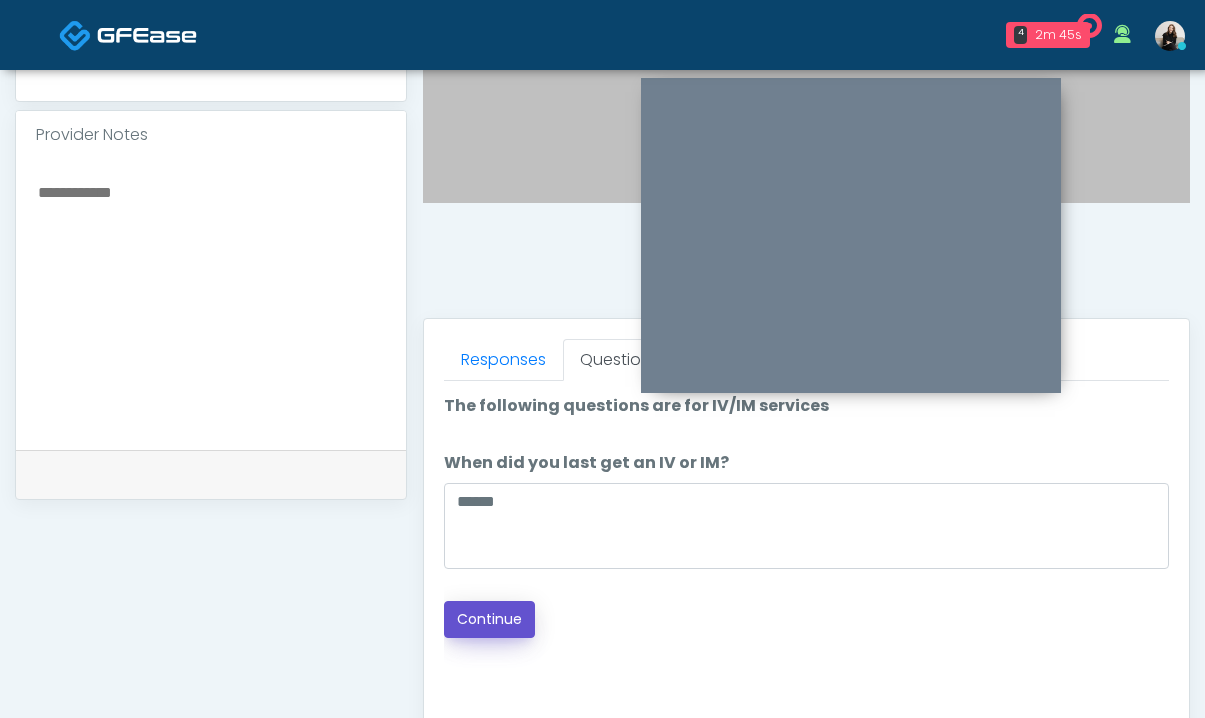 click on "Continue" at bounding box center [489, 619] 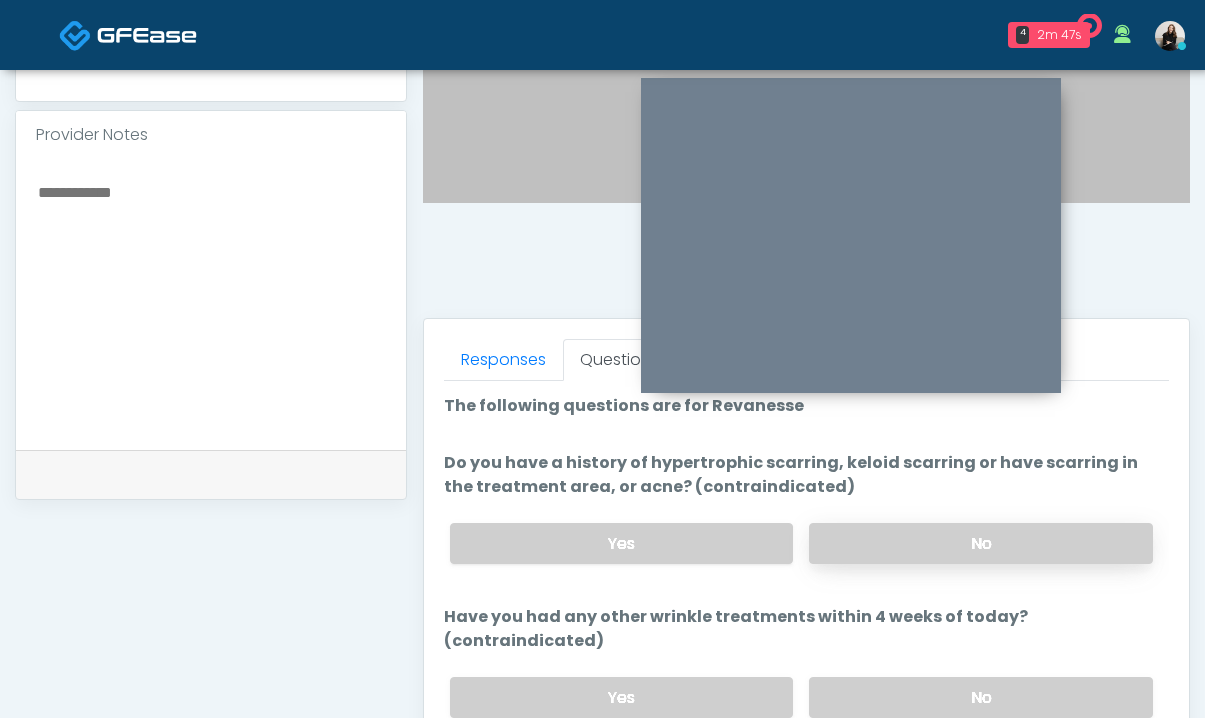 click on "No" at bounding box center (981, 543) 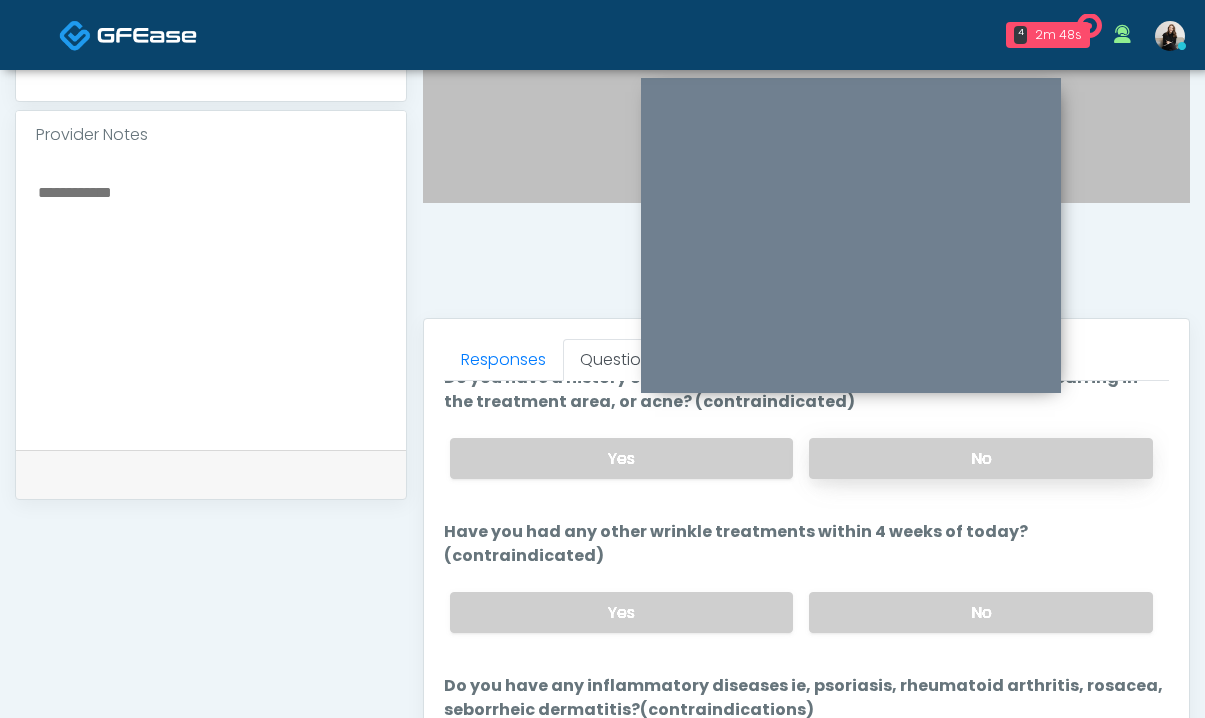 scroll, scrollTop: 94, scrollLeft: 0, axis: vertical 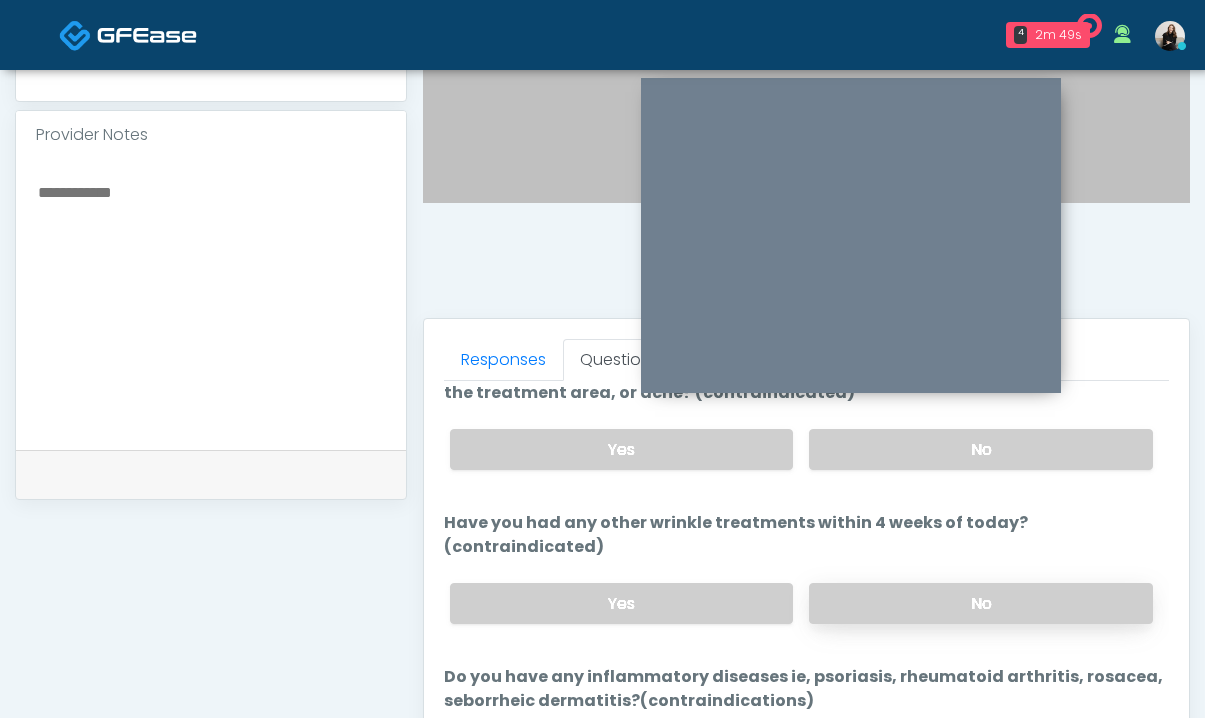 click on "No" at bounding box center (981, 603) 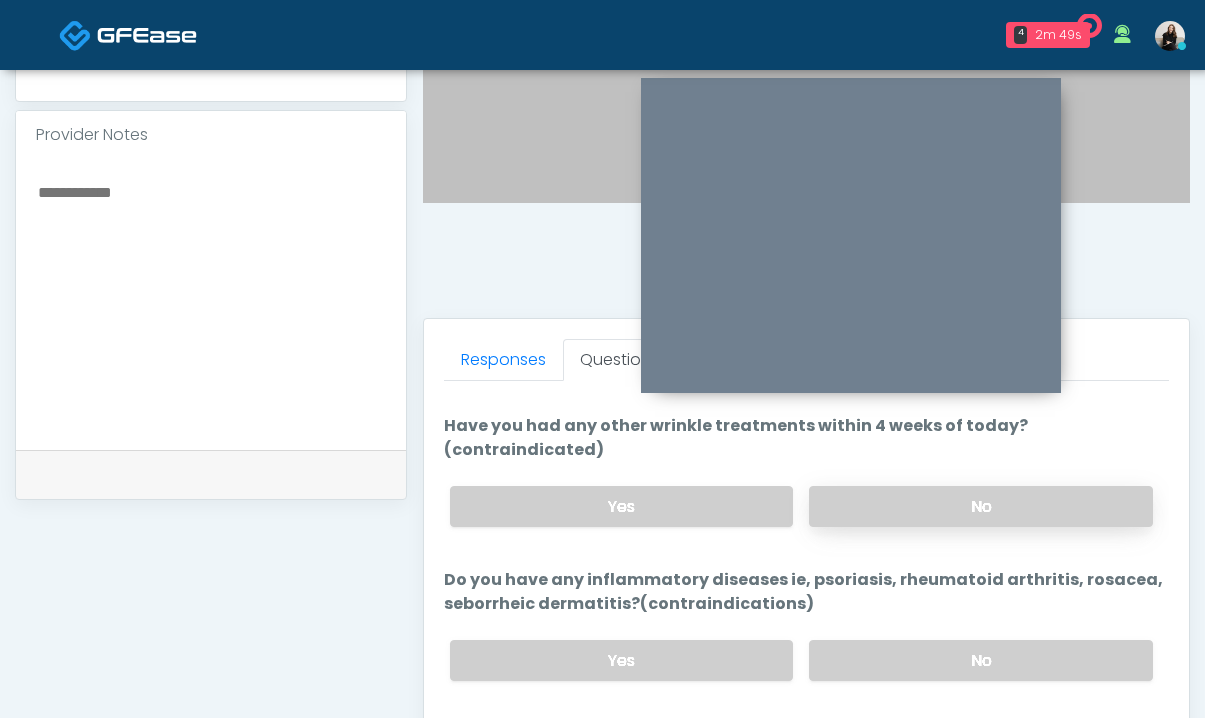 scroll, scrollTop: 195, scrollLeft: 0, axis: vertical 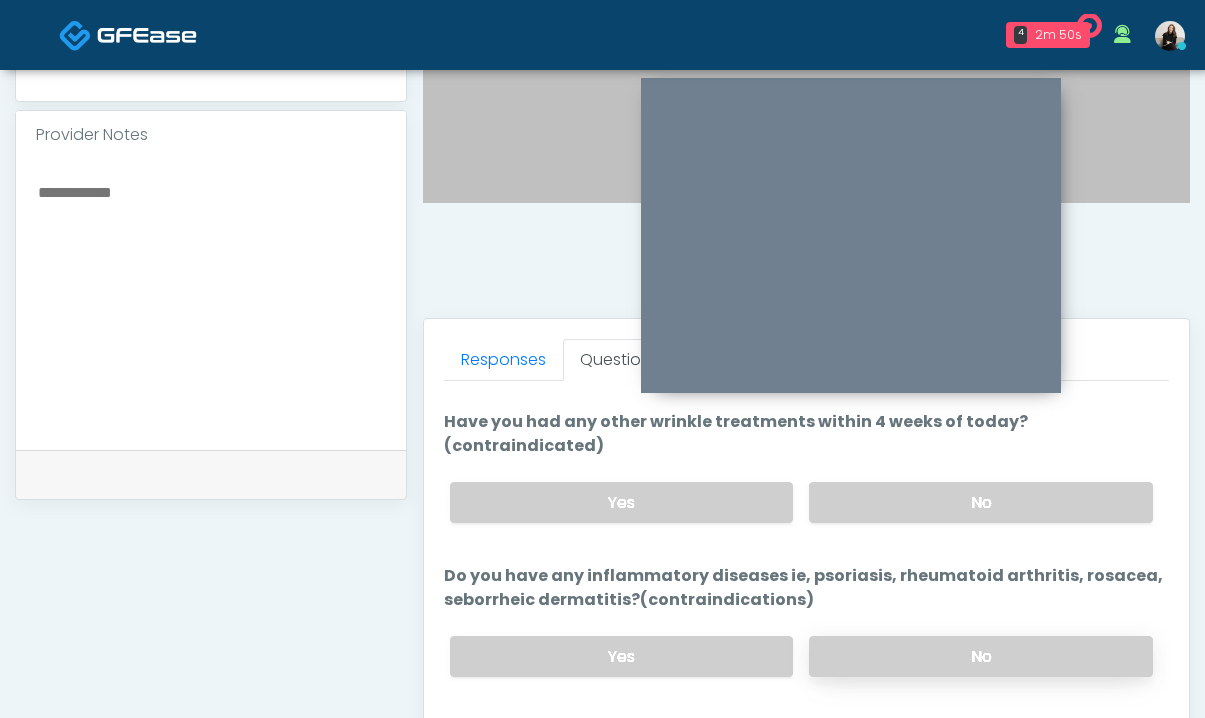 click on "No" at bounding box center (981, 656) 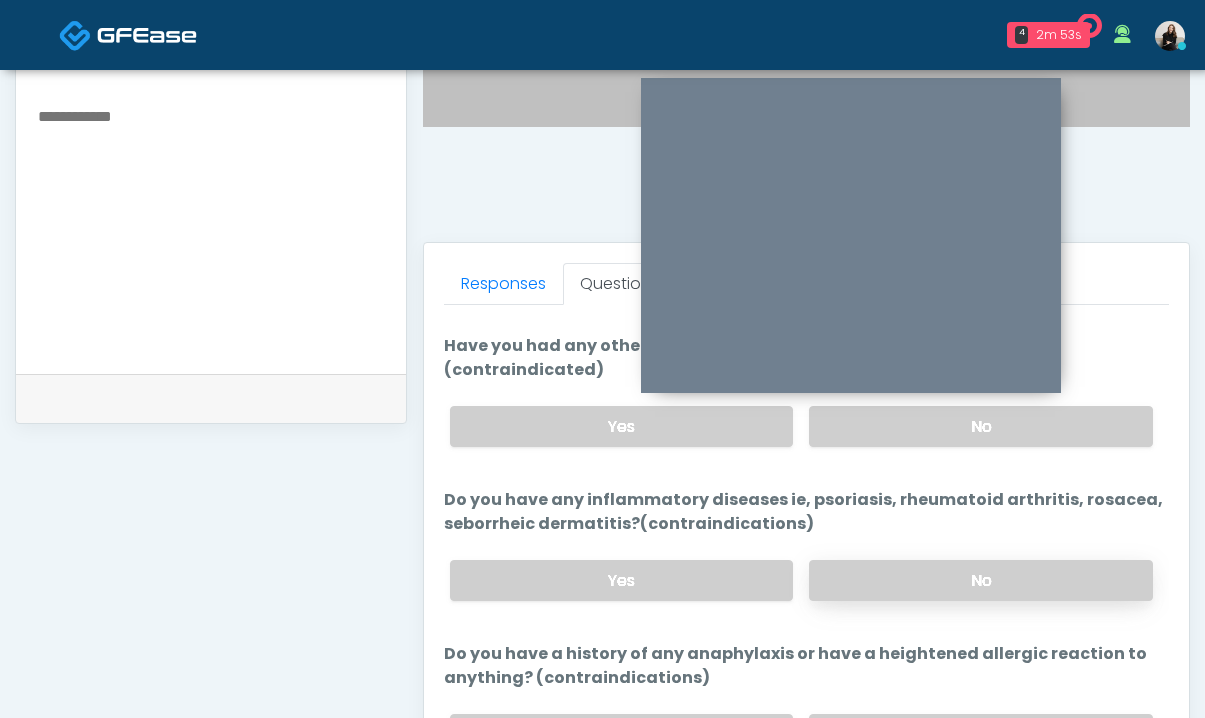 scroll, scrollTop: 714, scrollLeft: 0, axis: vertical 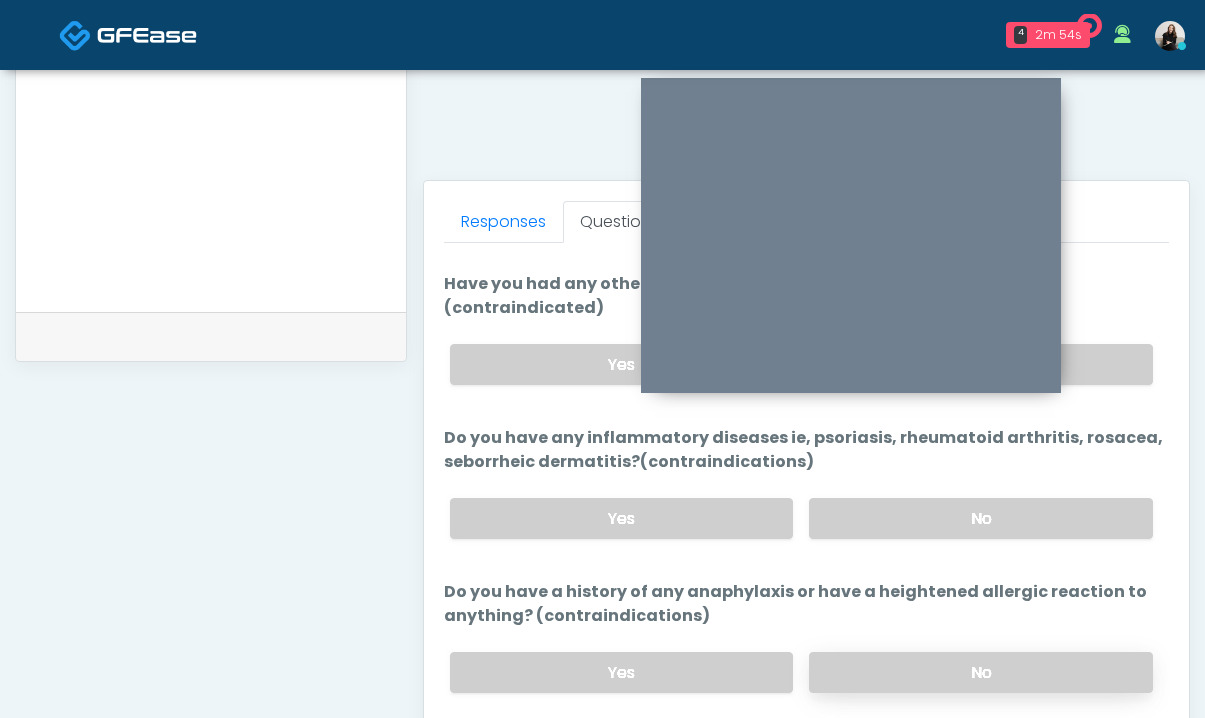 click on "No" at bounding box center (981, 672) 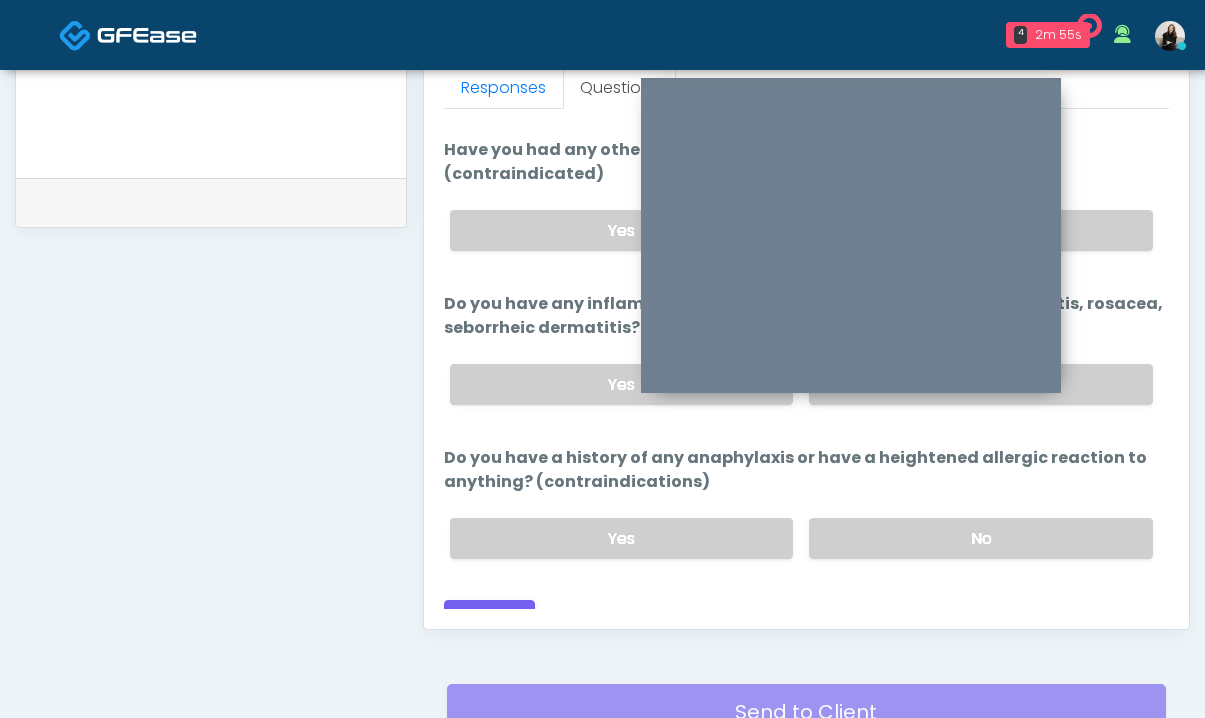 scroll, scrollTop: 921, scrollLeft: 0, axis: vertical 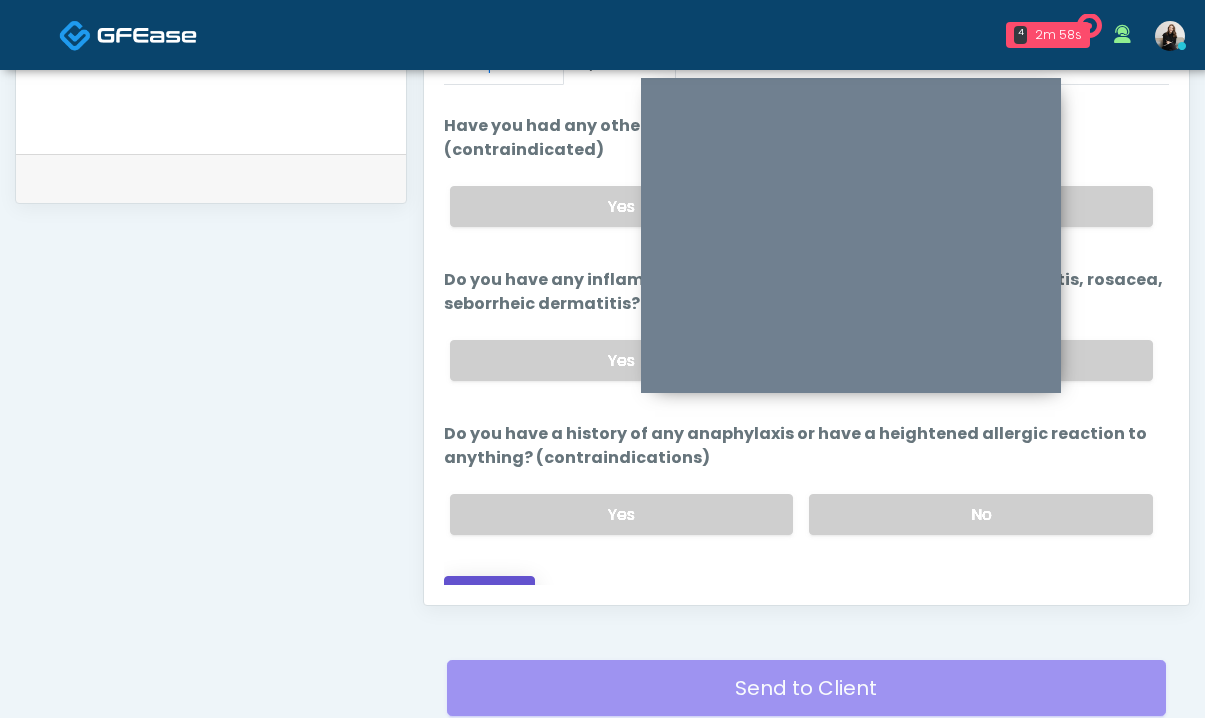 click on "Continue" at bounding box center [489, 594] 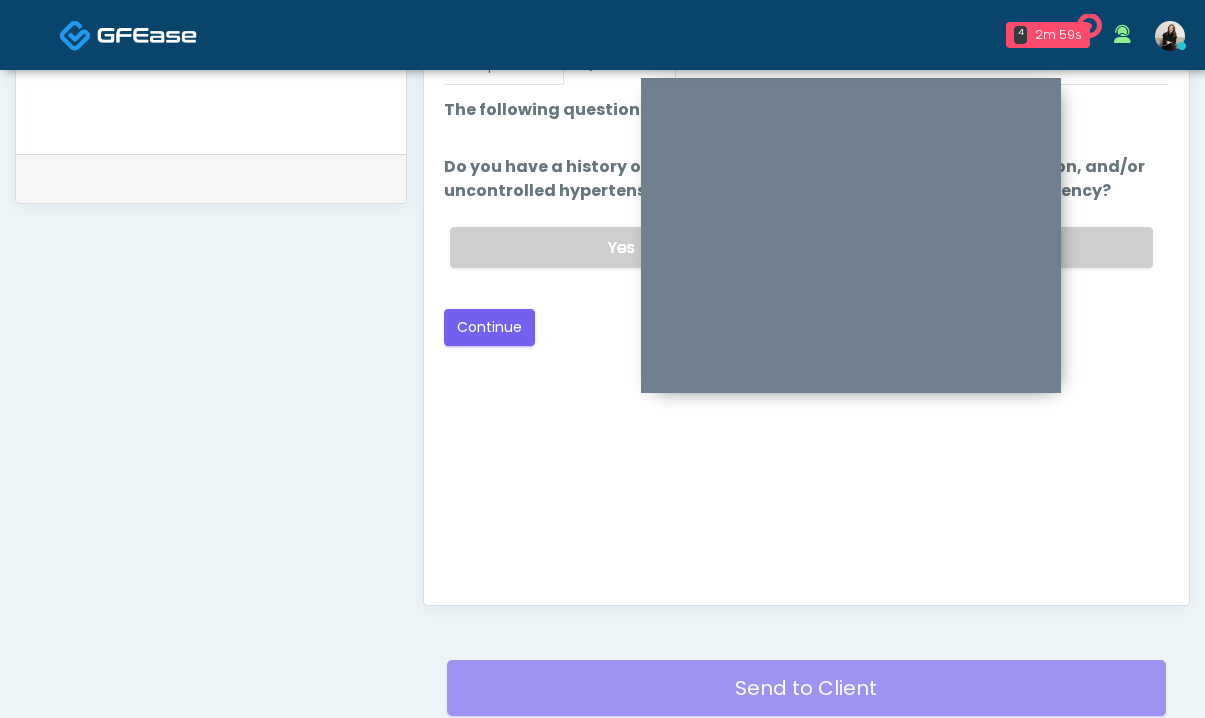 scroll, scrollTop: 0, scrollLeft: 0, axis: both 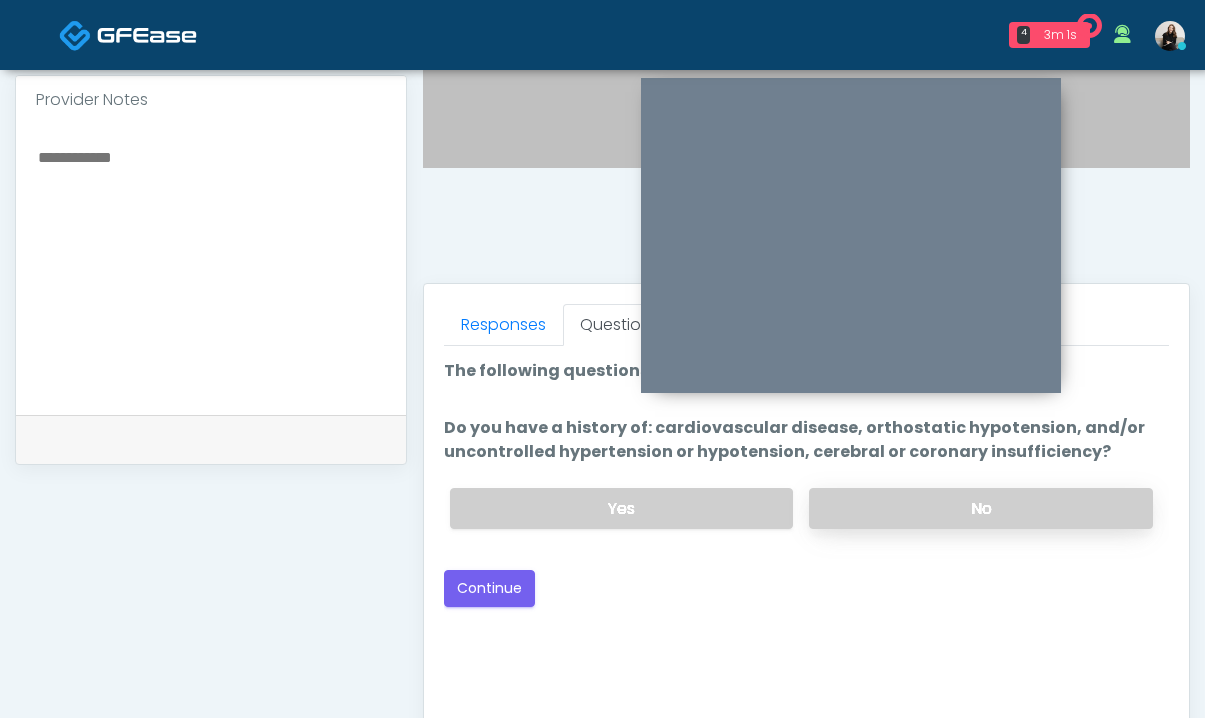 click on "No" at bounding box center [981, 508] 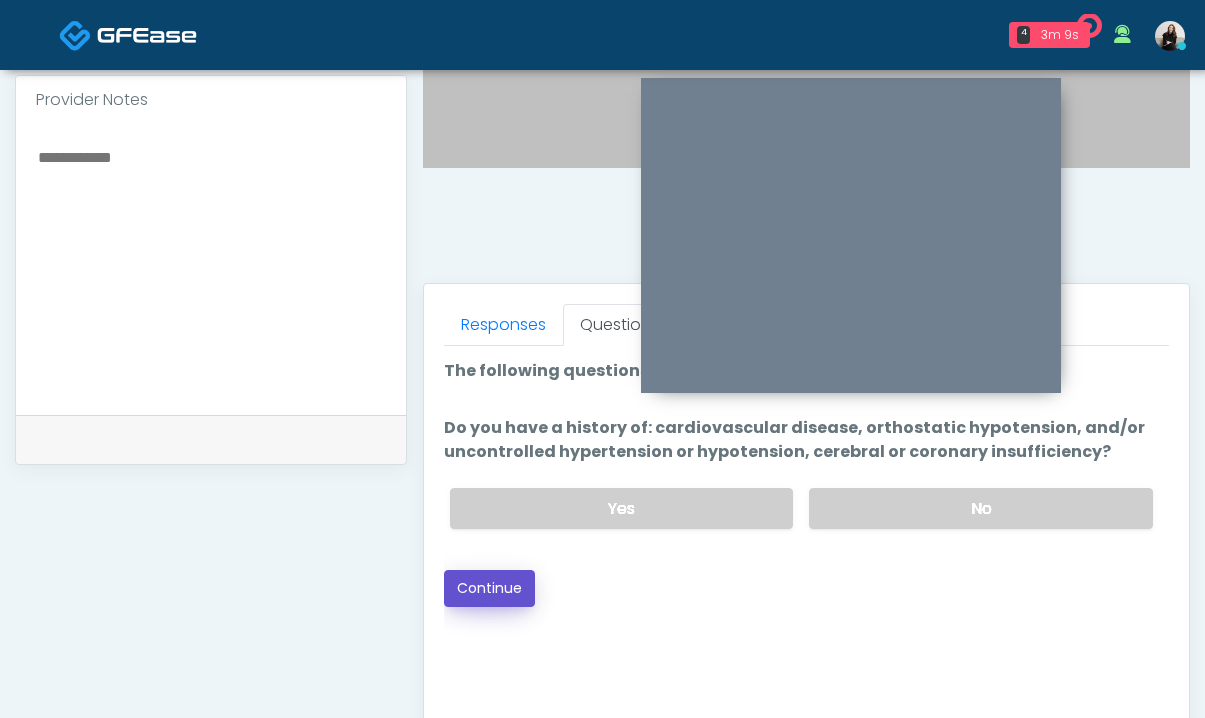 click on "Continue" at bounding box center (489, 588) 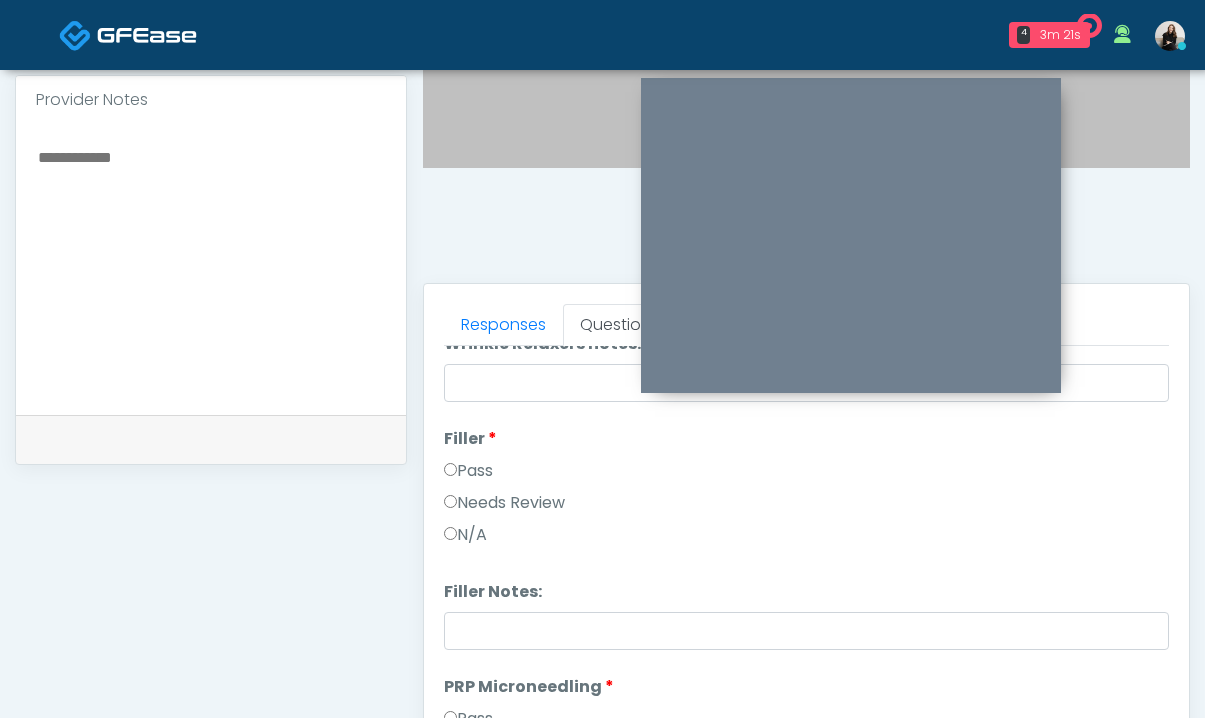 scroll, scrollTop: 0, scrollLeft: 0, axis: both 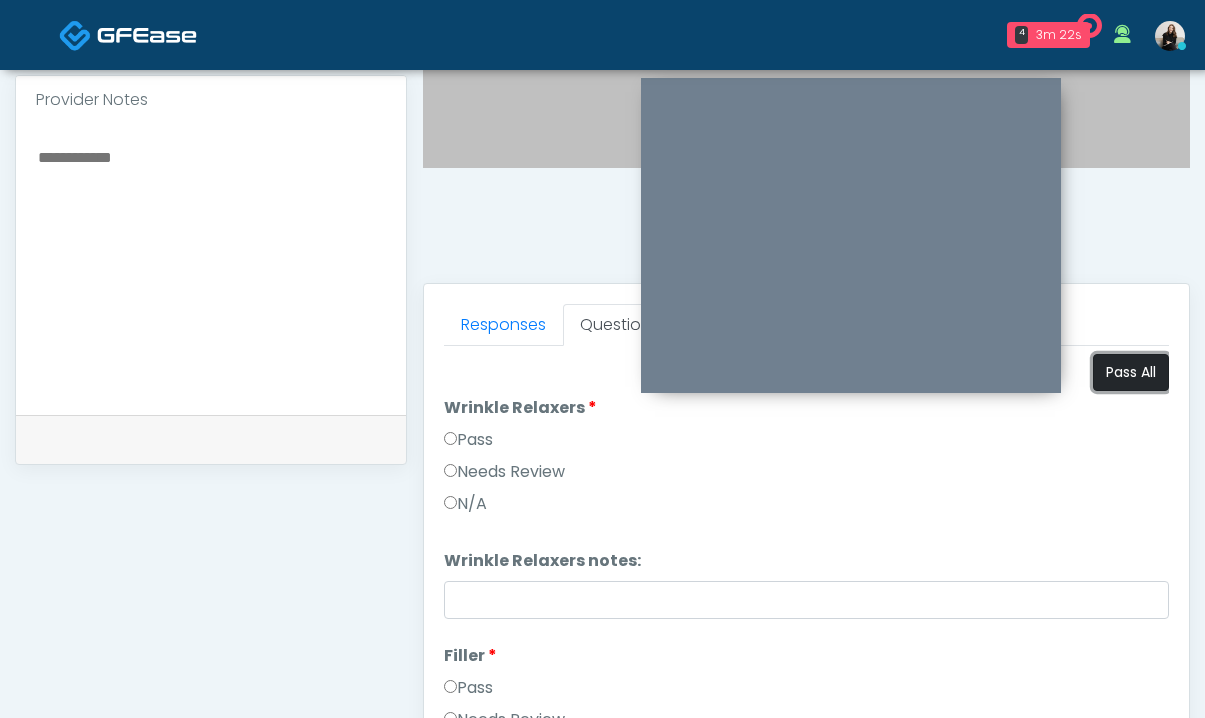 click on "Pass All" at bounding box center [1131, 372] 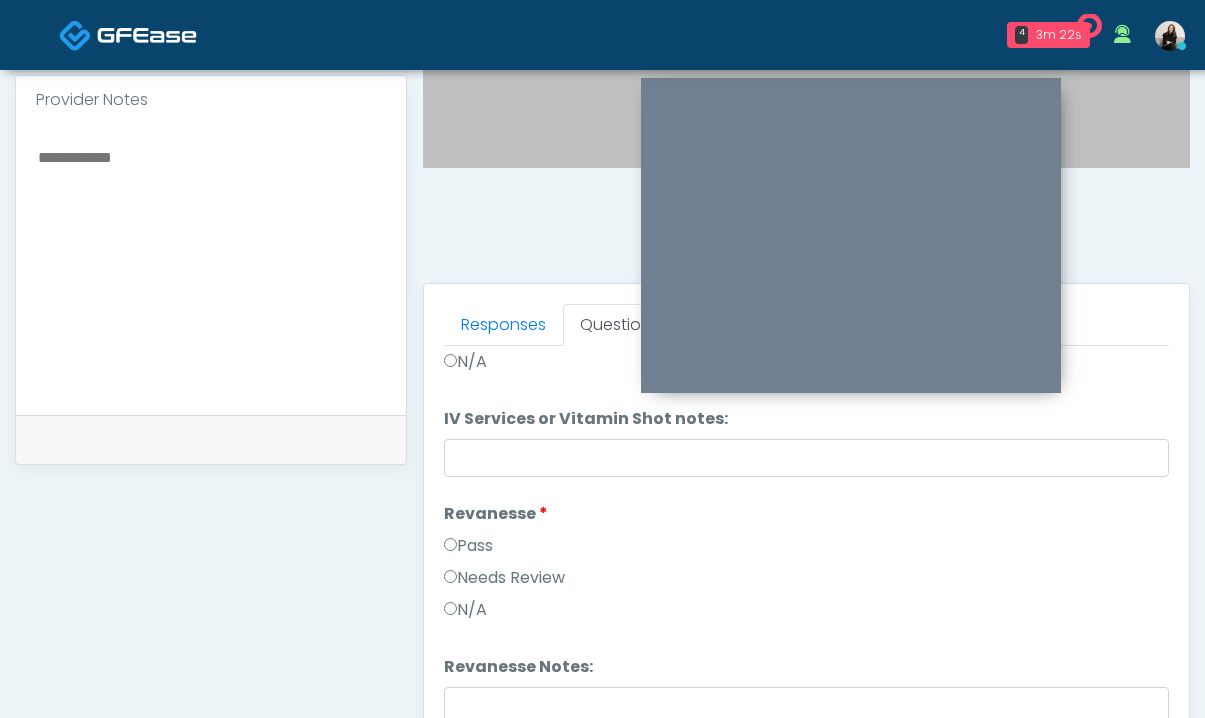 scroll, scrollTop: 1571, scrollLeft: 0, axis: vertical 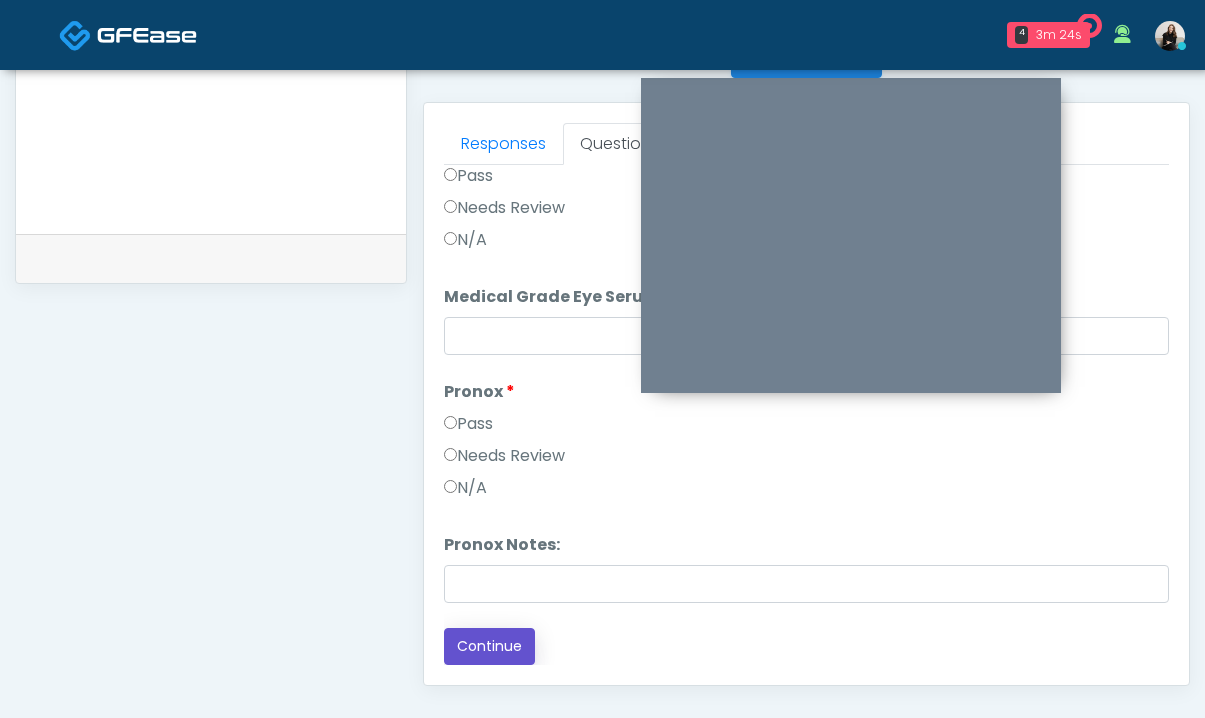 click on "Continue" at bounding box center (489, 646) 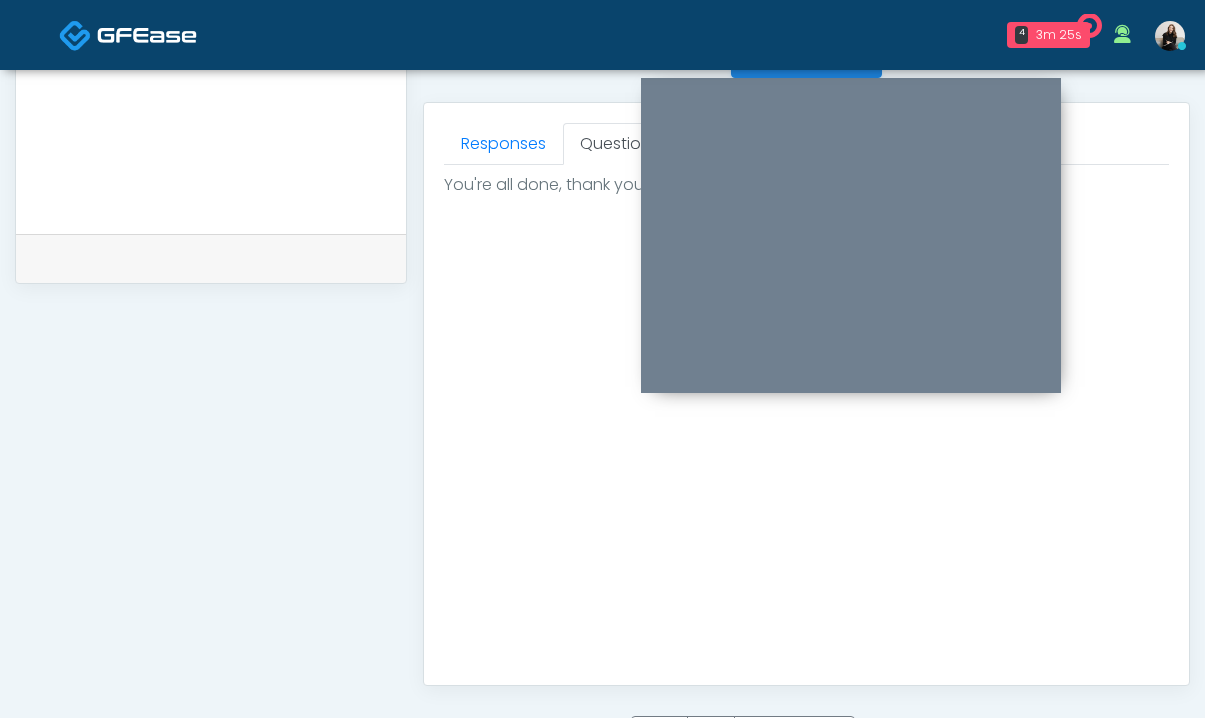 scroll, scrollTop: 0, scrollLeft: 0, axis: both 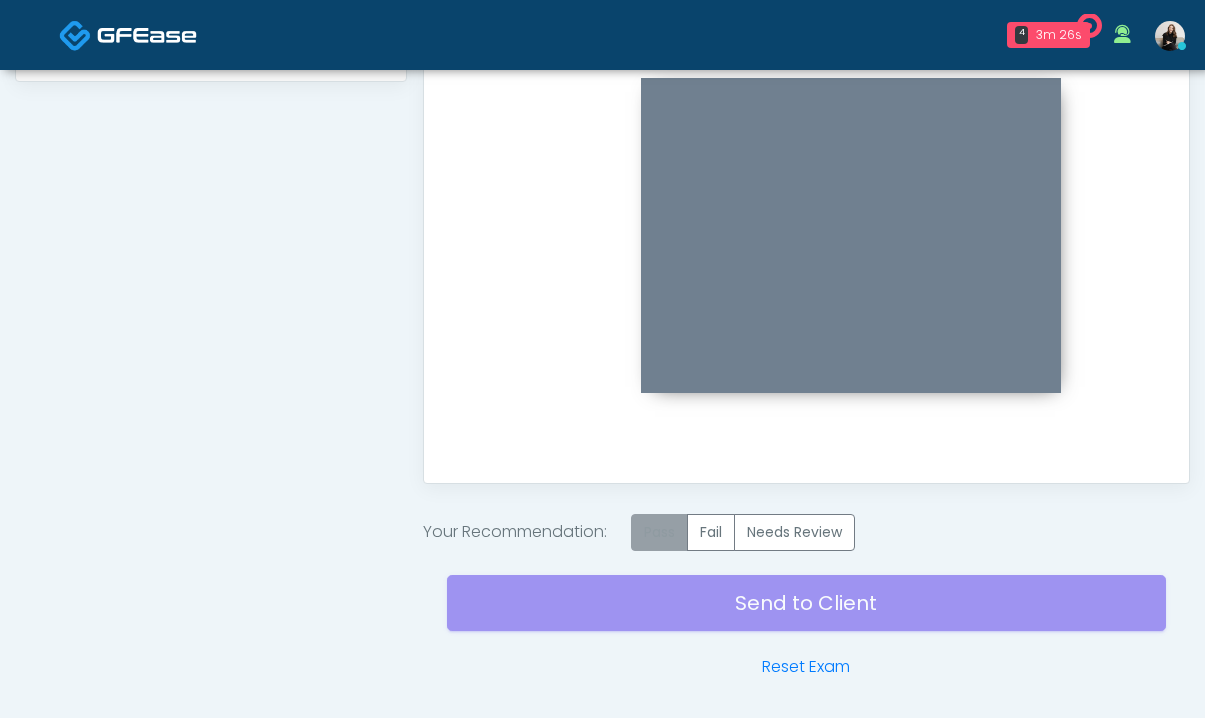 click on "Pass" at bounding box center [659, 532] 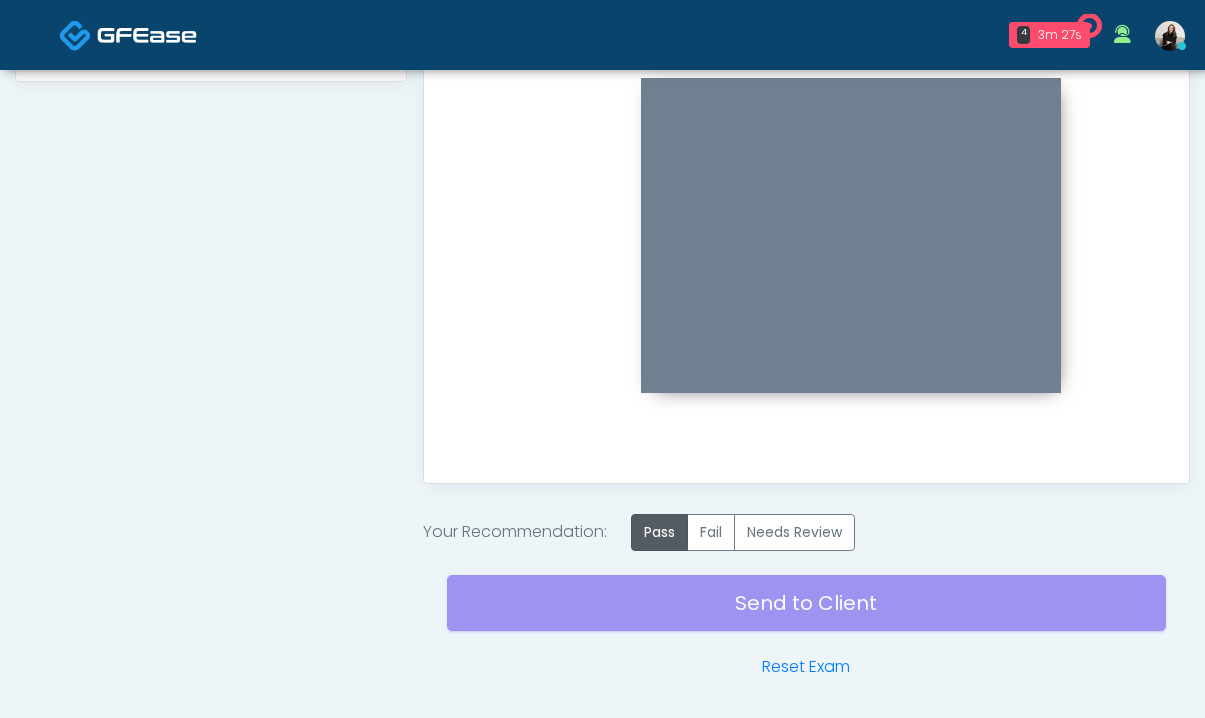click on "Send to Client
Reset Exam" at bounding box center (806, 615) 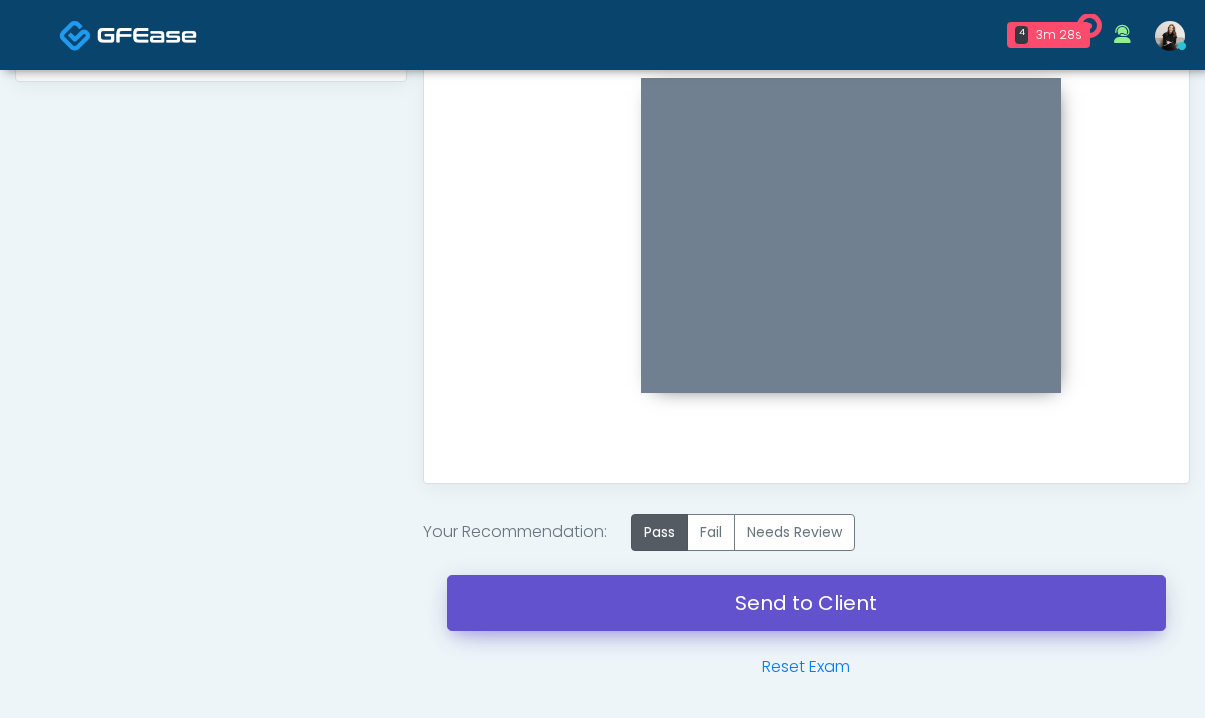 click on "Send to Client" at bounding box center (806, 603) 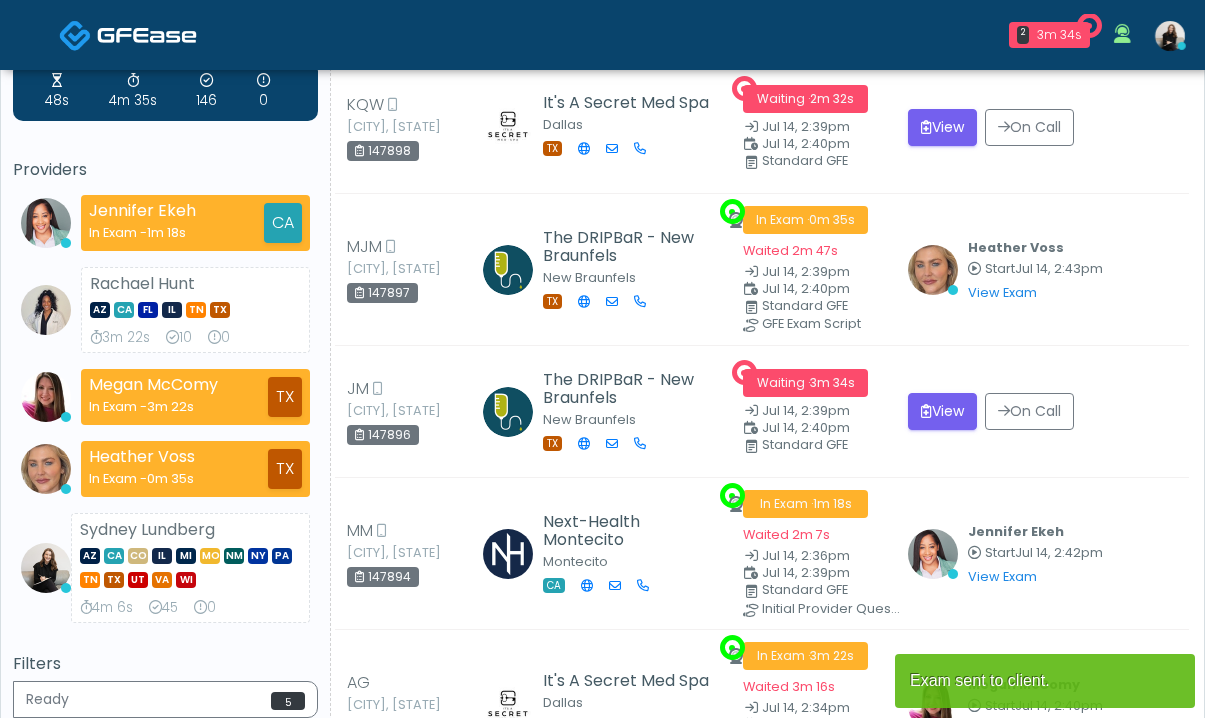scroll, scrollTop: 105, scrollLeft: 0, axis: vertical 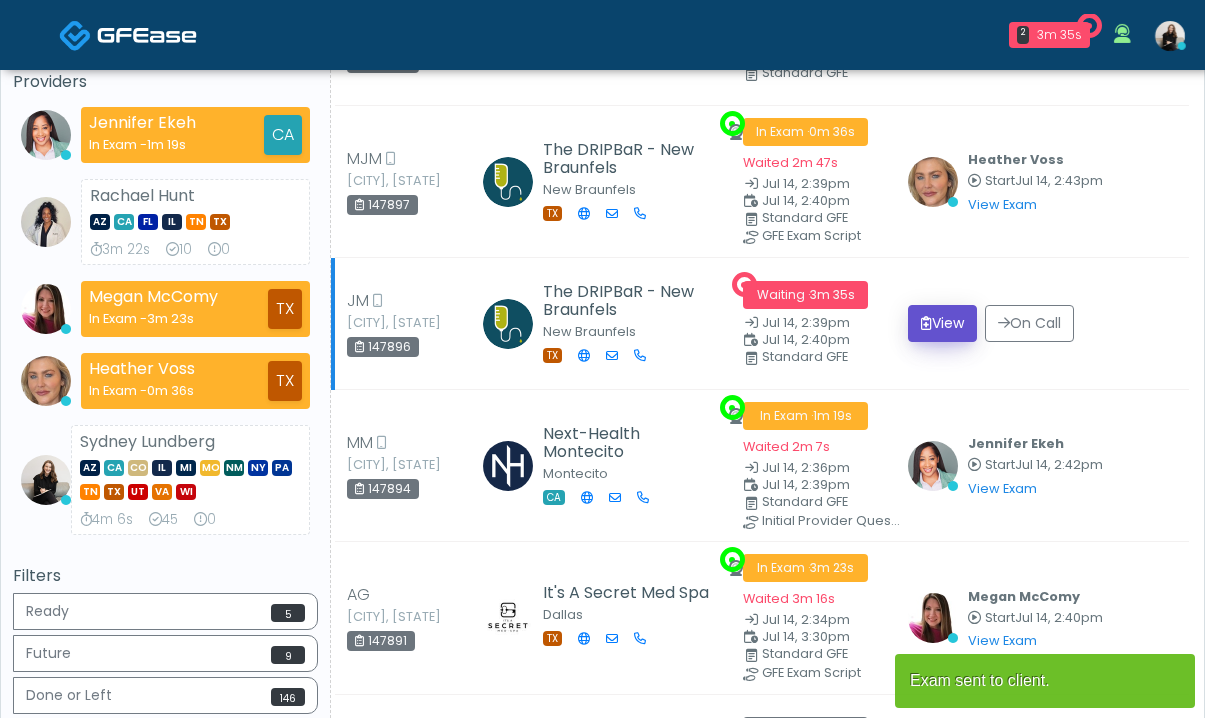 click on "View" at bounding box center (942, 323) 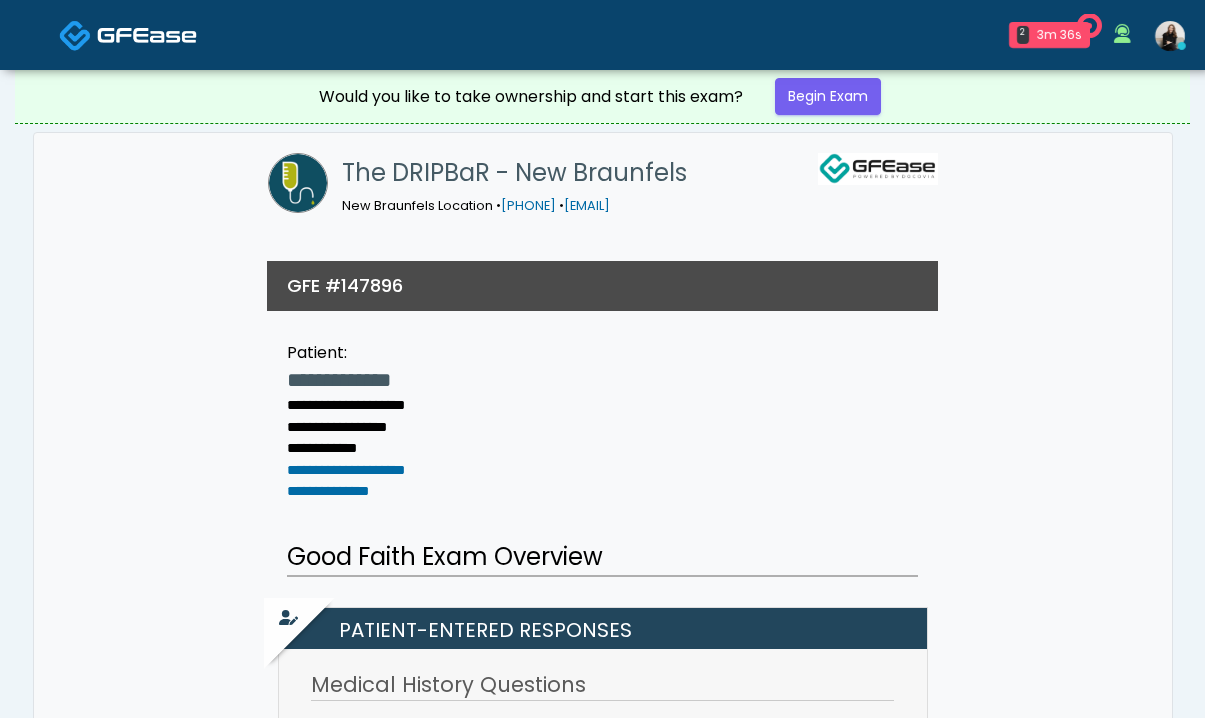 scroll, scrollTop: 313, scrollLeft: 0, axis: vertical 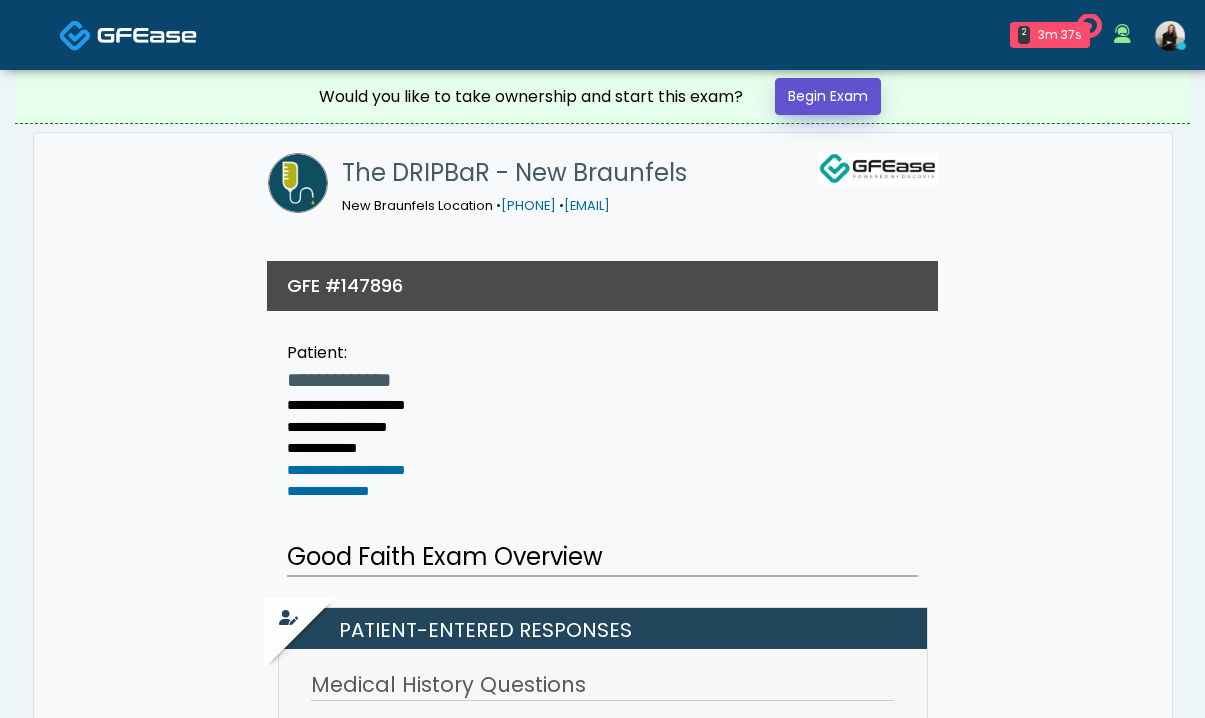click on "Begin Exam" at bounding box center (828, 96) 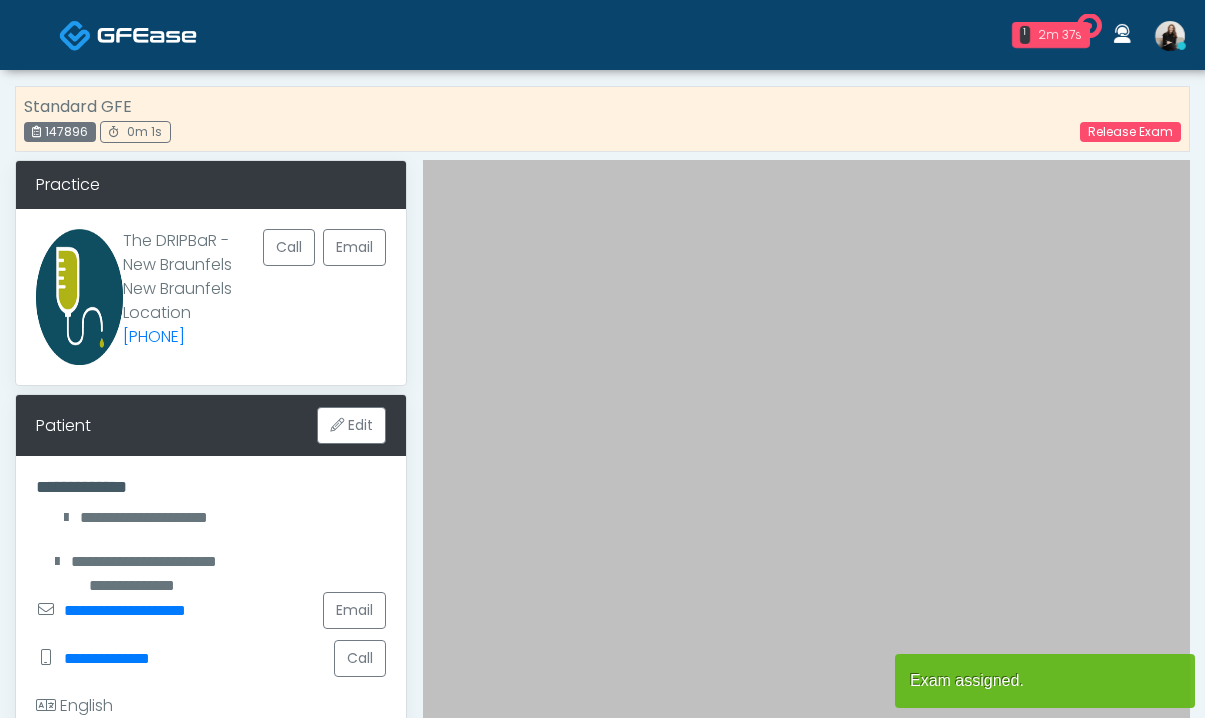 scroll, scrollTop: 0, scrollLeft: 0, axis: both 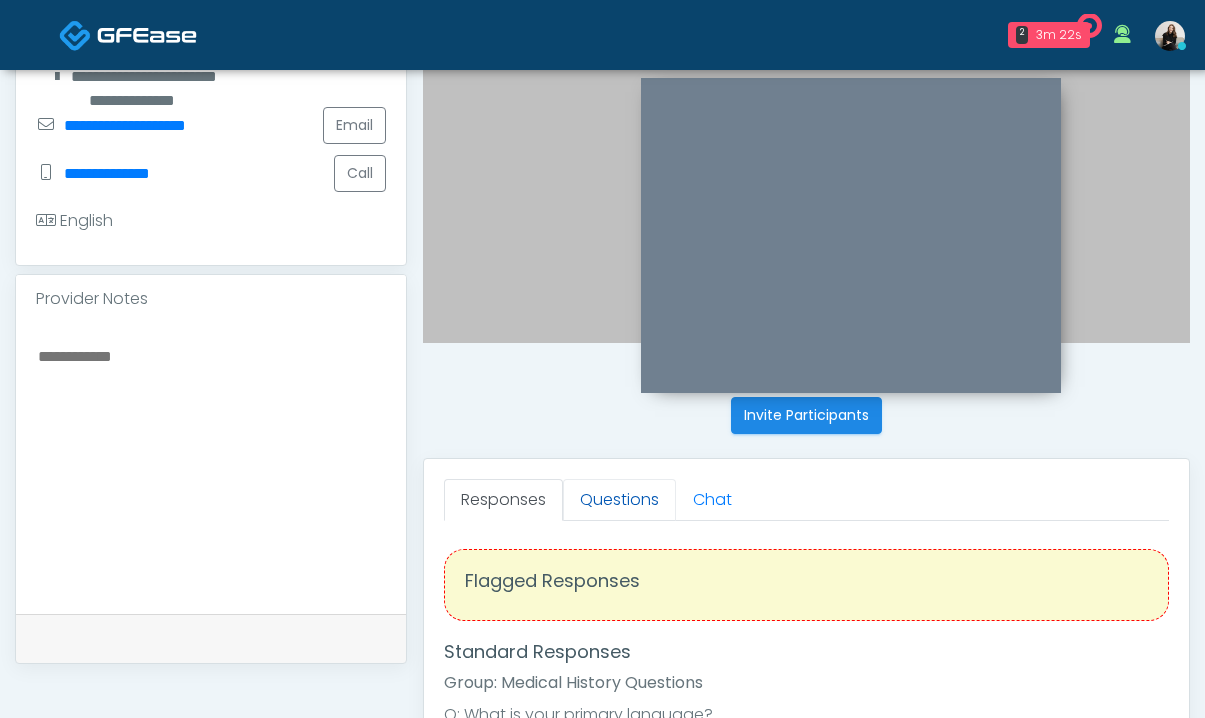 click on "Questions" at bounding box center [619, 500] 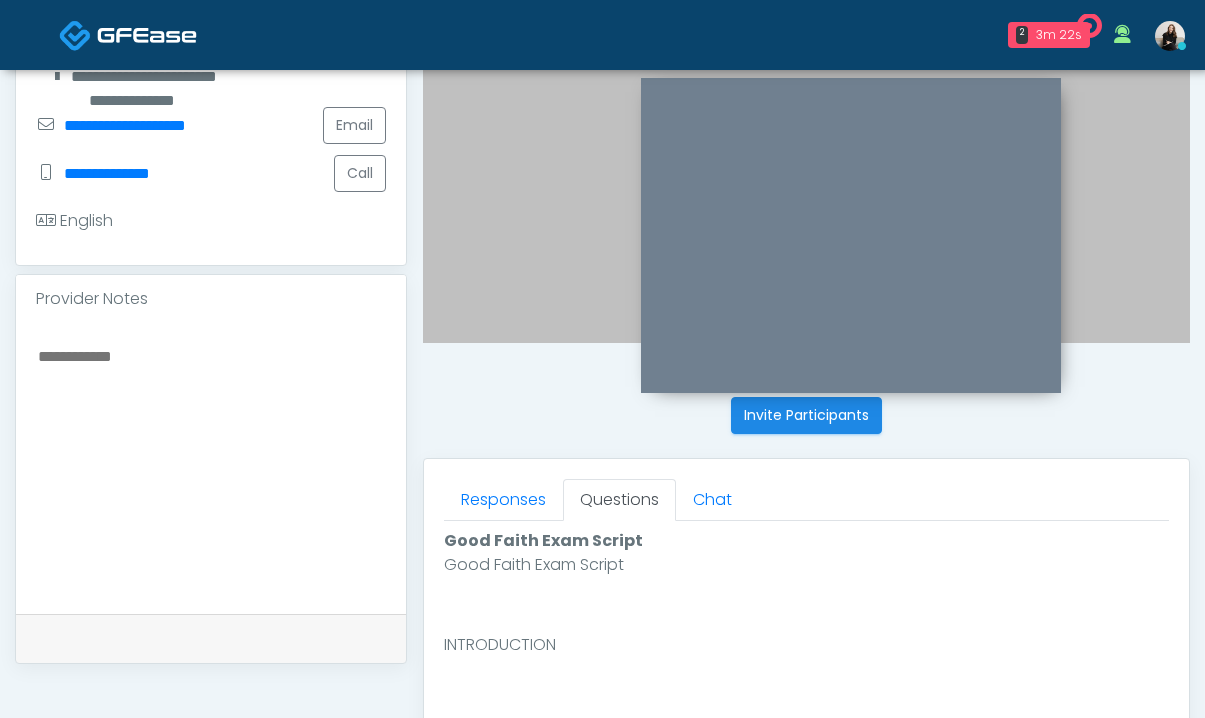 scroll, scrollTop: 1077, scrollLeft: 0, axis: vertical 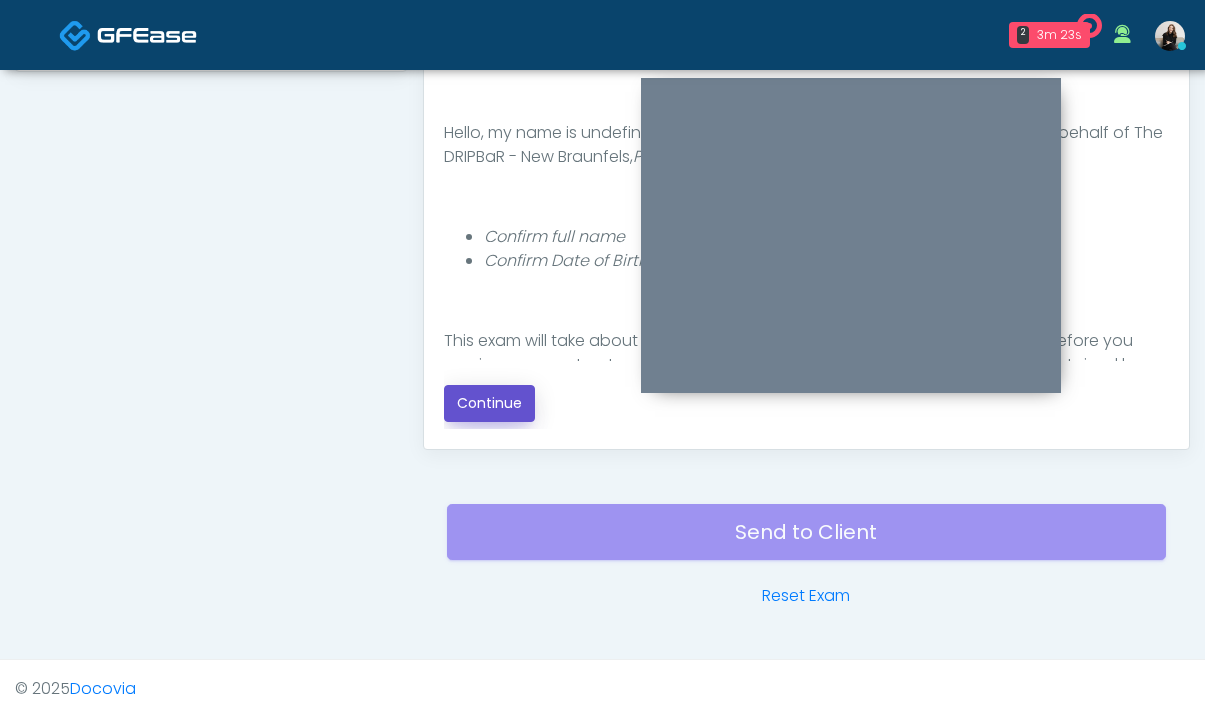 click on "Continue" at bounding box center (489, 403) 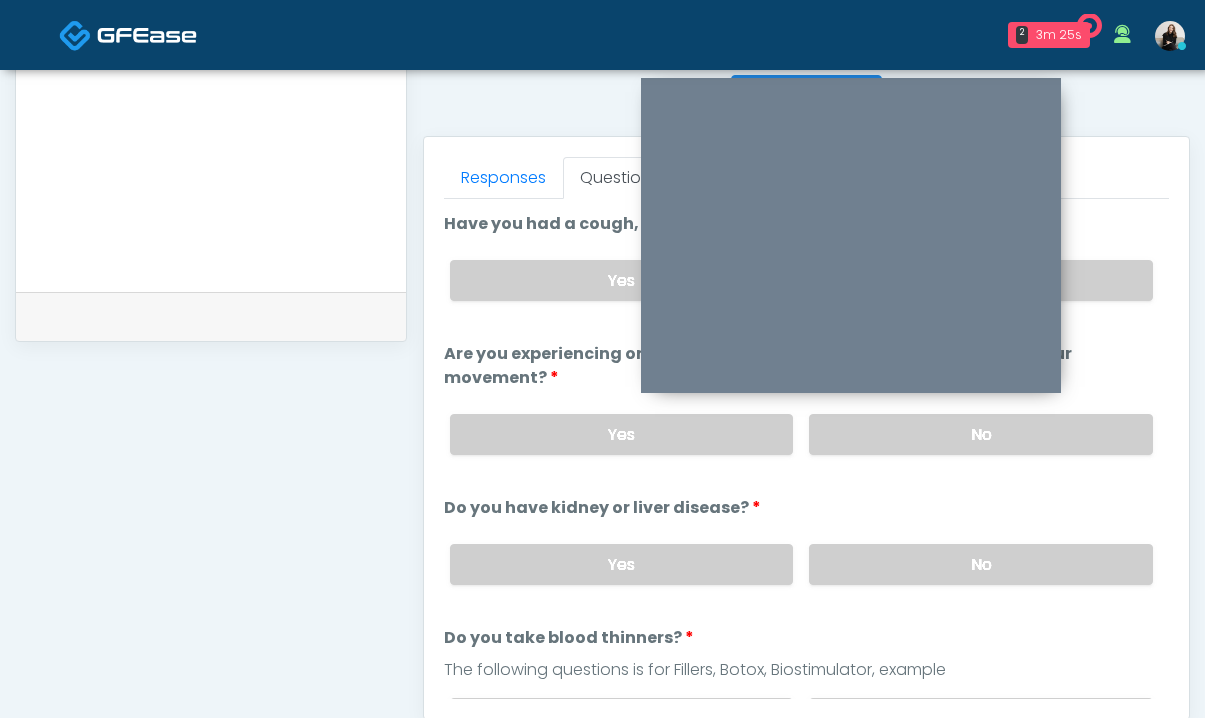 scroll, scrollTop: 747, scrollLeft: 0, axis: vertical 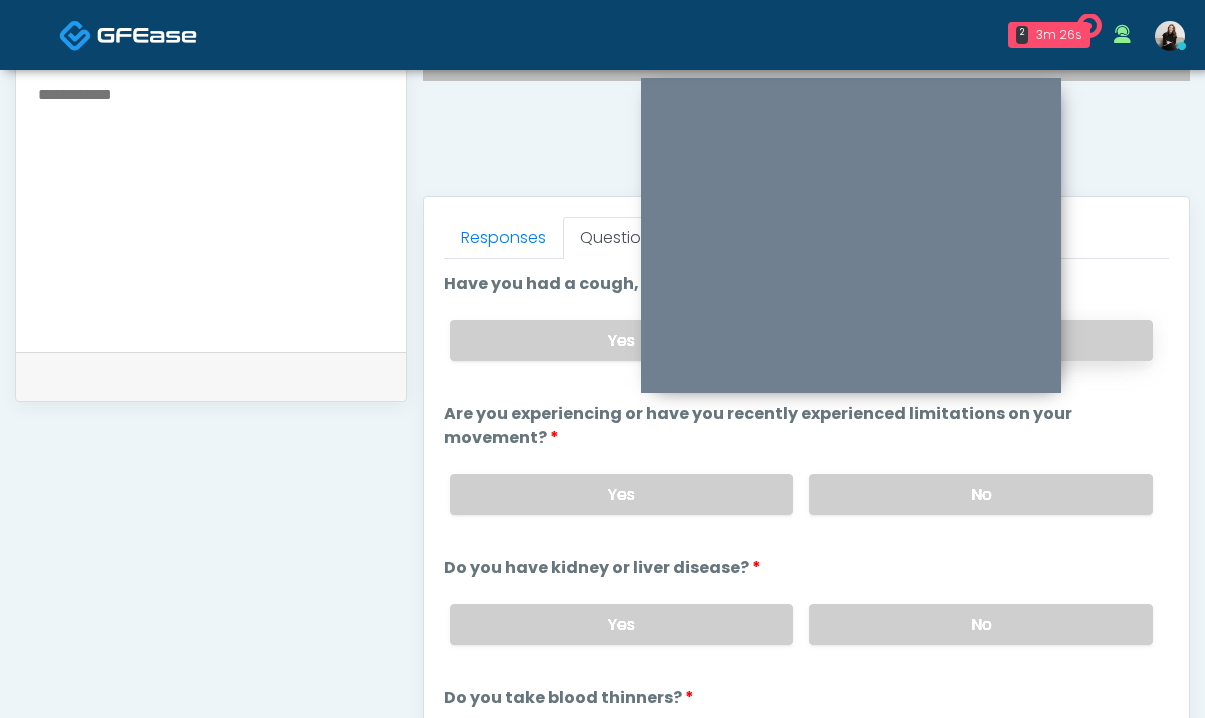 click on "No" at bounding box center [981, 340] 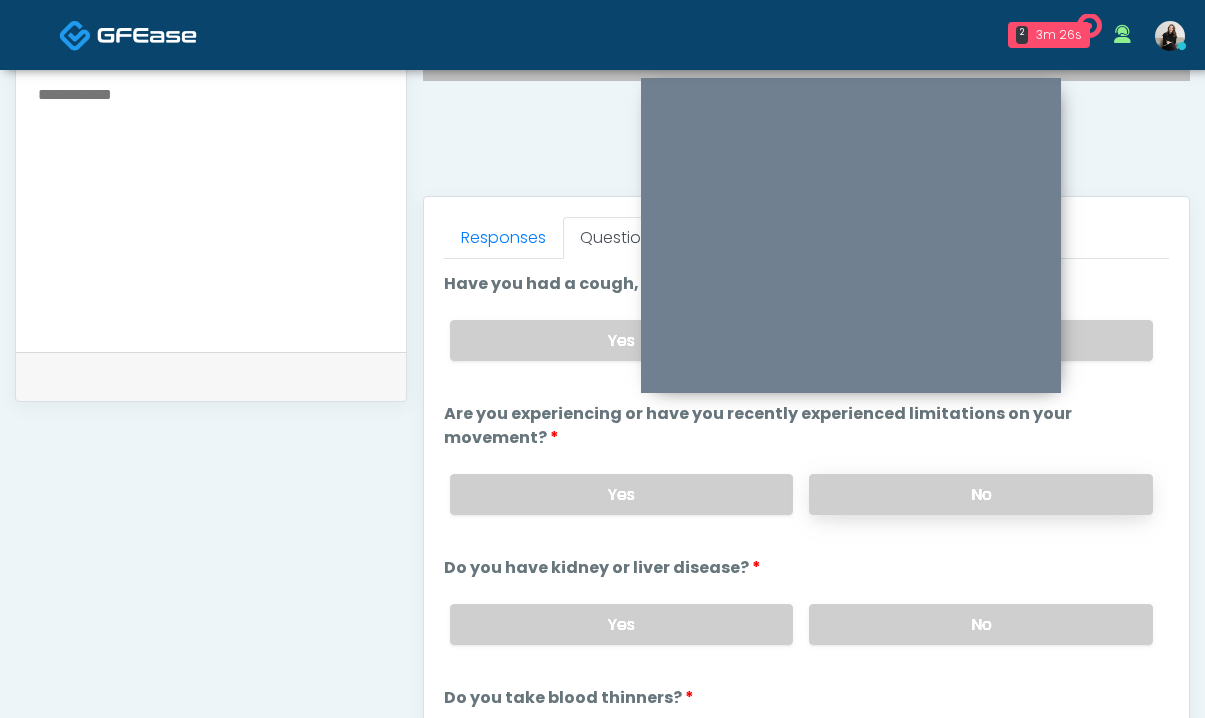 click on "No" at bounding box center (981, 494) 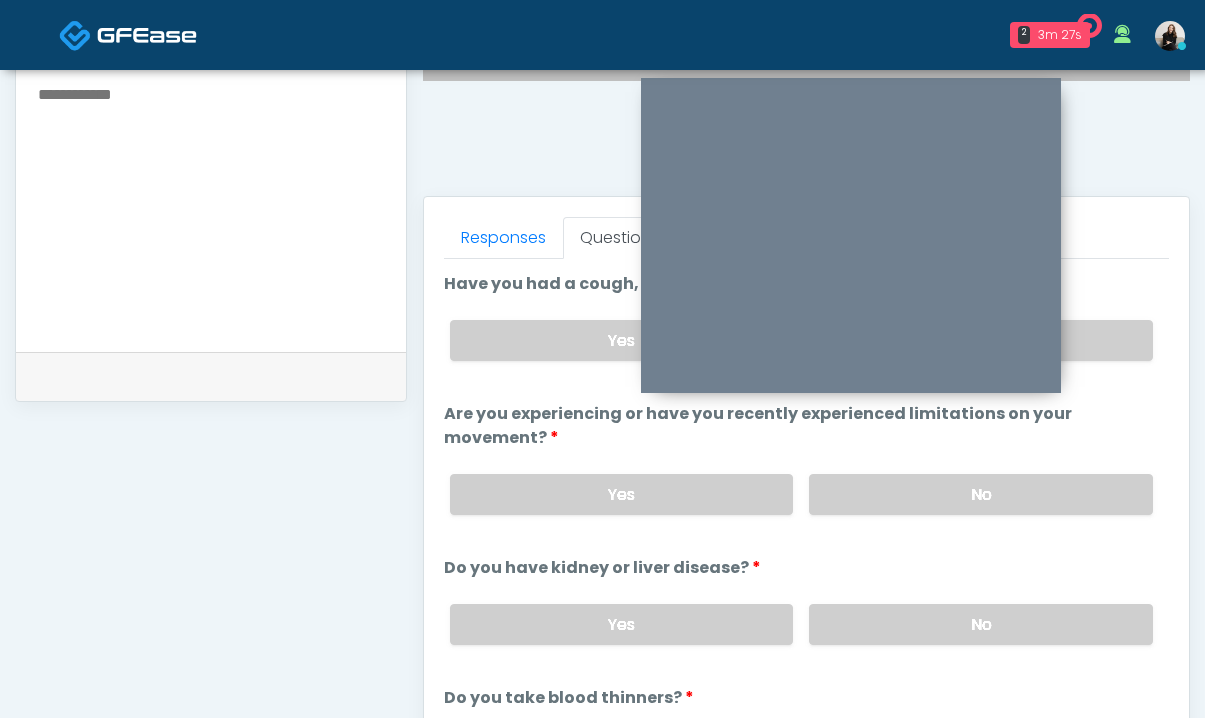 click on "Yes
No" at bounding box center [801, 624] 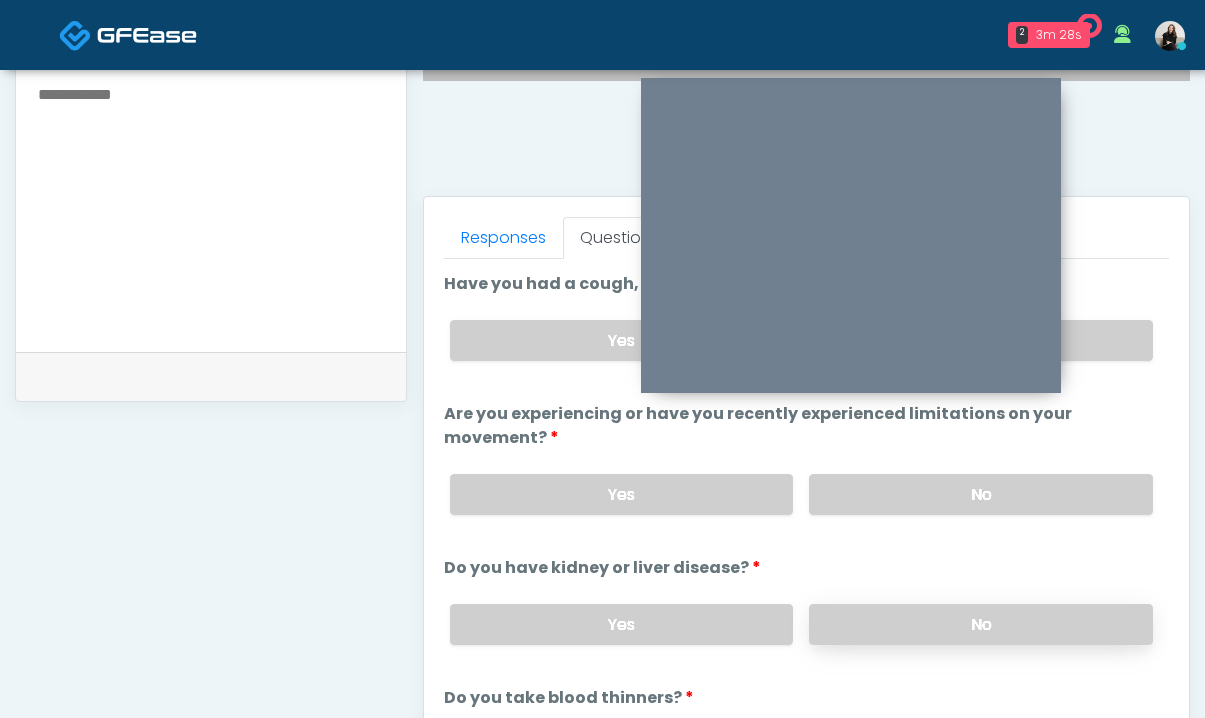 click on "No" at bounding box center [981, 624] 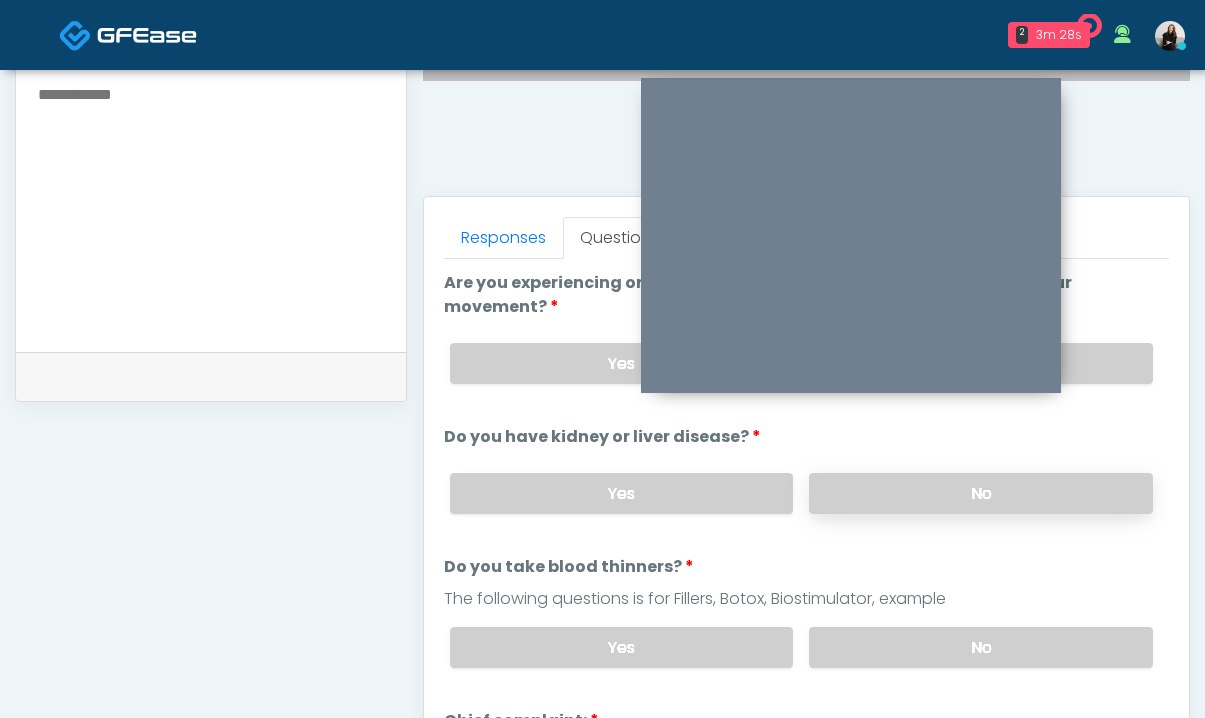 scroll, scrollTop: 232, scrollLeft: 0, axis: vertical 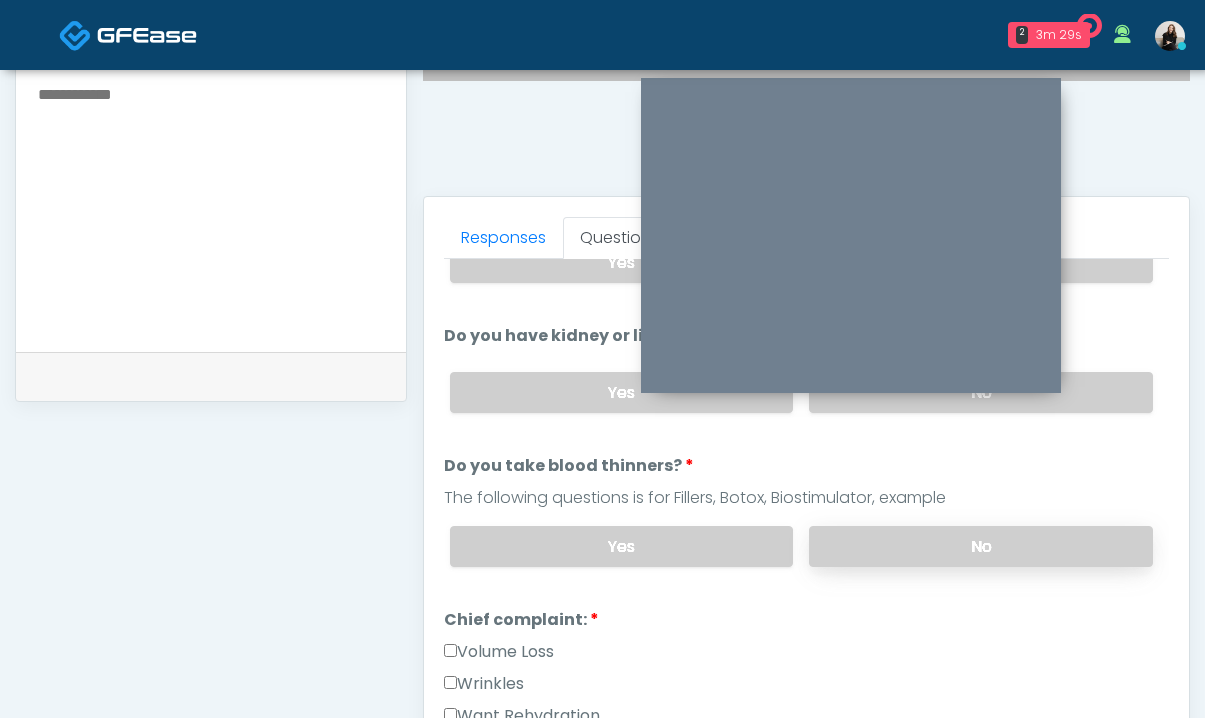 click on "No" at bounding box center [981, 546] 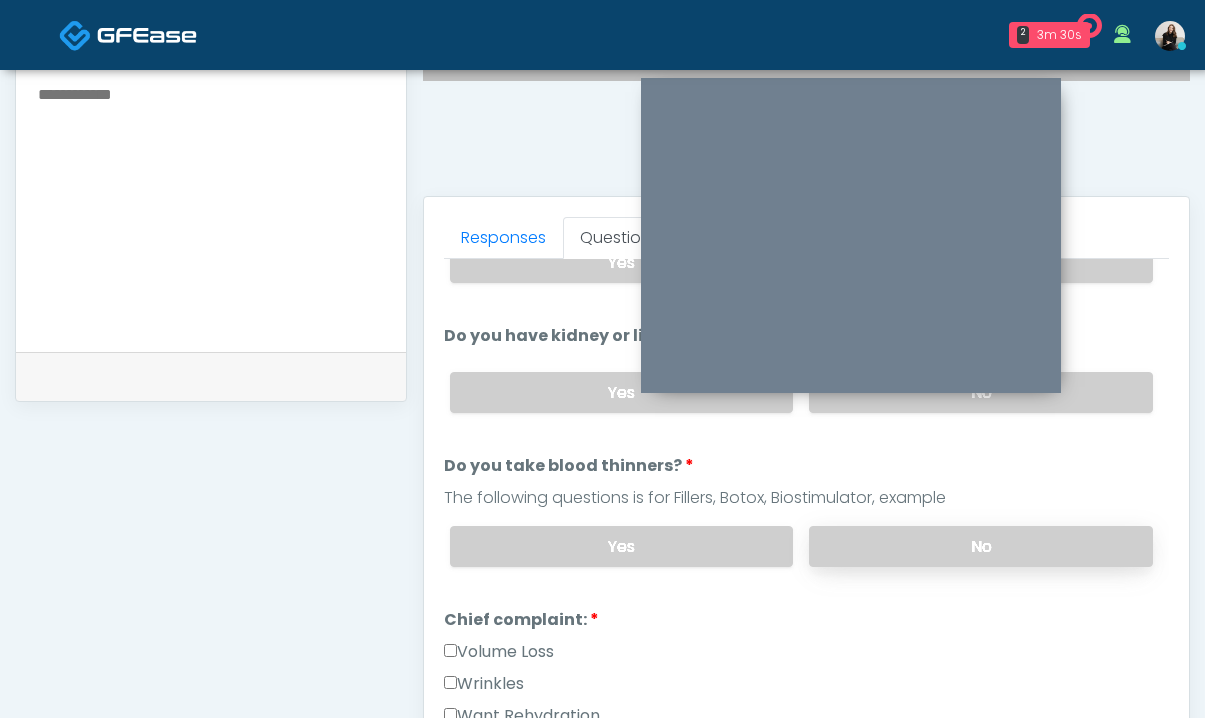 scroll, scrollTop: 352, scrollLeft: 0, axis: vertical 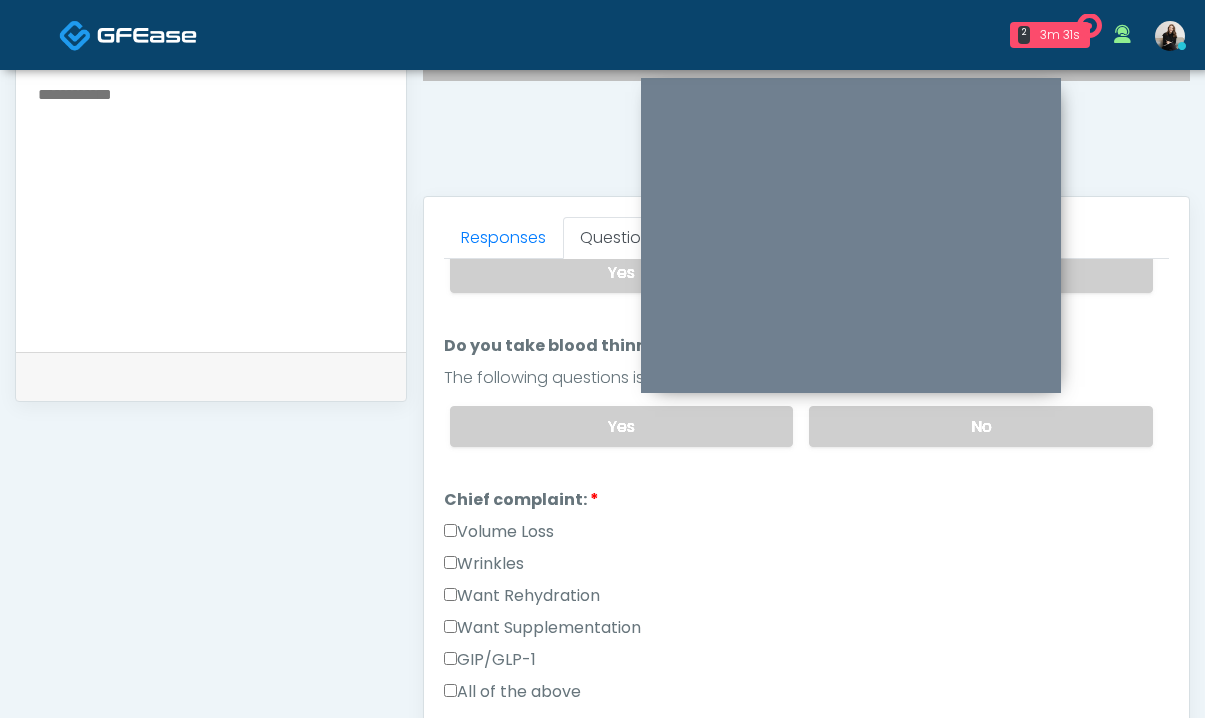 click on "Want Rehydration" at bounding box center (522, 596) 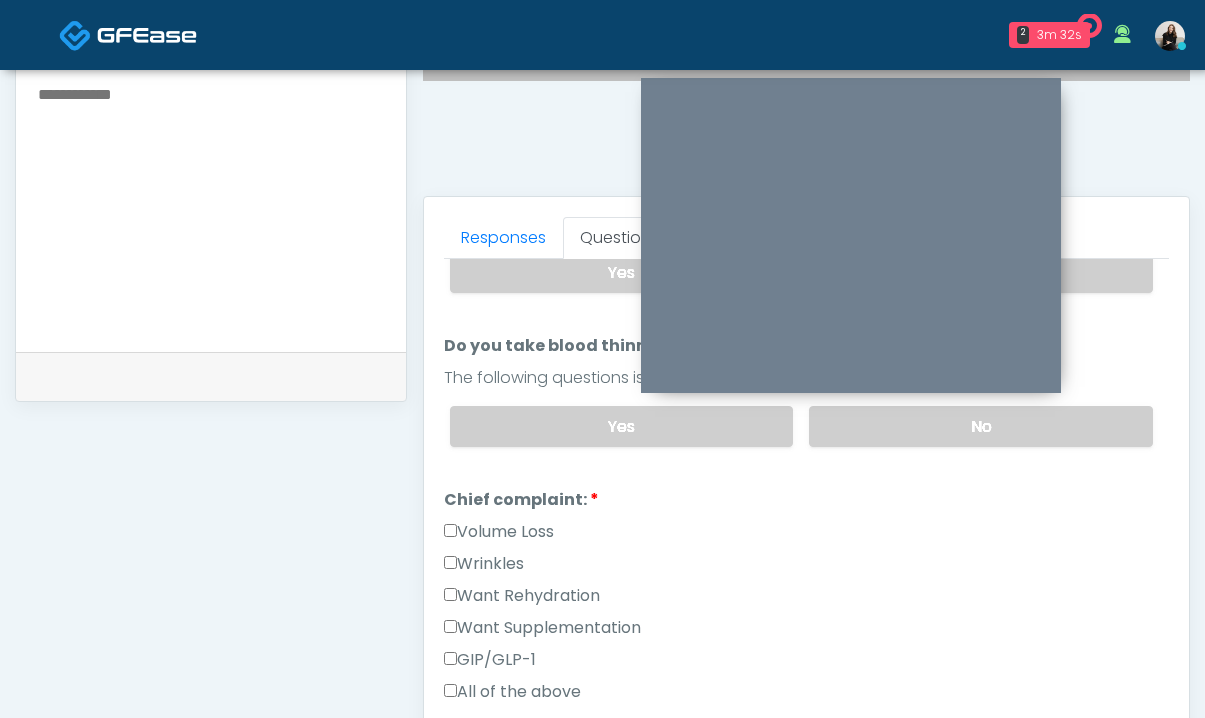 click on "Want Supplementation" at bounding box center (542, 628) 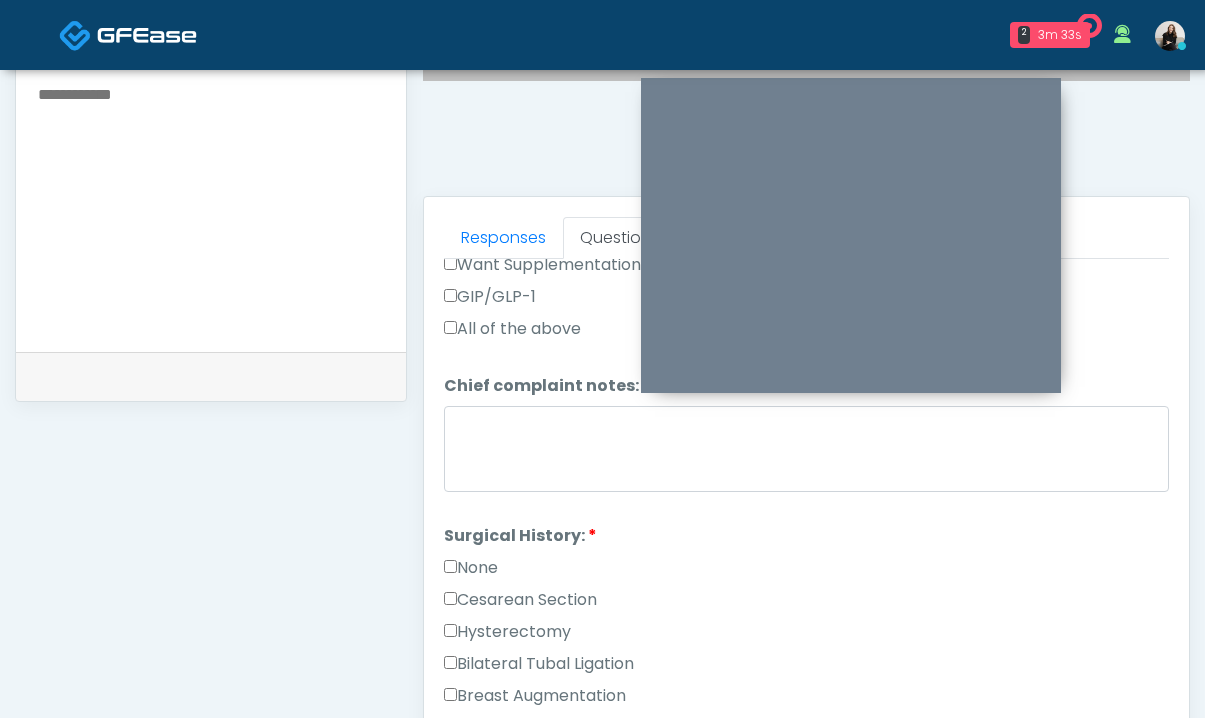 scroll, scrollTop: 763, scrollLeft: 0, axis: vertical 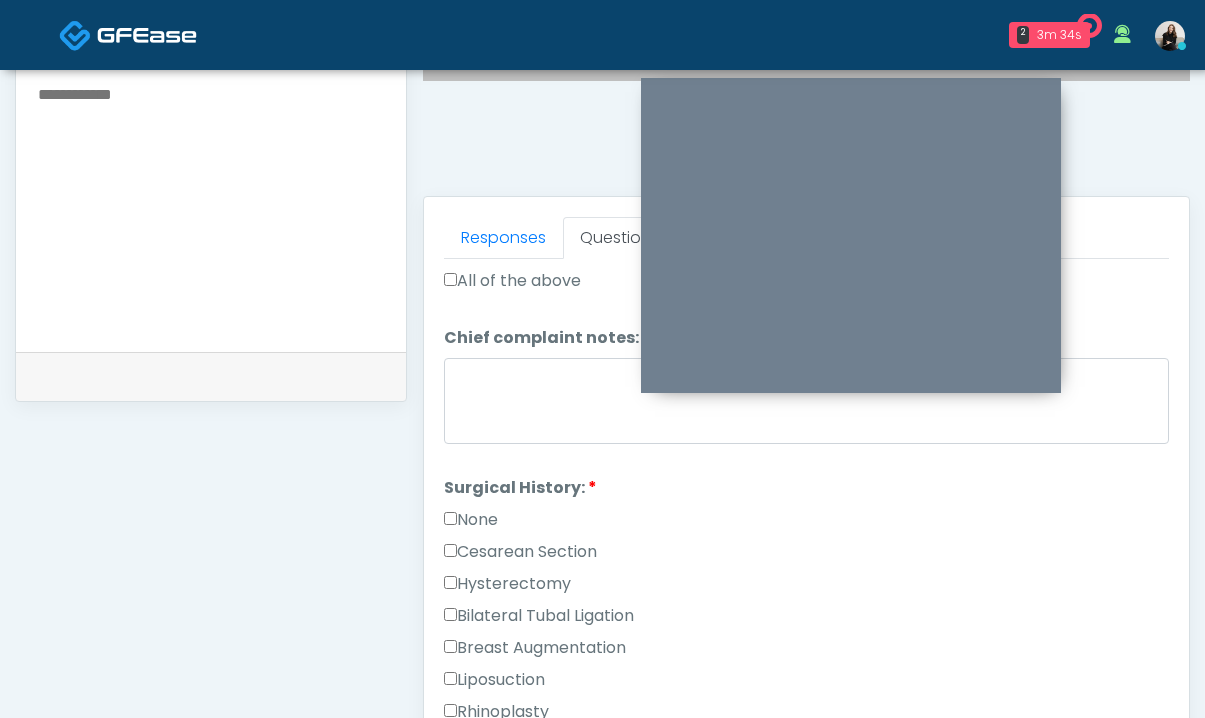 click on "None" at bounding box center [471, 520] 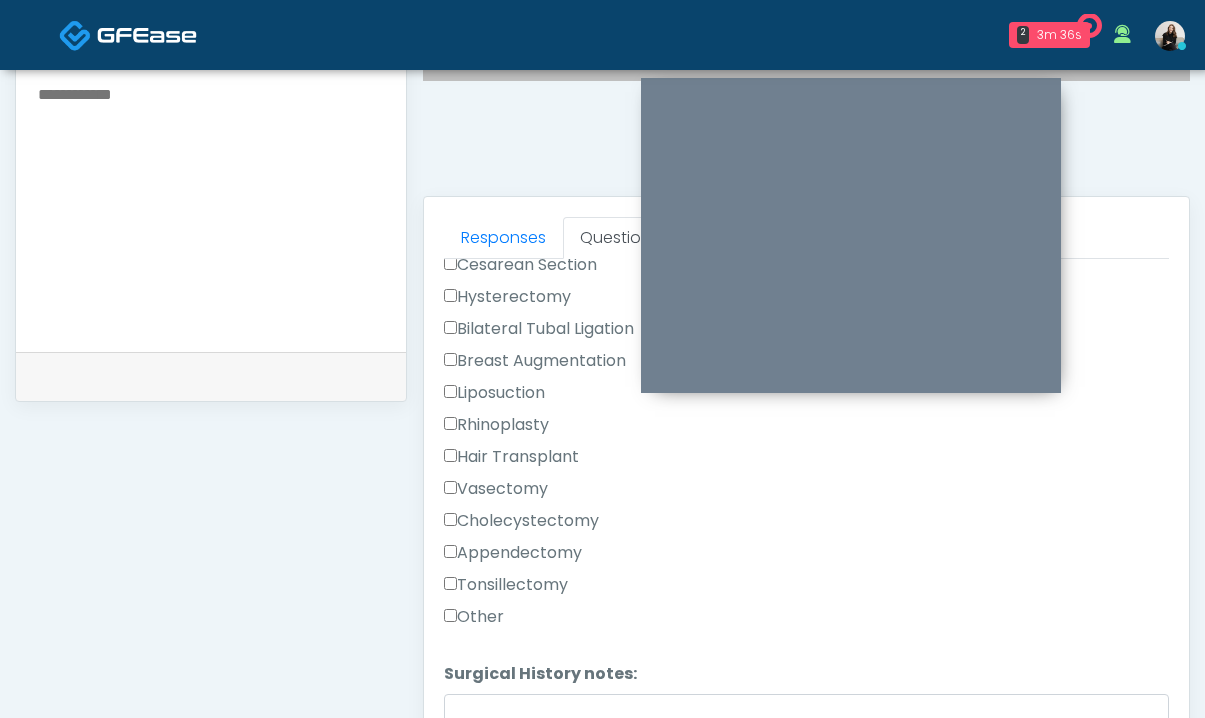 scroll, scrollTop: 1135, scrollLeft: 0, axis: vertical 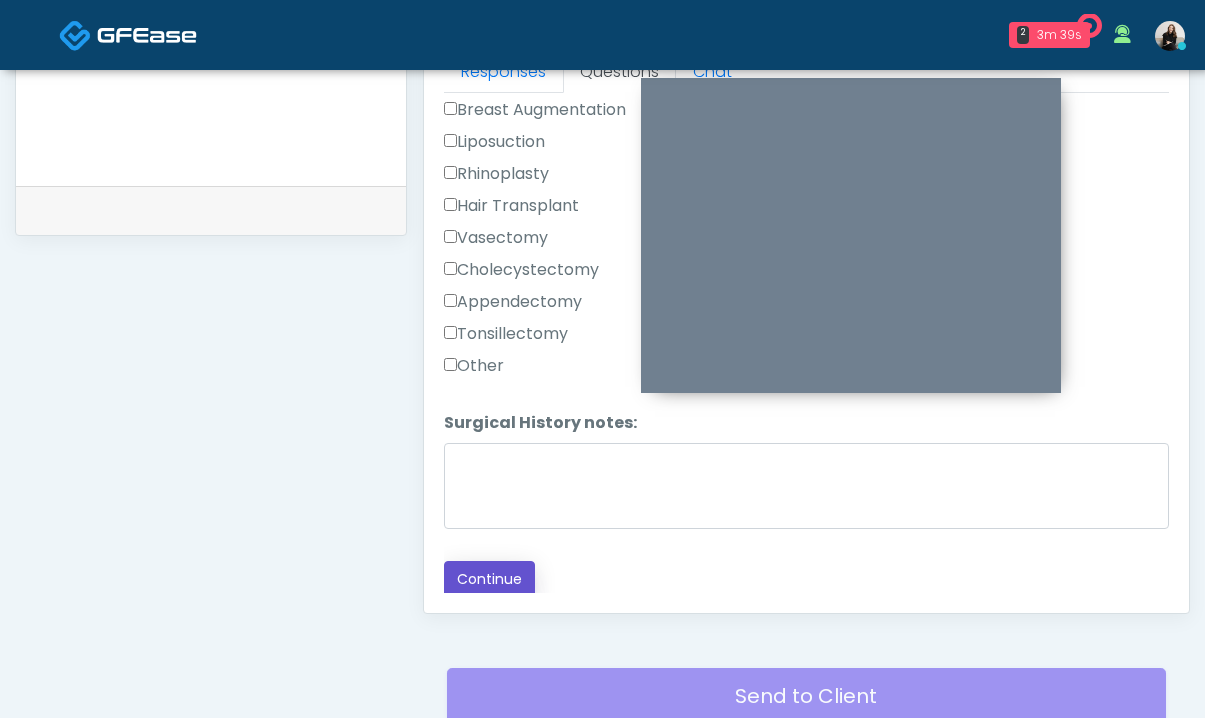 click on "Continue" at bounding box center [489, 579] 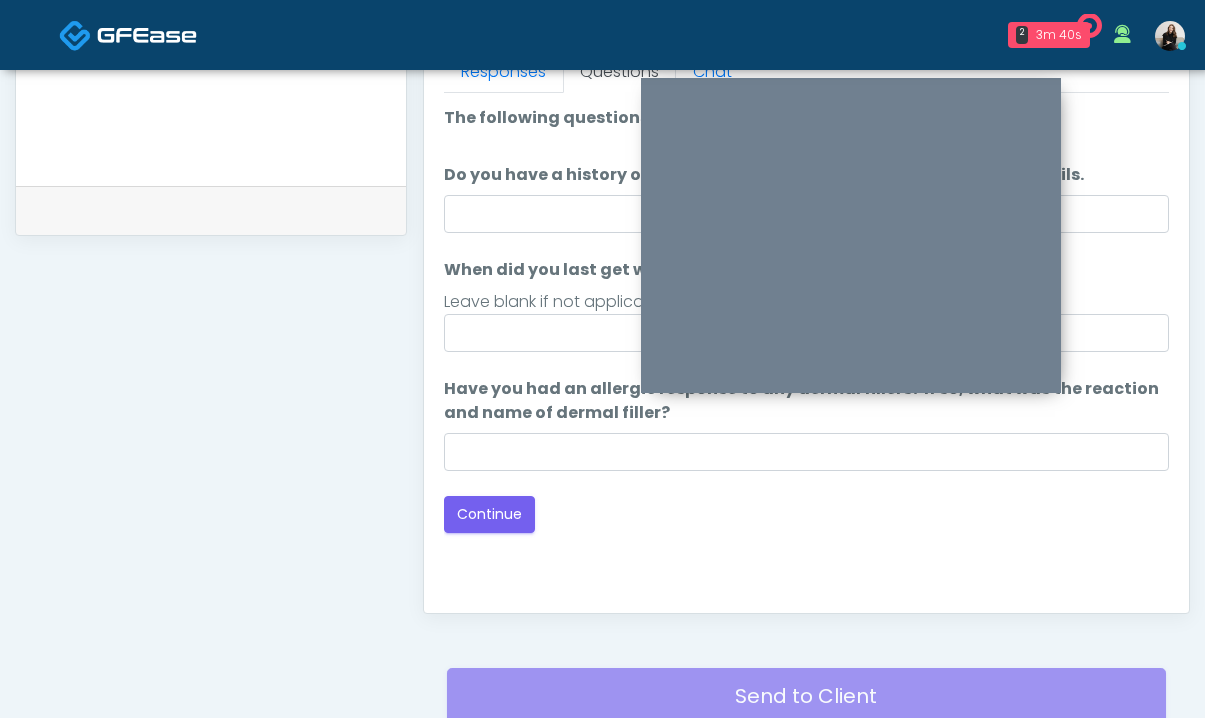 scroll, scrollTop: 0, scrollLeft: 0, axis: both 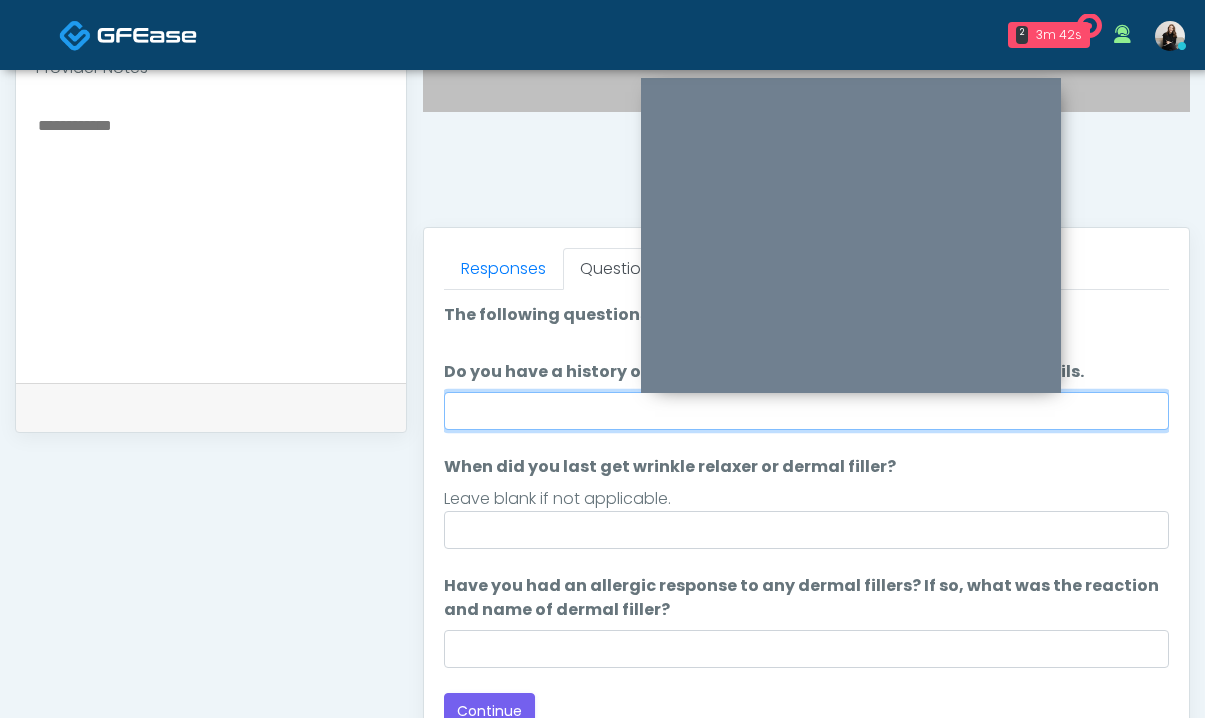 click on "Do you have a history of Guillain's barre or ALS? If so, please provide details." at bounding box center (806, 411) 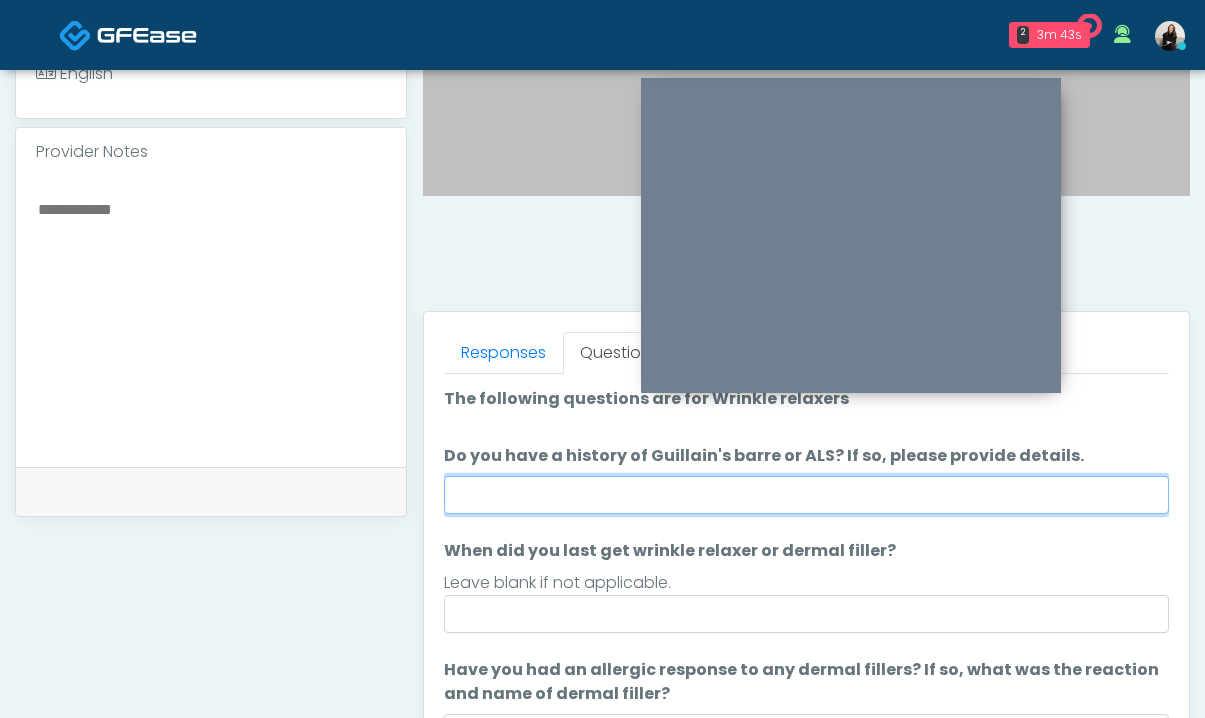 scroll, scrollTop: 631, scrollLeft: 0, axis: vertical 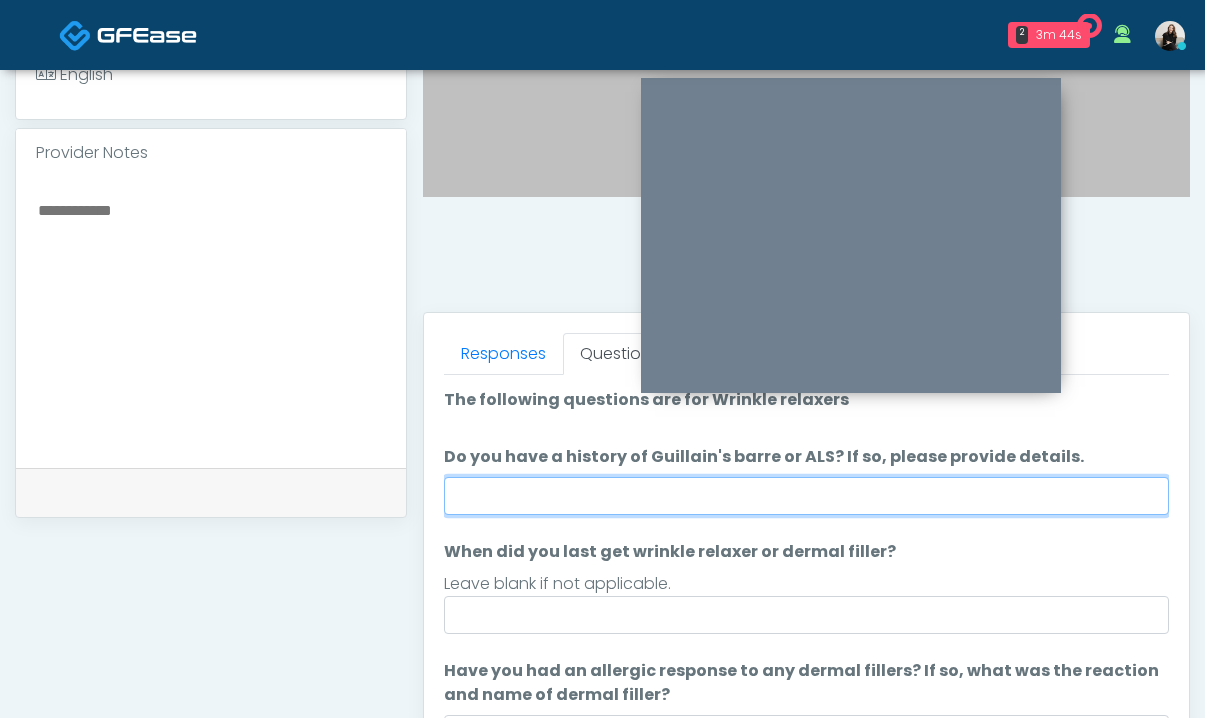 click on "Do you have a history of Guillain's barre or ALS? If so, please provide details." at bounding box center [806, 496] 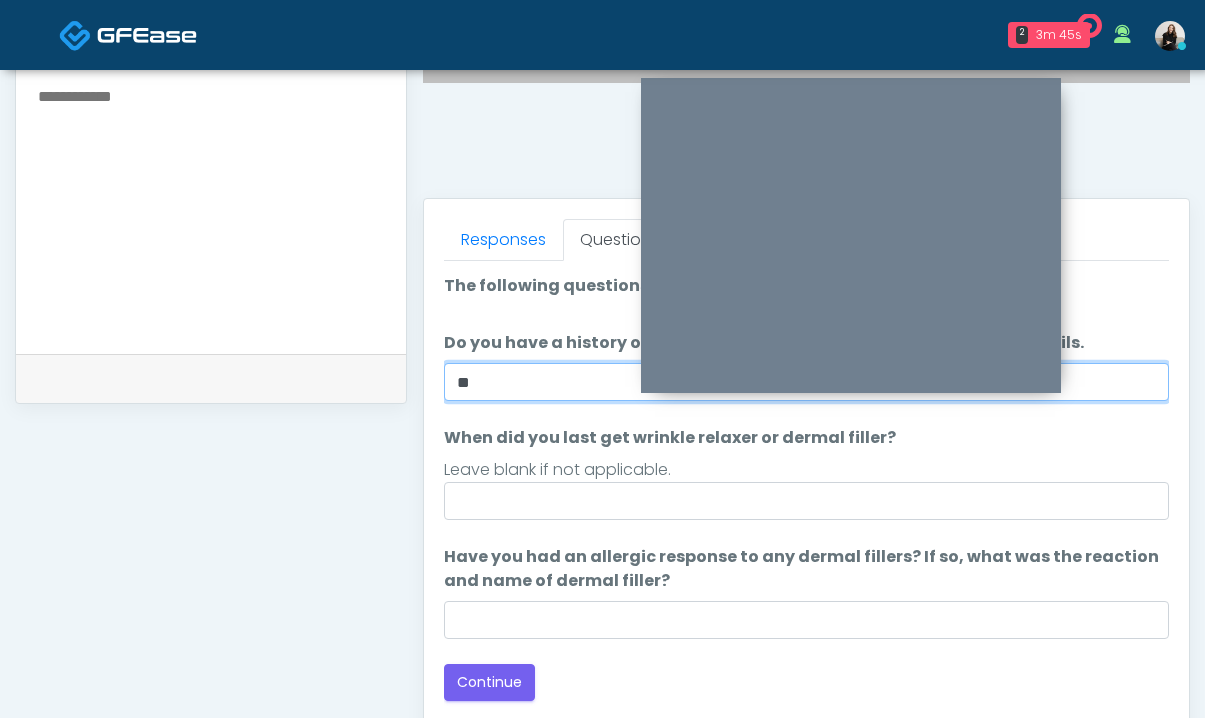 scroll, scrollTop: 770, scrollLeft: 0, axis: vertical 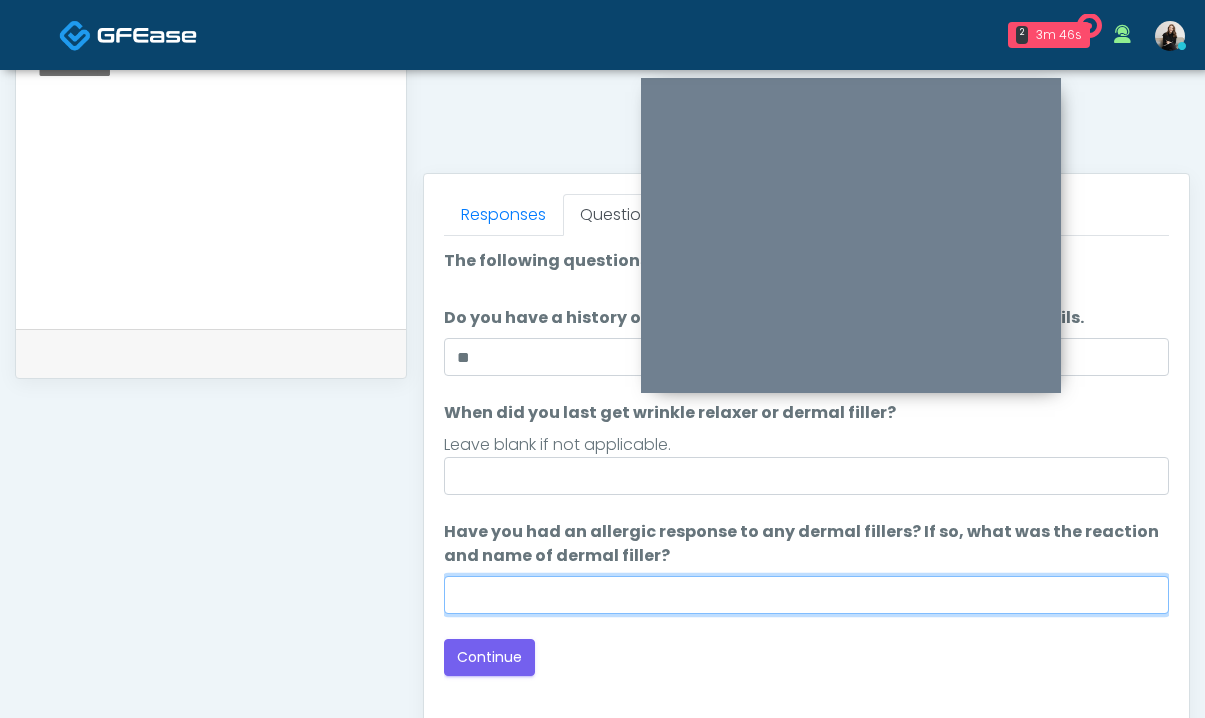 click on "Have you had an allergic response to any dermal fillers? If so, what was the reaction and name of dermal filler?" at bounding box center (806, 595) 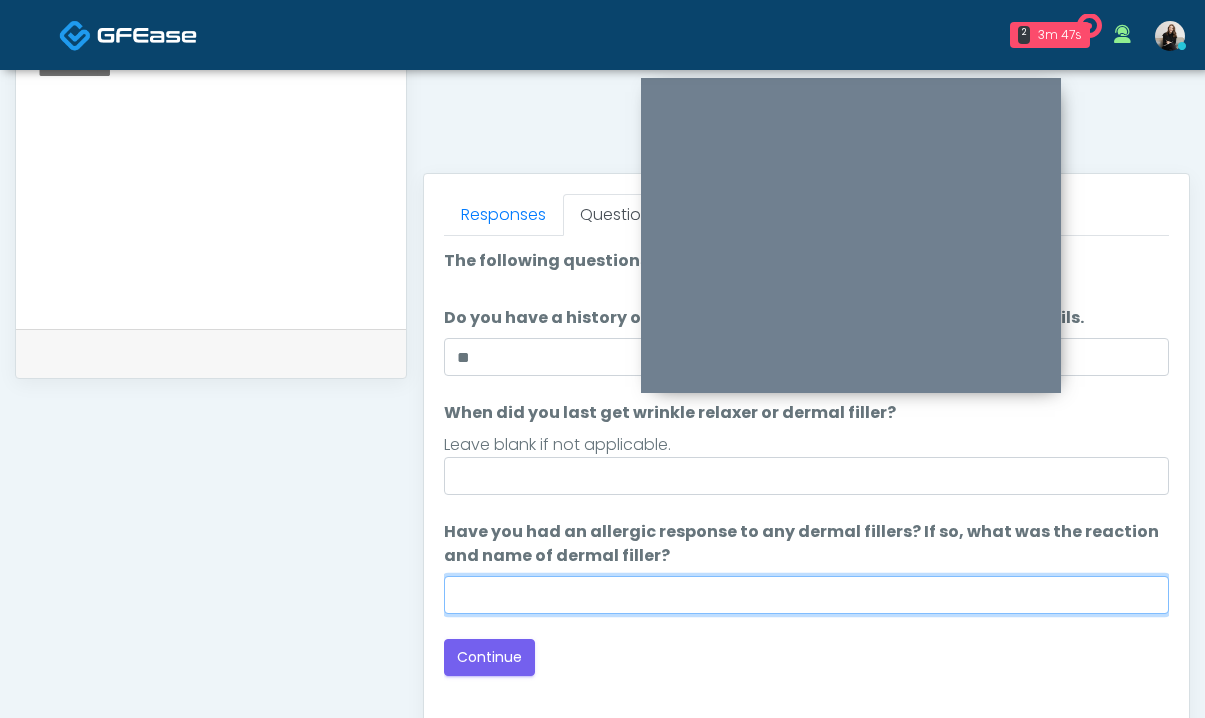 type on "**" 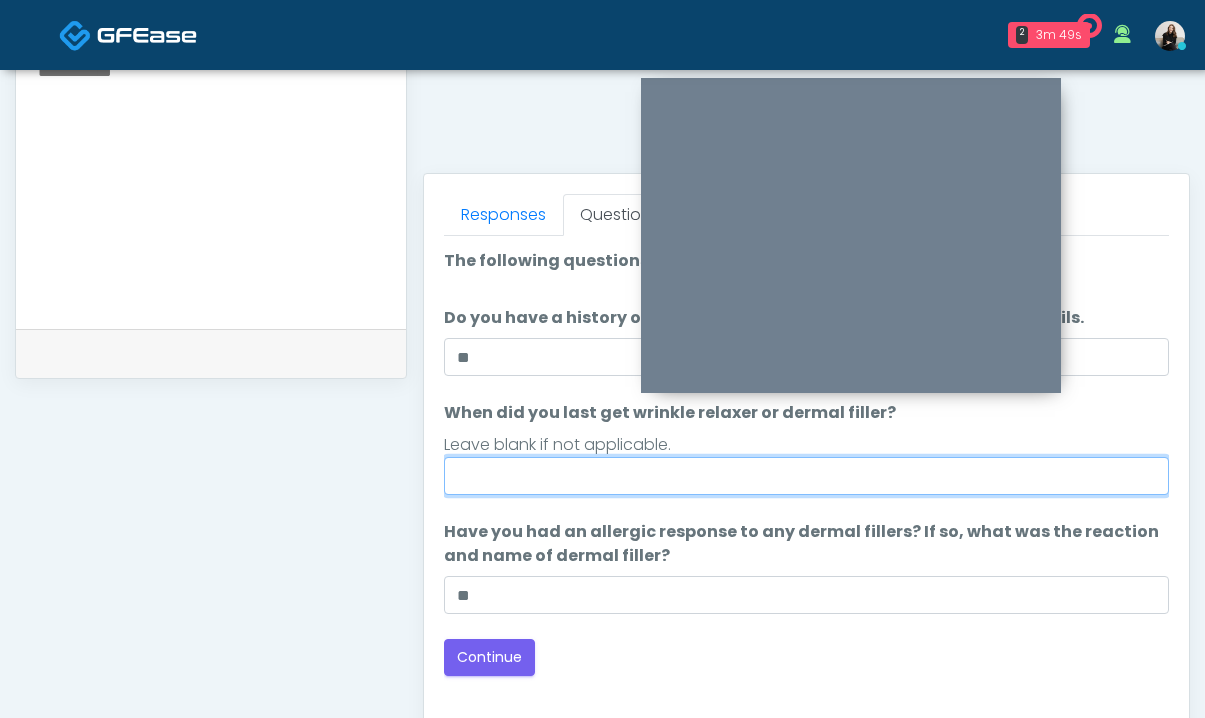 click on "When did you last get wrinkle relaxer or dermal filler?" at bounding box center [806, 476] 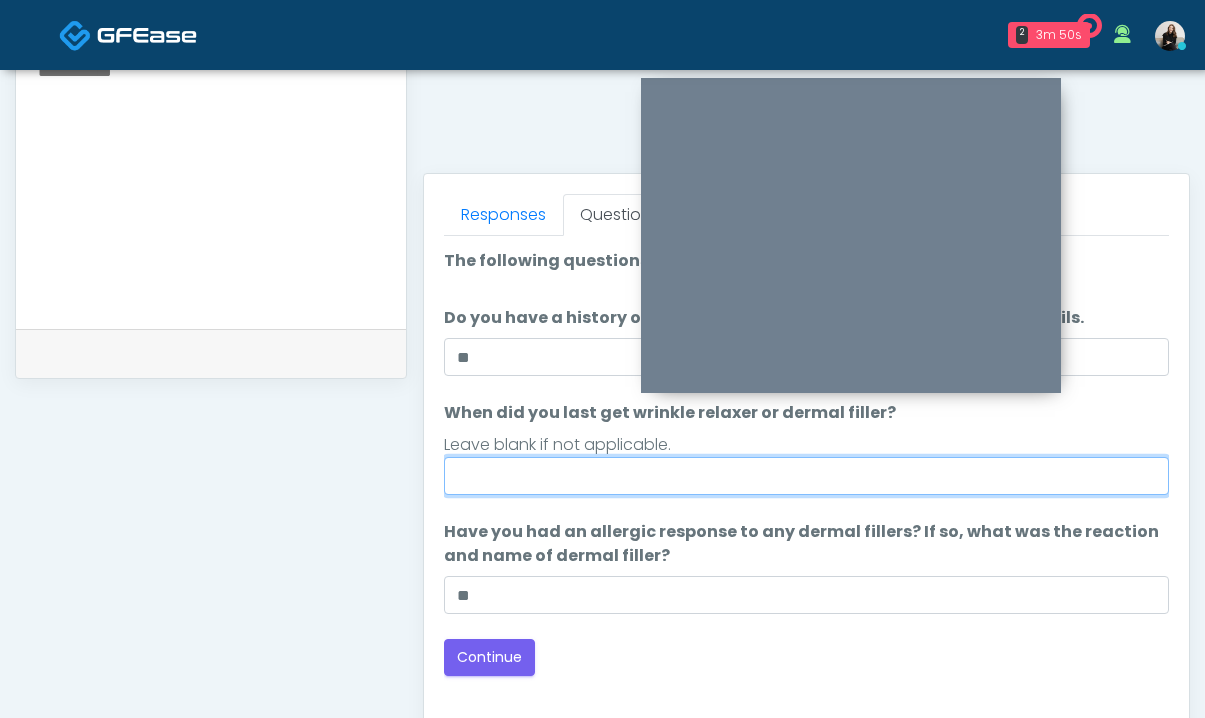 type on "*****" 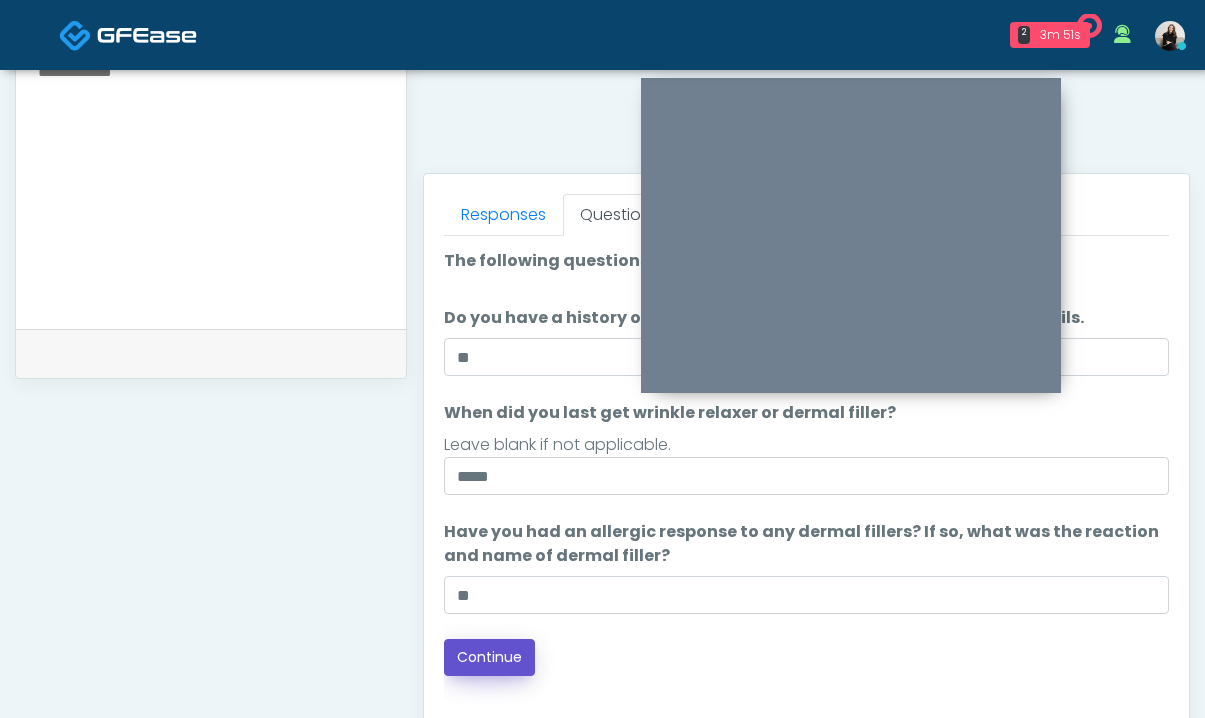 click on "Continue" at bounding box center (489, 657) 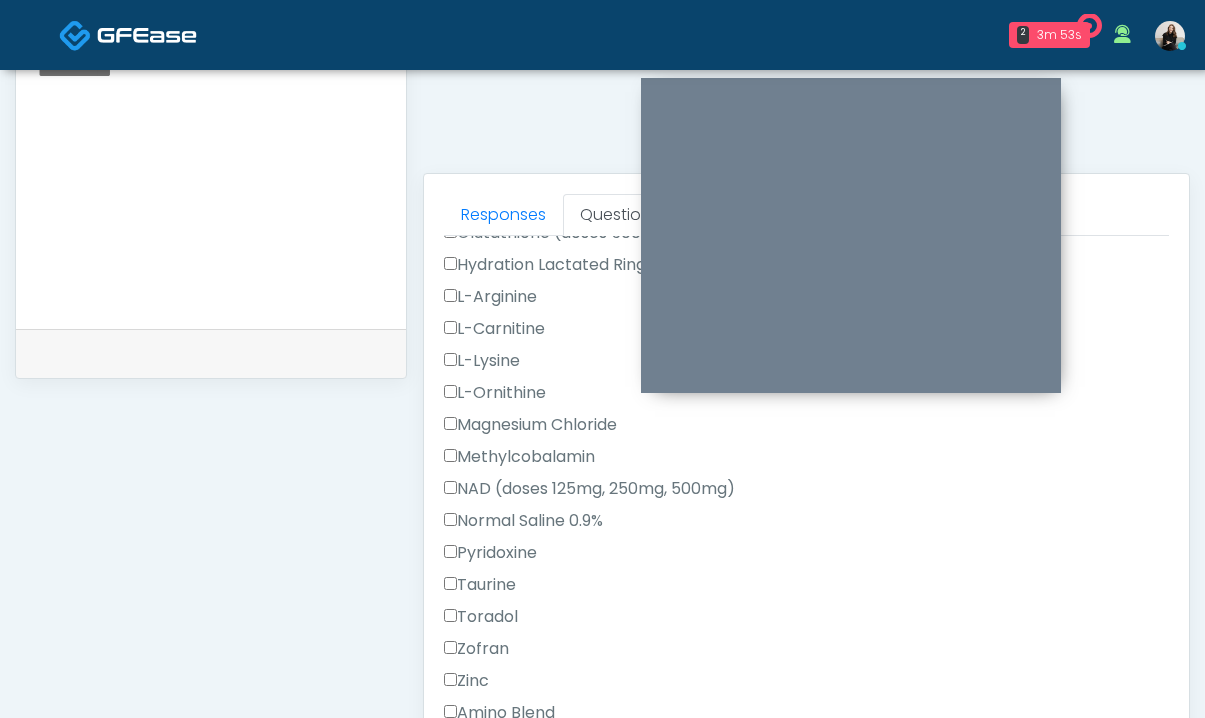 scroll, scrollTop: 1334, scrollLeft: 0, axis: vertical 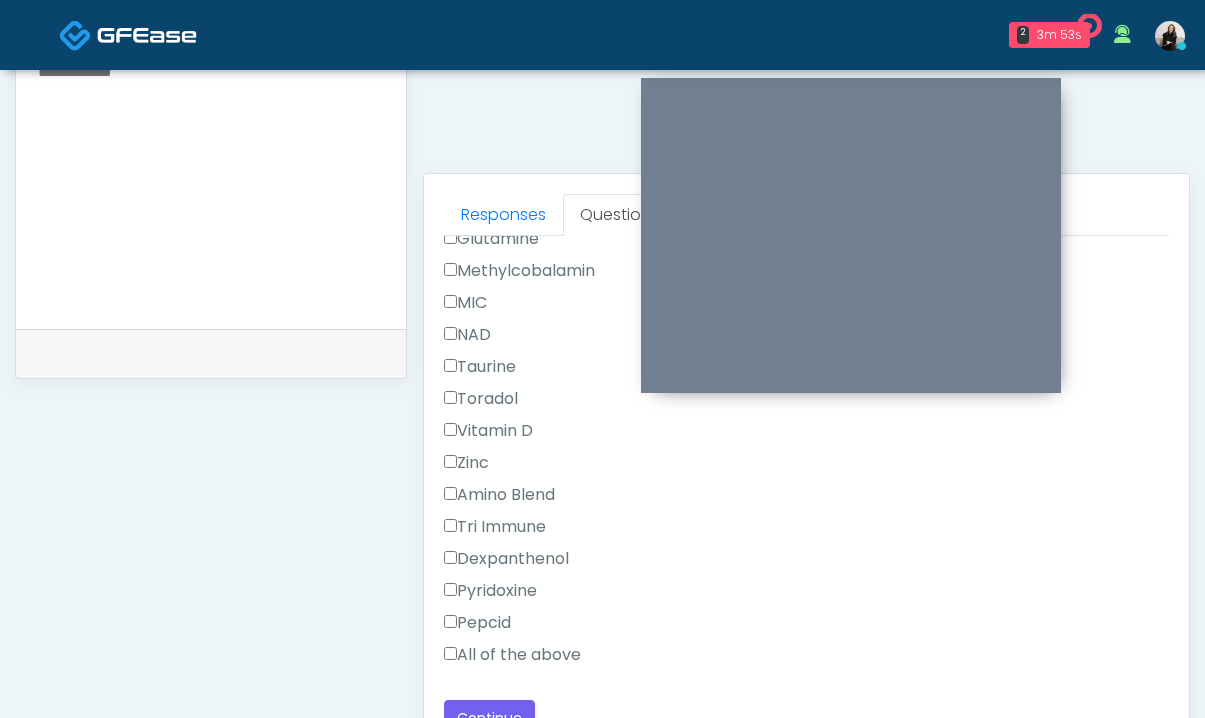 click on "All of the above" at bounding box center [806, 659] 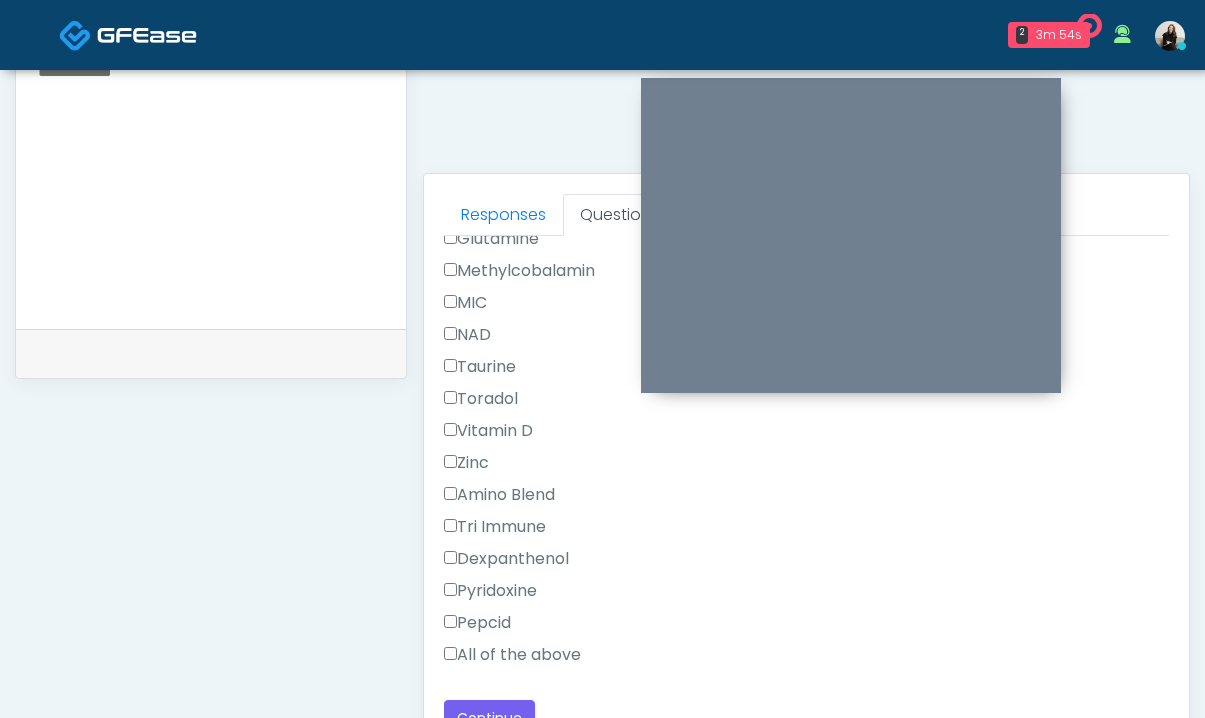 click on "All of the above" at bounding box center [512, 655] 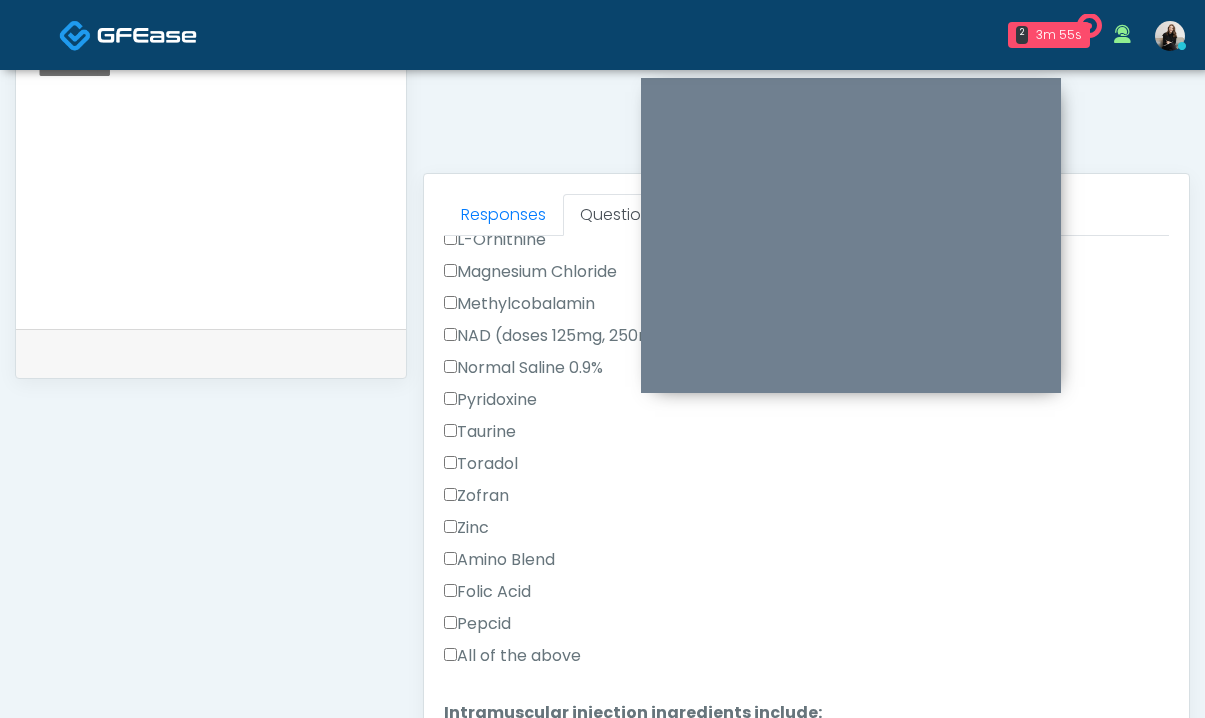 click on "All of the above" at bounding box center (512, 656) 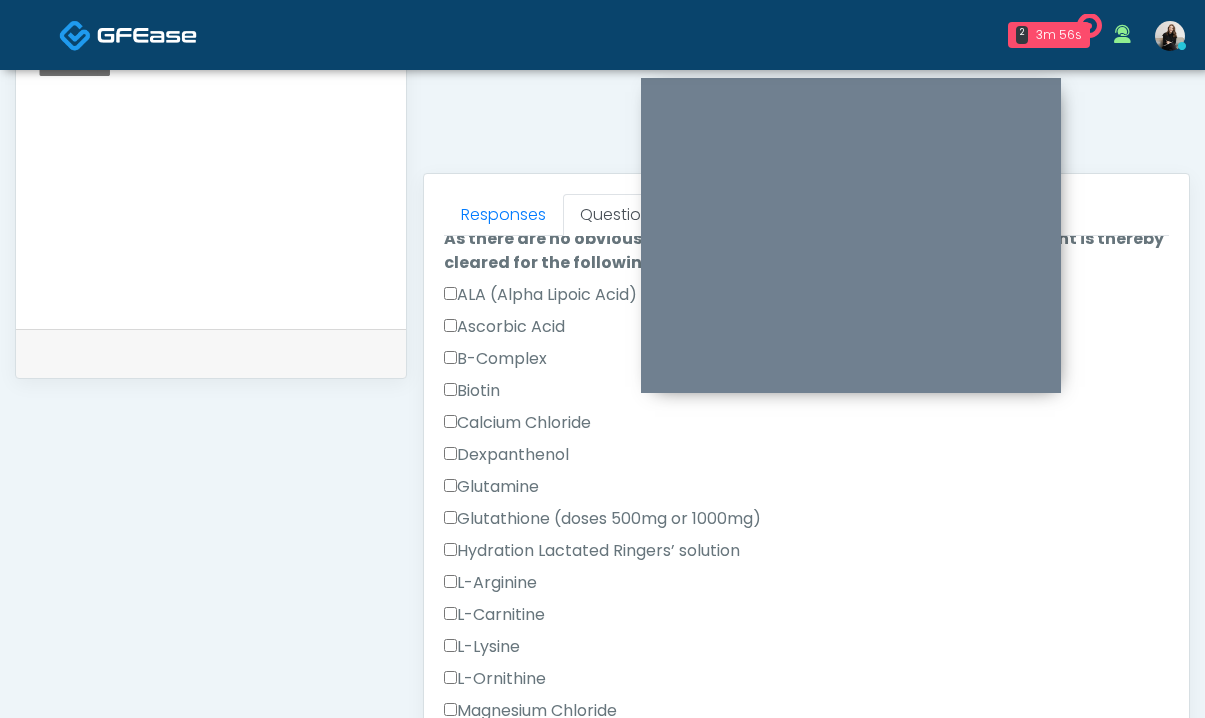 scroll, scrollTop: 0, scrollLeft: 0, axis: both 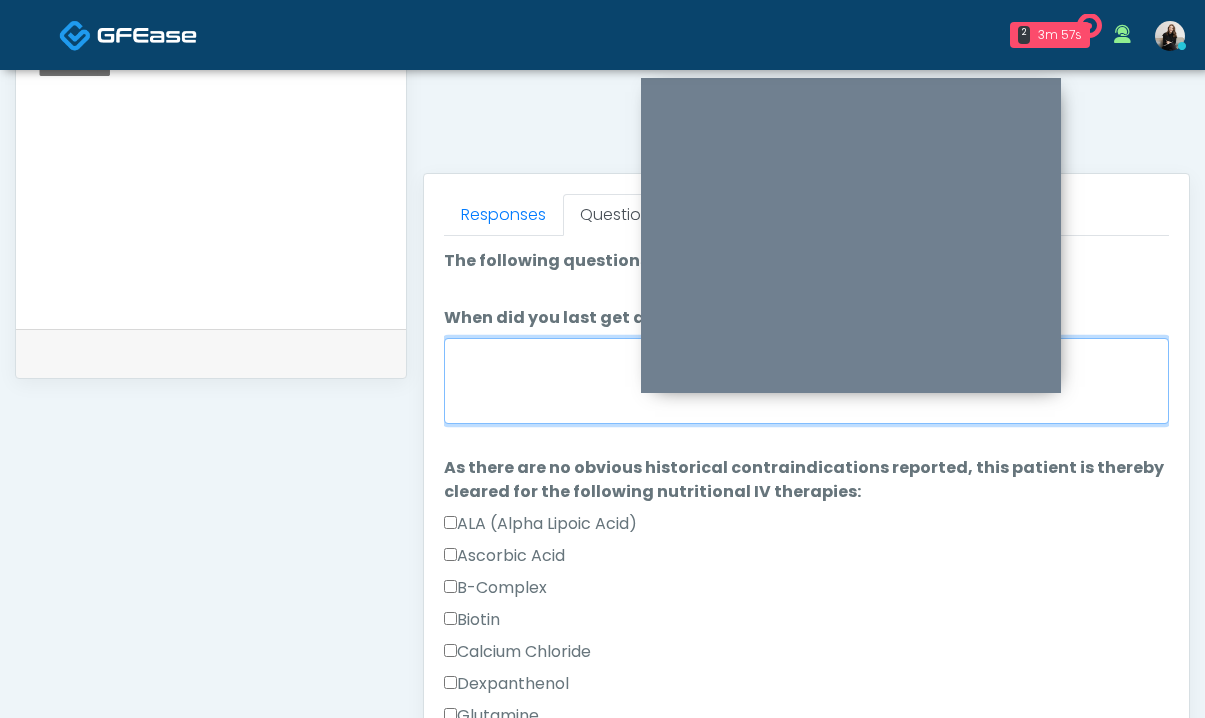 click on "When did you last get an IV or IM?" at bounding box center [806, 381] 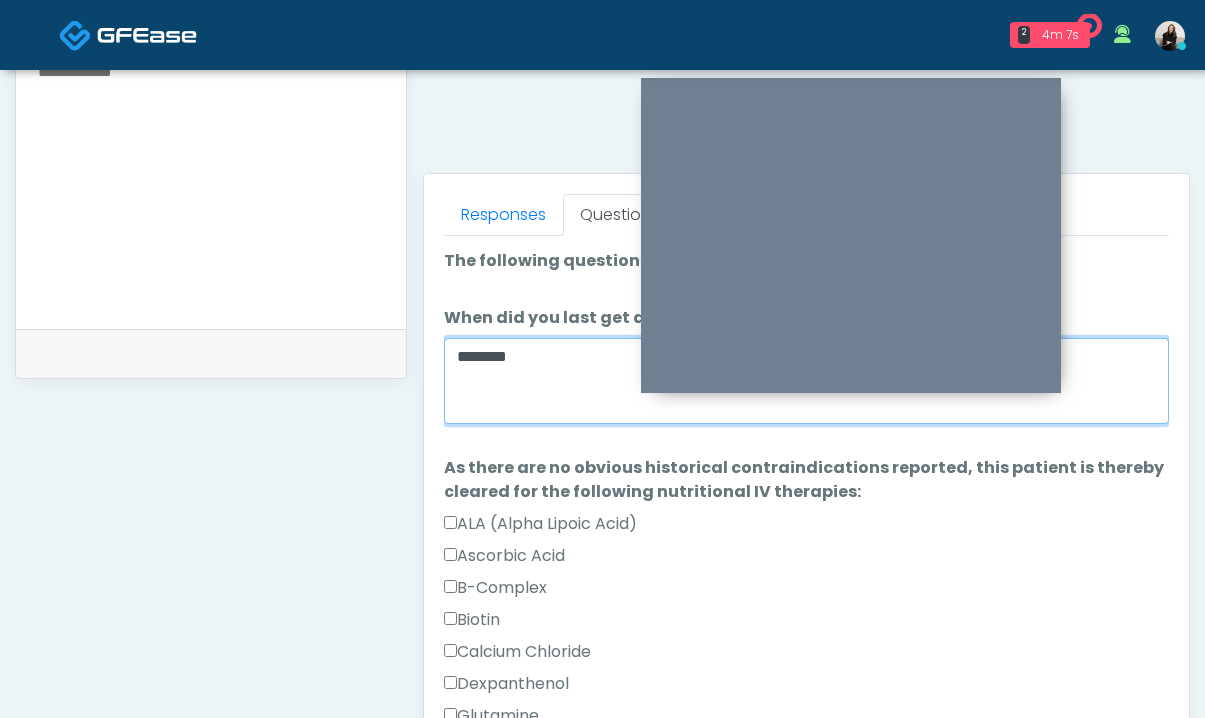 scroll, scrollTop: 1334, scrollLeft: 0, axis: vertical 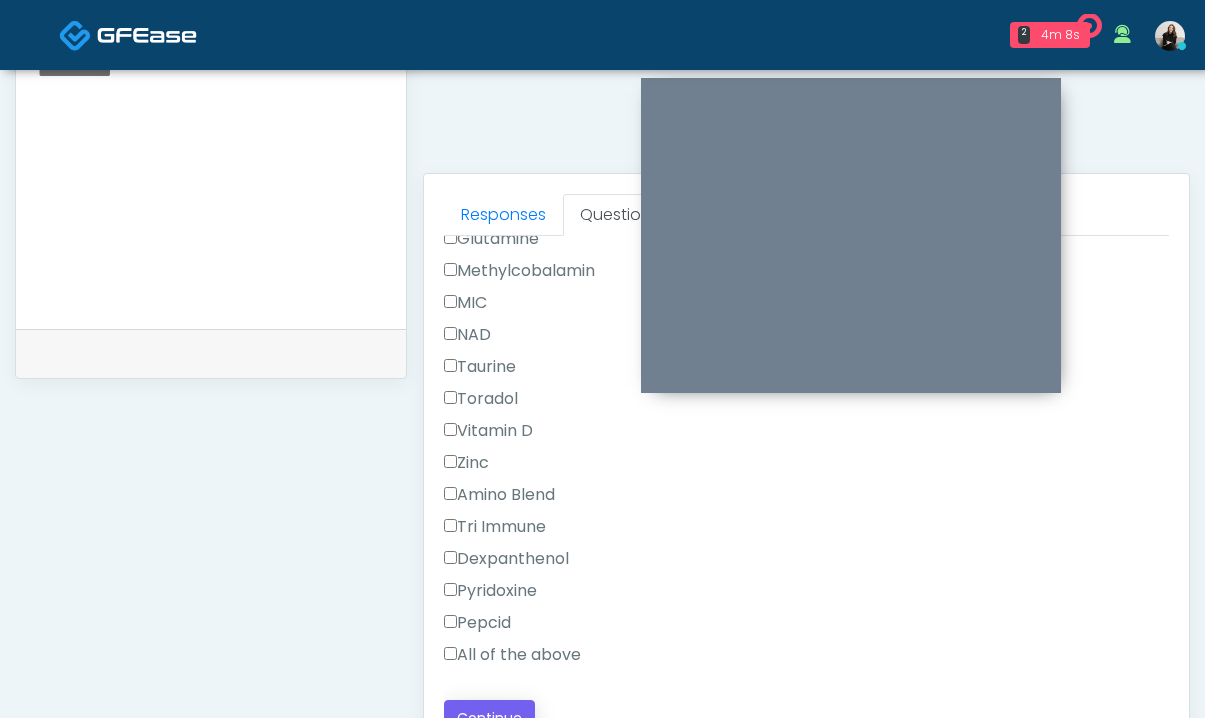 type on "********" 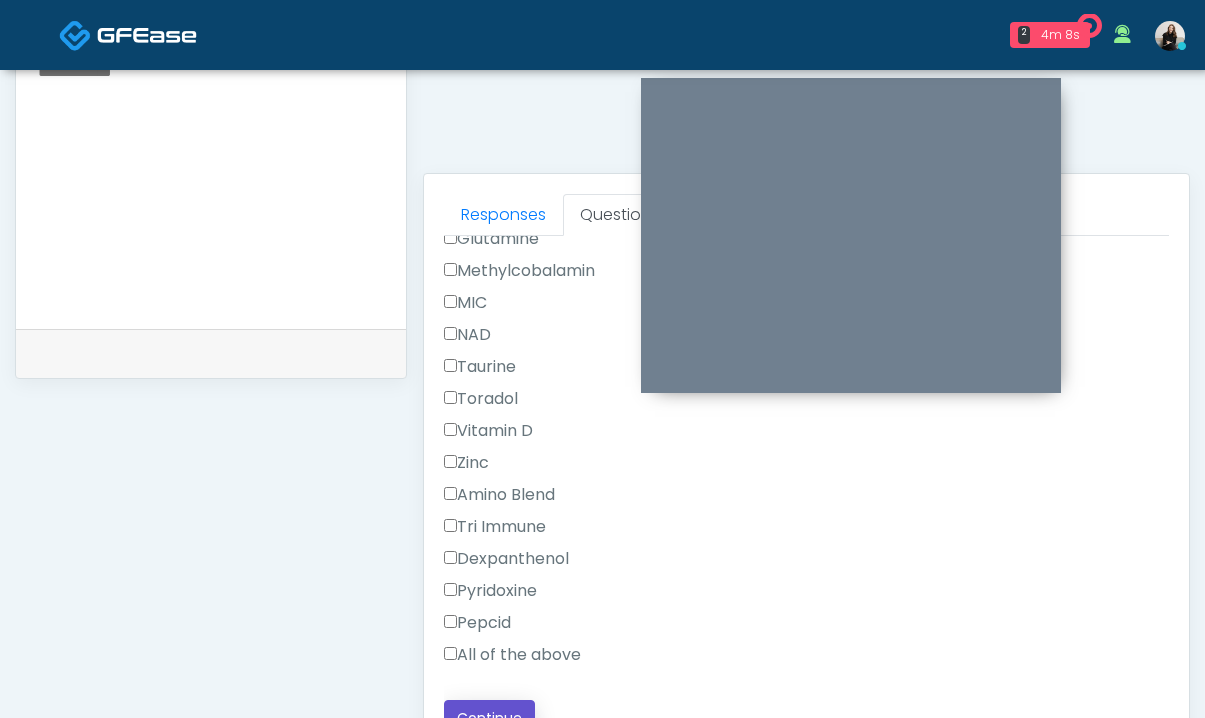 click on "Continue" at bounding box center [489, 718] 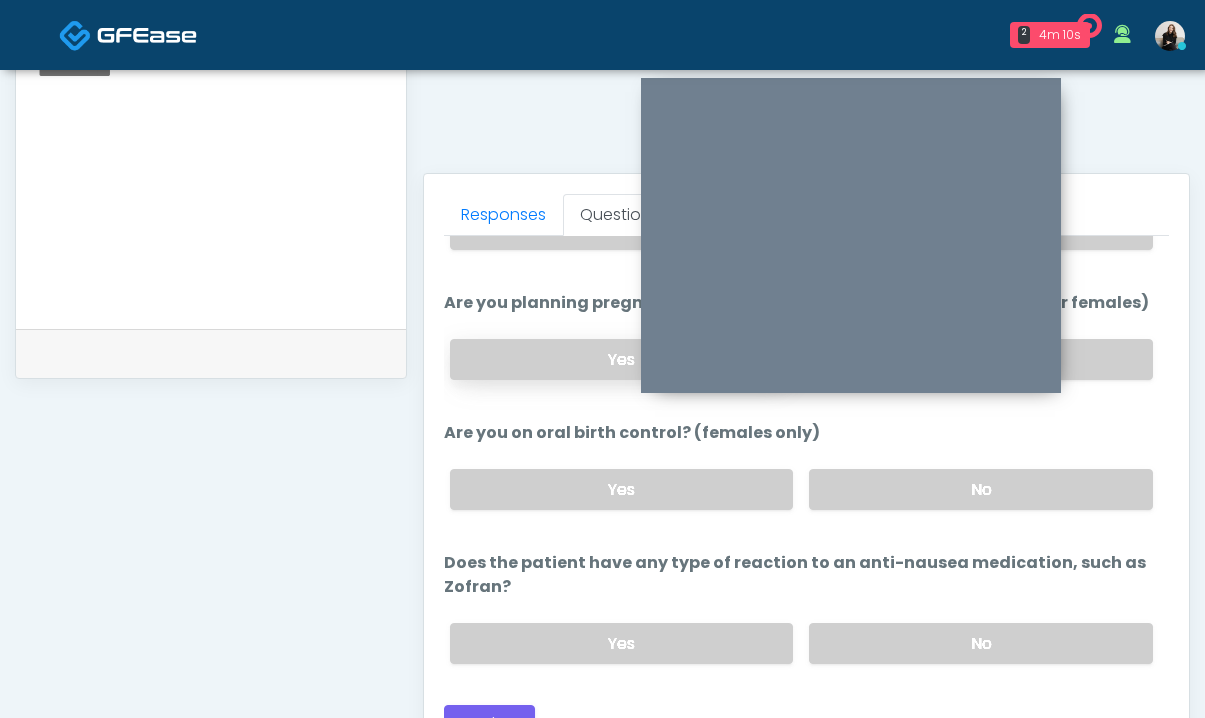 scroll, scrollTop: 0, scrollLeft: 0, axis: both 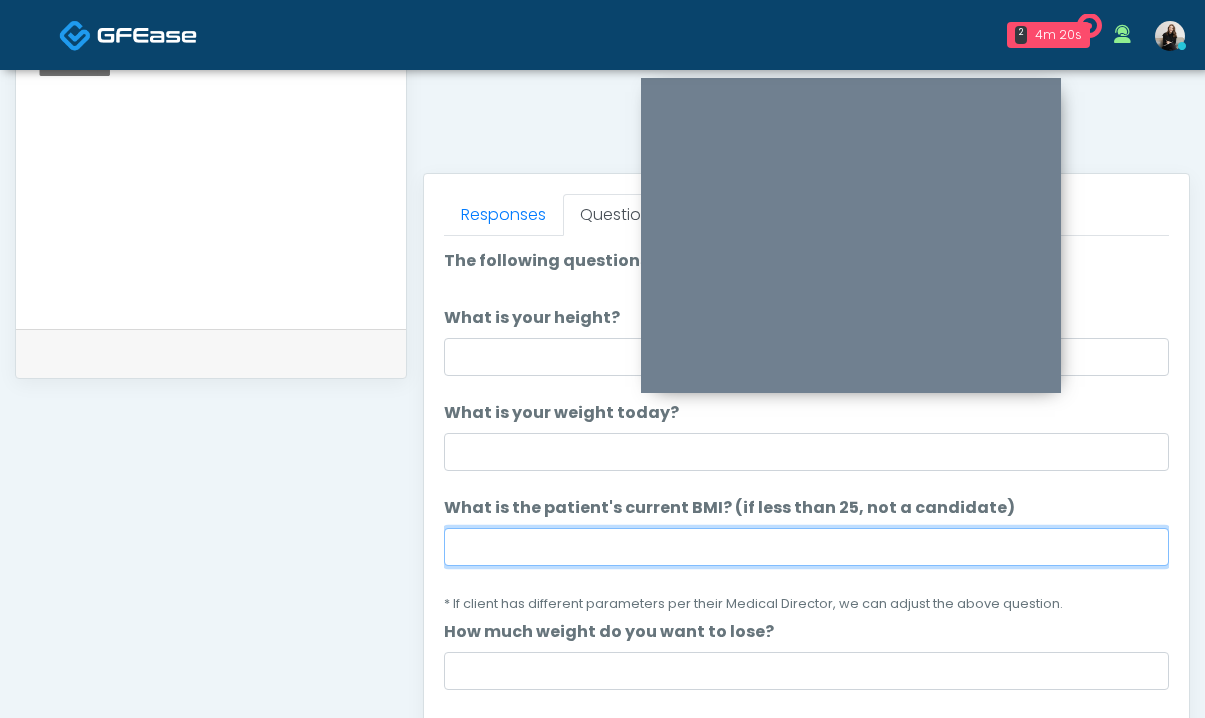 click on "What is the patient's current BMI? (if less than 25, not a candidate)" at bounding box center (806, 547) 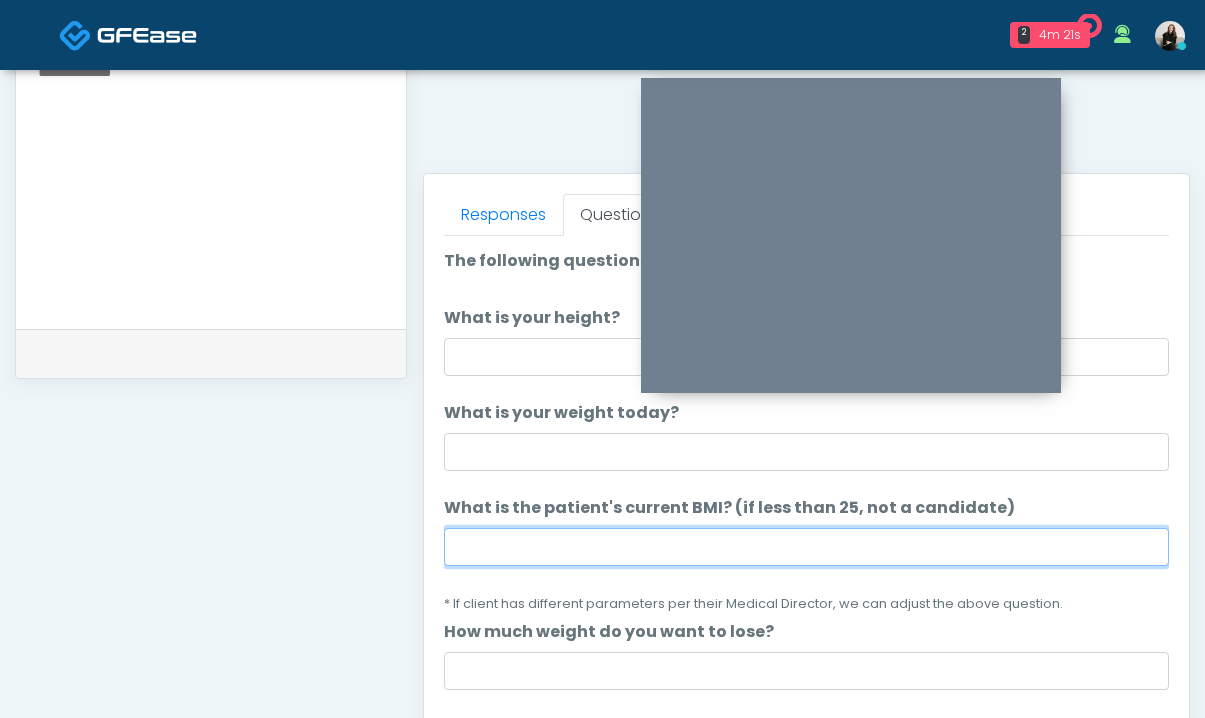 paste on "****" 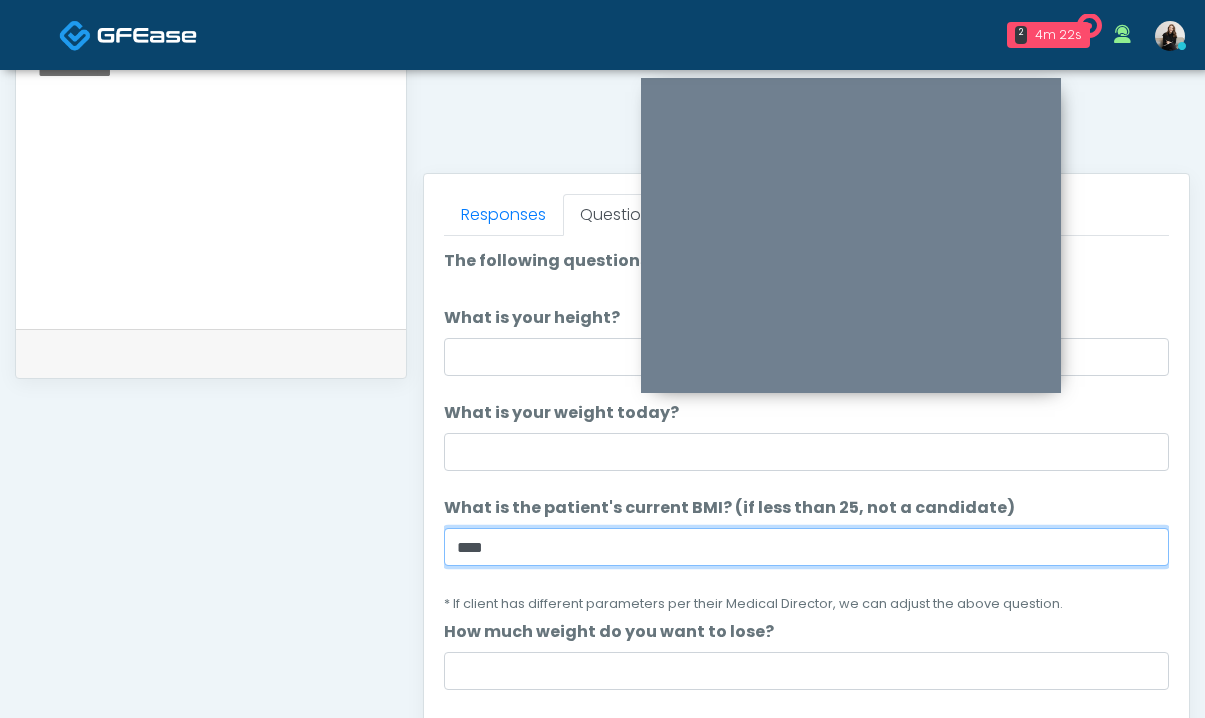 type on "****" 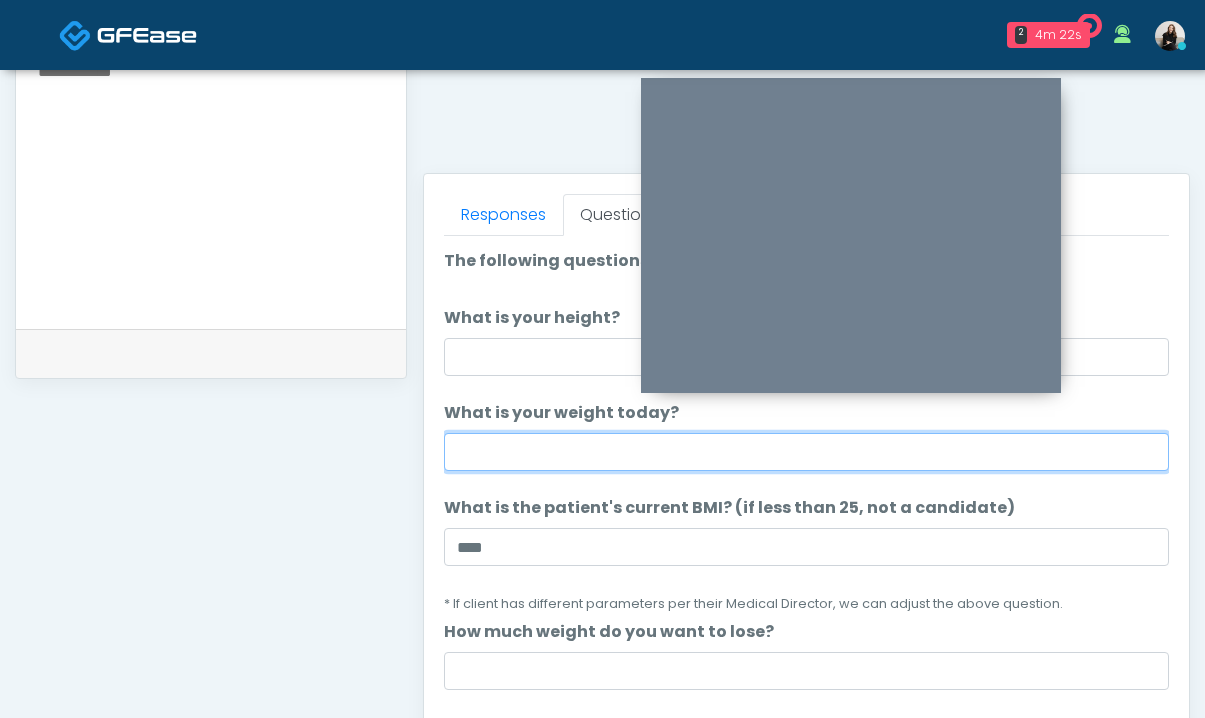 click on "What is your weight today?" at bounding box center (806, 452) 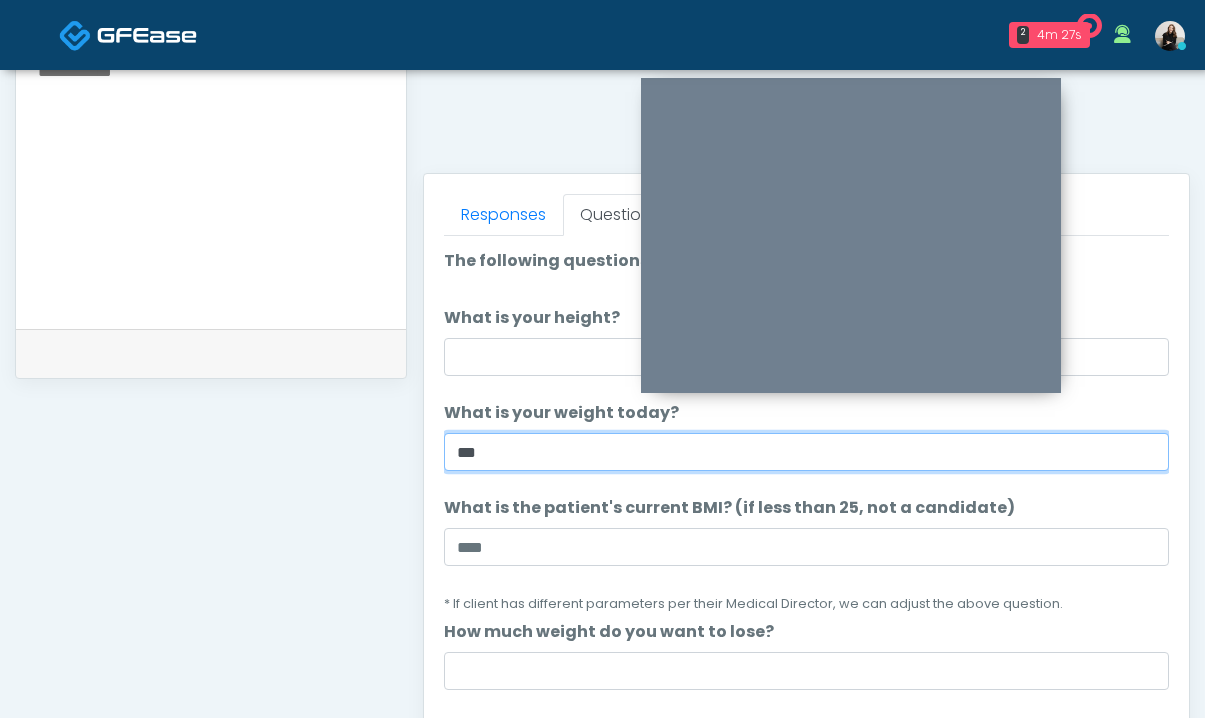 type on "***" 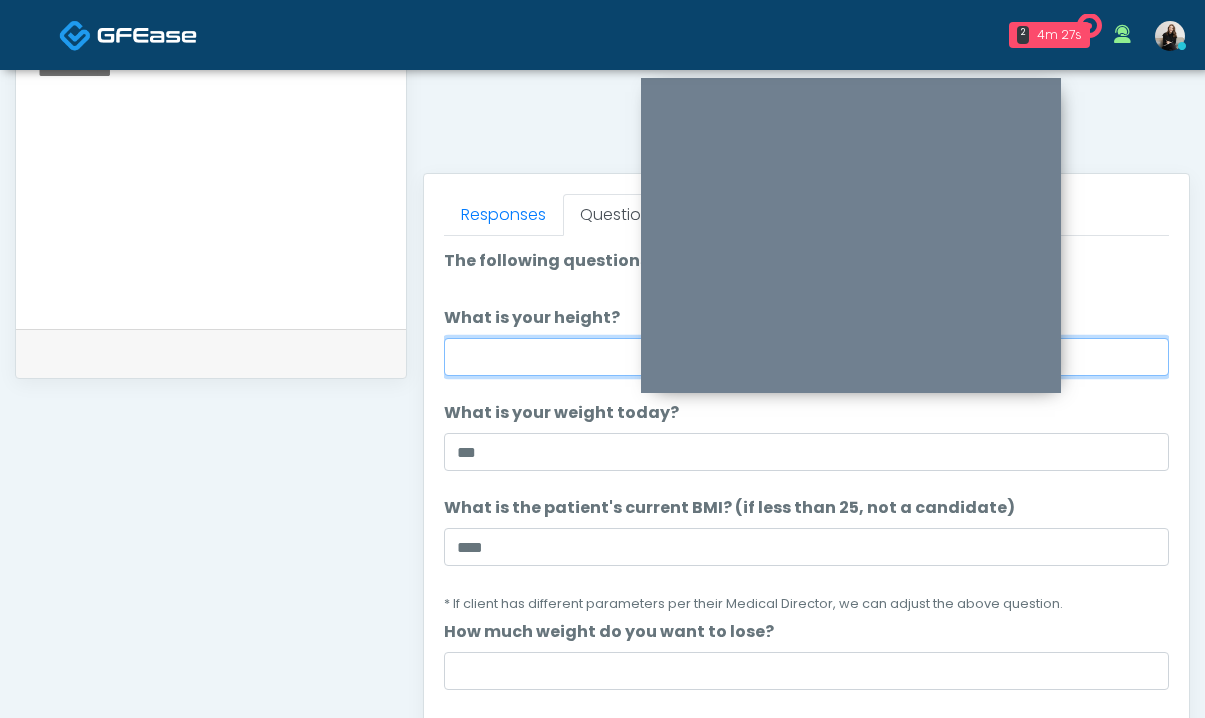 click on "What is your height?" at bounding box center (806, 357) 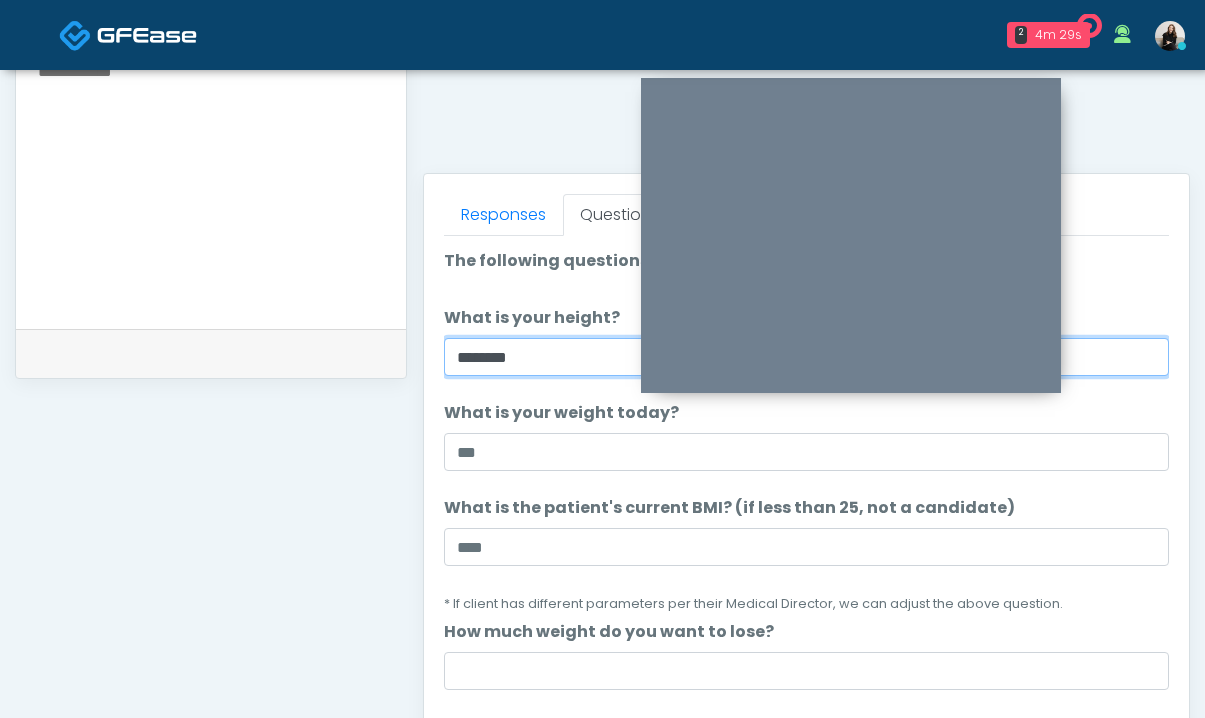 click on "********" at bounding box center (806, 357) 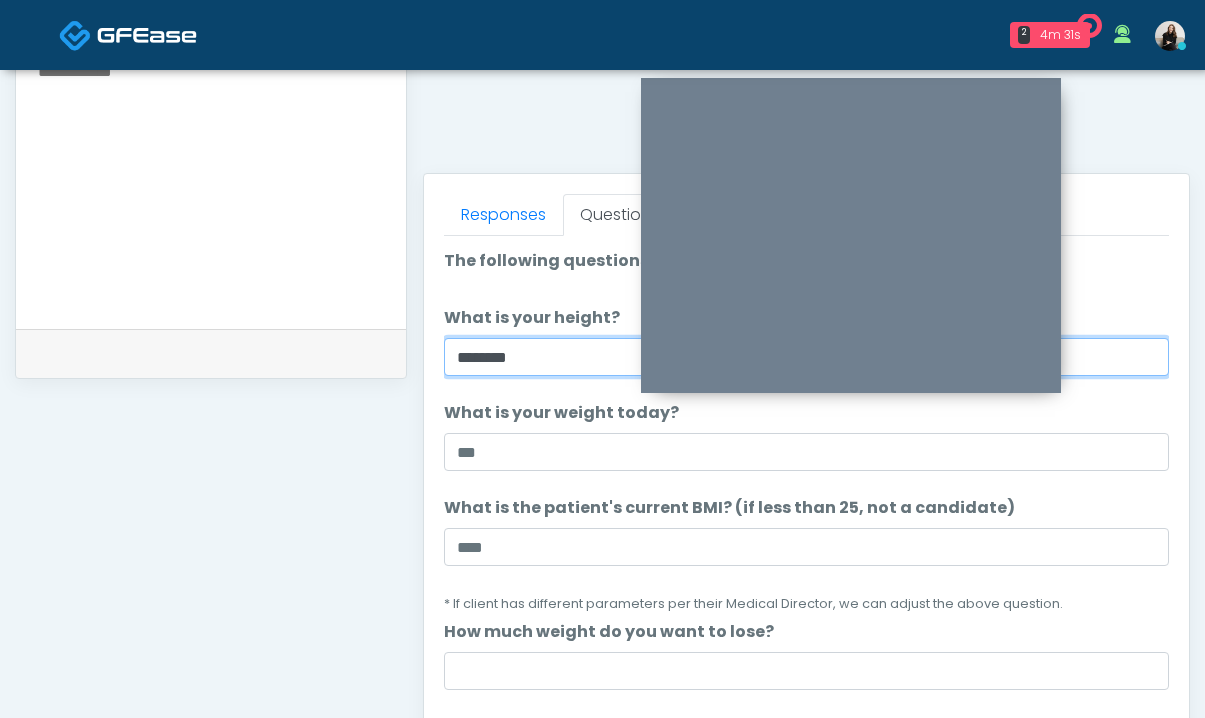 scroll, scrollTop: 66, scrollLeft: 0, axis: vertical 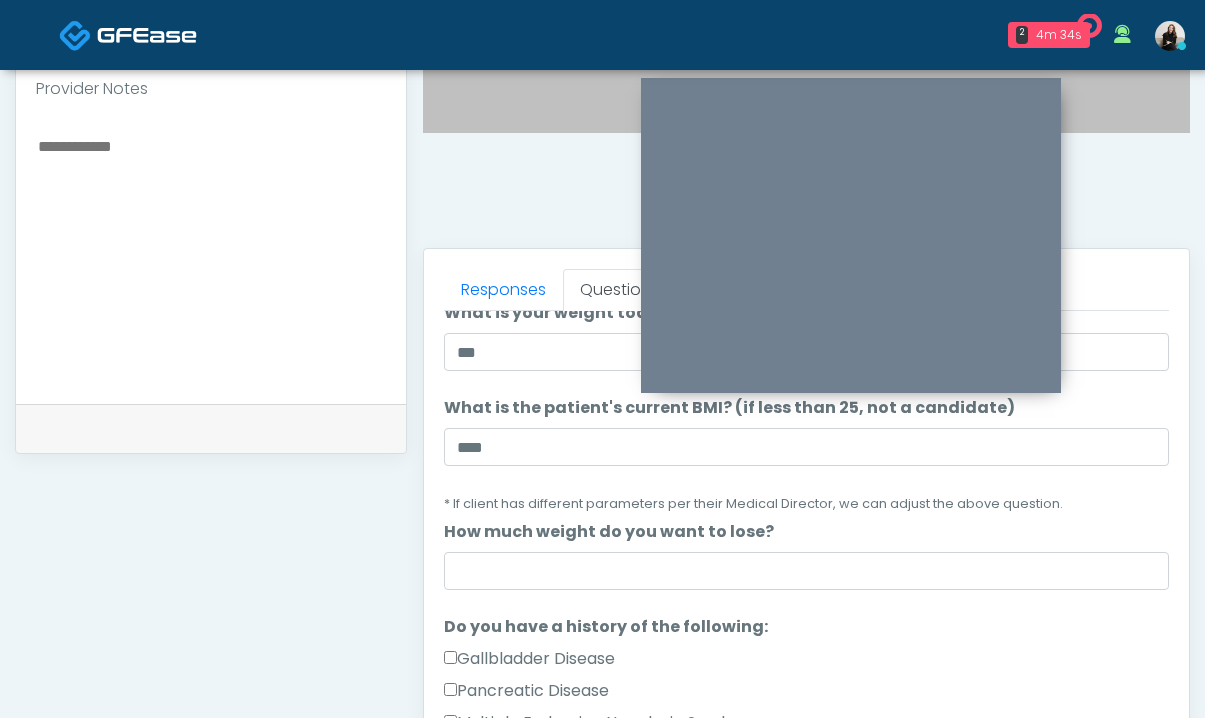 type on "********" 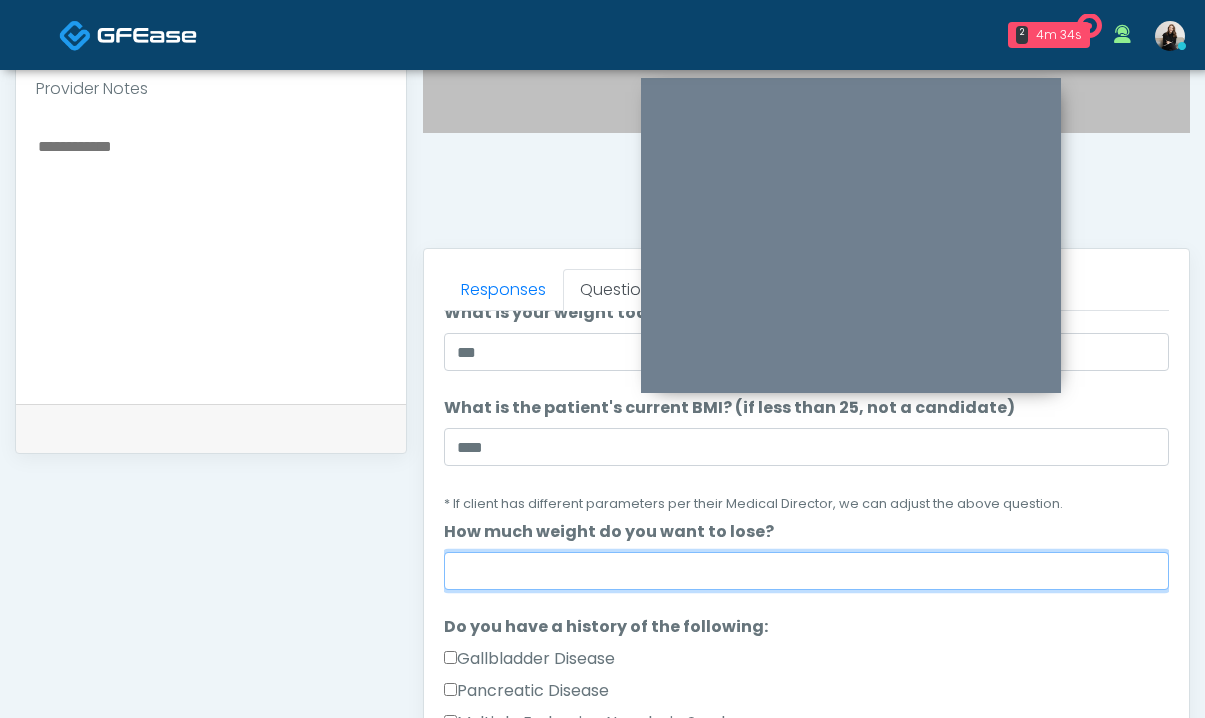 click on "How much weight do you want to lose?" at bounding box center (806, 571) 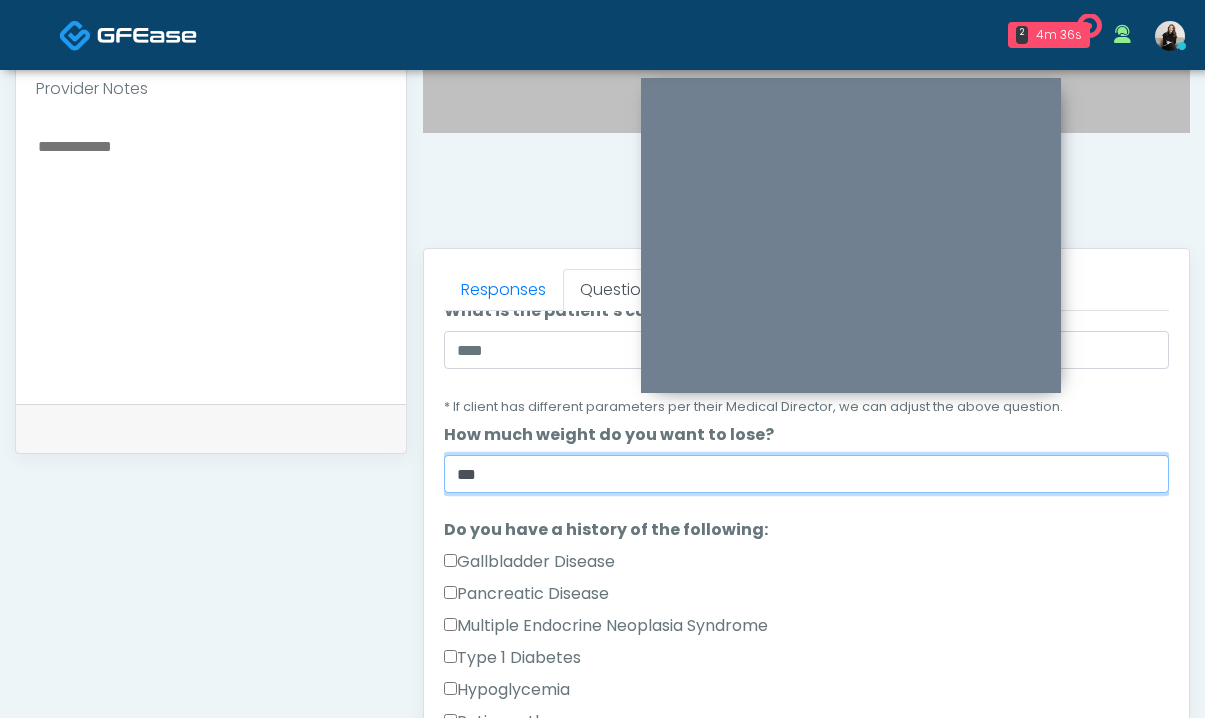 scroll, scrollTop: 440, scrollLeft: 0, axis: vertical 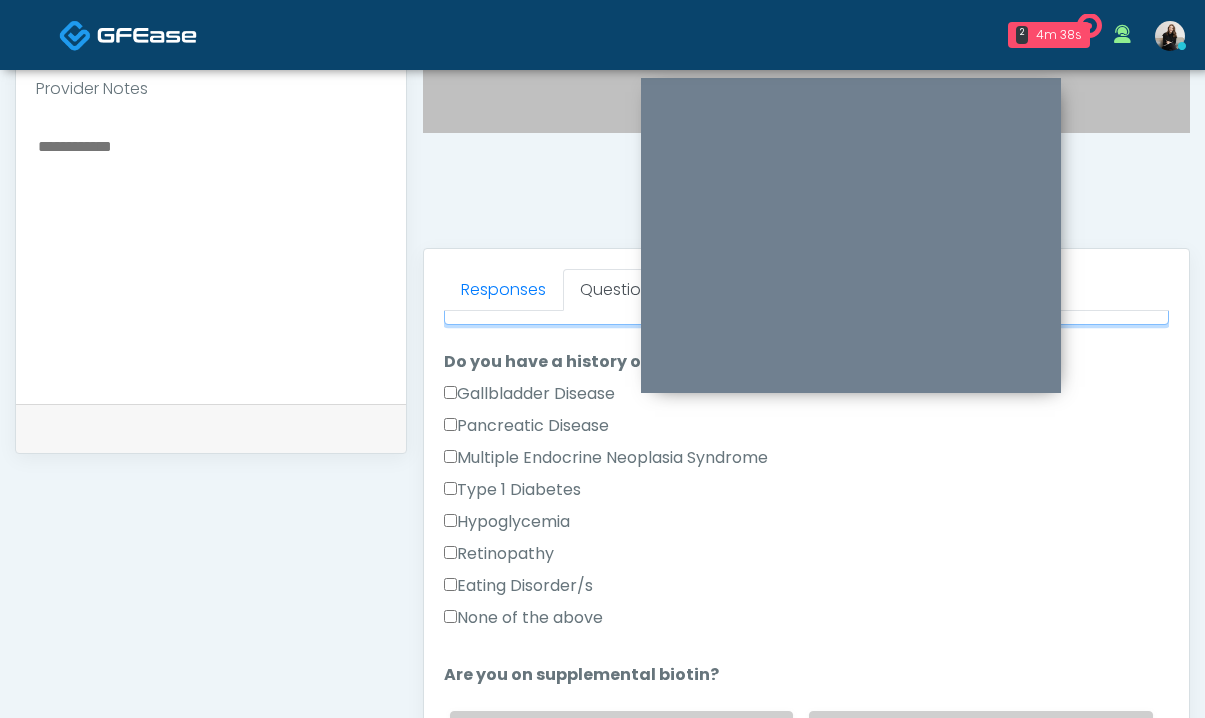type on "***" 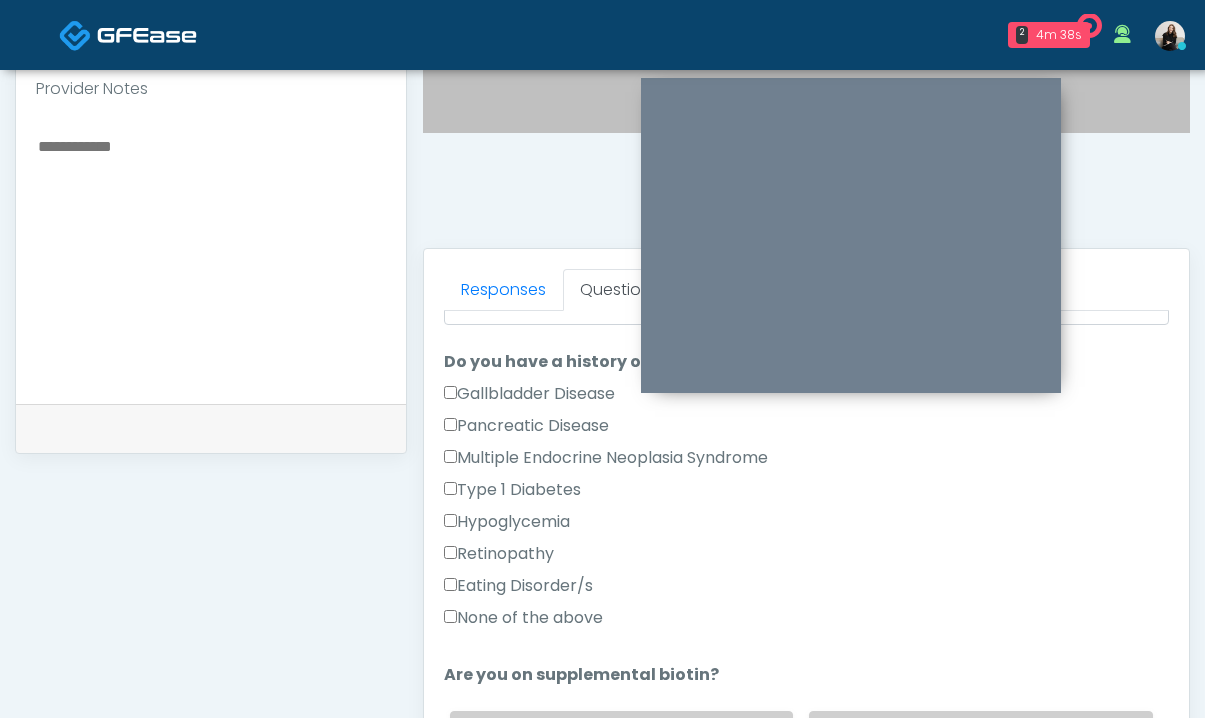 click on "None of the above" at bounding box center [523, 618] 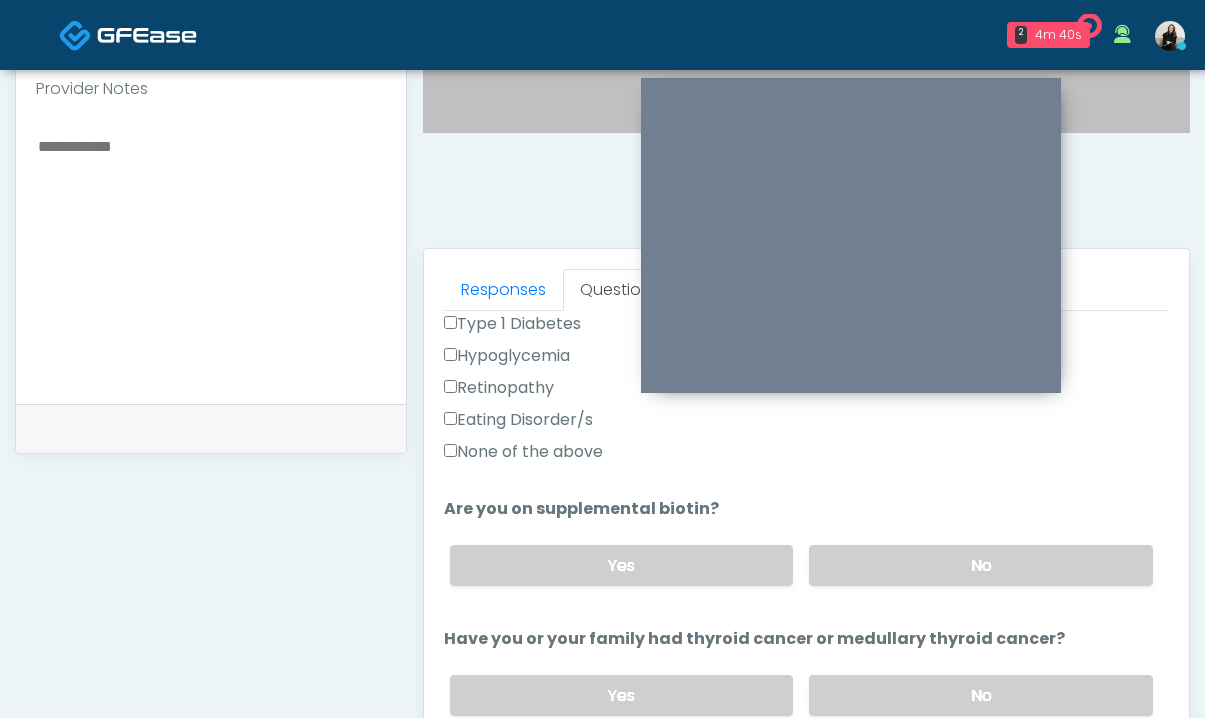 scroll, scrollTop: 684, scrollLeft: 0, axis: vertical 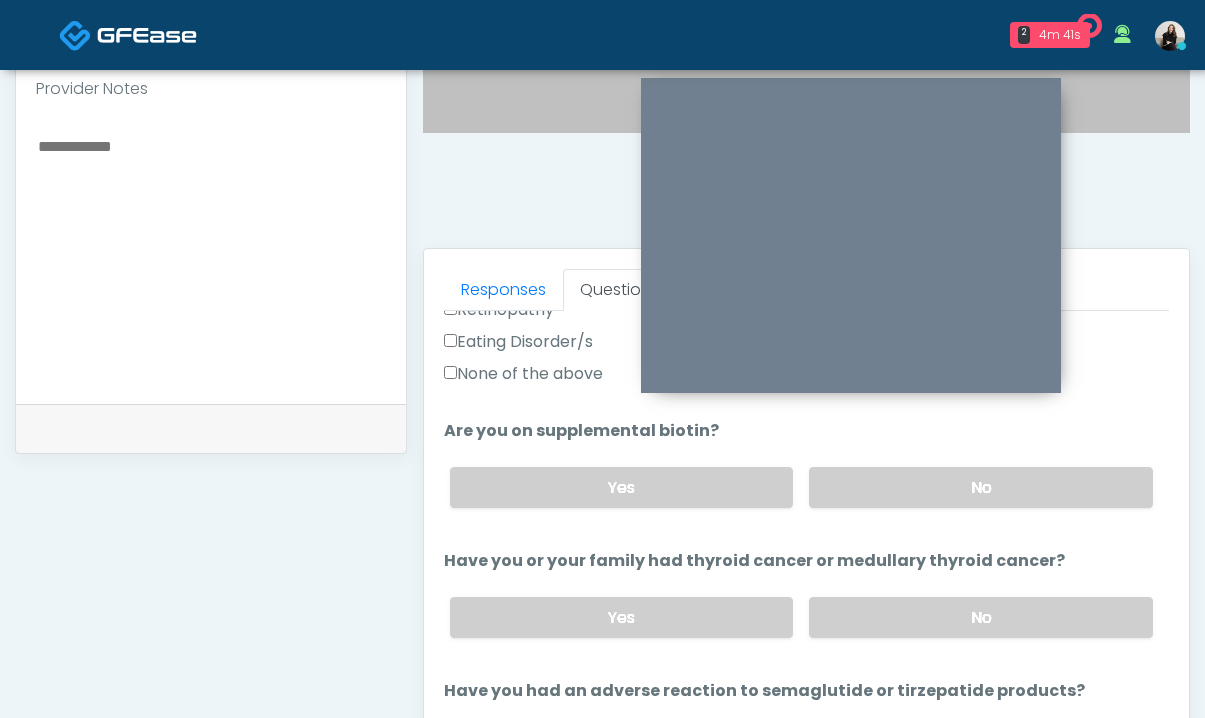 click on "Yes
No" at bounding box center [801, 487] 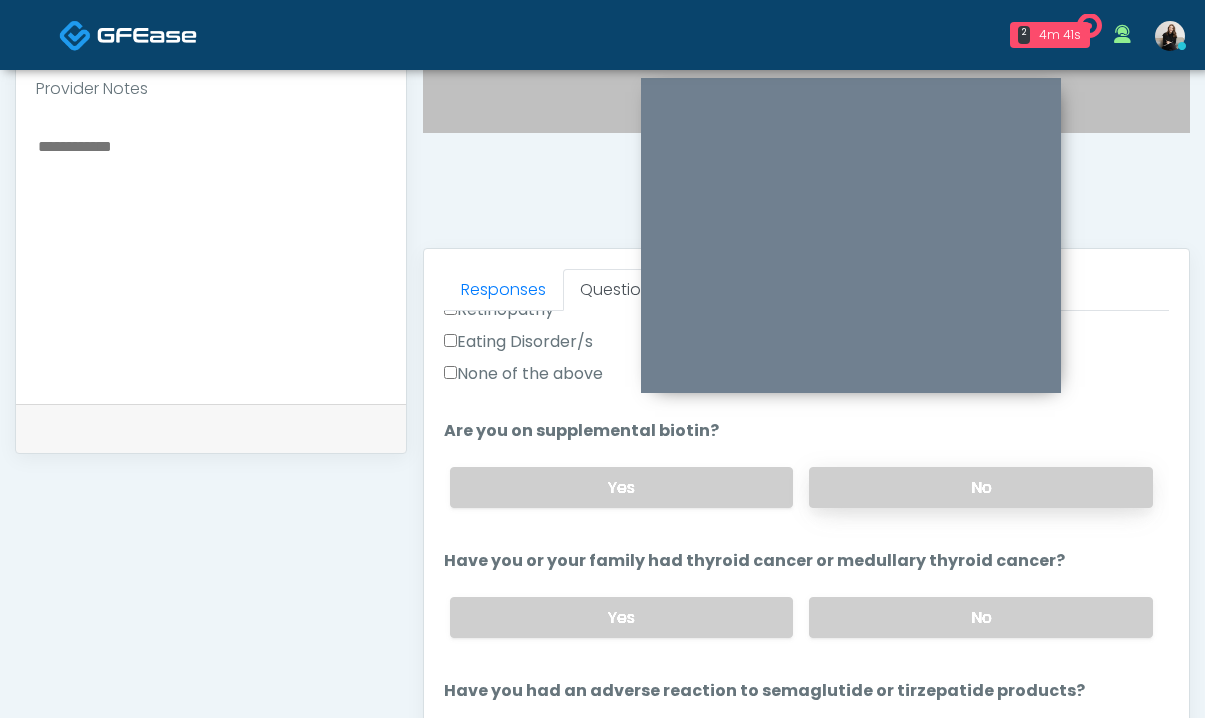 click on "No" at bounding box center [981, 487] 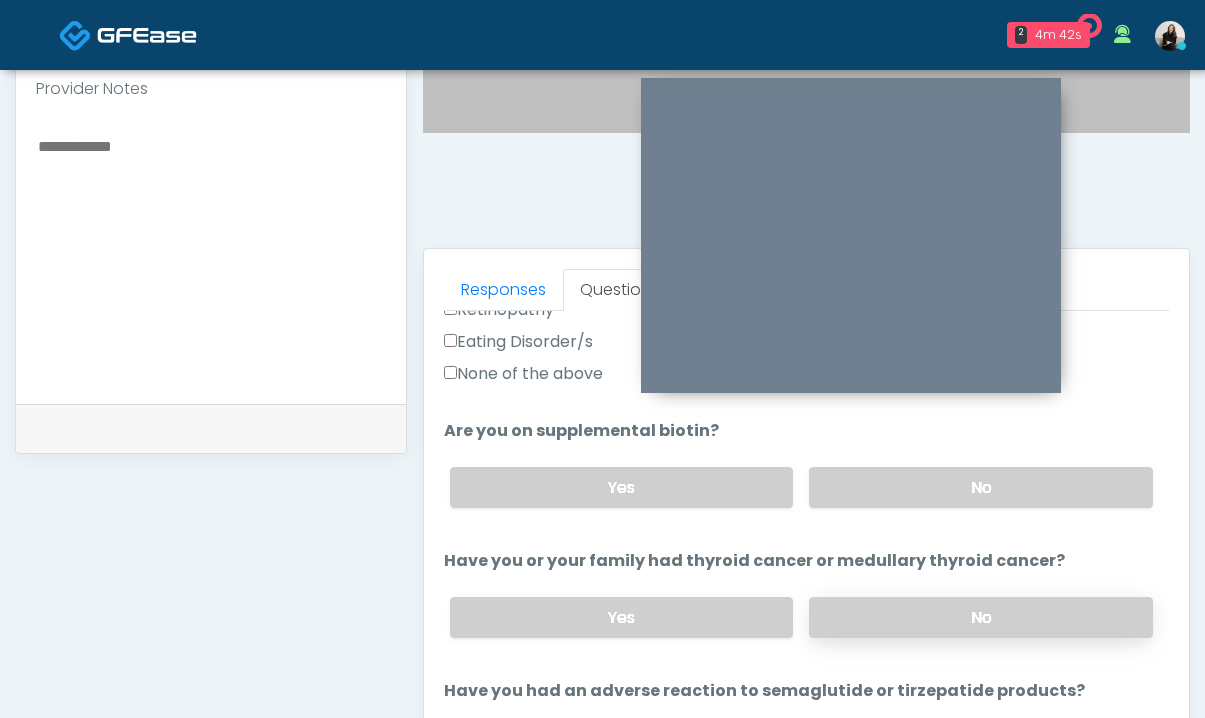 click on "No" at bounding box center [981, 617] 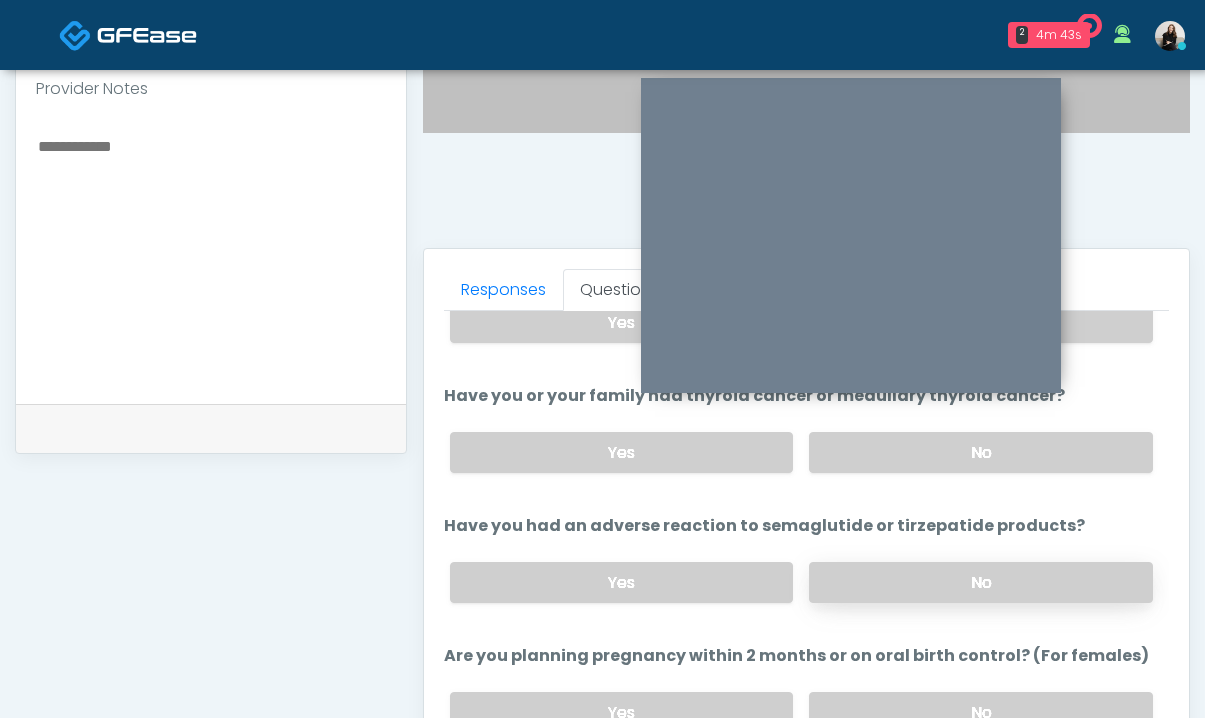 click on "No" at bounding box center [981, 582] 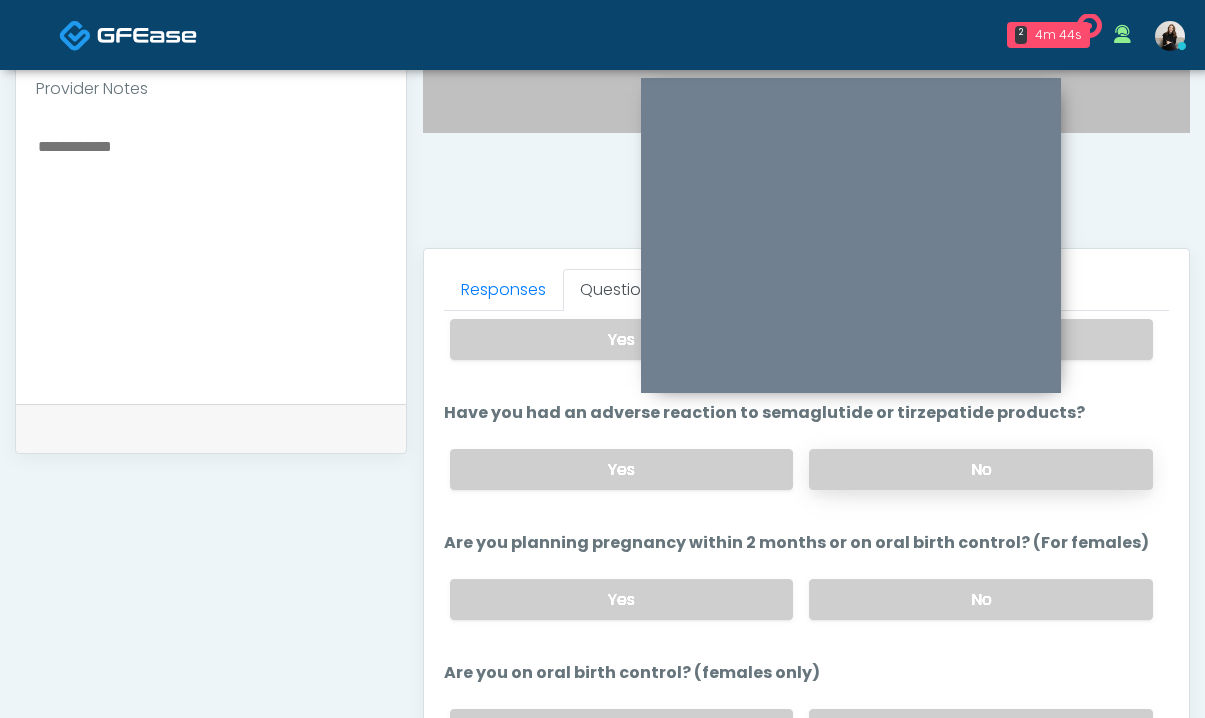 click on "No" at bounding box center [981, 599] 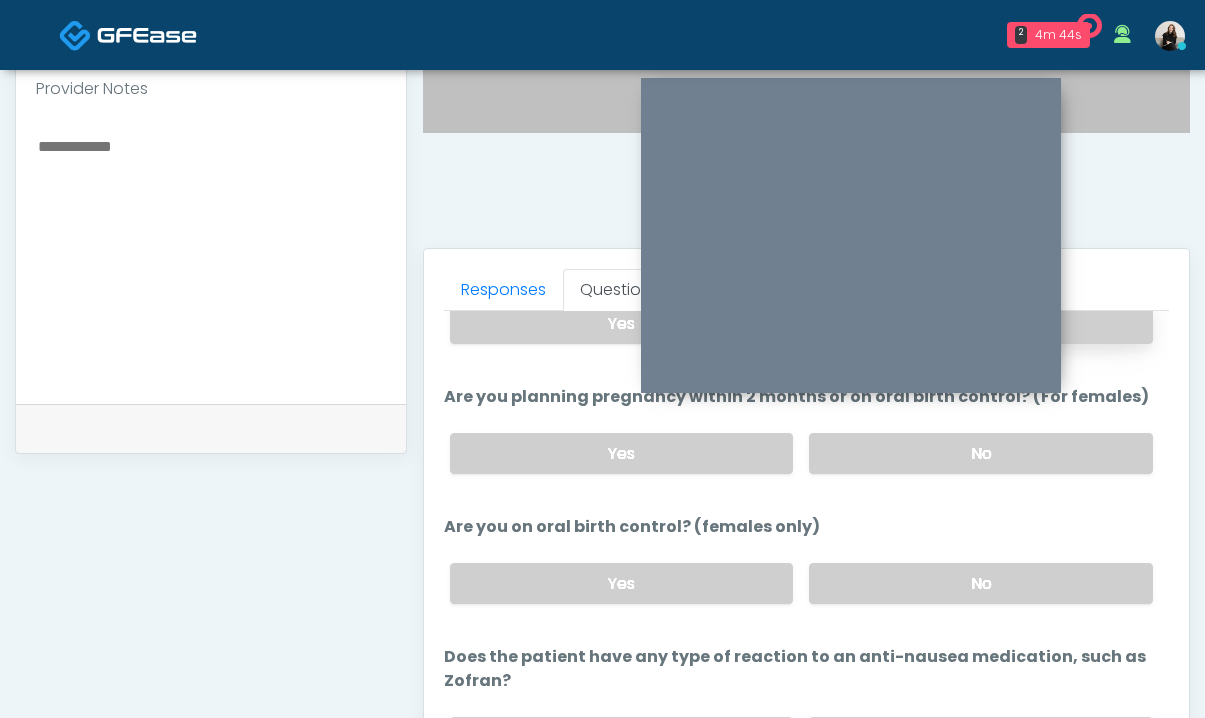 click on "No" at bounding box center (981, 583) 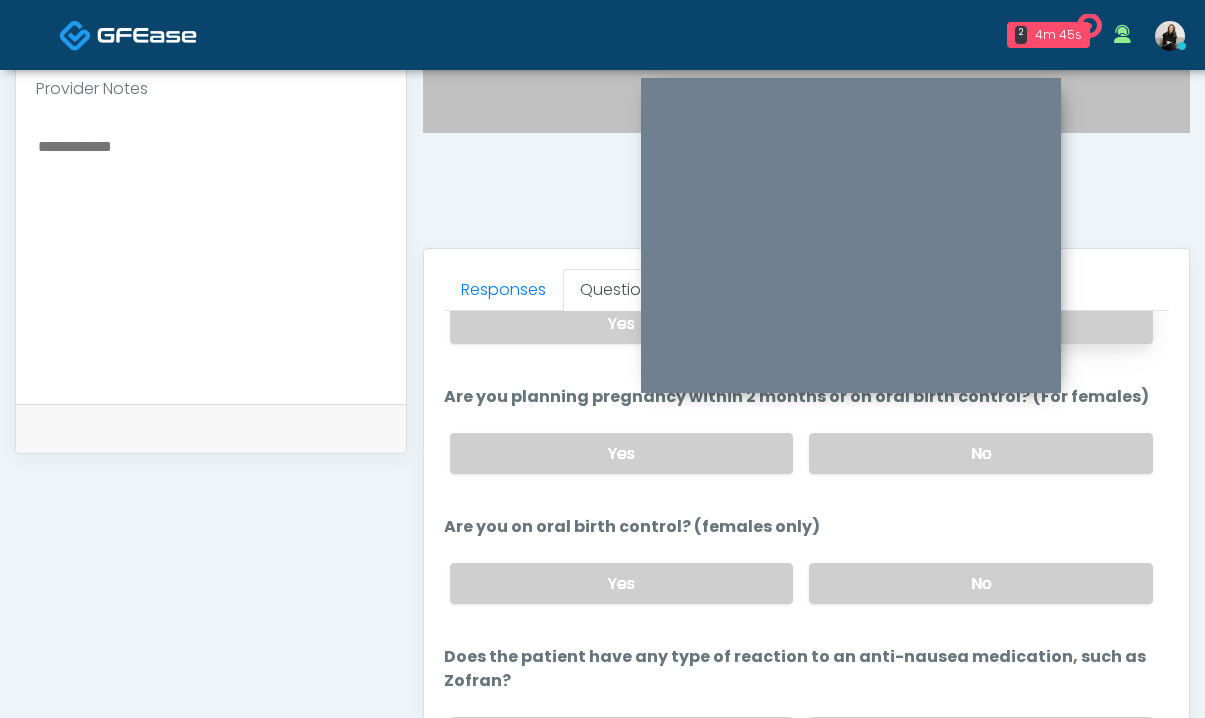 scroll, scrollTop: 1127, scrollLeft: 0, axis: vertical 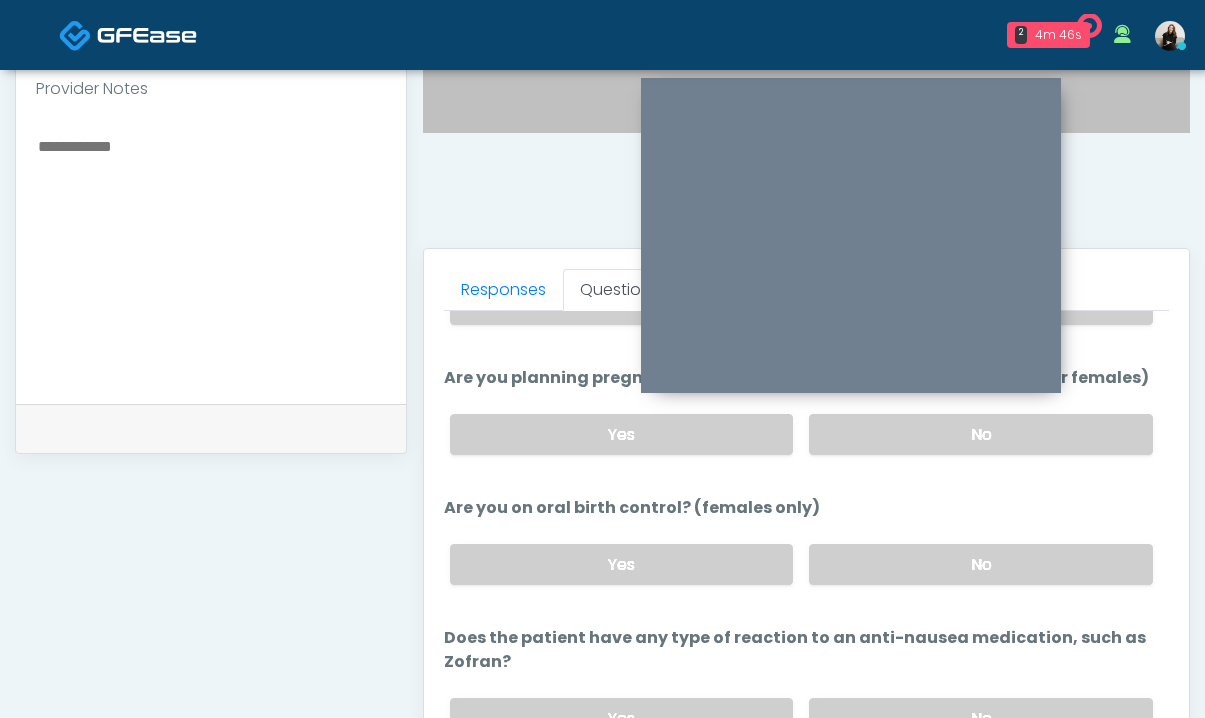 click on "Yes
No" at bounding box center [801, 718] 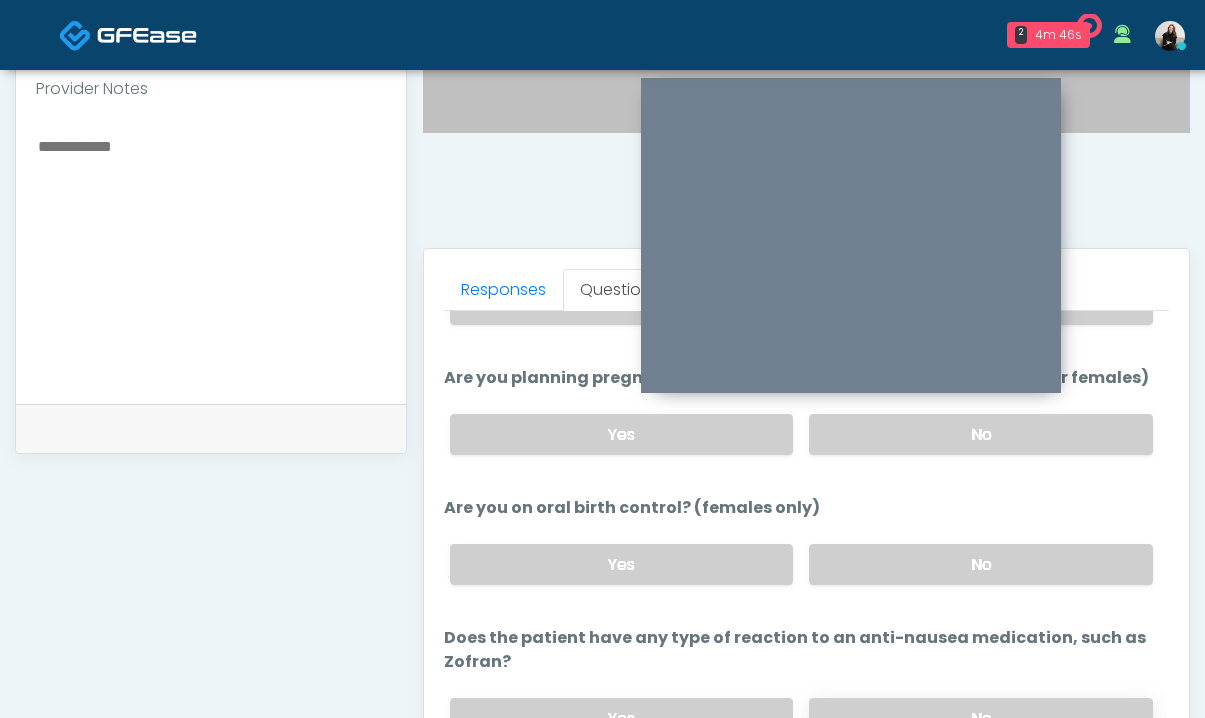 click on "No" at bounding box center (981, 718) 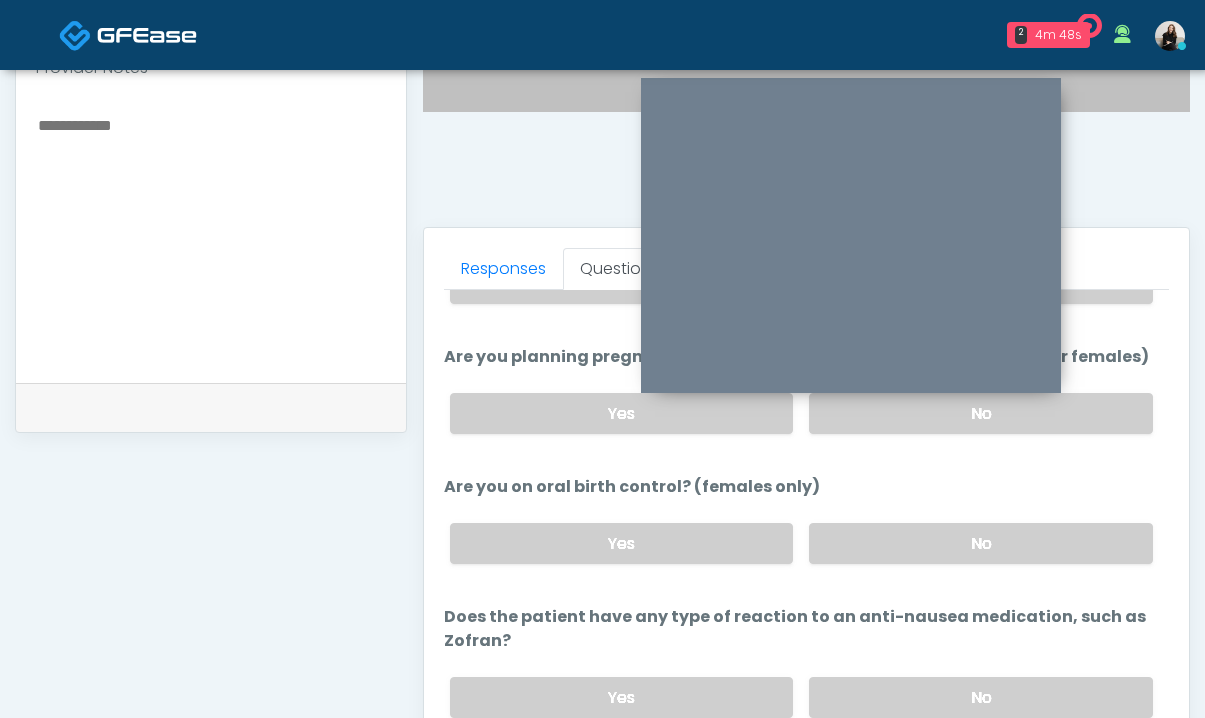 scroll, scrollTop: 576, scrollLeft: 0, axis: vertical 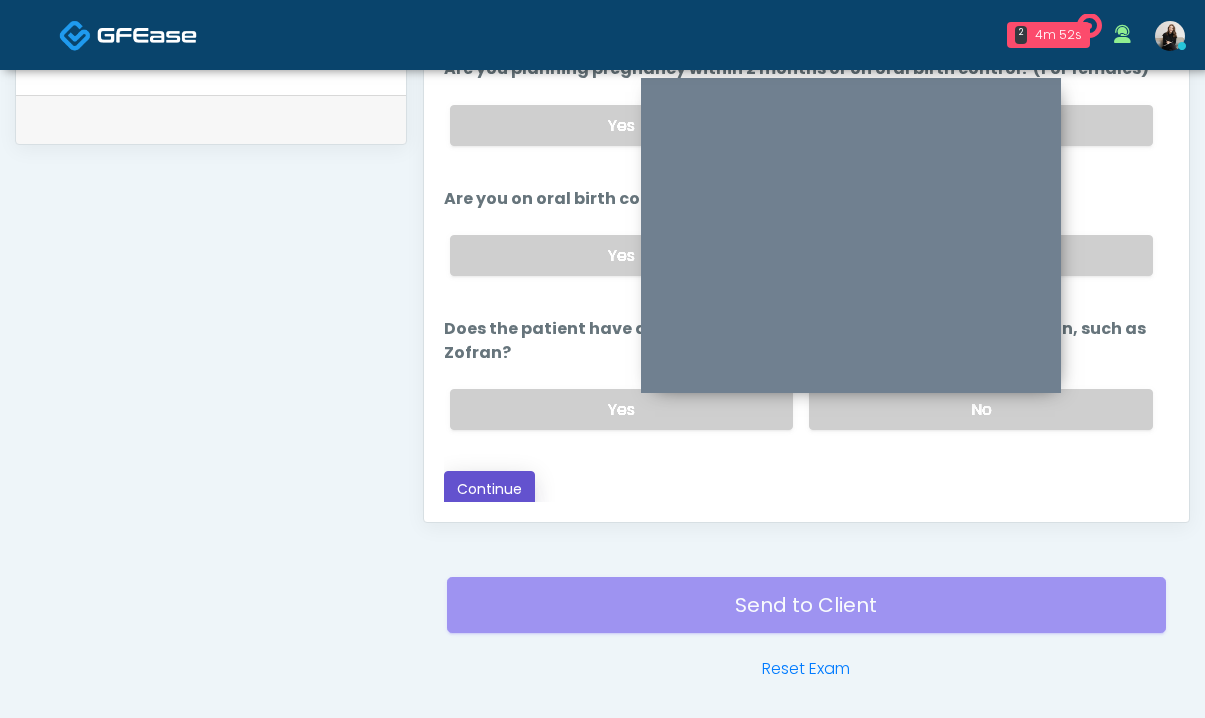 click on "Continue" at bounding box center (489, 489) 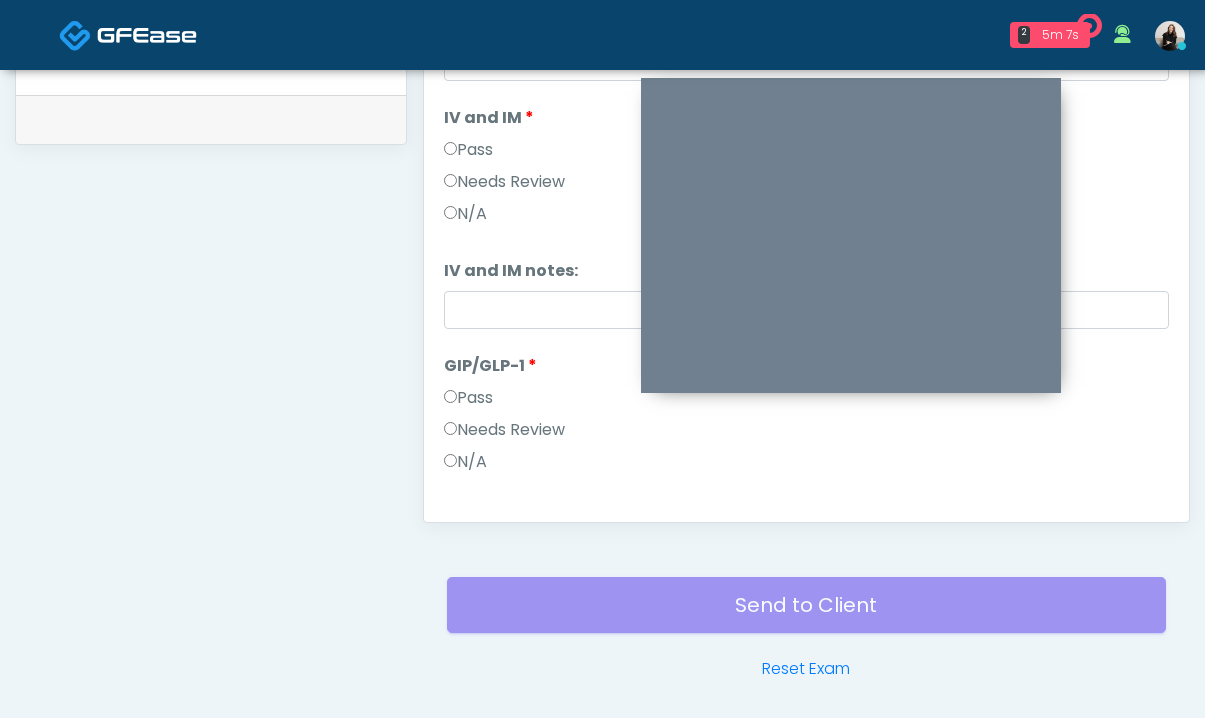 scroll, scrollTop: 0, scrollLeft: 0, axis: both 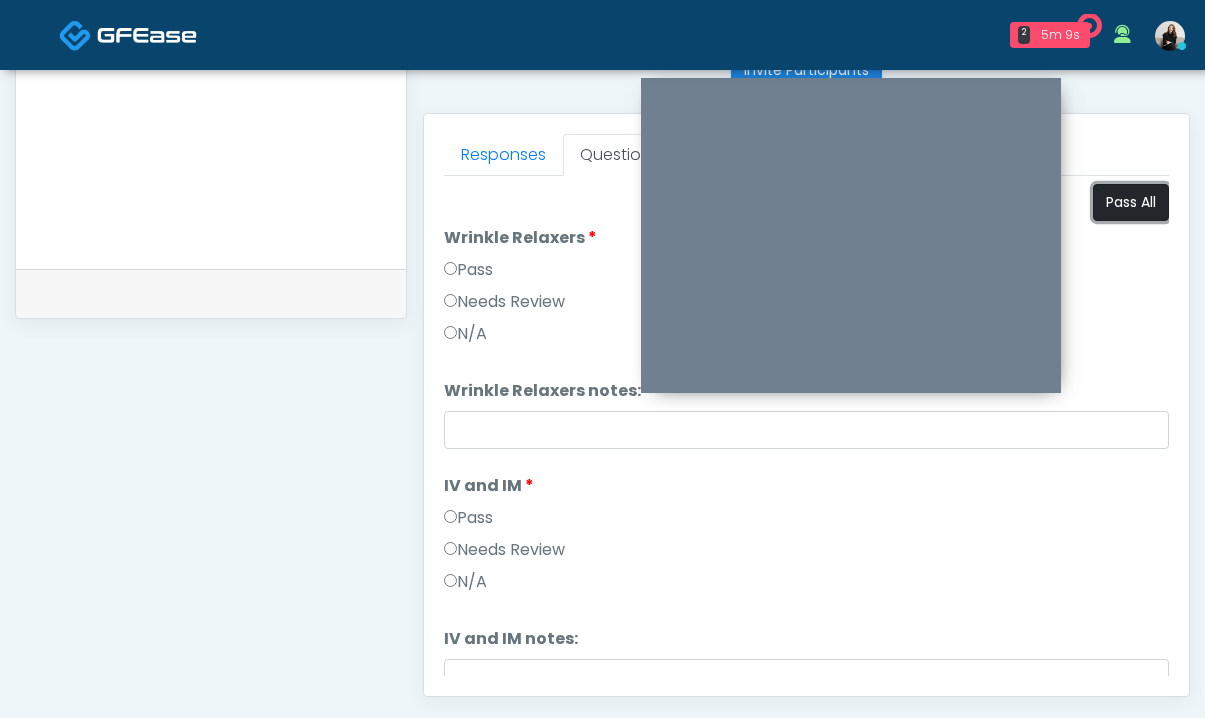 click on "Pass All" at bounding box center [1131, 202] 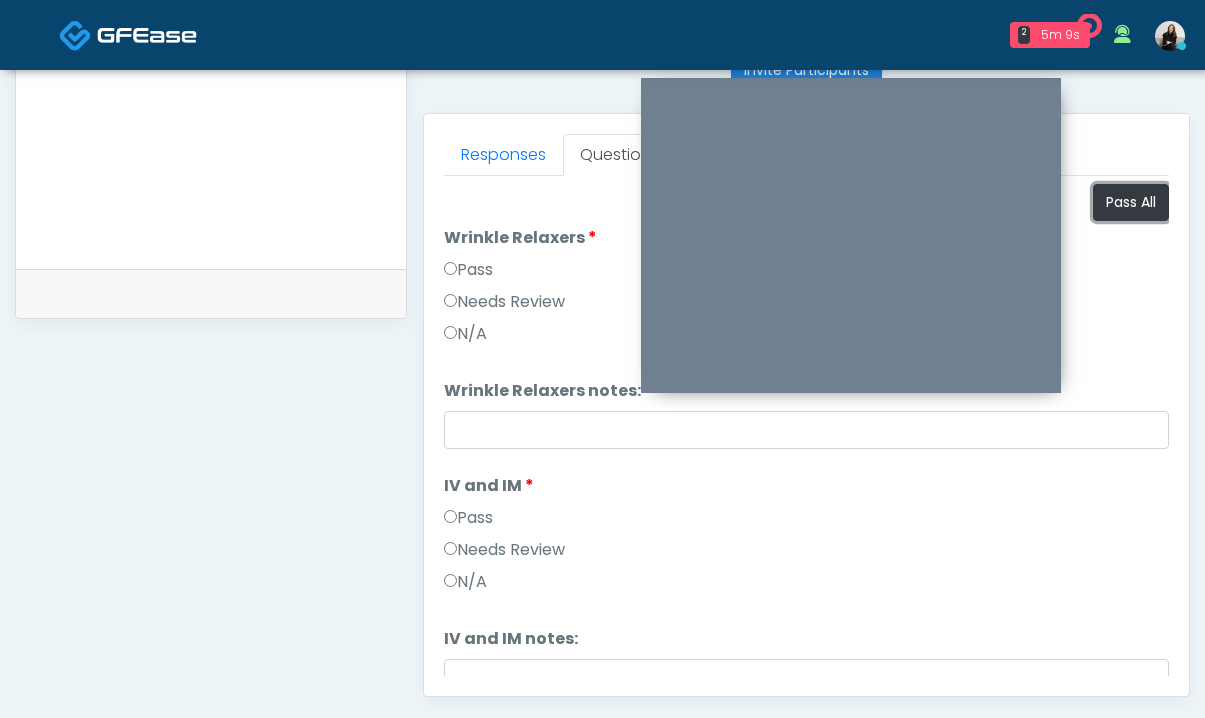 scroll, scrollTop: 331, scrollLeft: 0, axis: vertical 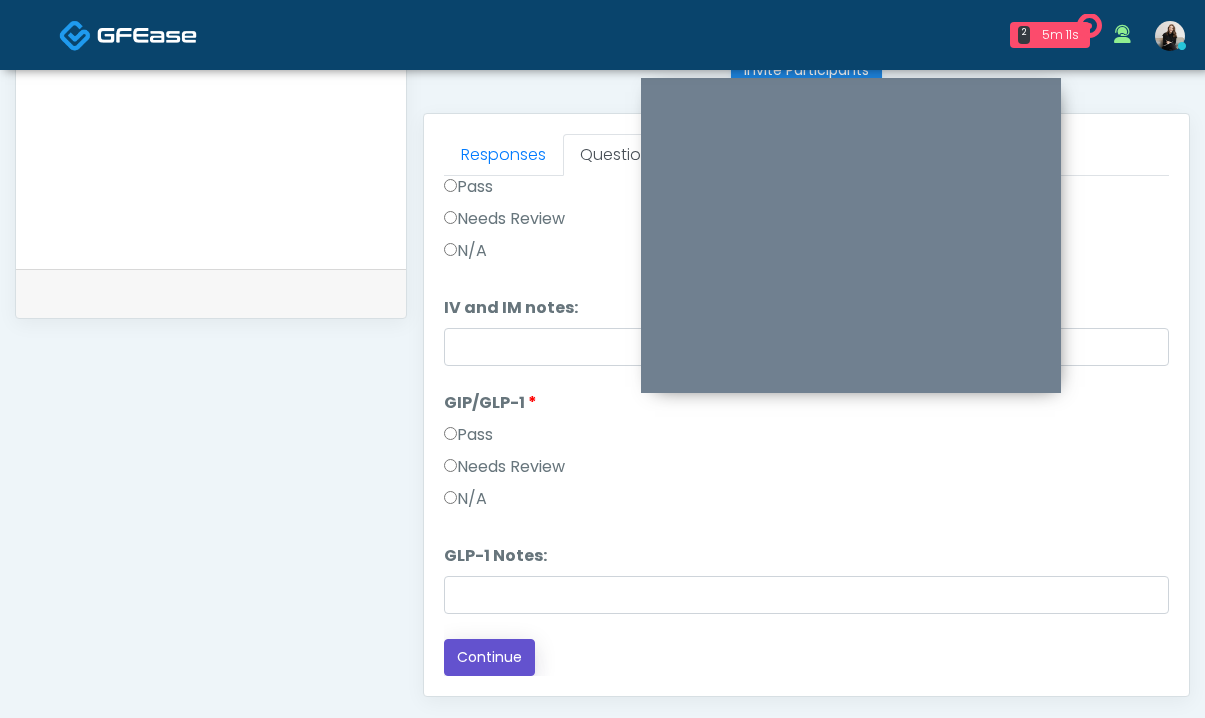 click on "Continue" at bounding box center (489, 657) 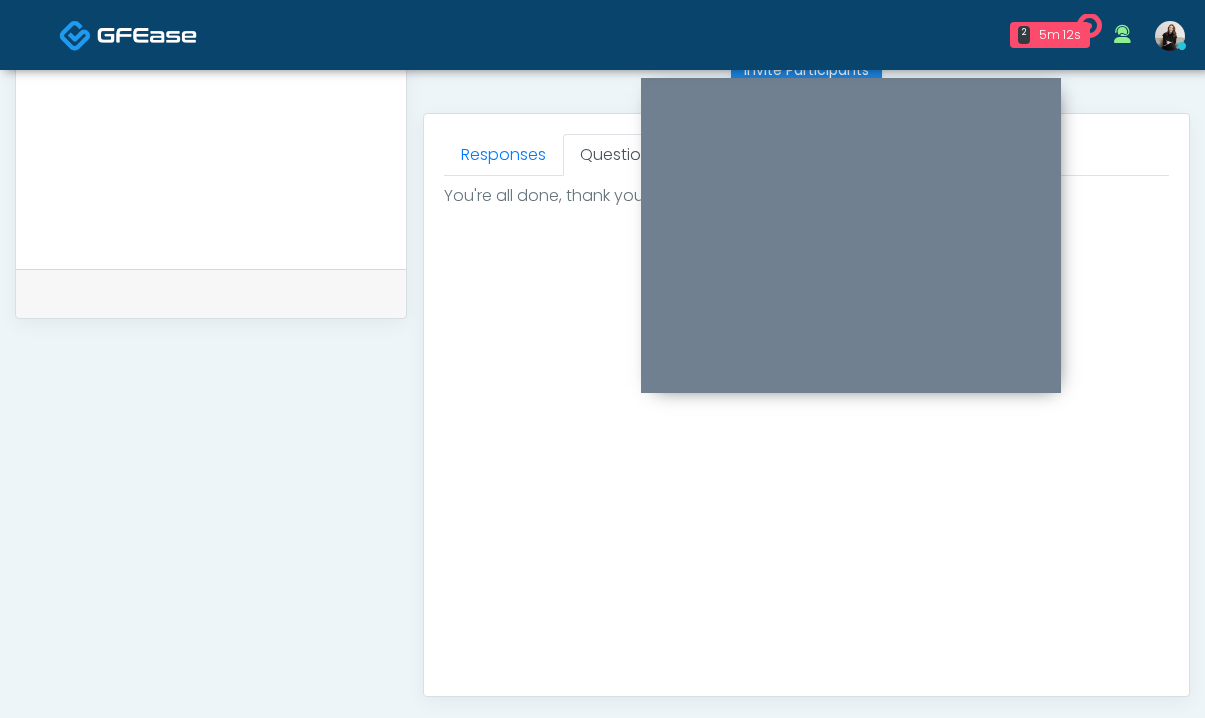 scroll, scrollTop: 0, scrollLeft: 0, axis: both 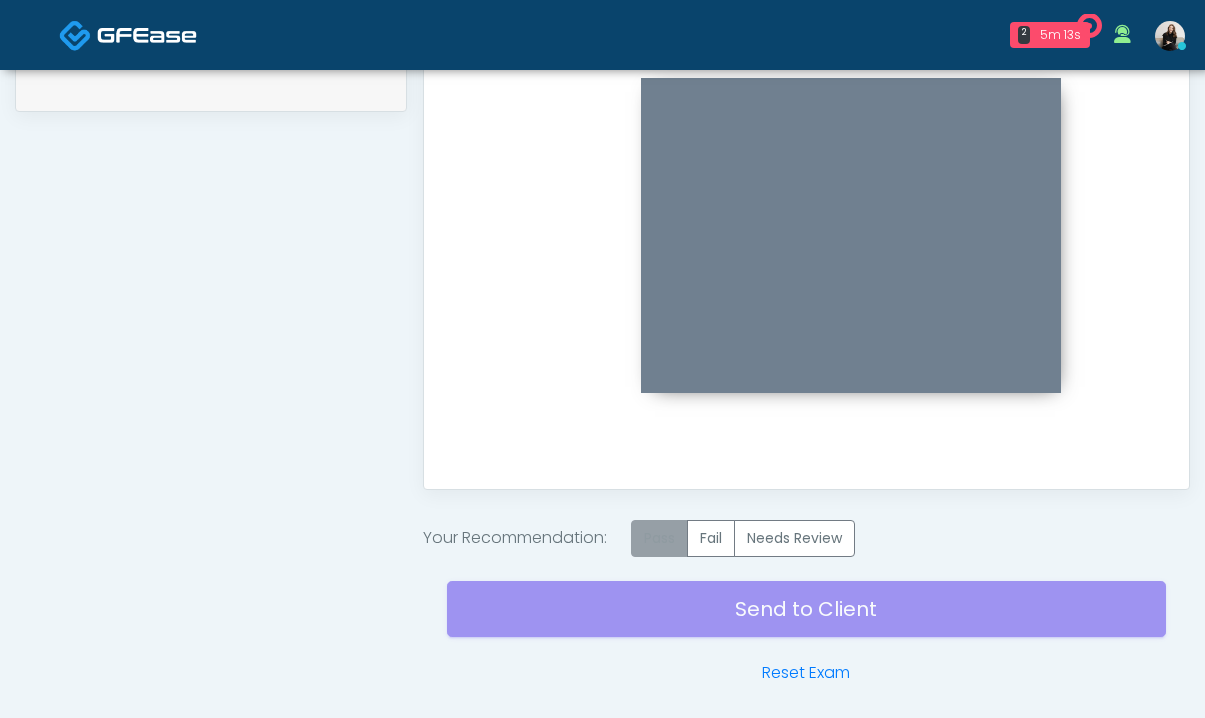 click on "Pass" at bounding box center (659, 538) 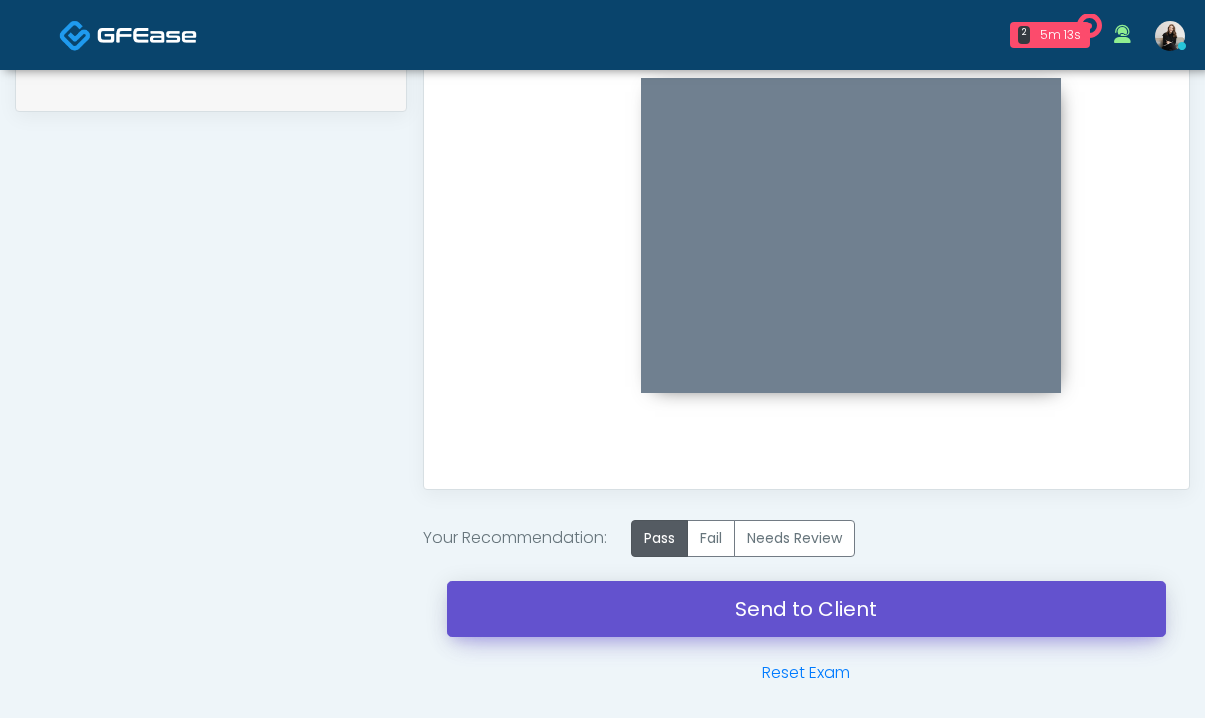 click on "Send to Client" at bounding box center [806, 609] 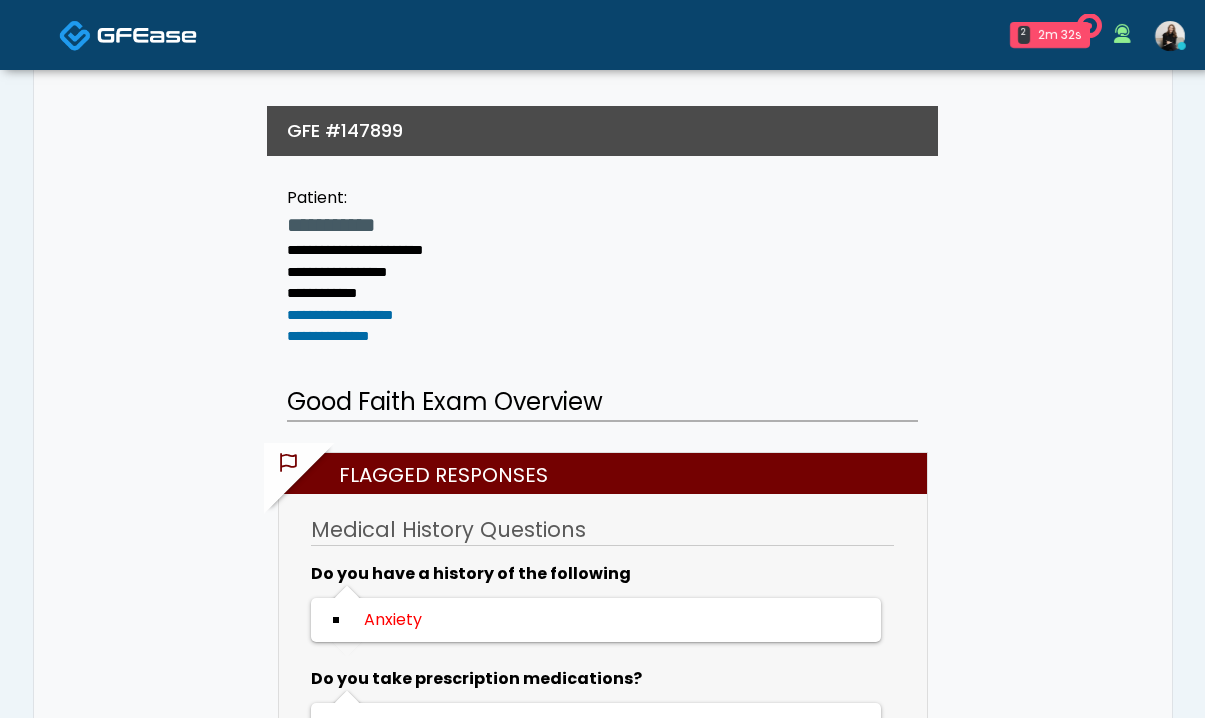 scroll, scrollTop: 190, scrollLeft: 0, axis: vertical 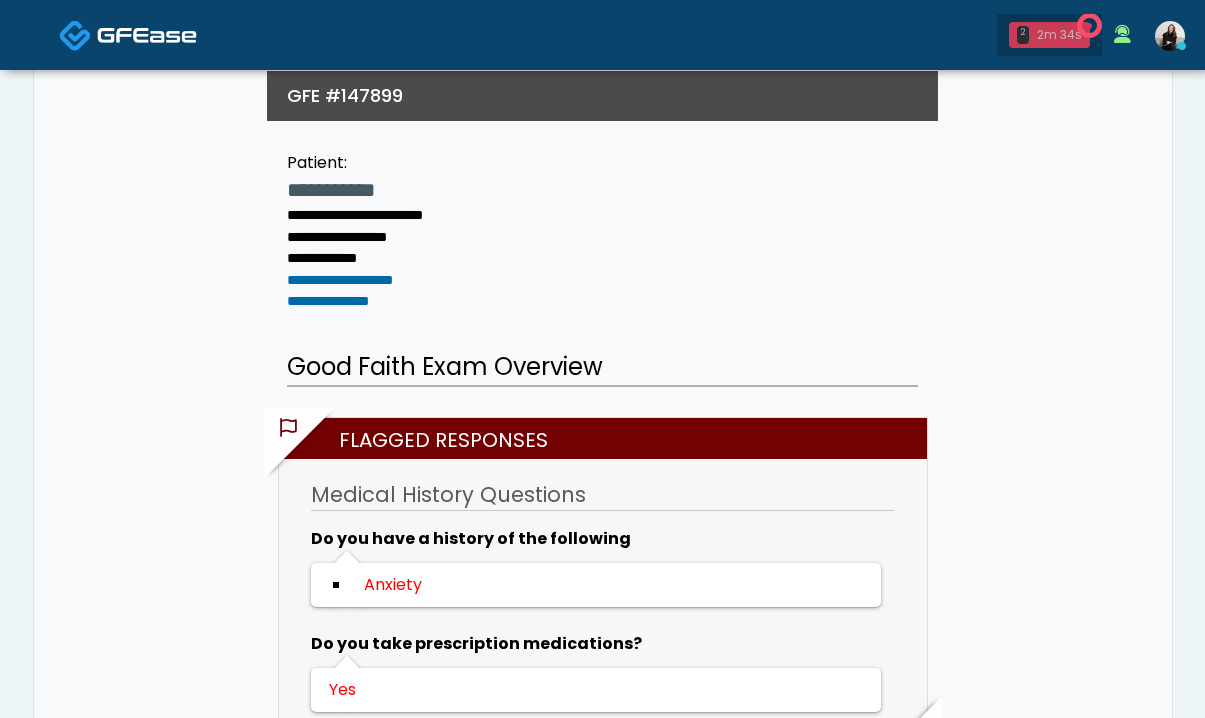 click on "2m 34s" at bounding box center [1059, 35] 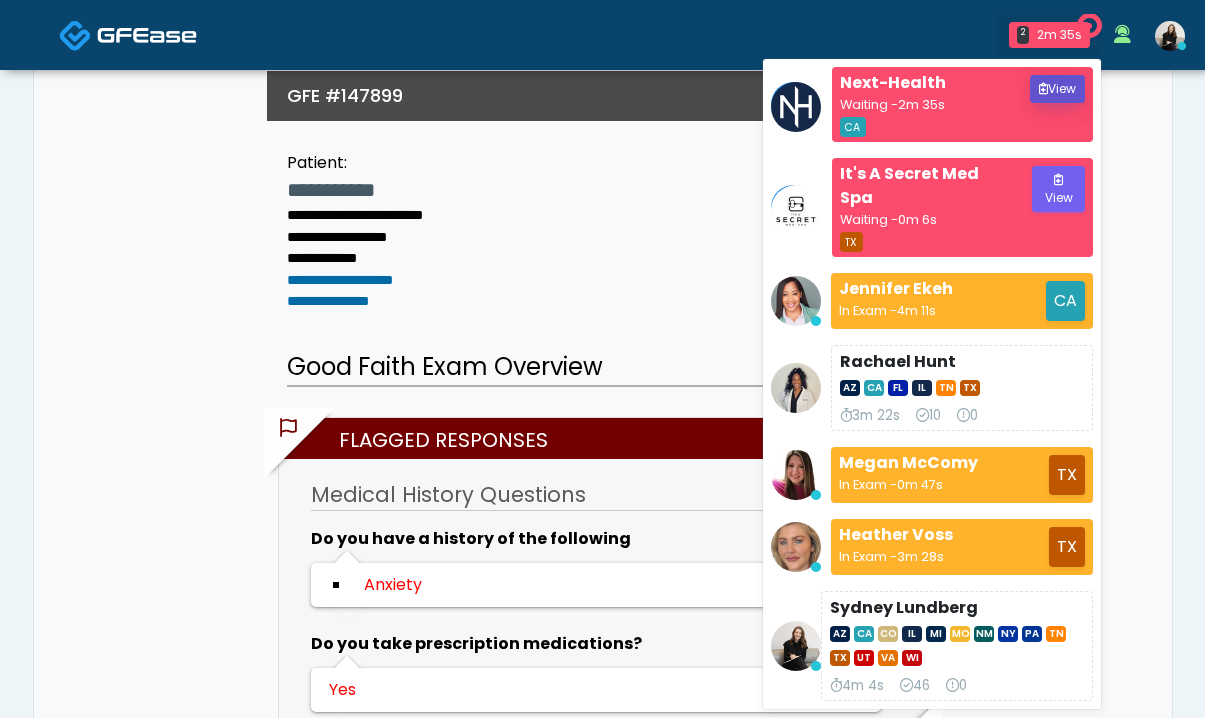 click on "View" at bounding box center (1057, 89) 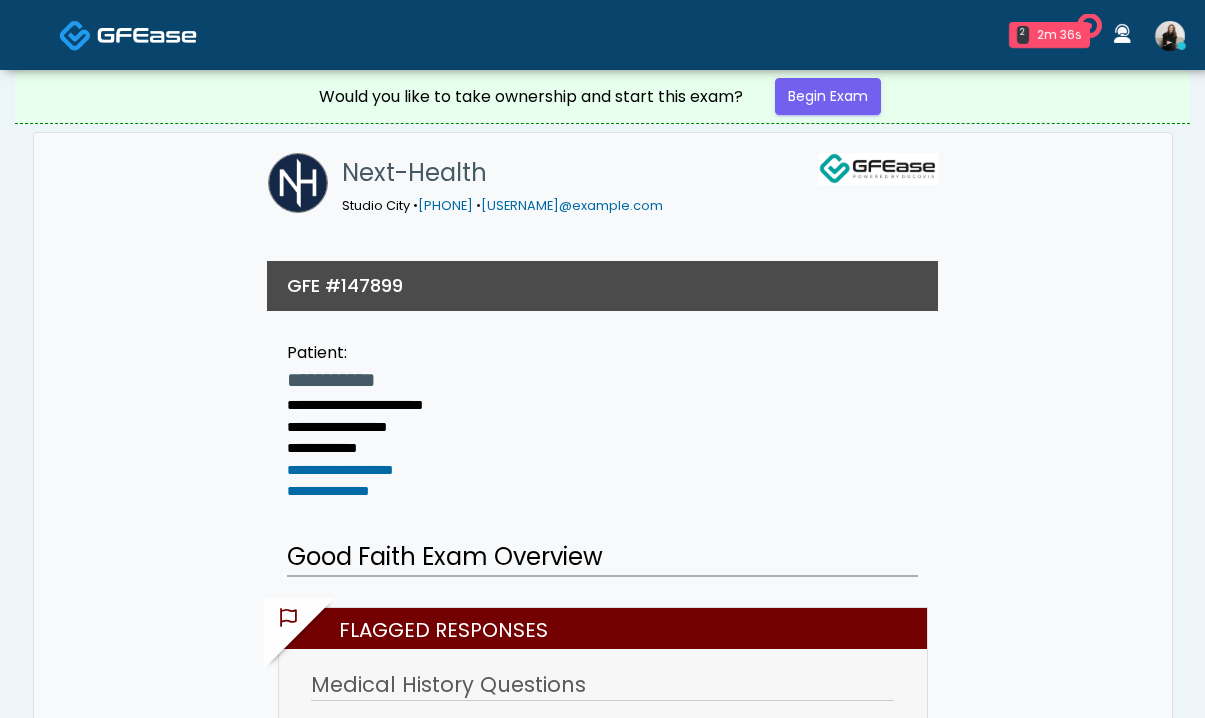 scroll, scrollTop: 0, scrollLeft: 0, axis: both 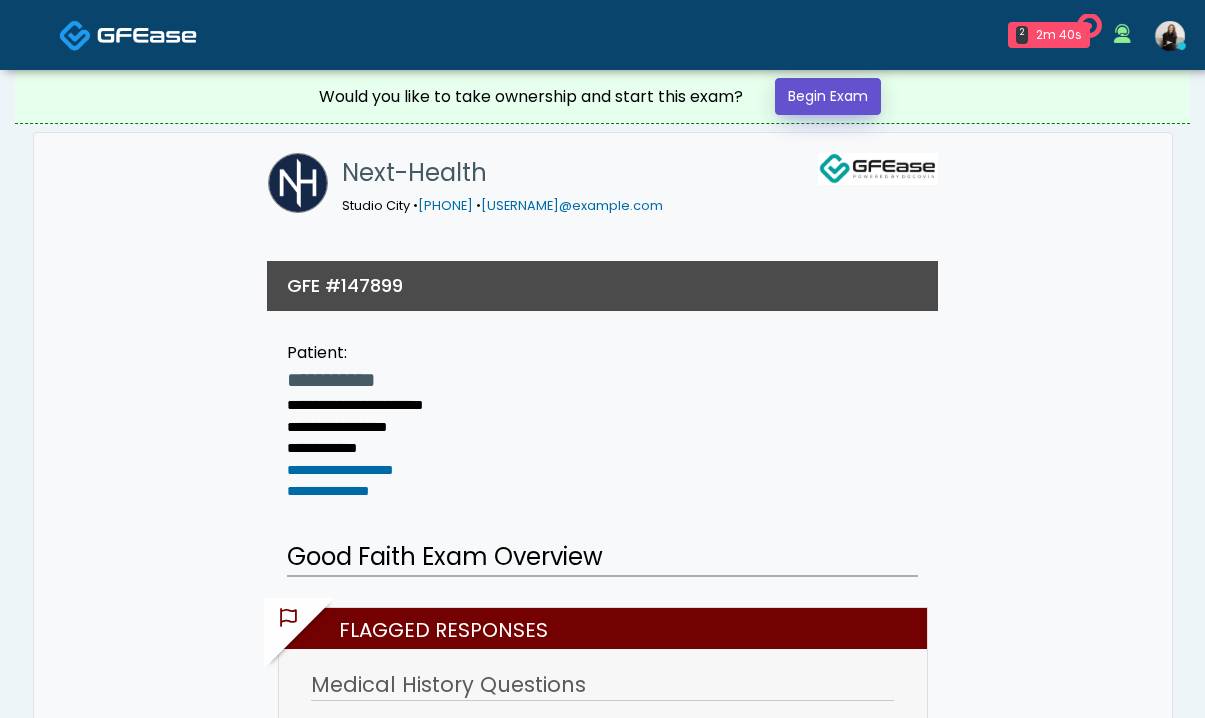 click on "Begin Exam" at bounding box center (828, 96) 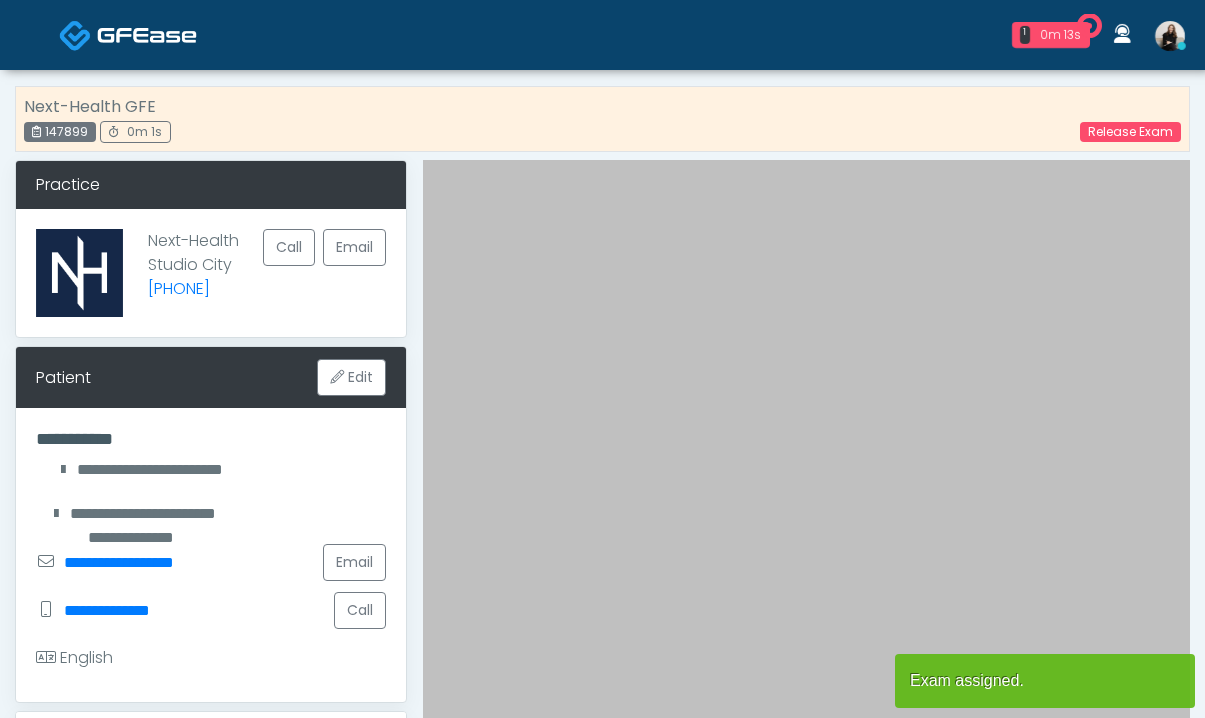 scroll, scrollTop: 0, scrollLeft: 0, axis: both 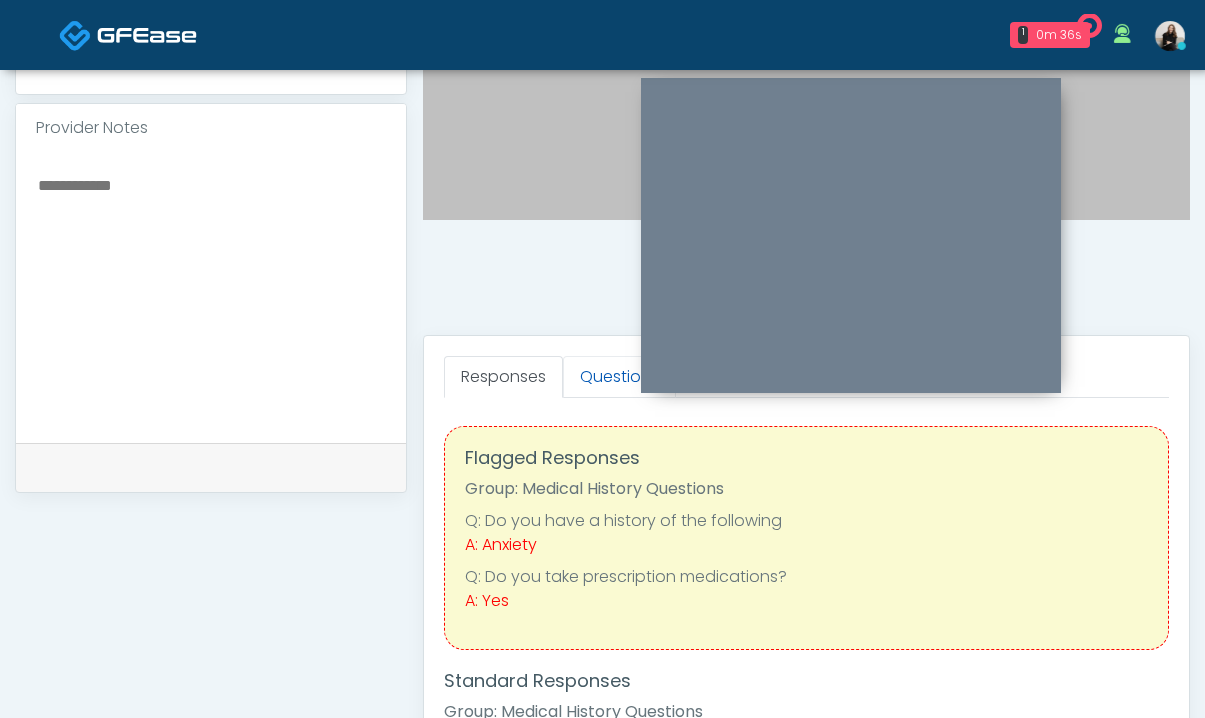 click on "Questions" at bounding box center [619, 377] 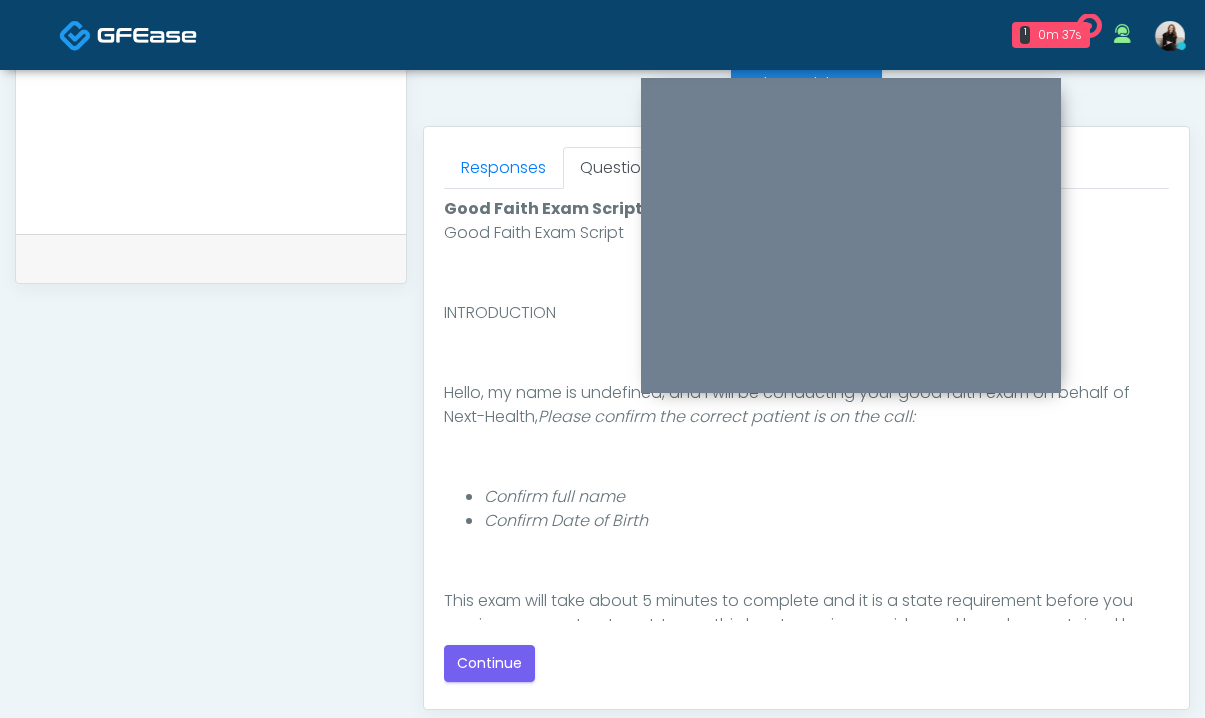 scroll, scrollTop: 1041, scrollLeft: 0, axis: vertical 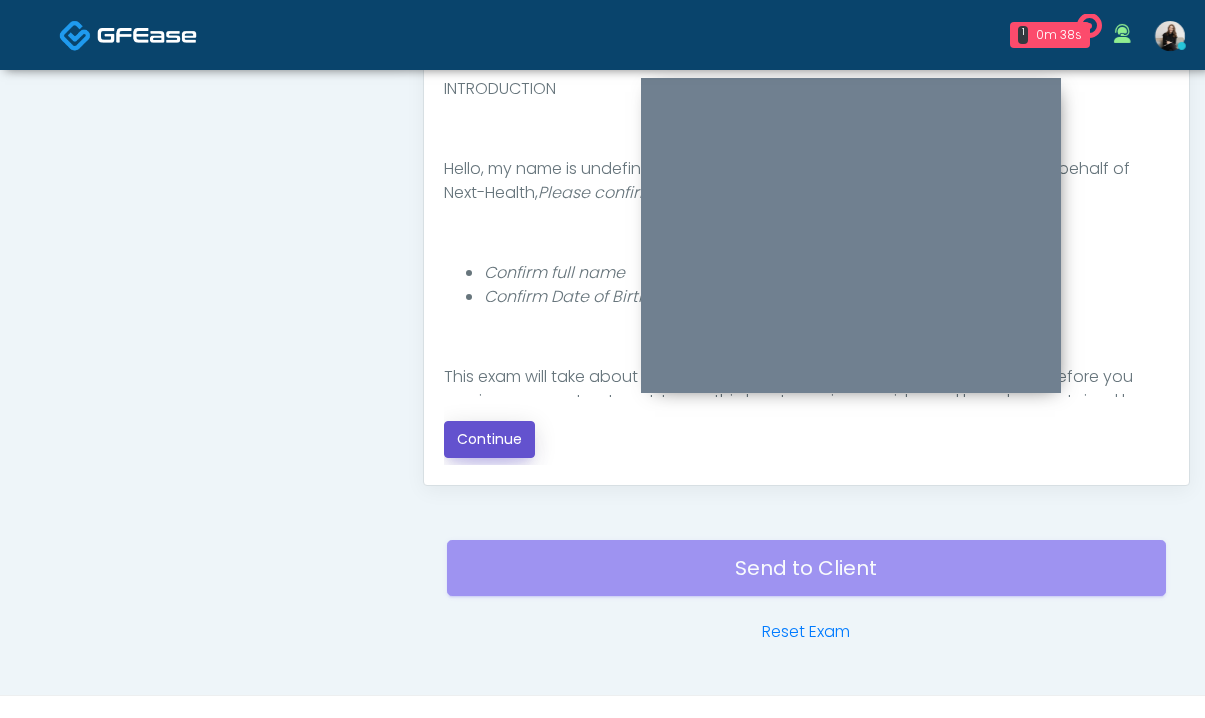 click on "Continue" at bounding box center [489, 439] 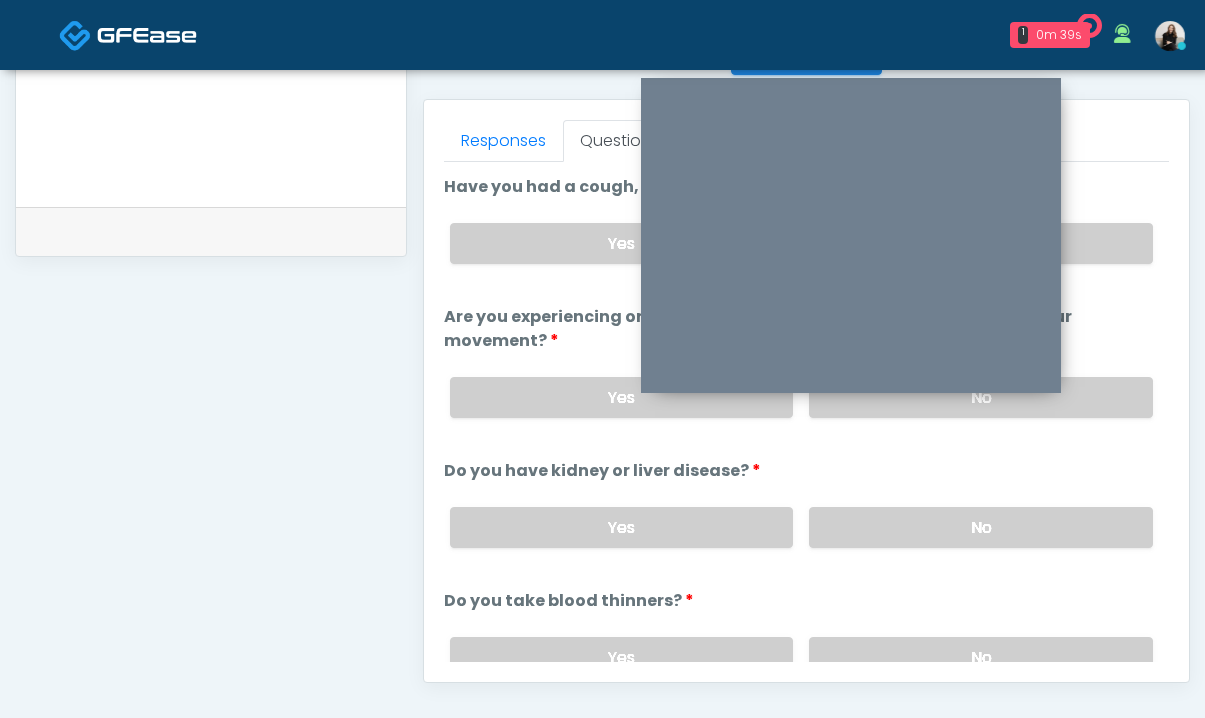 scroll, scrollTop: 688, scrollLeft: 0, axis: vertical 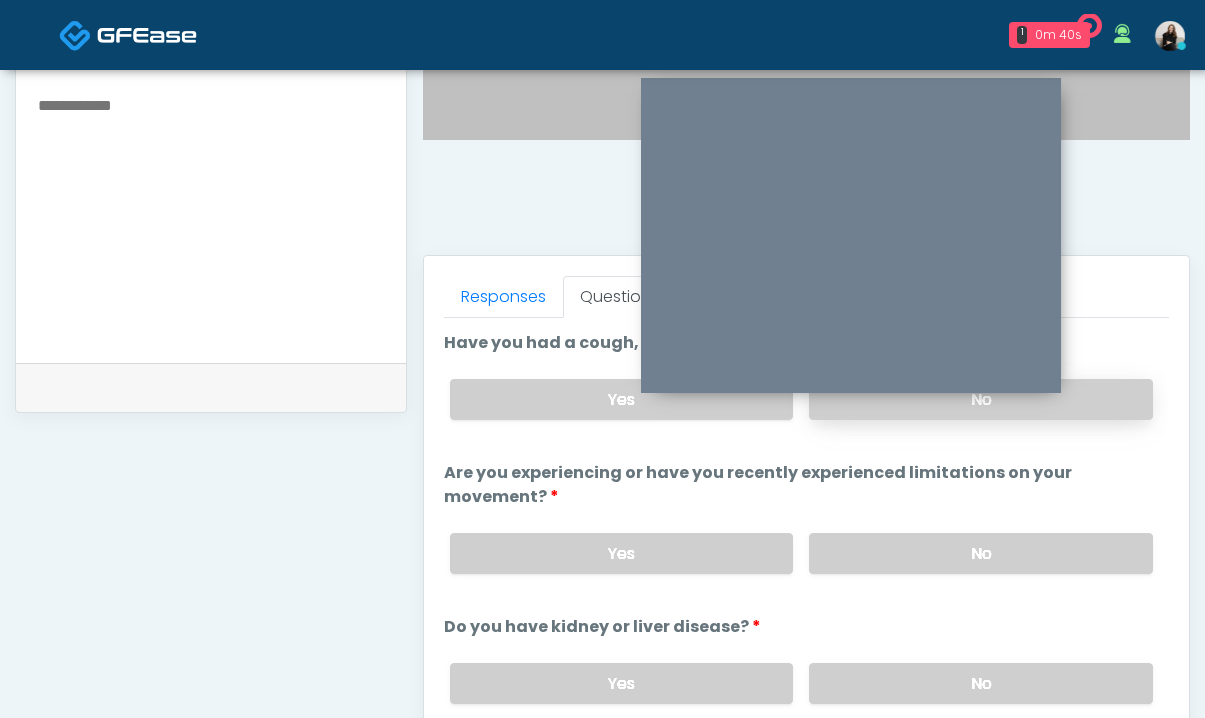 click on "No" at bounding box center (981, 399) 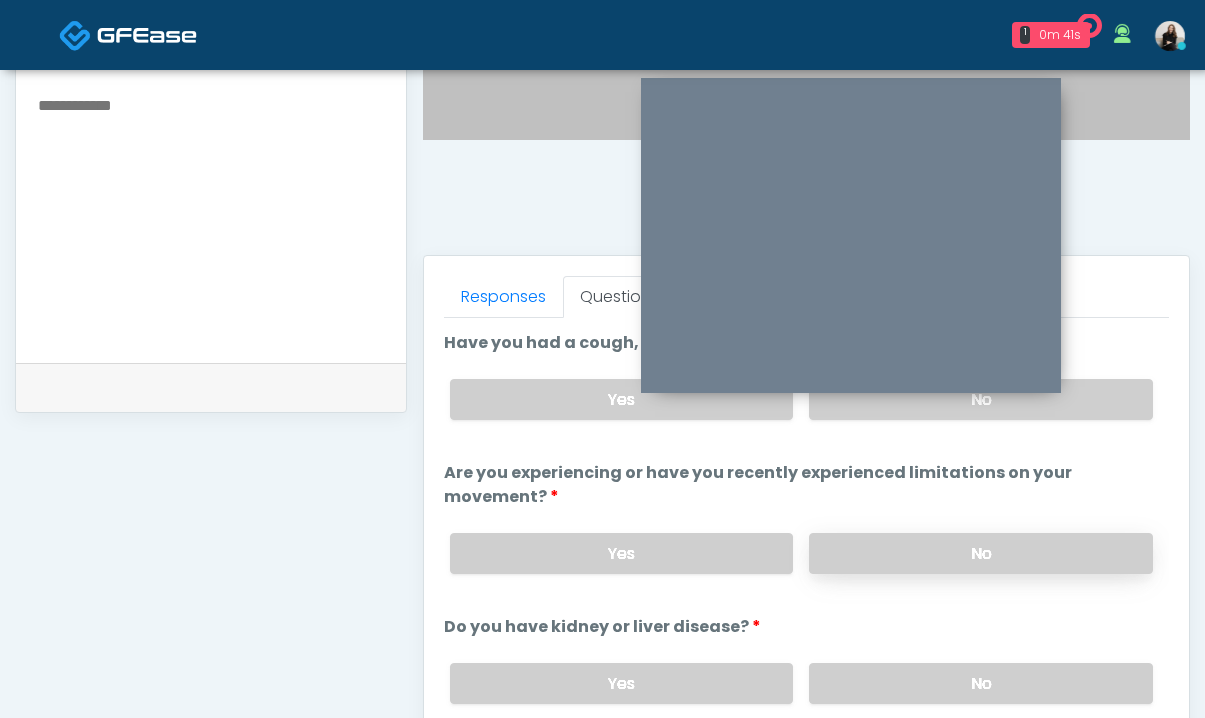 click on "No" at bounding box center [981, 553] 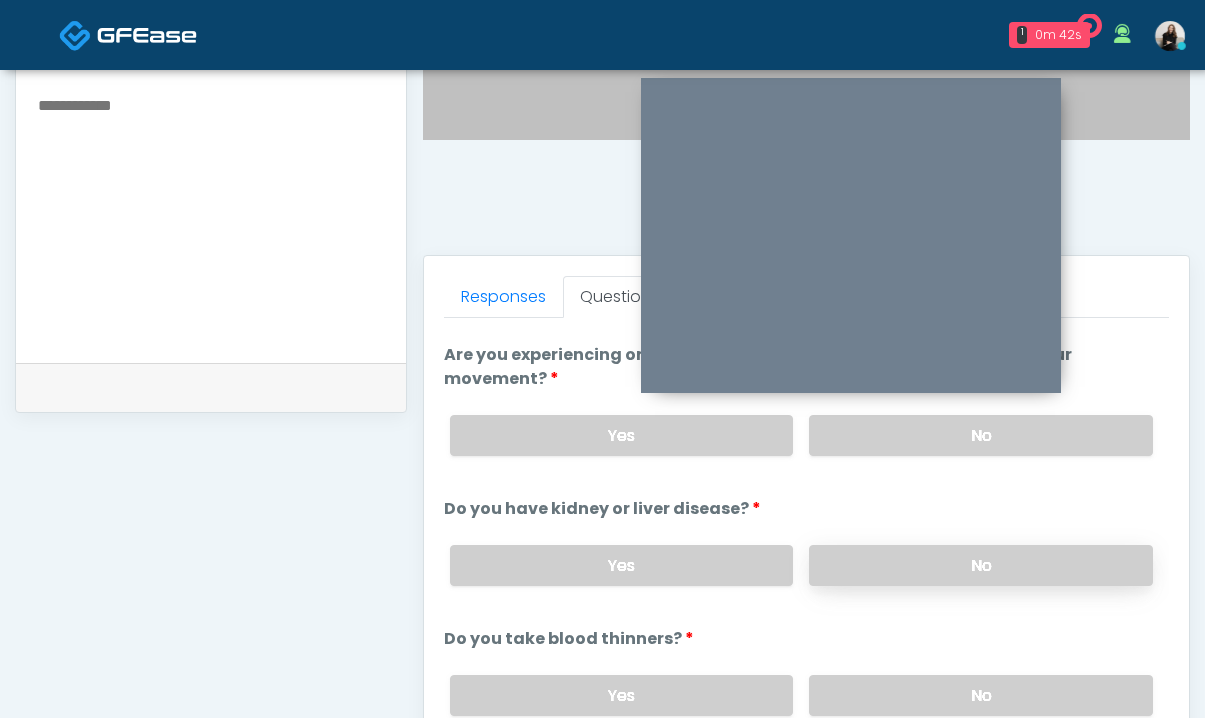 click on "No" at bounding box center [981, 565] 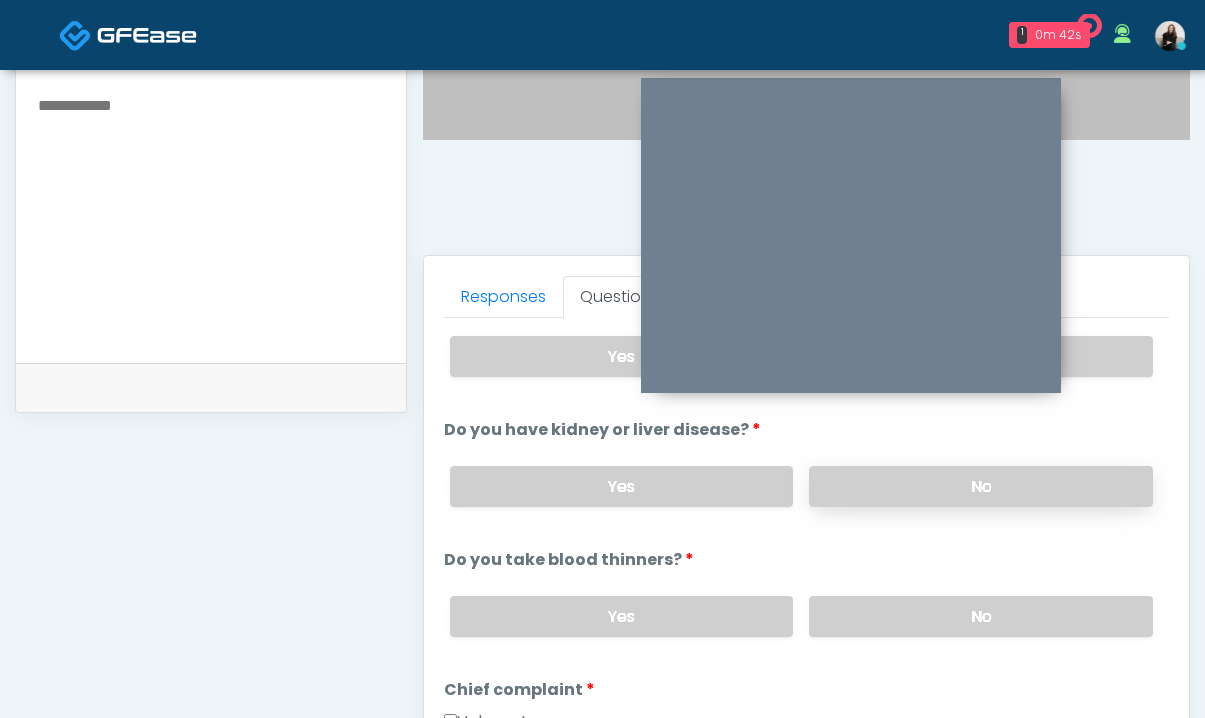 scroll, scrollTop: 274, scrollLeft: 0, axis: vertical 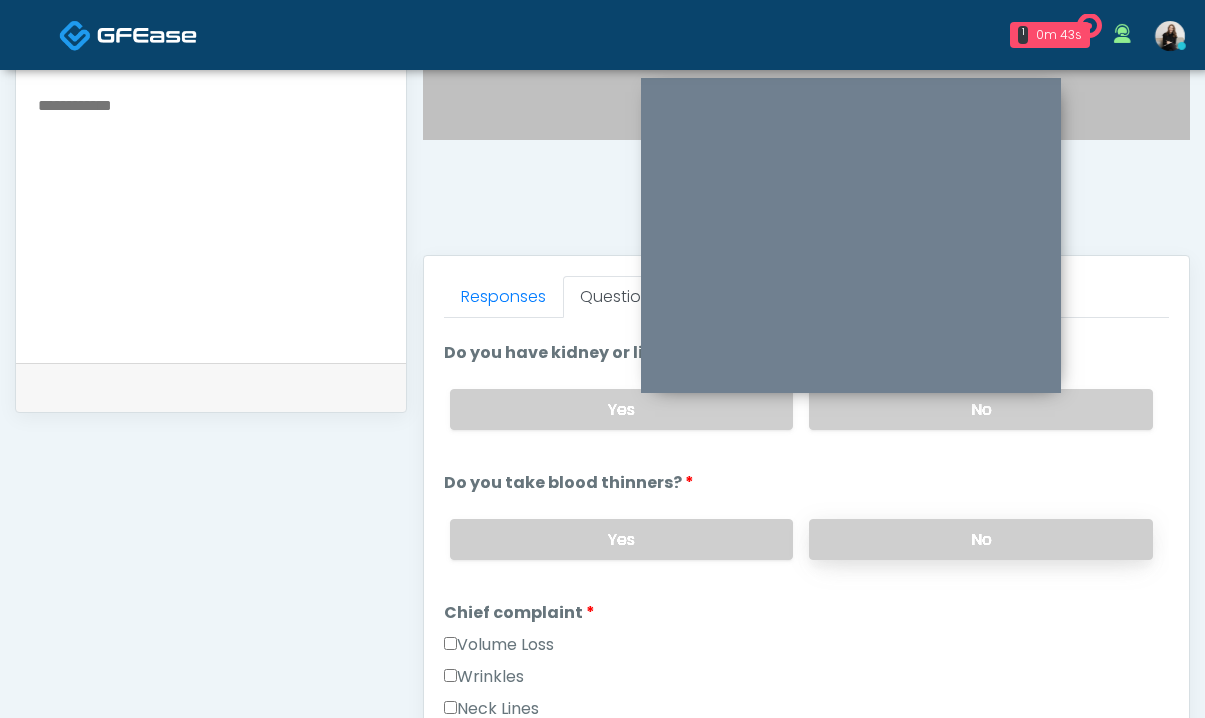 click on "No" at bounding box center [981, 539] 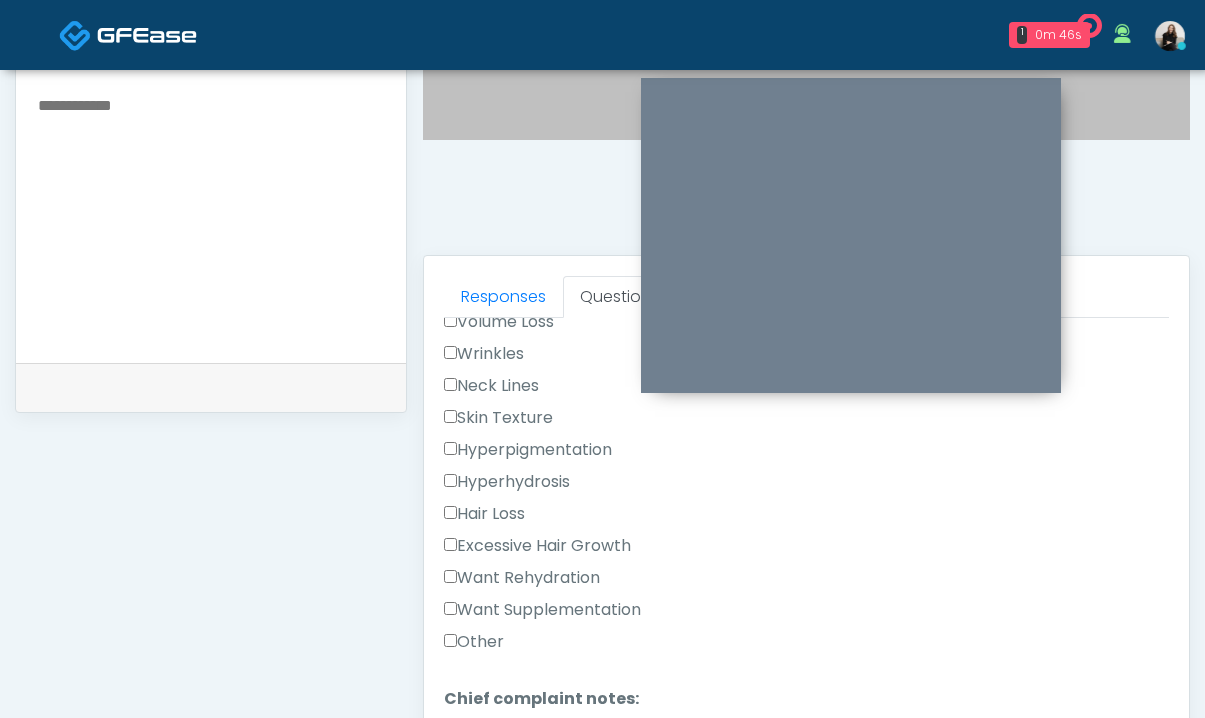 scroll, scrollTop: 626, scrollLeft: 0, axis: vertical 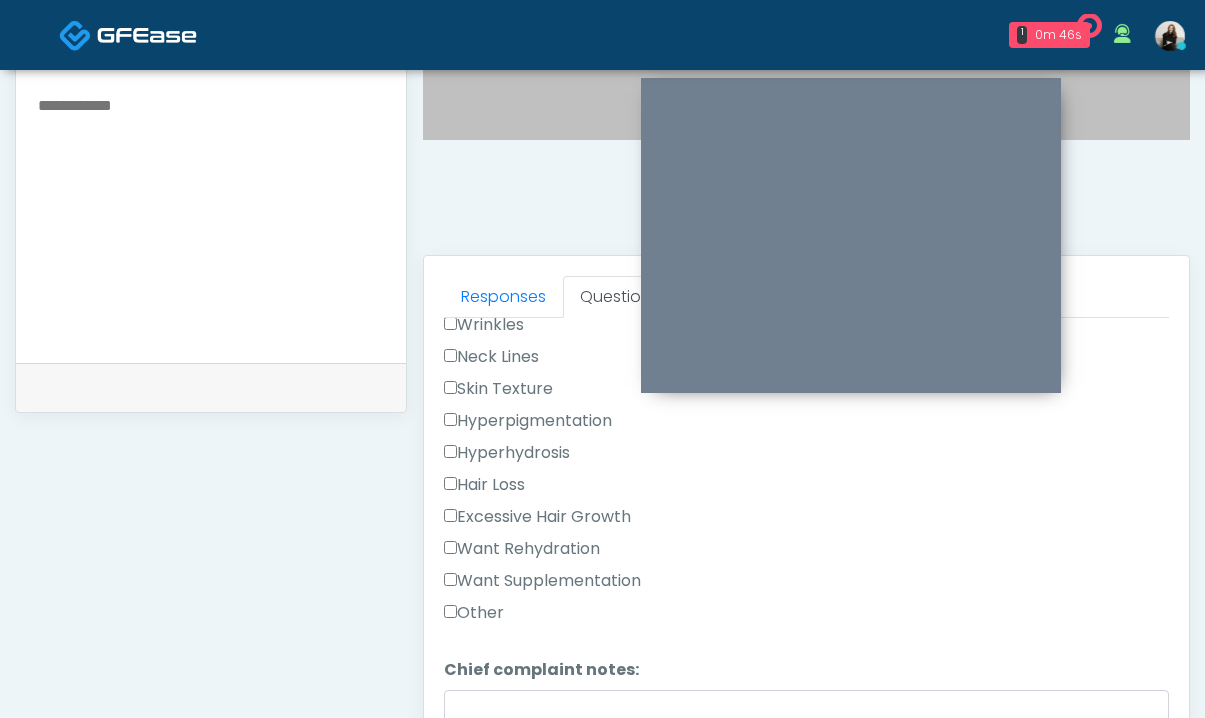 click on "Want Rehydration" at bounding box center (522, 549) 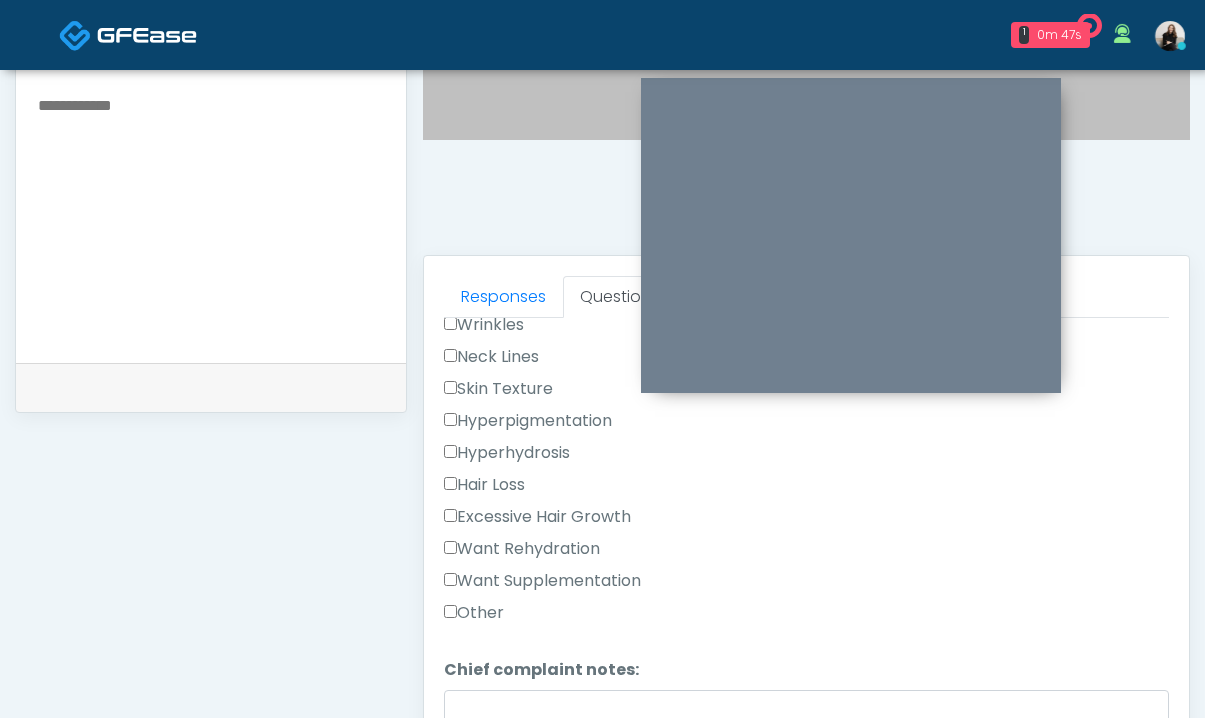click on "Want Supplementation" at bounding box center (542, 581) 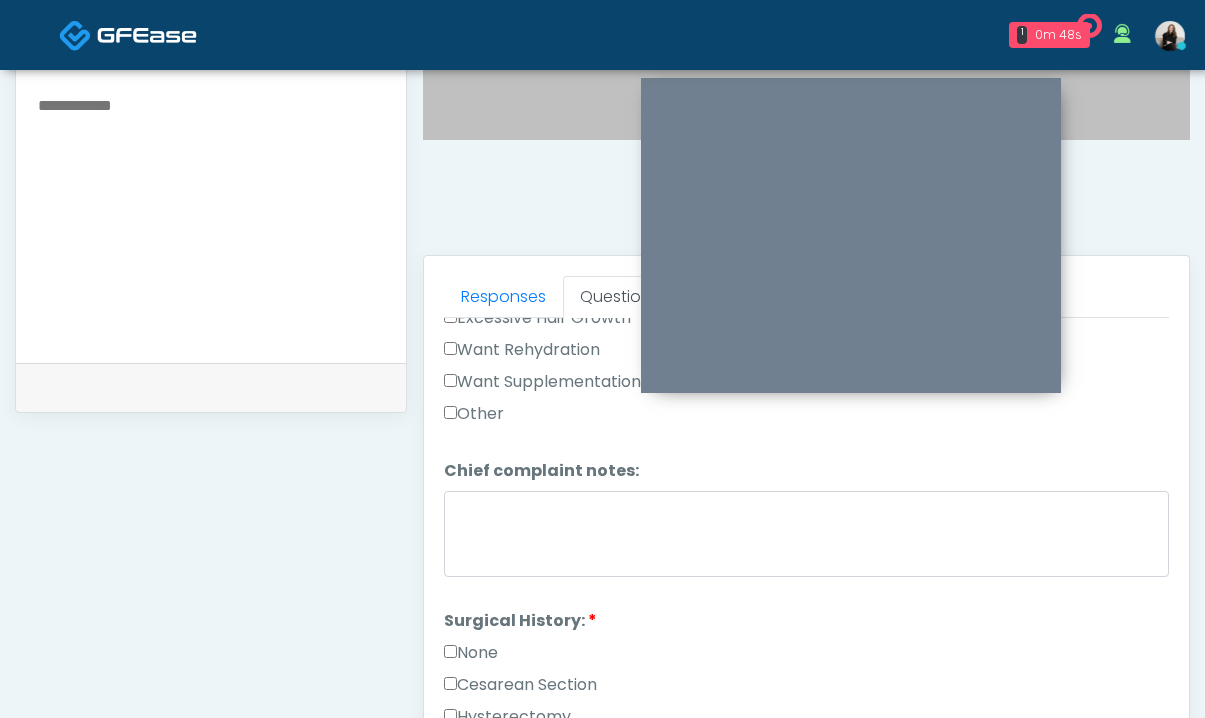 scroll, scrollTop: 1119, scrollLeft: 0, axis: vertical 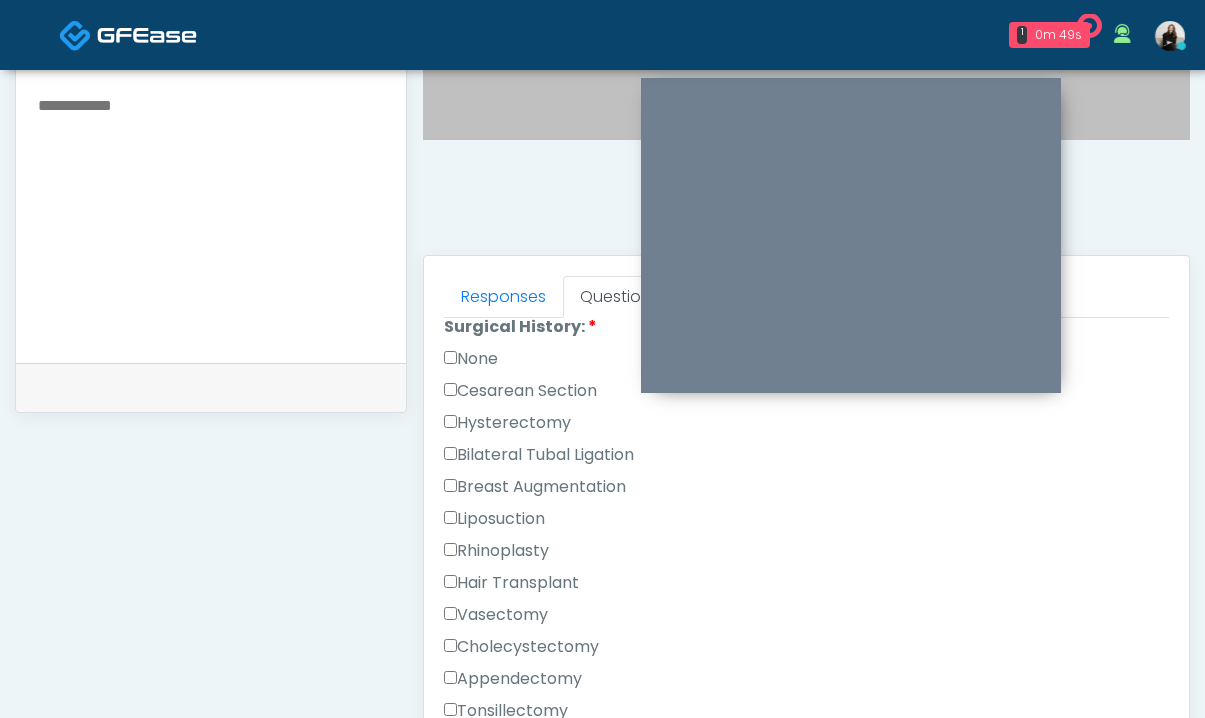click on "None" at bounding box center (471, 359) 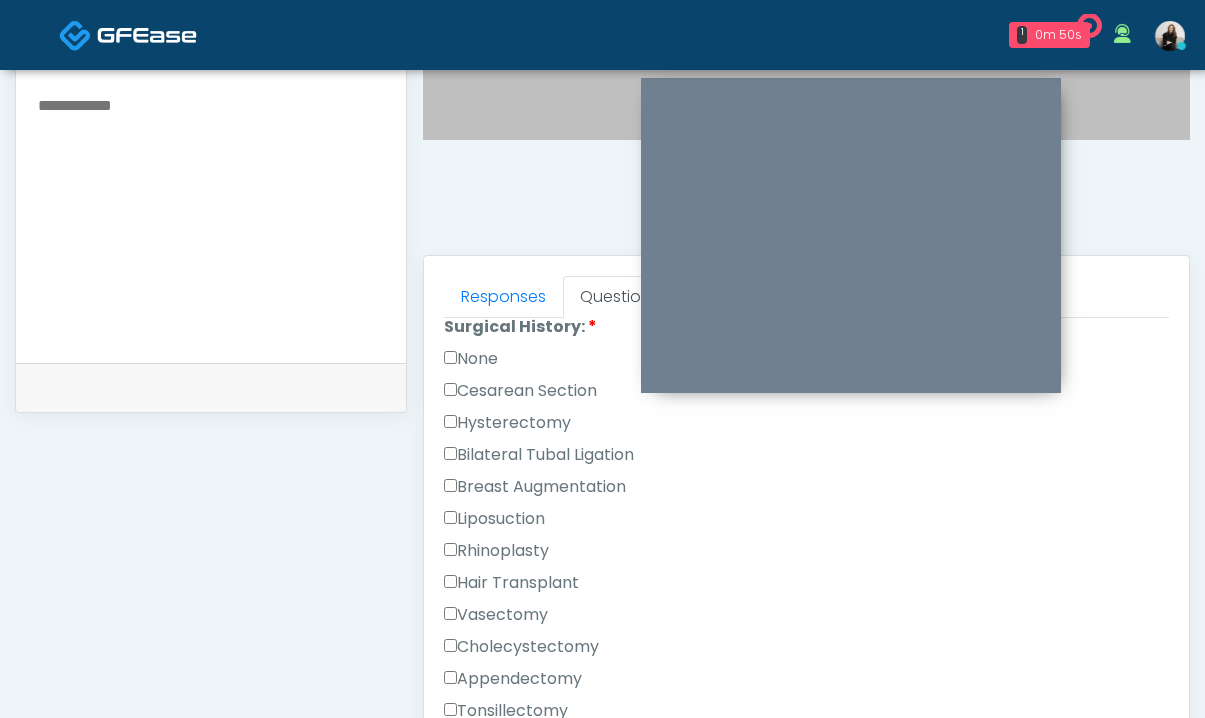 scroll, scrollTop: 1271, scrollLeft: 0, axis: vertical 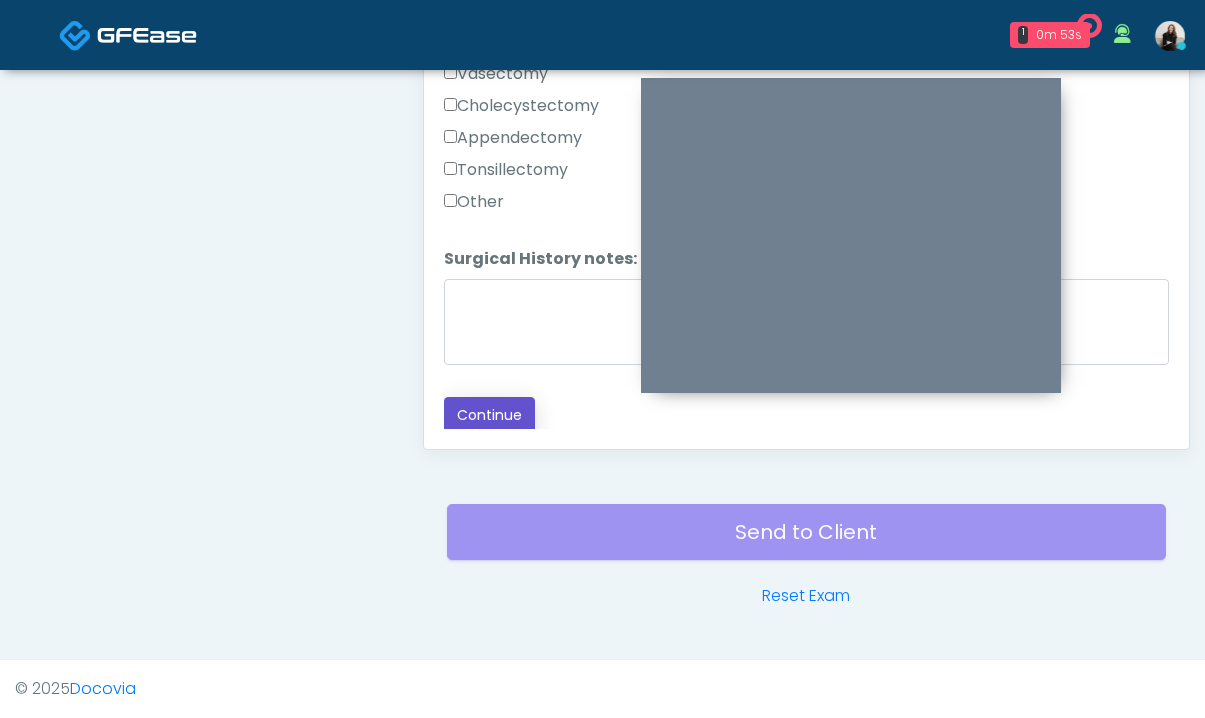 click on "Continue" at bounding box center [489, 415] 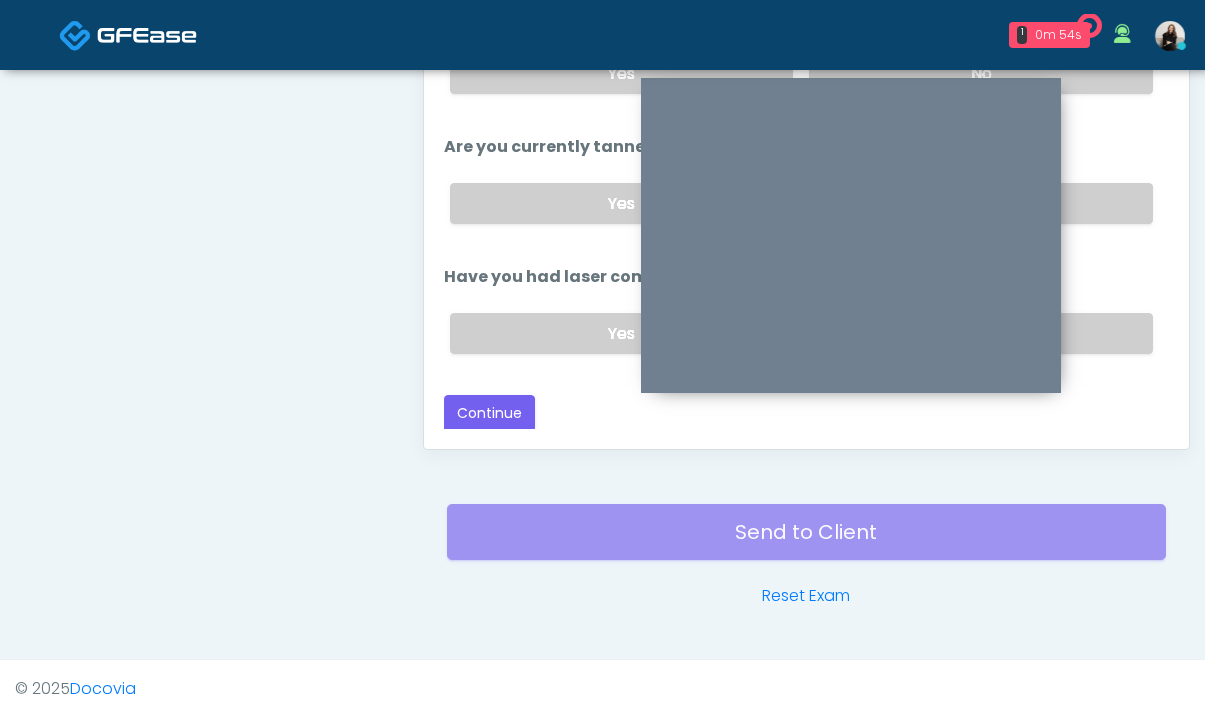 scroll, scrollTop: 0, scrollLeft: 0, axis: both 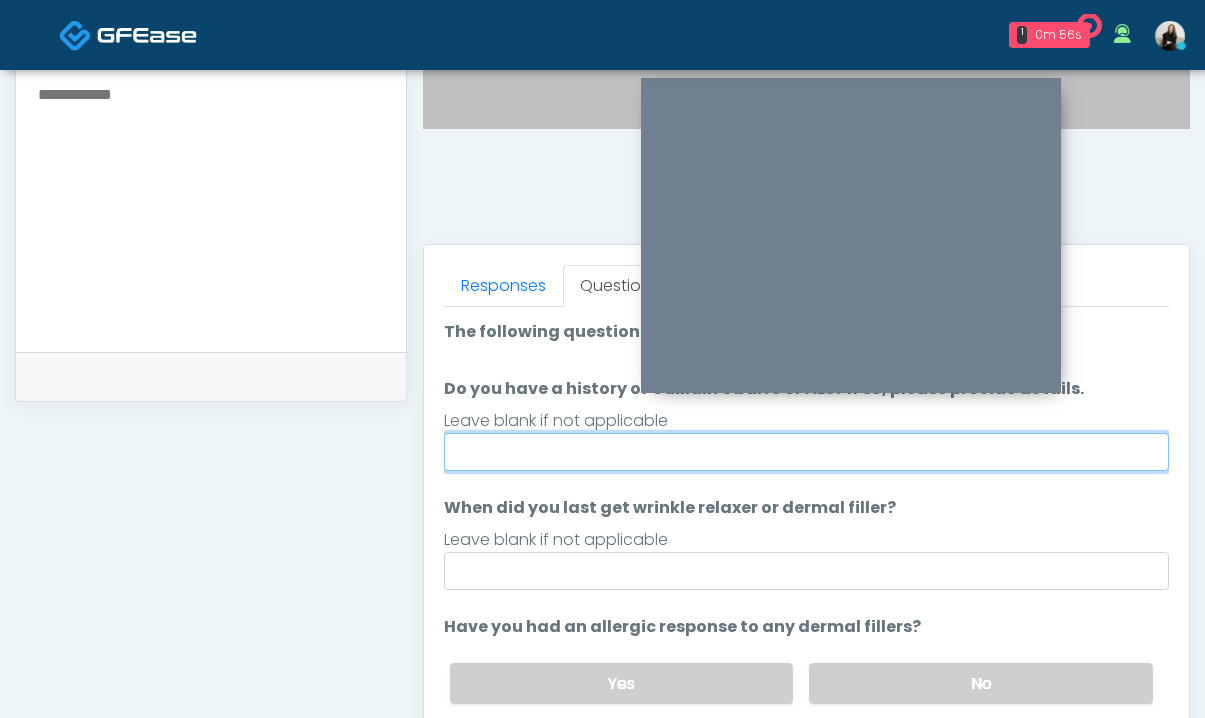 click on "Do you have a history of Guillain's barre or ALS? If so, please provide details." at bounding box center (806, 452) 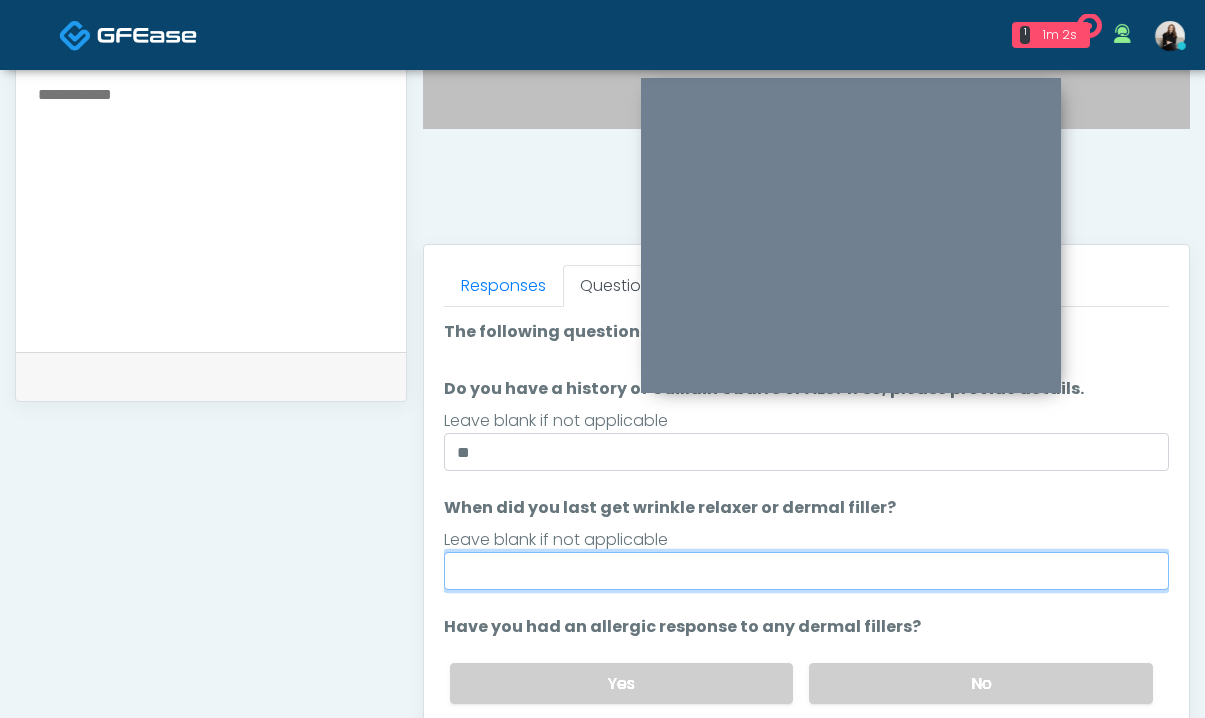 click on "When did you last get wrinkle relaxer or dermal filler?" at bounding box center [806, 571] 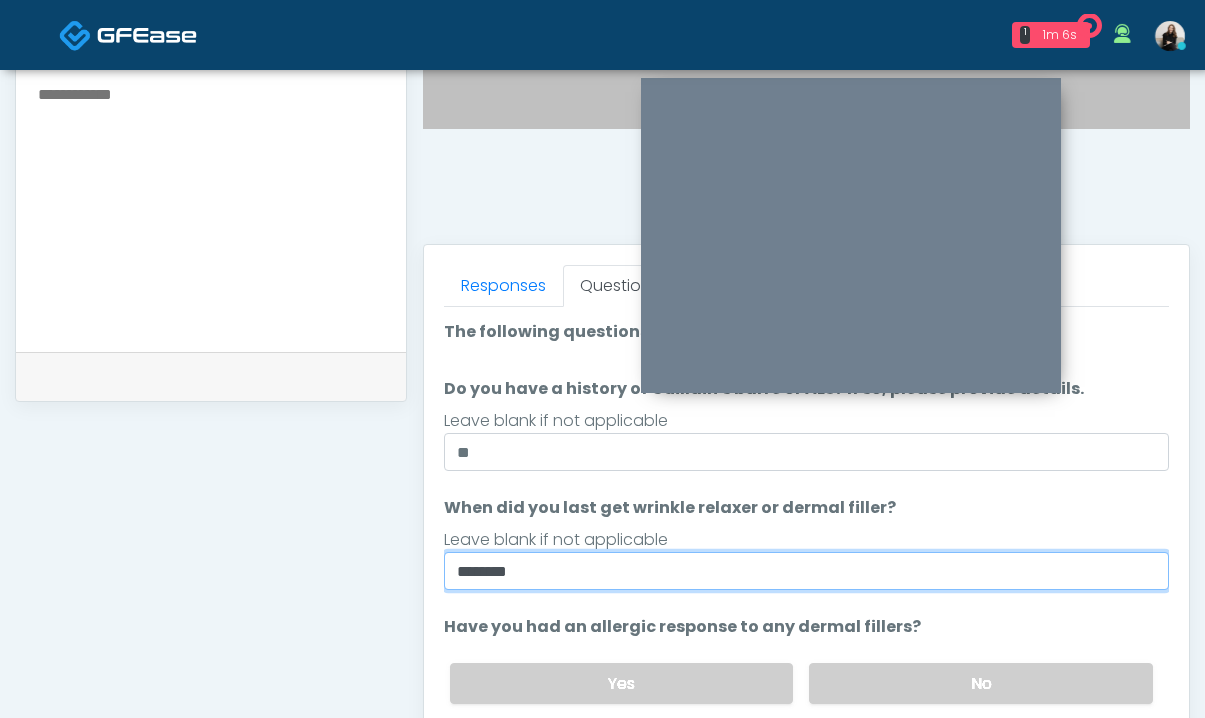 drag, startPoint x: 463, startPoint y: 562, endPoint x: 403, endPoint y: 564, distance: 60.033325 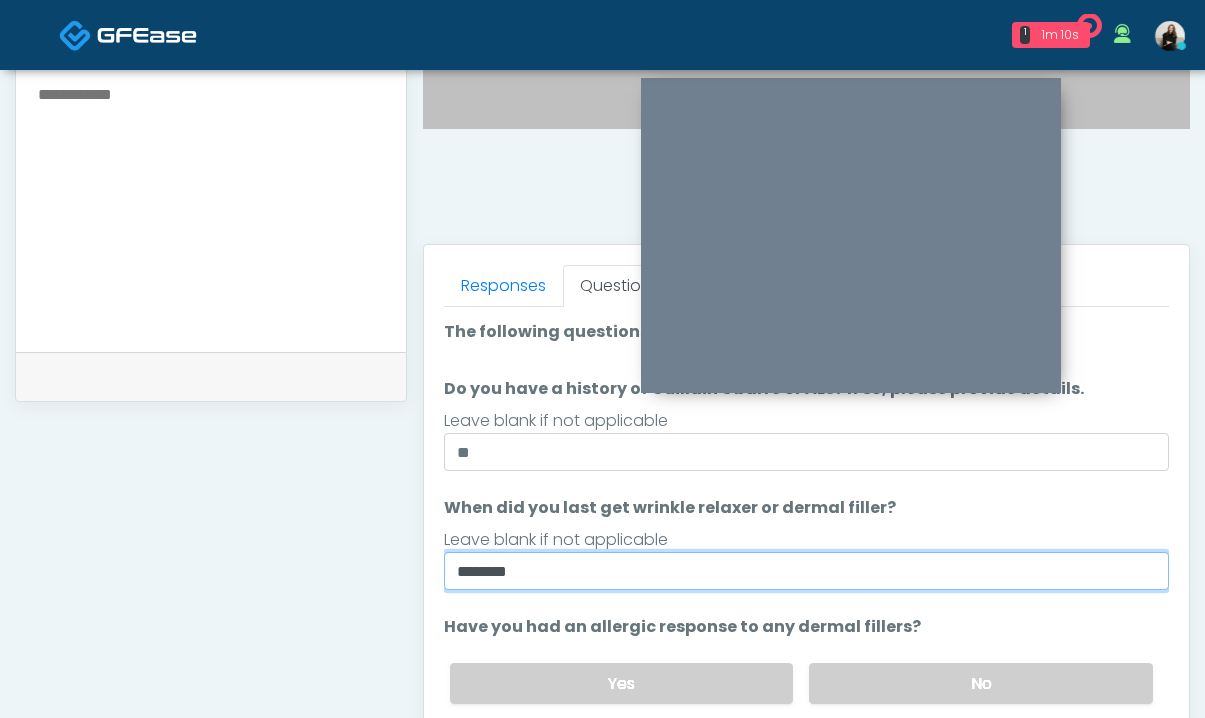type on "********" 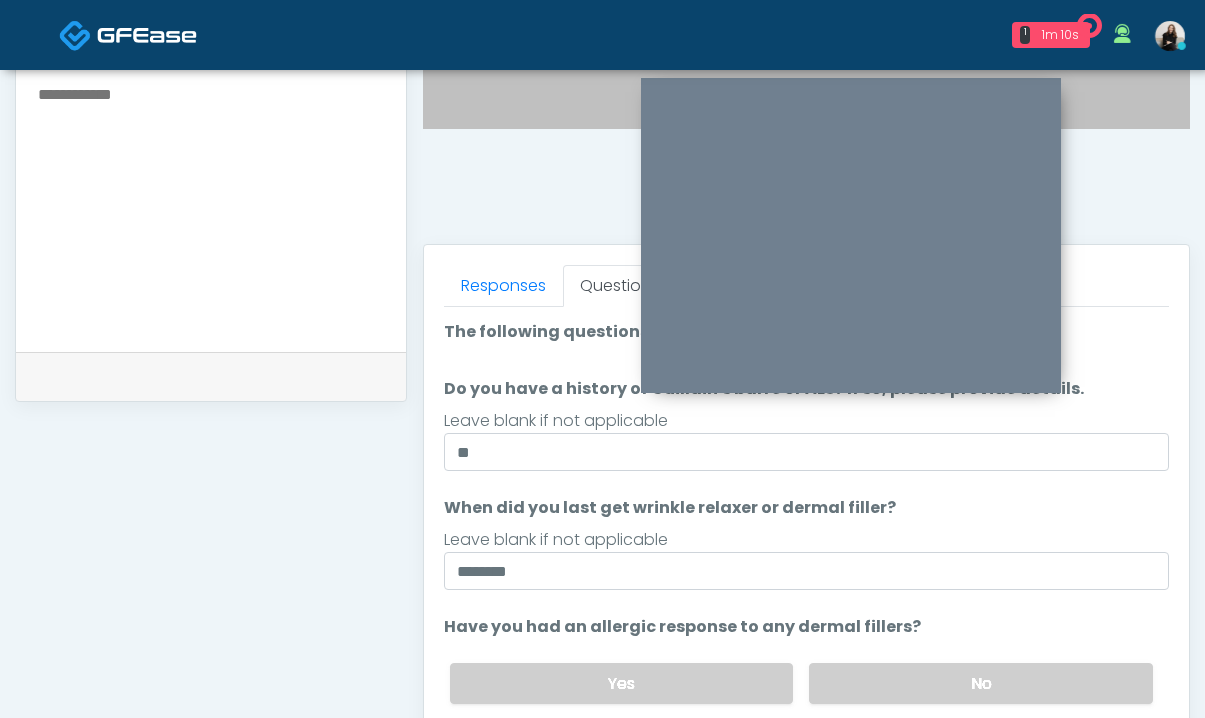 click on "Leave blank if not applicable" at bounding box center [806, 540] 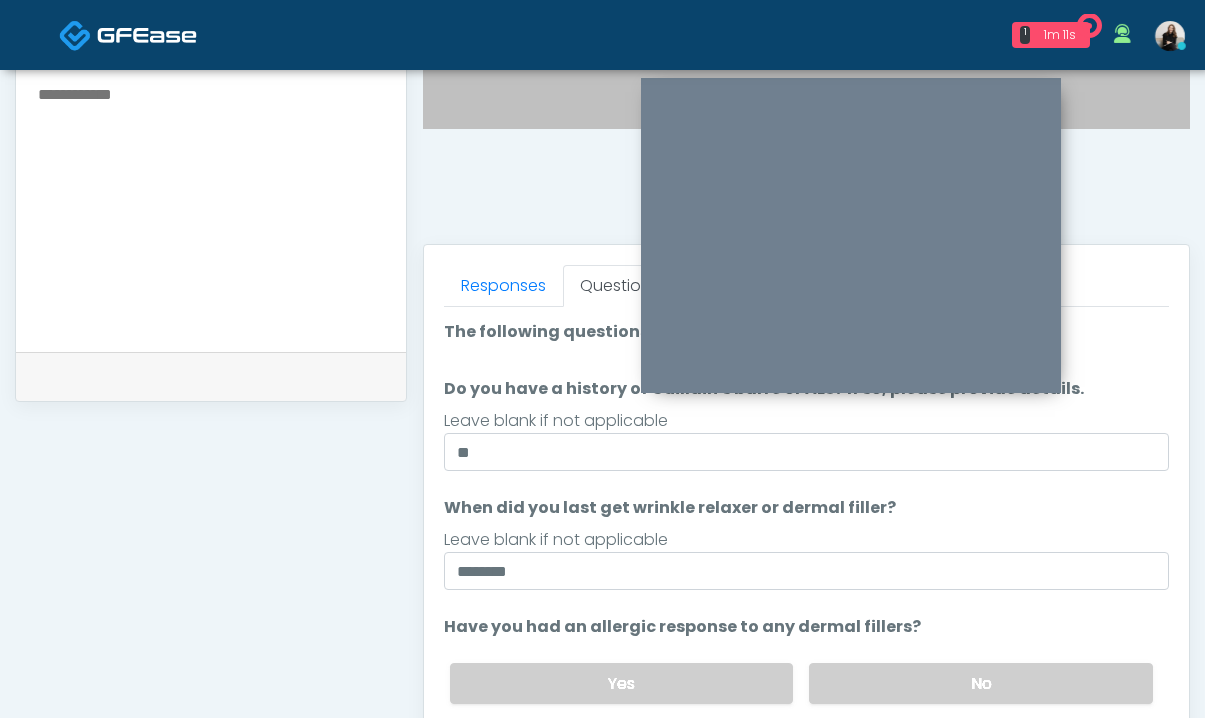 scroll, scrollTop: 218, scrollLeft: 0, axis: vertical 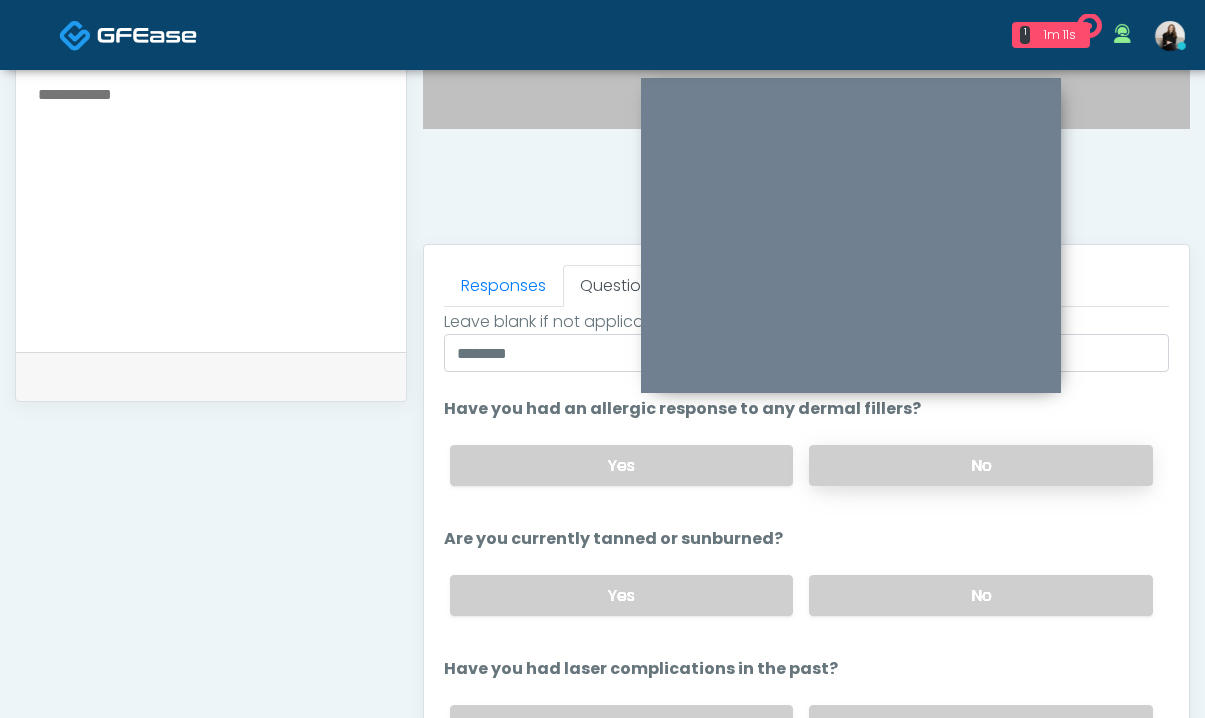 click on "No" at bounding box center (981, 465) 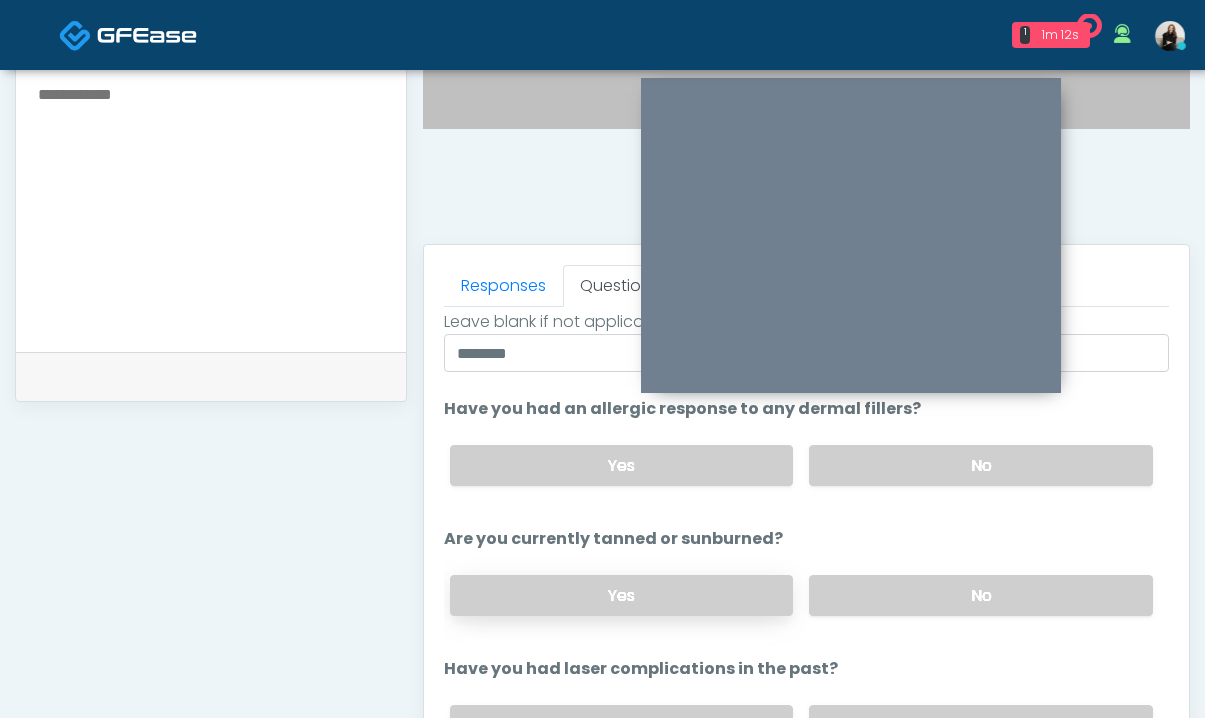 click on "Yes" at bounding box center (622, 595) 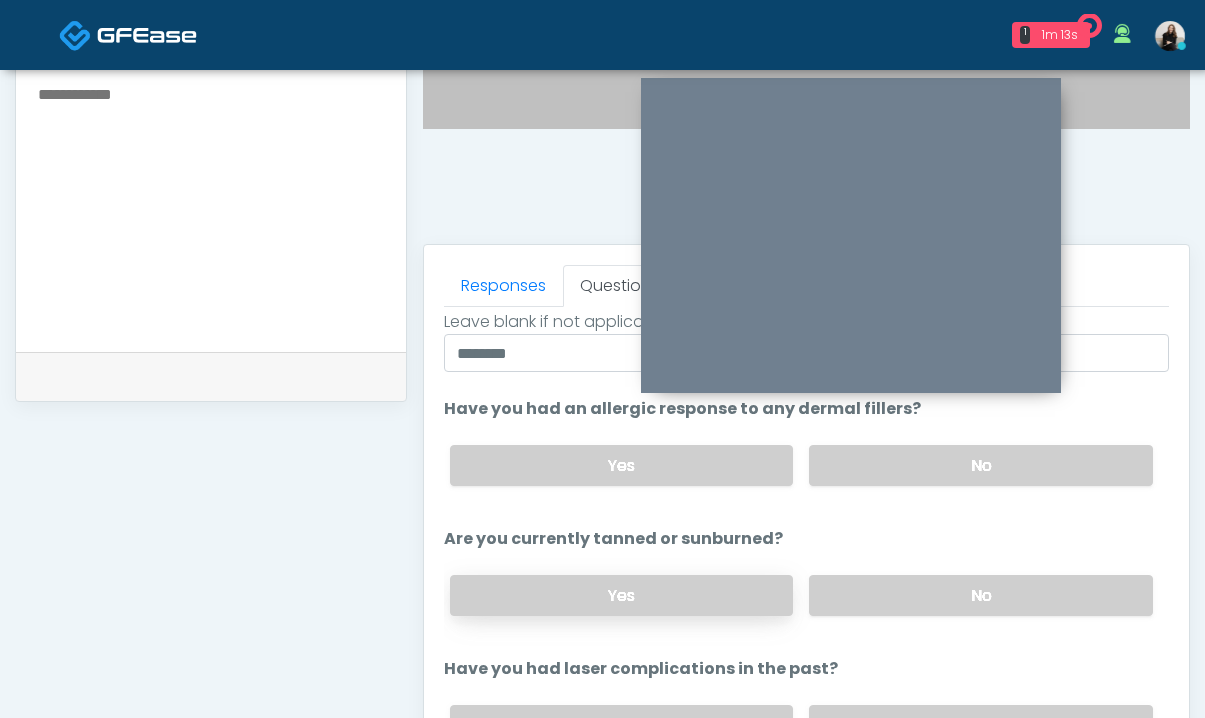 scroll, scrollTop: 232, scrollLeft: 0, axis: vertical 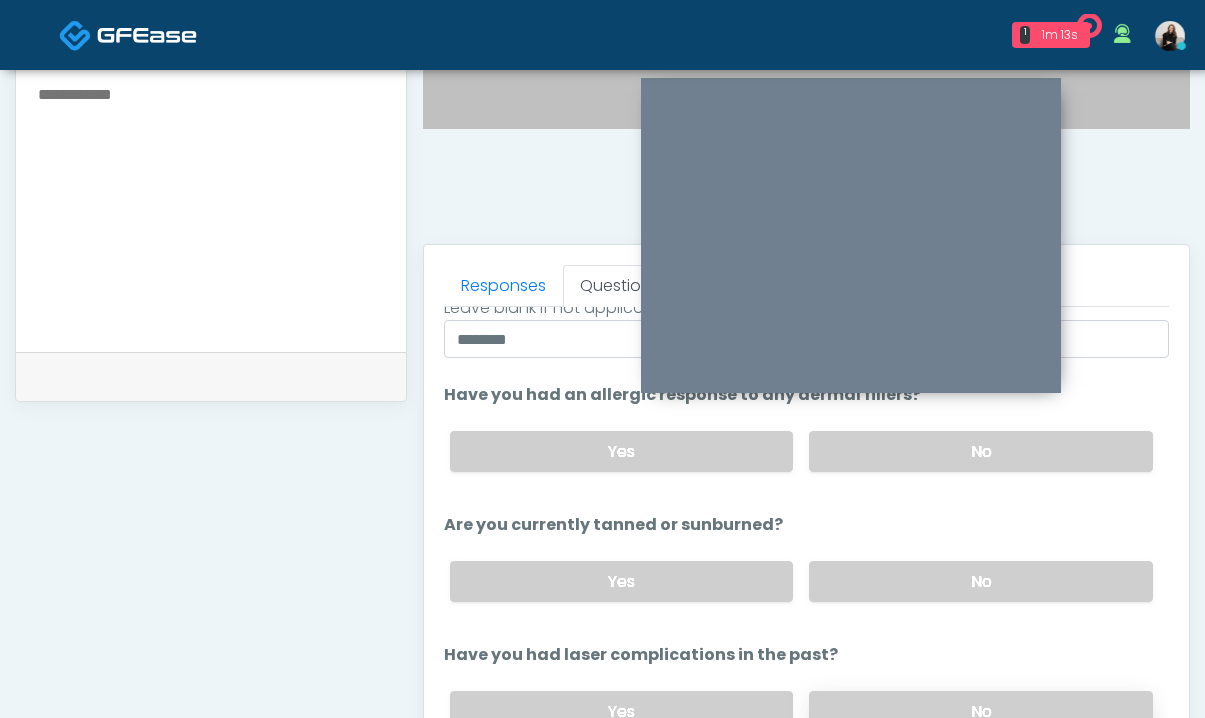 click on "No" at bounding box center (981, 711) 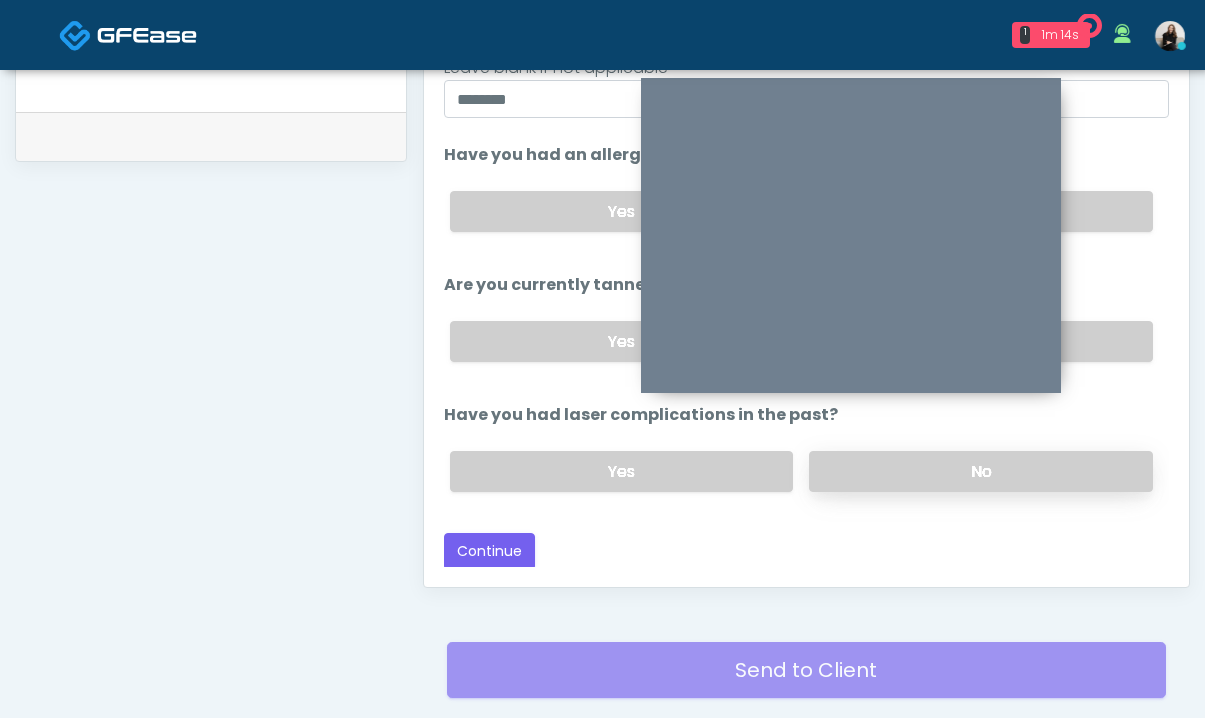 scroll, scrollTop: 959, scrollLeft: 0, axis: vertical 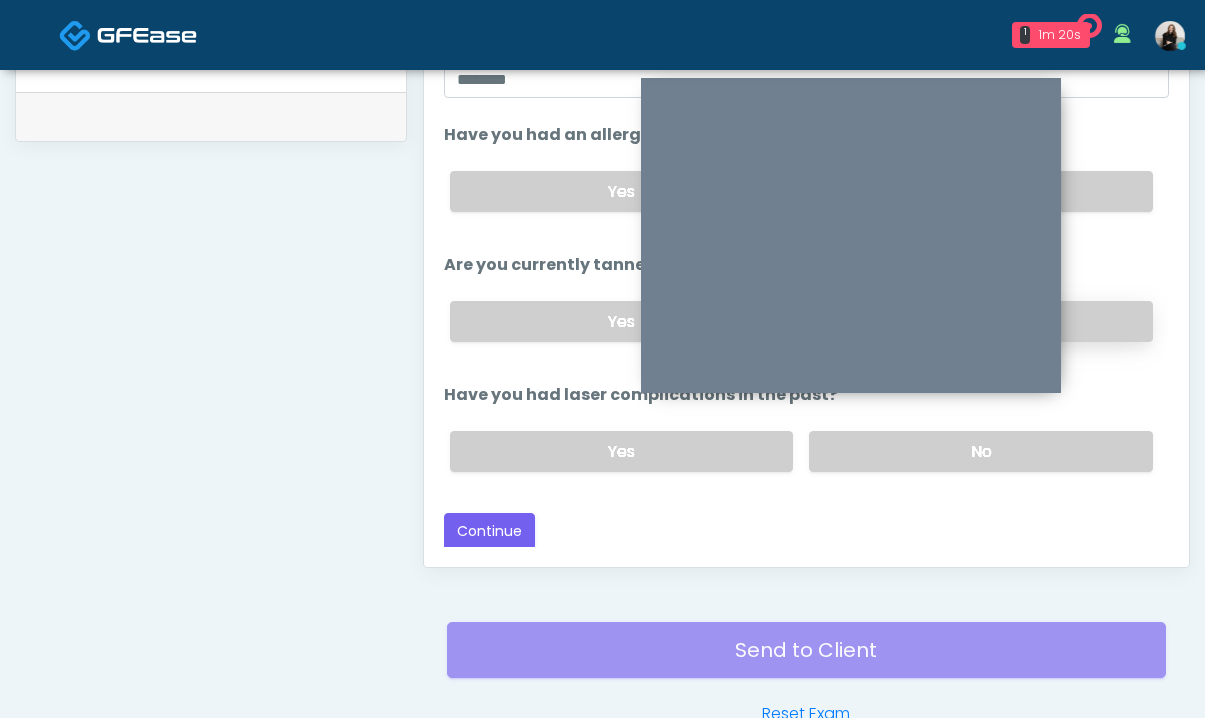 click on "No" at bounding box center (981, 321) 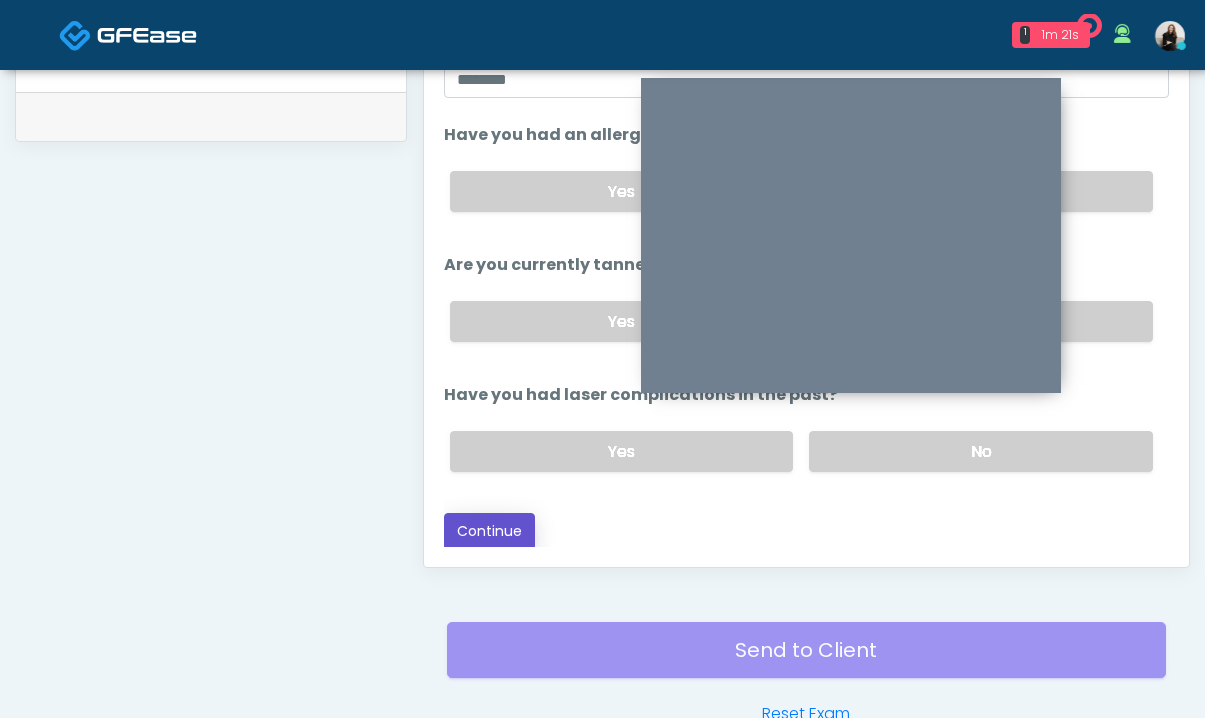 click on "Continue" at bounding box center [489, 531] 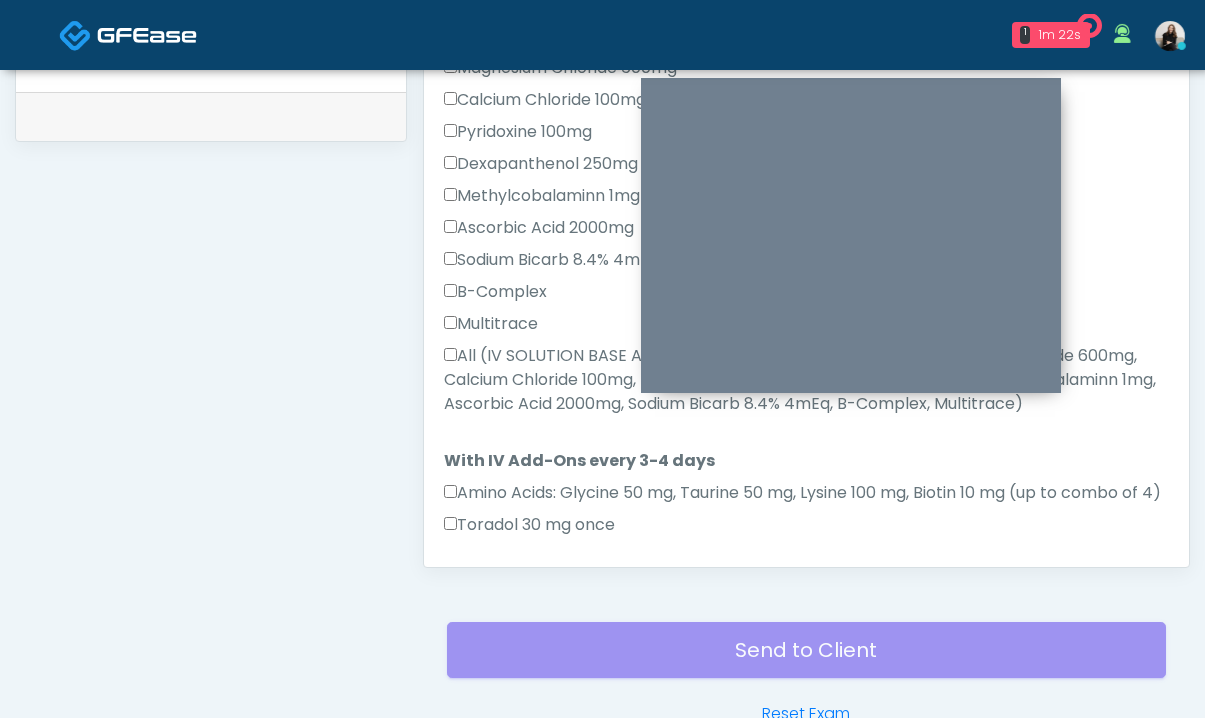 scroll, scrollTop: 1303, scrollLeft: 0, axis: vertical 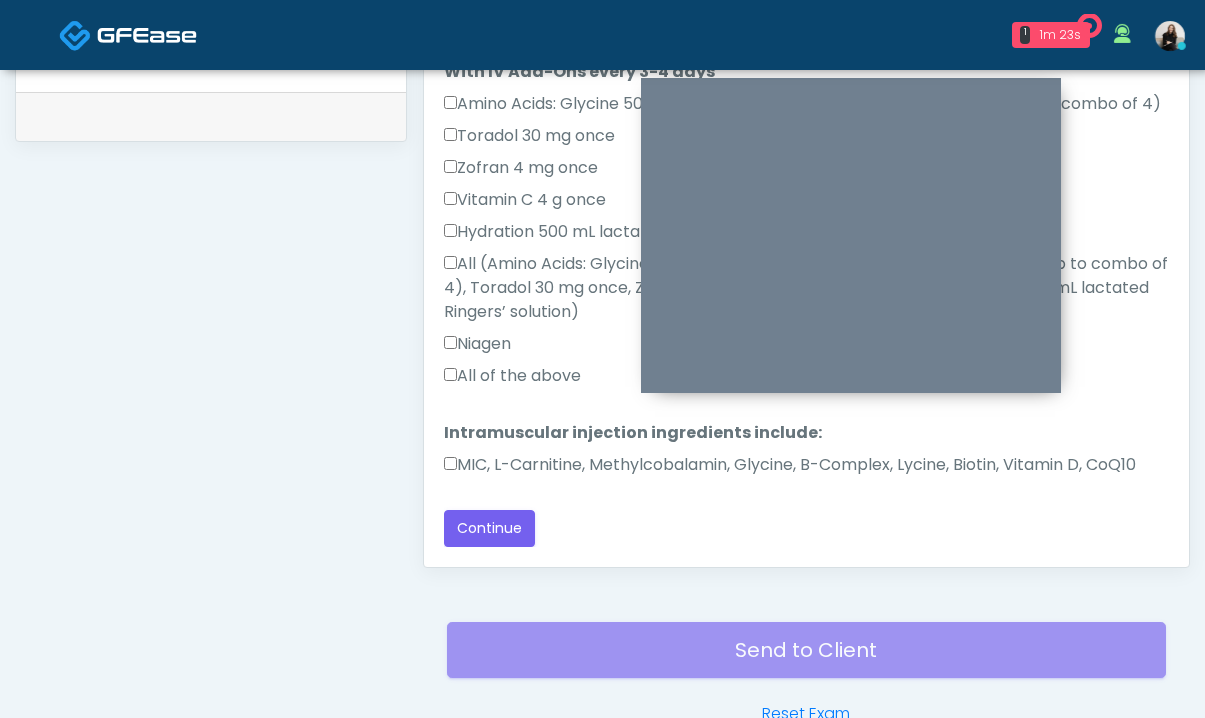 click on "MIC, L-Carnitine, Methylcobalamin, Glycine, B-Complex, Lycine, Biotin, Vitamin D, CoQ10" at bounding box center (790, 465) 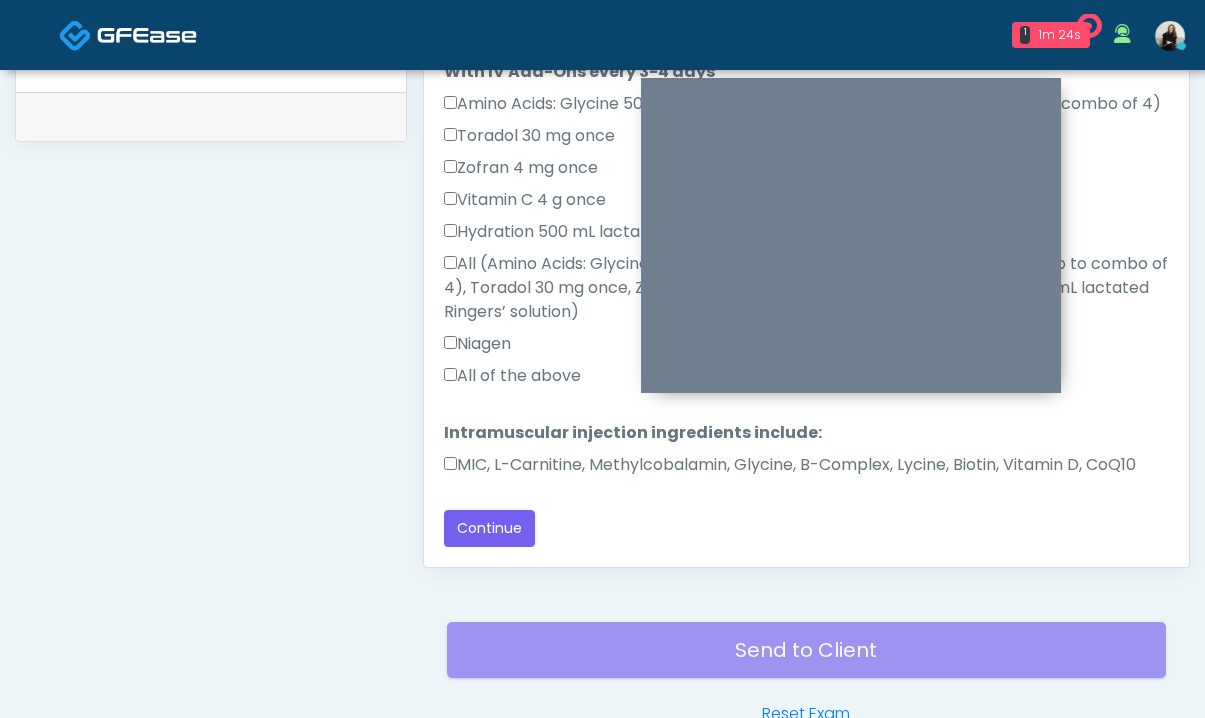 click on "All of the above" at bounding box center (512, 376) 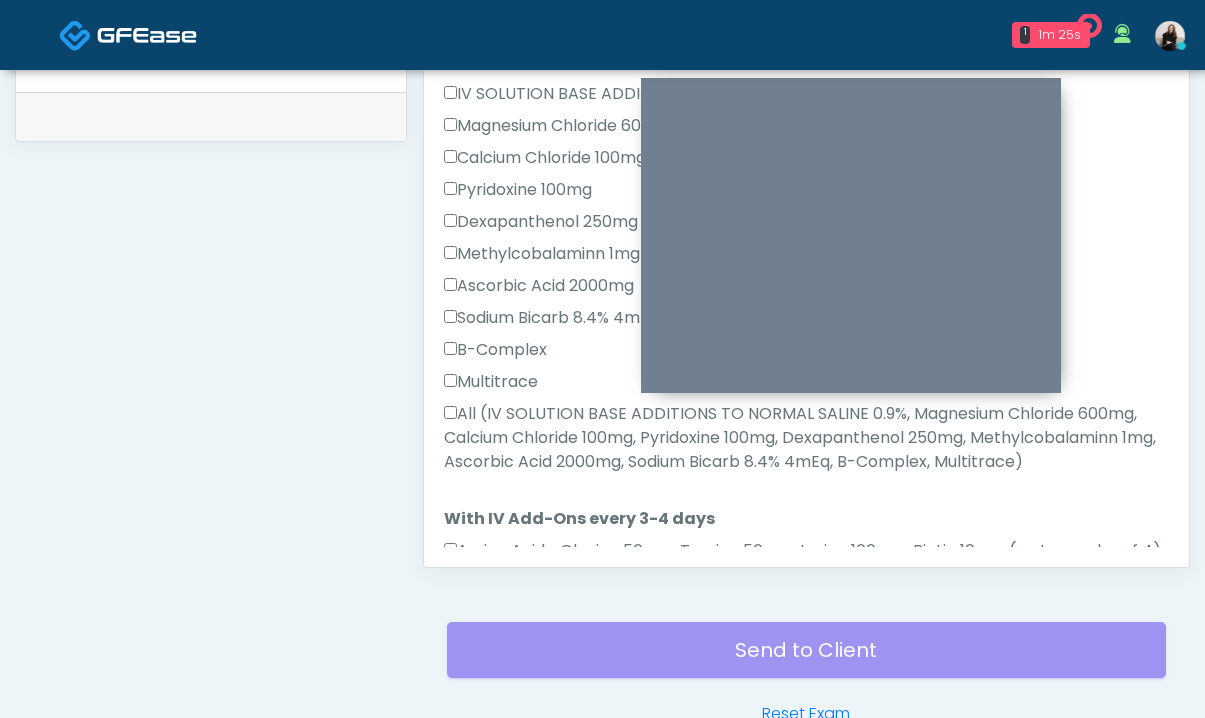 click on "All (IV SOLUTION BASE ADDITIONS TO NORMAL SALINE 0.9%, Magnesium Chloride 600mg, Calcium Chloride 100mg, Pyridoxine 100mg, Dexapanthenol 250mg, Methylcobalaminn 1mg, Ascorbic Acid 2000mg, Sodium Bicarb 8.4% 4mEq, B-Complex, Multitrace)" at bounding box center (806, 438) 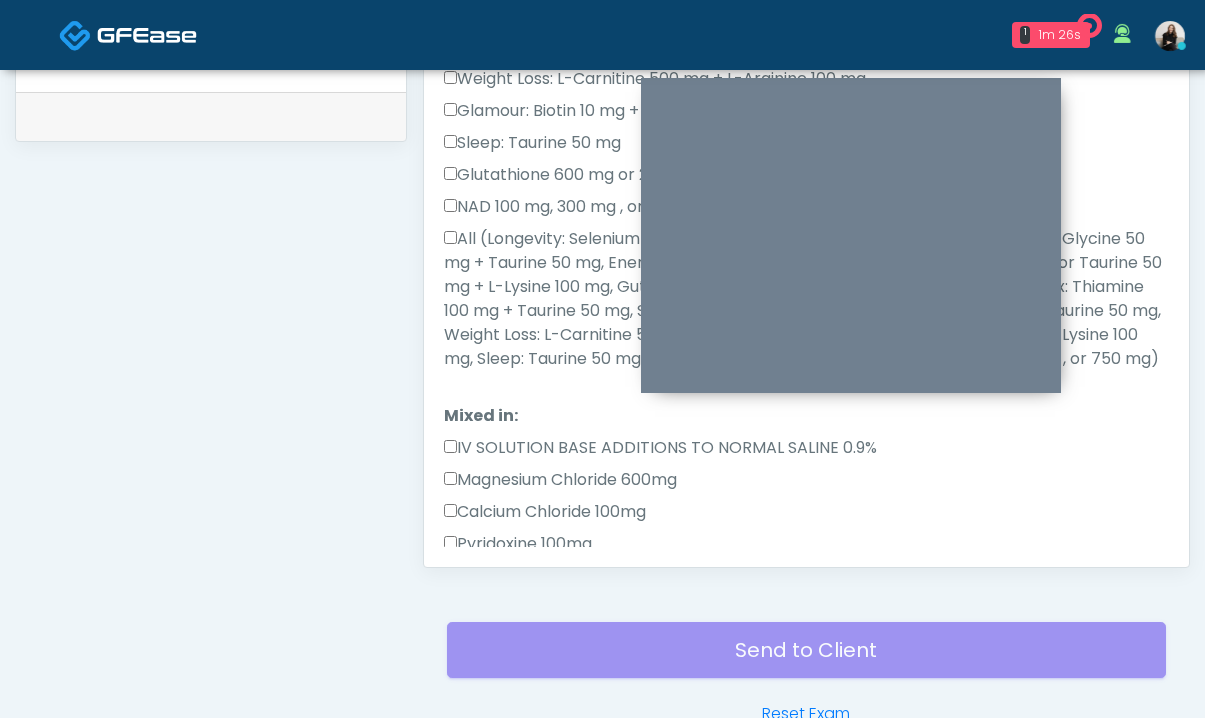 click on "All (Longevity: Selenium 200 mcg or Taurine 50 mg + L-Arginine 200mg, Brain: Glycine 50 mg + Taurine 50 mg, Energy: L-Carnitine 500 mg, Immunity: Selenium 200 mcg or Taurine 50 mg + L-Lysine 100 mg, Gut: Glutamine 30 mg or Glycine 50 mg, Hangover/Detox: Thiamine 100 mg + Taurine 50 mg, Stress: Taurine 50 mg, Muscle: L-Carnitine 500 mg + Taurine 50 mg, Weight Loss: L-Carnitine 500 mg + L-Arginine 100 mg, Glamour: Biotin 10 mg + L-Lysine 100 mg, Sleep: Taurine 50 mg Glutathione 600 mg or 2000 mg NAD 100 mg, 300 mg , or 750 mg)" at bounding box center [806, 299] 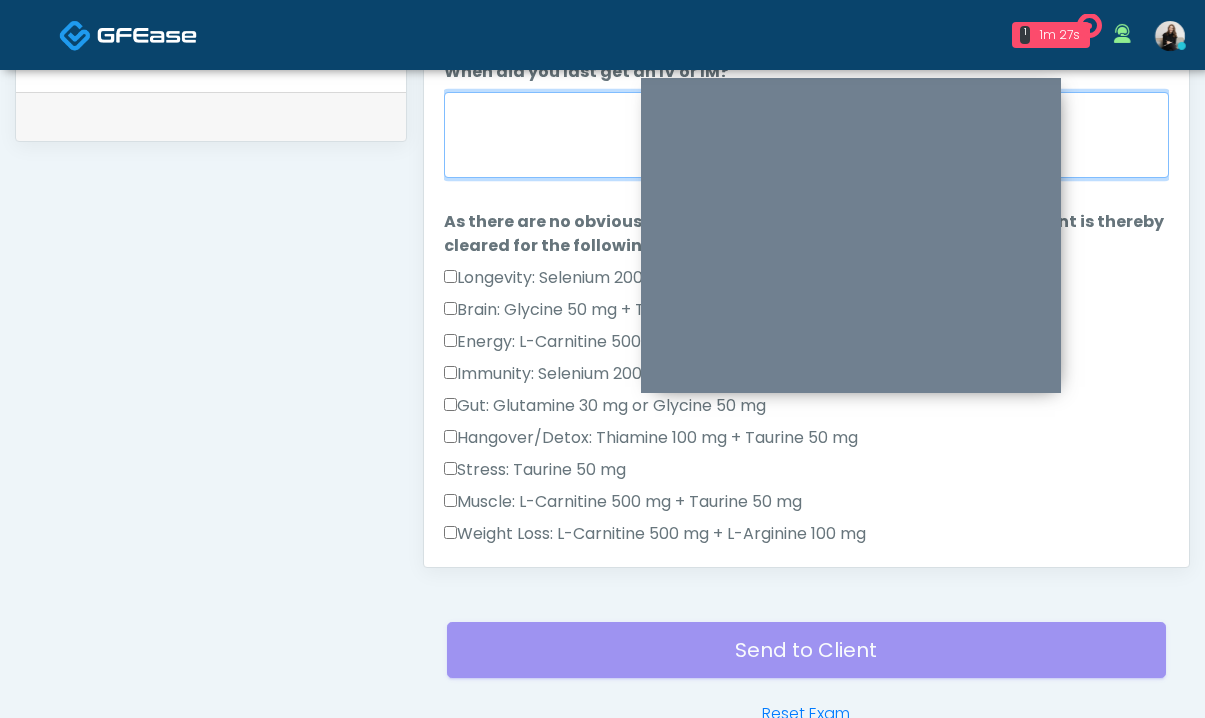 click on "When did you last get an IV or IM?" at bounding box center [806, 135] 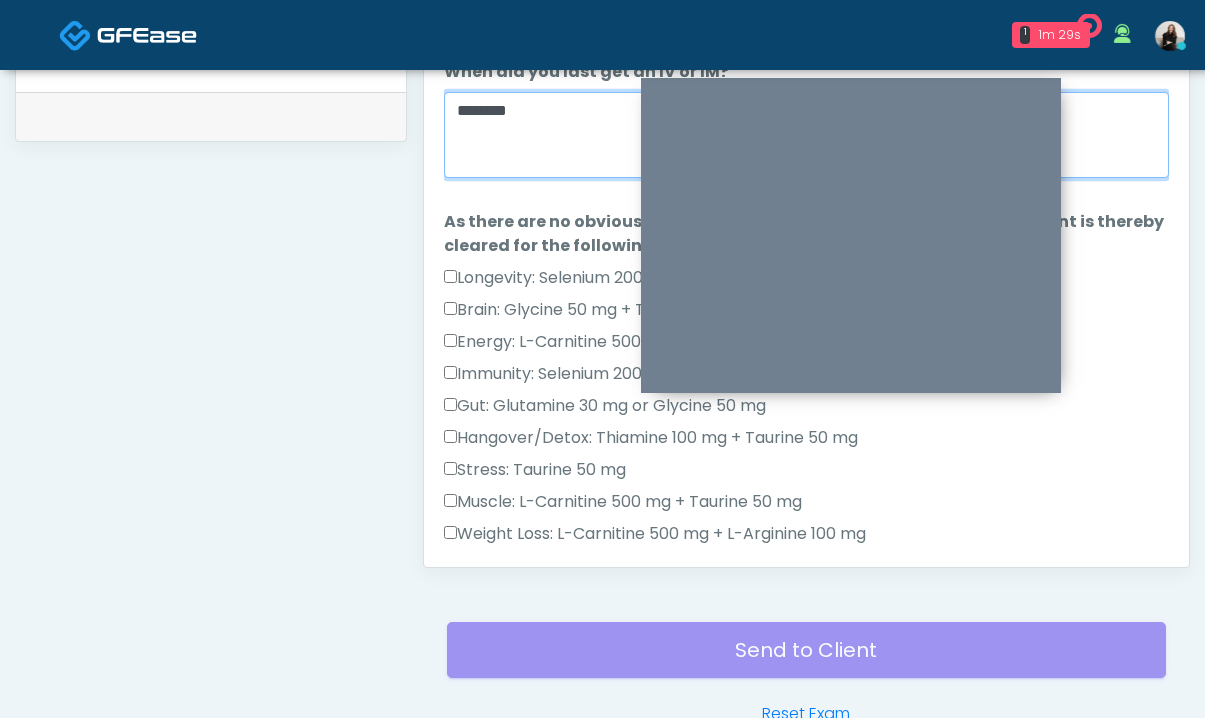 scroll, scrollTop: 1303, scrollLeft: 0, axis: vertical 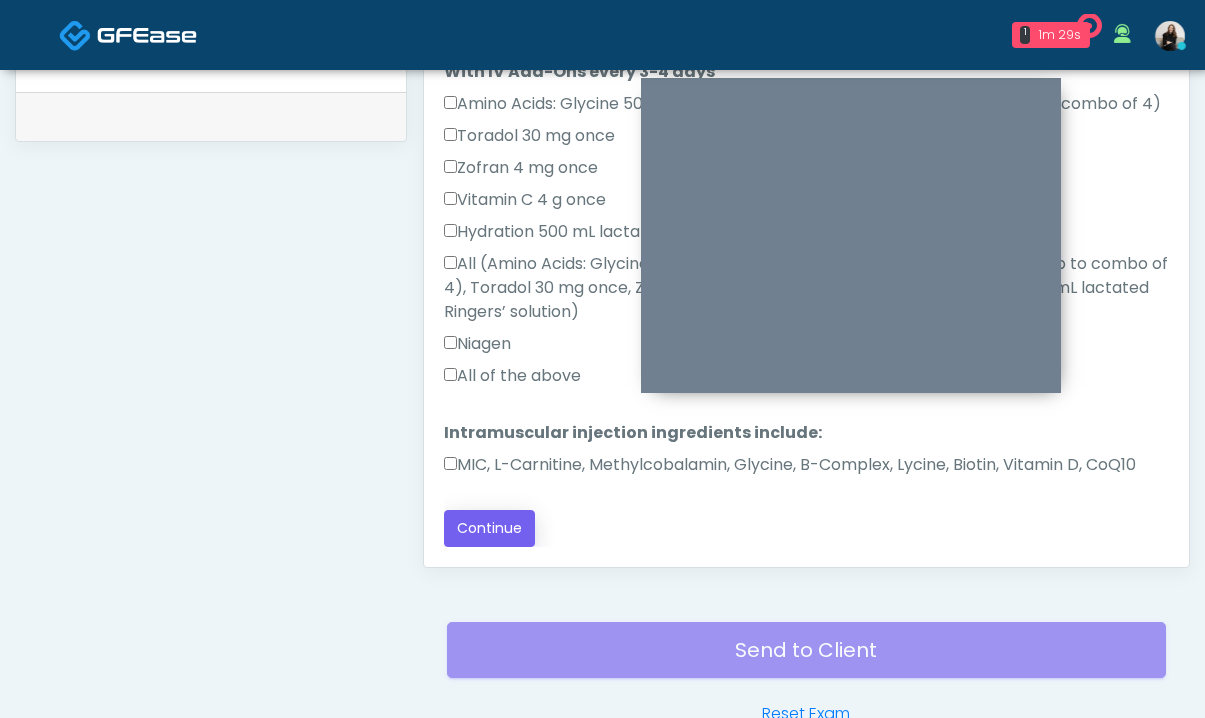type on "********" 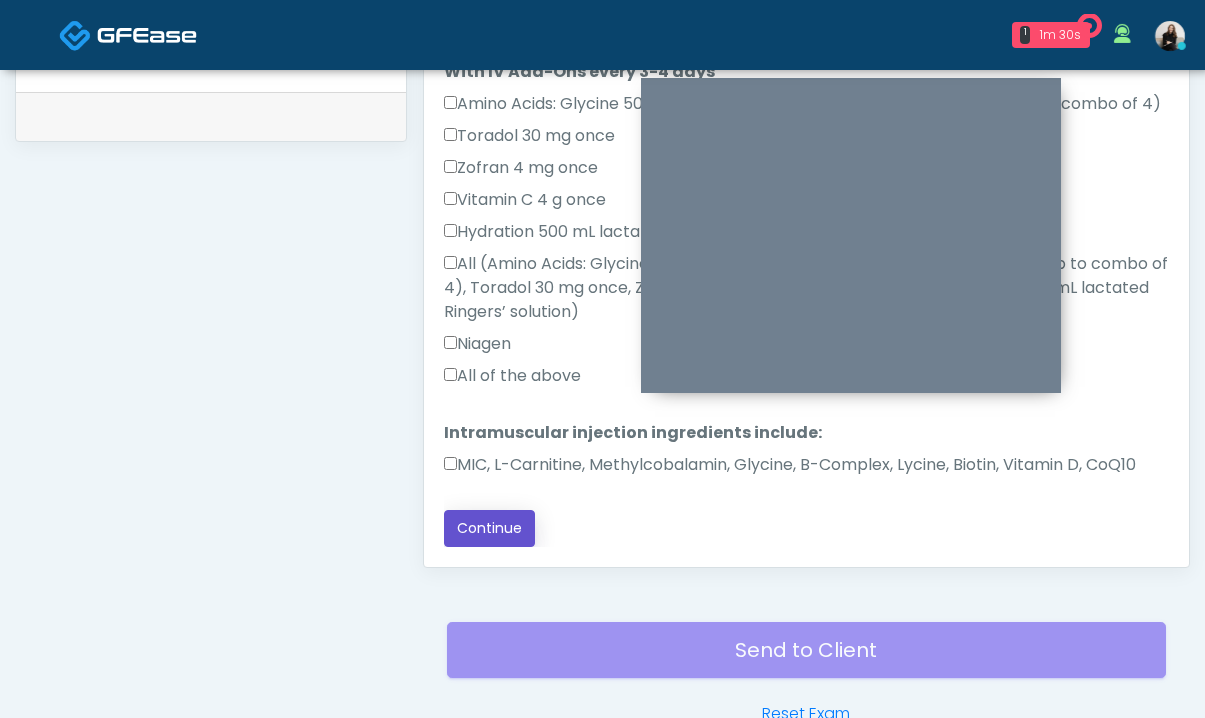 click on "Continue" at bounding box center [489, 528] 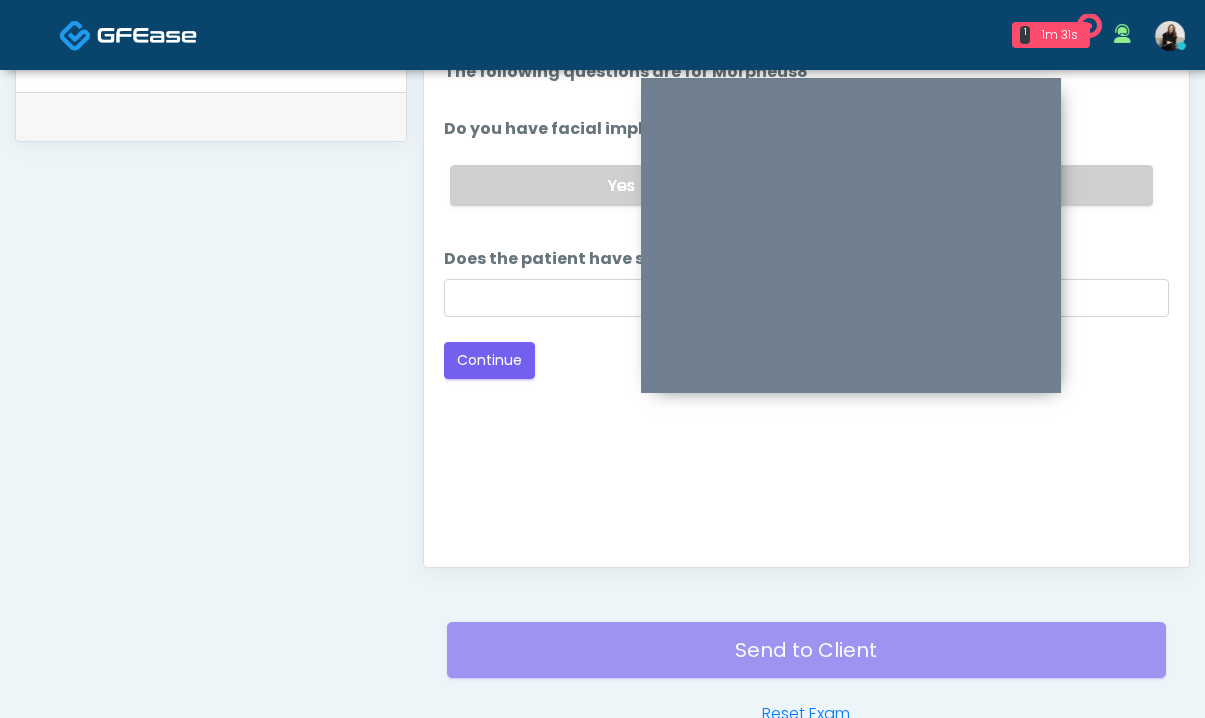 scroll, scrollTop: 0, scrollLeft: 0, axis: both 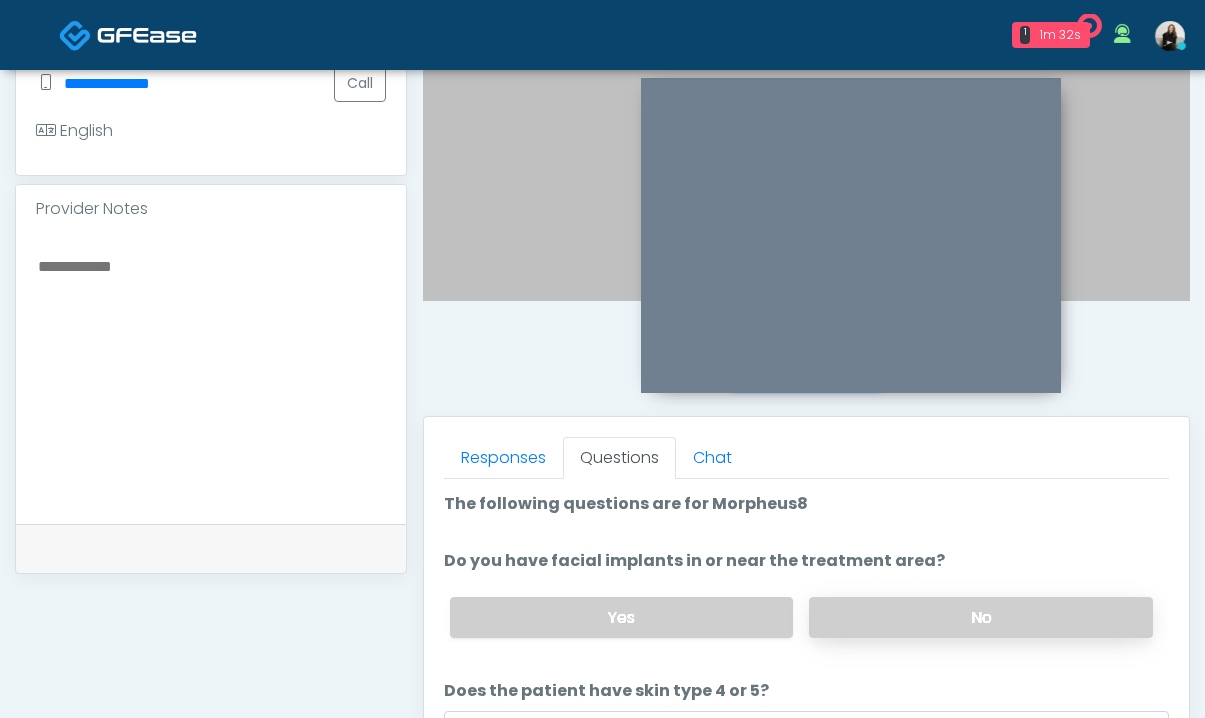 click on "No" at bounding box center [981, 617] 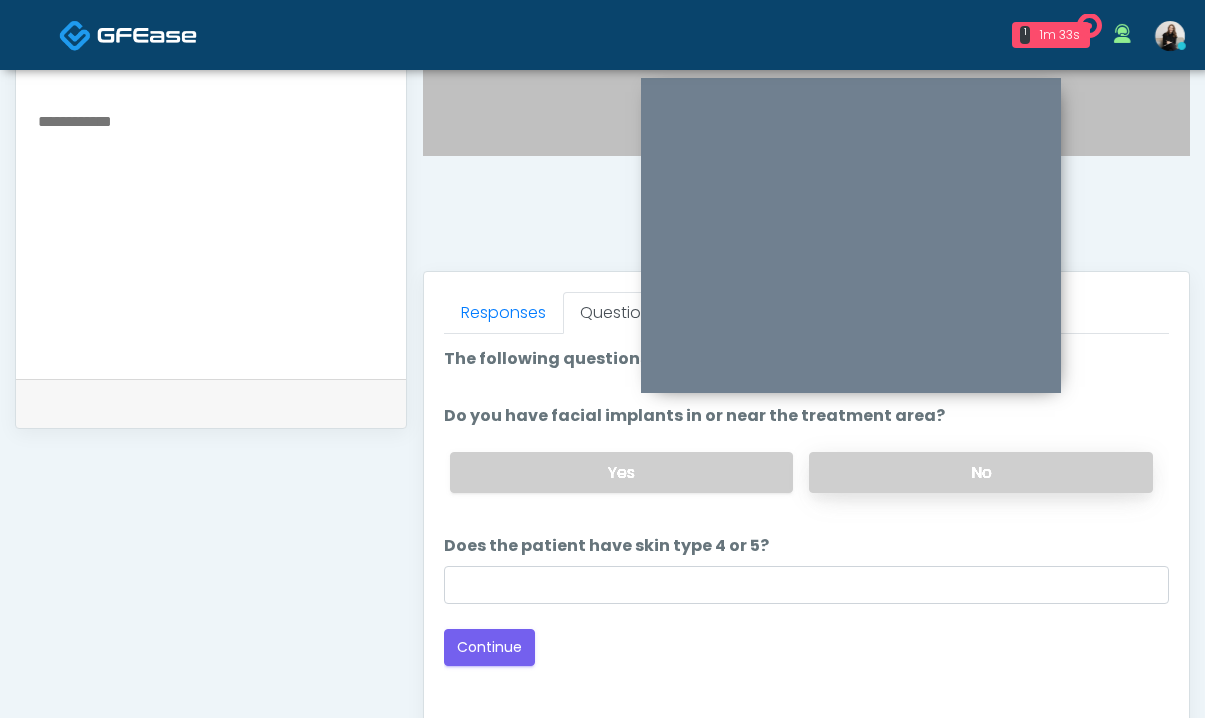 scroll, scrollTop: 773, scrollLeft: 0, axis: vertical 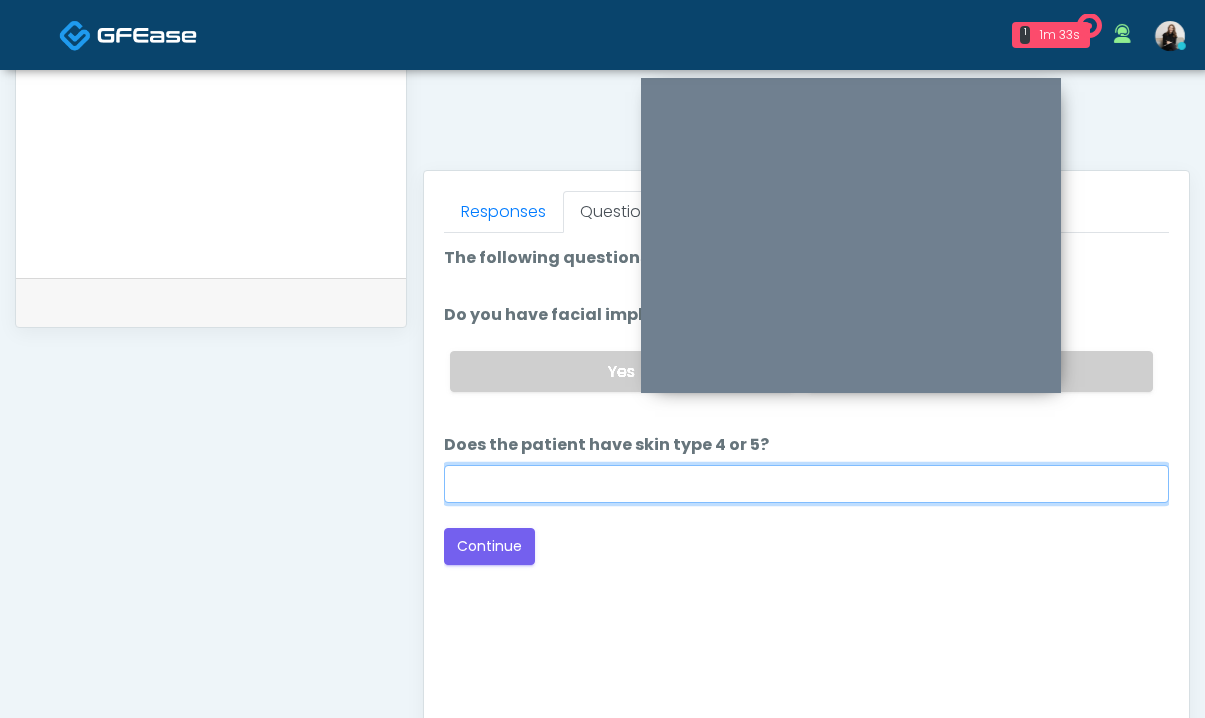 click on "Does the patient have skin type 4 or 5?" at bounding box center [806, 484] 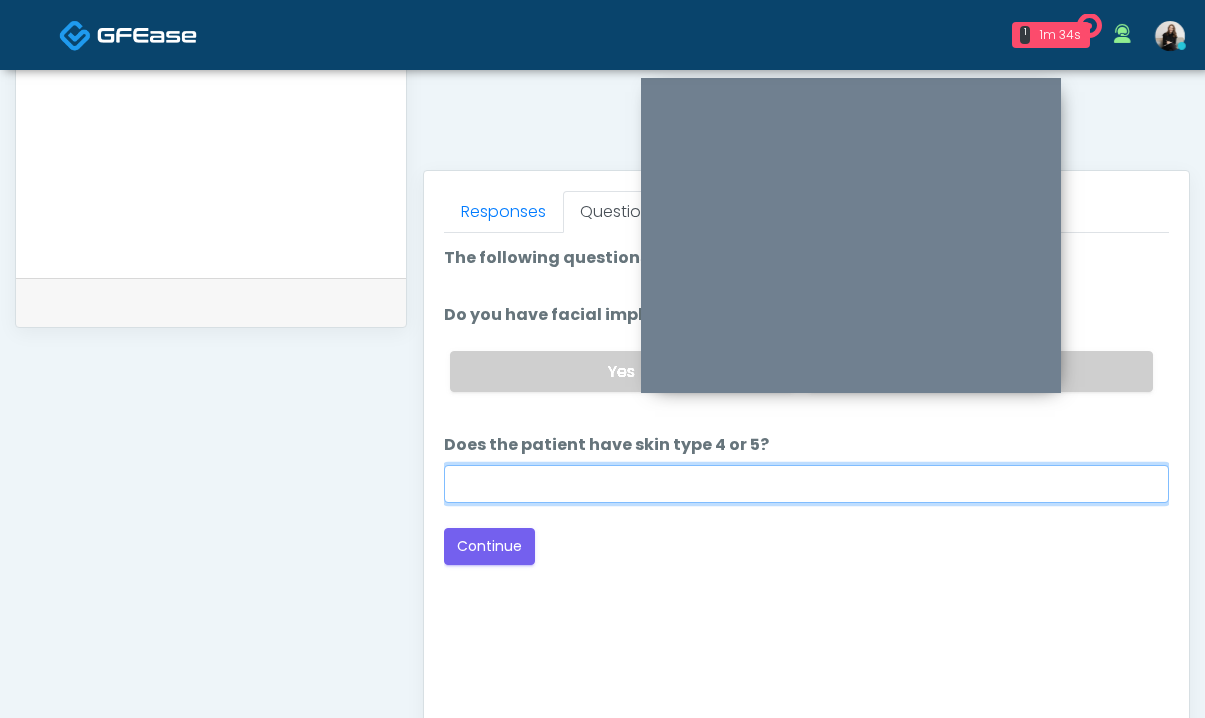 type on "**" 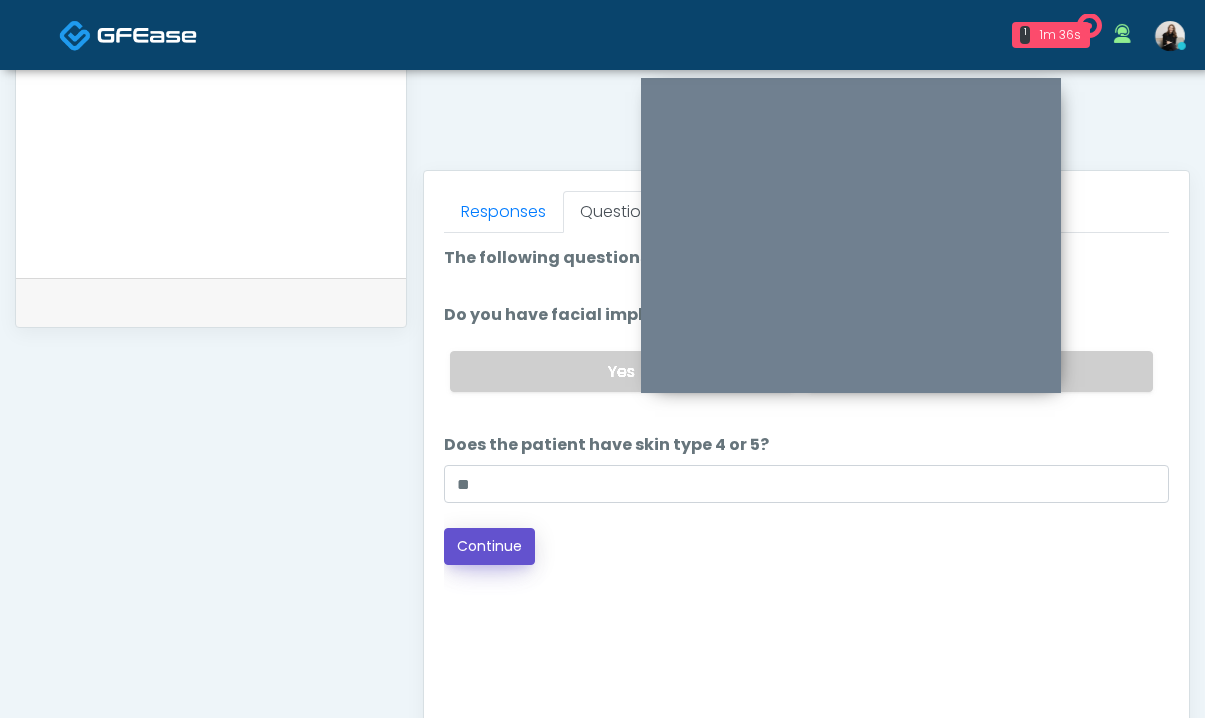 click on "Continue" at bounding box center [489, 546] 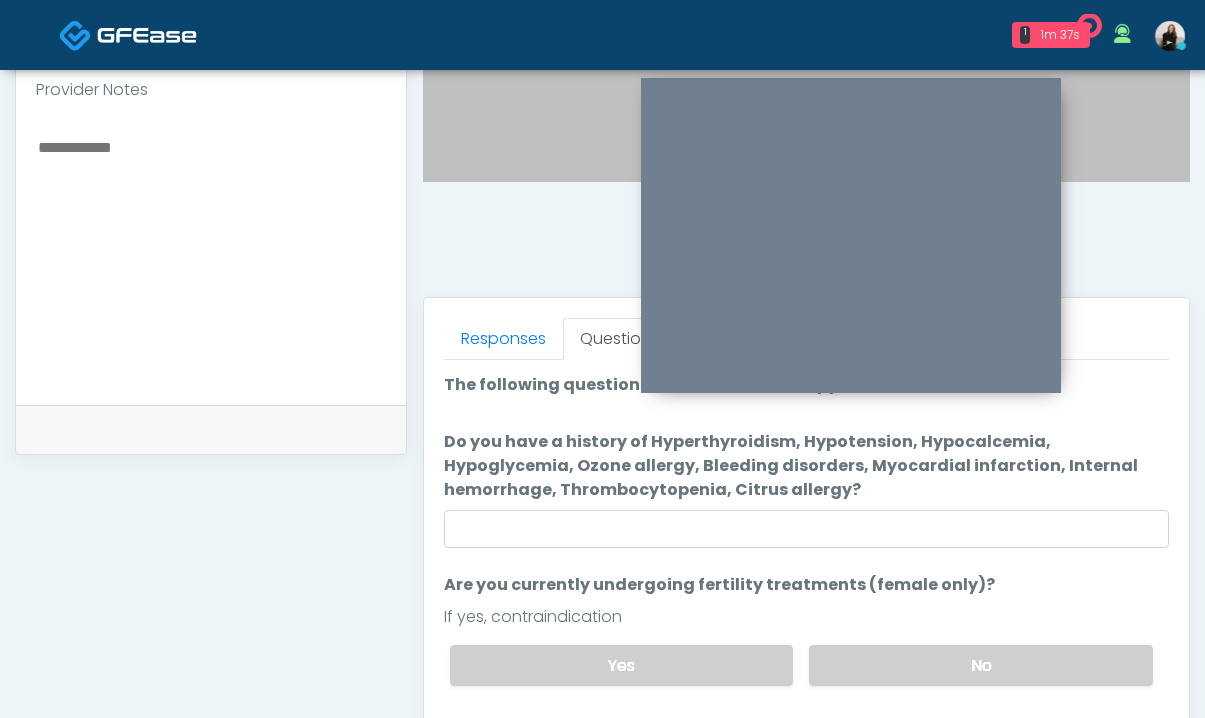 scroll, scrollTop: 640, scrollLeft: 0, axis: vertical 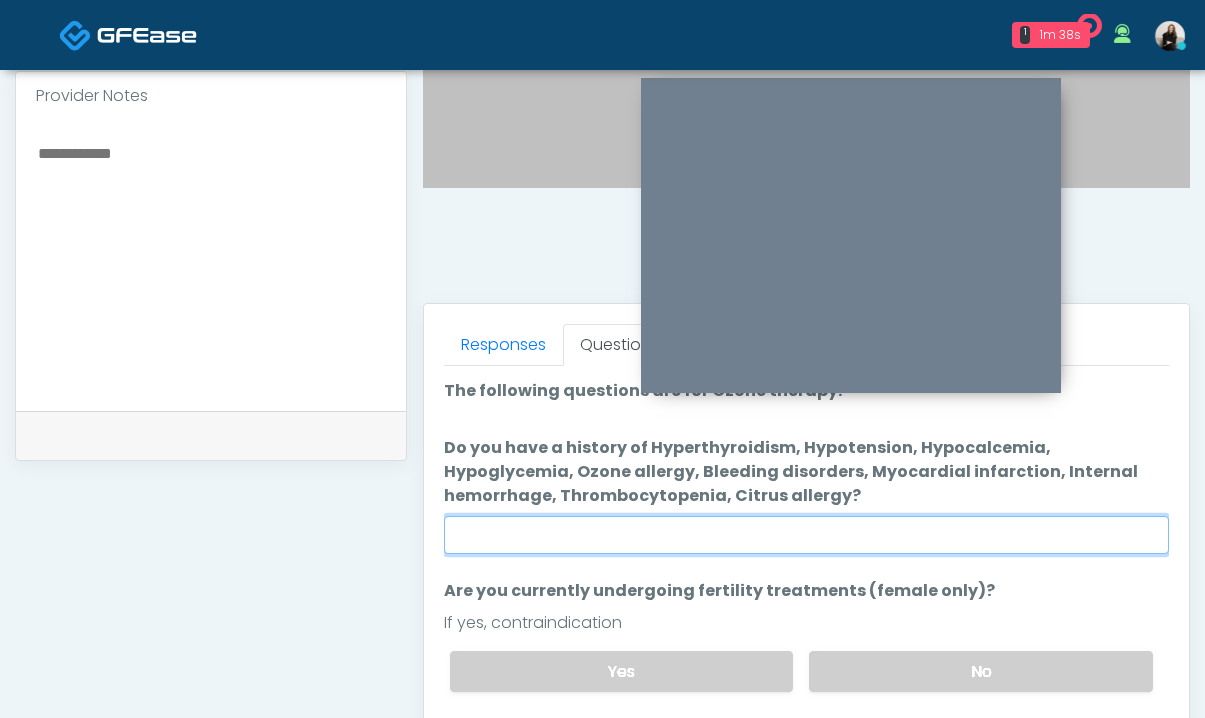 click on "Do you have a history of Hyperthyroidism, Hypotension, Hypocalcemia, Hypoglycemia, Ozone allergy, Bleeding disorders, Myocardial infarction, Internal hemorrhage, Thrombocytopenia, Citrus allergy?" at bounding box center (806, 535) 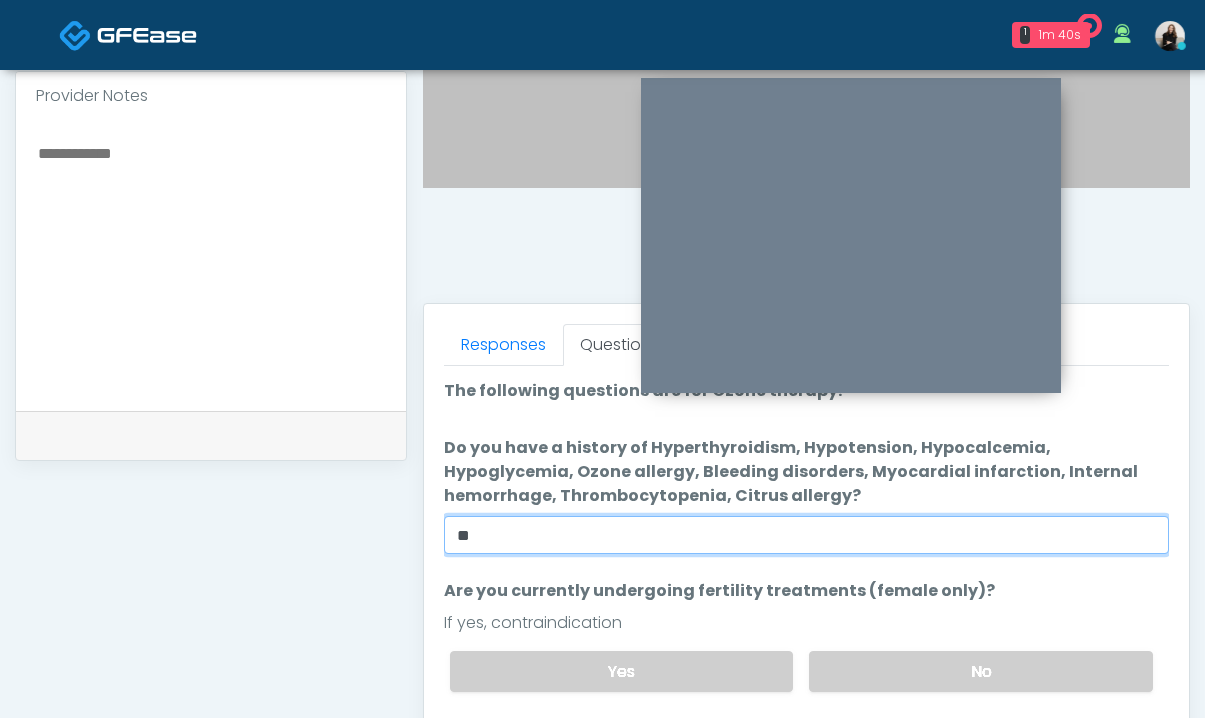 type on "**" 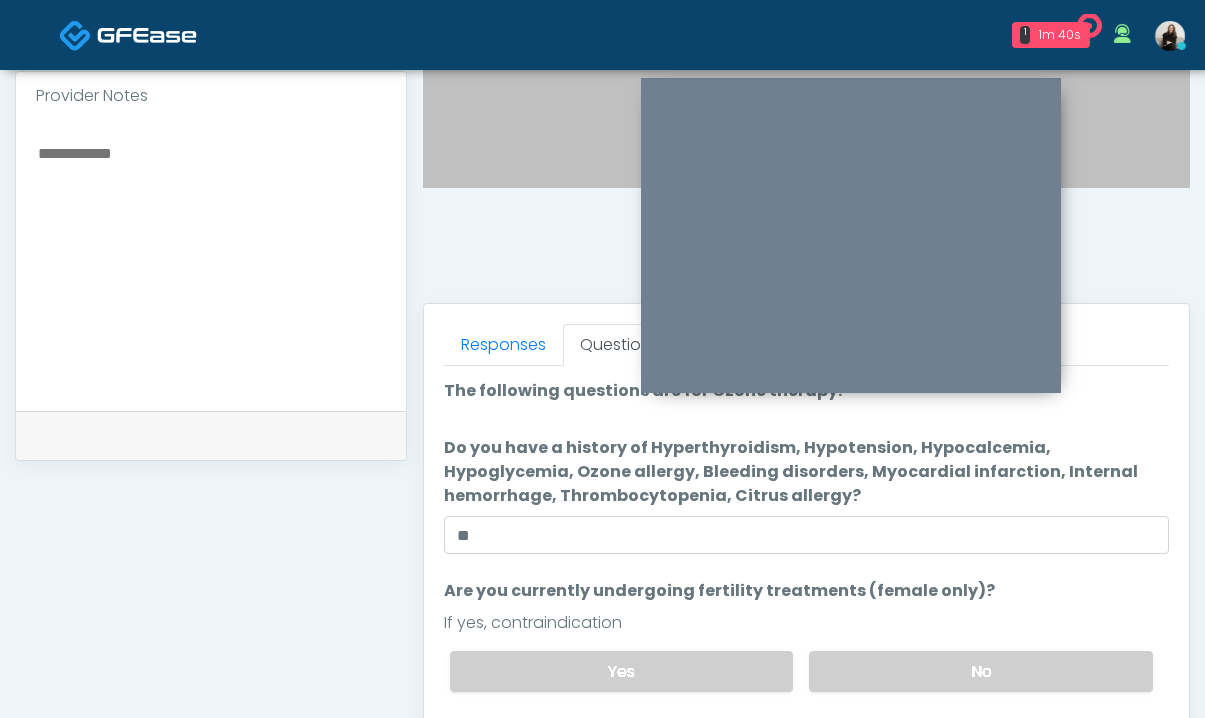 click on "The following questions are for Ozone therapy:
The following questions are for Ozone therapy:
Do you have a history of Hyperthyroidism, Hypotension, Hypocalcemia, Hypoglycemia, Ozone allergy, Bleeding disorders, Myocardial infarction, Internal hemorrhage, Thrombocytopenia, Citrus allergy?
Do you have a history of Hyperthyroidism, Hypotension, Hypocalcemia, Hypoglycemia, Ozone allergy, Bleeding disorders, Myocardial infarction, Internal hemorrhage, Thrombocytopenia, Citrus allergy?
**
Are you currently undergoing fertility treatments (female only)?
Are you currently undergoing fertility treatments (female only)?
If yes, contraindication
Yes No" at bounding box center (806, 656) 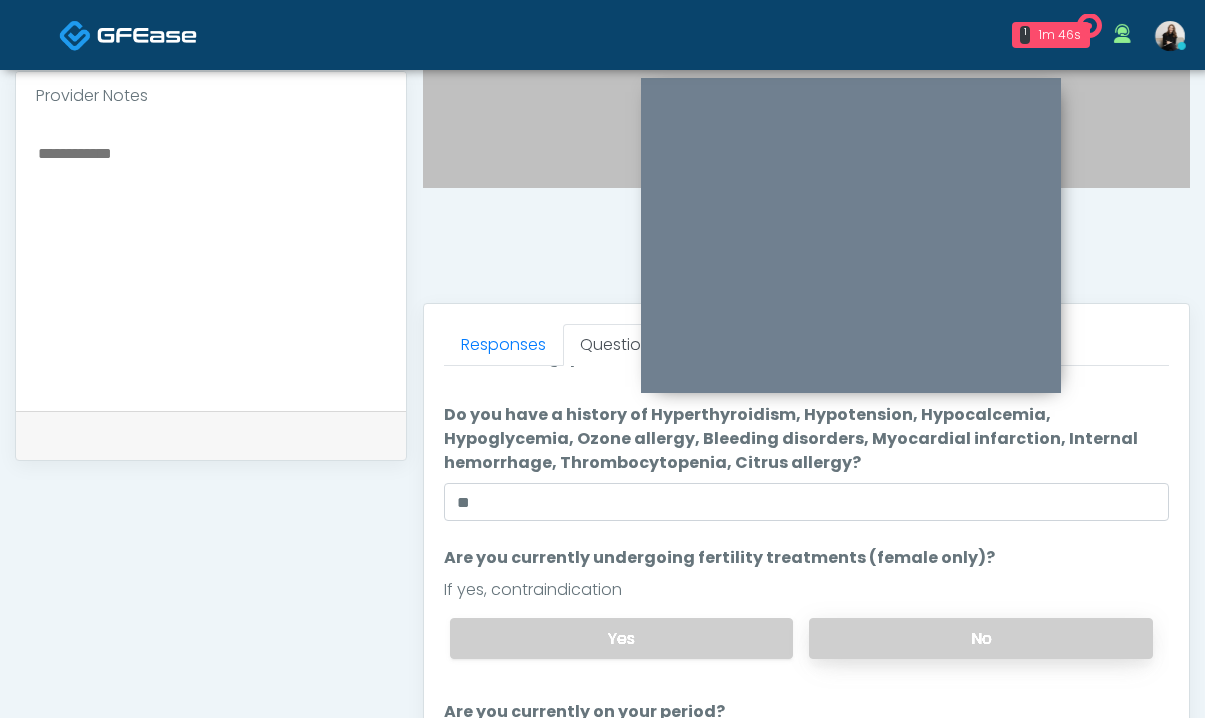 click on "No" at bounding box center (981, 638) 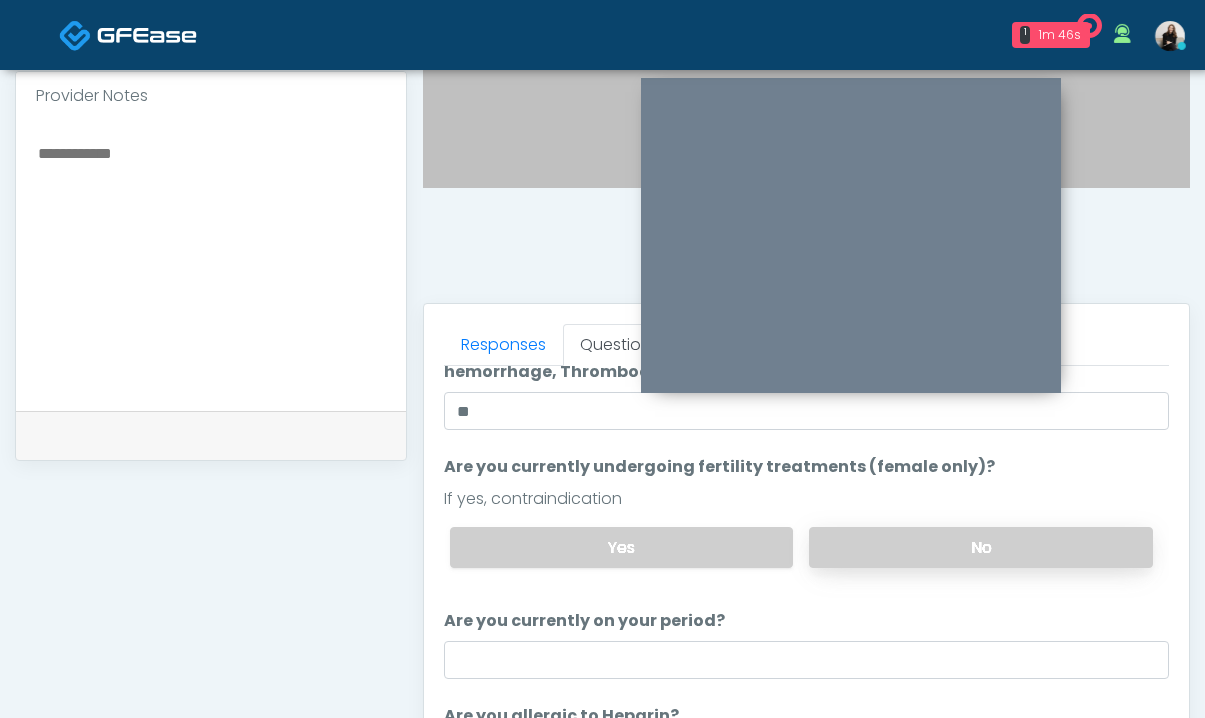 scroll, scrollTop: 127, scrollLeft: 0, axis: vertical 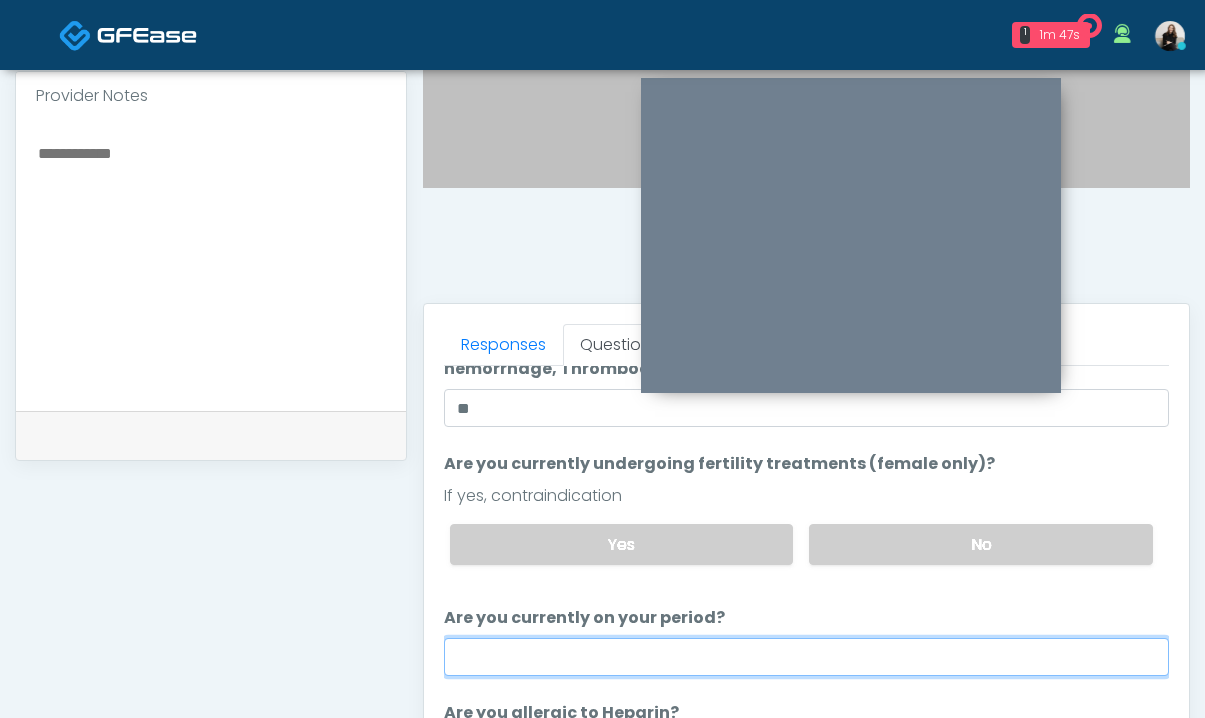 click on "Are you currently on your period?" at bounding box center [806, 657] 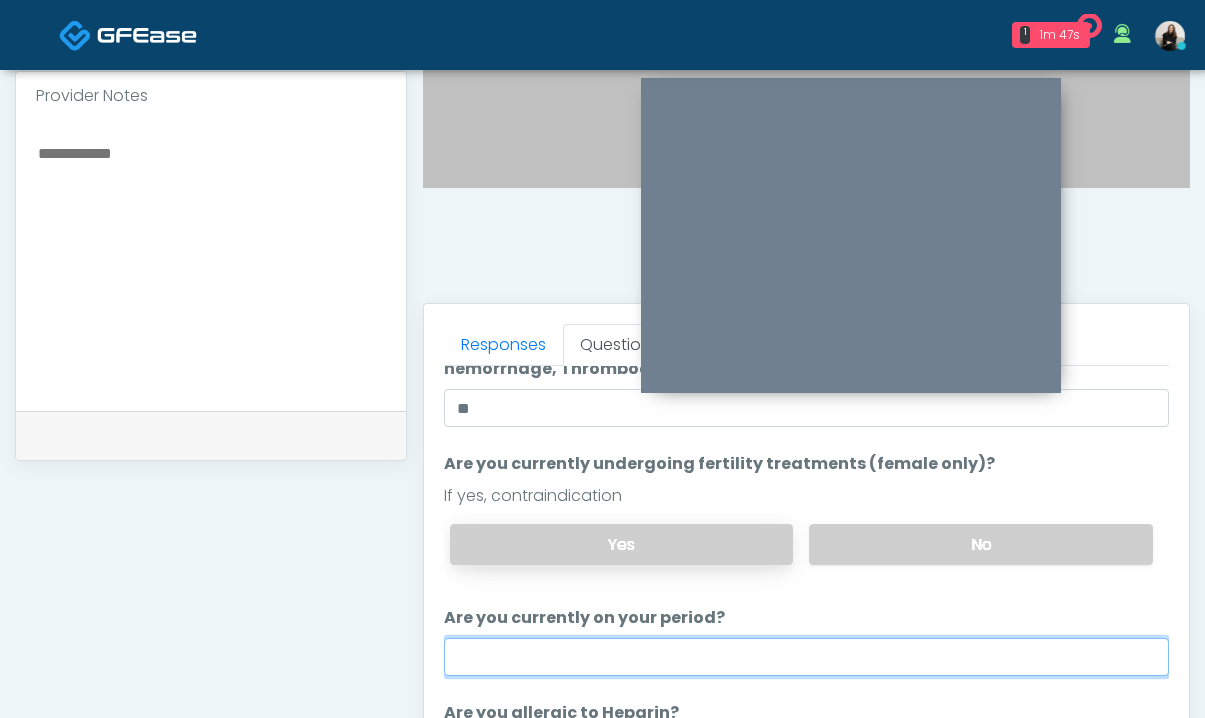 type on "**" 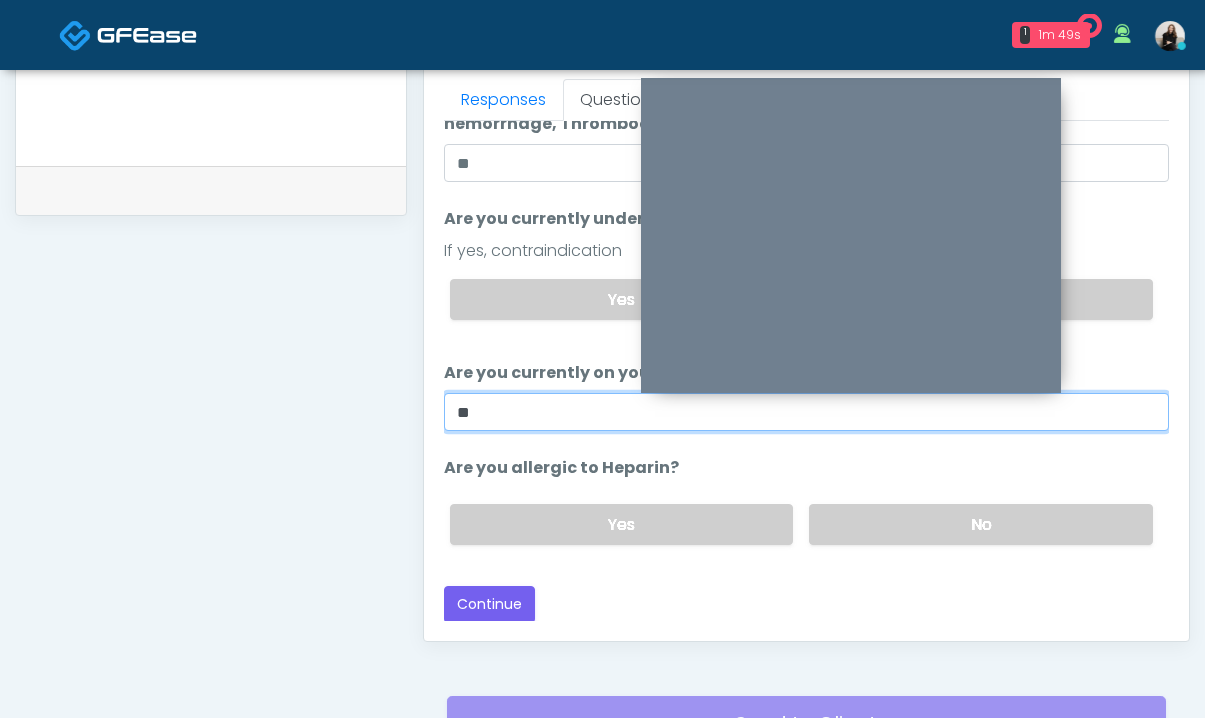 scroll, scrollTop: 897, scrollLeft: 0, axis: vertical 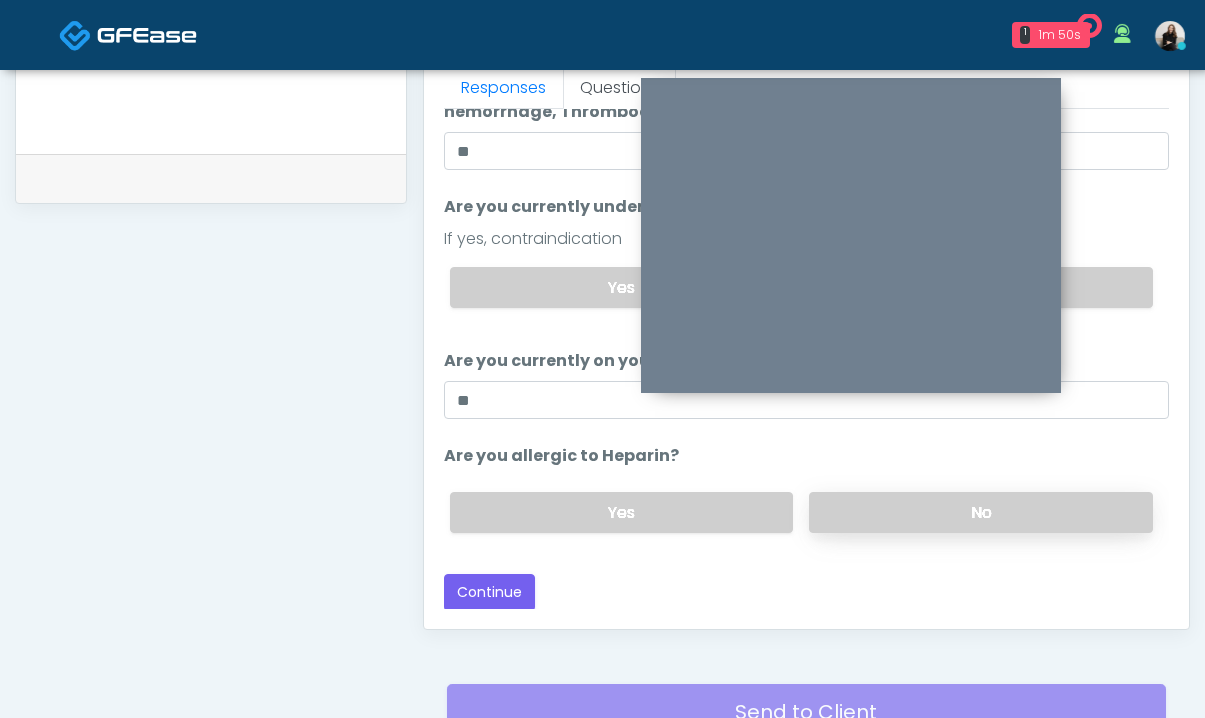 click on "No" at bounding box center [981, 512] 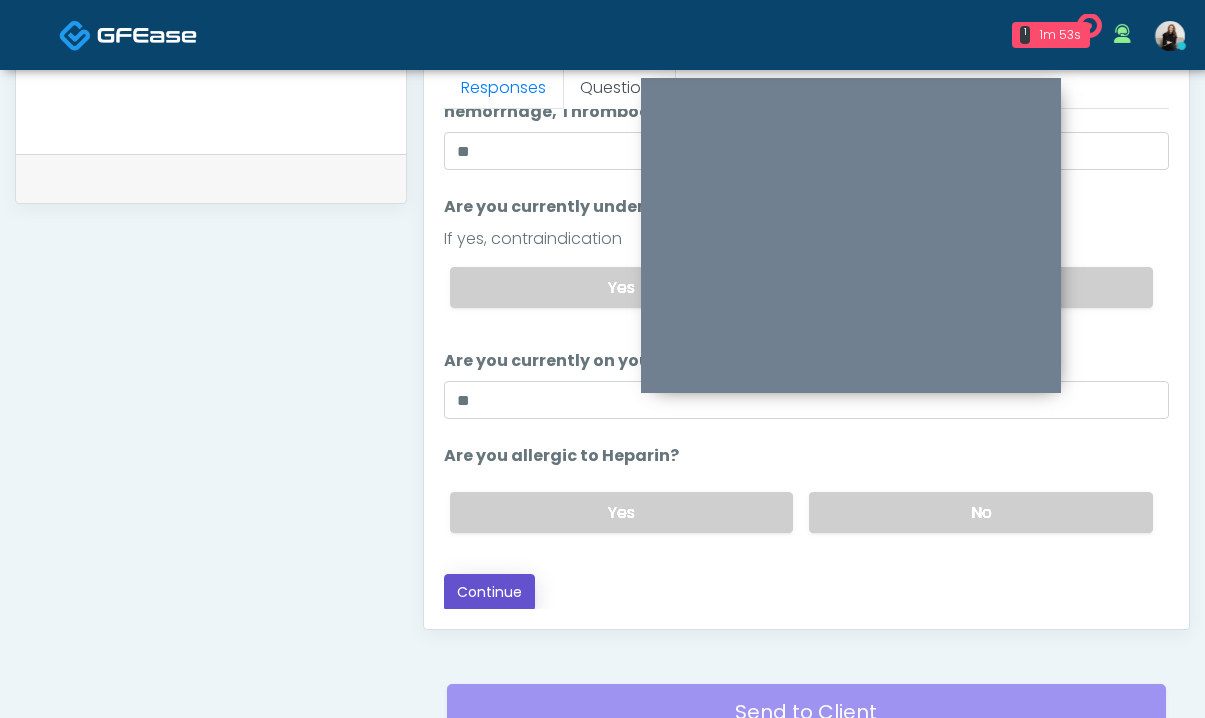 click on "Continue" at bounding box center [489, 592] 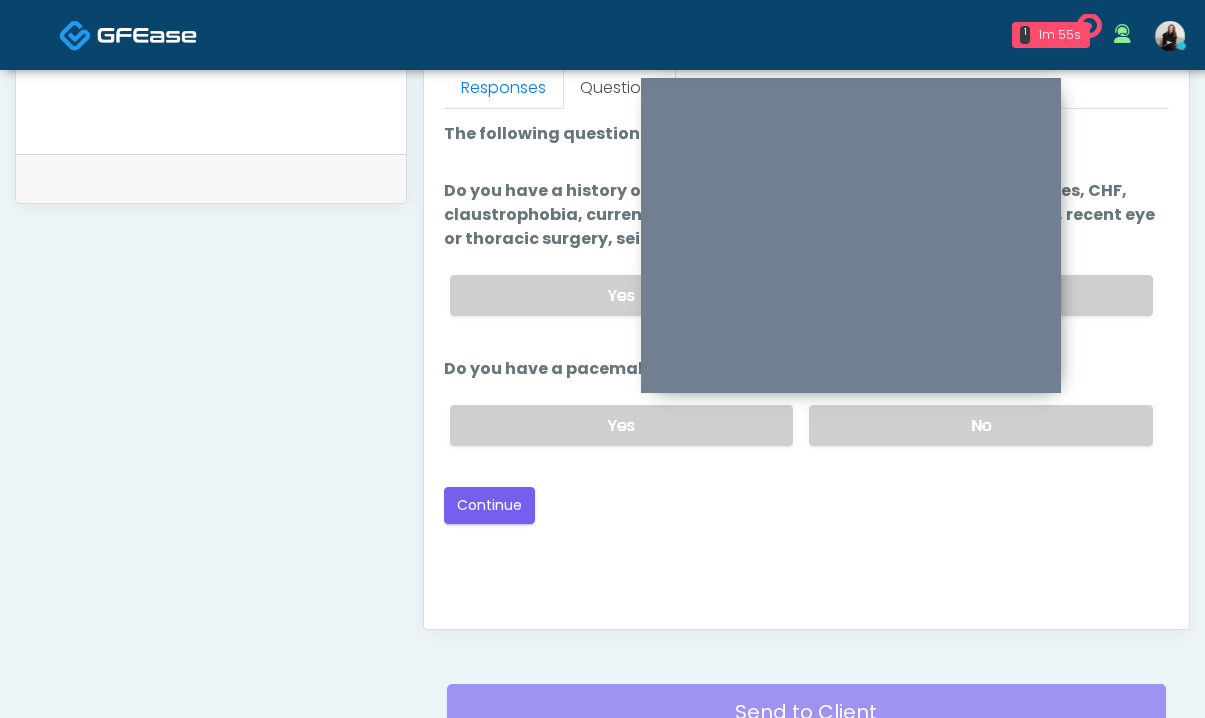 scroll, scrollTop: 0, scrollLeft: 0, axis: both 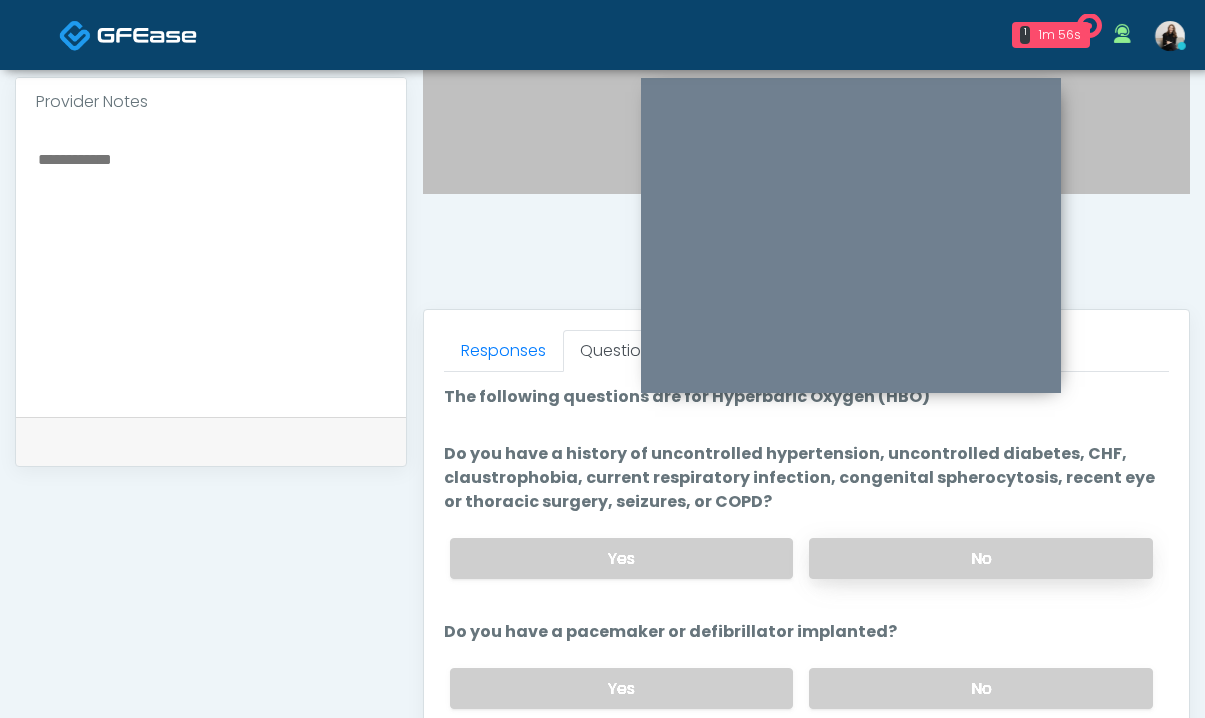 click on "No" at bounding box center [981, 558] 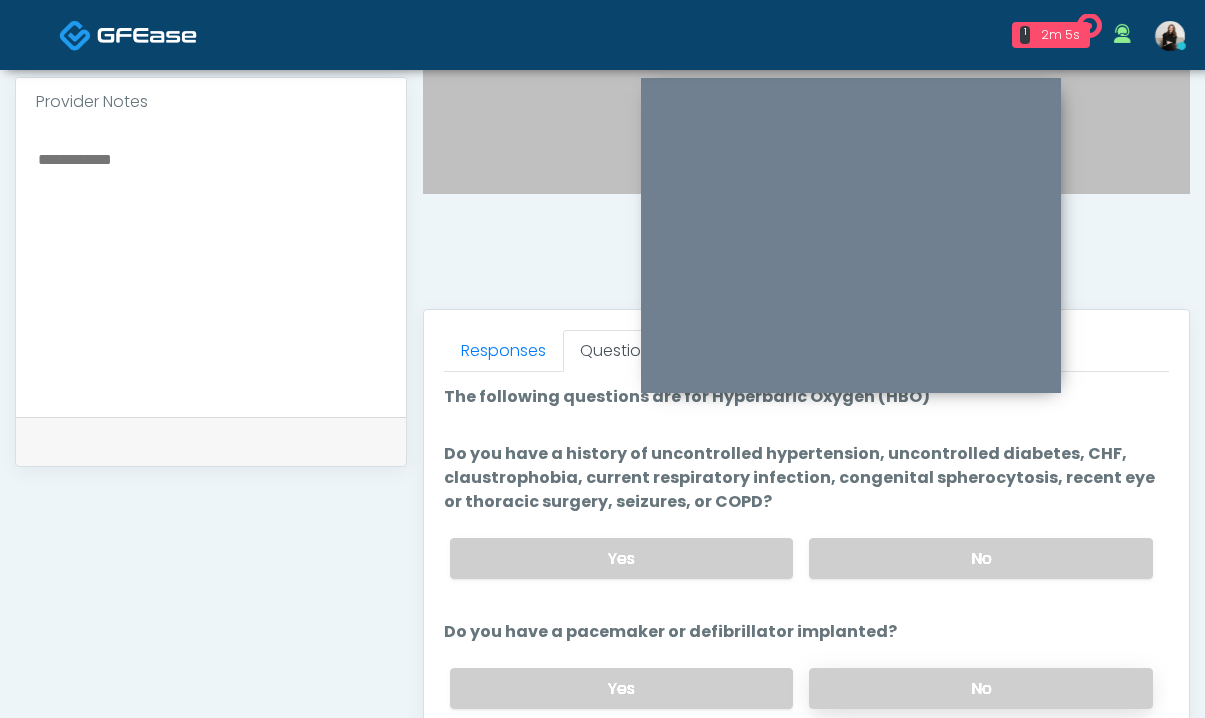 click on "No" at bounding box center (981, 688) 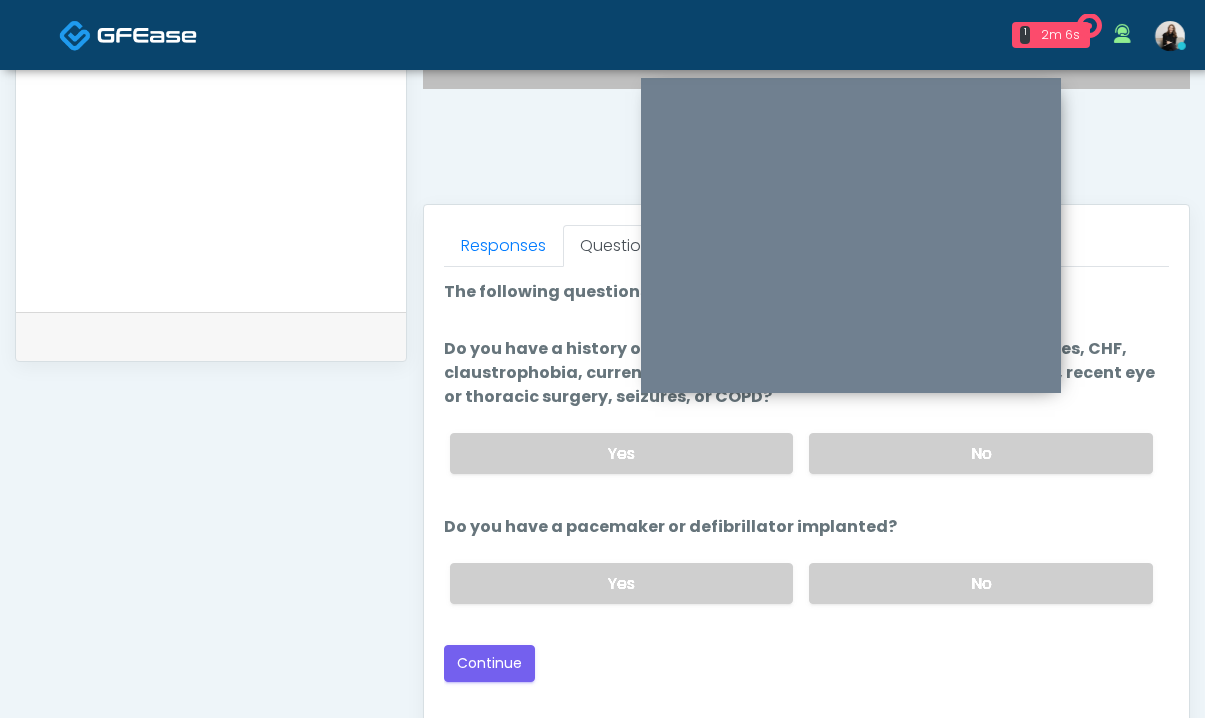 scroll, scrollTop: 759, scrollLeft: 0, axis: vertical 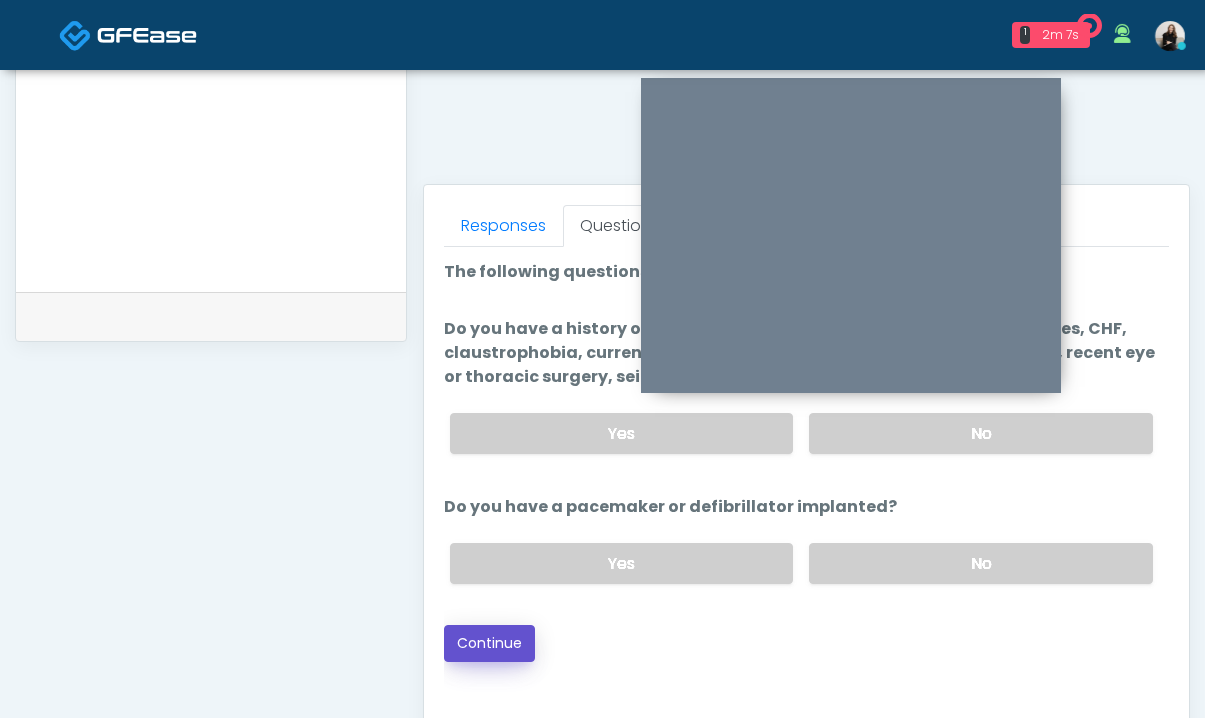 click on "Continue" at bounding box center [489, 643] 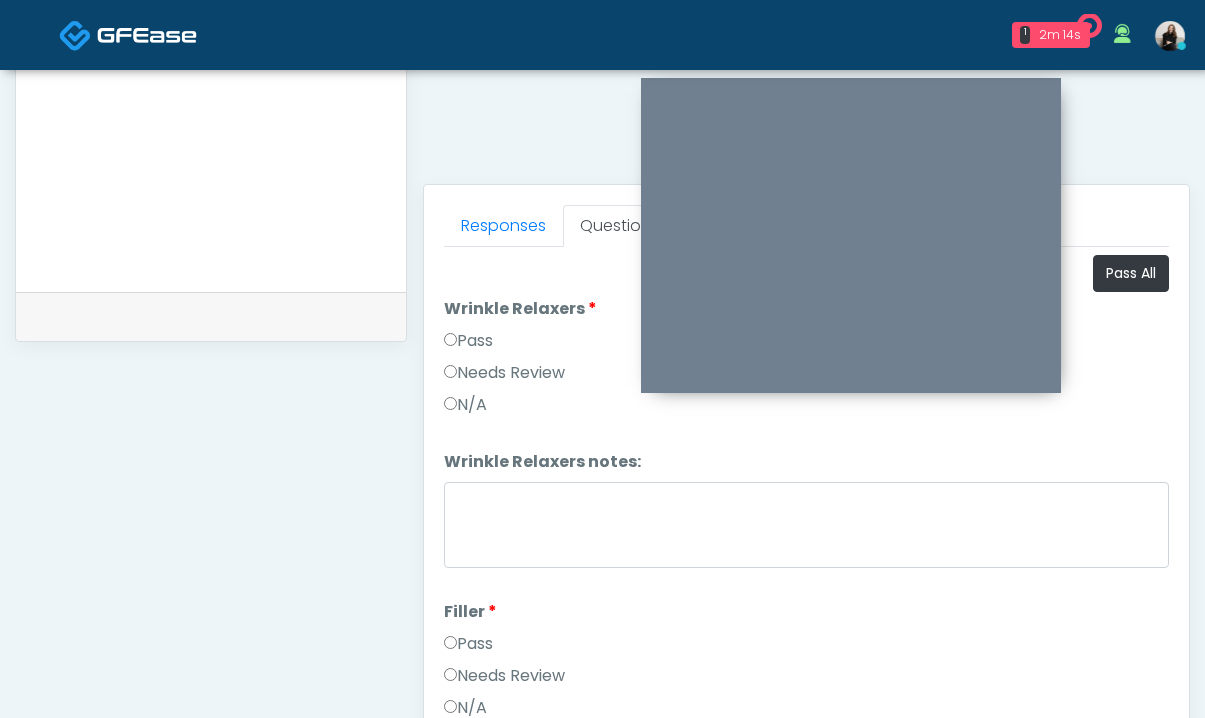 click on "Pass" at bounding box center [806, 345] 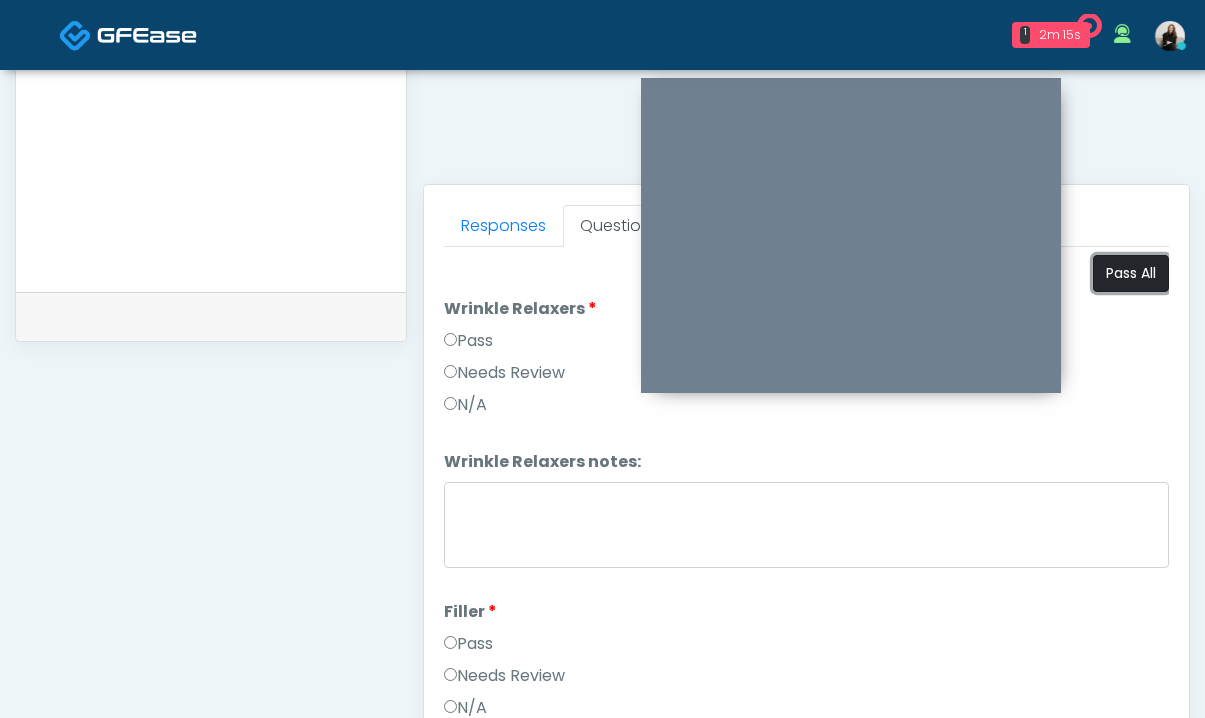 click on "Pass All" at bounding box center (1131, 273) 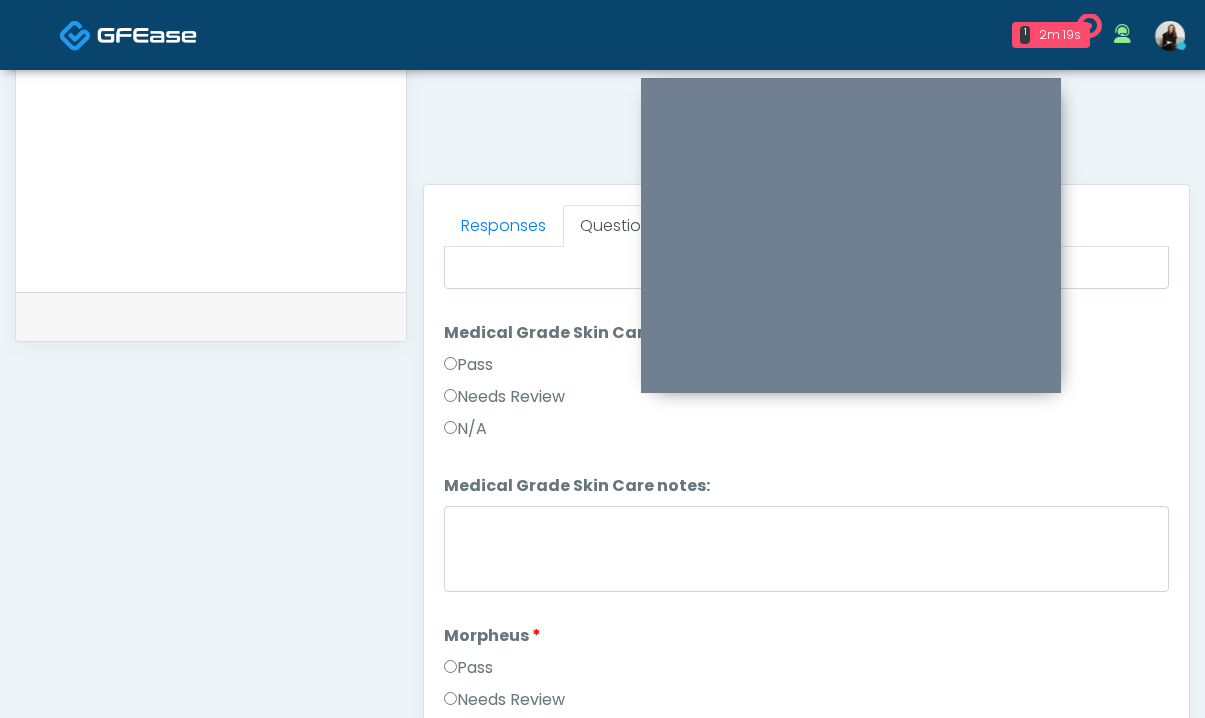 scroll, scrollTop: 2503, scrollLeft: 0, axis: vertical 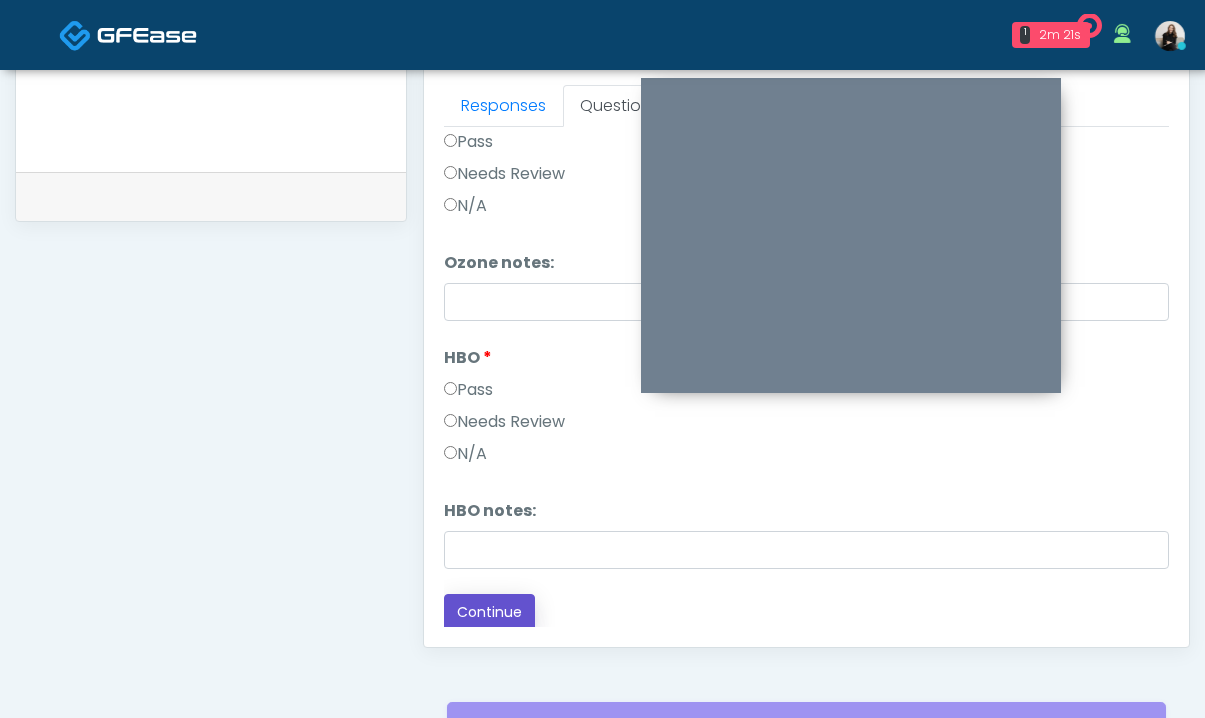 click on "Continue" at bounding box center (489, 612) 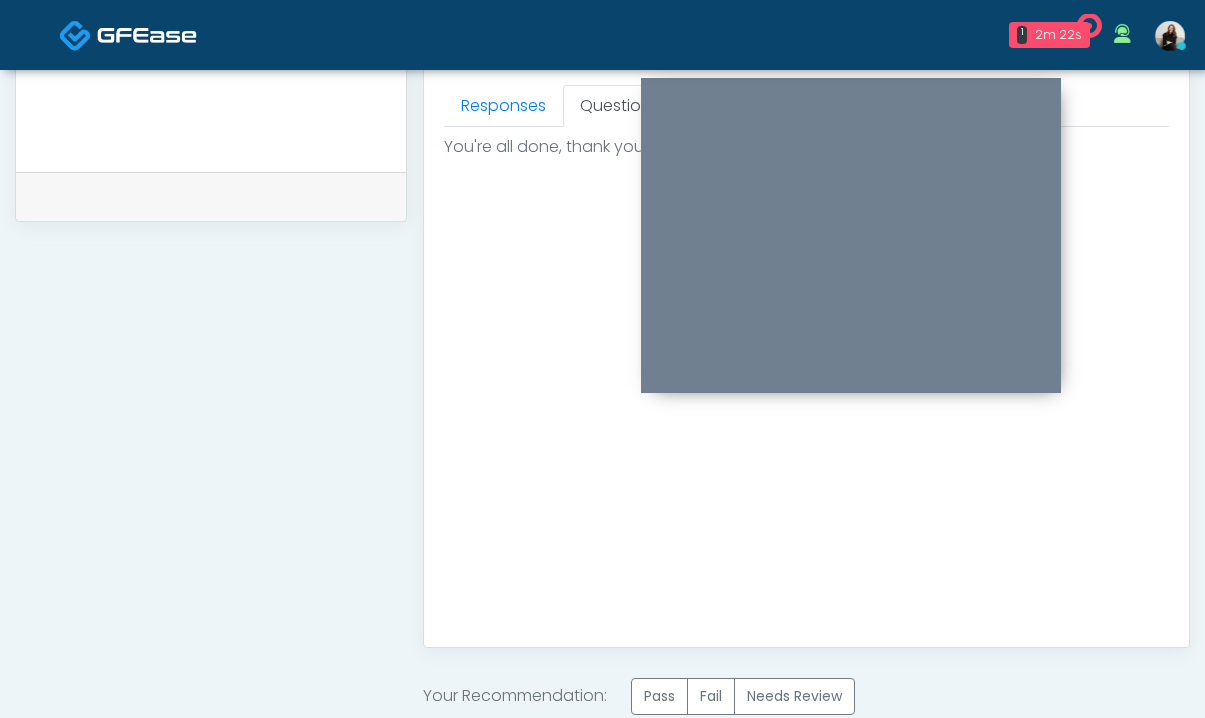 scroll, scrollTop: 0, scrollLeft: 0, axis: both 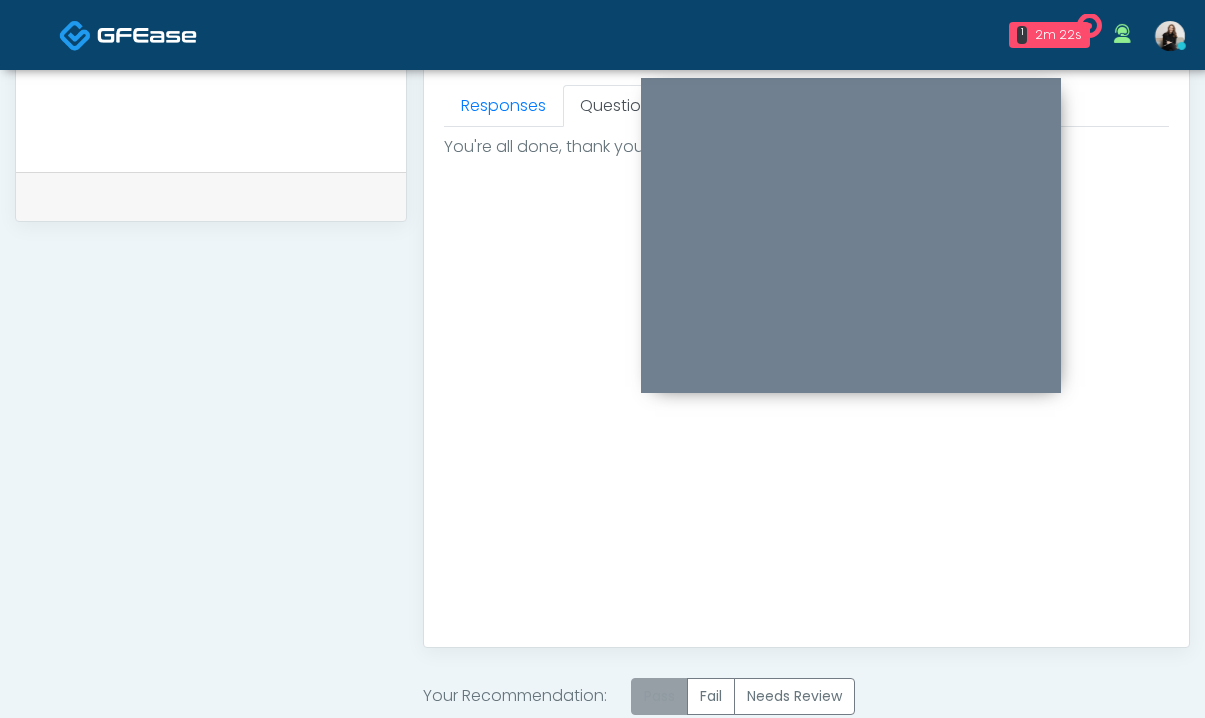 click on "Pass" at bounding box center [659, 696] 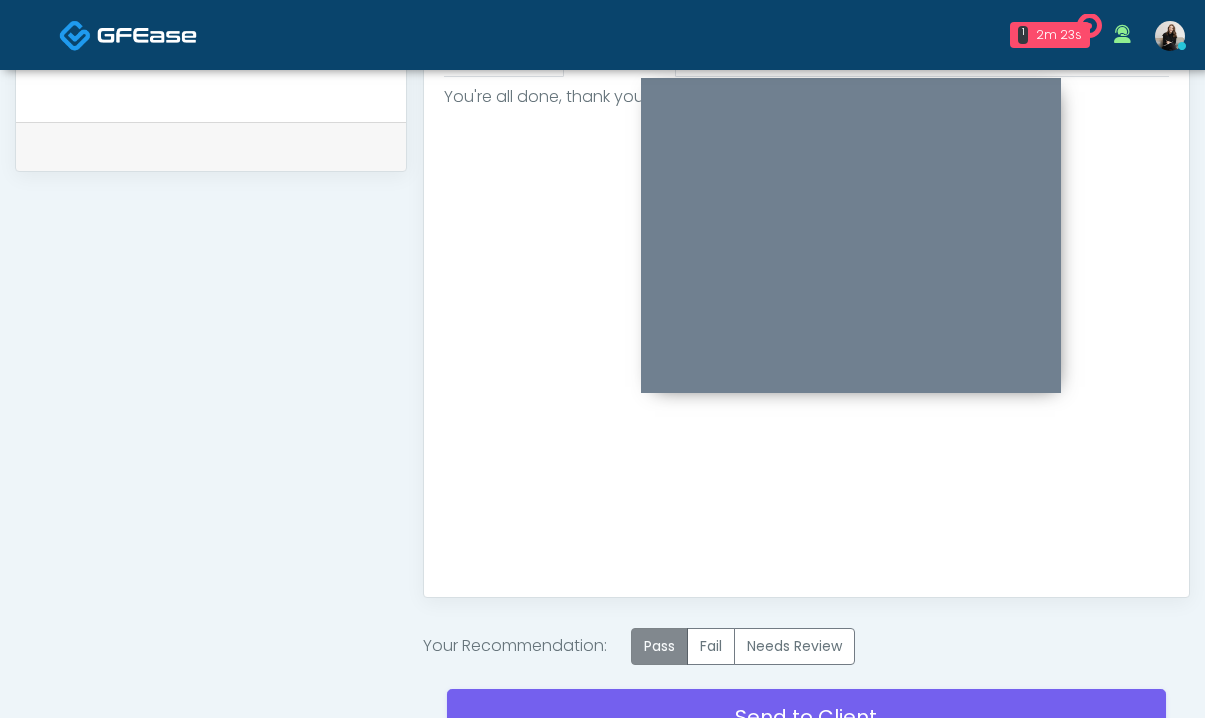 scroll, scrollTop: 982, scrollLeft: 0, axis: vertical 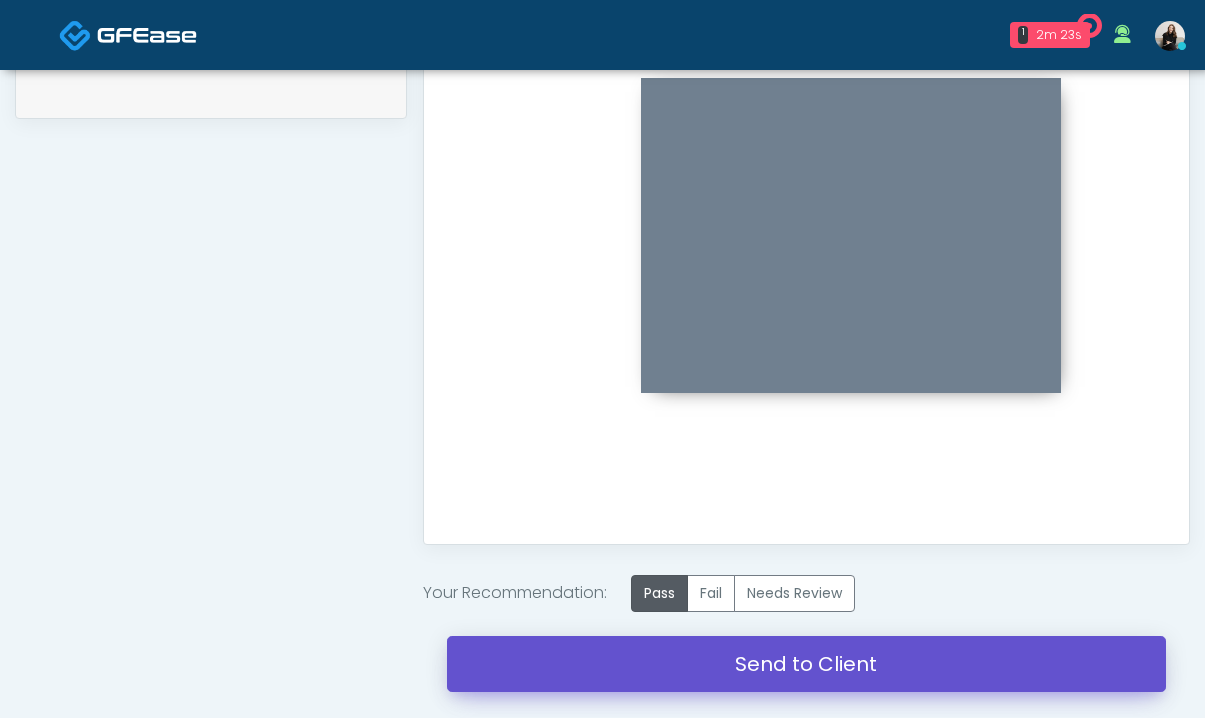 click on "Send to Client" at bounding box center (806, 664) 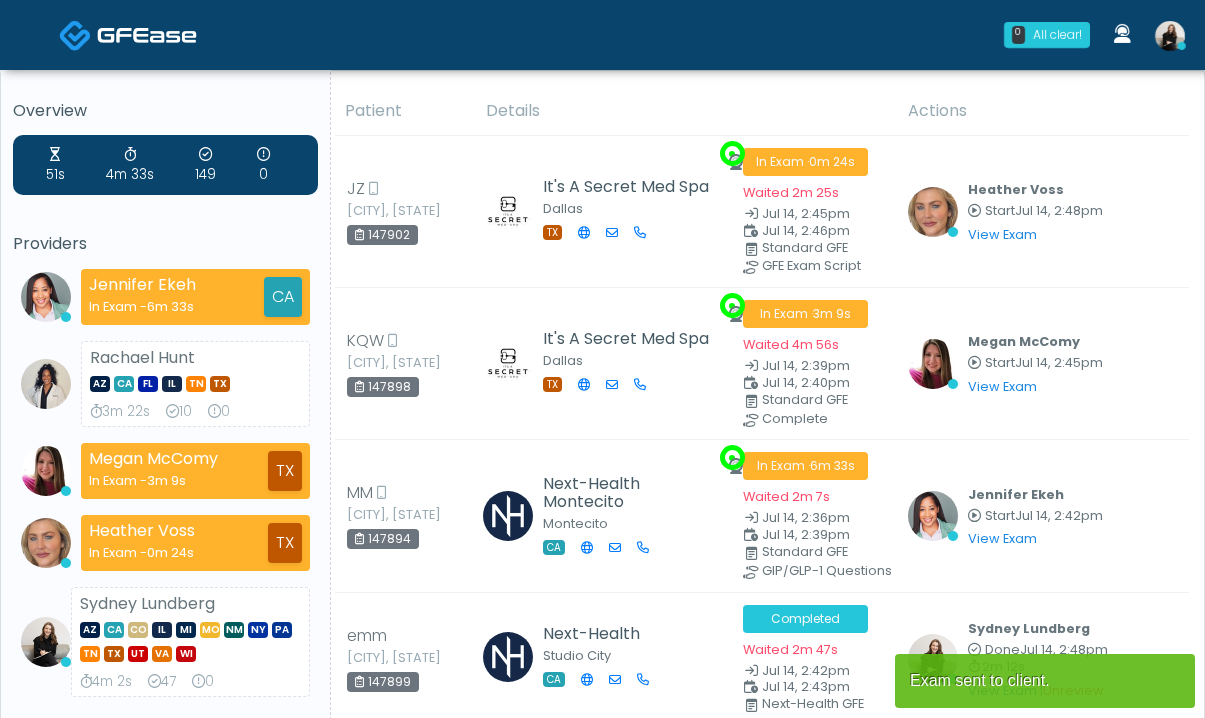 scroll, scrollTop: 0, scrollLeft: 0, axis: both 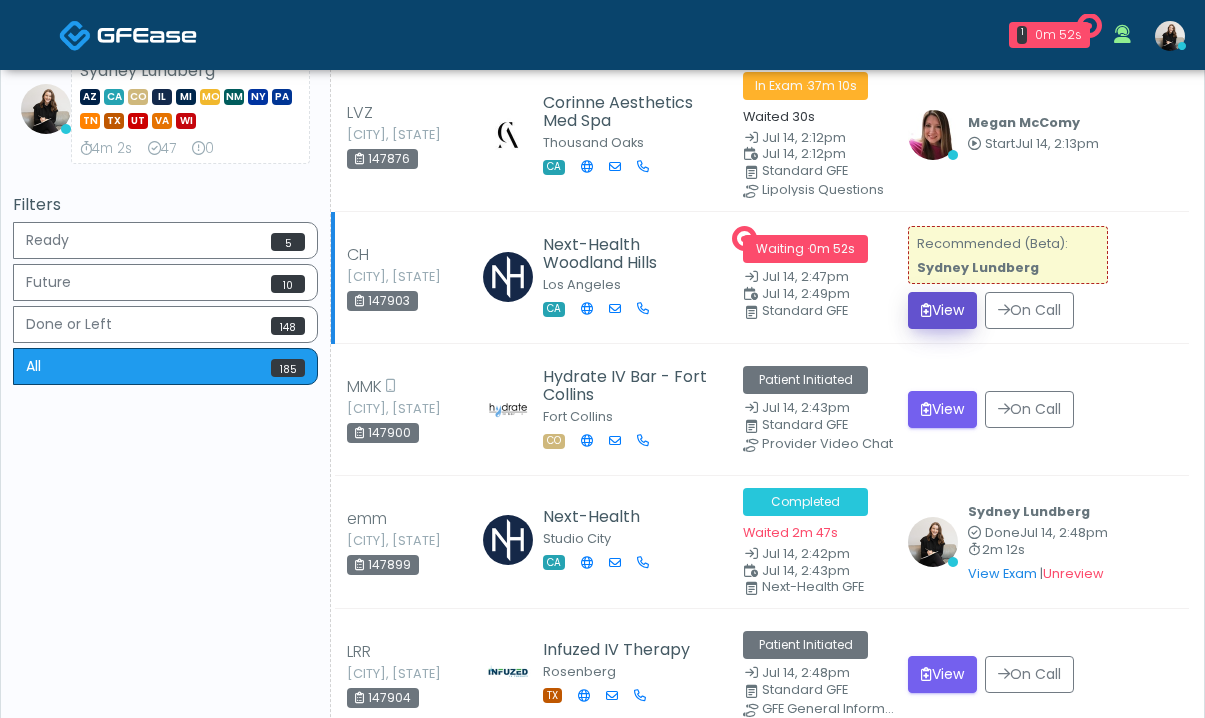 click on "View" at bounding box center [942, 310] 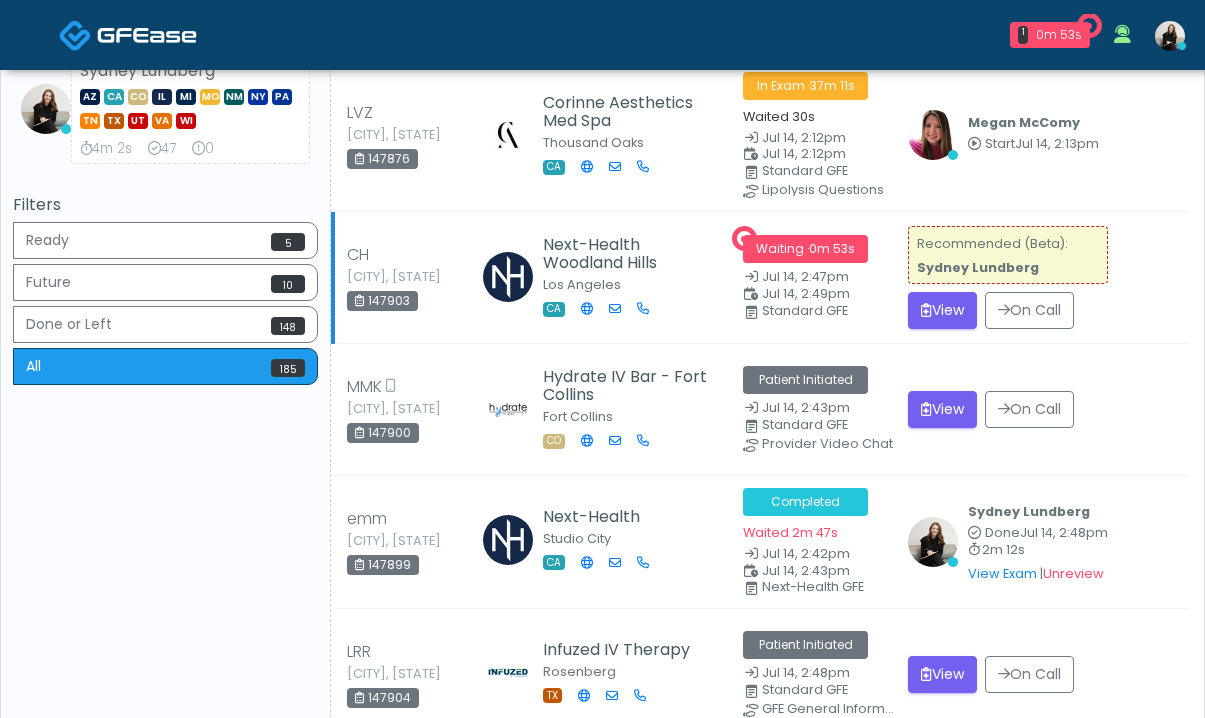 scroll, scrollTop: 114, scrollLeft: 0, axis: vertical 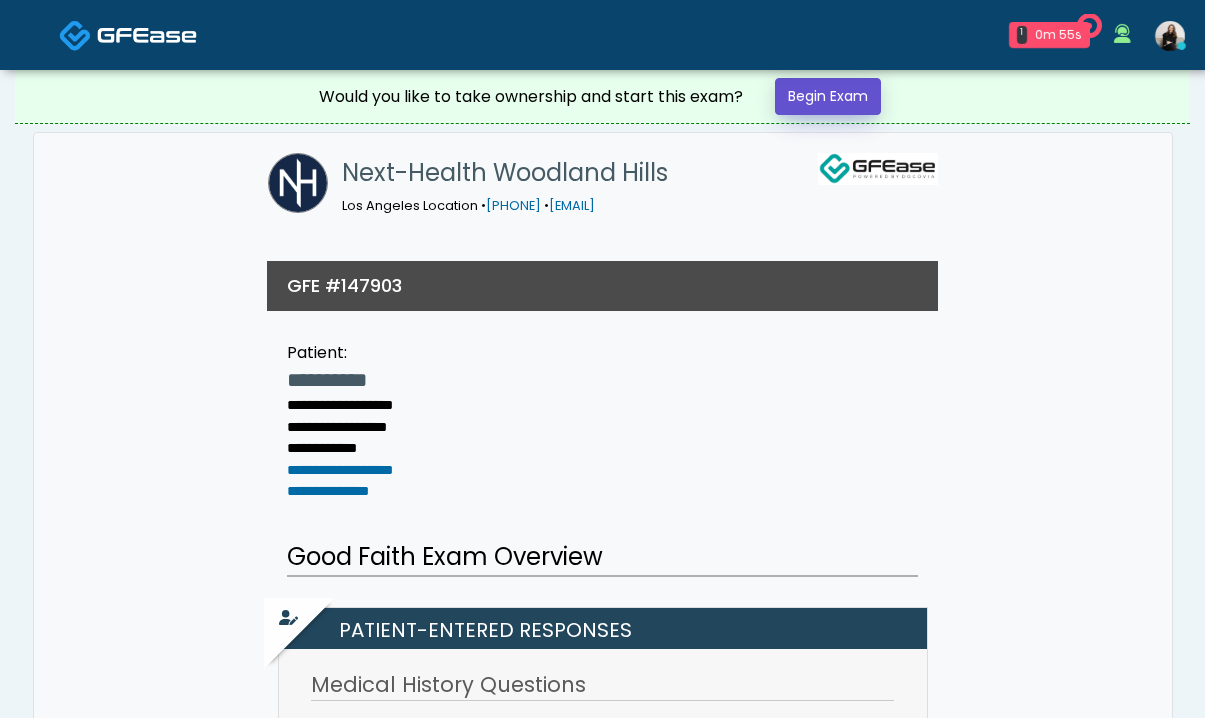 click on "Begin Exam" at bounding box center [828, 96] 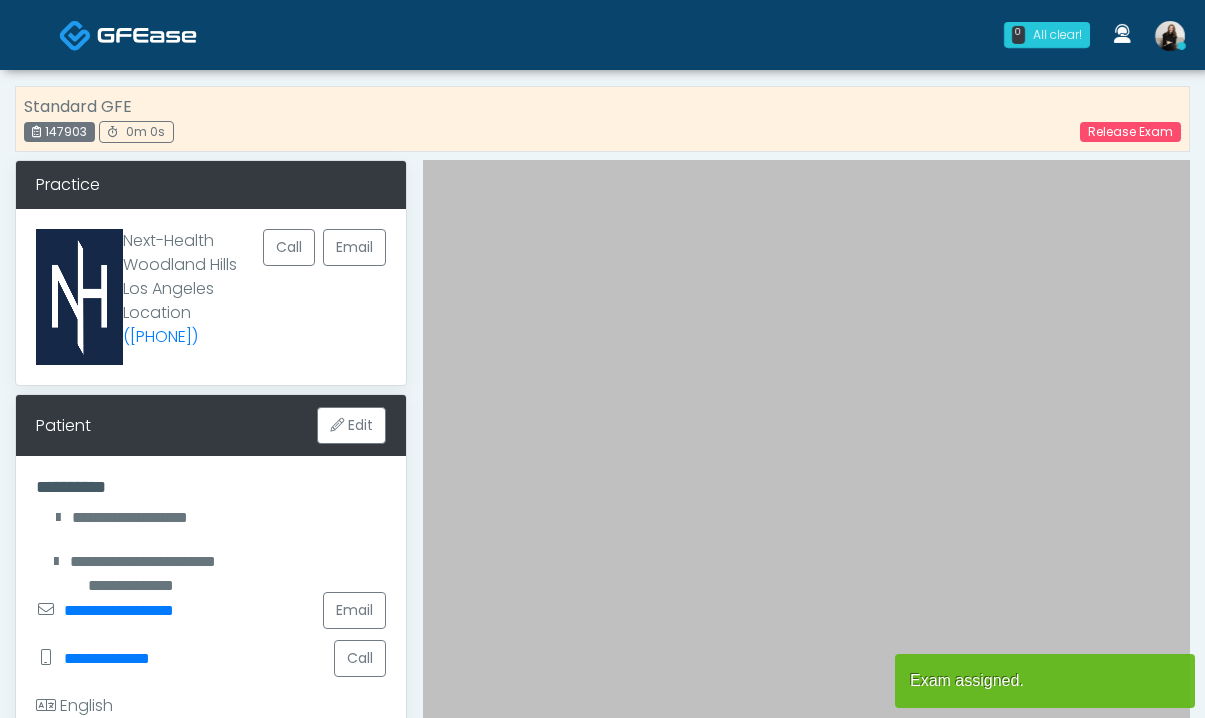 scroll, scrollTop: 0, scrollLeft: 0, axis: both 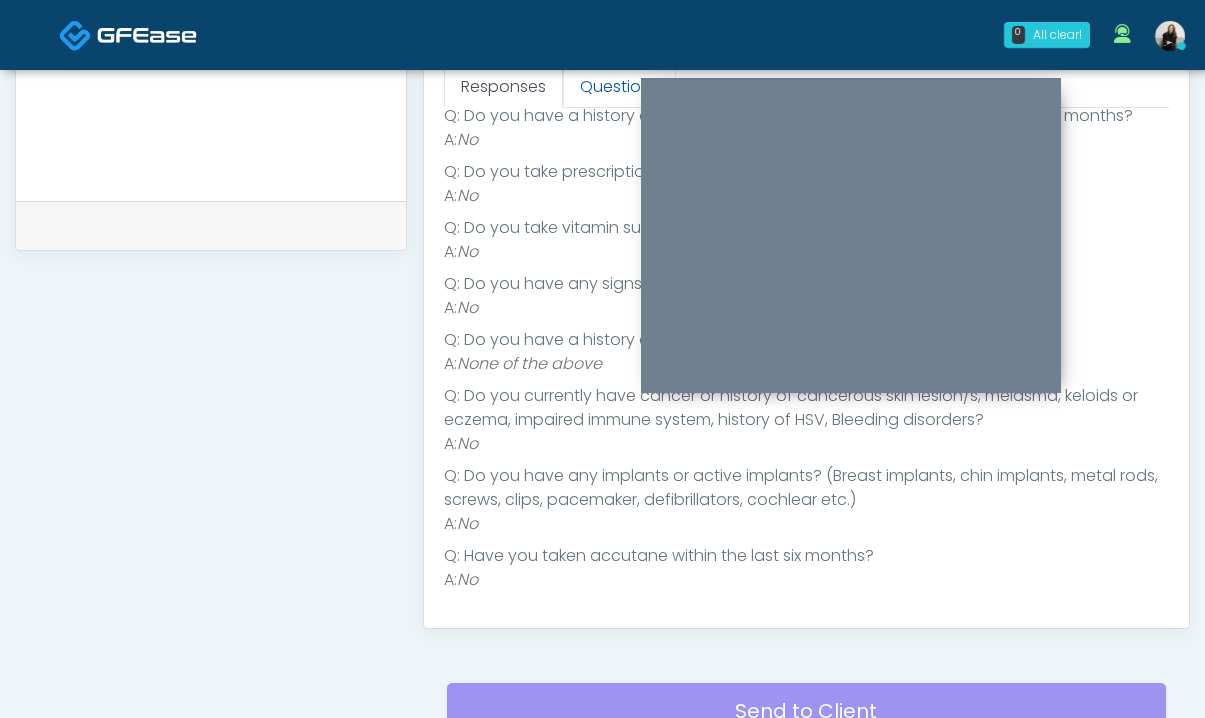 click on "Questions" at bounding box center [619, 87] 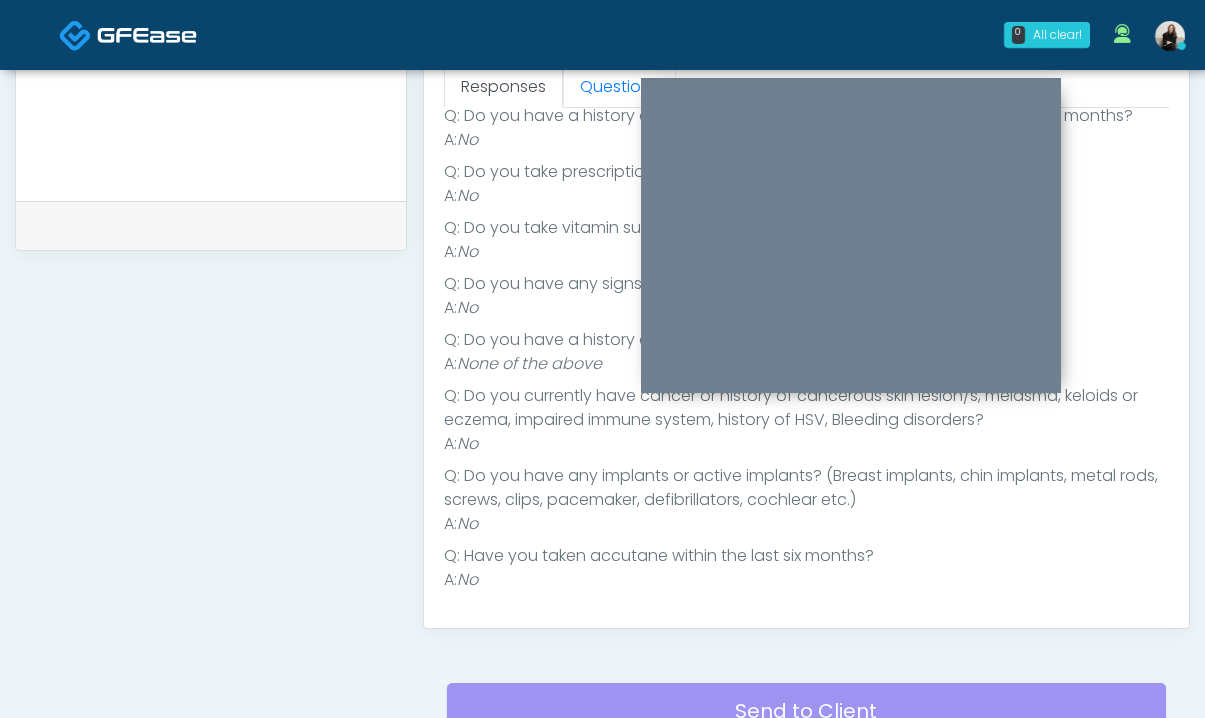 scroll, scrollTop: 0, scrollLeft: 0, axis: both 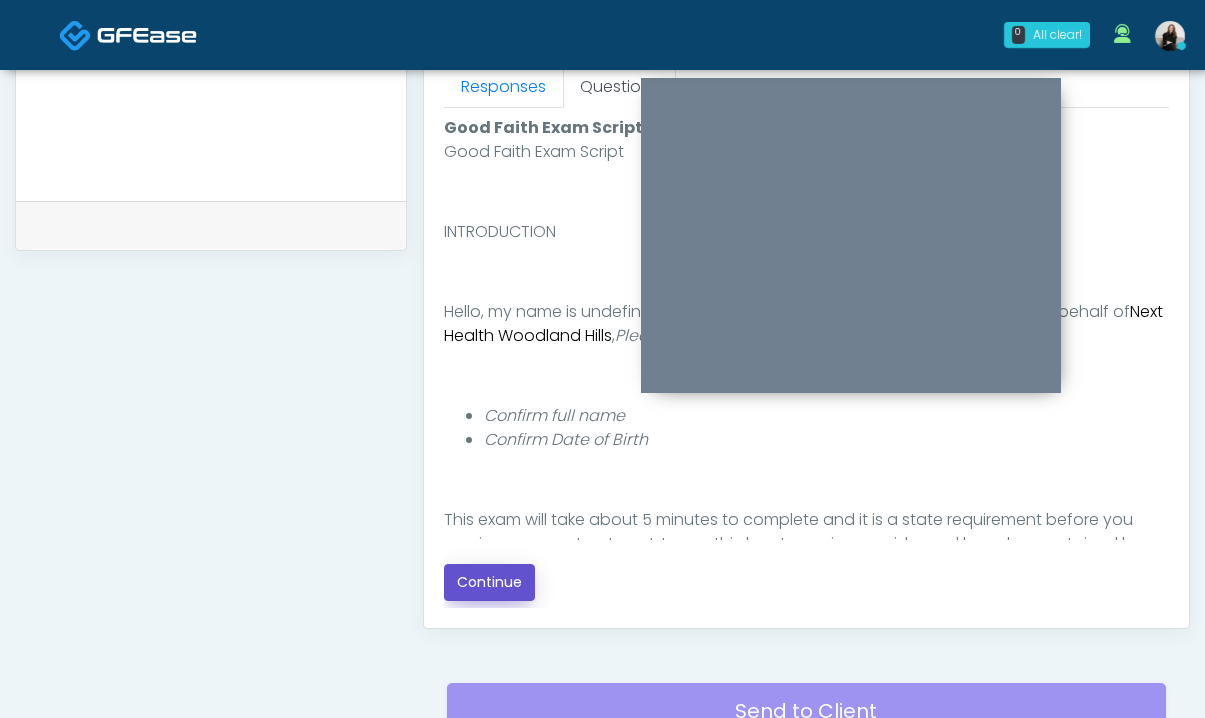 click on "Continue" at bounding box center [489, 582] 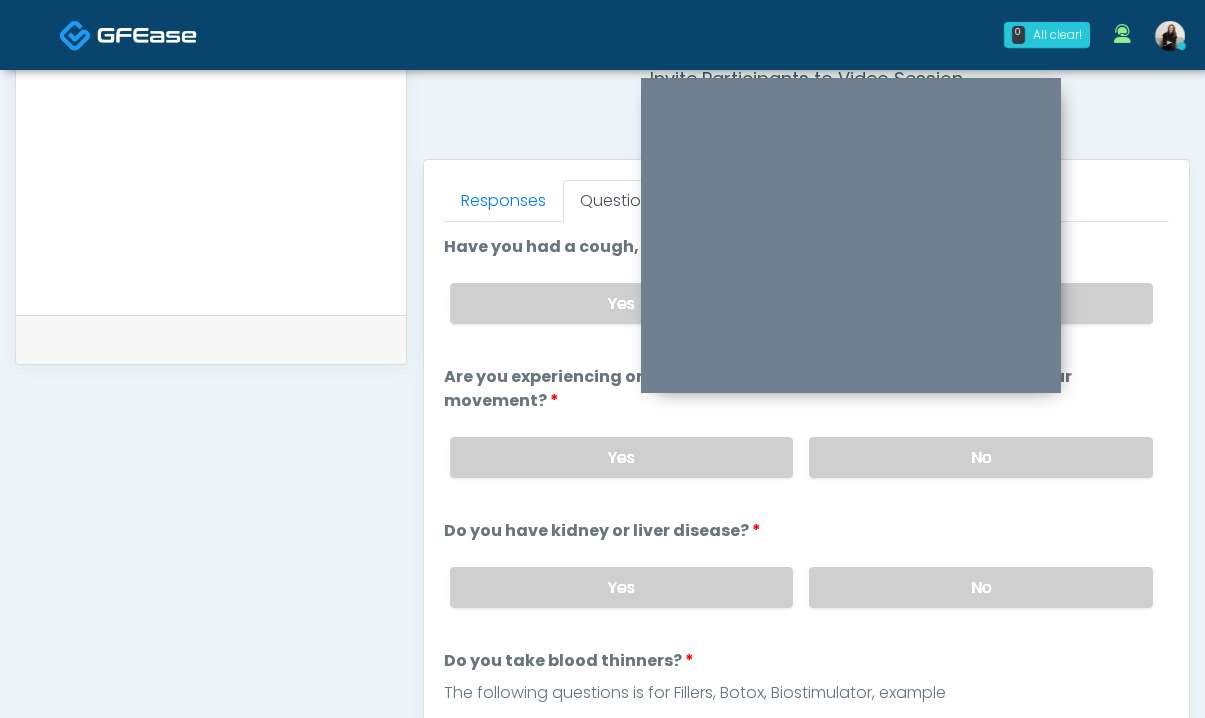 scroll, scrollTop: 783, scrollLeft: 0, axis: vertical 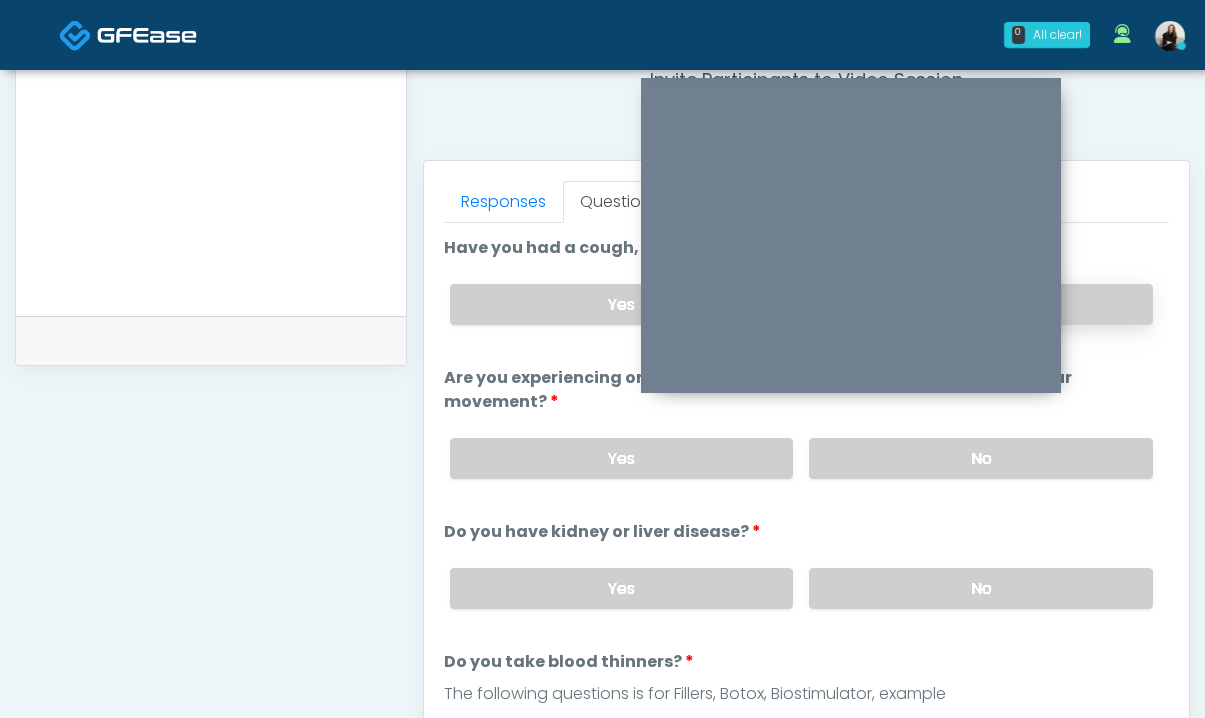 click on "No" at bounding box center [981, 304] 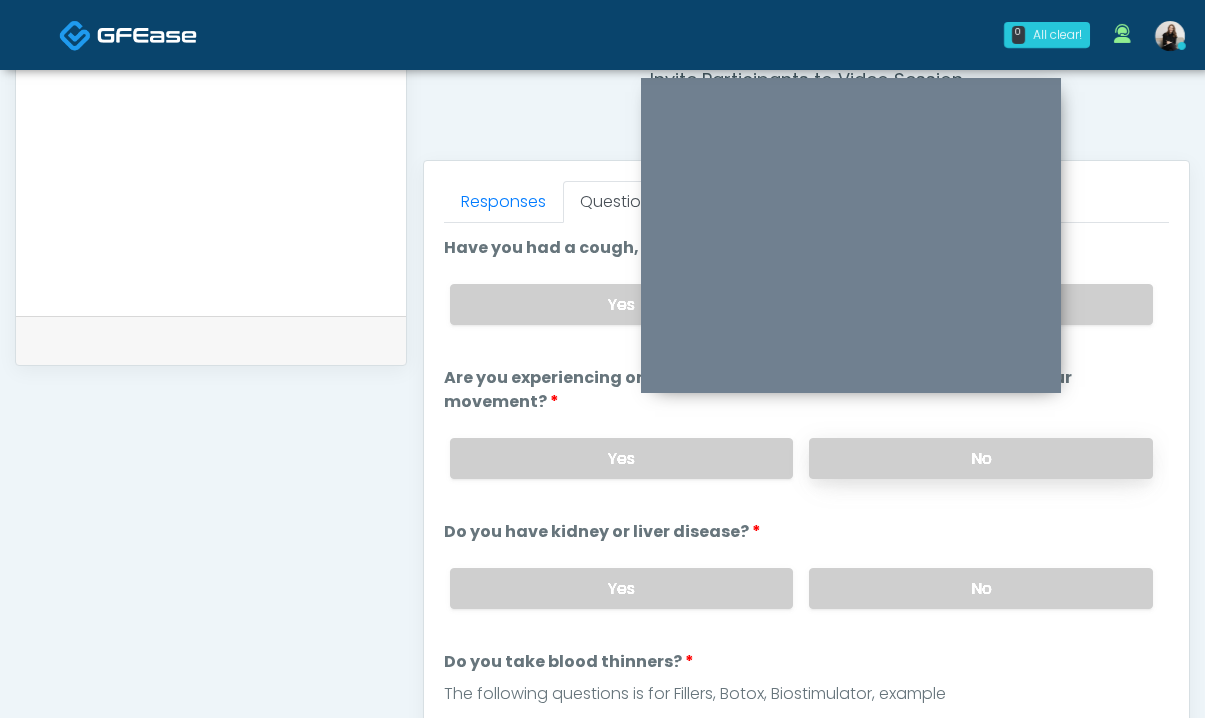 click on "No" at bounding box center (981, 458) 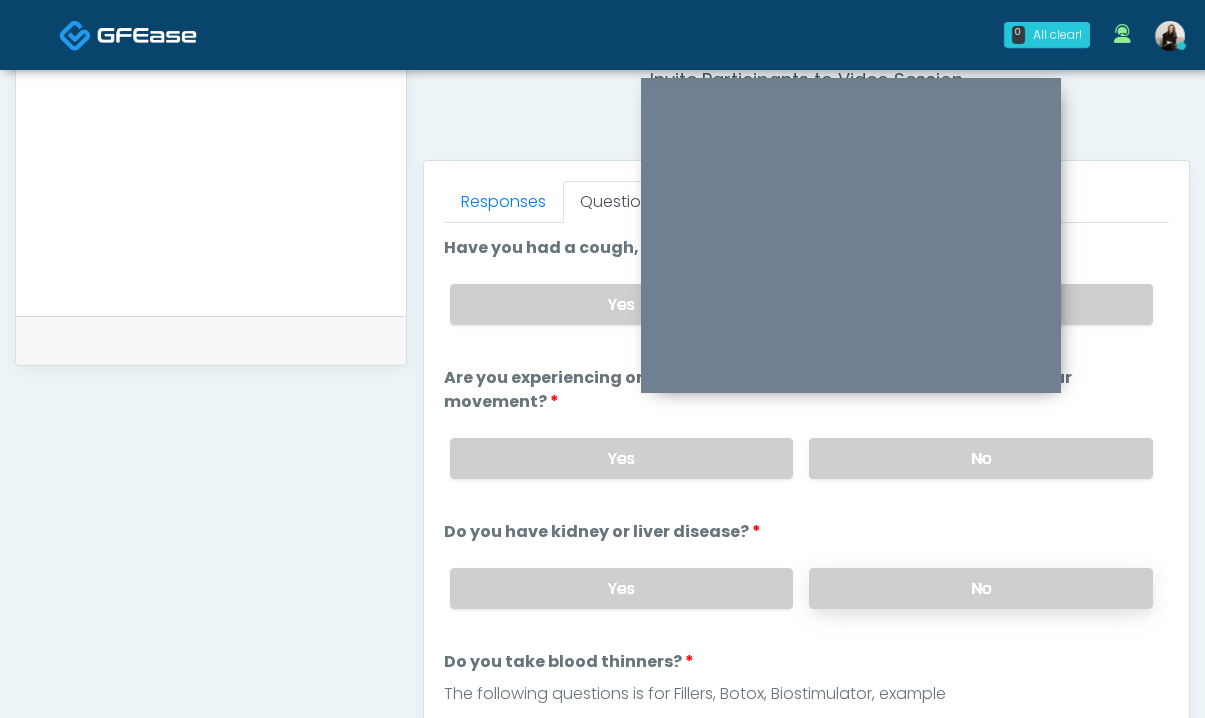 click on "No" at bounding box center [981, 588] 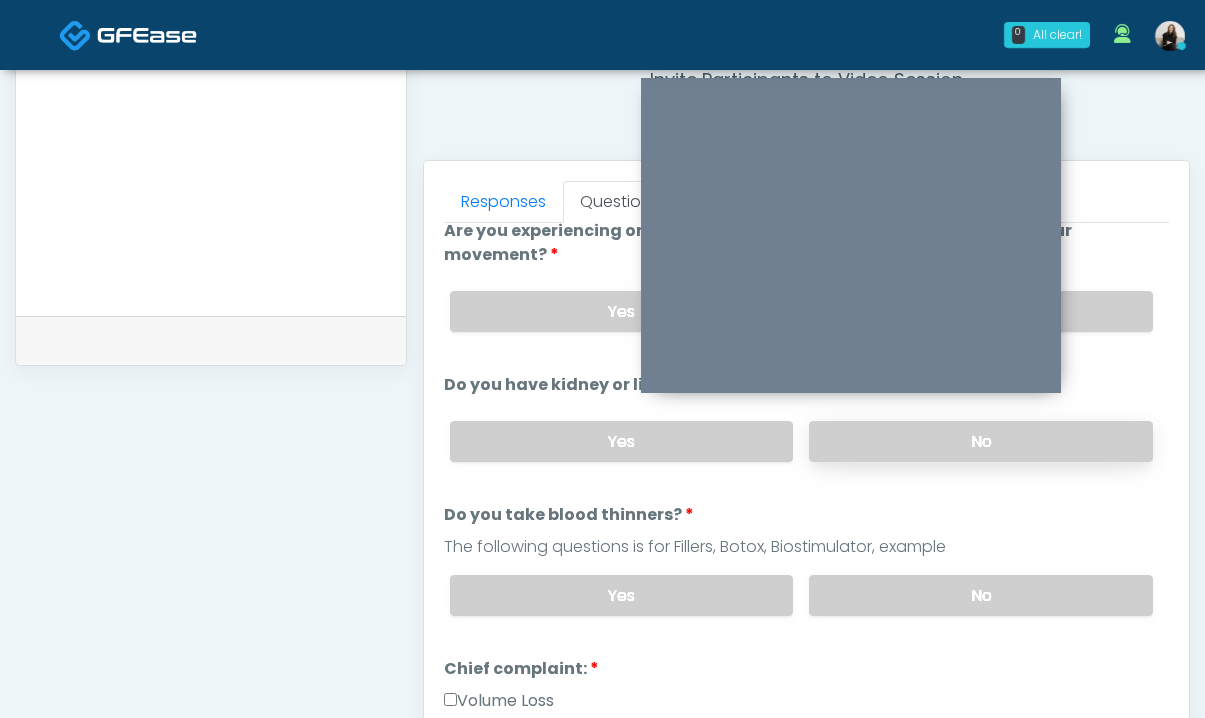 scroll, scrollTop: 145, scrollLeft: 0, axis: vertical 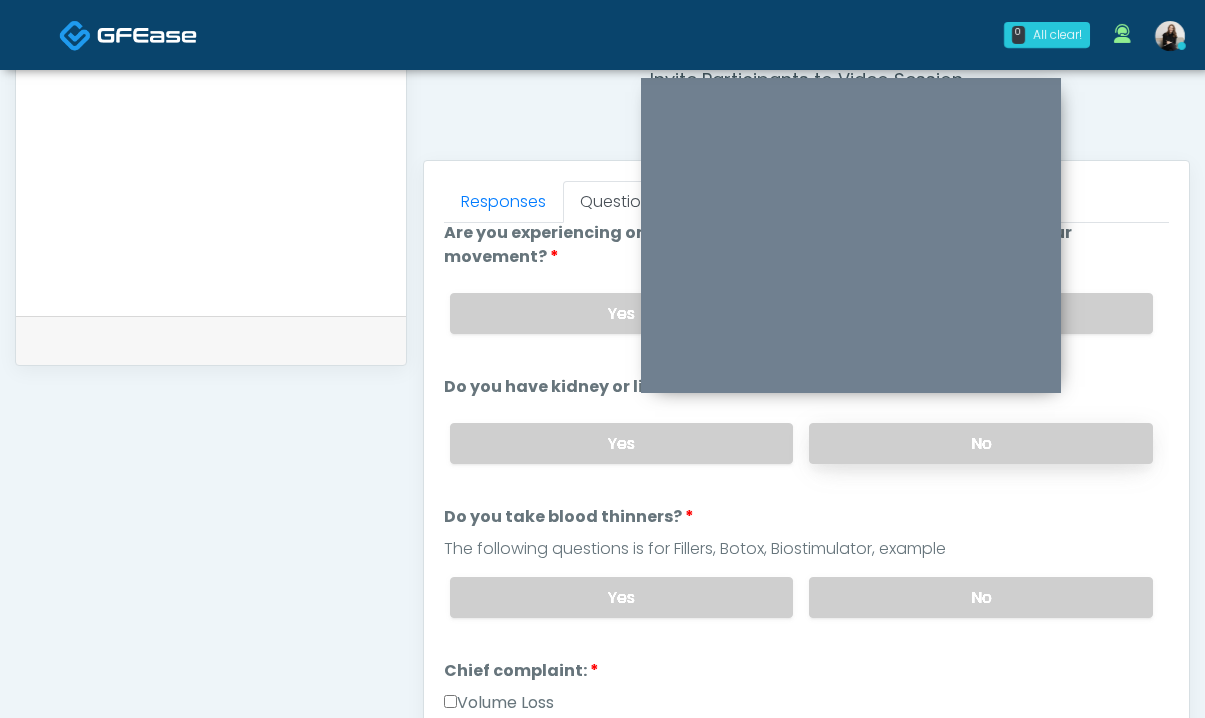 click on "No" at bounding box center [981, 597] 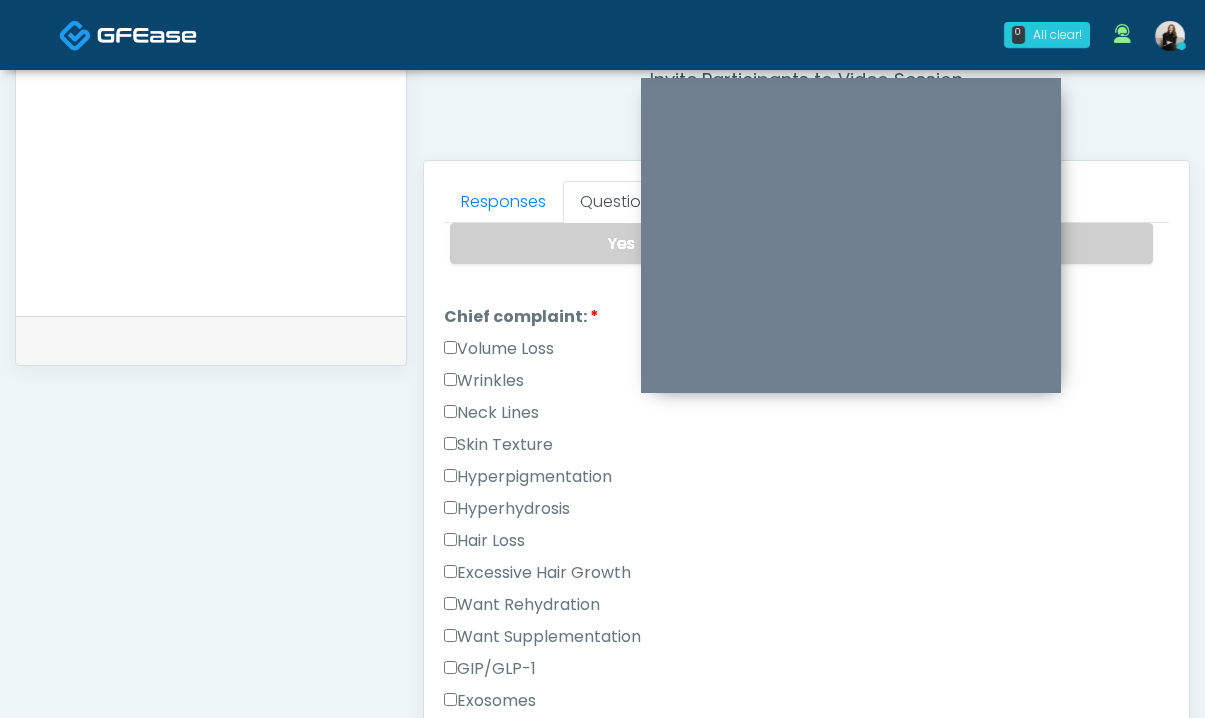 scroll, scrollTop: 531, scrollLeft: 0, axis: vertical 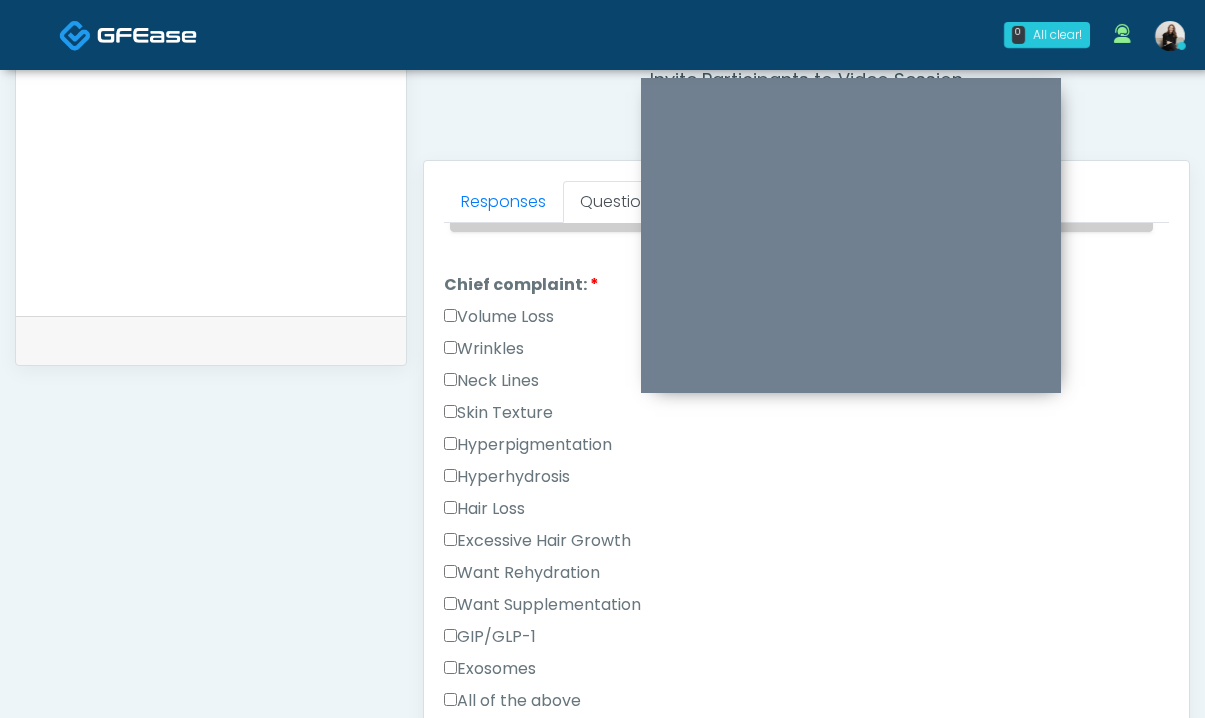 click on "Want Rehydration" at bounding box center (522, 573) 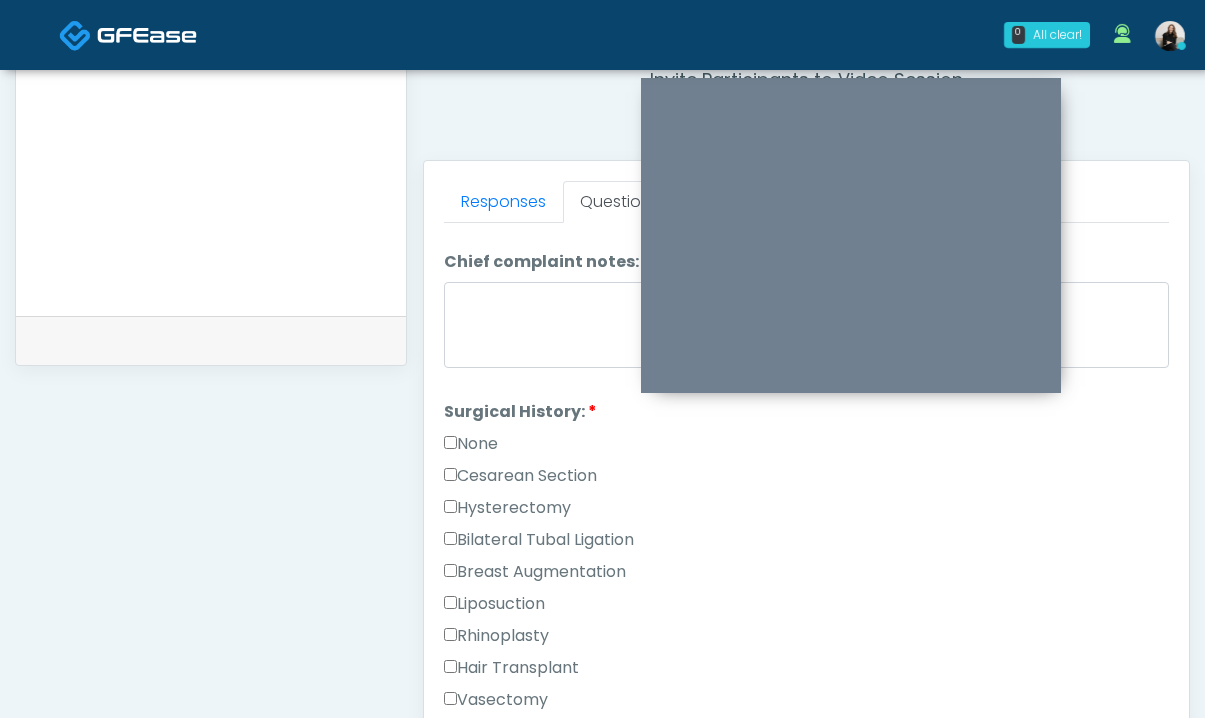 scroll, scrollTop: 1088, scrollLeft: 0, axis: vertical 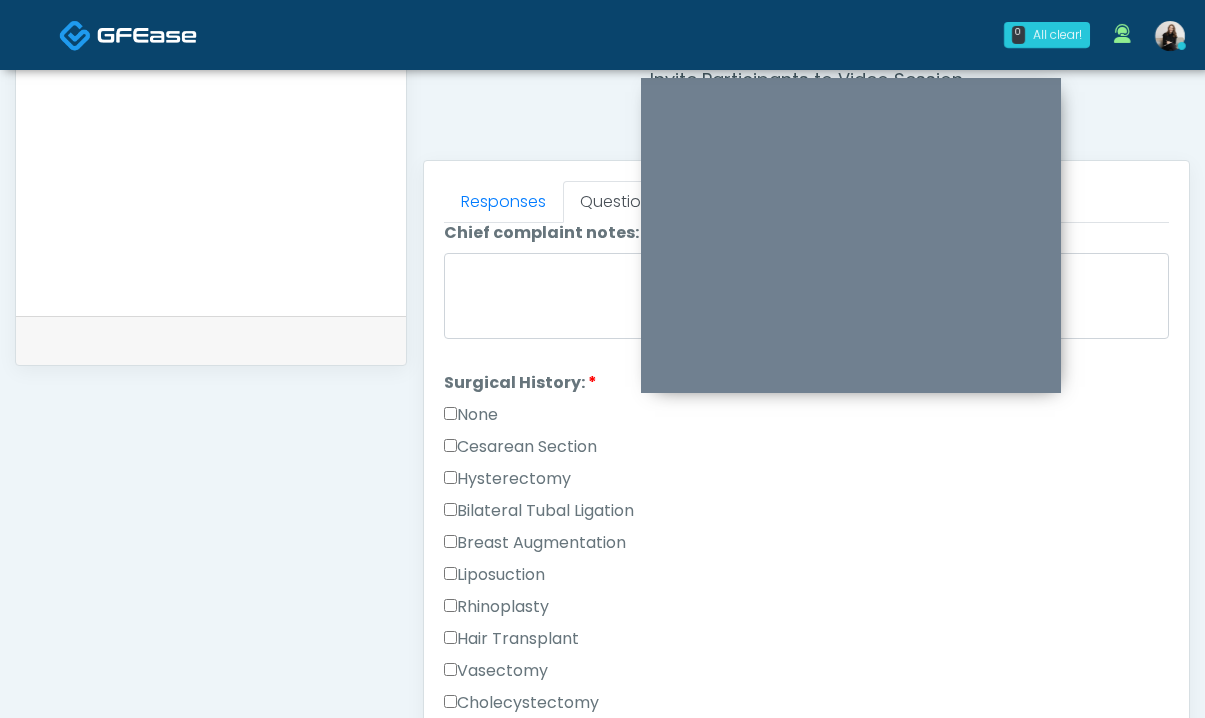 click on "None" at bounding box center (806, 419) 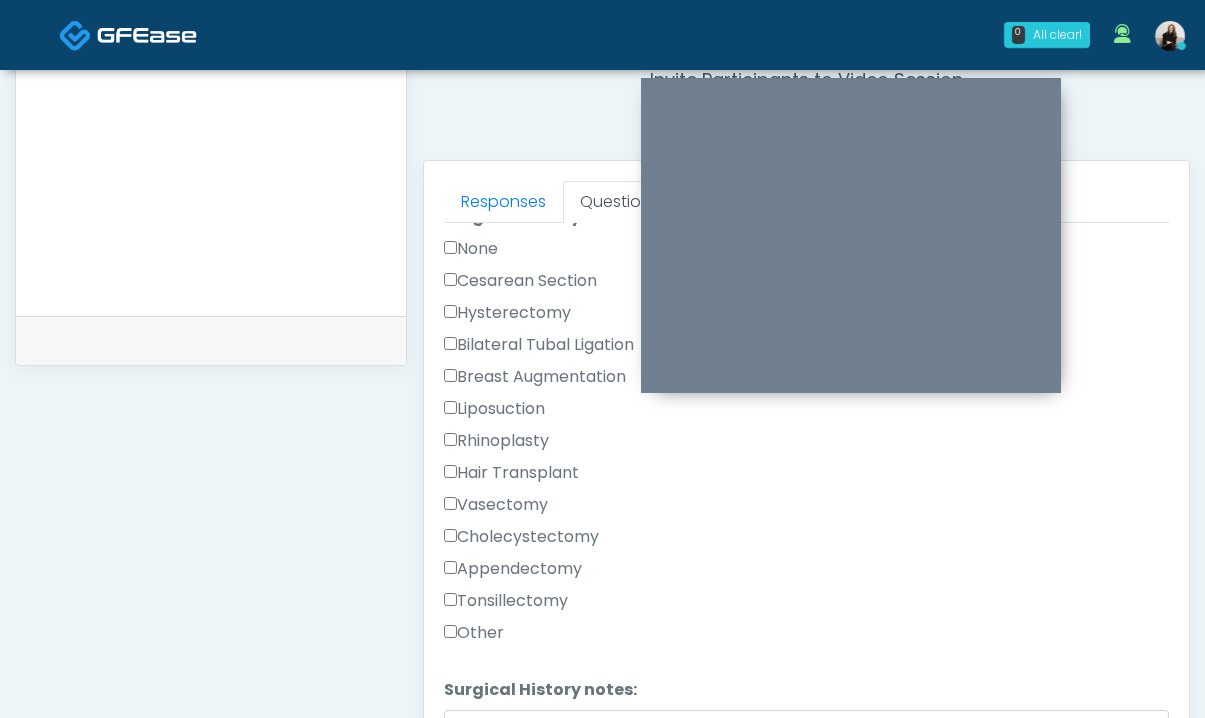 scroll, scrollTop: 1391, scrollLeft: 0, axis: vertical 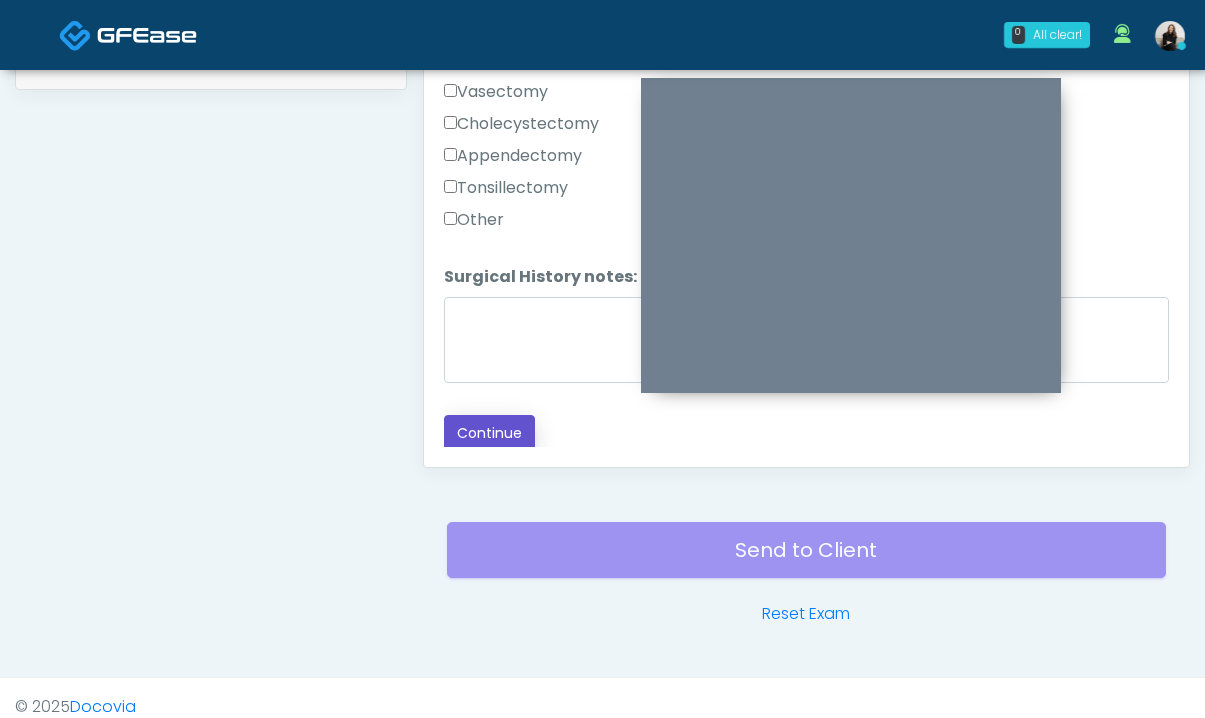 click on "Continue" at bounding box center [489, 433] 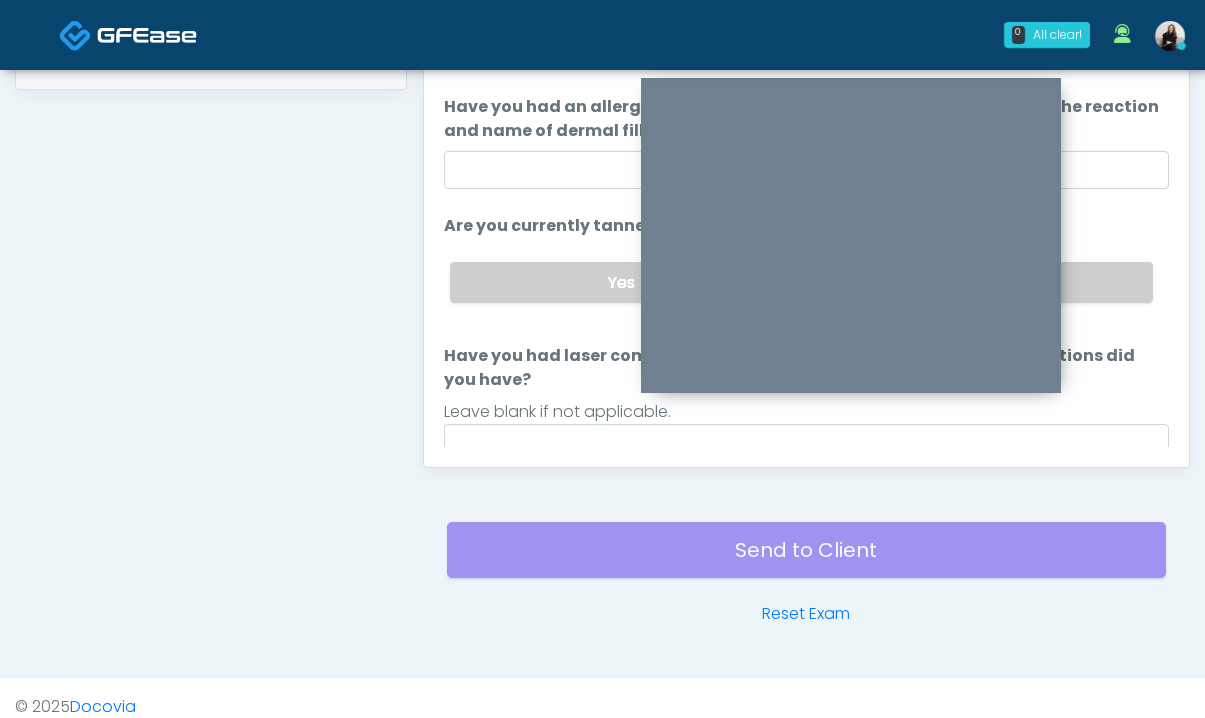 scroll, scrollTop: 0, scrollLeft: 0, axis: both 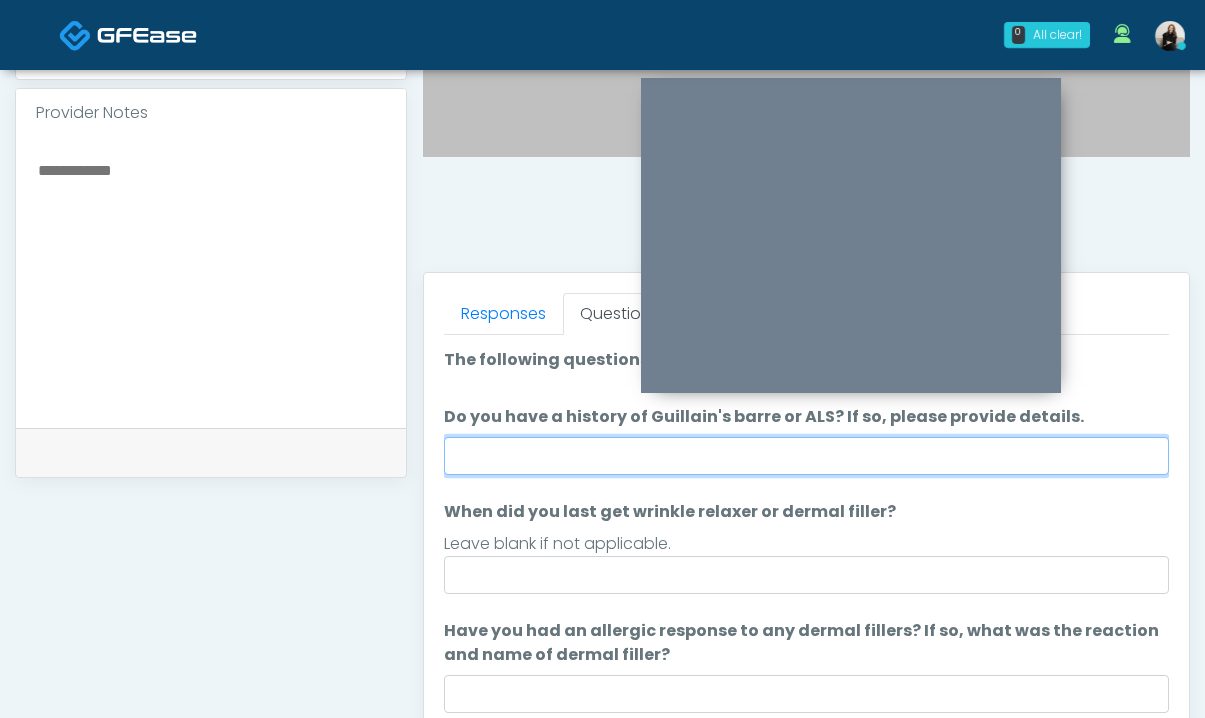 click on "Do you have a history of Guillain's barre or ALS? If so, please provide details." at bounding box center (806, 456) 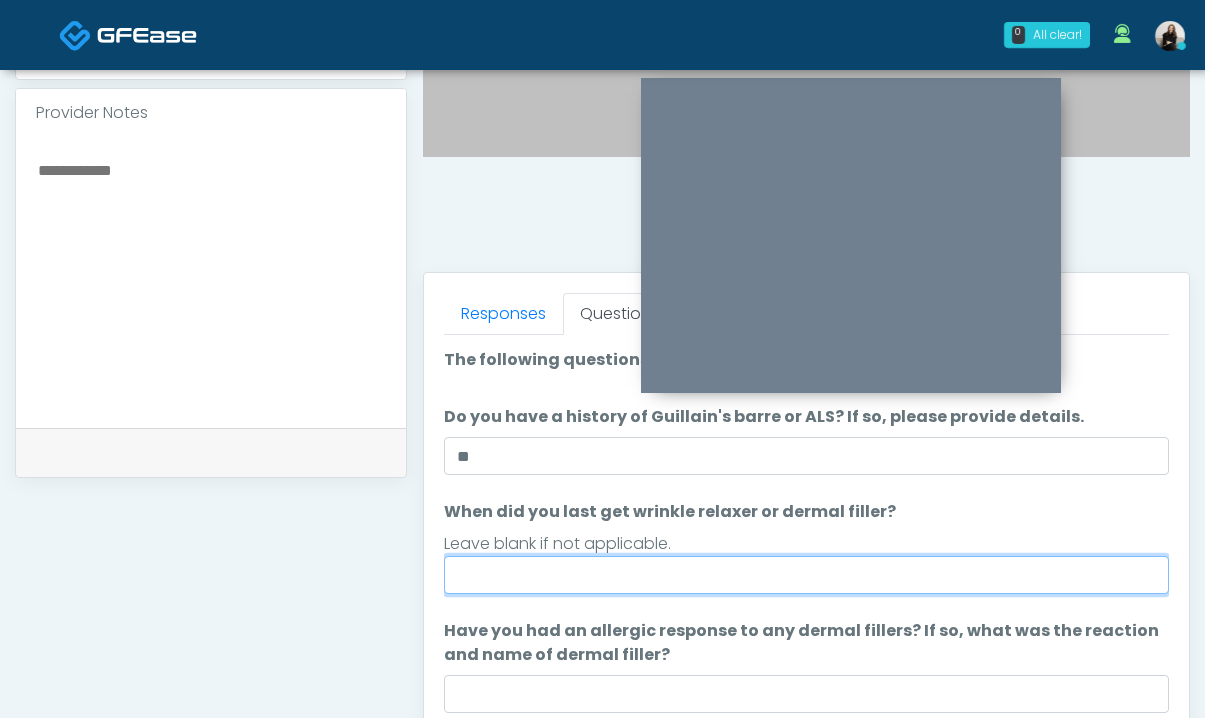 click on "When did you last get wrinkle relaxer or dermal filler?" at bounding box center [806, 575] 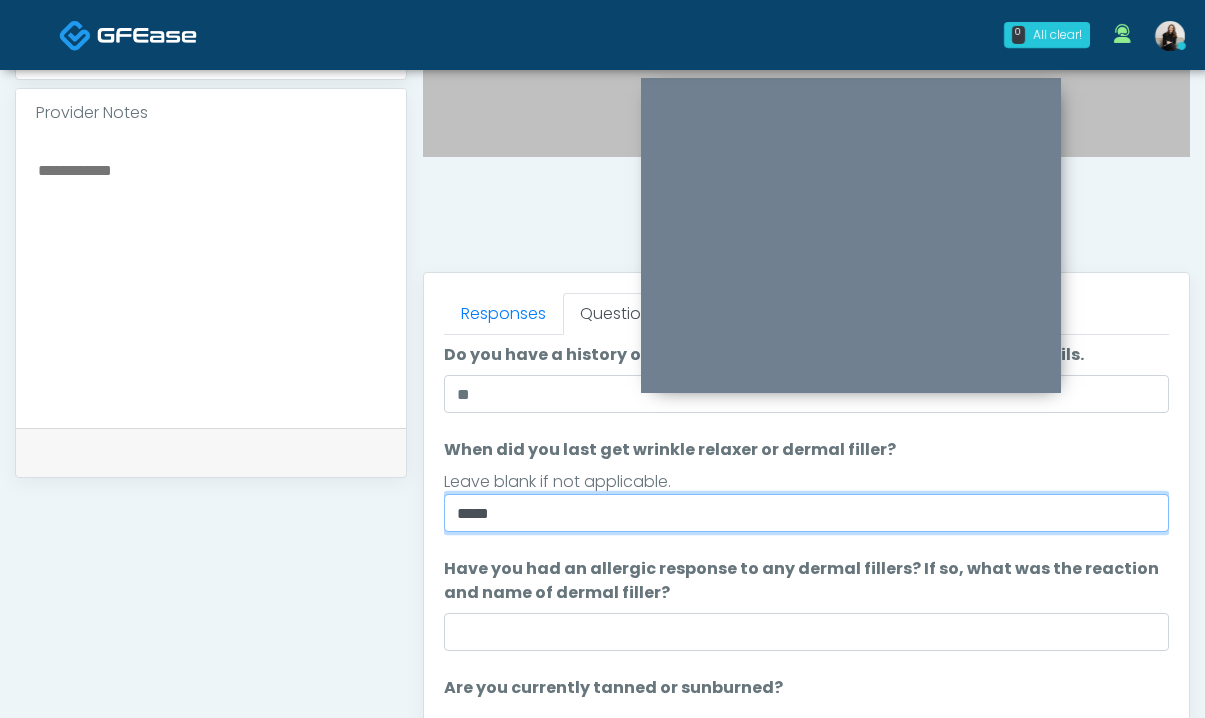 scroll, scrollTop: 100, scrollLeft: 0, axis: vertical 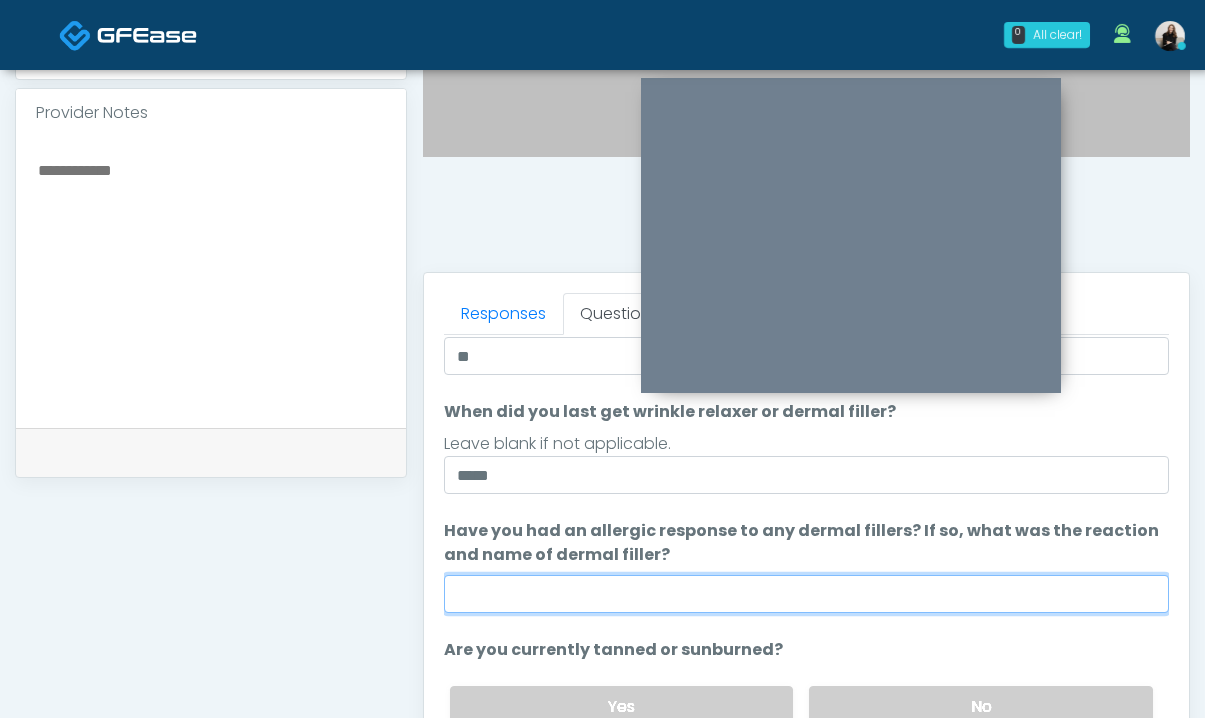 click on "Have you had an allergic response to any dermal fillers? If so, what was the reaction and name of dermal filler?" at bounding box center [806, 594] 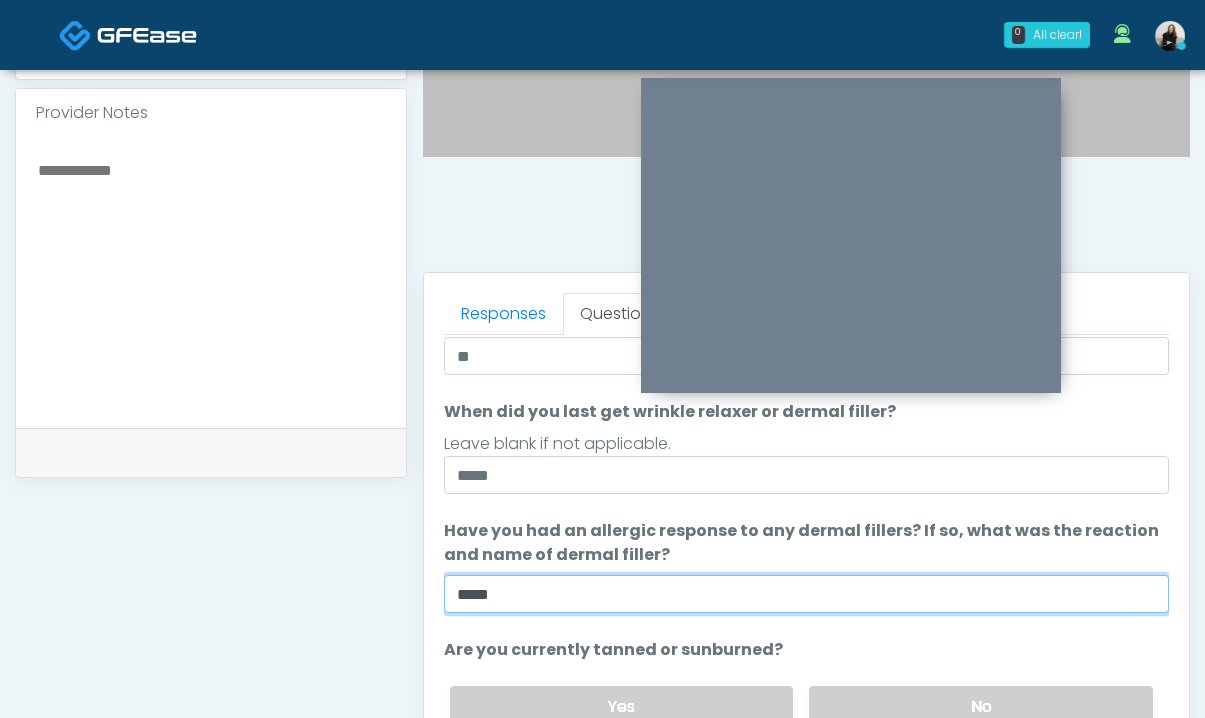 scroll, scrollTop: 212, scrollLeft: 0, axis: vertical 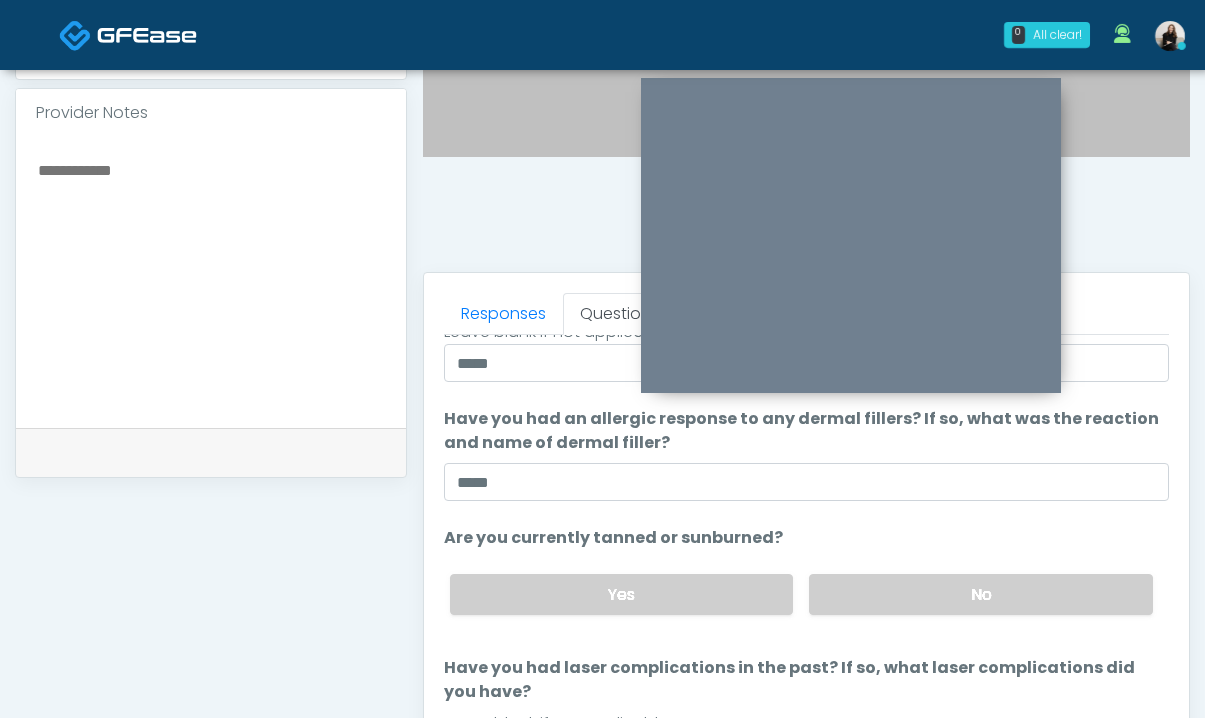 click on "Yes
No" at bounding box center [801, 594] 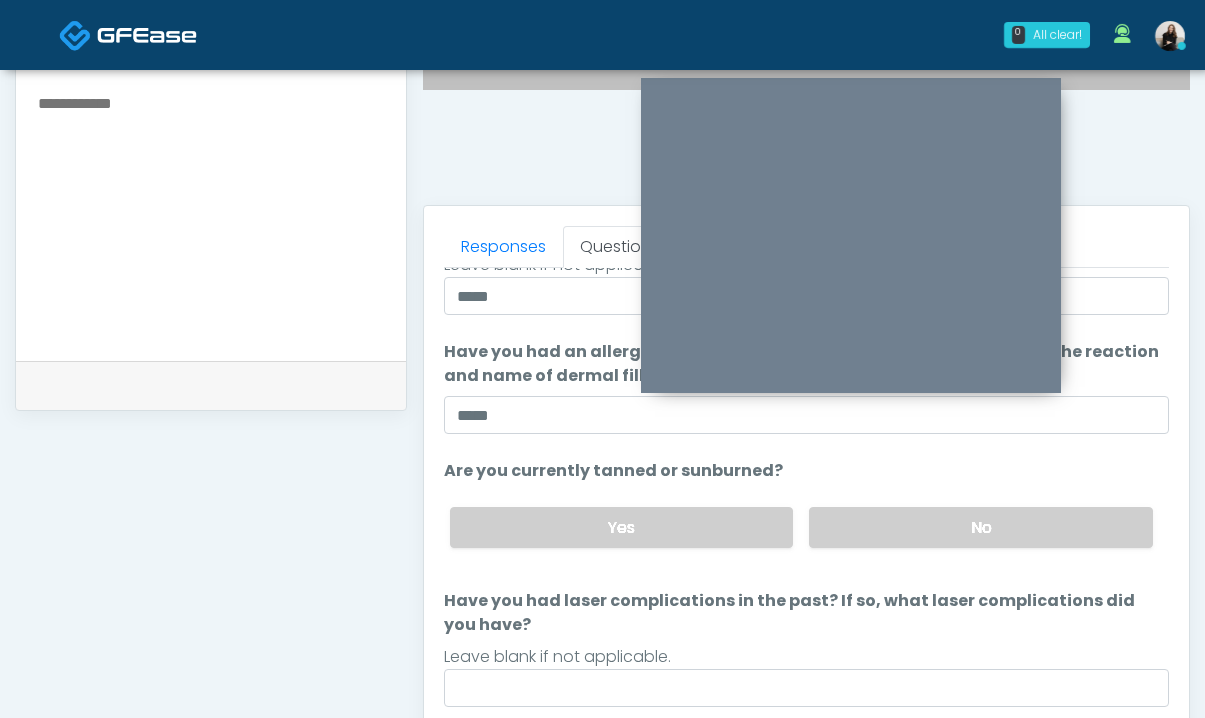 scroll, scrollTop: 840, scrollLeft: 0, axis: vertical 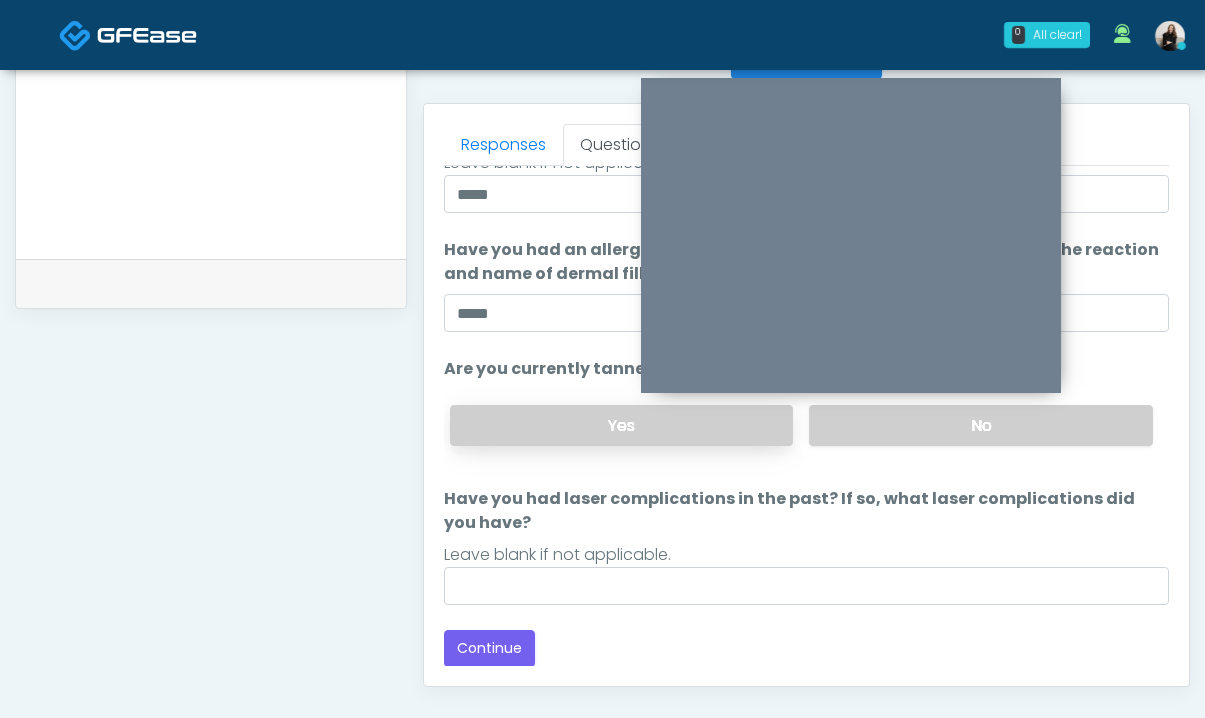 click on "Yes" at bounding box center [622, 425] 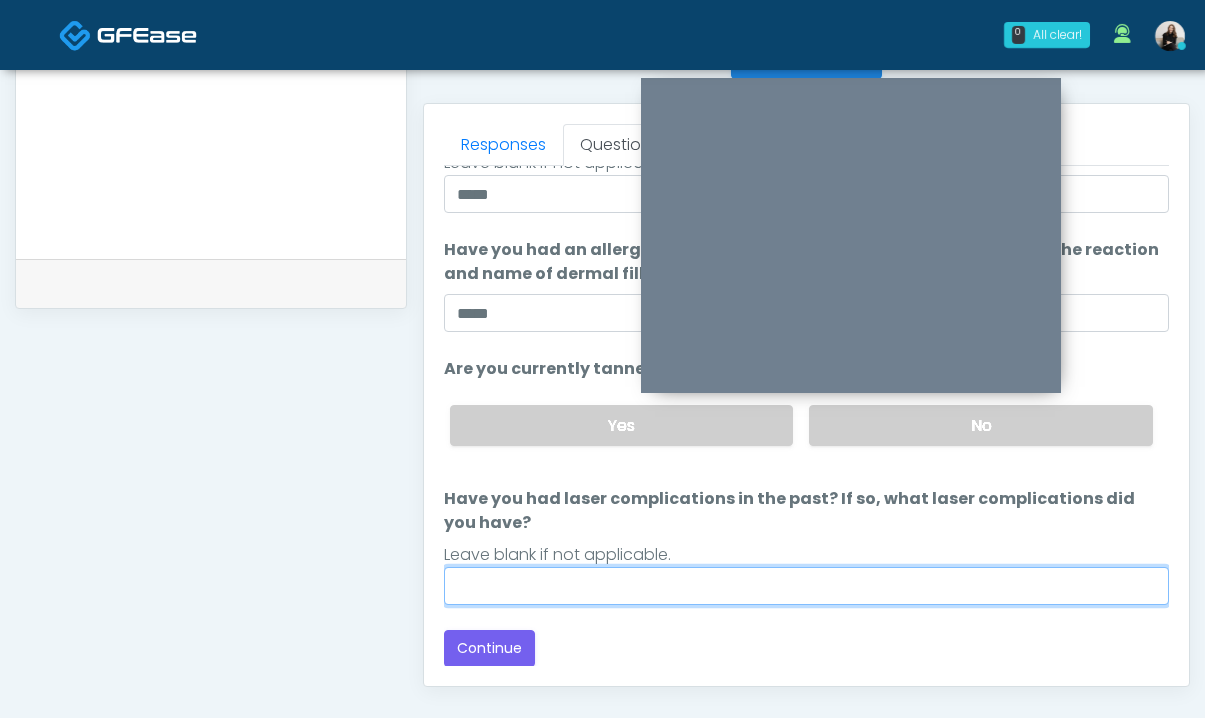 click on "Have you had laser complications in the past? If so, what laser complications did you have?" at bounding box center [806, 586] 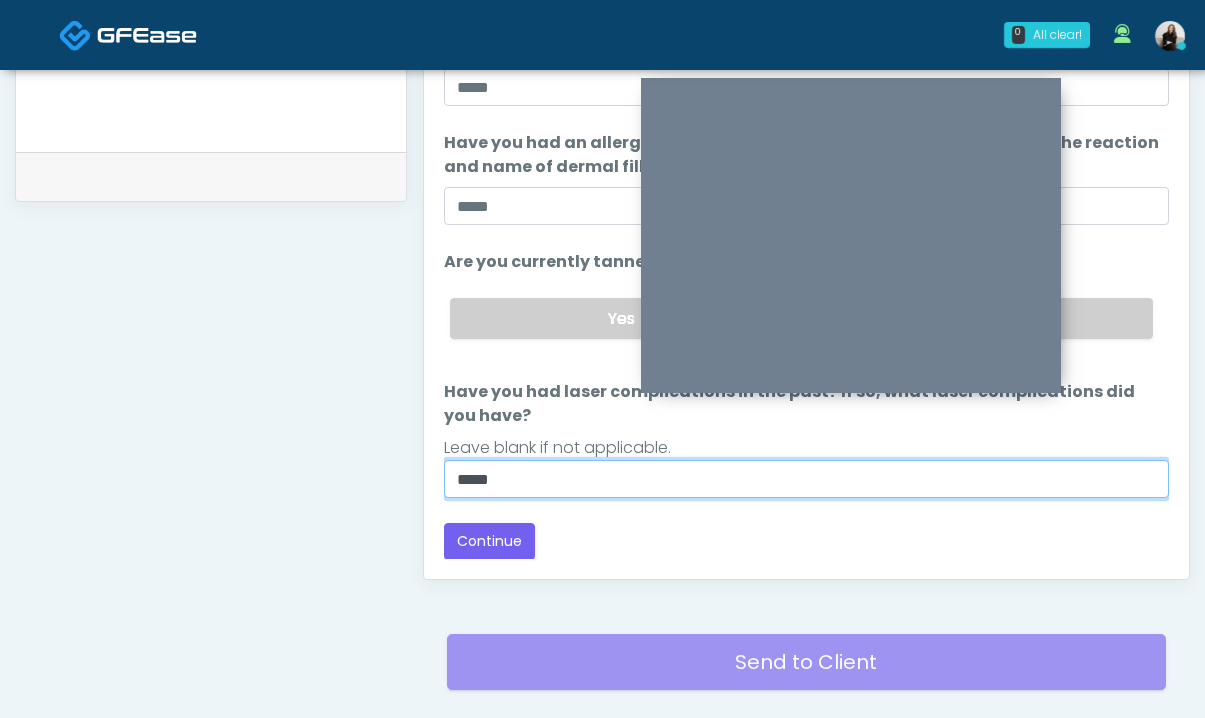 scroll, scrollTop: 988, scrollLeft: 0, axis: vertical 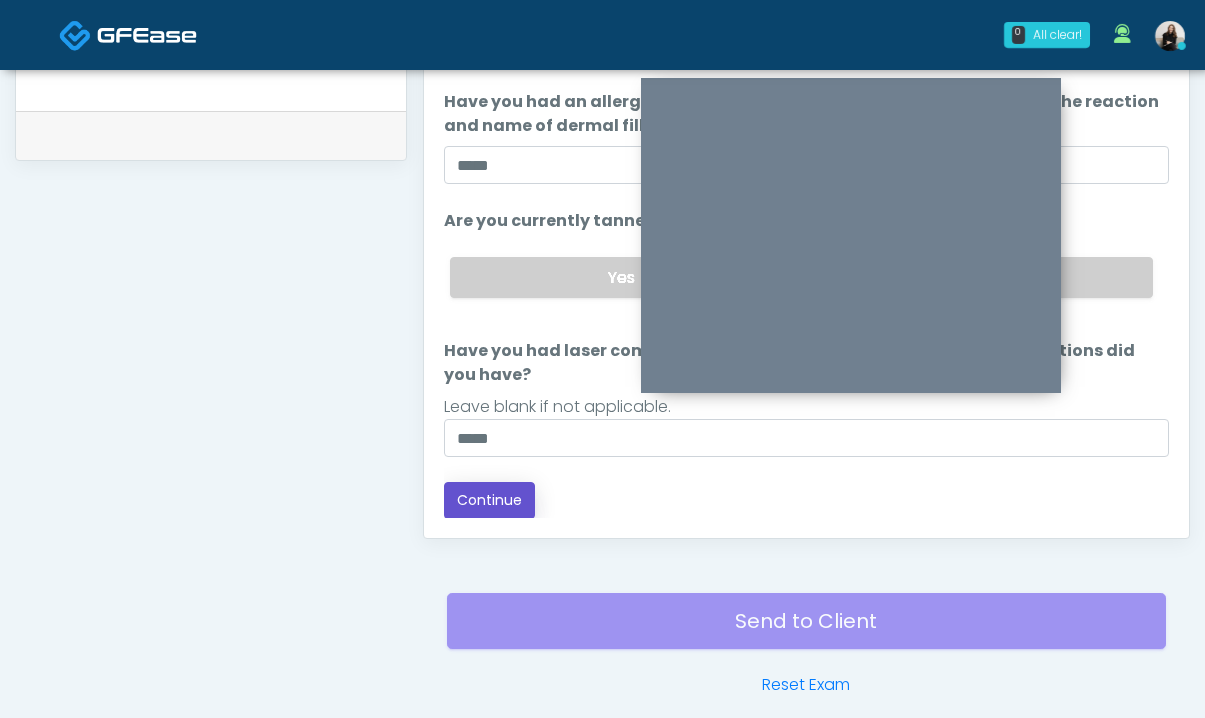 click on "Continue" at bounding box center (489, 500) 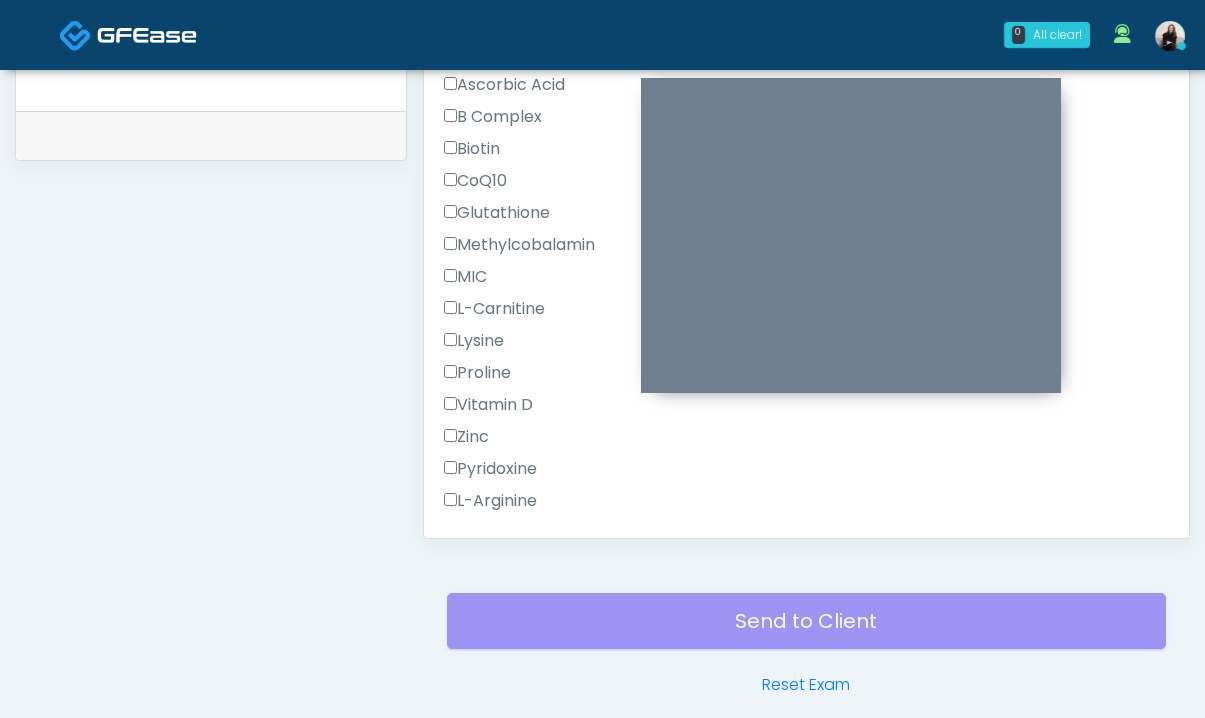 scroll, scrollTop: 1270, scrollLeft: 0, axis: vertical 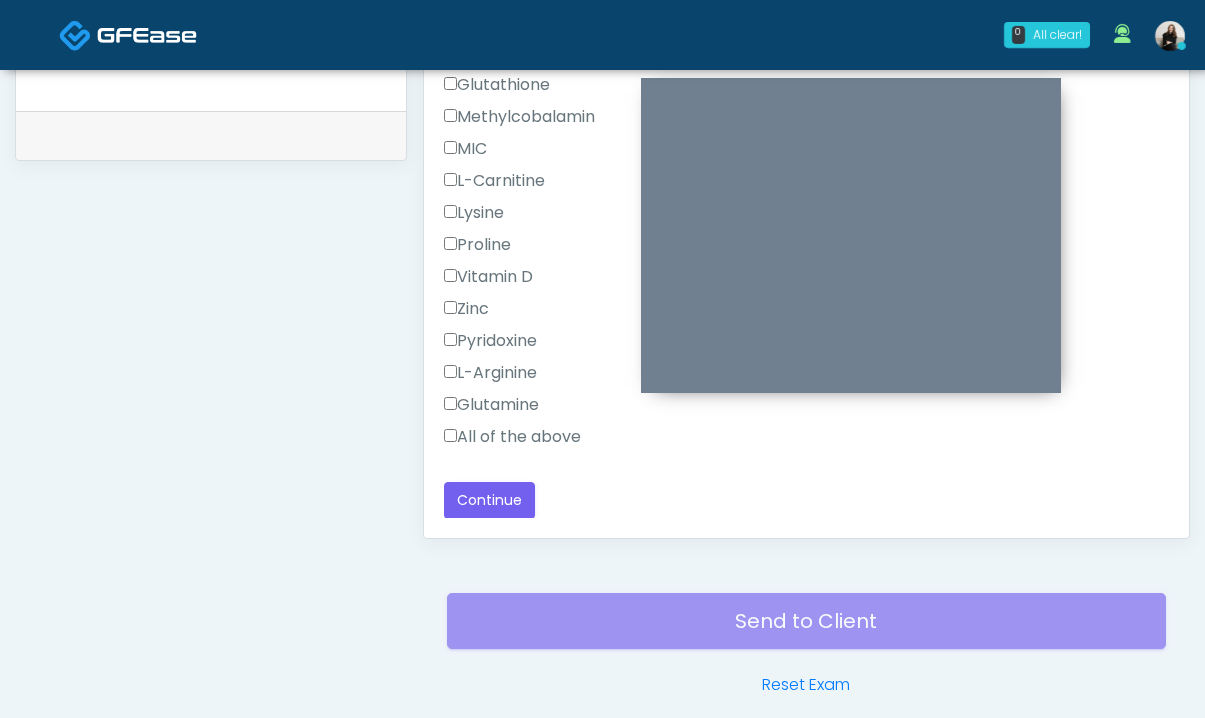 click on "All of the above" at bounding box center (512, 437) 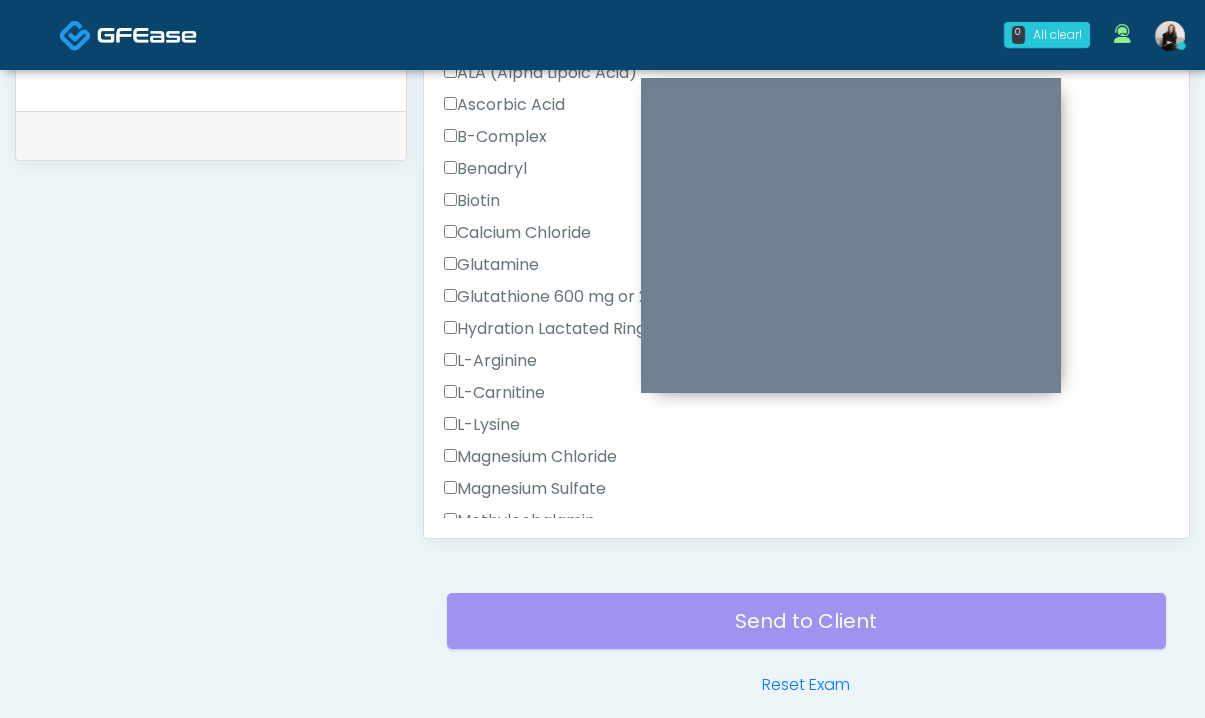 scroll, scrollTop: 799, scrollLeft: 0, axis: vertical 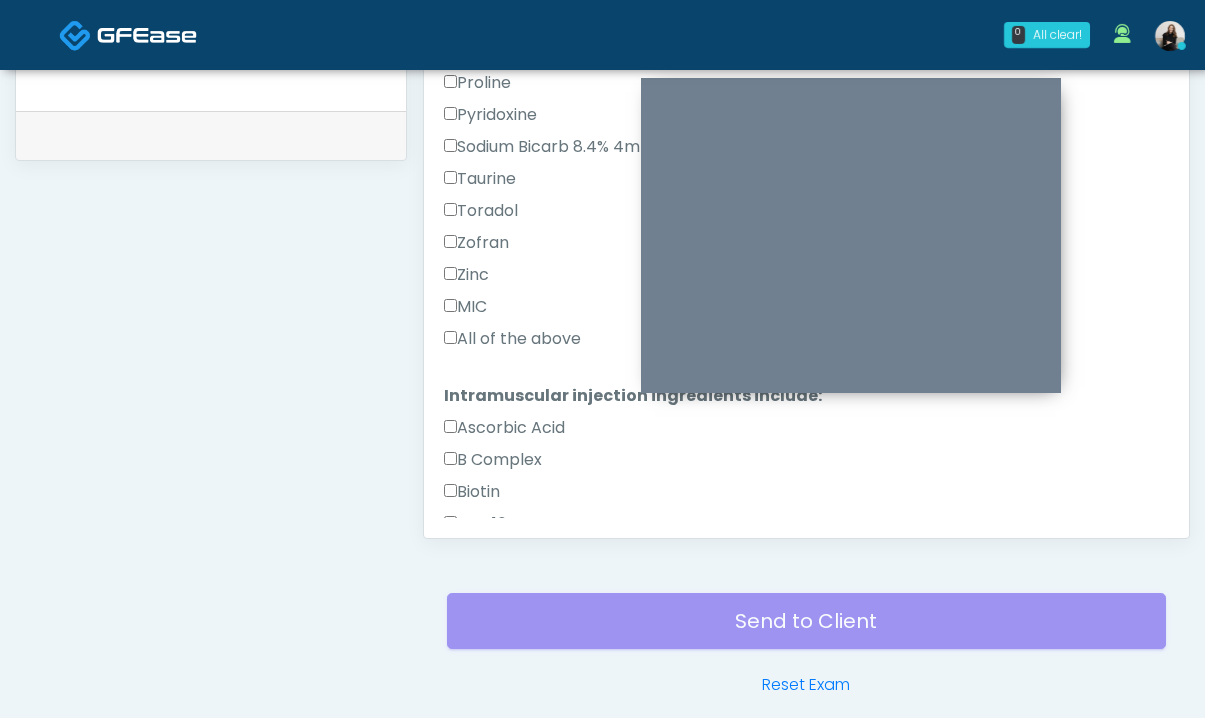 click on "All of the above" at bounding box center [512, 339] 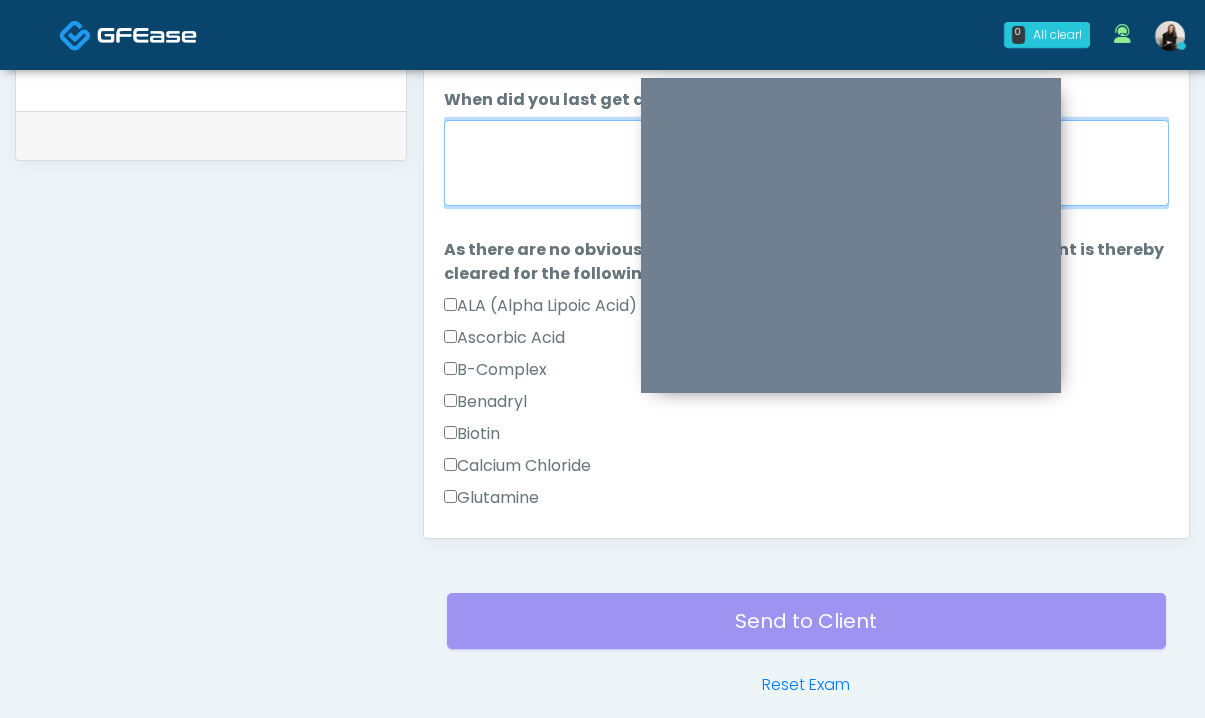 click on "When did you last get an IV or IM?" at bounding box center (806, 163) 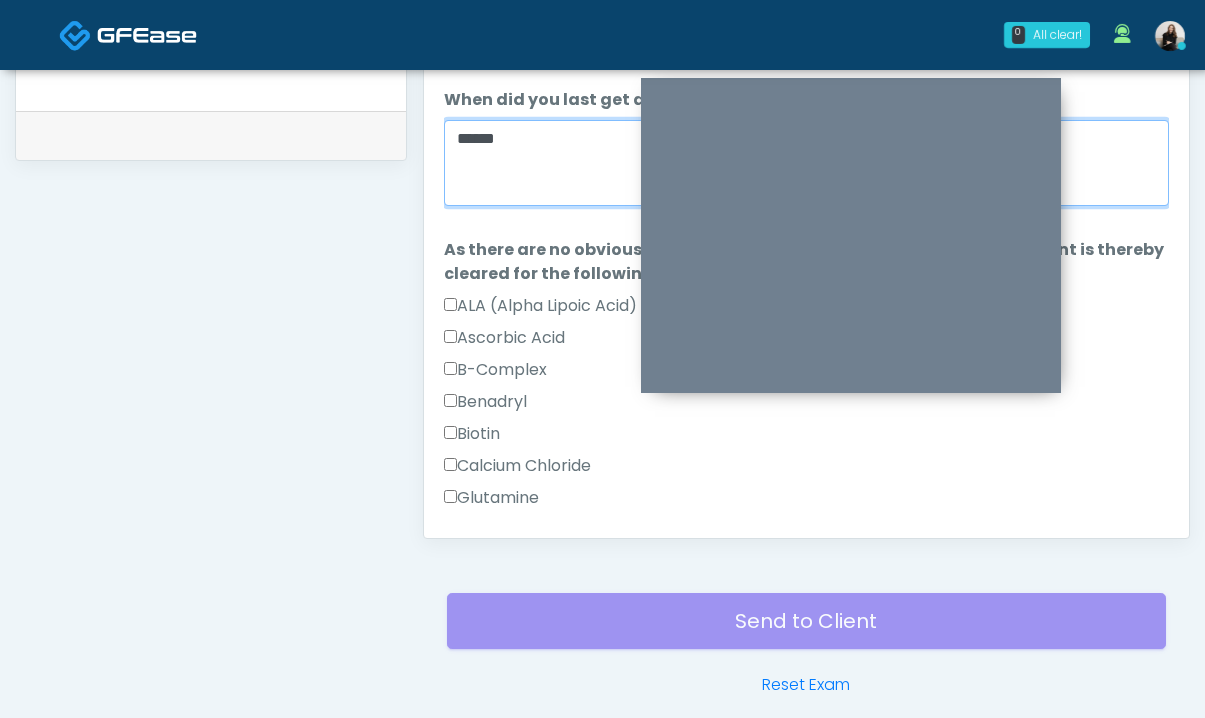 scroll, scrollTop: 1270, scrollLeft: 0, axis: vertical 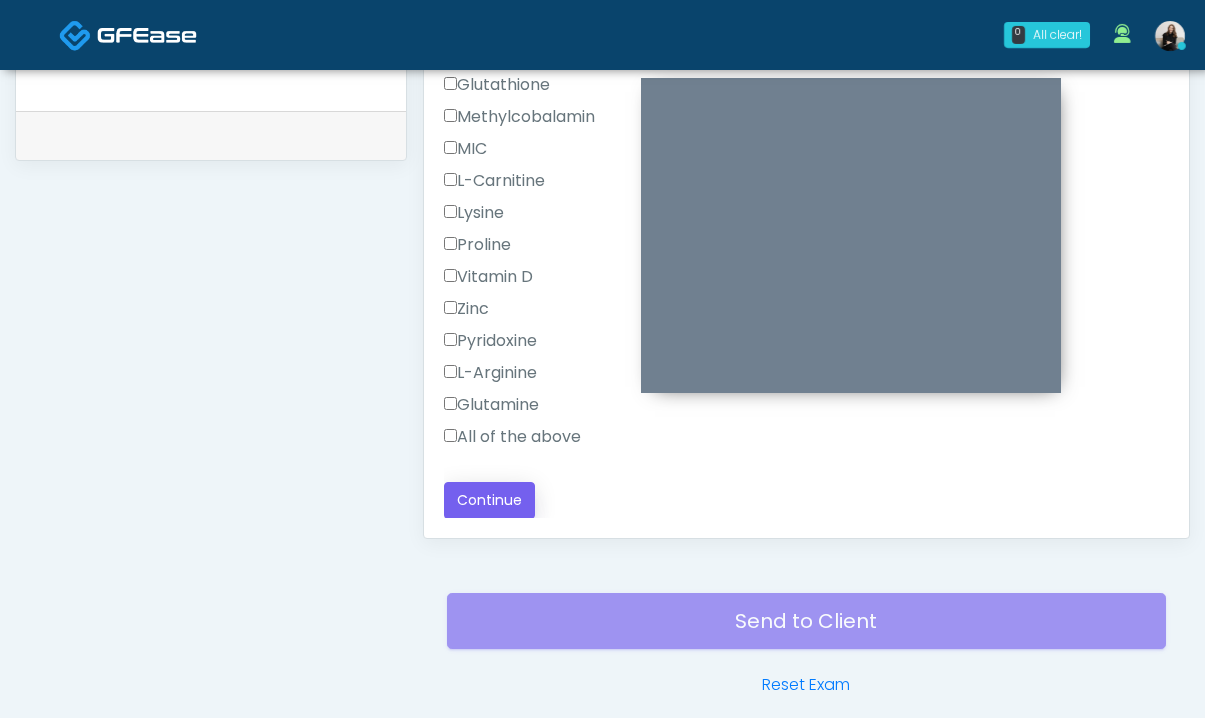 type on "******" 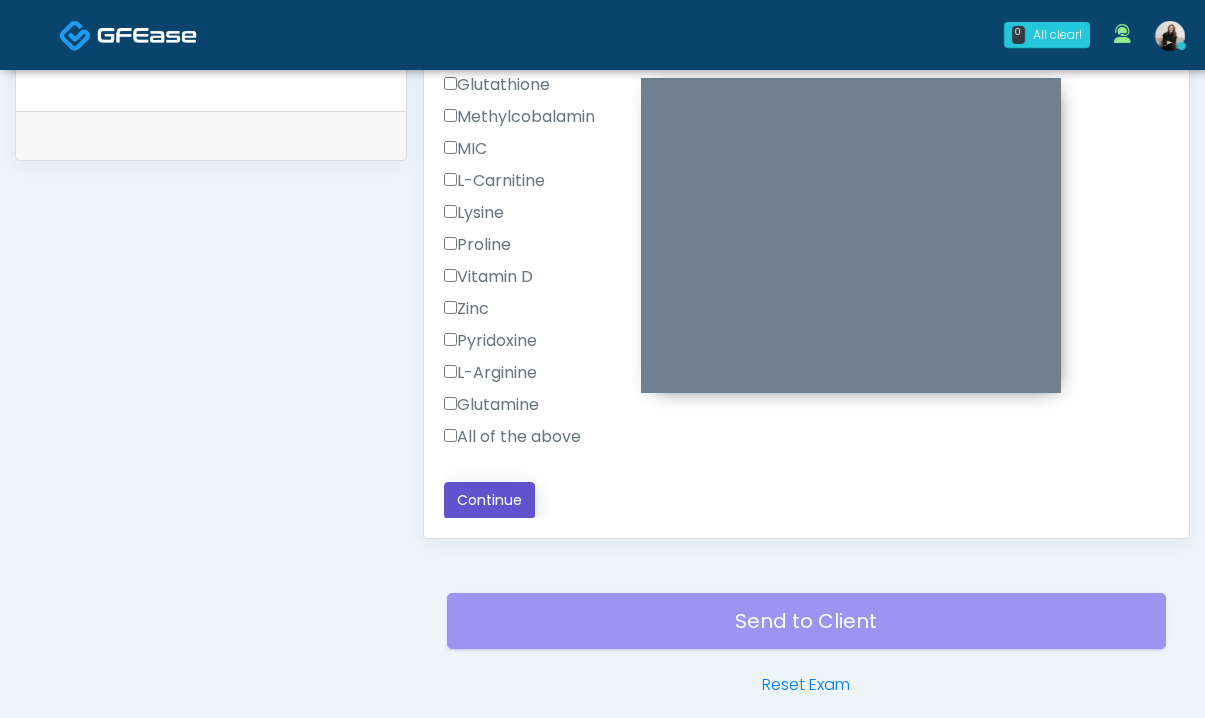 click on "Continue" at bounding box center [489, 500] 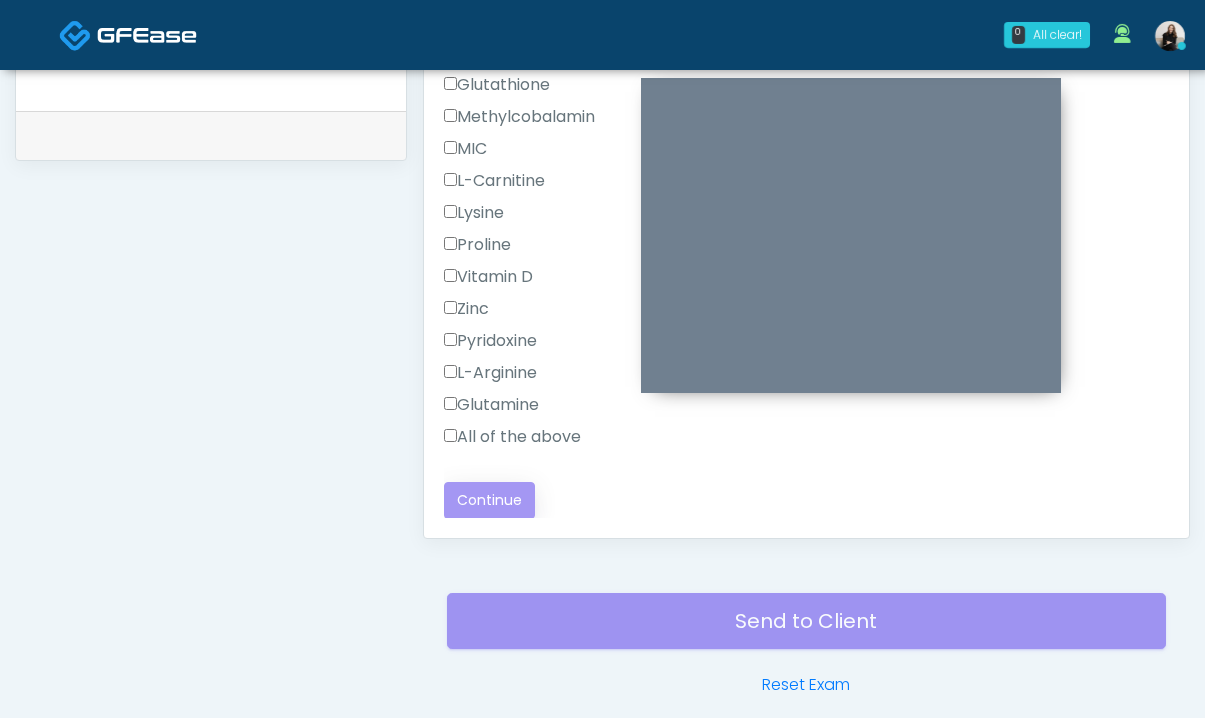 scroll, scrollTop: 0, scrollLeft: 0, axis: both 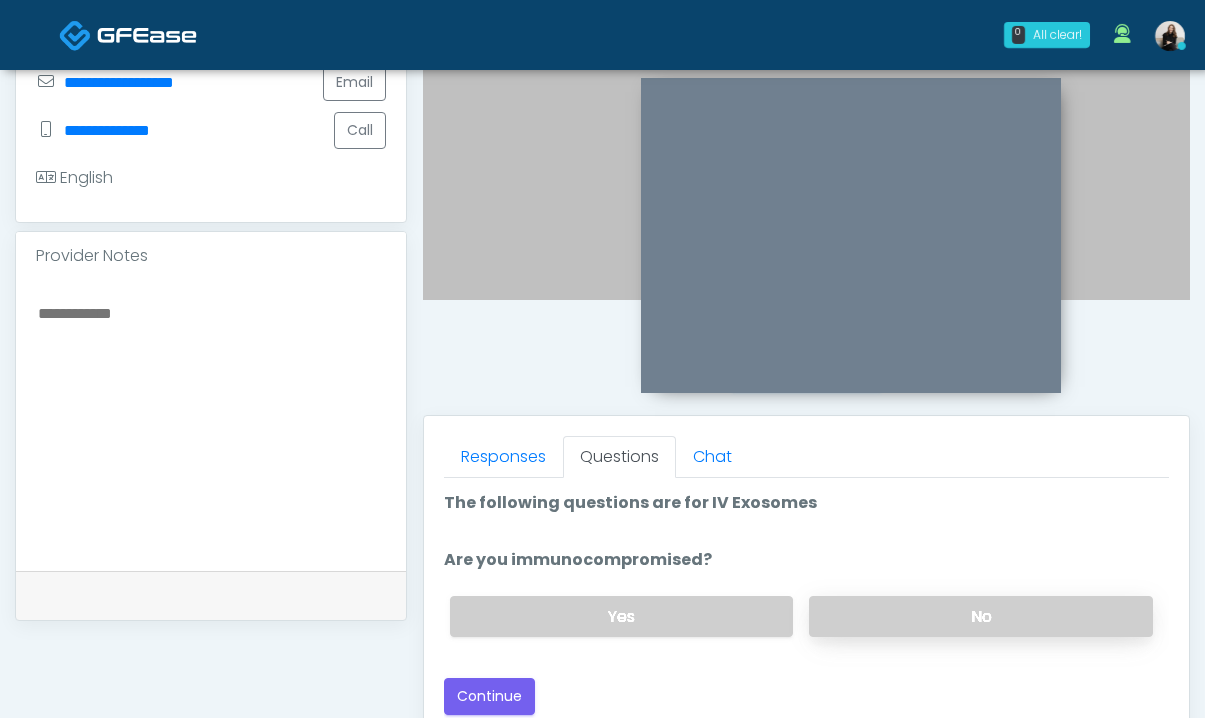 click on "No" at bounding box center [981, 616] 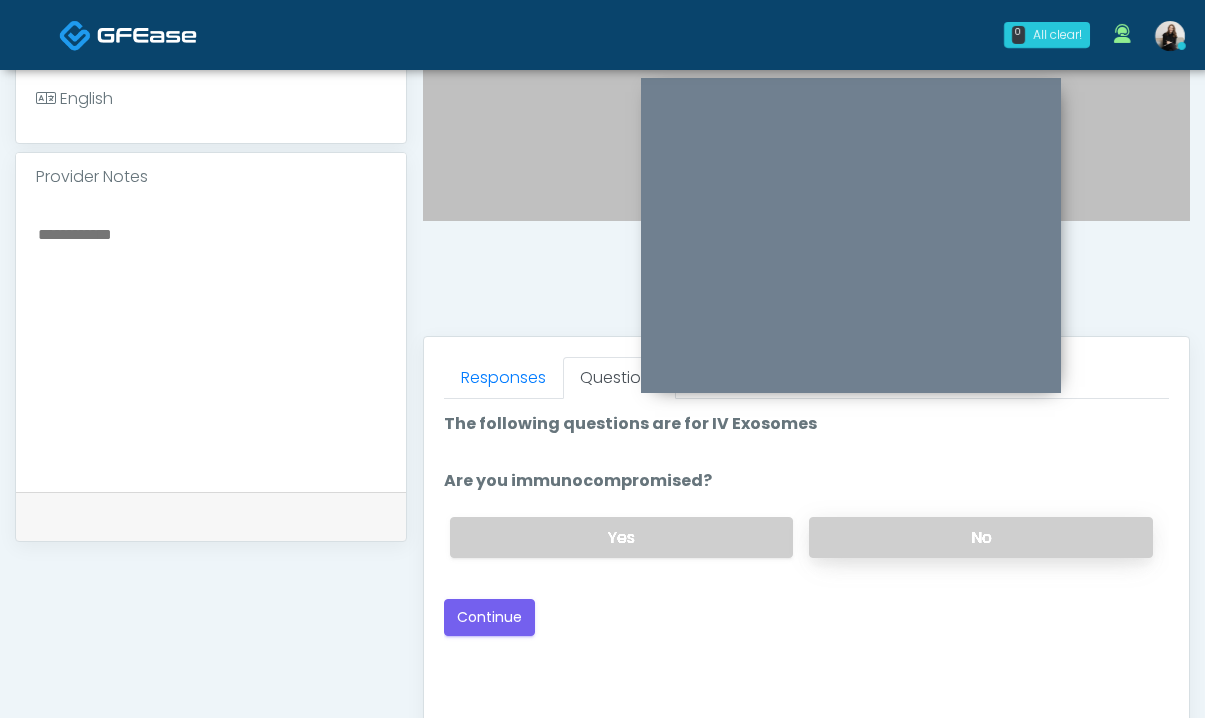 scroll, scrollTop: 625, scrollLeft: 0, axis: vertical 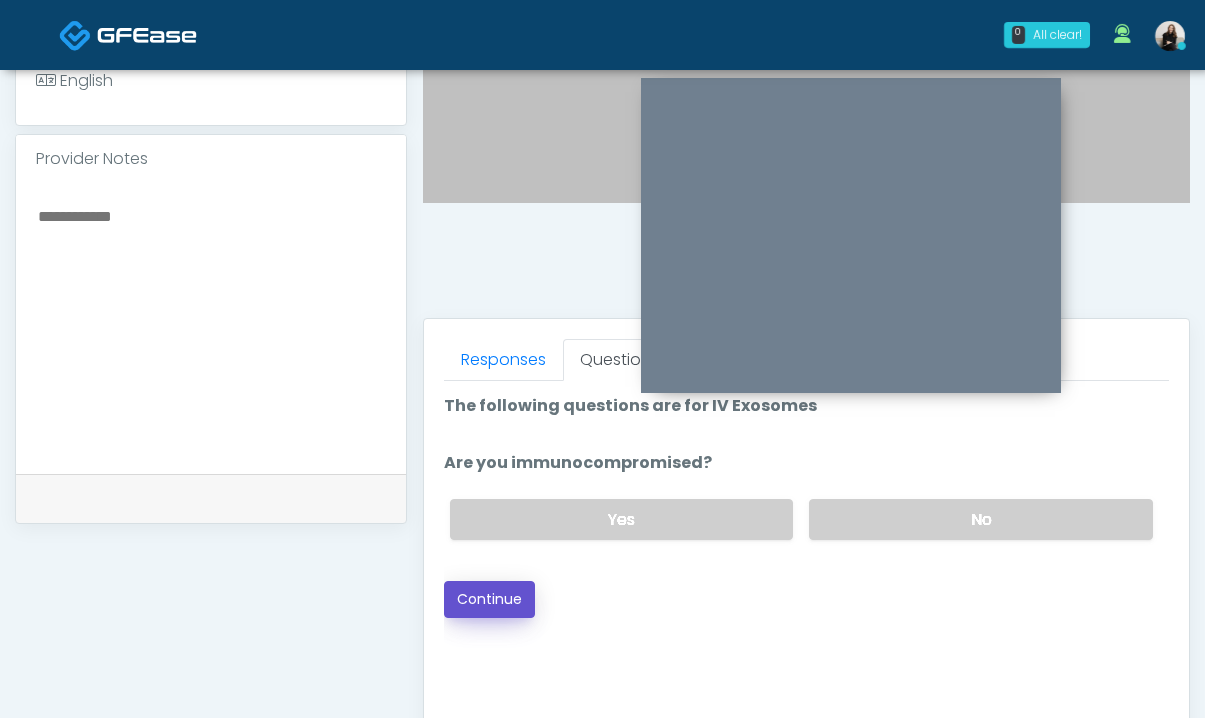 click on "Continue" at bounding box center [489, 599] 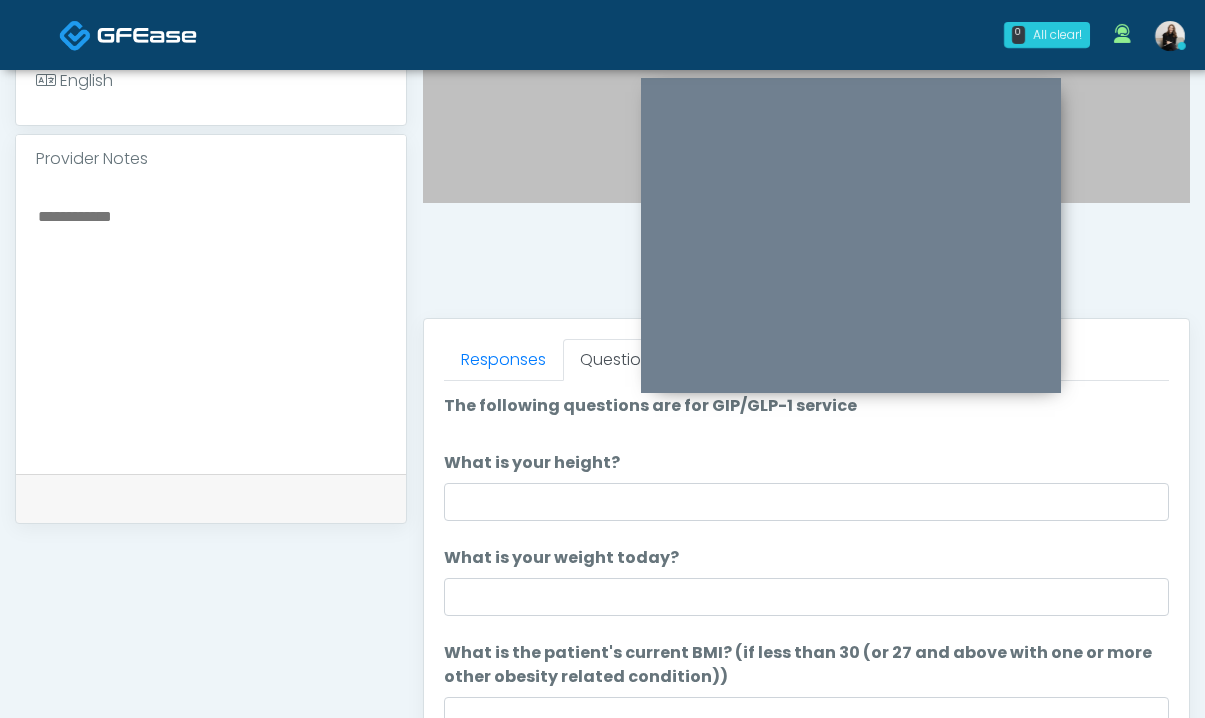 scroll, scrollTop: 151, scrollLeft: 0, axis: vertical 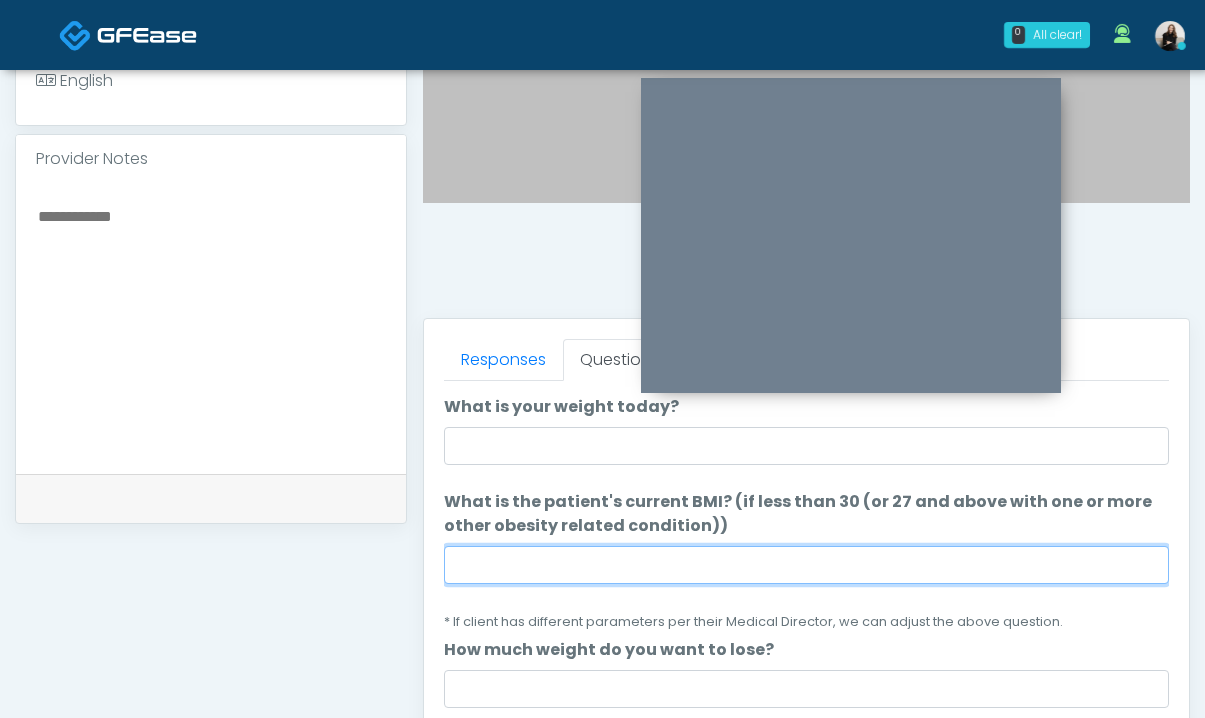 click on "What is the patient's current BMI? (if less than 30 (or 27 and above with one or more other obesity related condition))" at bounding box center [806, 565] 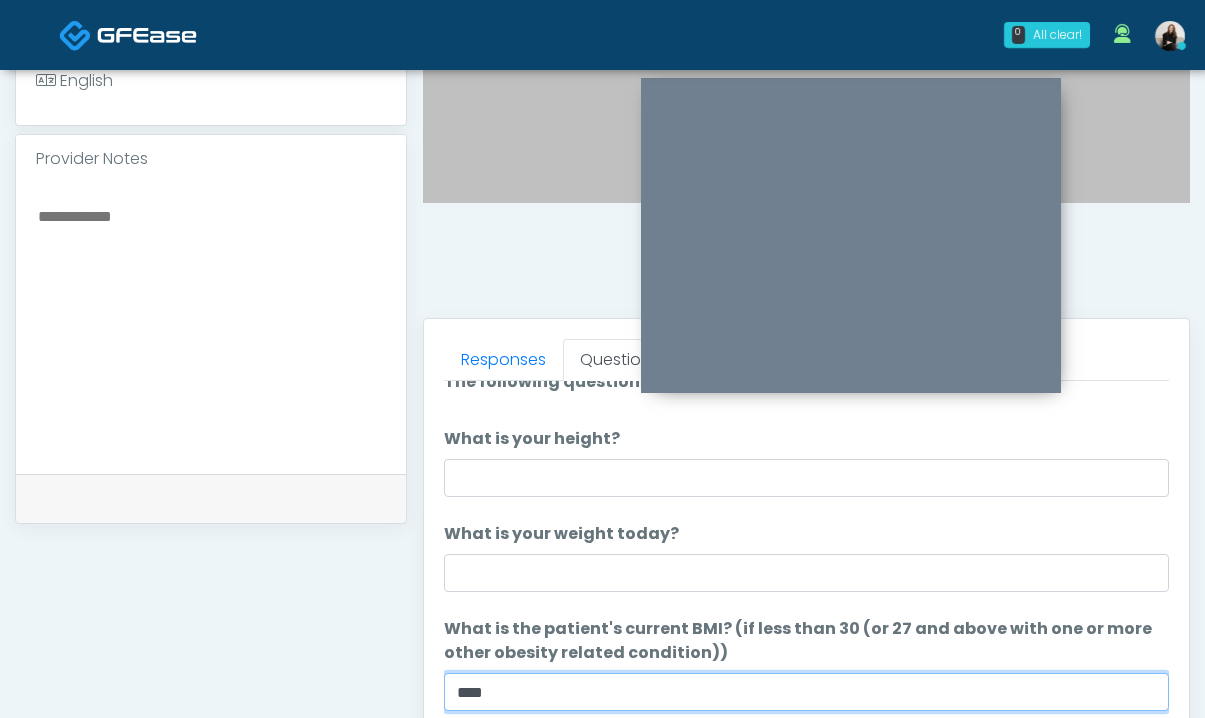scroll, scrollTop: 0, scrollLeft: 0, axis: both 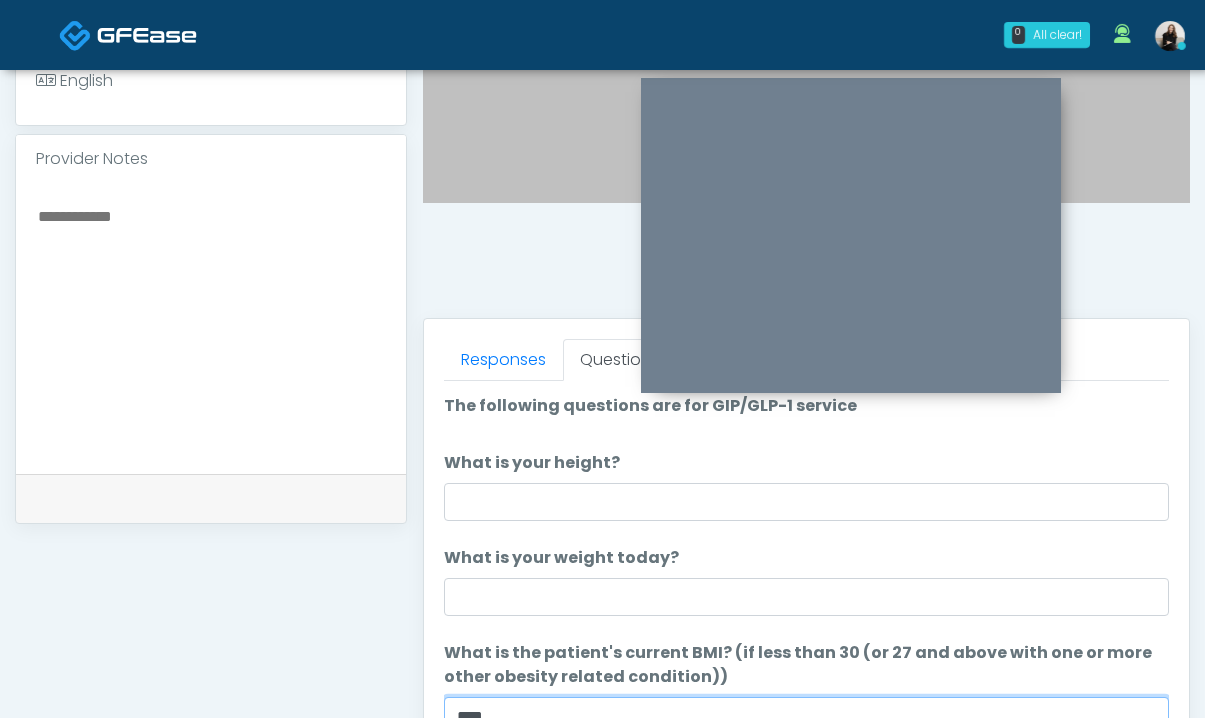 type on "****" 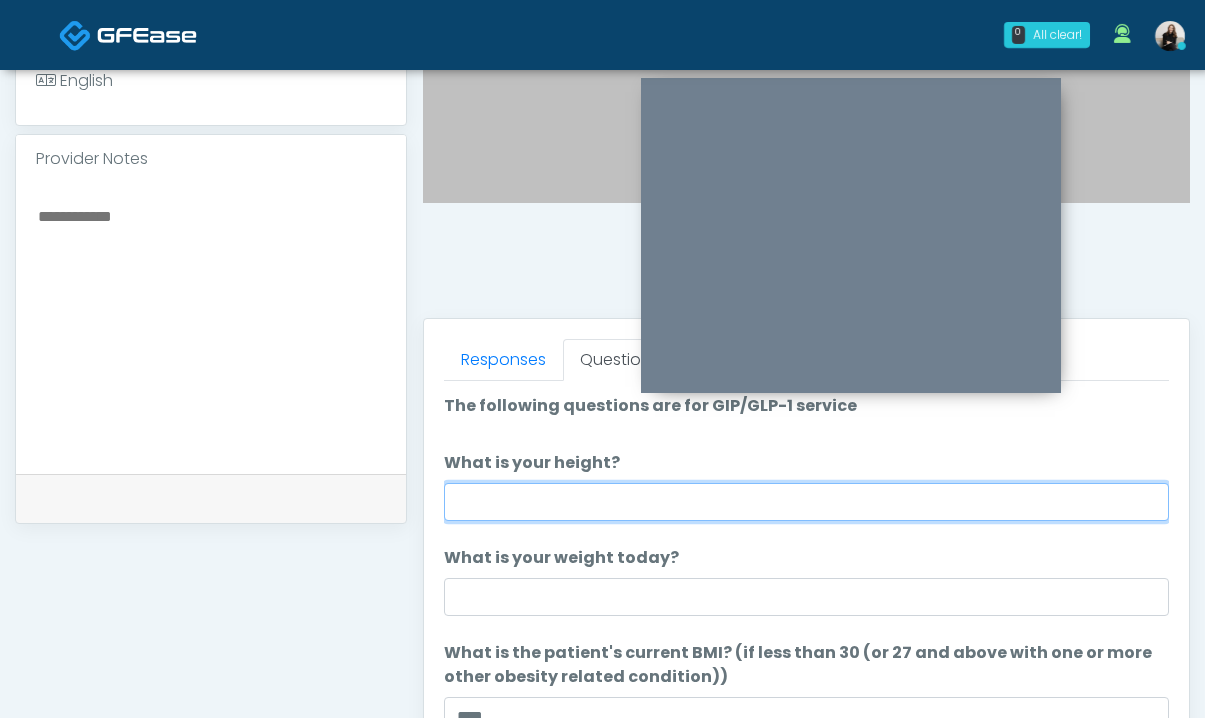 click on "What is your height?" at bounding box center [806, 502] 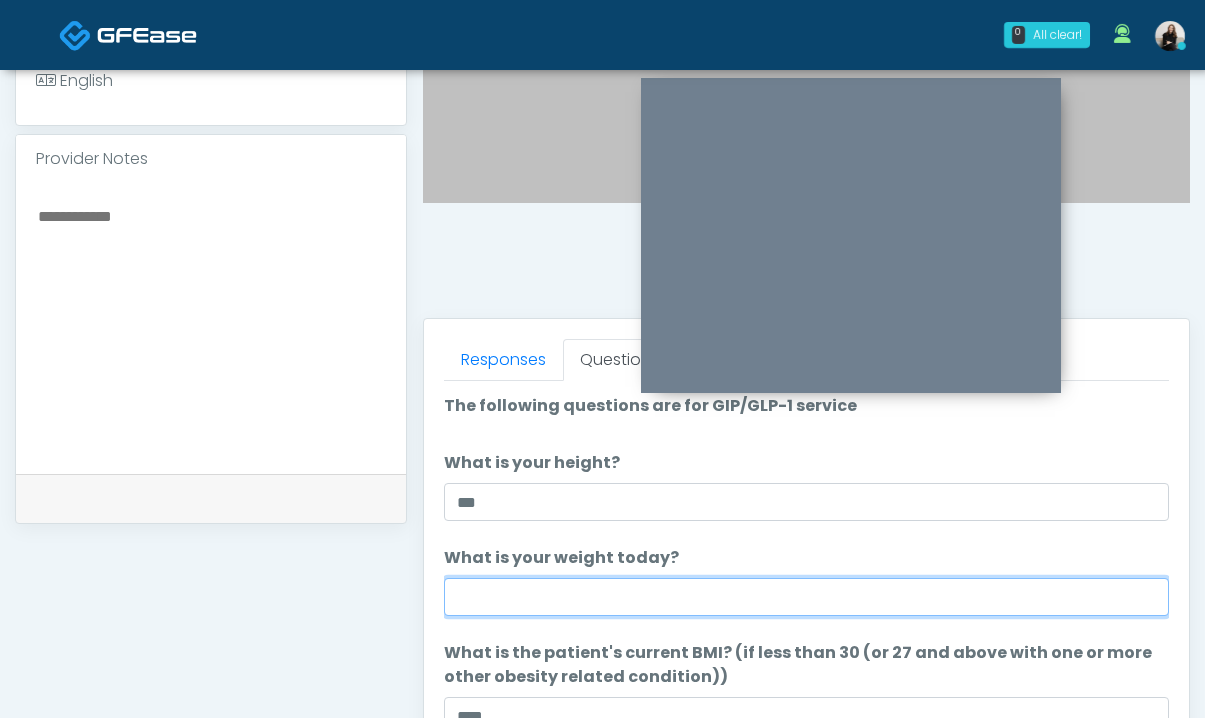 click on "What is your weight today?" at bounding box center (806, 597) 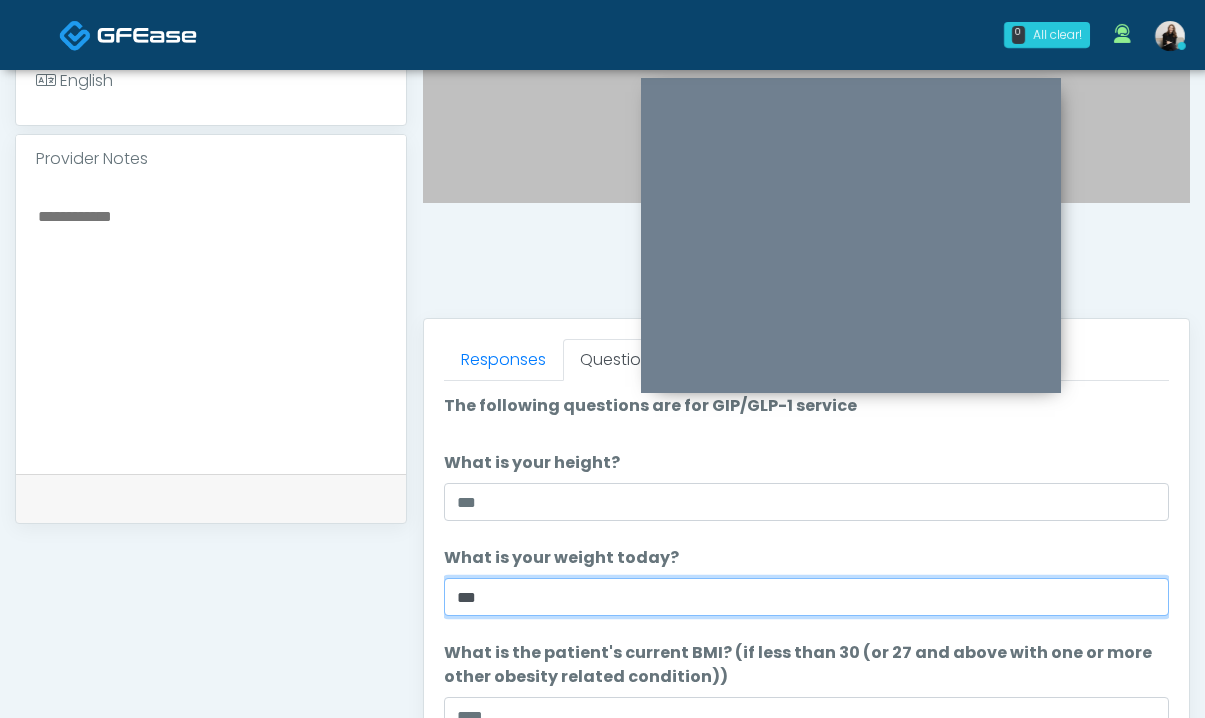 type on "***" 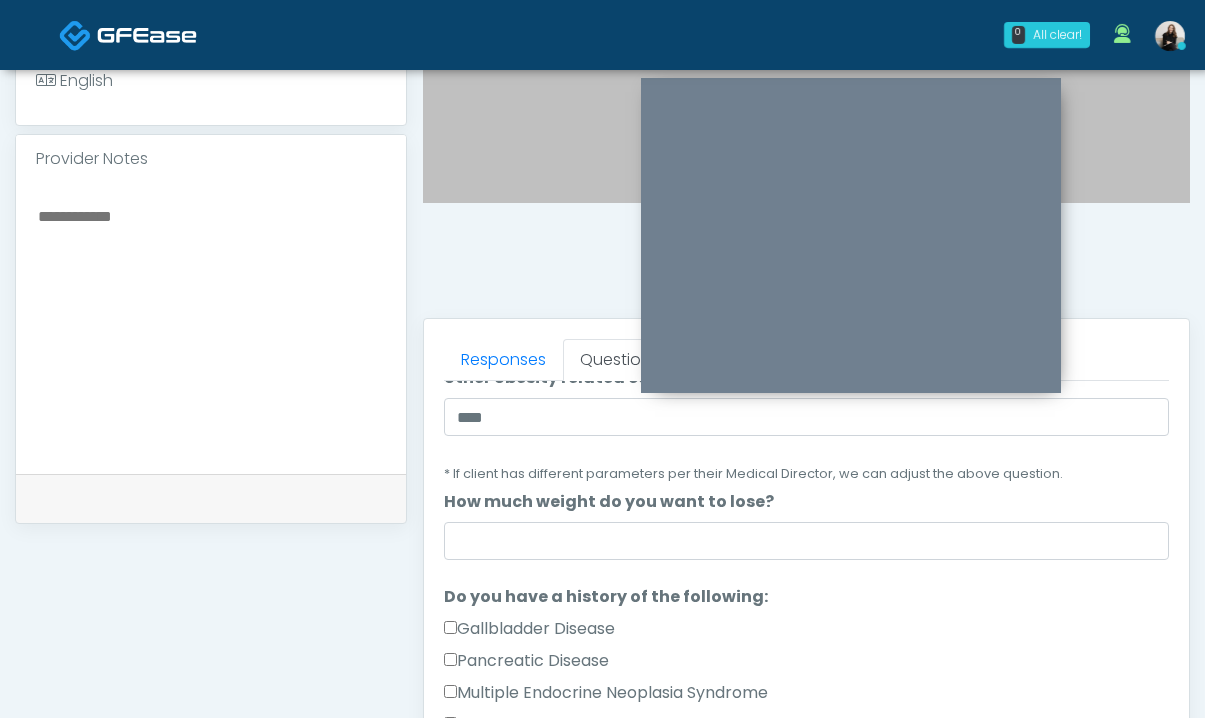 scroll, scrollTop: 313, scrollLeft: 0, axis: vertical 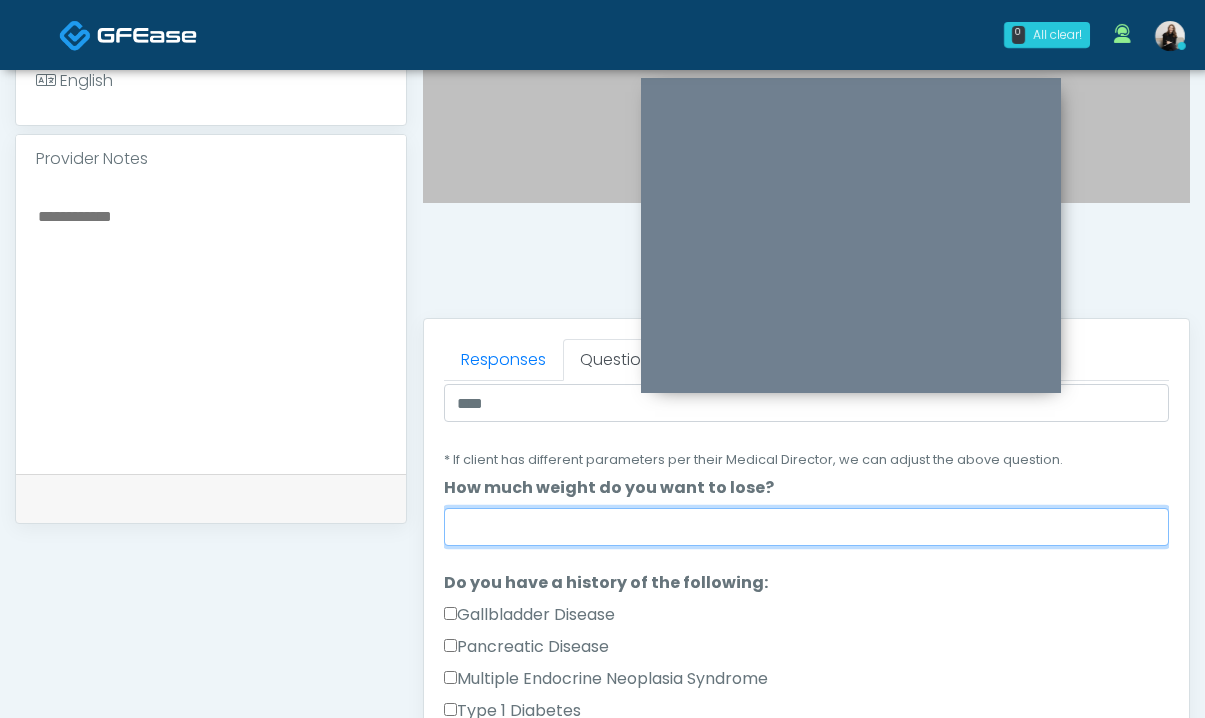 click on "How much weight do you want to lose?" at bounding box center (806, 527) 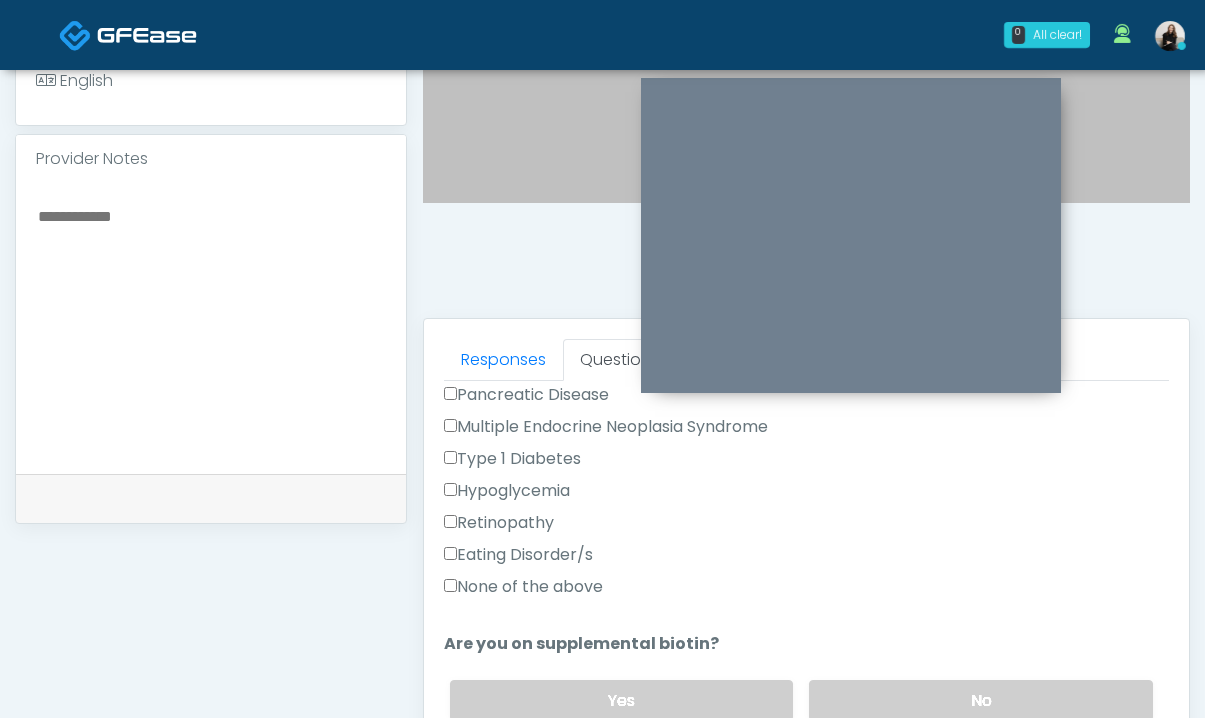 scroll, scrollTop: 570, scrollLeft: 0, axis: vertical 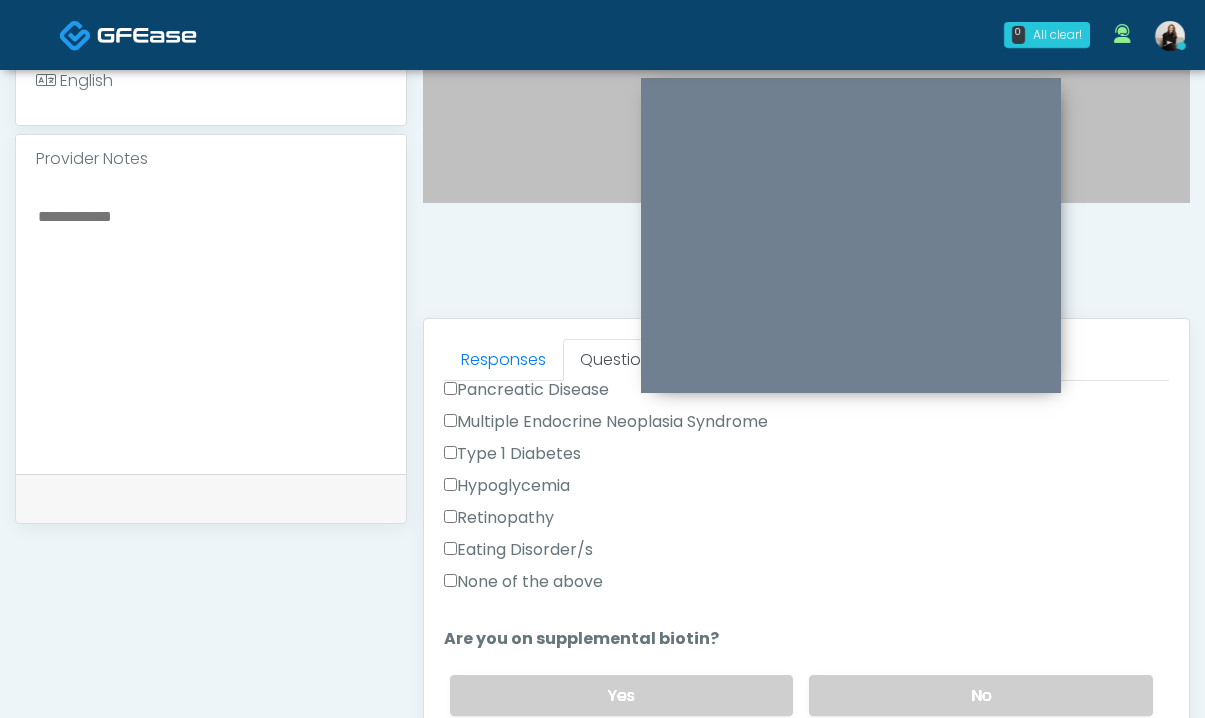 type on "***" 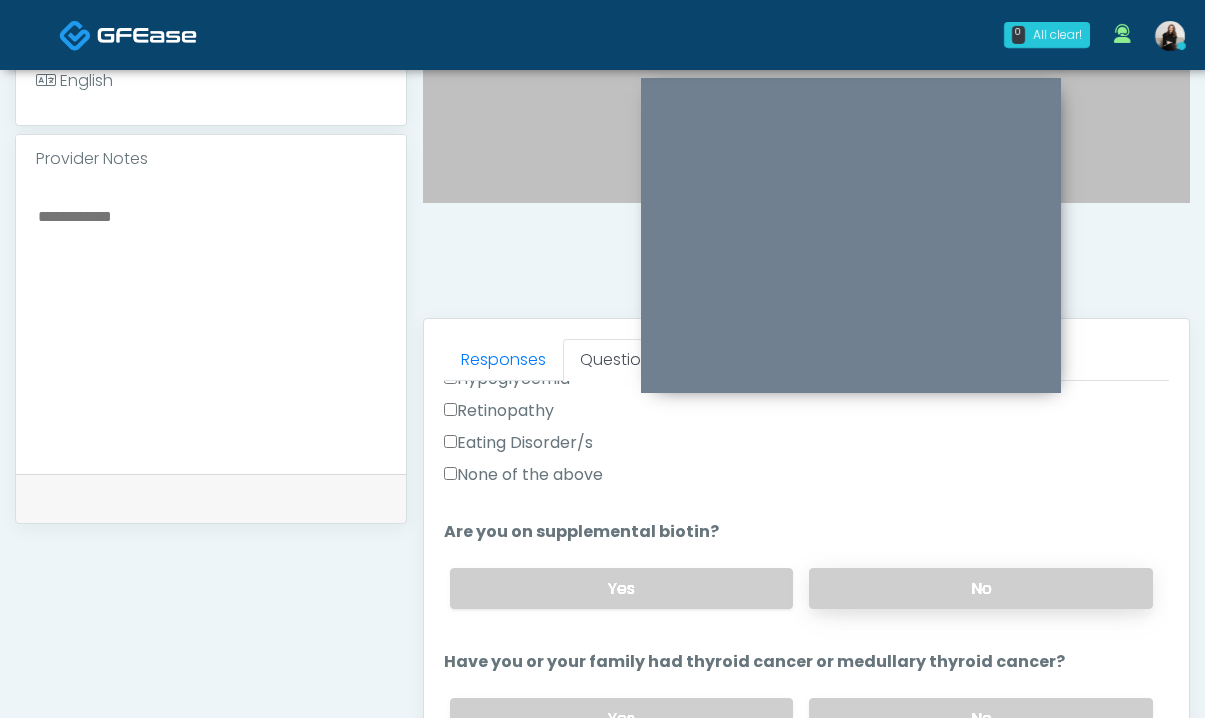 click on "No" at bounding box center (981, 588) 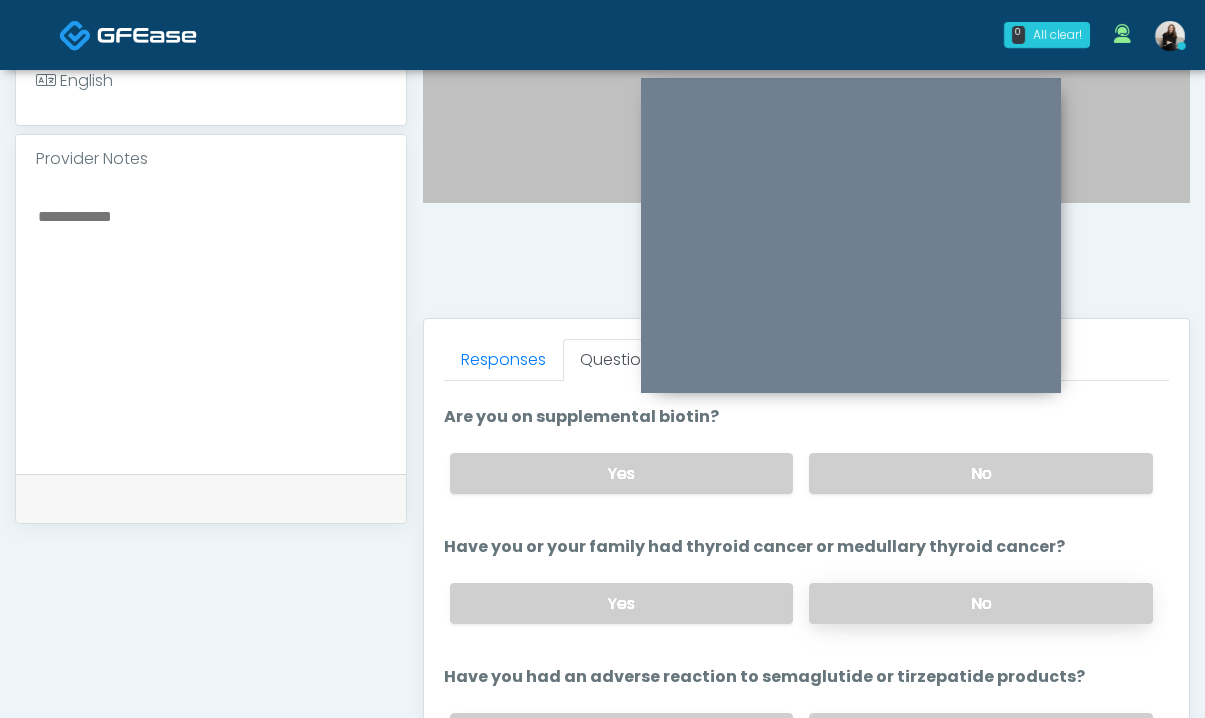 click on "No" at bounding box center [981, 603] 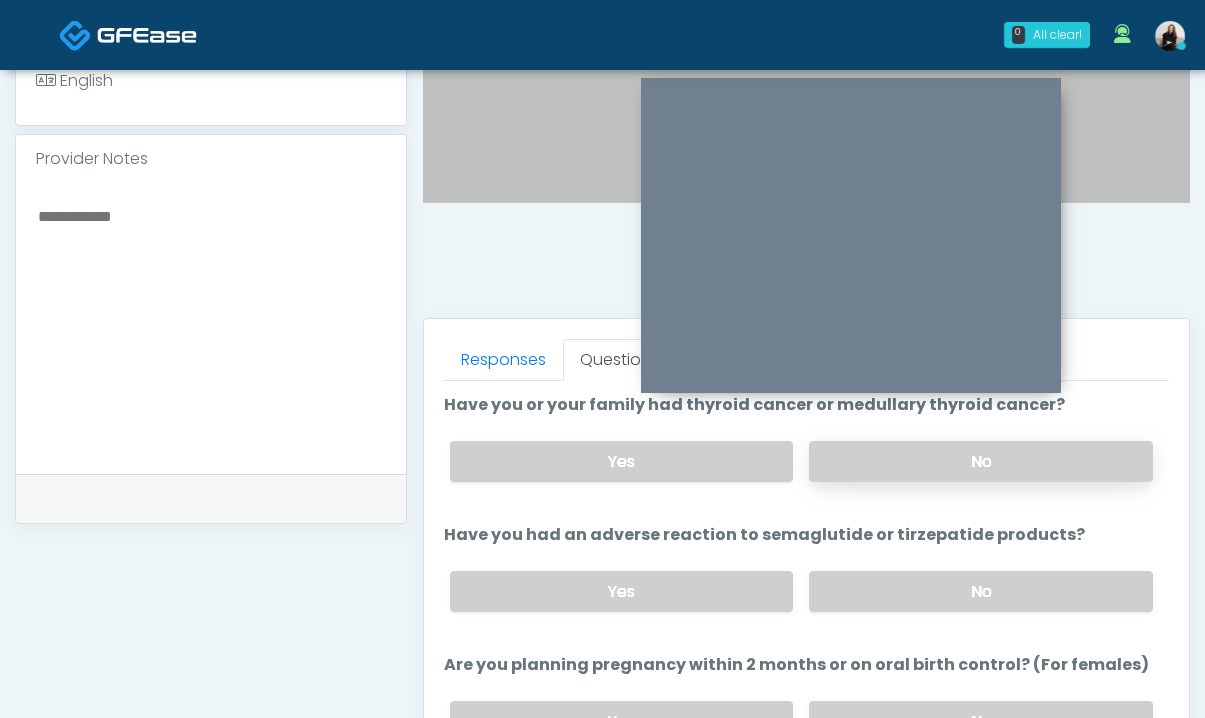 scroll, scrollTop: 1072, scrollLeft: 0, axis: vertical 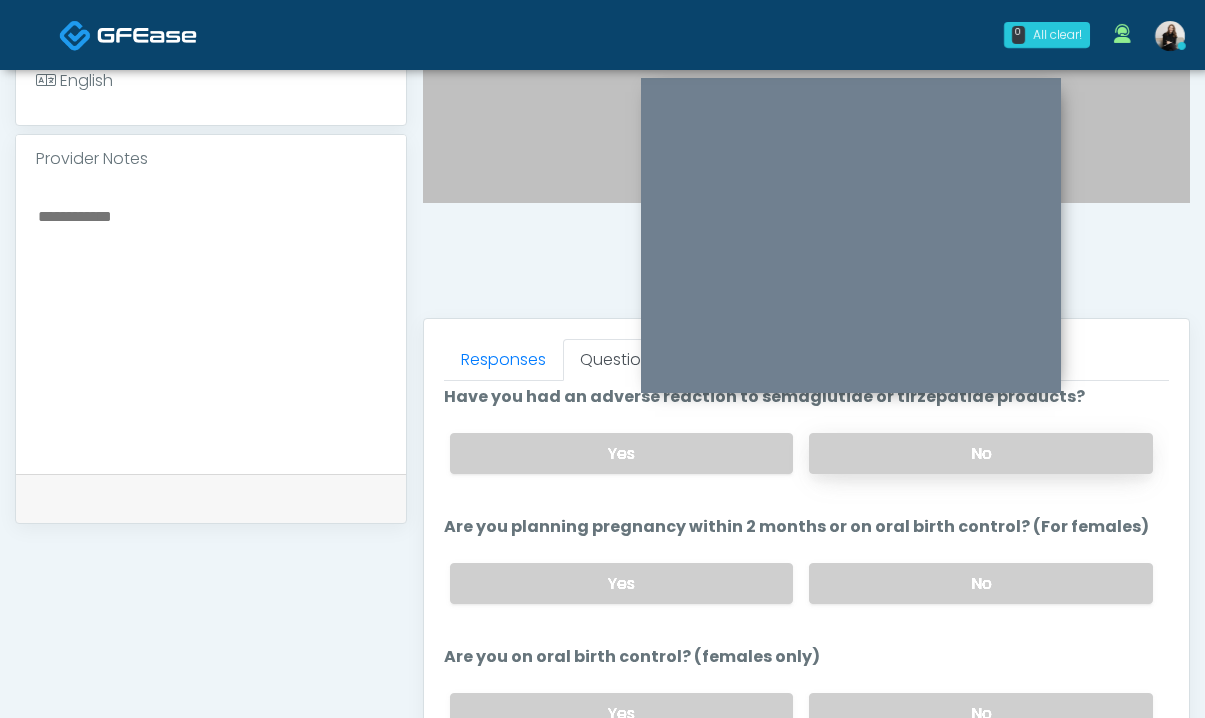 click on "No" at bounding box center (981, 453) 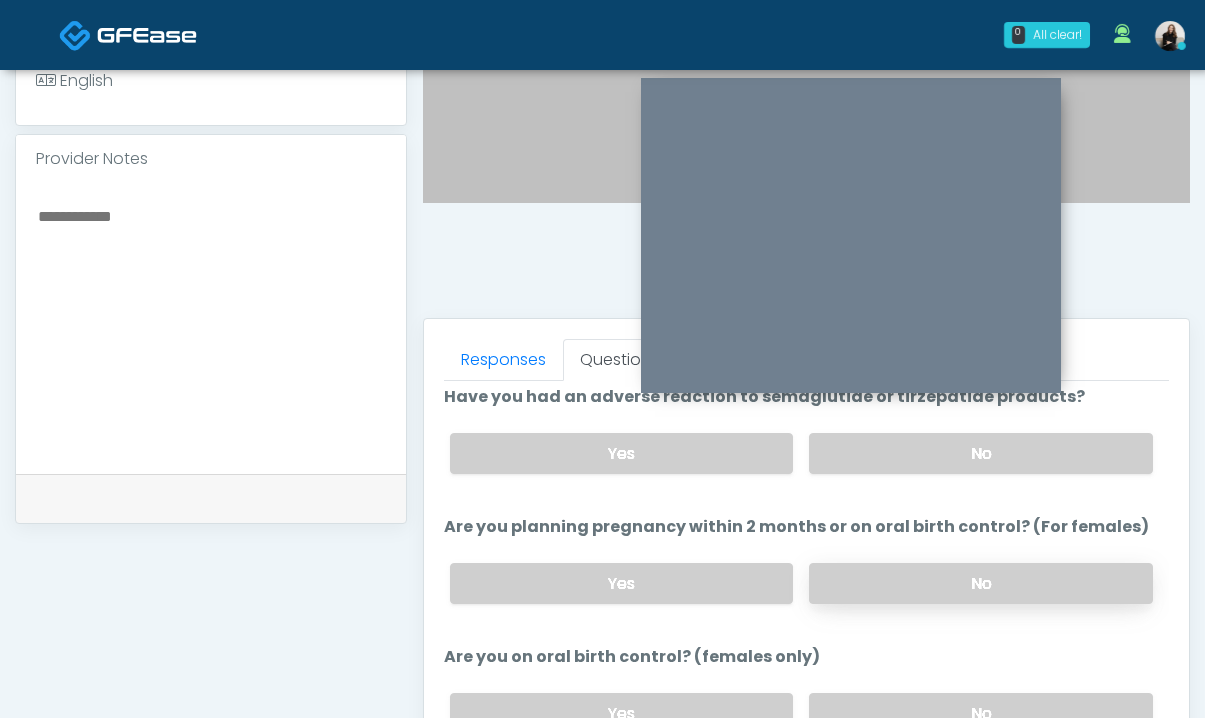 click on "No" at bounding box center (981, 583) 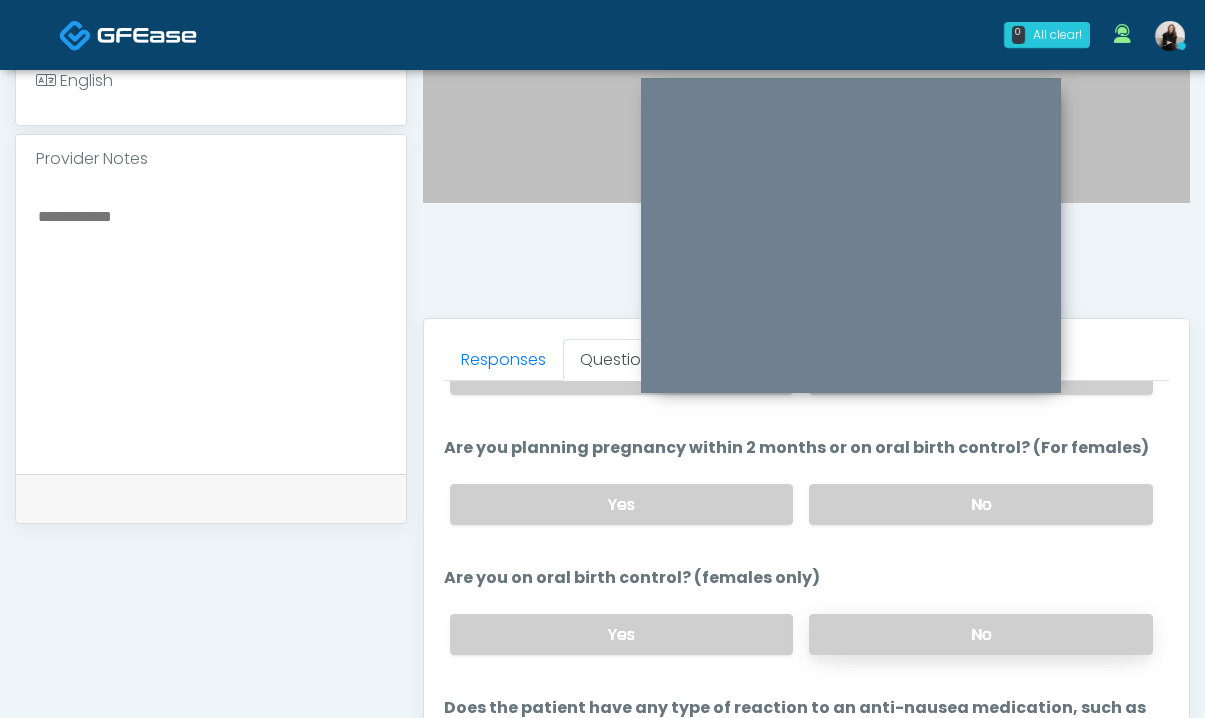 click on "No" at bounding box center [981, 634] 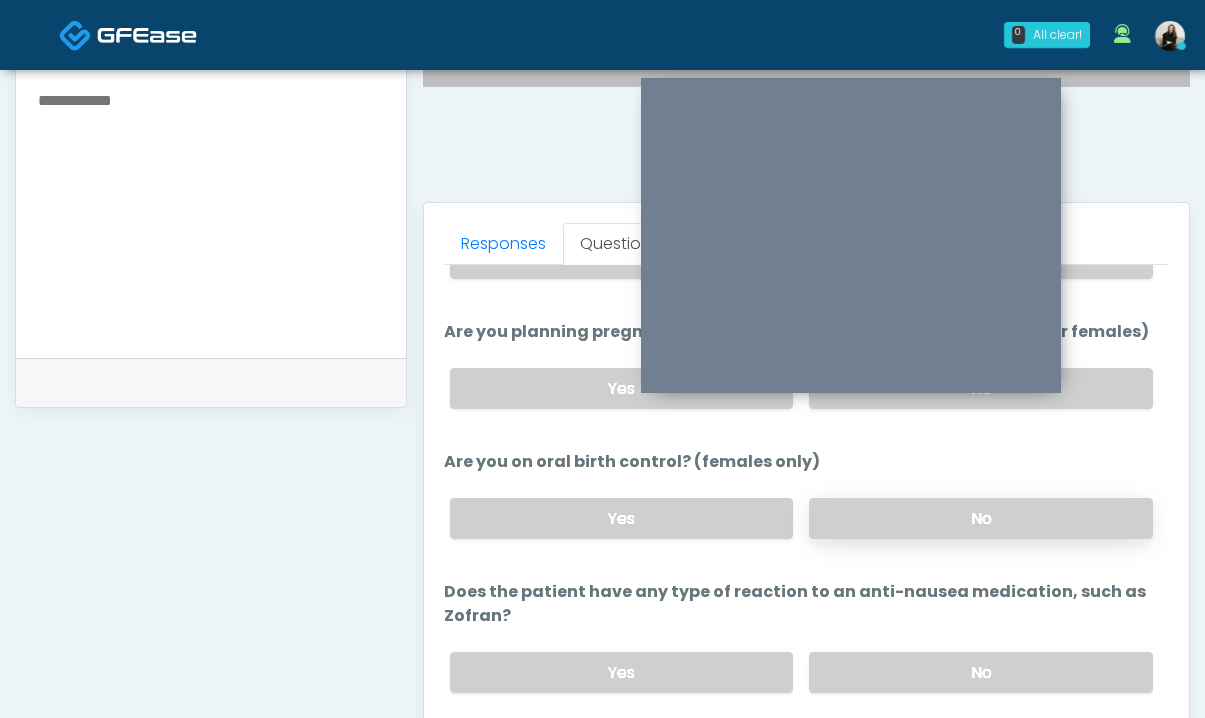 scroll, scrollTop: 818, scrollLeft: 0, axis: vertical 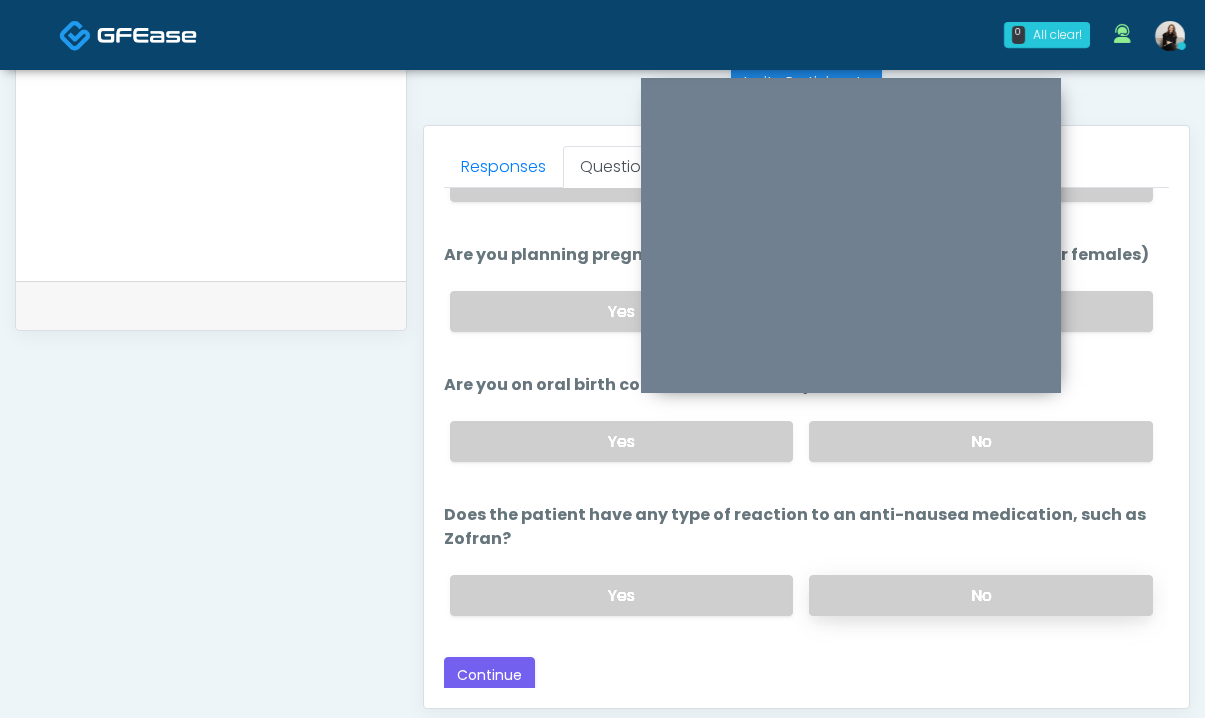 click on "No" at bounding box center (981, 595) 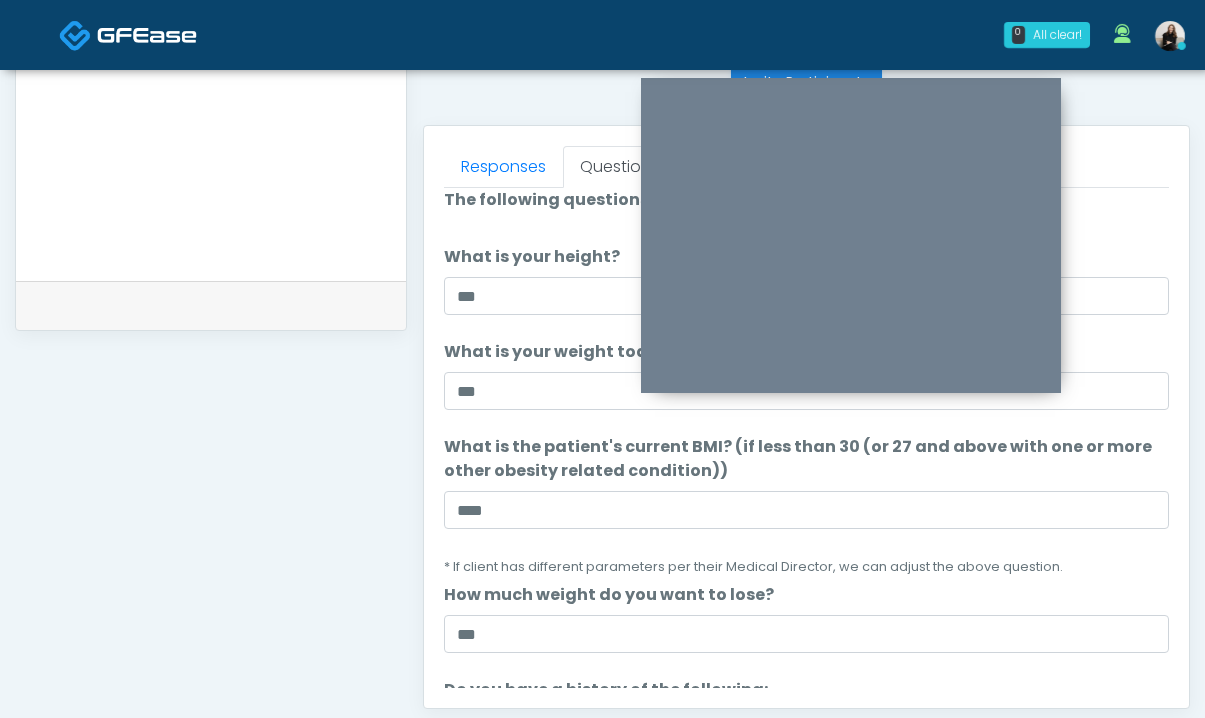 scroll, scrollTop: 0, scrollLeft: 0, axis: both 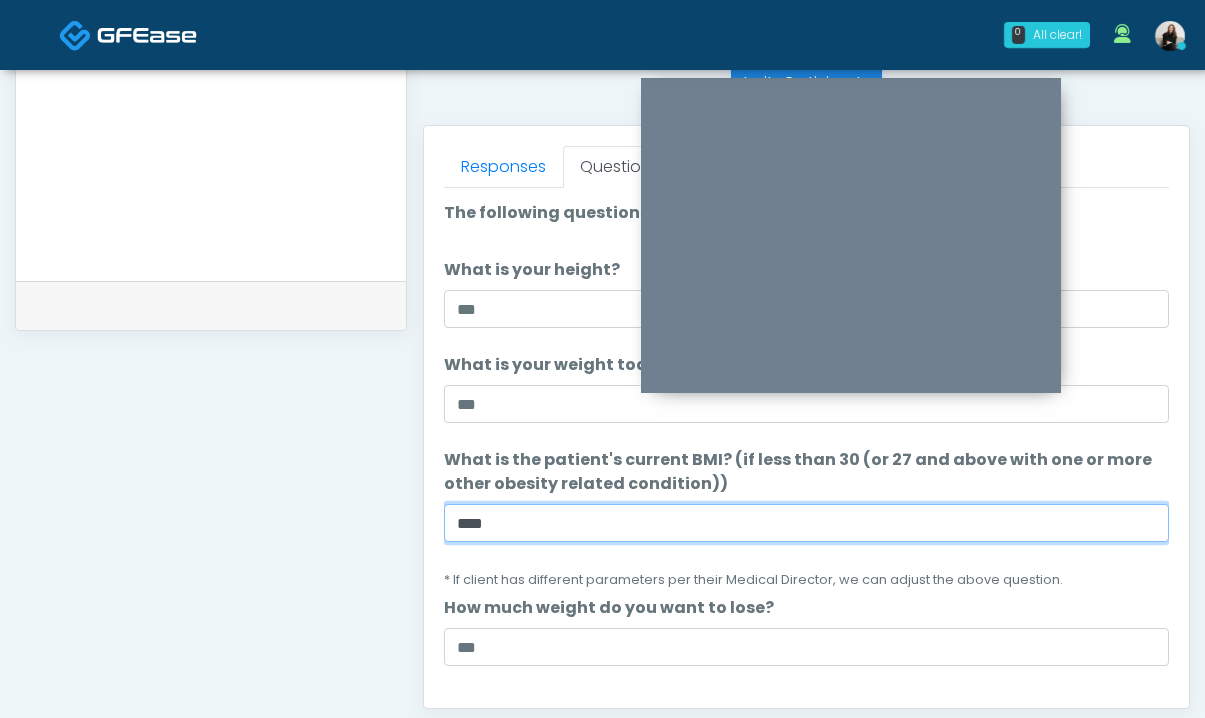 drag, startPoint x: 528, startPoint y: 516, endPoint x: 352, endPoint y: 516, distance: 176 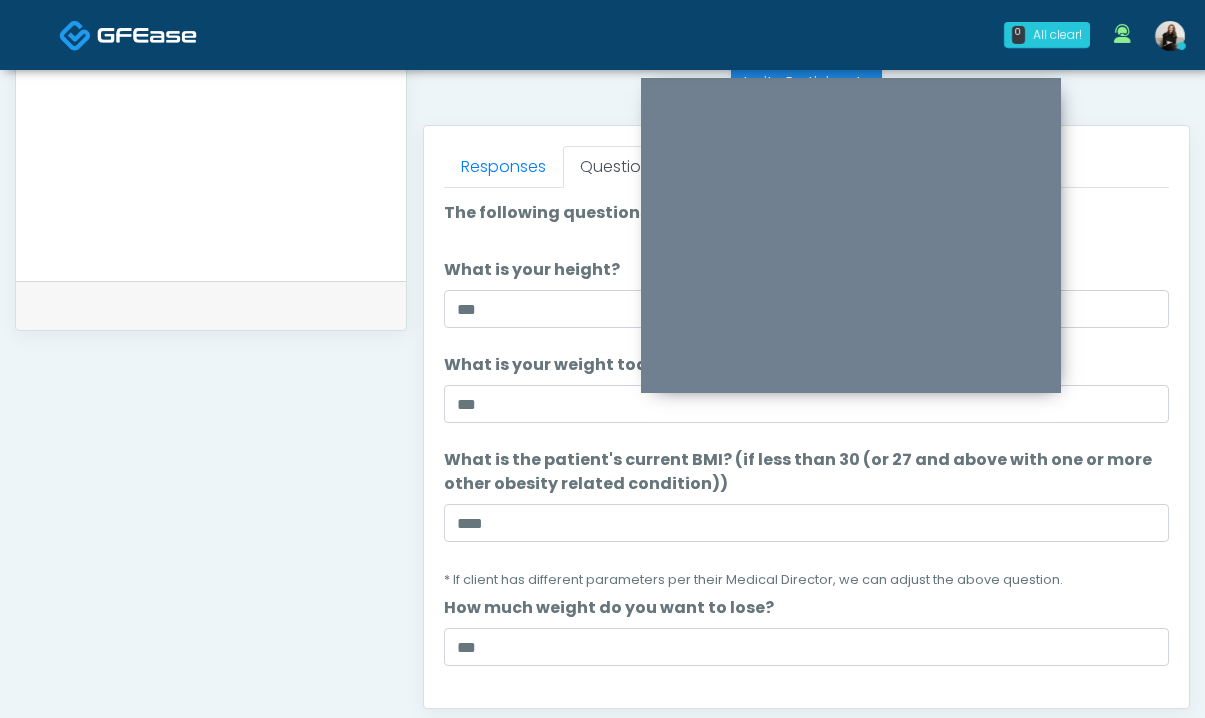 click on "**********" at bounding box center [211, 104] 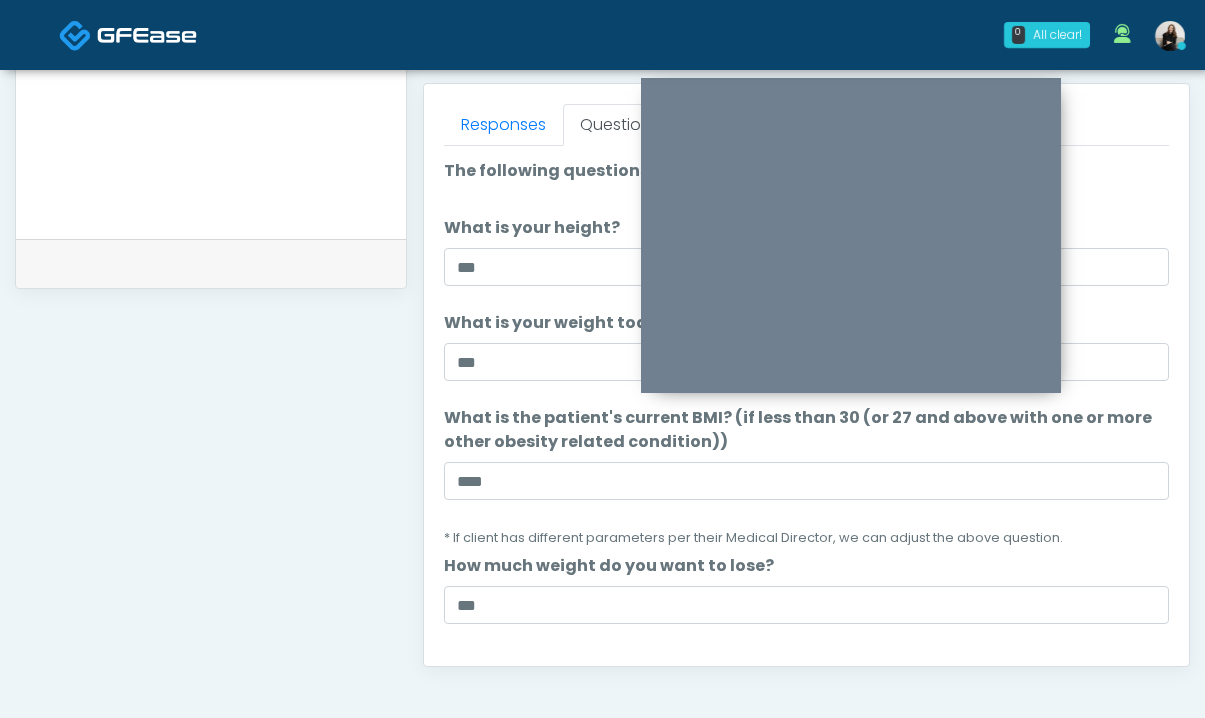 scroll, scrollTop: 861, scrollLeft: 0, axis: vertical 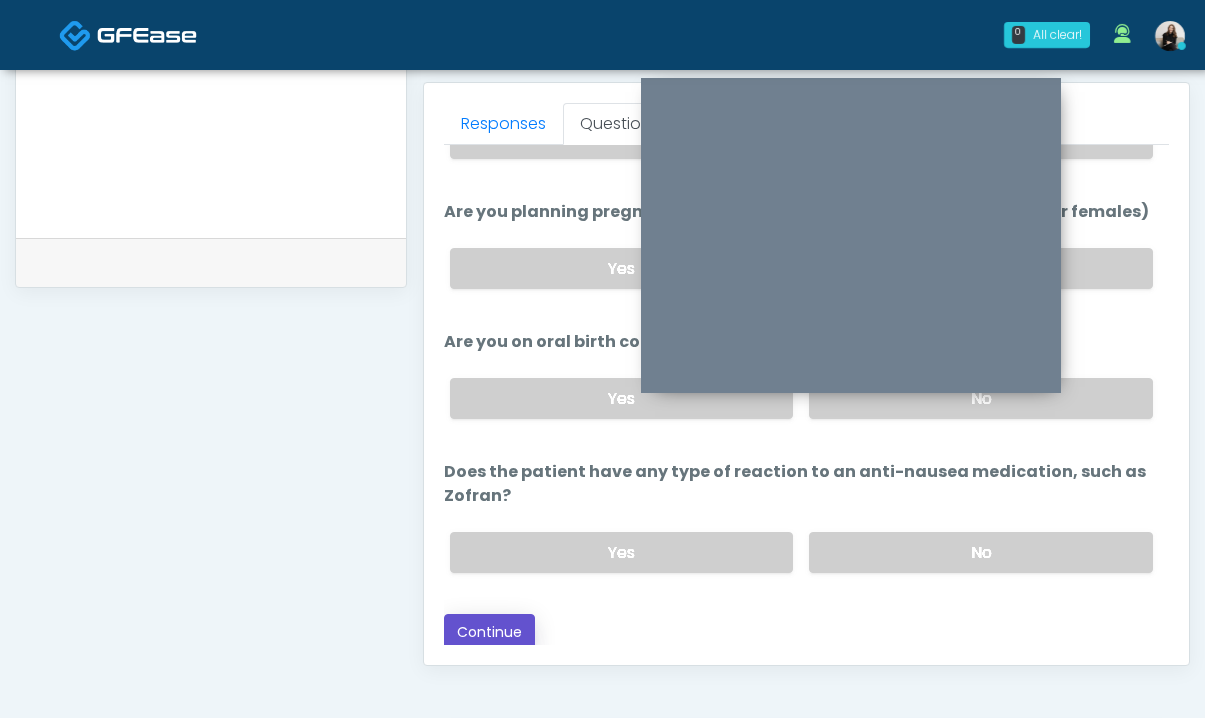 click on "Continue" at bounding box center (489, 632) 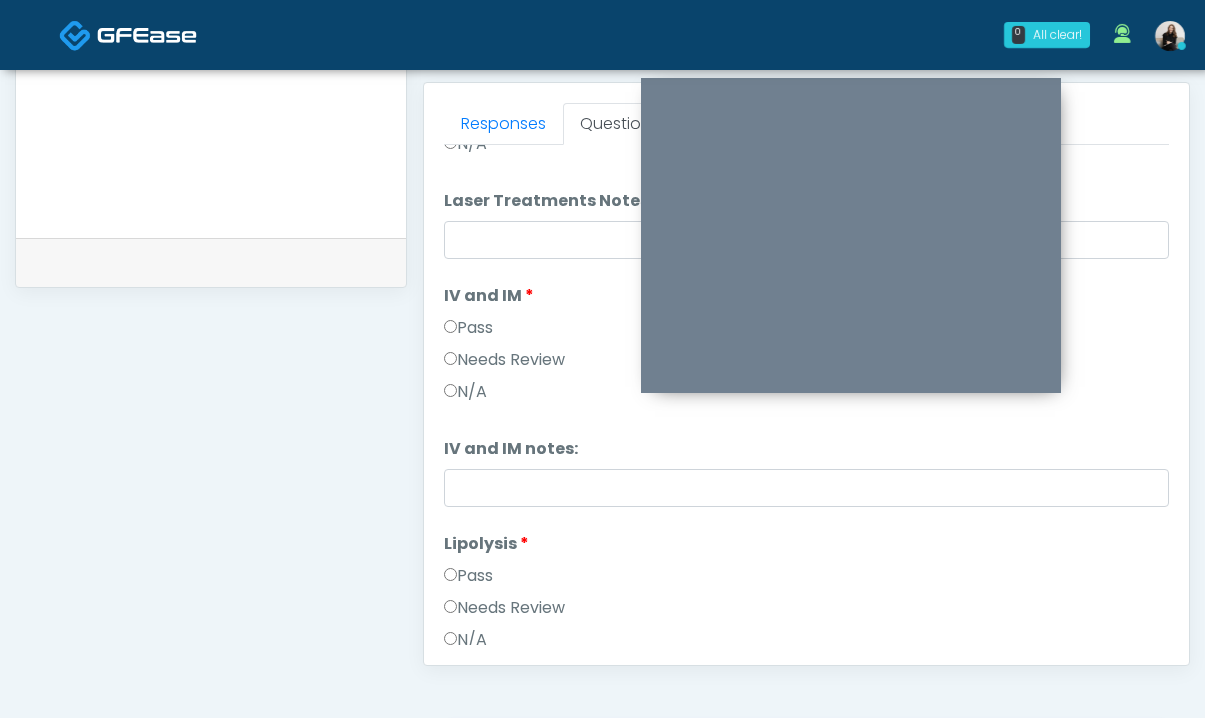 scroll, scrollTop: 0, scrollLeft: 0, axis: both 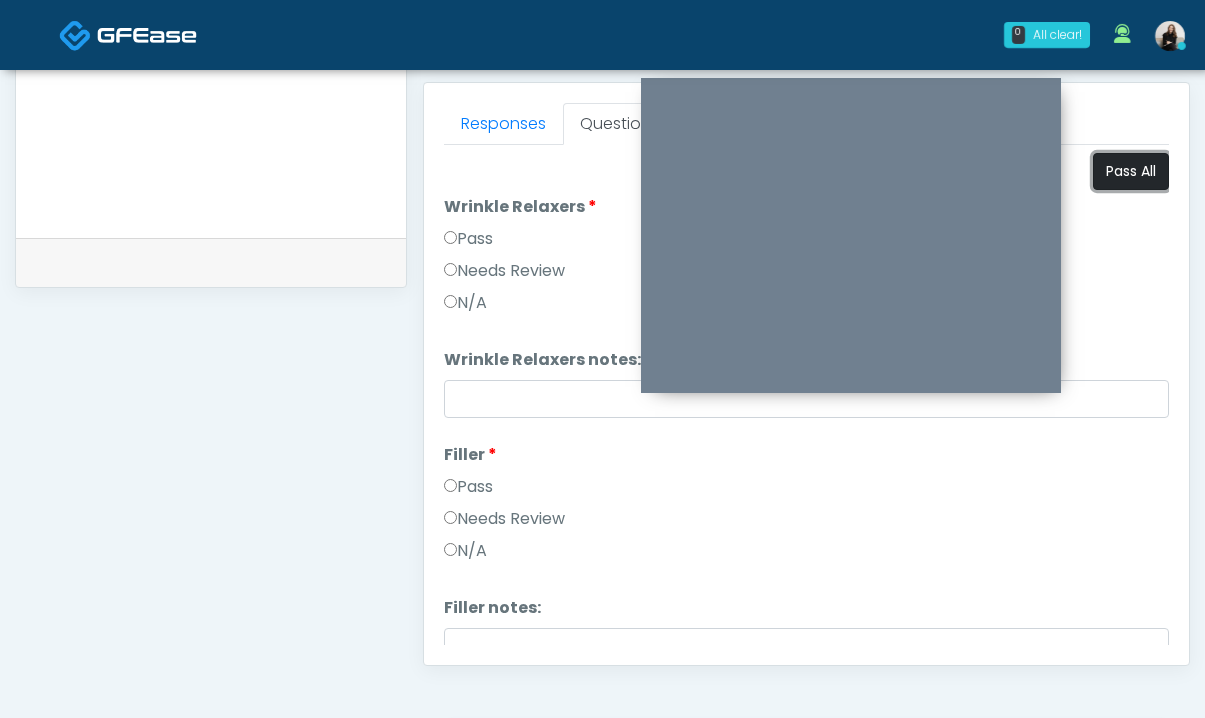 click on "Pass All" at bounding box center [1131, 171] 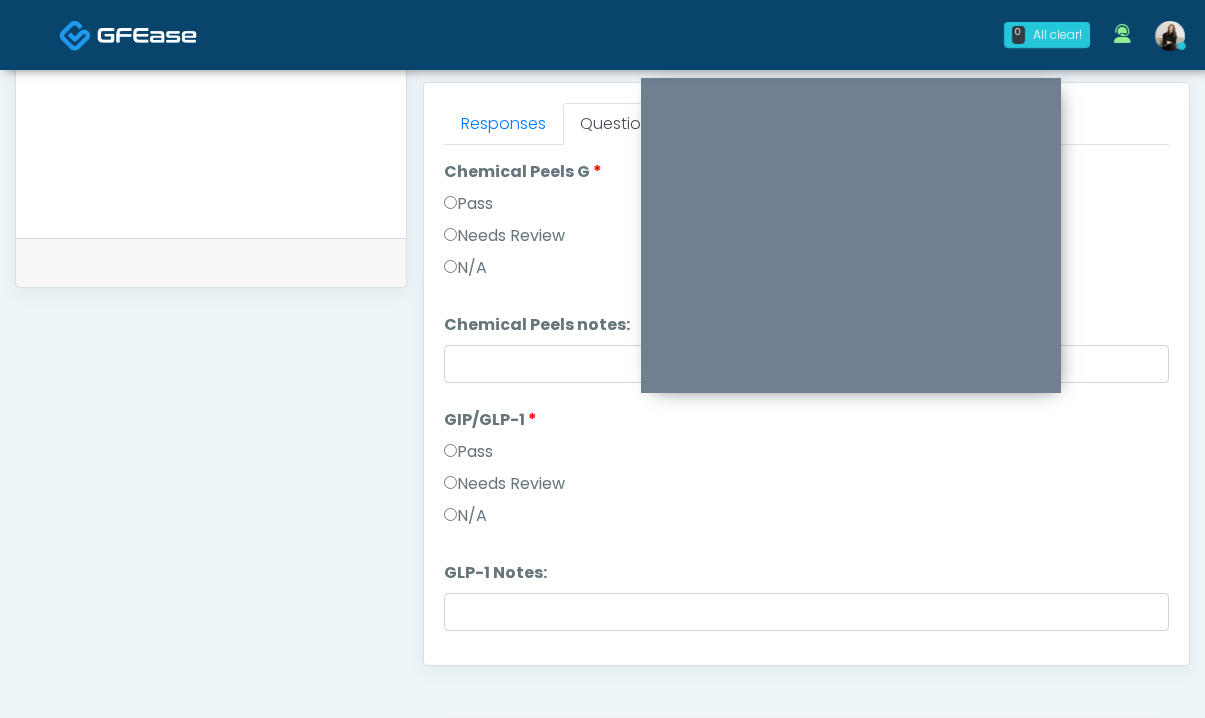 scroll, scrollTop: 2315, scrollLeft: 0, axis: vertical 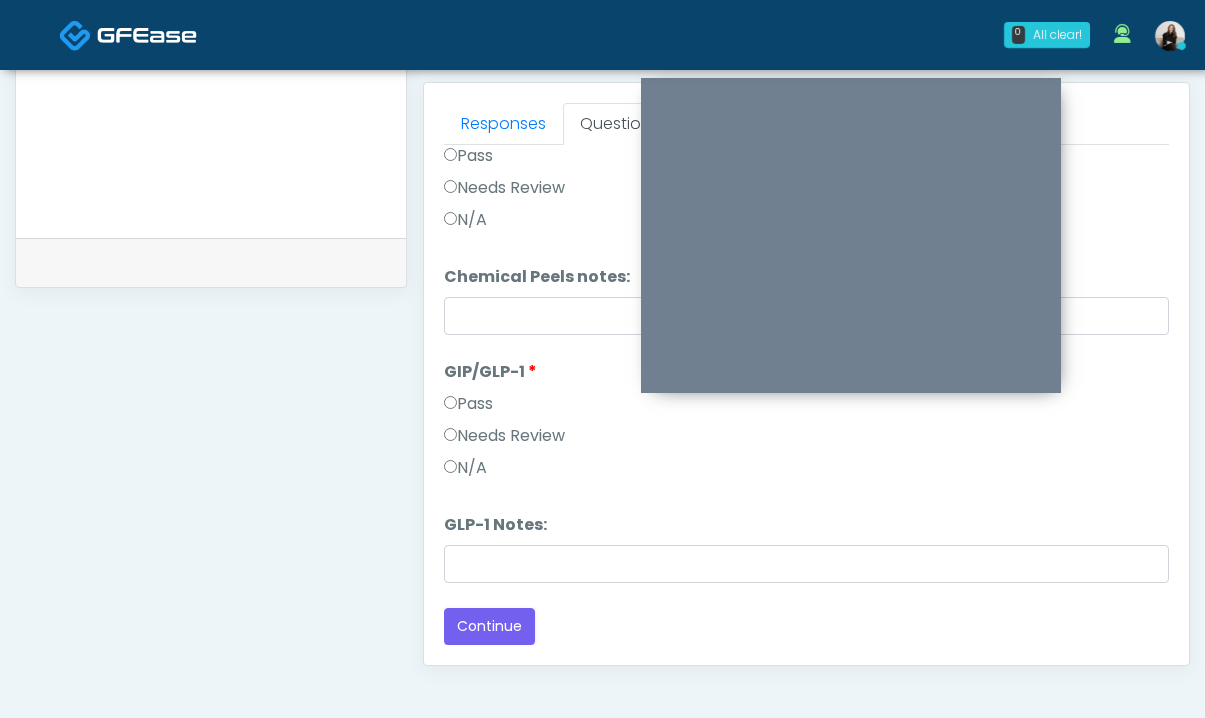 click on "Needs Review" at bounding box center [504, 436] 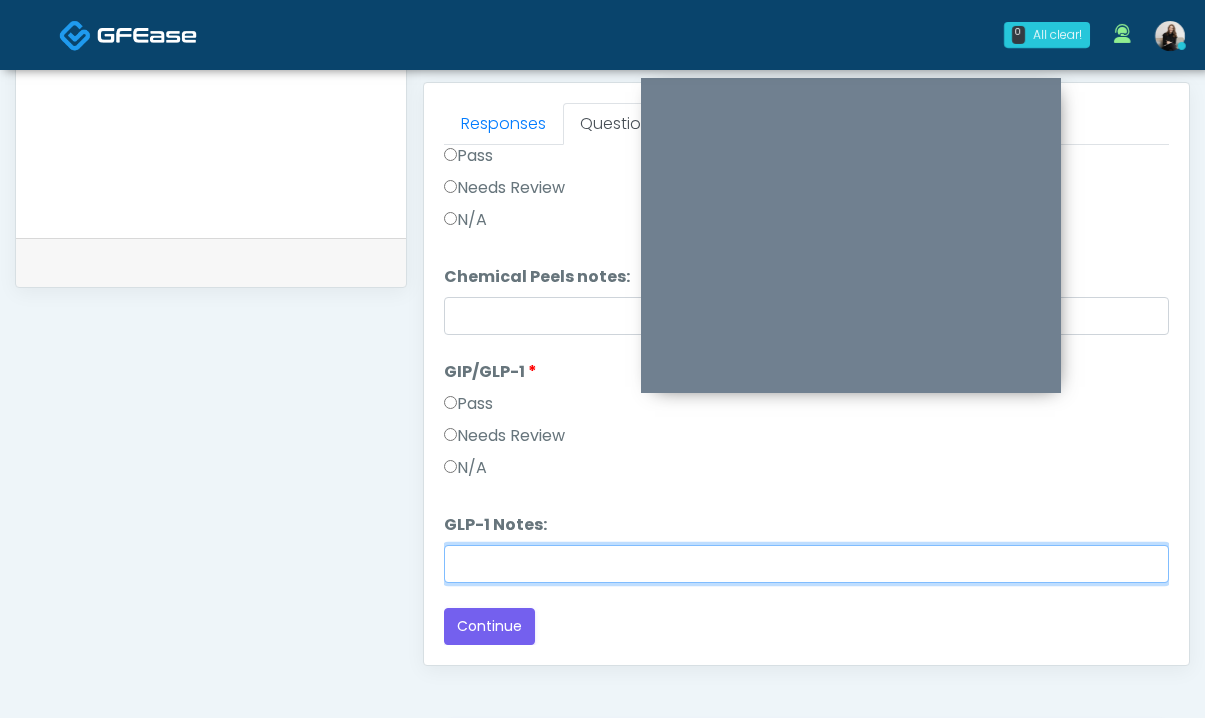 click on "GLP-1 Notes:" at bounding box center [806, 564] 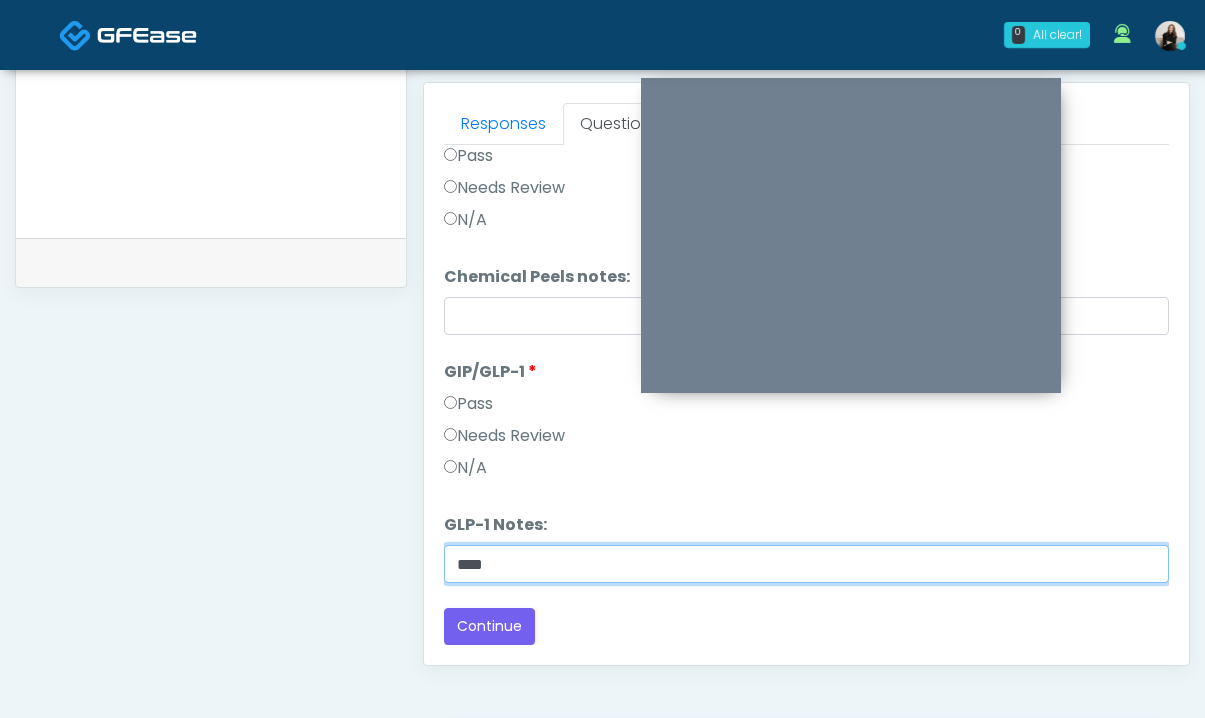 paste on "*****" 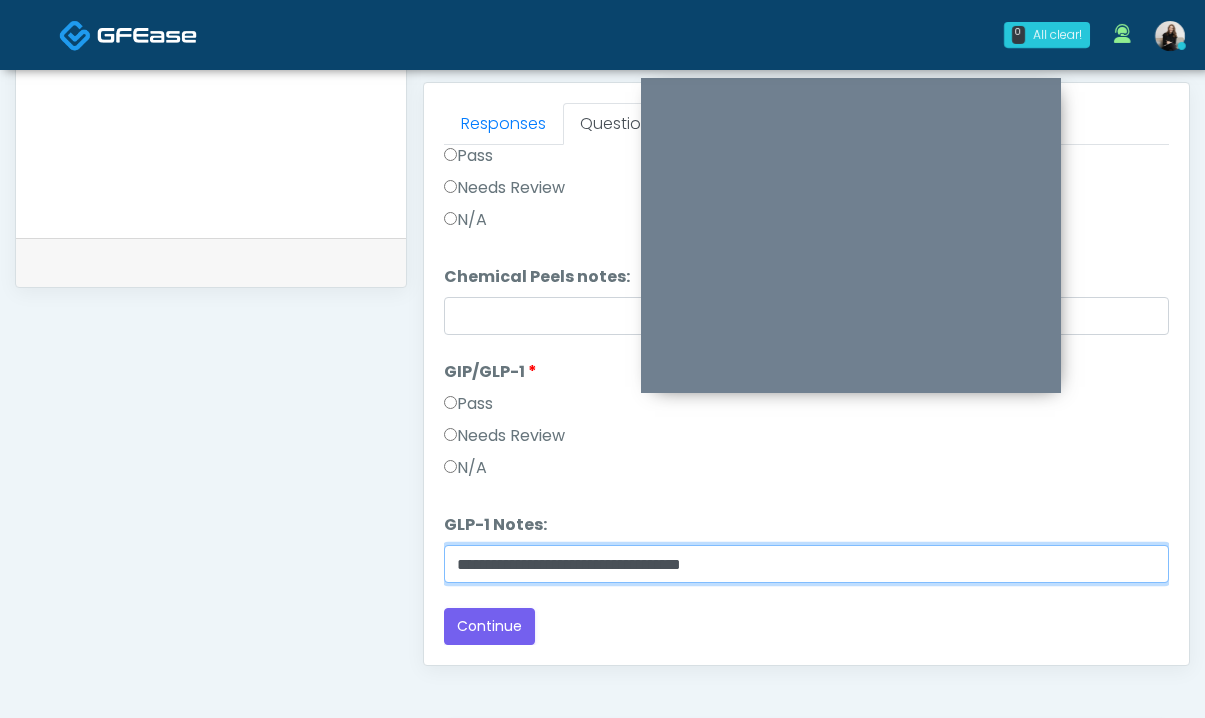 click on "**********" at bounding box center (806, 564) 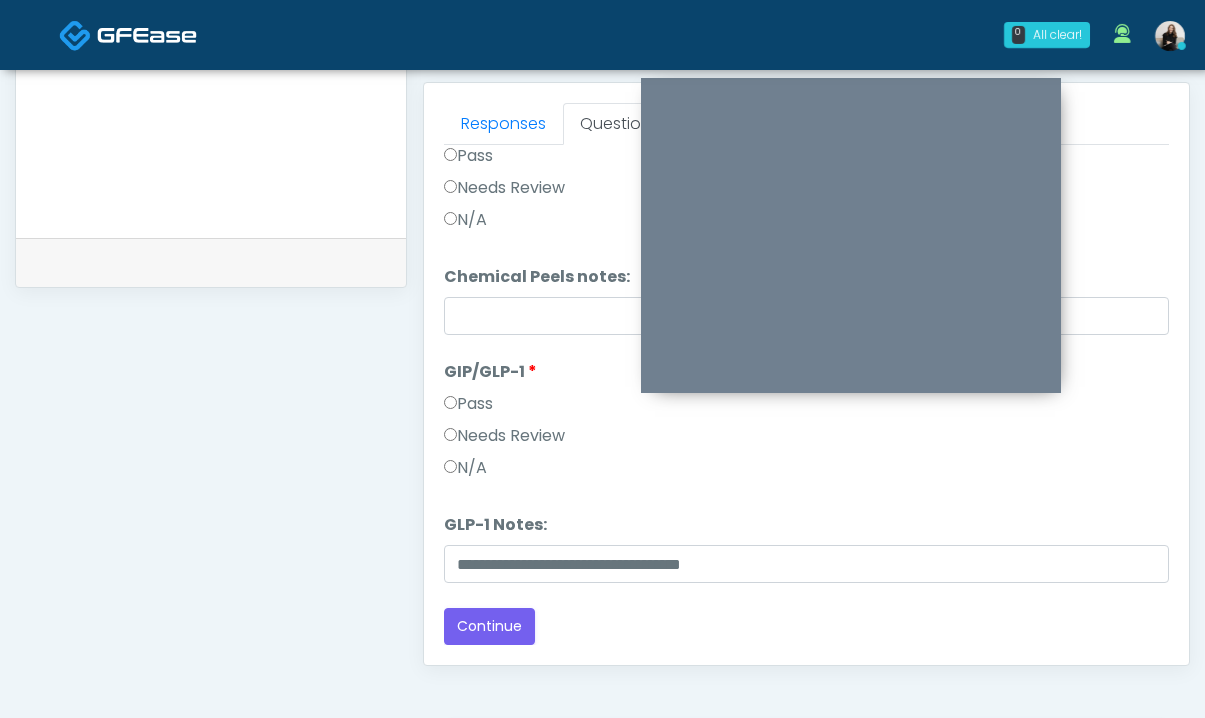 click on "**********" at bounding box center (211, 61) 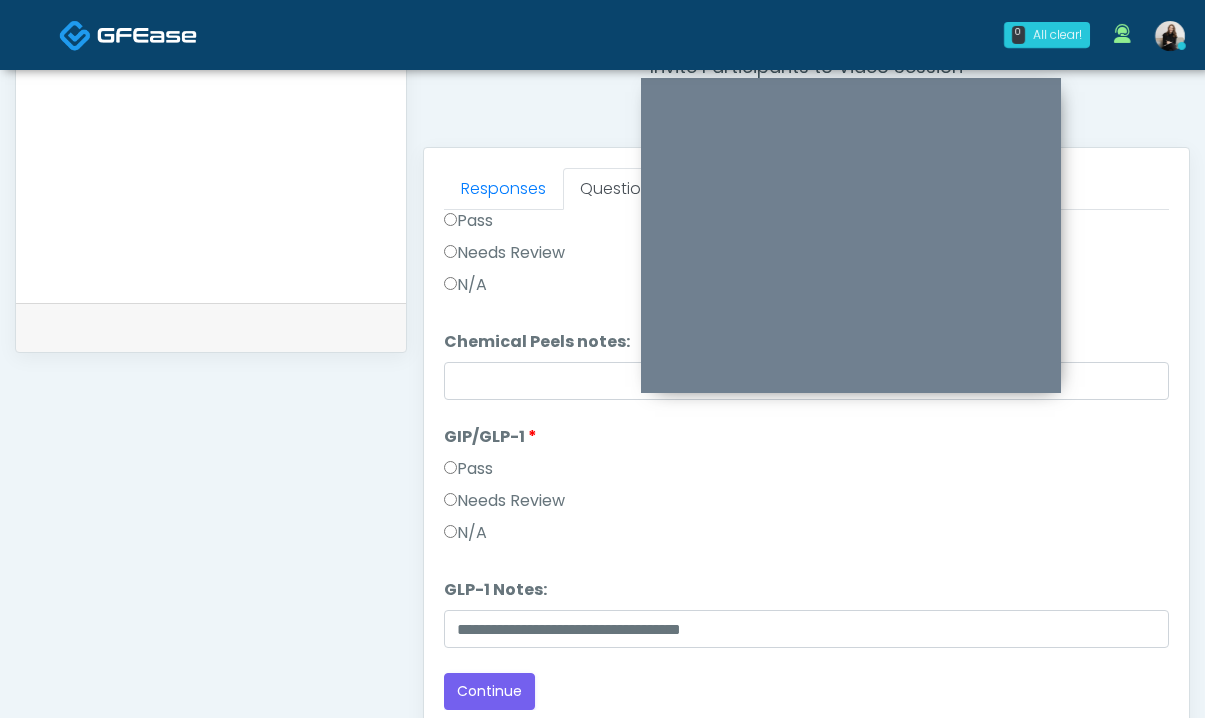 scroll, scrollTop: 736, scrollLeft: 0, axis: vertical 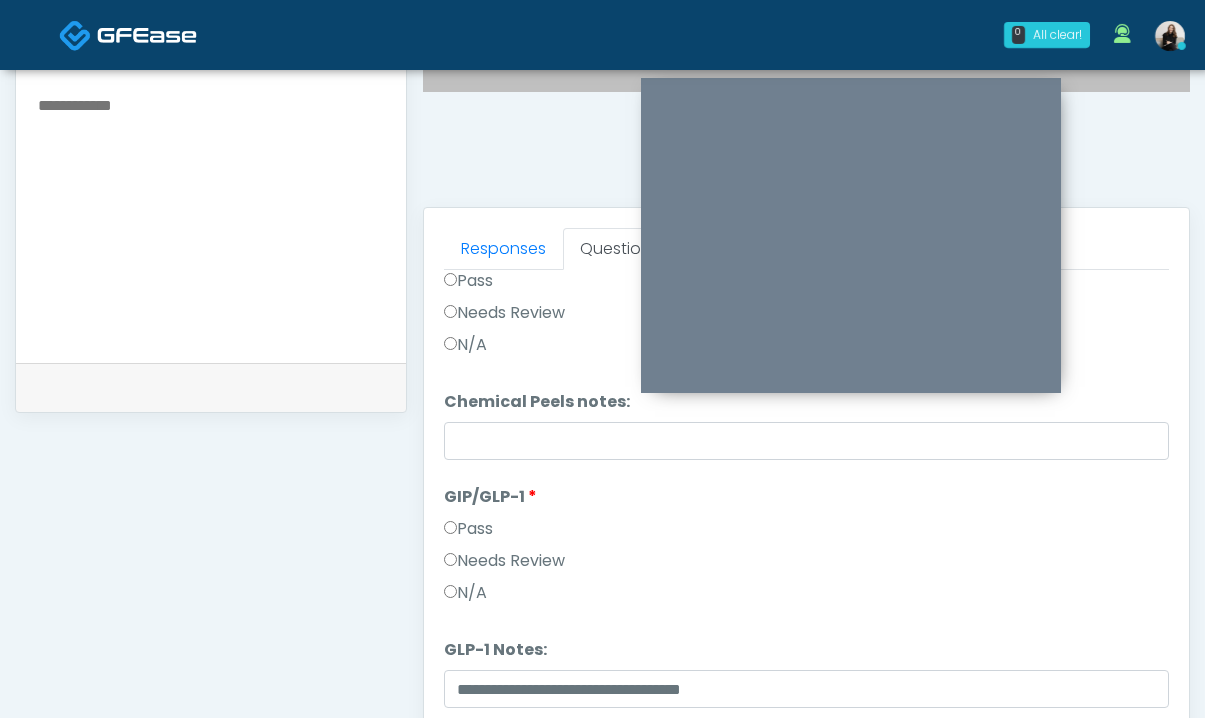 click at bounding box center [211, 214] 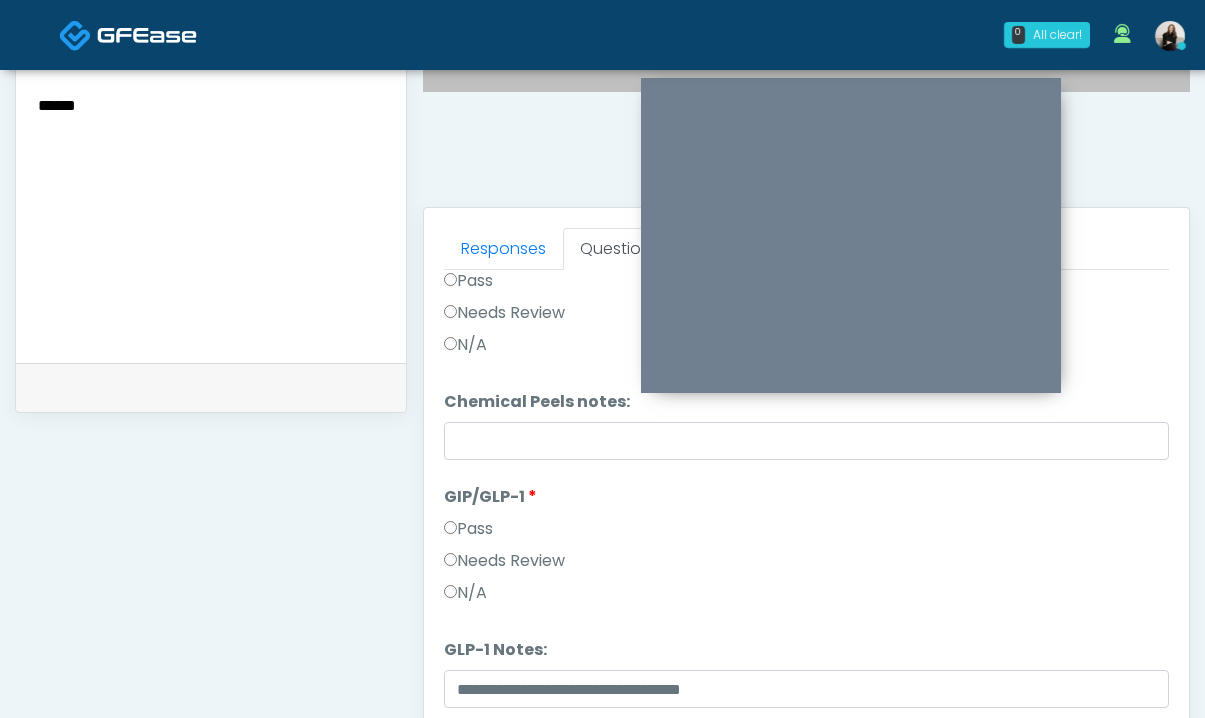 paste on "**********" 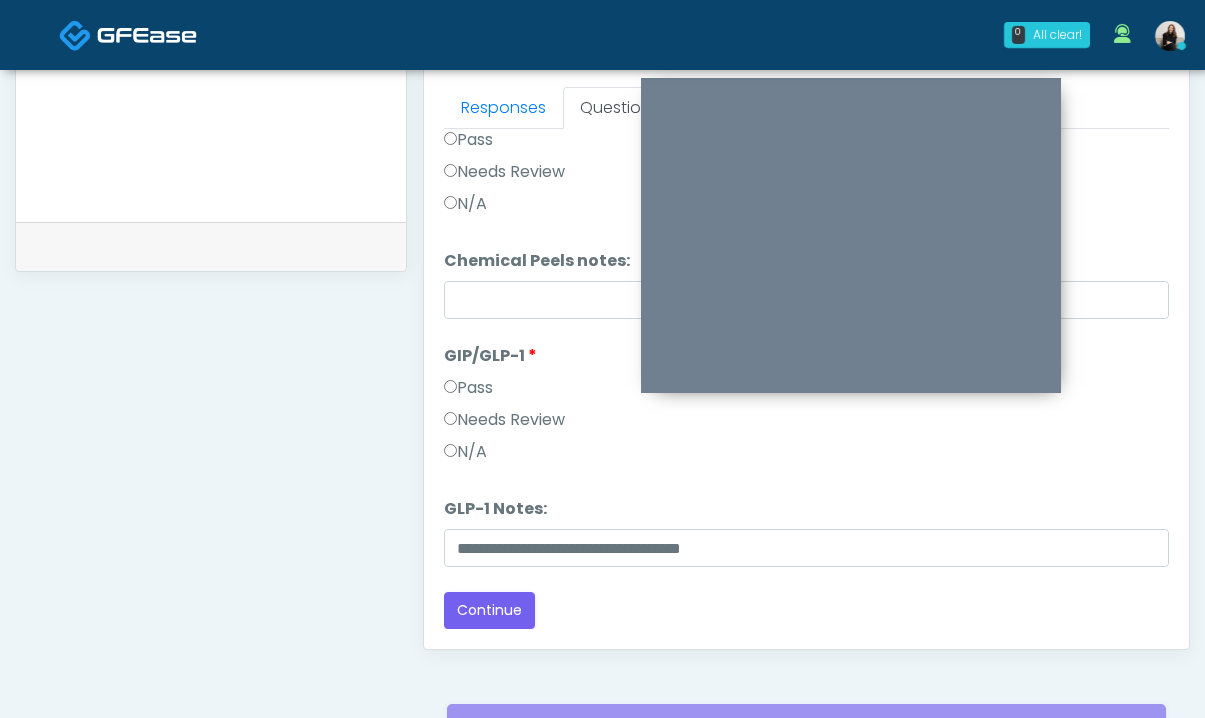 scroll, scrollTop: 1020, scrollLeft: 0, axis: vertical 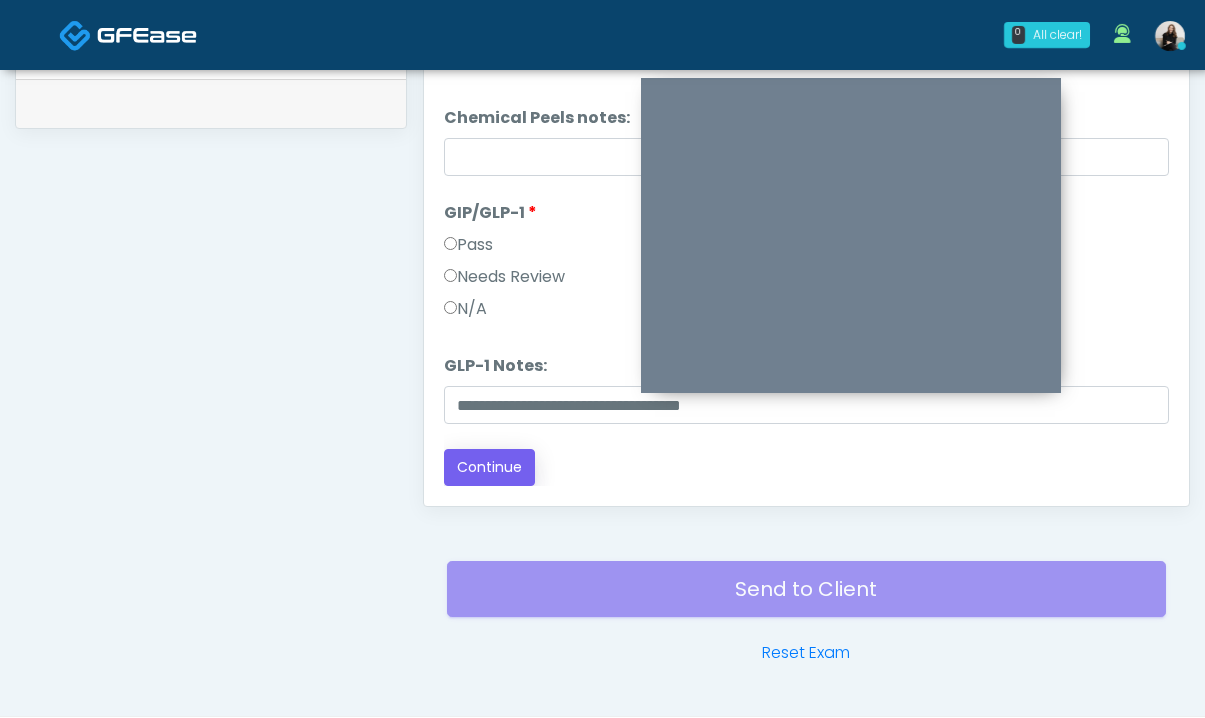 type on "**********" 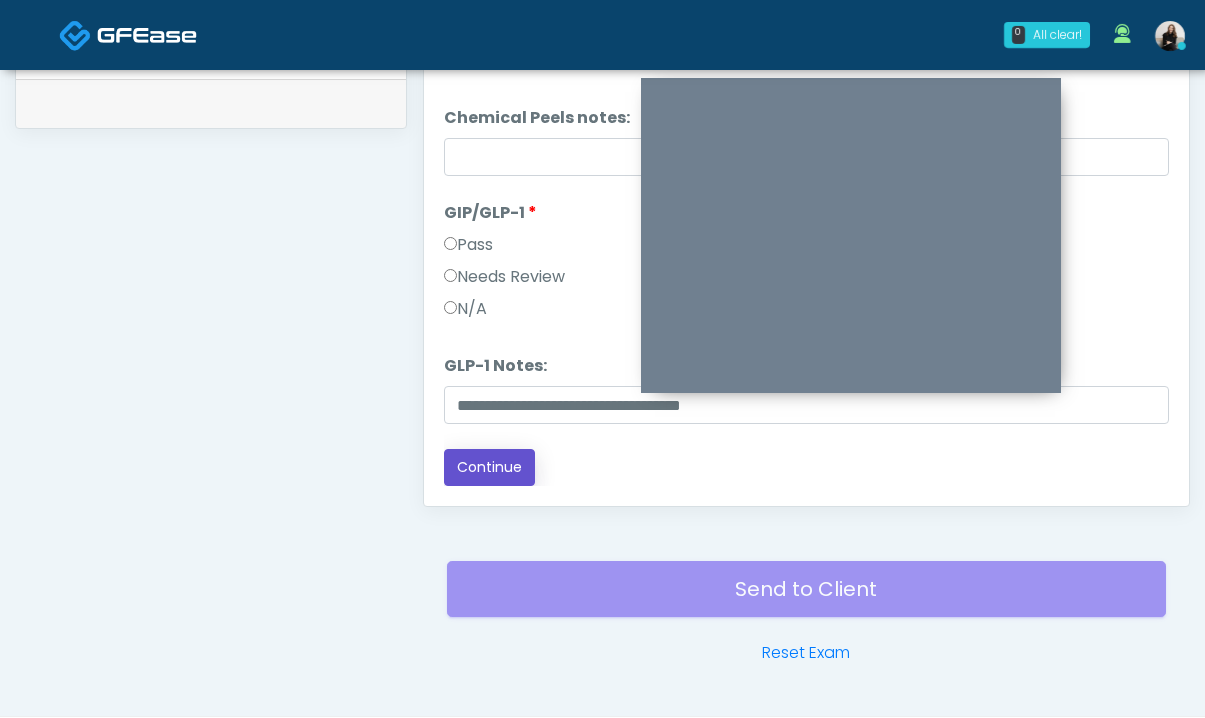 click on "Continue" at bounding box center (489, 467) 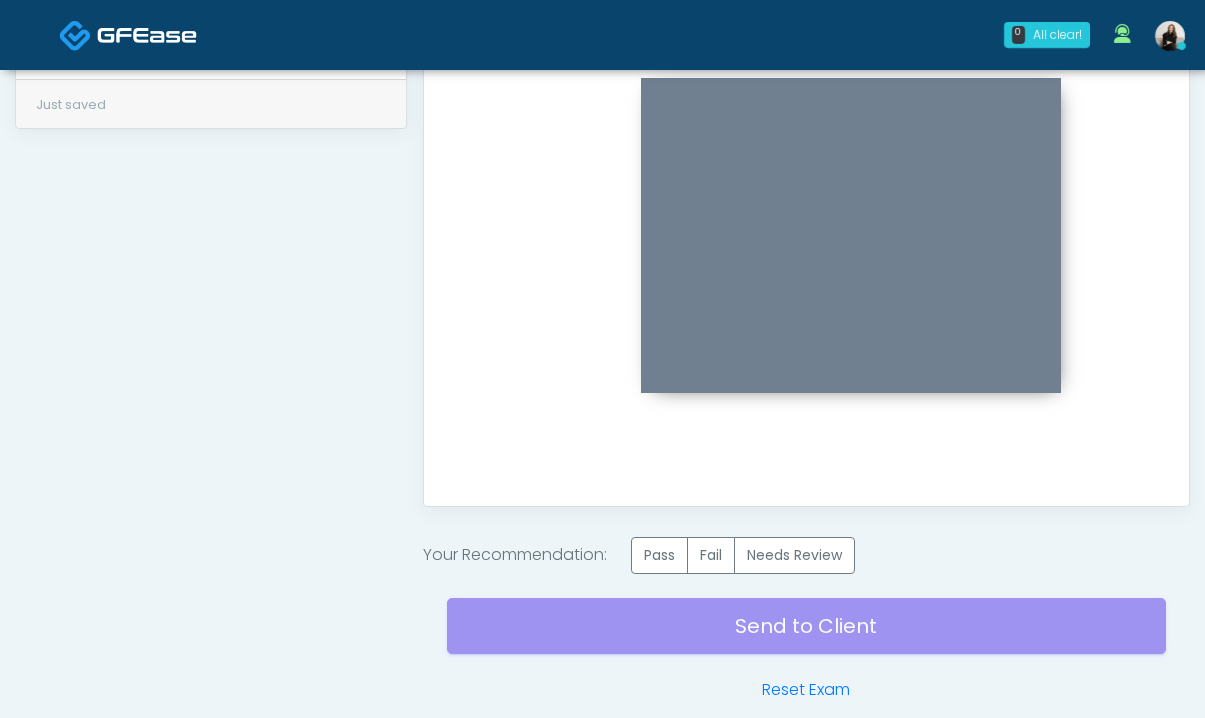 scroll, scrollTop: 0, scrollLeft: 0, axis: both 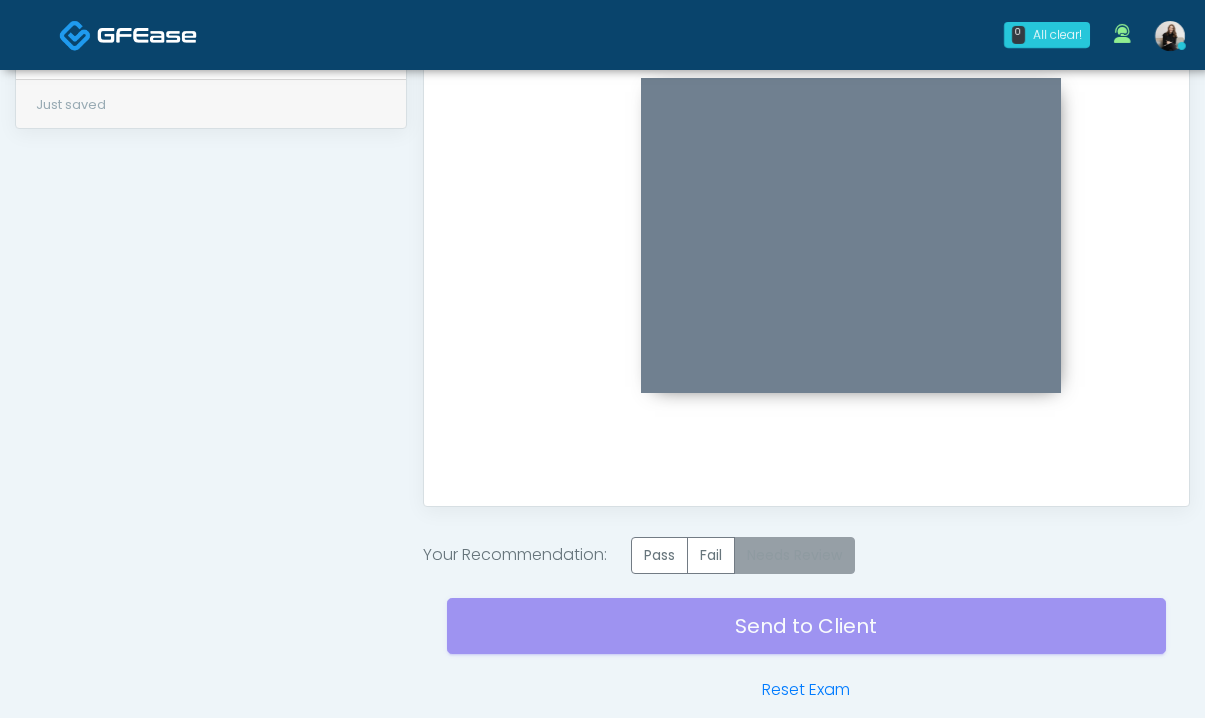 click on "Needs Review" at bounding box center [794, 555] 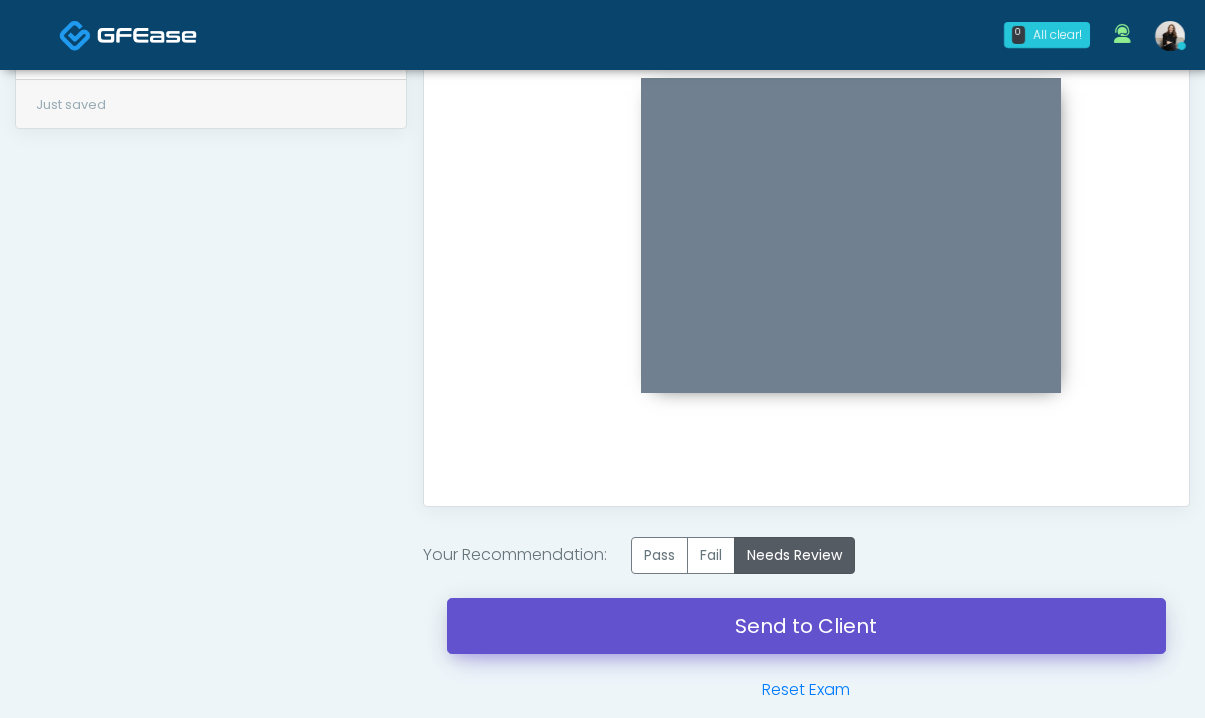 click on "Send to Client" at bounding box center (806, 626) 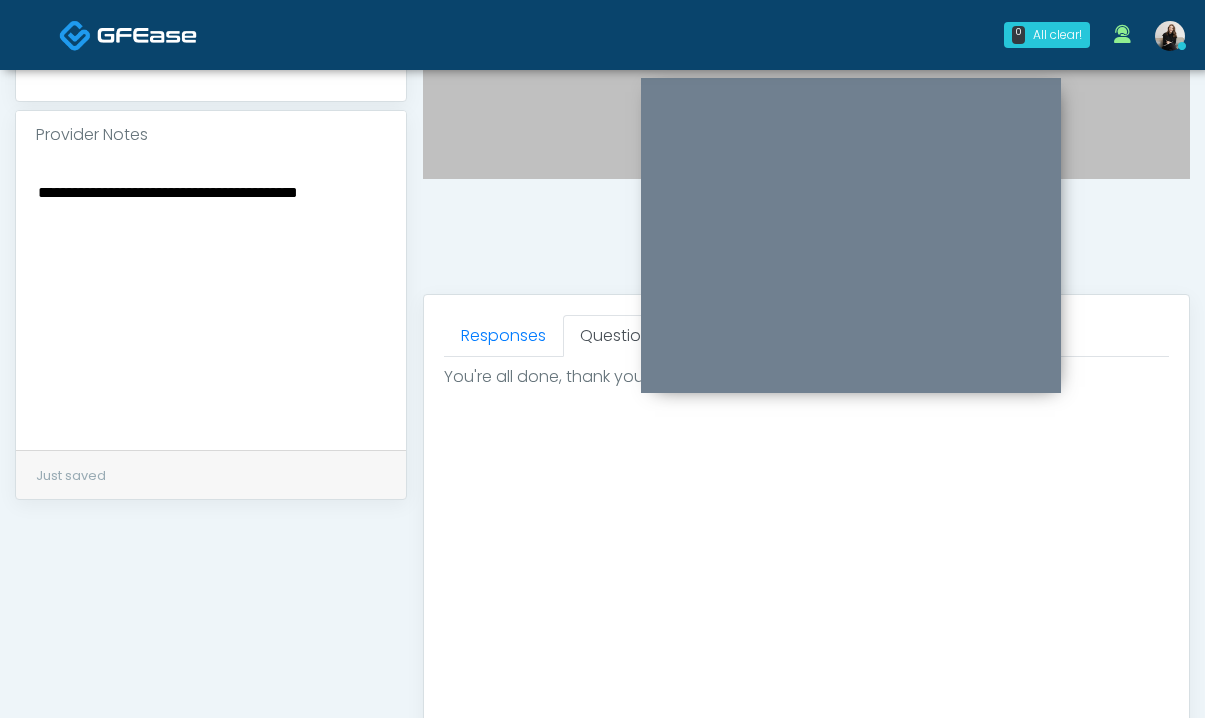 scroll, scrollTop: 0, scrollLeft: 0, axis: both 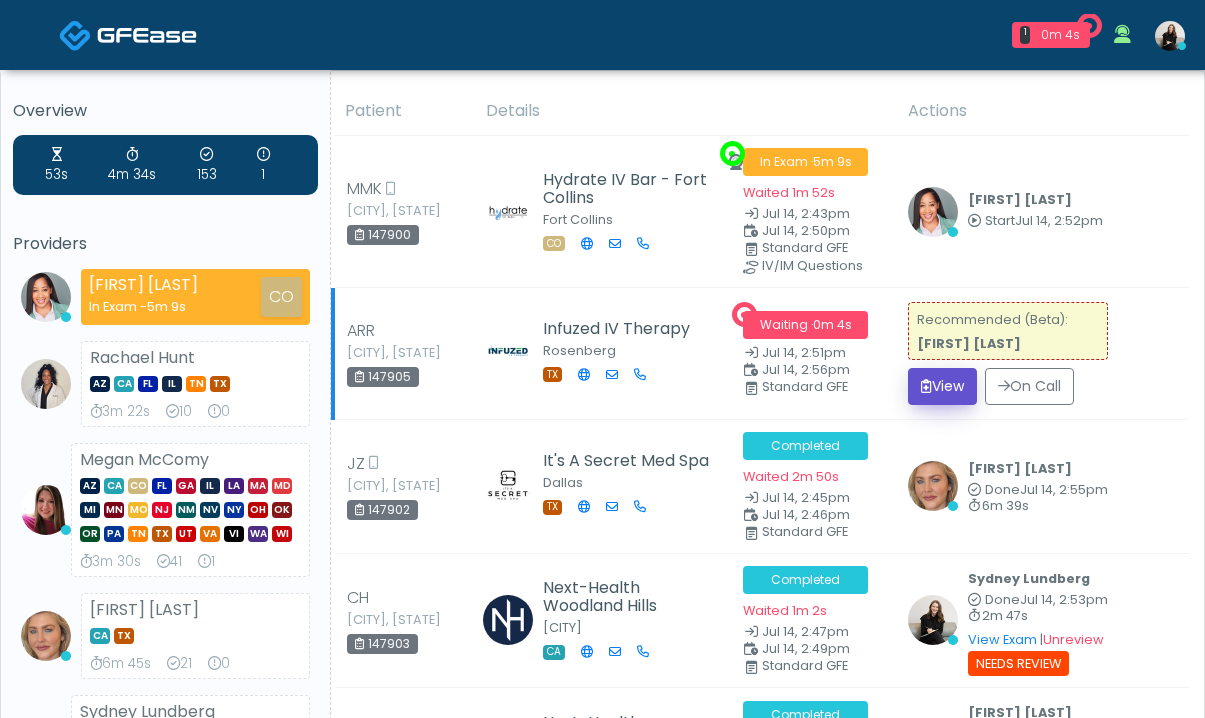 click on "View" 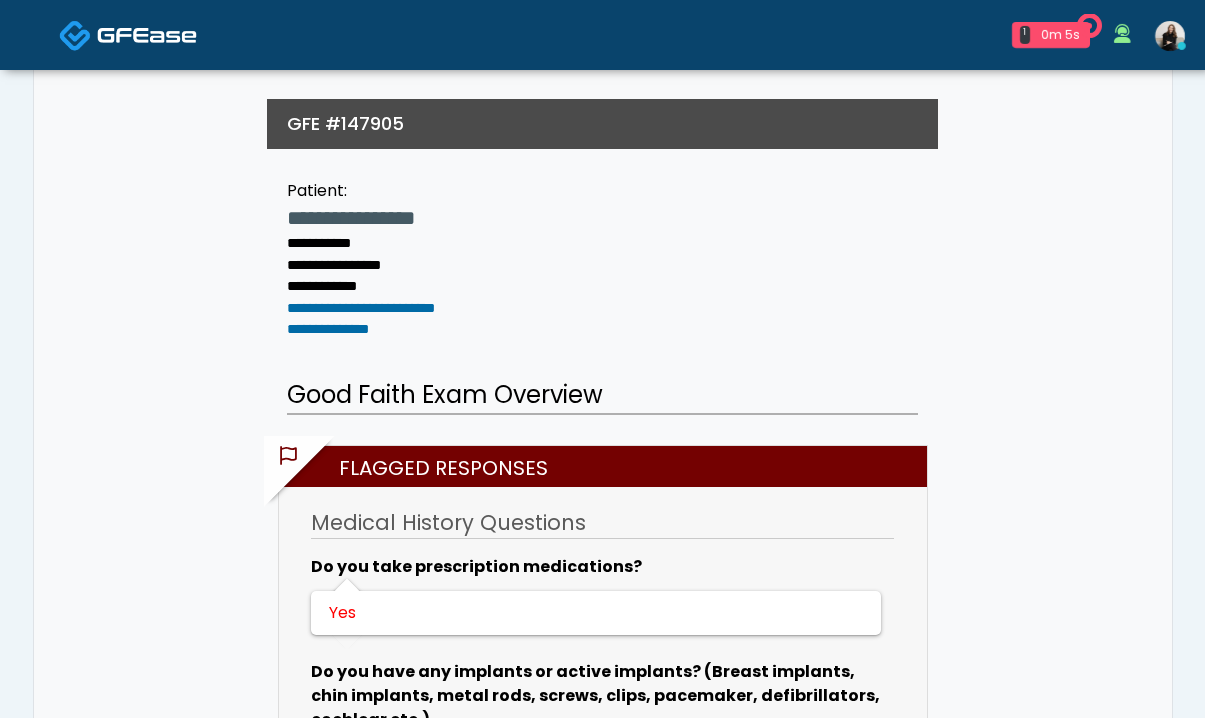scroll, scrollTop: 599, scrollLeft: 0, axis: vertical 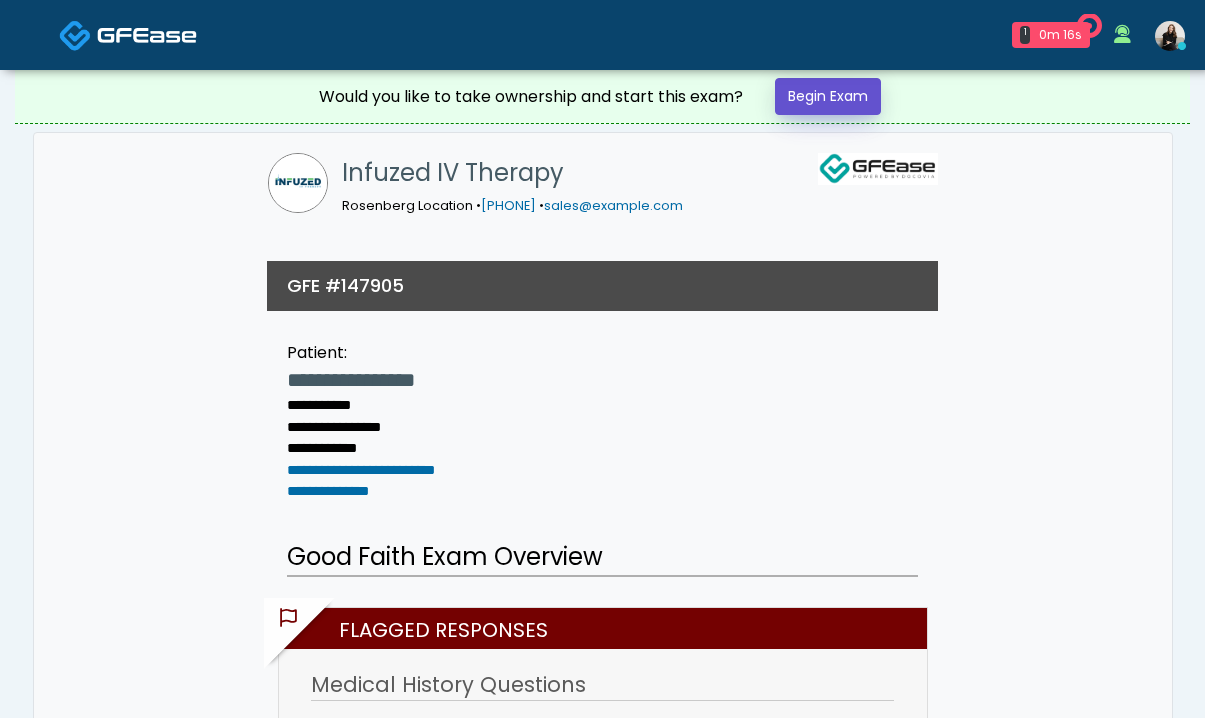 click on "Begin Exam" at bounding box center (828, 96) 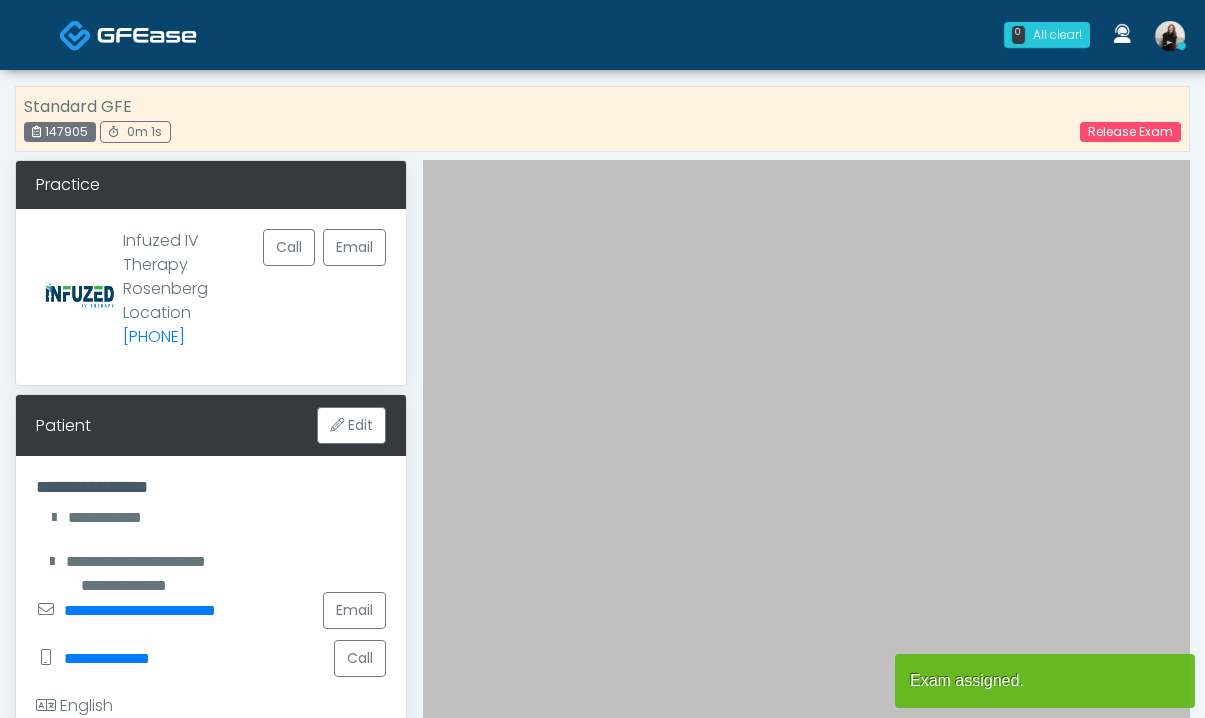 scroll, scrollTop: 0, scrollLeft: 0, axis: both 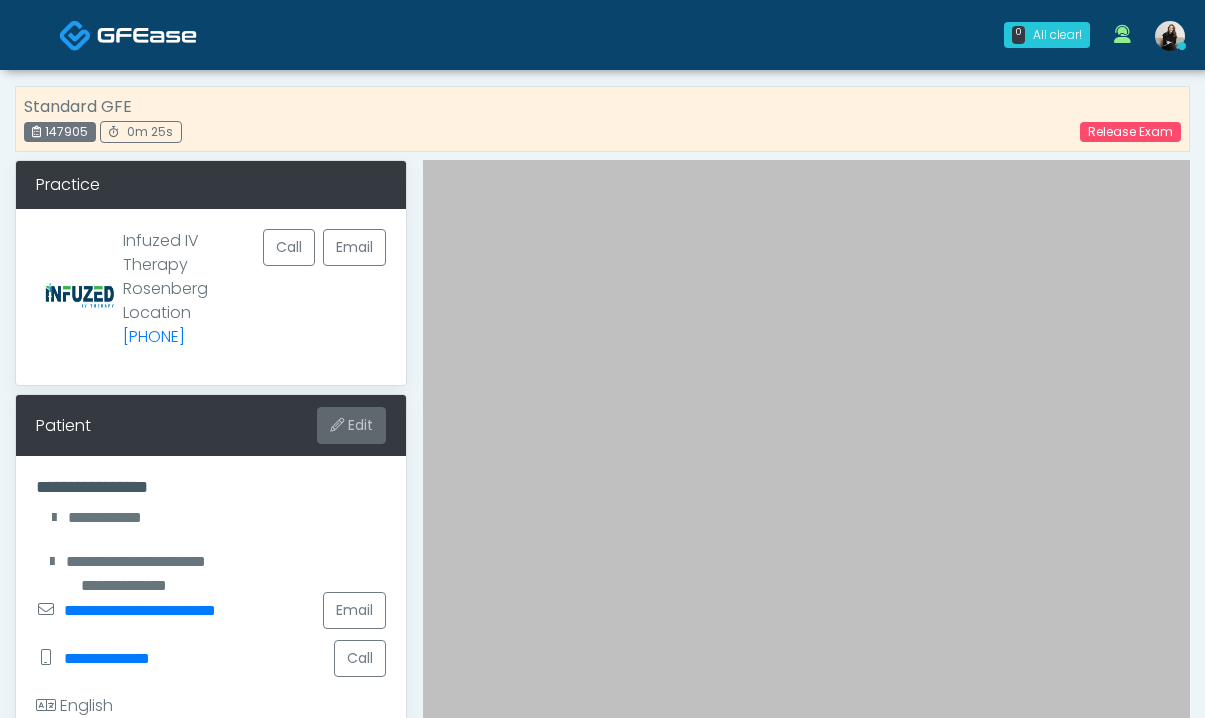 click on "Edit" at bounding box center (351, 425) 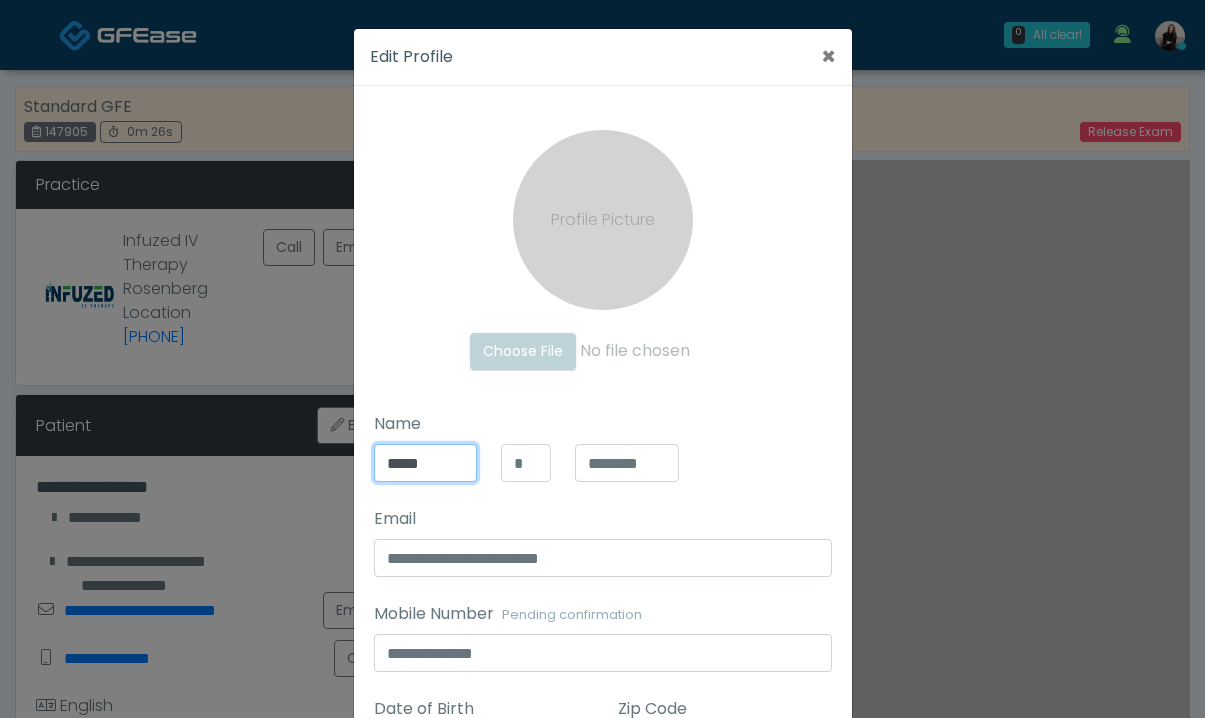drag, startPoint x: 438, startPoint y: 456, endPoint x: 314, endPoint y: 453, distance: 124.036285 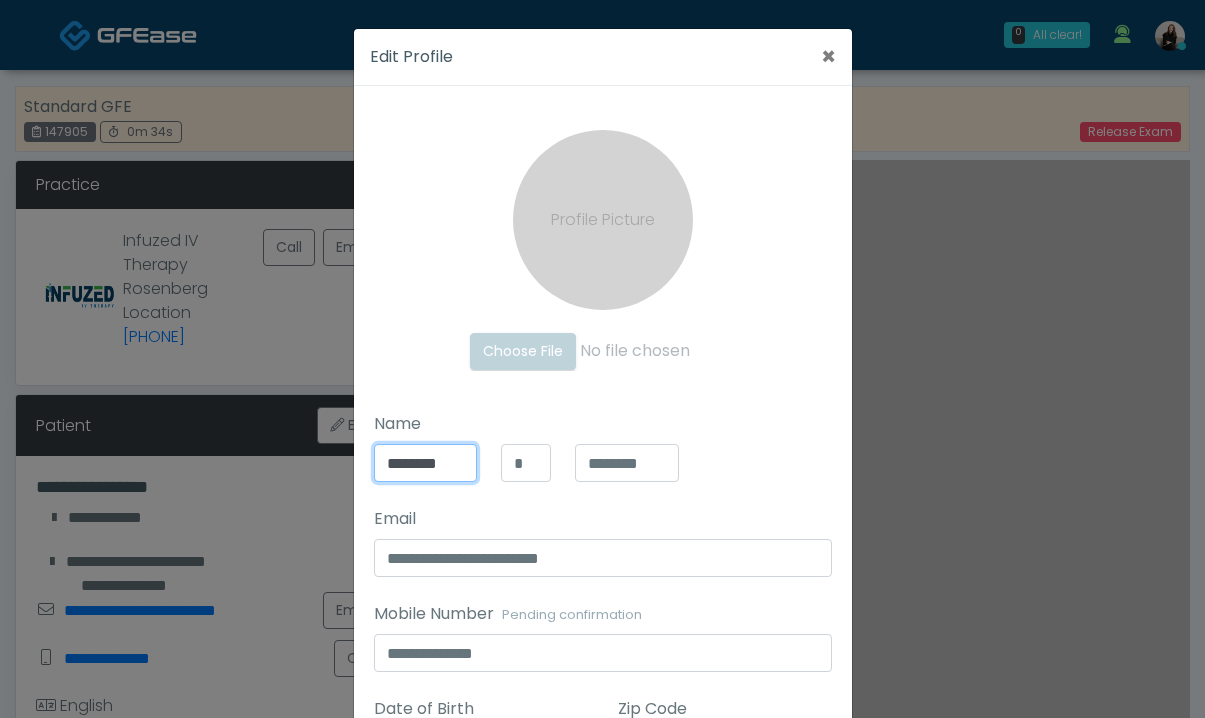 scroll, scrollTop: 0, scrollLeft: 0, axis: both 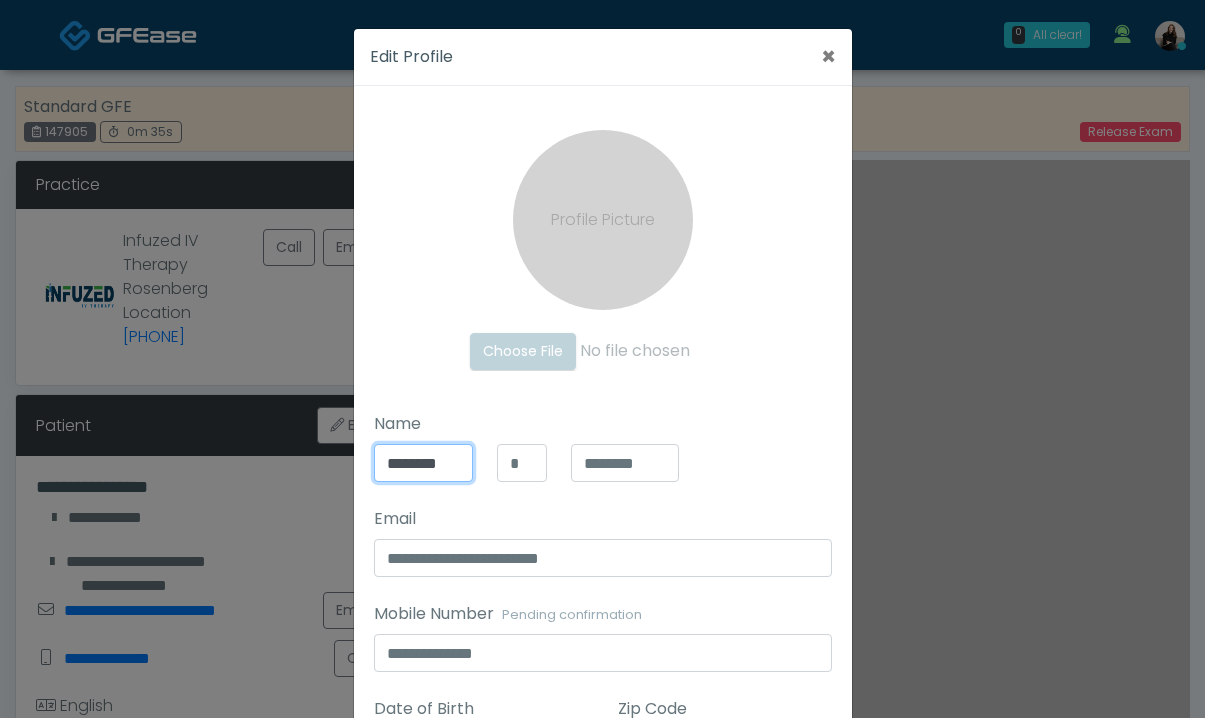 click on "********" at bounding box center (423, 463) 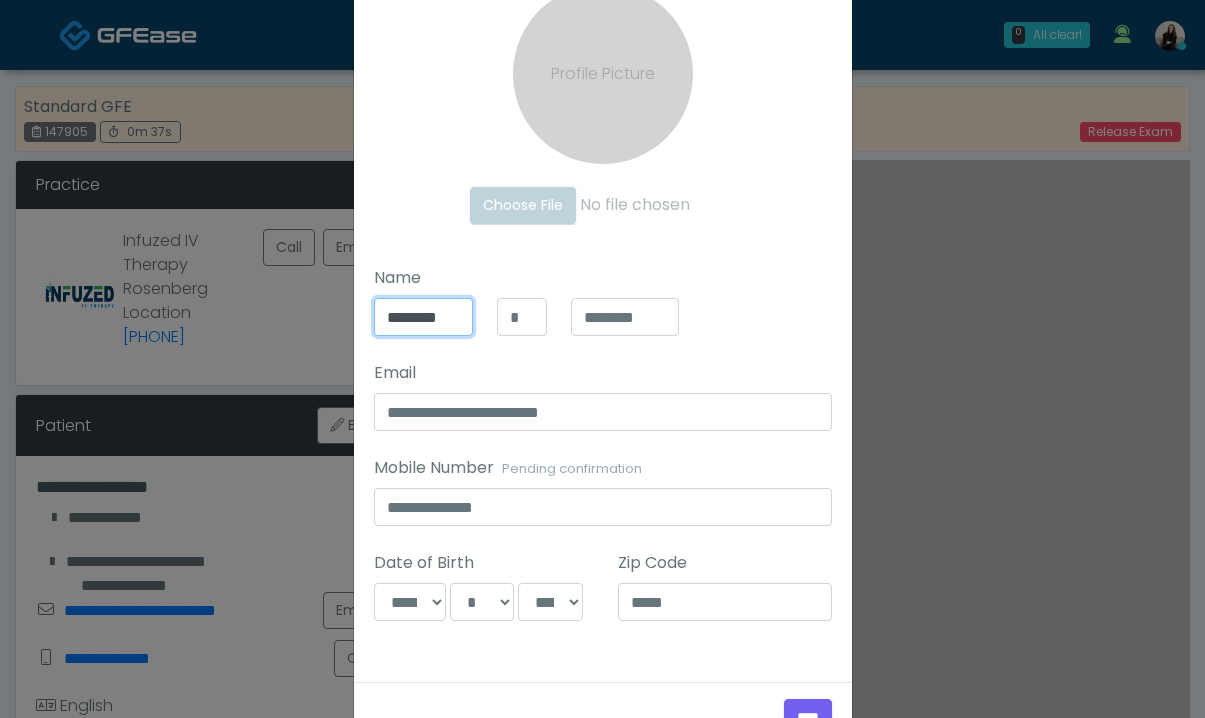 scroll, scrollTop: 213, scrollLeft: 0, axis: vertical 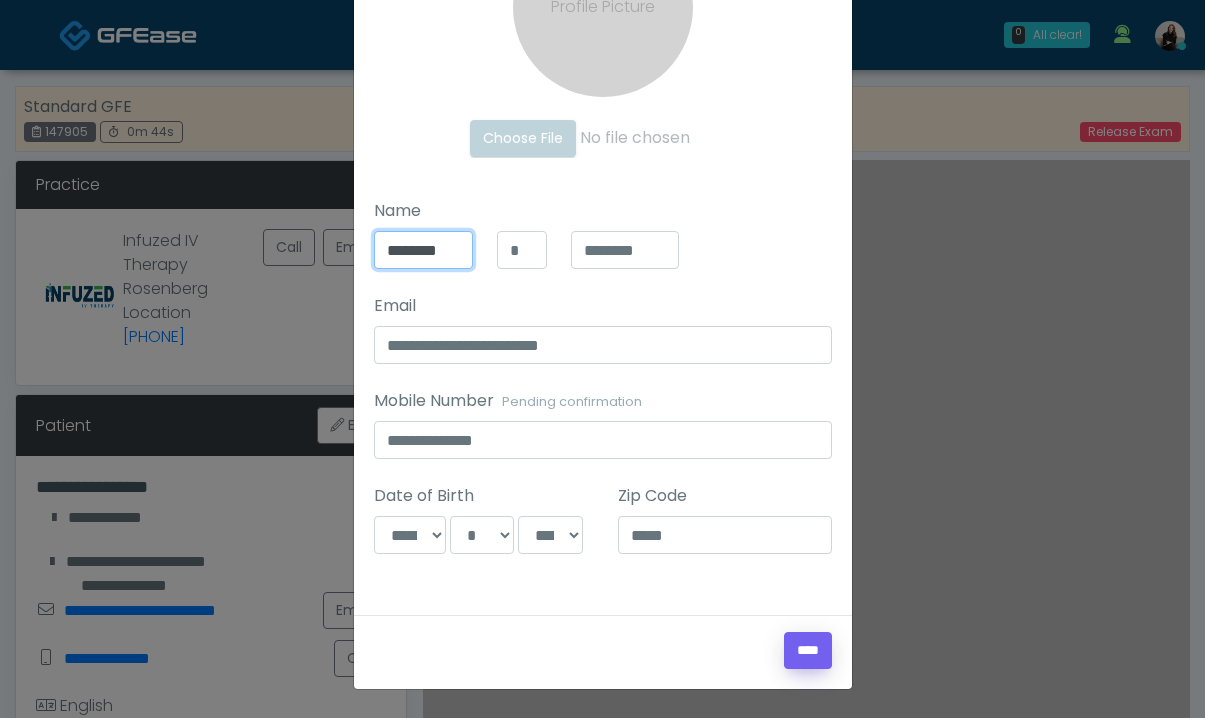 type on "********" 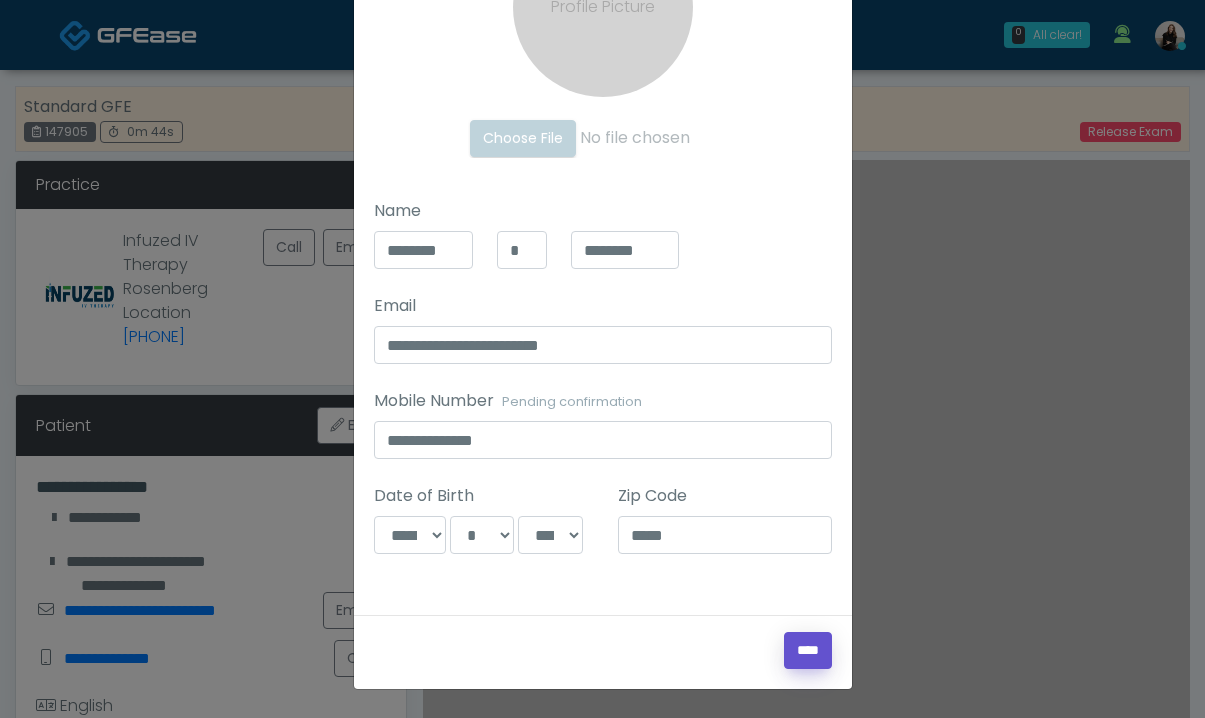 click on "****" at bounding box center [808, 650] 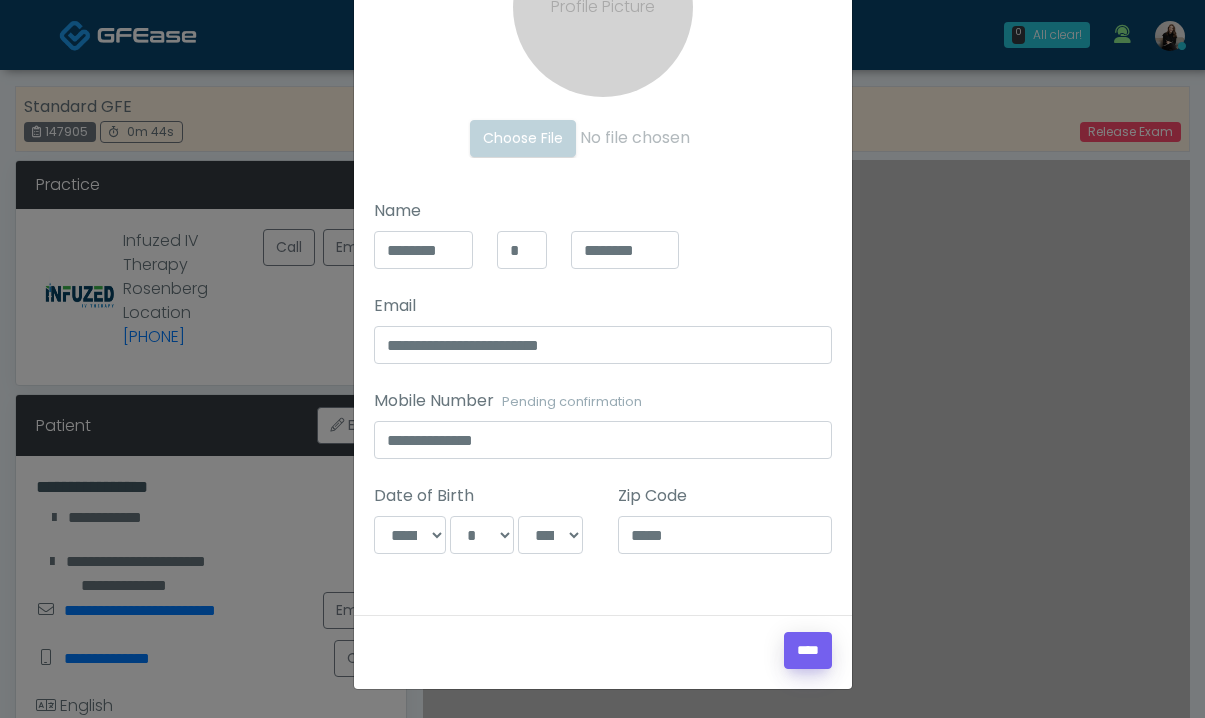 scroll, scrollTop: 0, scrollLeft: 0, axis: both 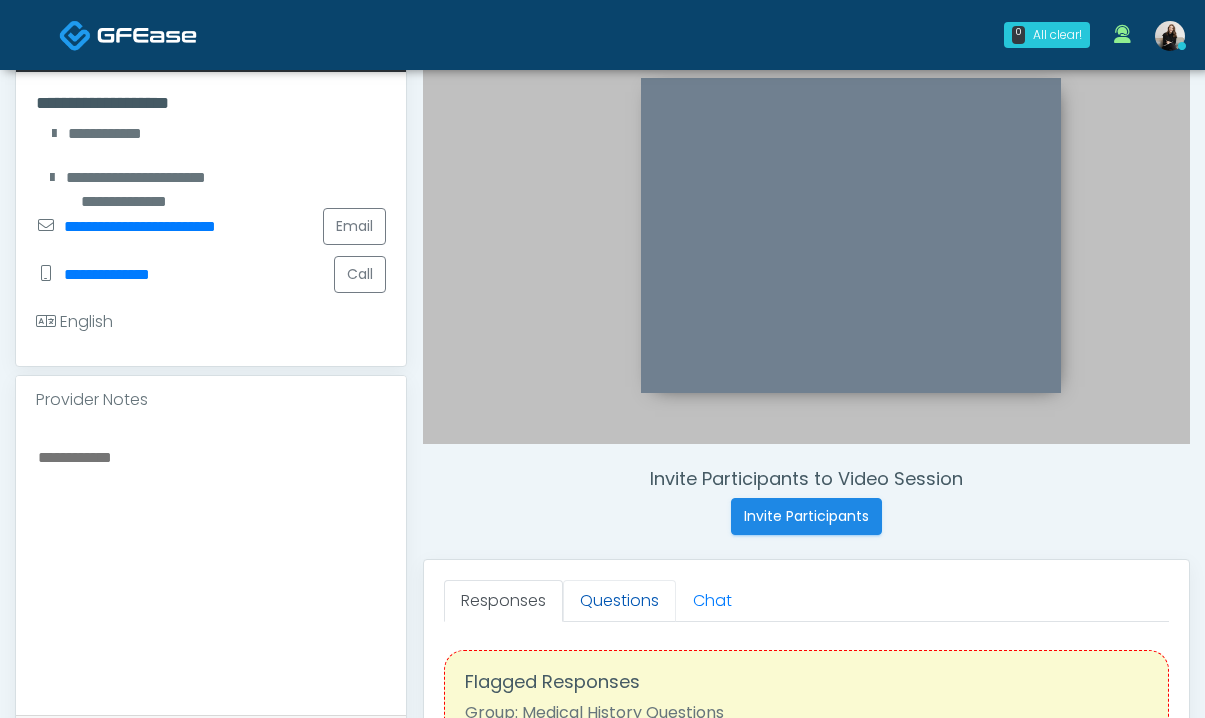 click on "Questions" at bounding box center (619, 601) 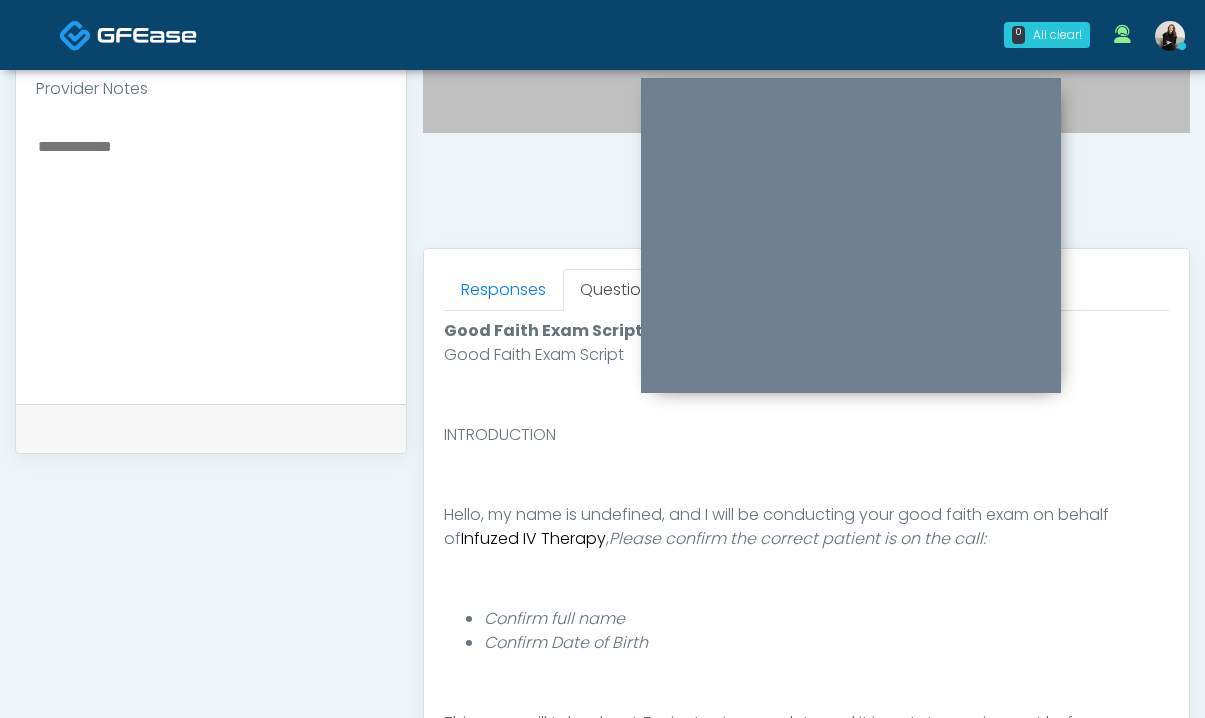 scroll, scrollTop: 998, scrollLeft: 0, axis: vertical 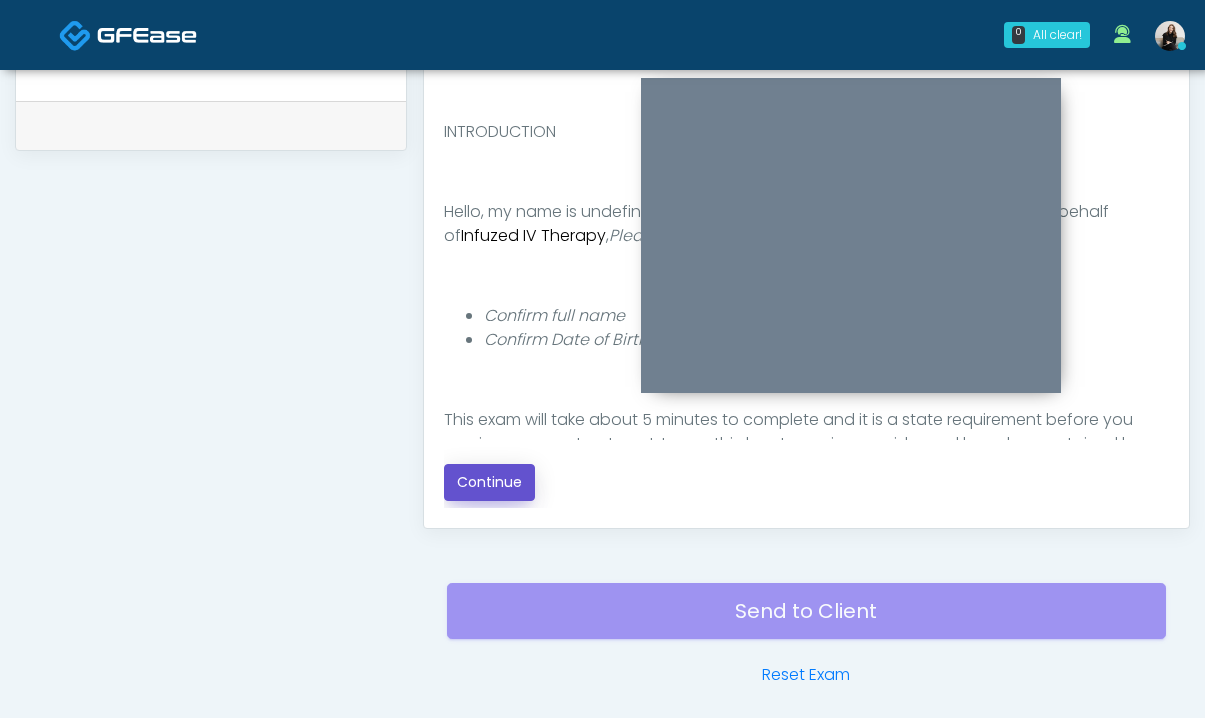 click on "Continue" at bounding box center [489, 482] 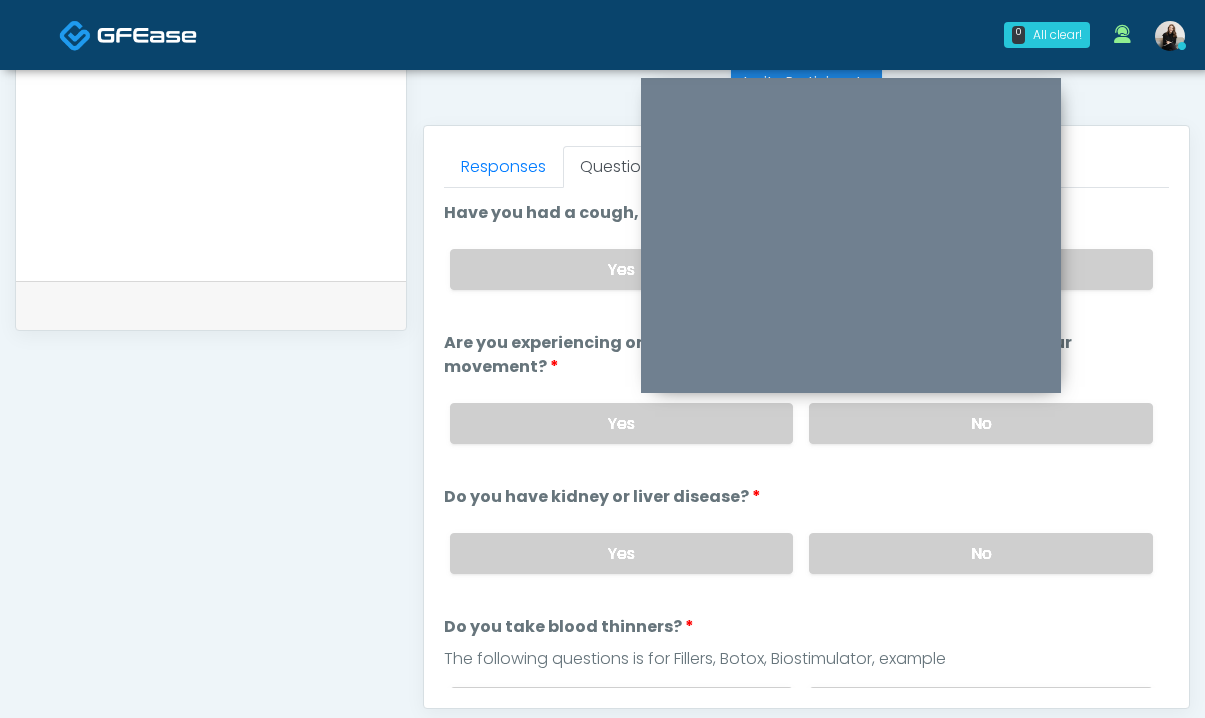scroll, scrollTop: 603, scrollLeft: 0, axis: vertical 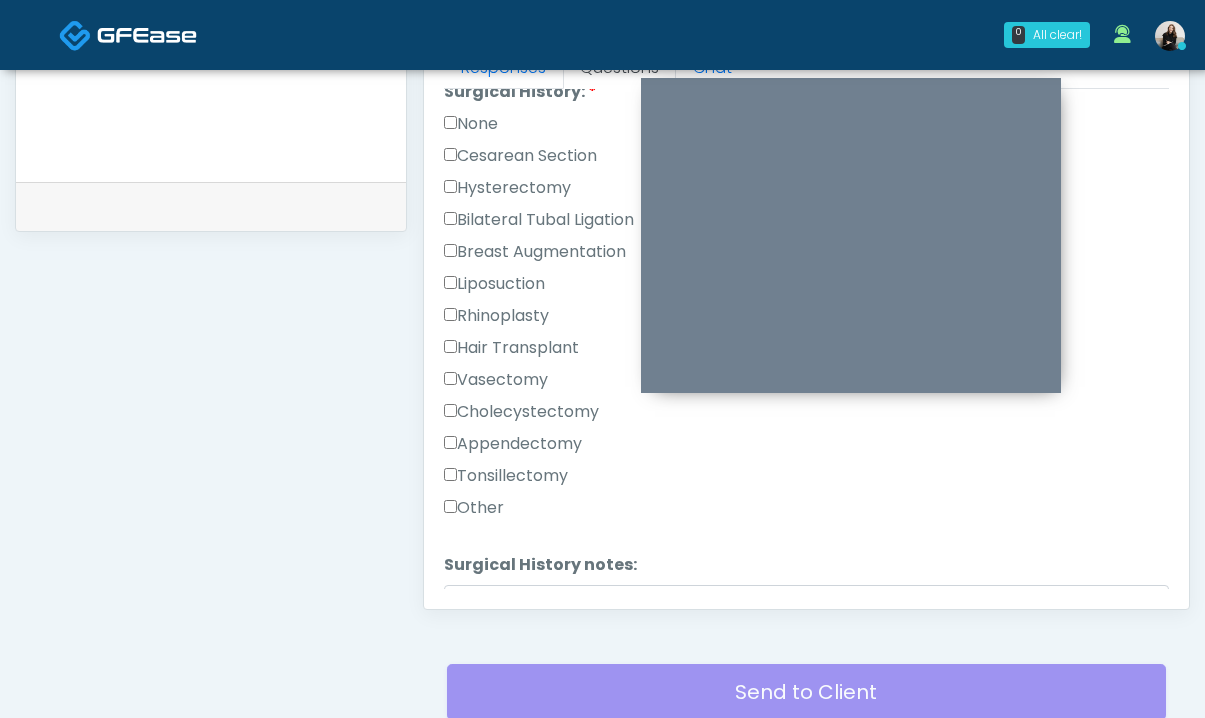 click on "Other" at bounding box center [474, 508] 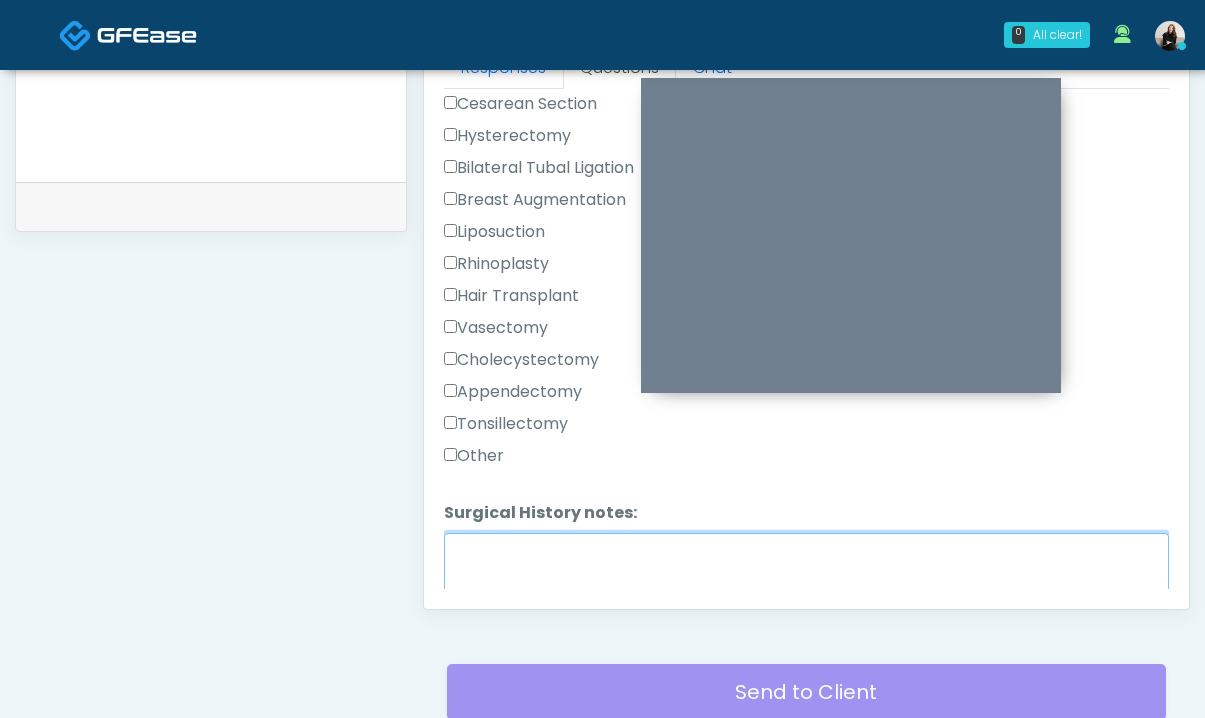 click on "Surgical History notes:" at bounding box center [806, 576] 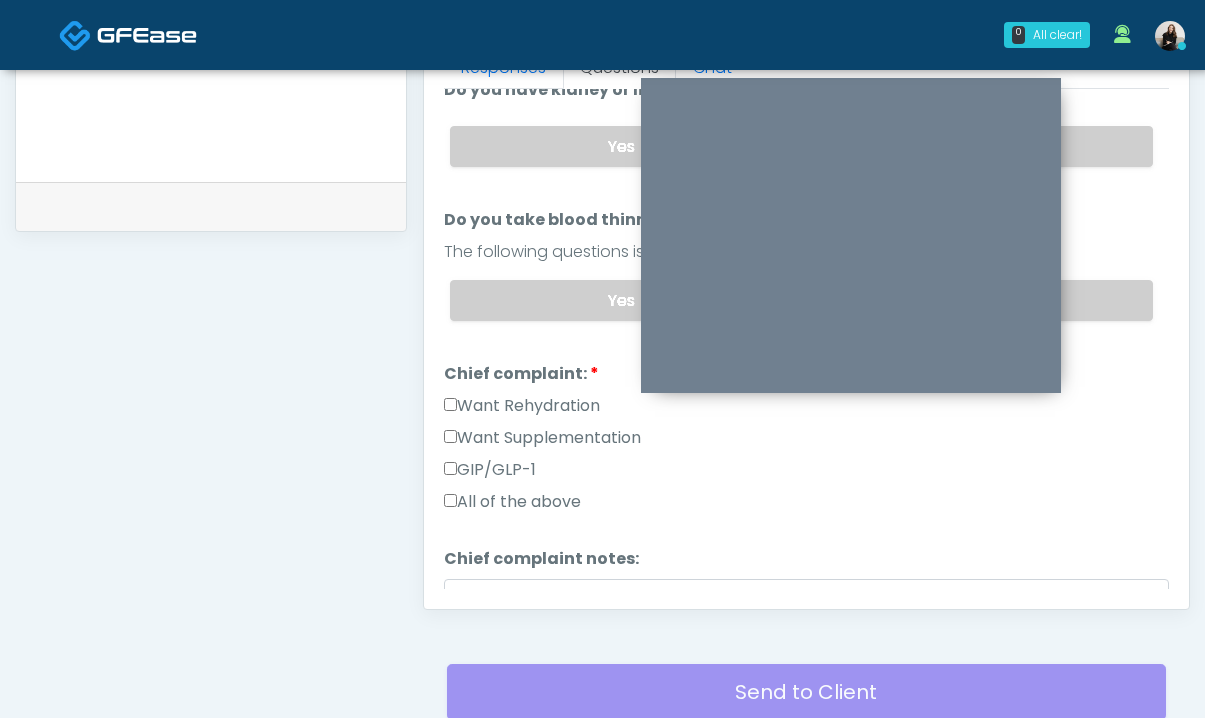 scroll, scrollTop: 279, scrollLeft: 0, axis: vertical 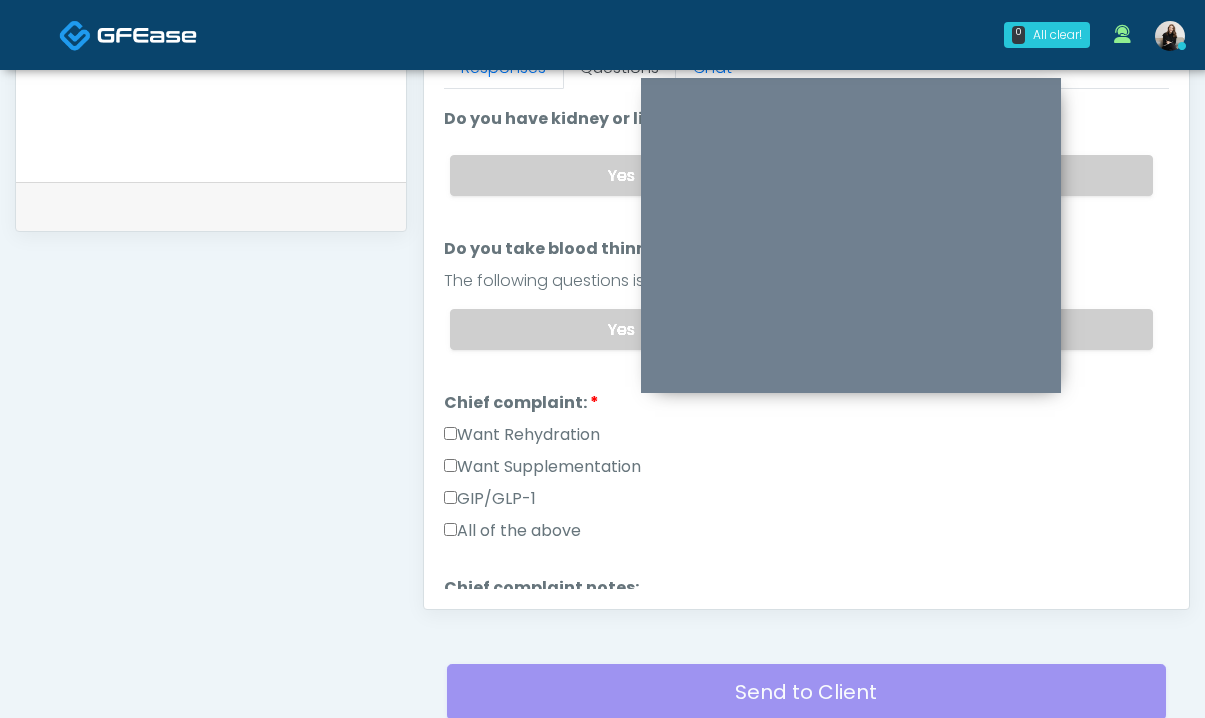 type on "**********" 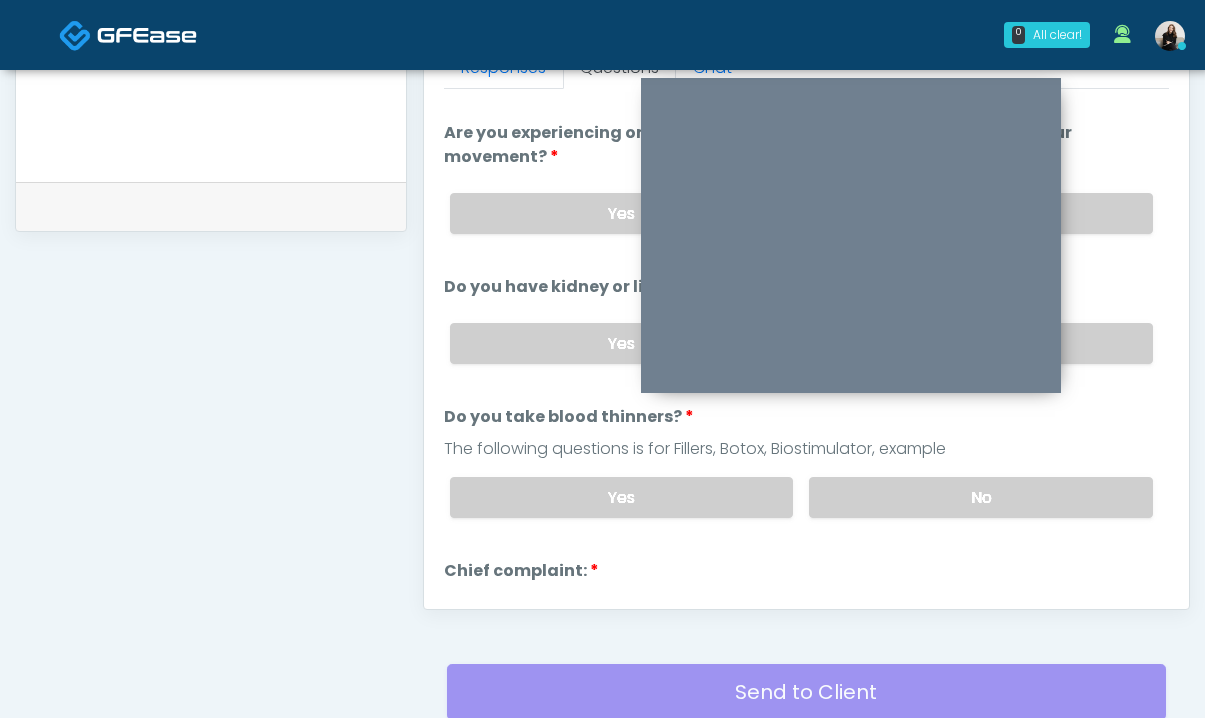 scroll, scrollTop: 0, scrollLeft: 0, axis: both 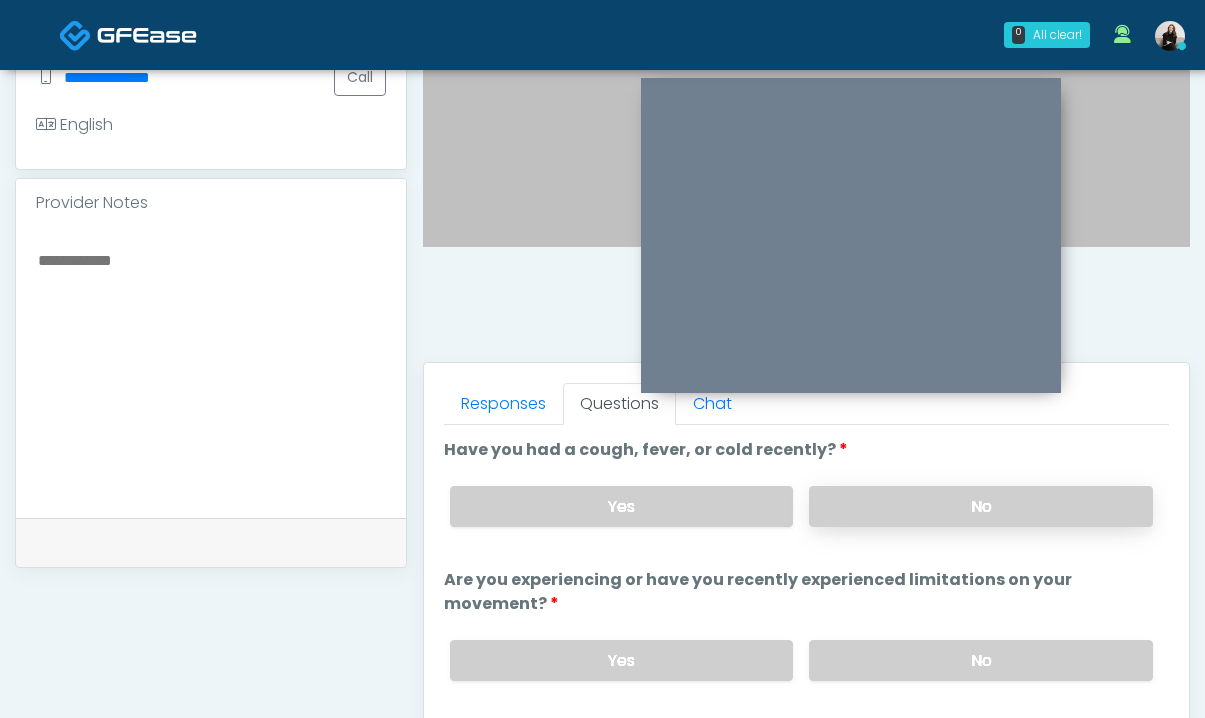 click on "No" at bounding box center [981, 506] 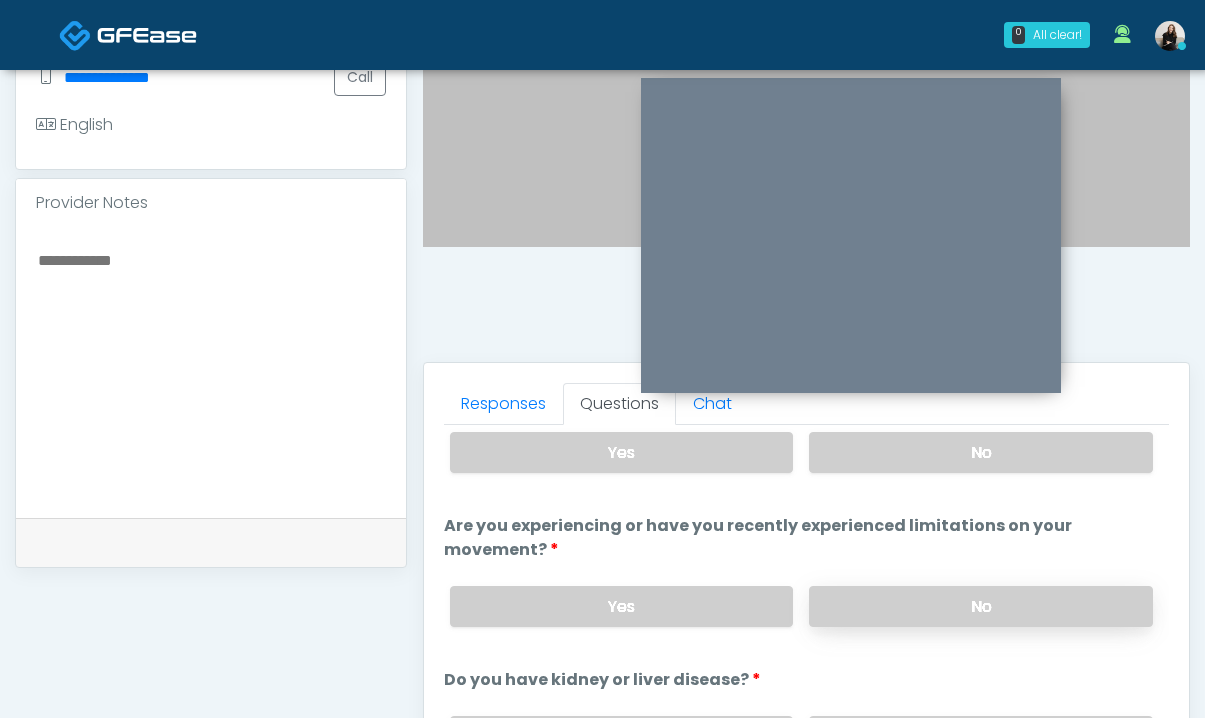 click on "No" at bounding box center [981, 606] 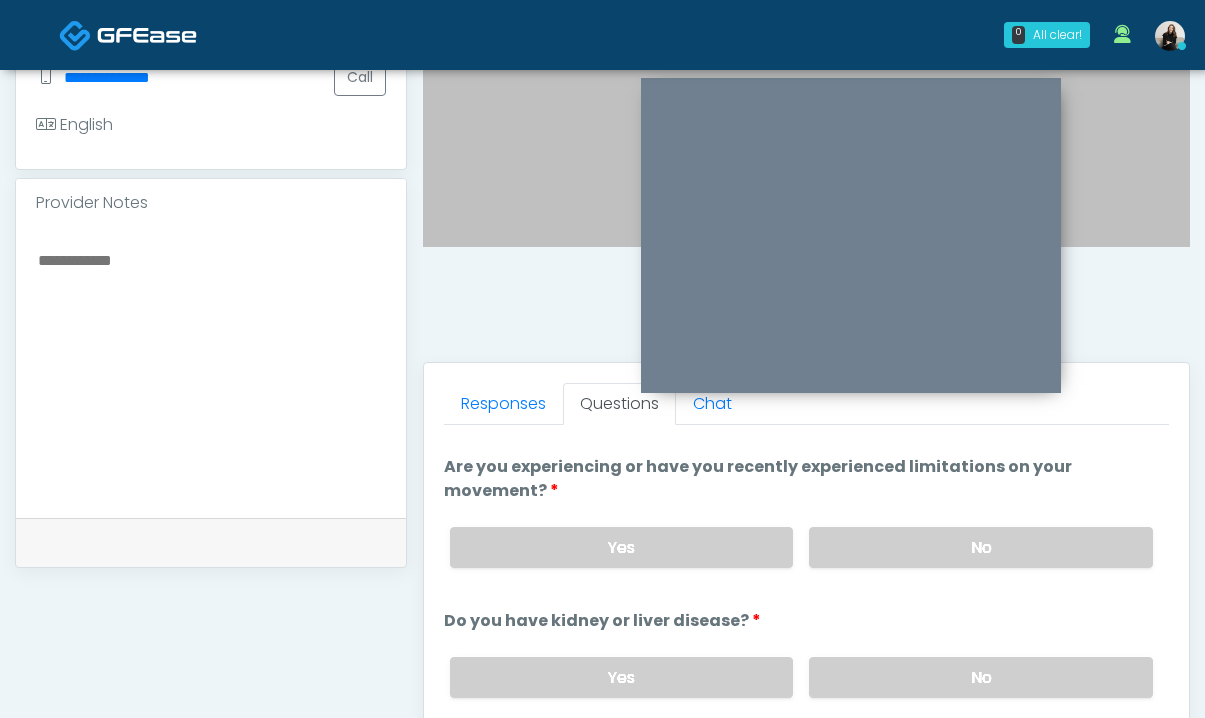 click on "Yes
No" at bounding box center (801, 677) 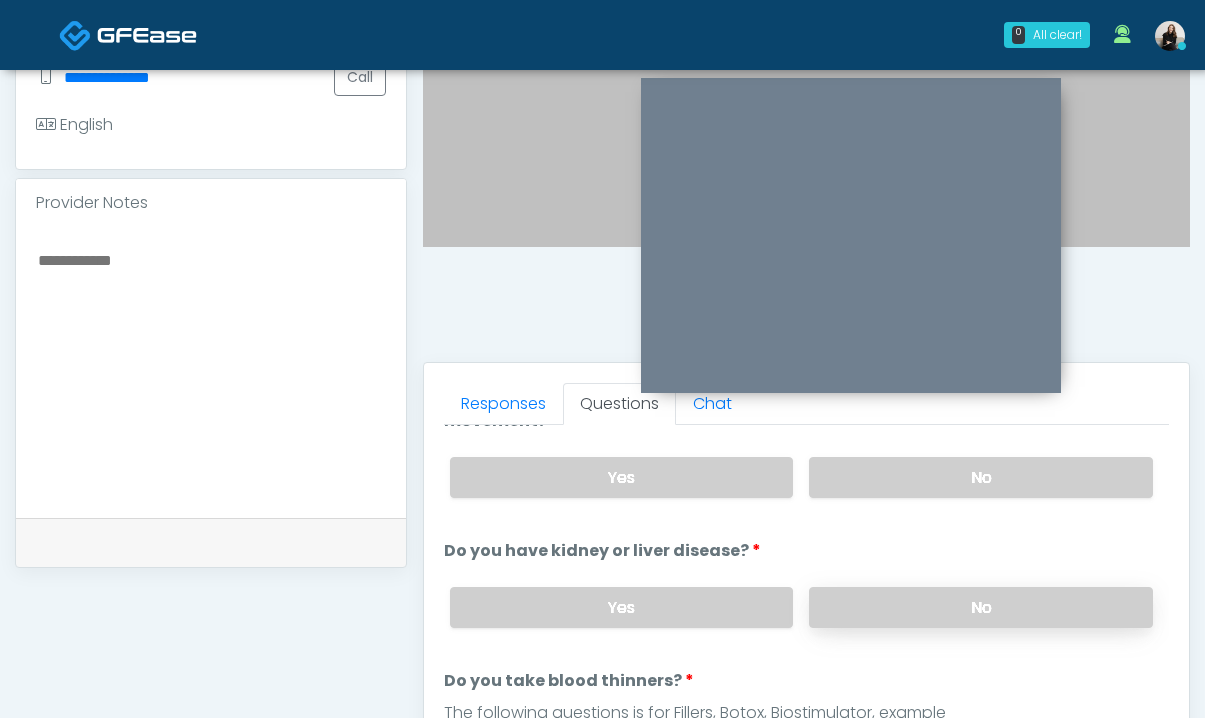 click on "No" at bounding box center [981, 607] 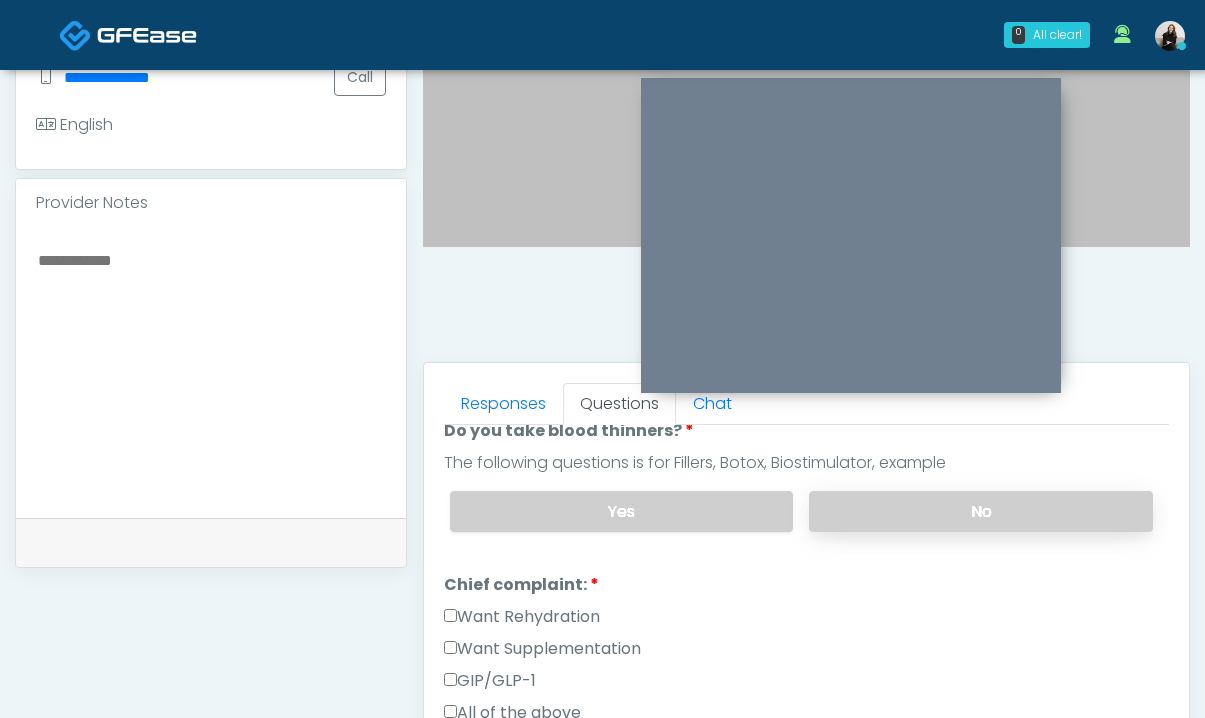 click on "No" at bounding box center [981, 511] 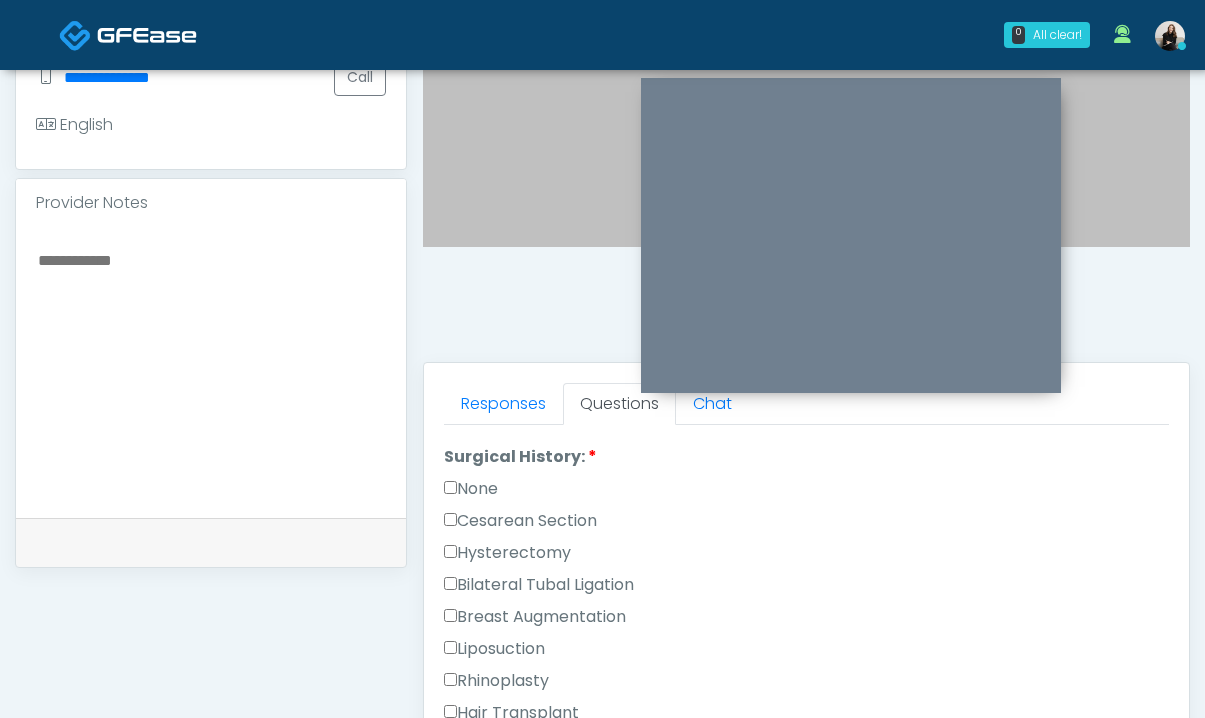 scroll, scrollTop: 1071, scrollLeft: 0, axis: vertical 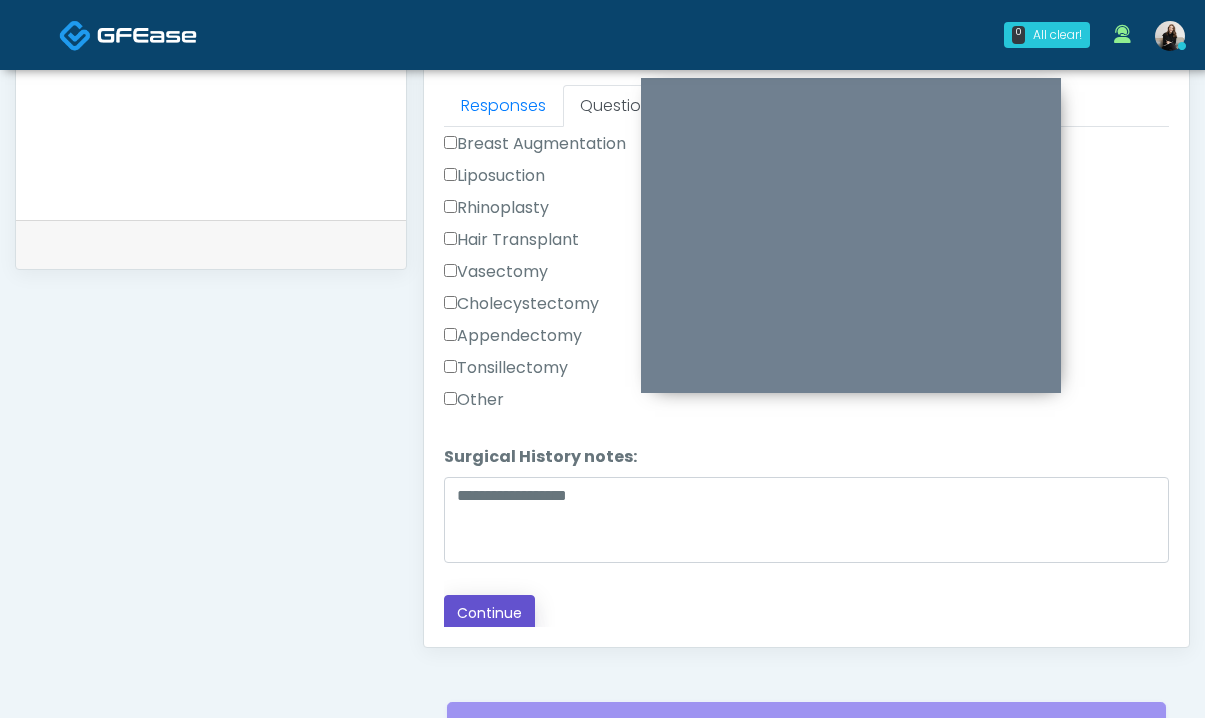 click on "Continue" at bounding box center (489, 613) 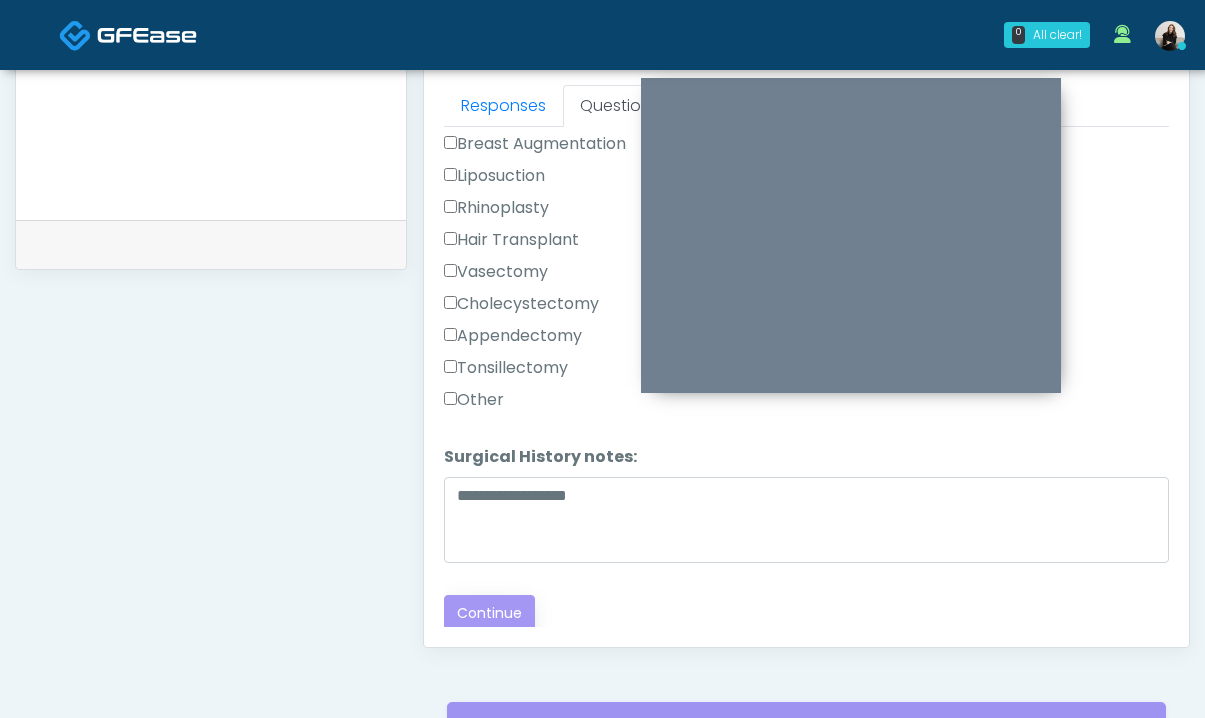 scroll, scrollTop: 0, scrollLeft: 0, axis: both 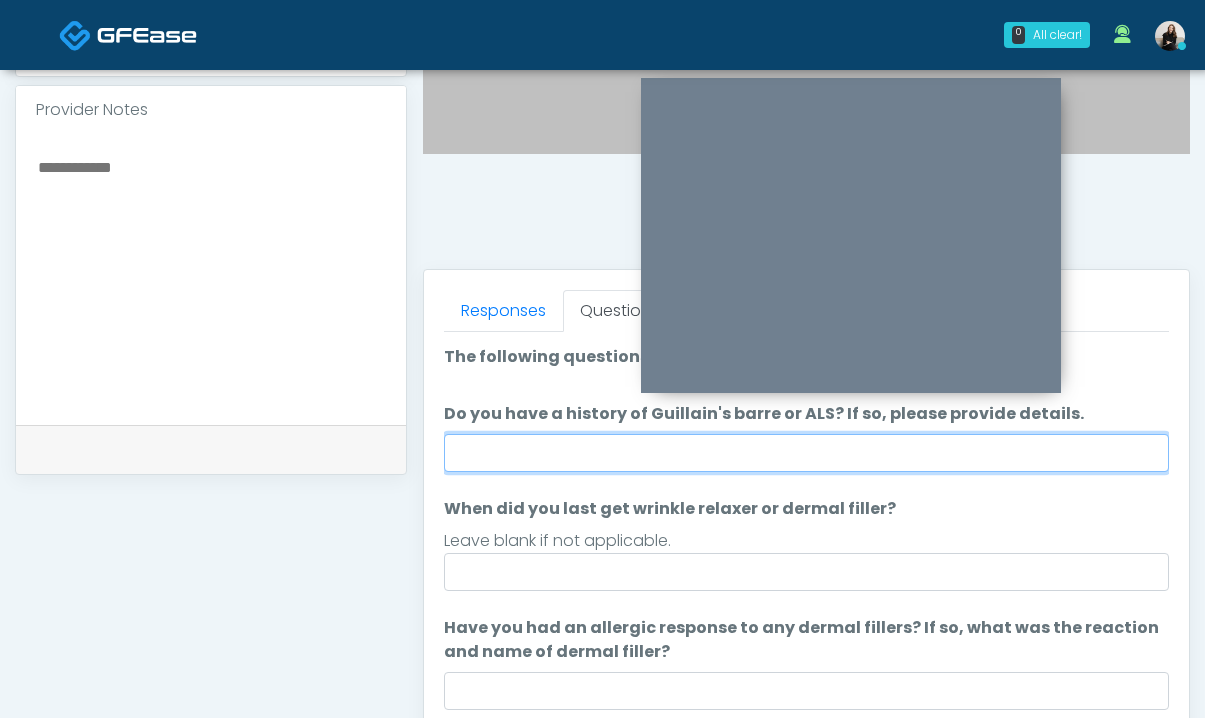 click on "Do you have a history of Guillain's barre or ALS? If so, please provide details." at bounding box center [806, 453] 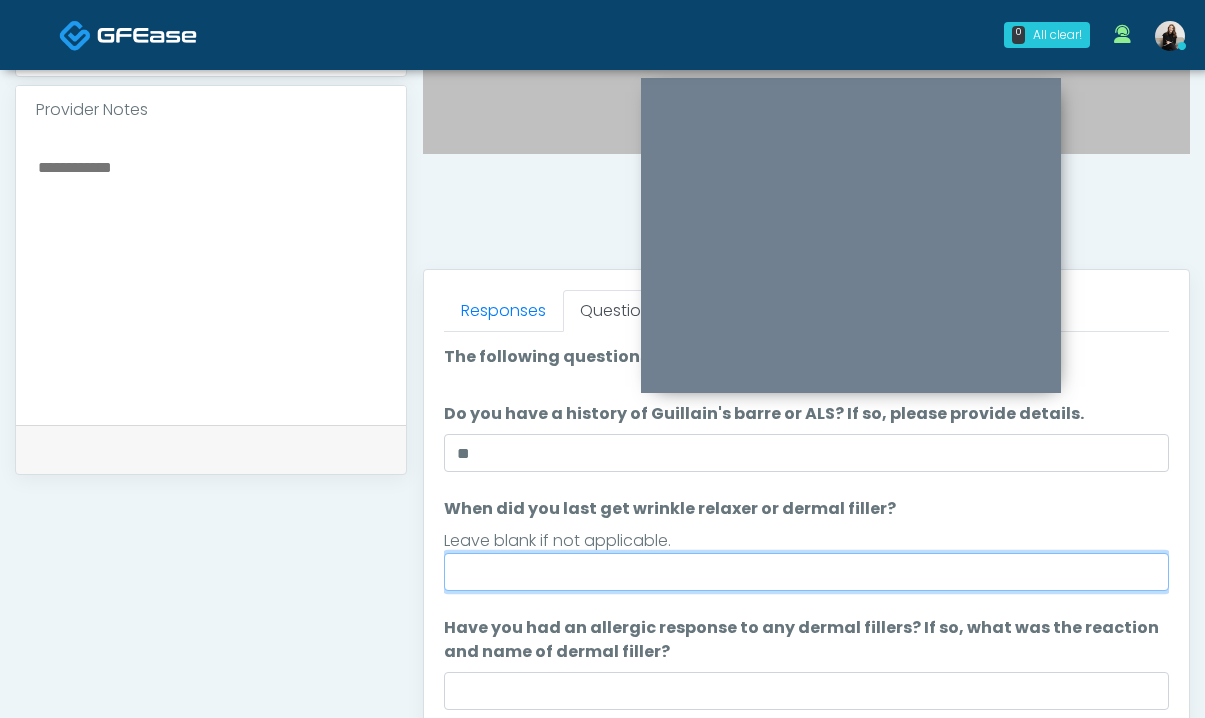 click on "When did you last get wrinkle relaxer or dermal filler?" at bounding box center [806, 572] 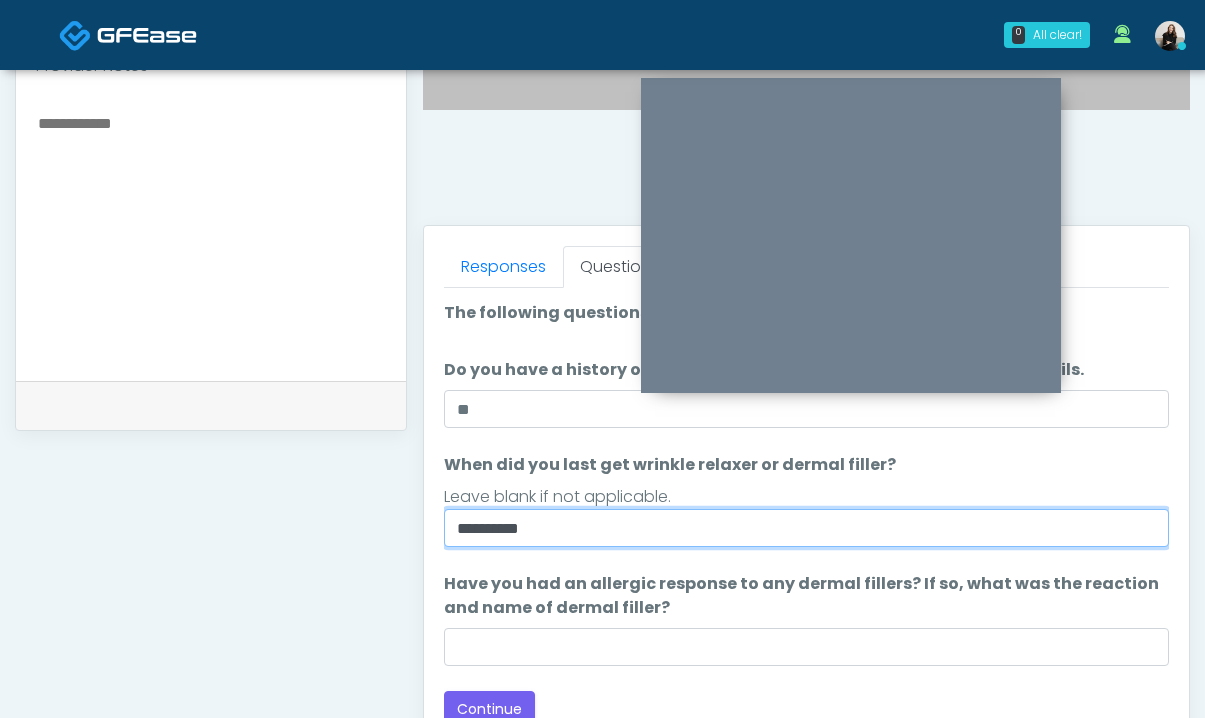 scroll, scrollTop: 785, scrollLeft: 0, axis: vertical 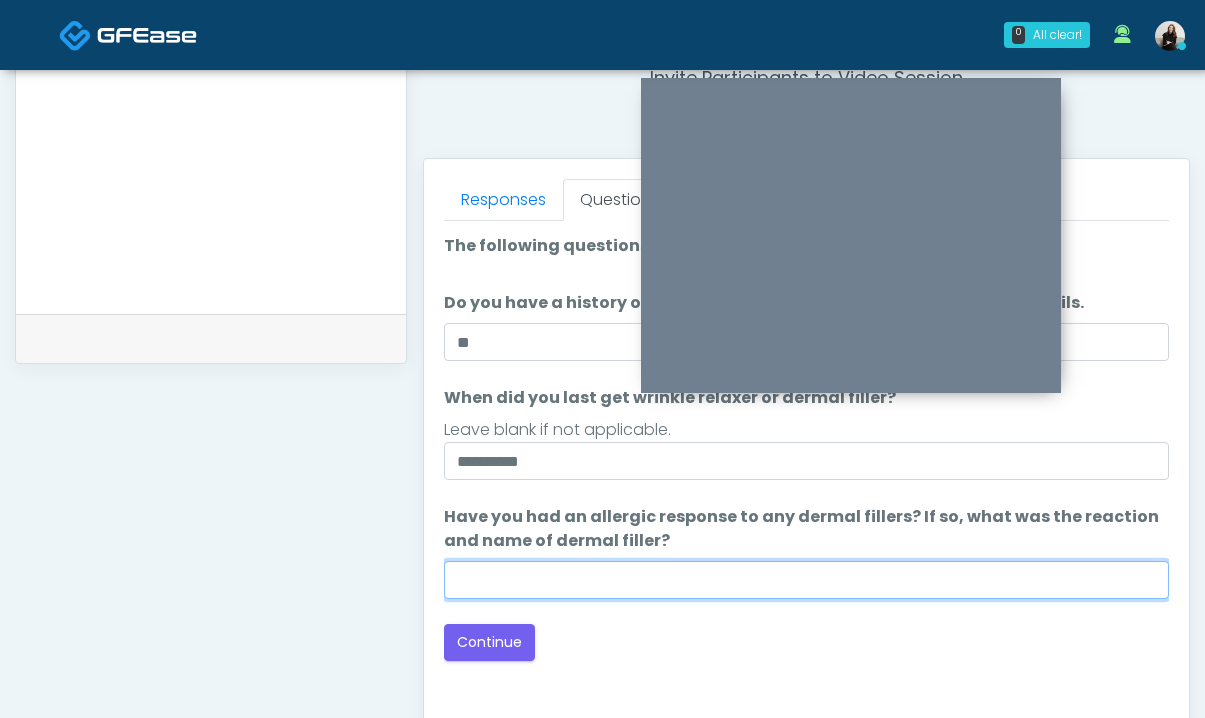 click on "Have you had an allergic response to any dermal fillers? If so, what was the reaction and name of dermal filler?" at bounding box center [806, 580] 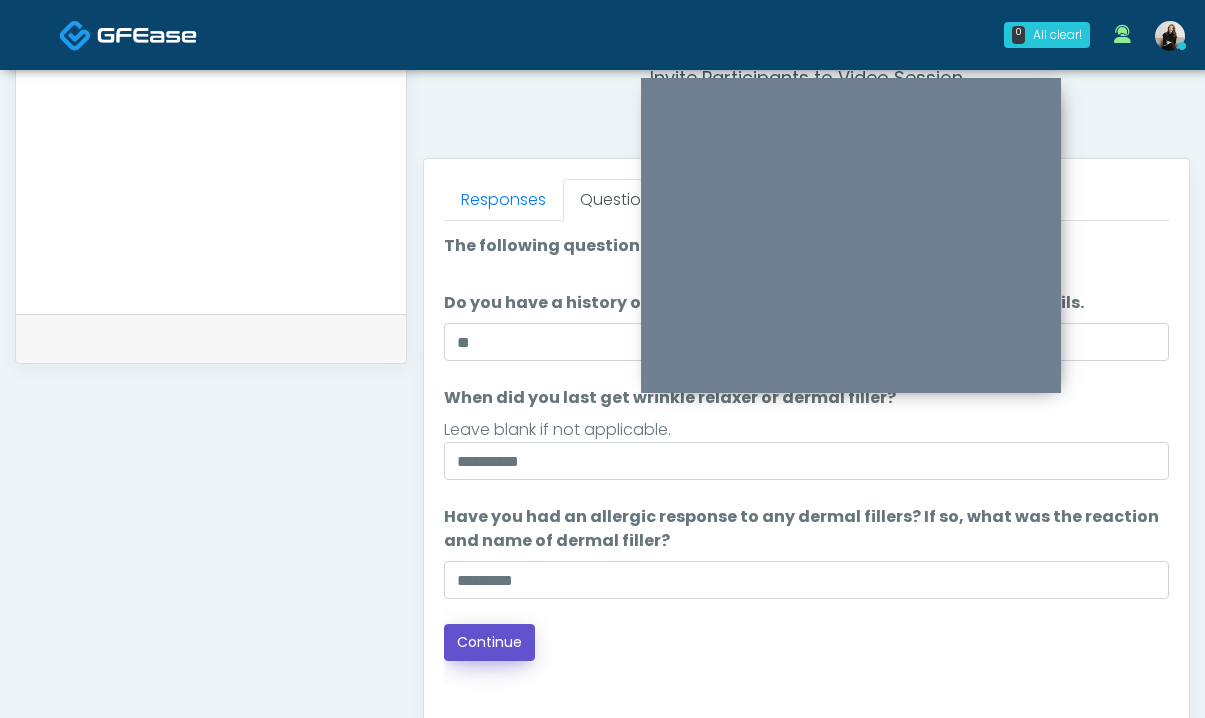 click on "Continue" at bounding box center [489, 642] 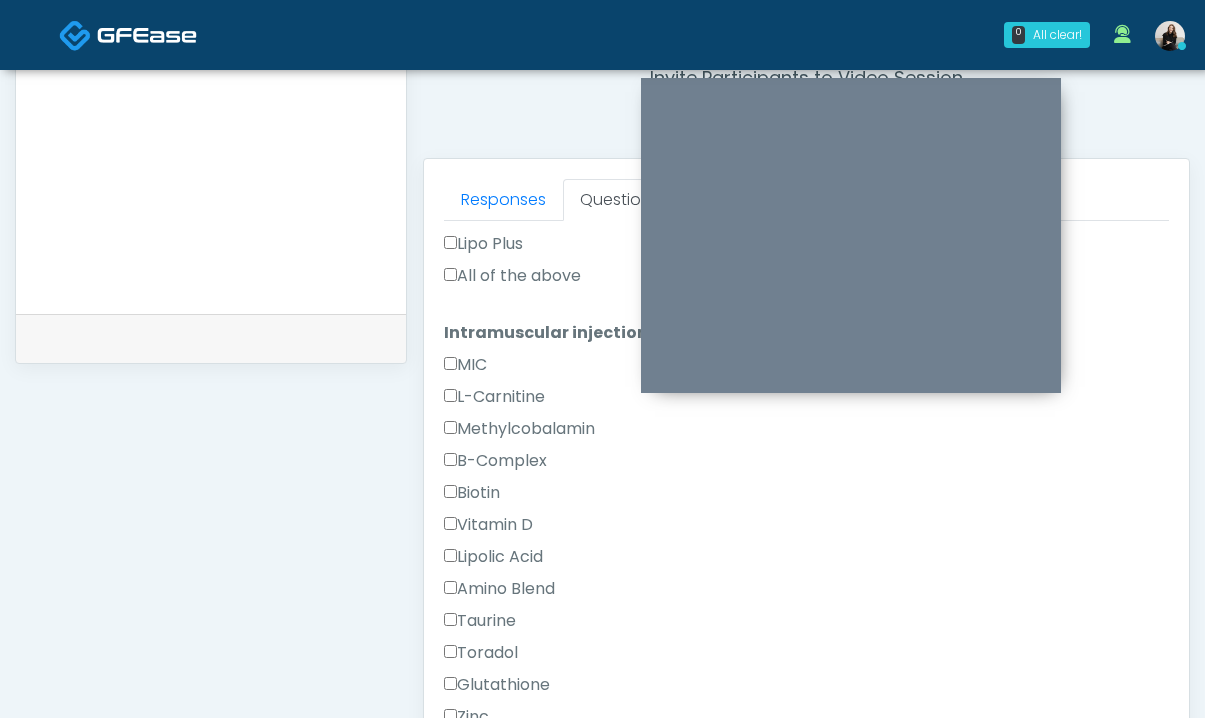 scroll, scrollTop: 1270, scrollLeft: 0, axis: vertical 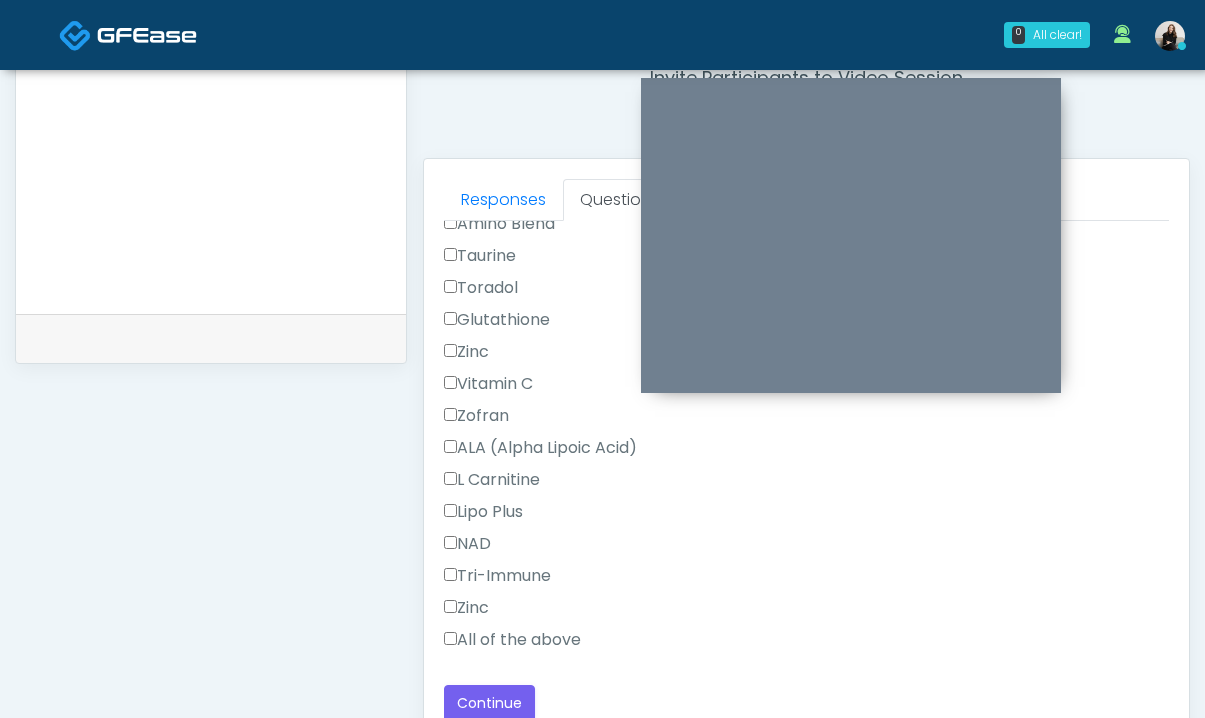 click on "All of the above" at bounding box center (512, 640) 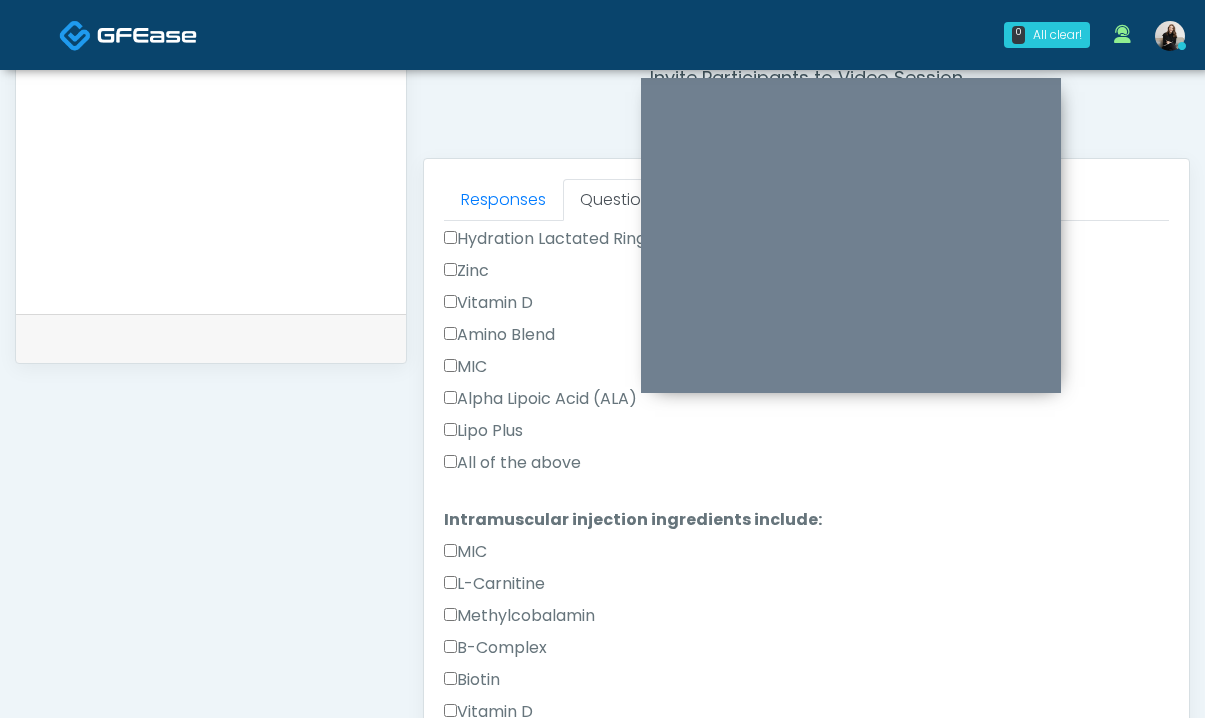 click on "All of the above" at bounding box center [512, 463] 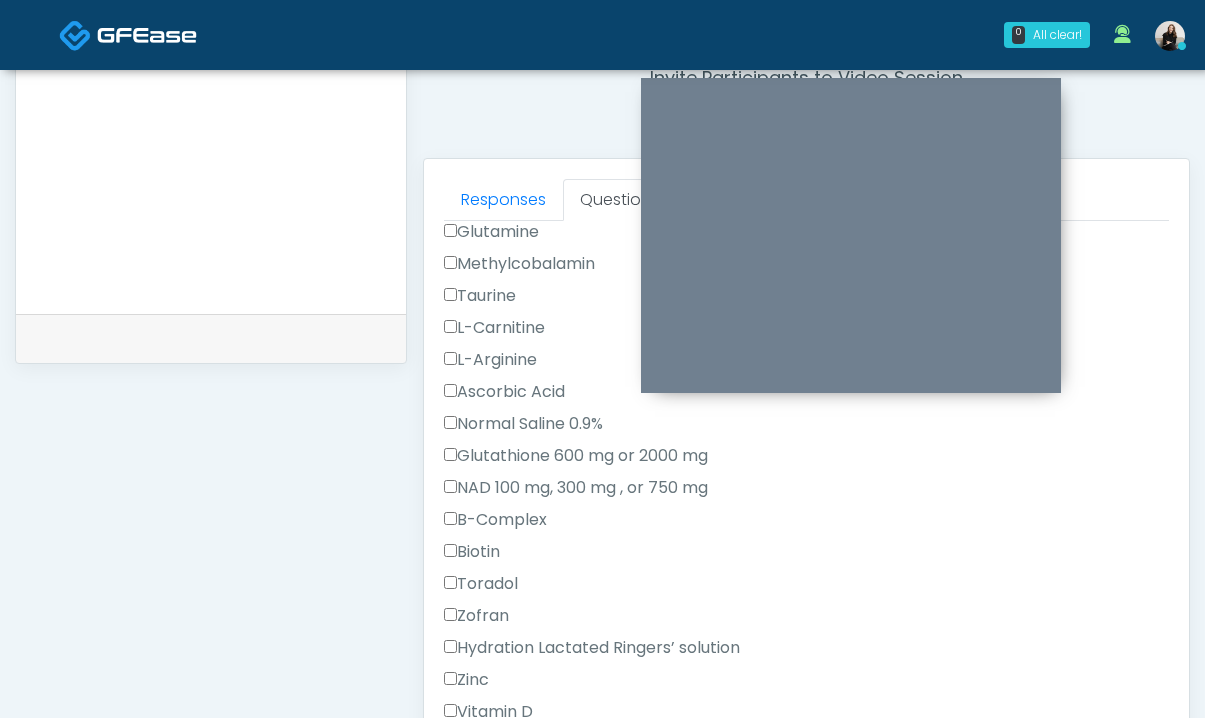 scroll, scrollTop: 0, scrollLeft: 0, axis: both 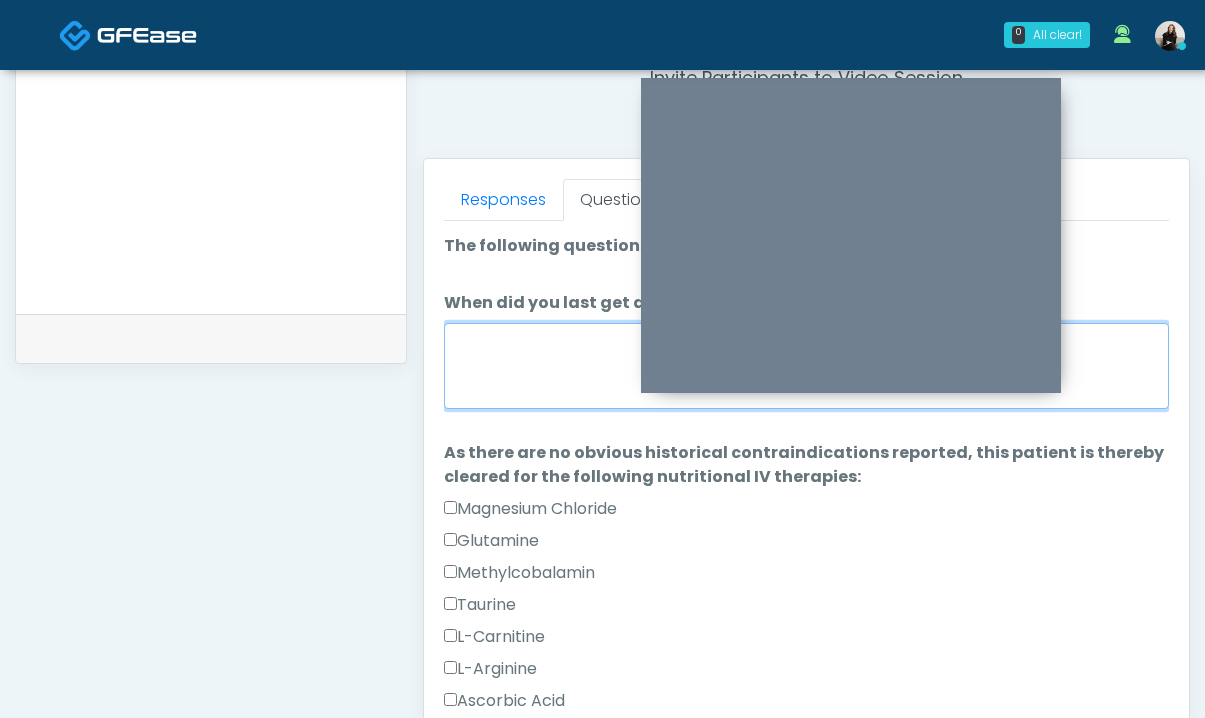click on "When did you last get an IV or IM?" at bounding box center [806, 366] 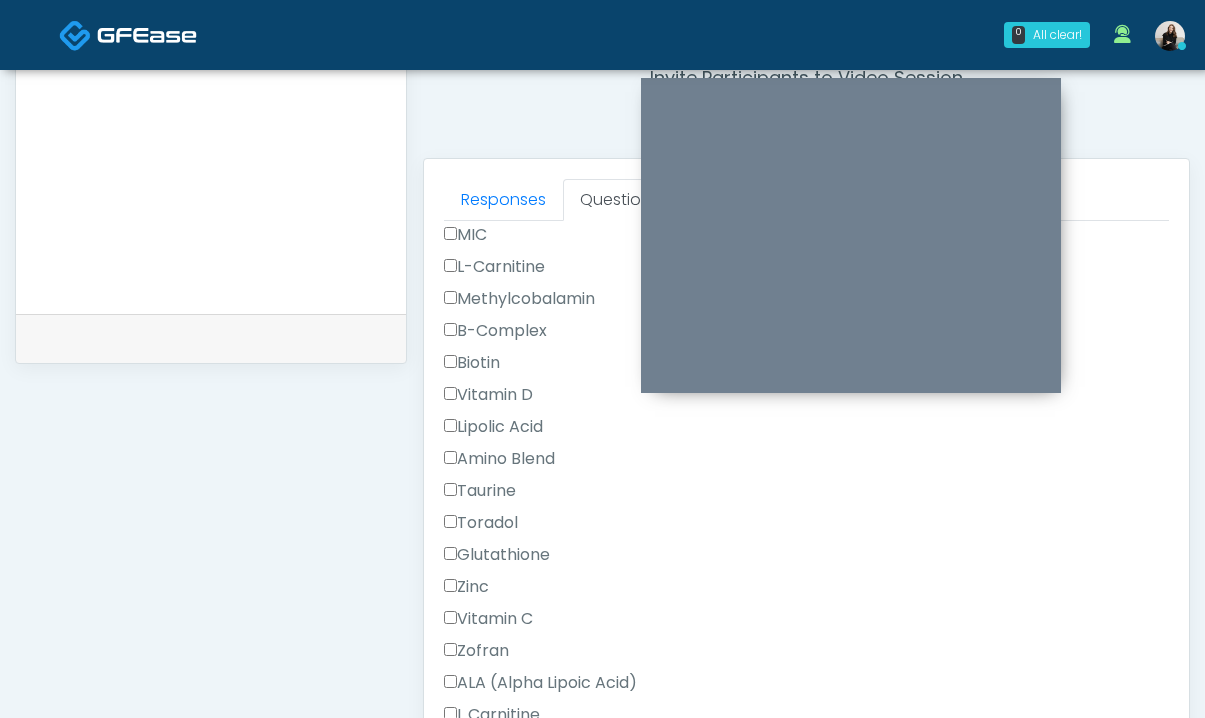 scroll, scrollTop: 1270, scrollLeft: 0, axis: vertical 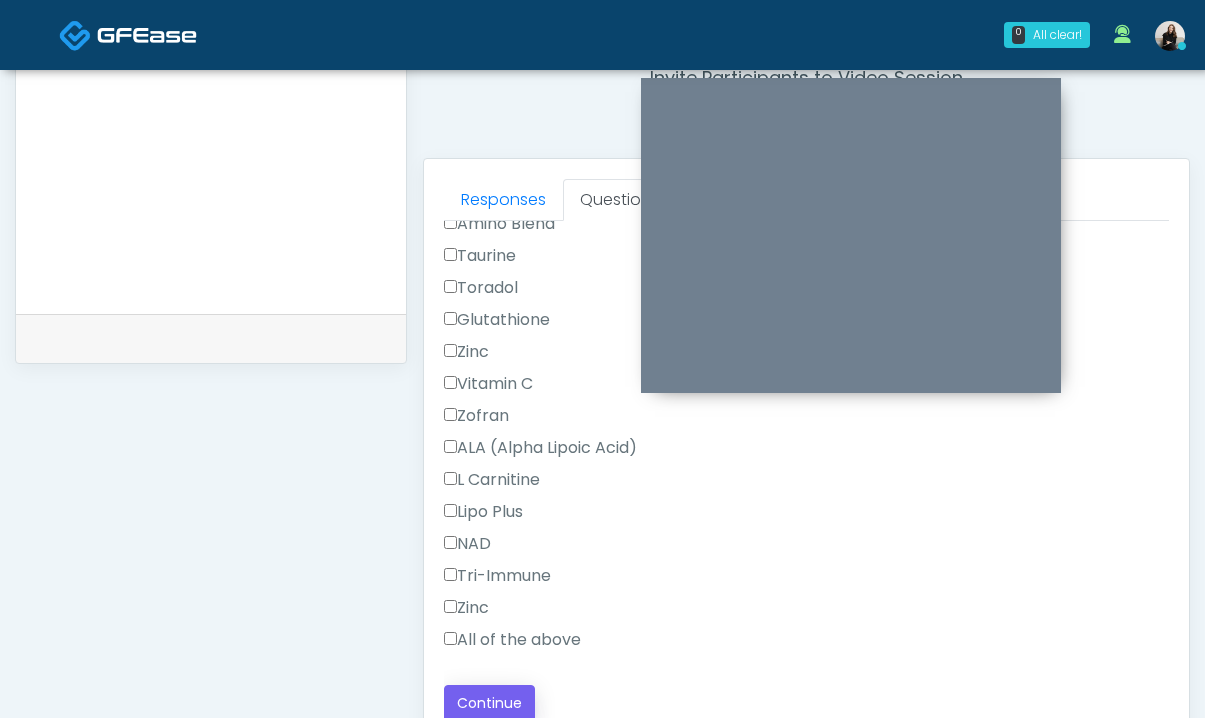 type on "**********" 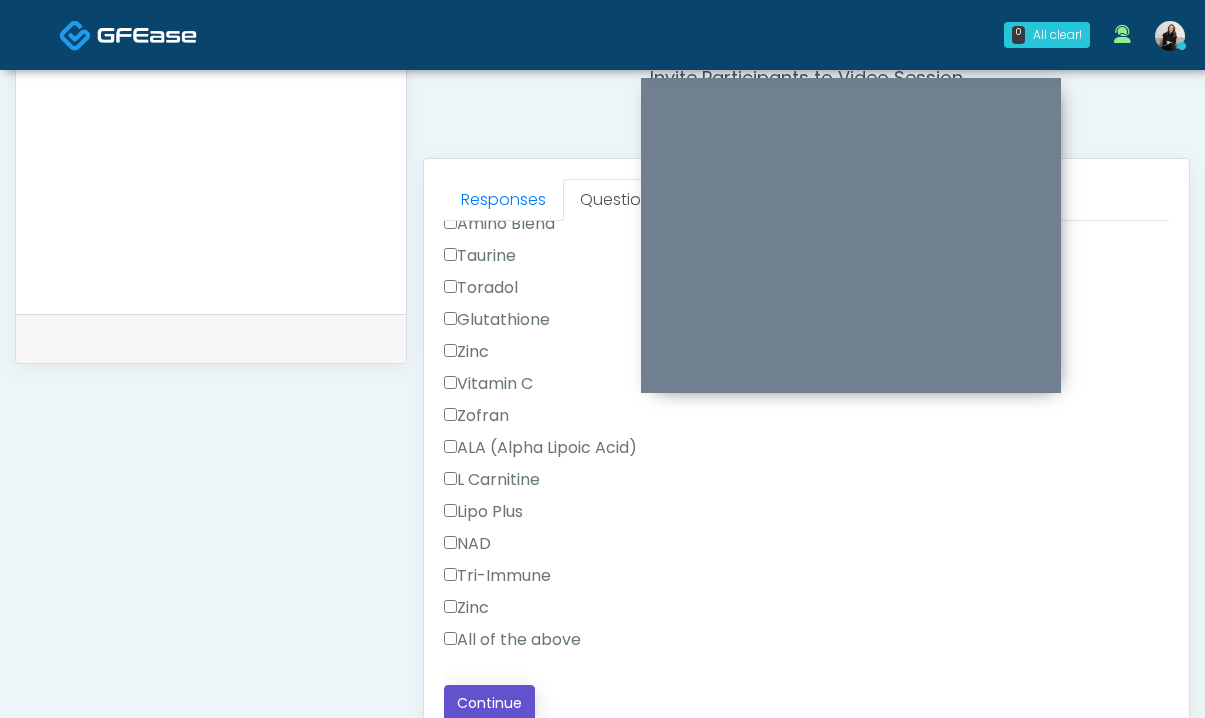 click on "Continue" at bounding box center (489, 703) 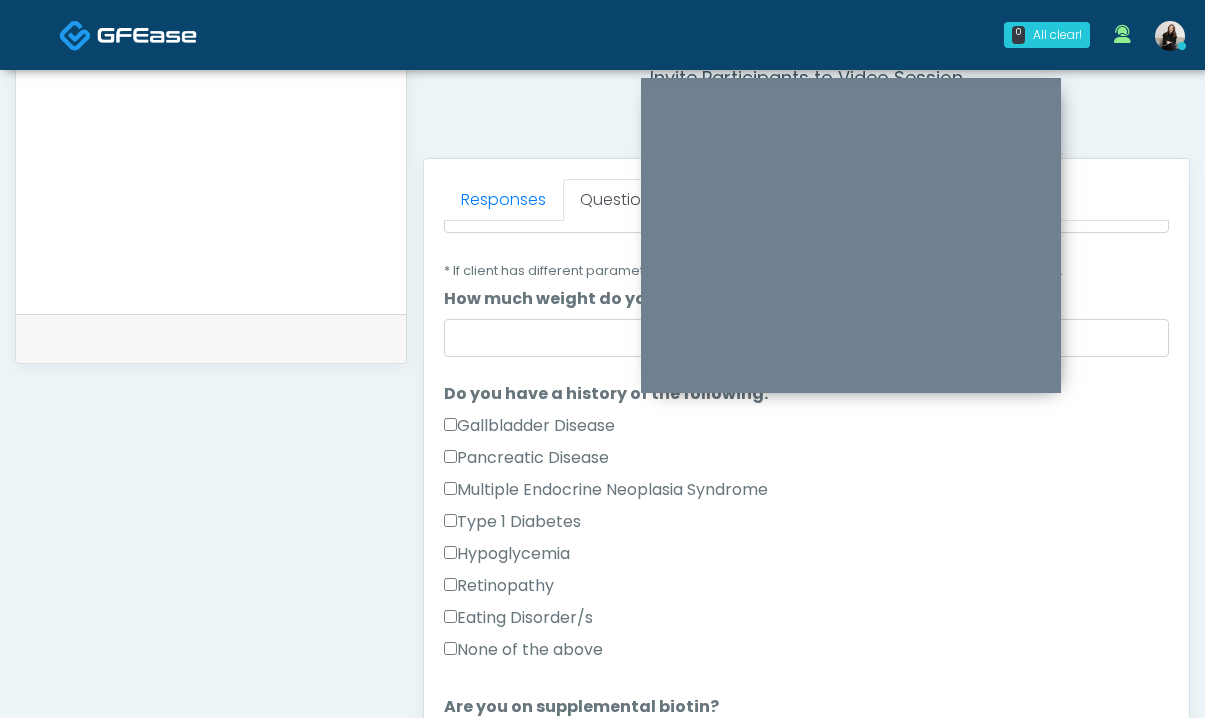 scroll, scrollTop: 49, scrollLeft: 0, axis: vertical 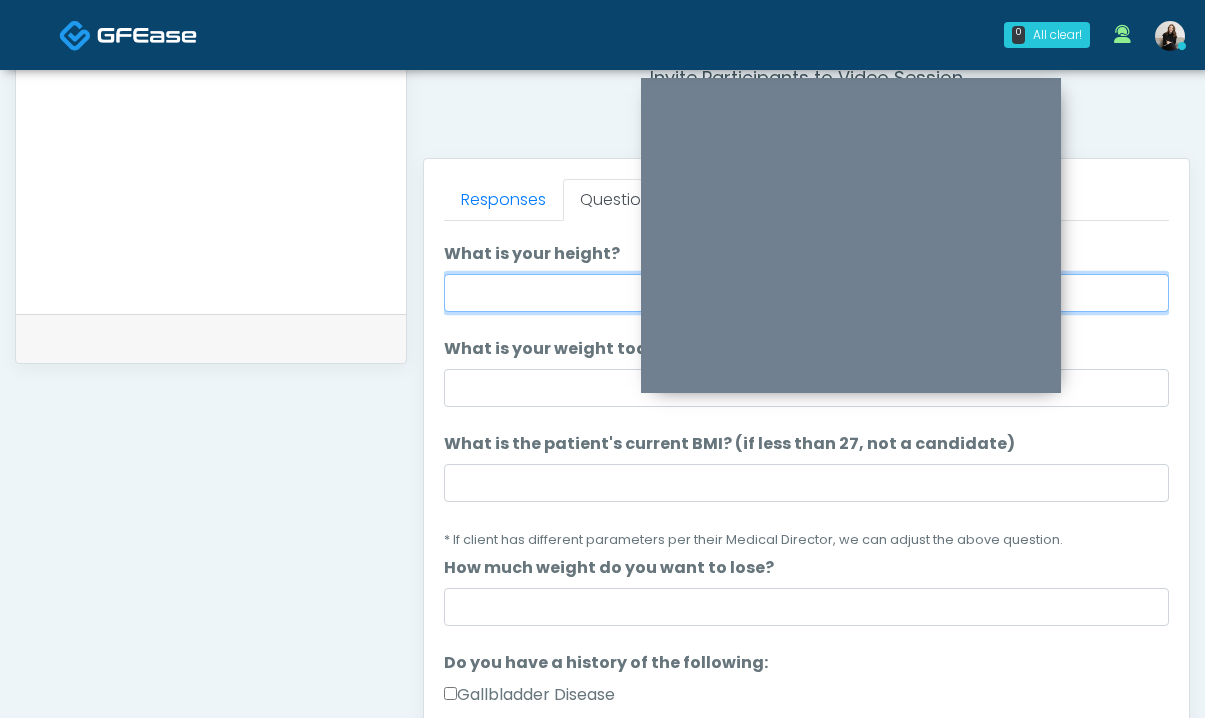 click on "What is your height?" at bounding box center (806, 293) 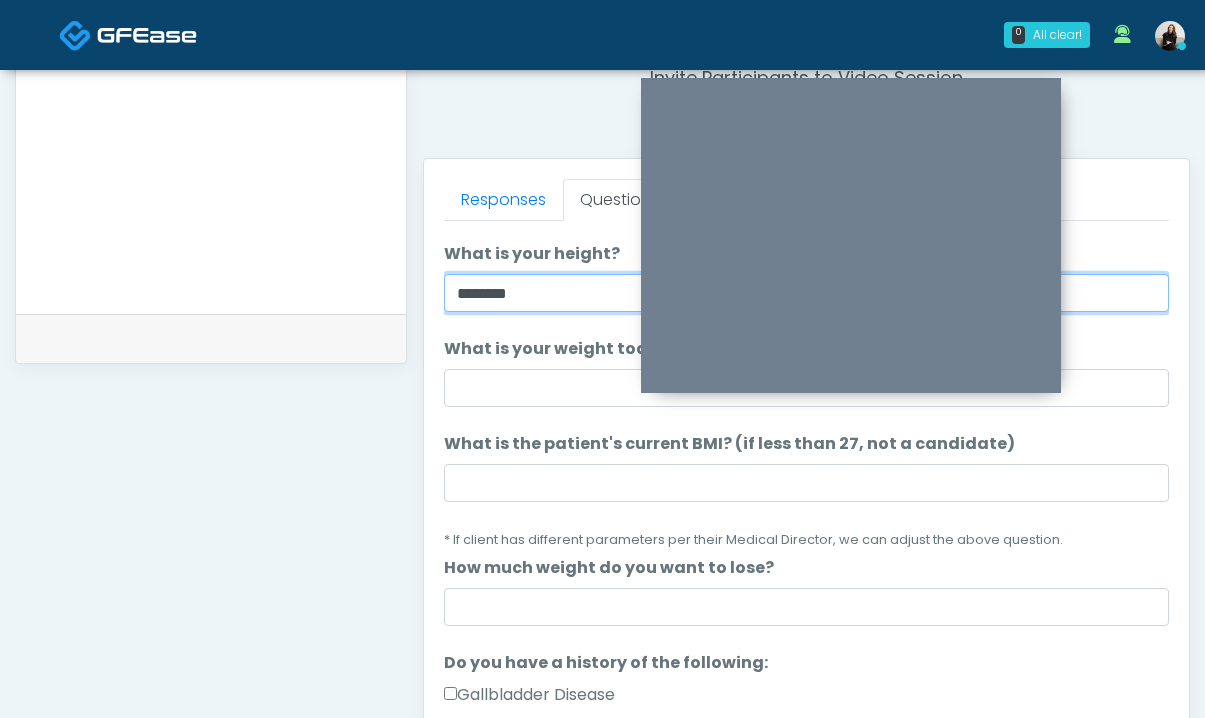 click on "********" at bounding box center (806, 293) 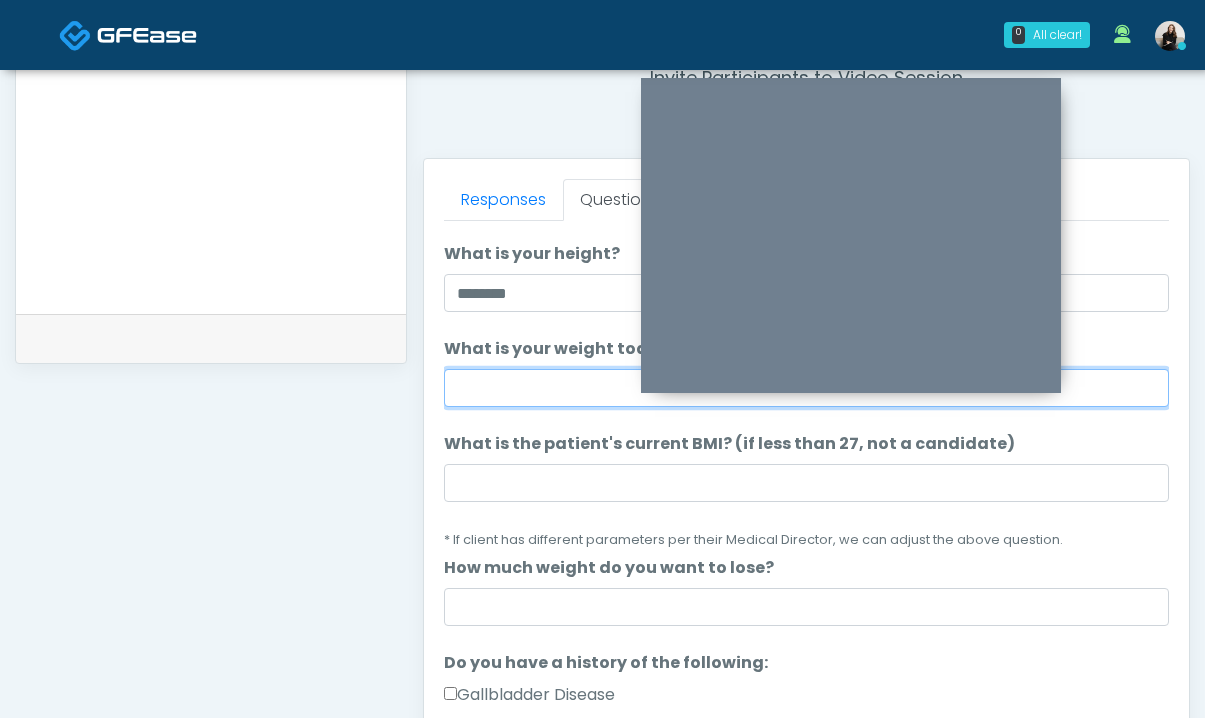 click on "What is your weight today?" at bounding box center [806, 388] 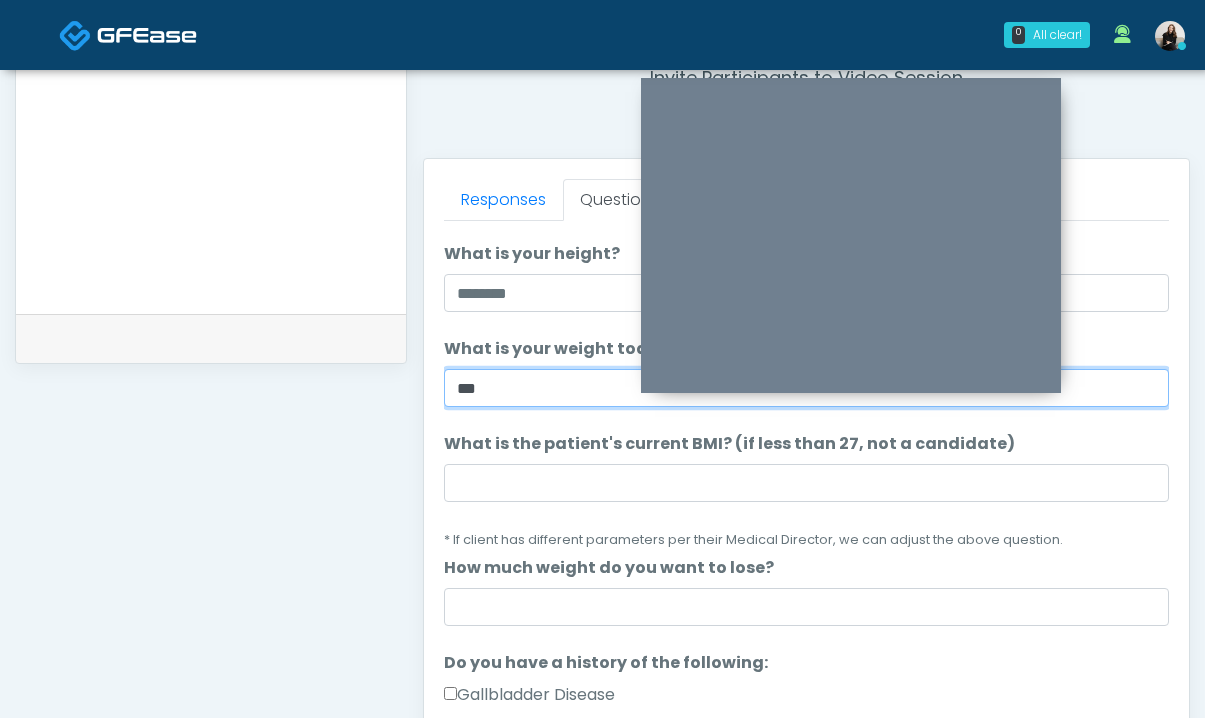 type on "***" 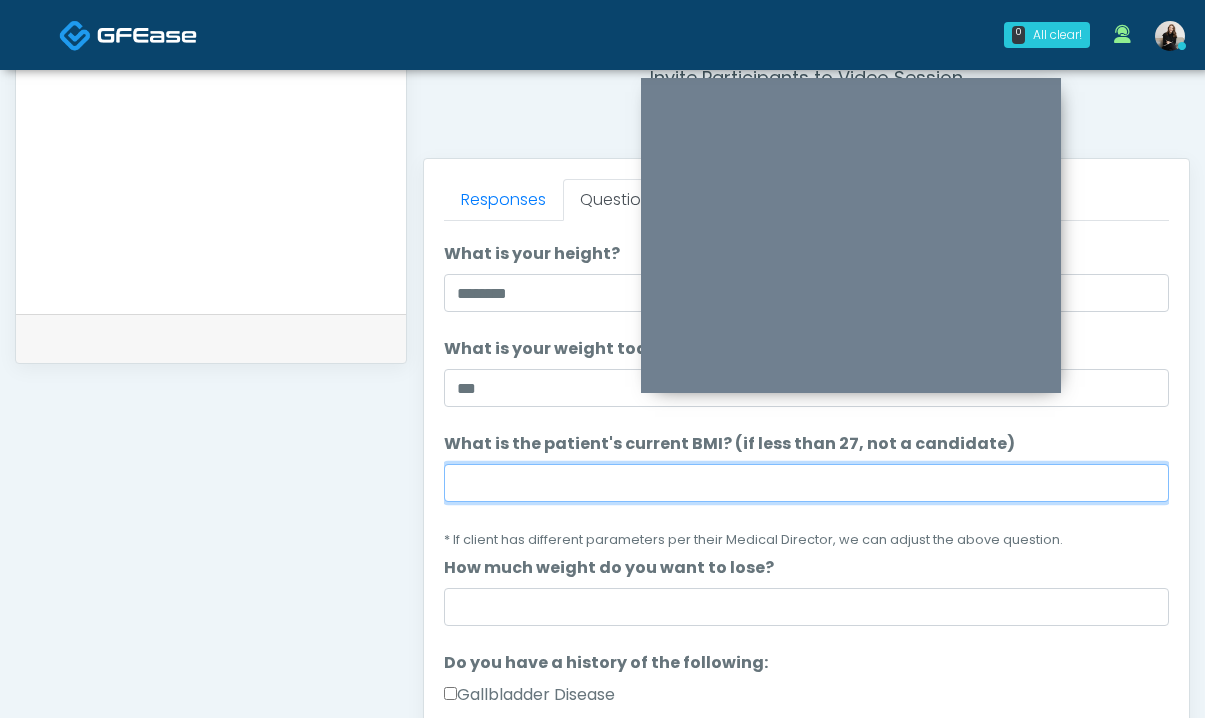 click on "What is the patient's current BMI? (if less than 27, not a candidate)" at bounding box center [806, 483] 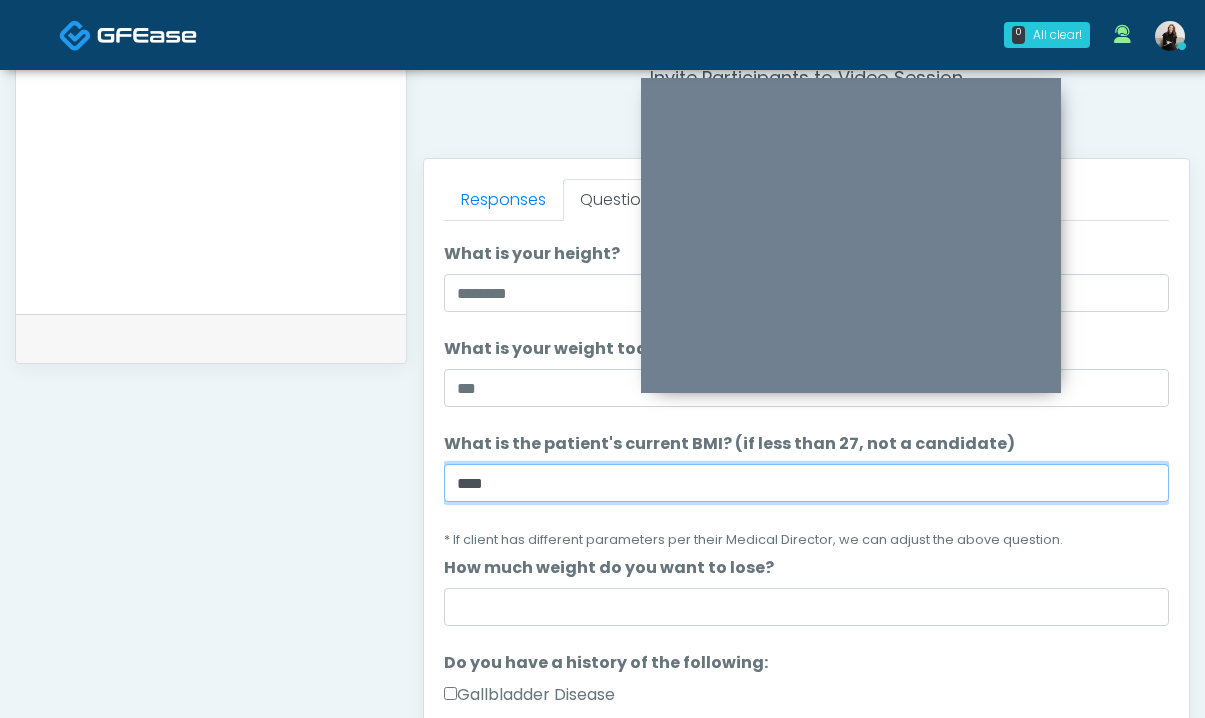 scroll, scrollTop: 99, scrollLeft: 0, axis: vertical 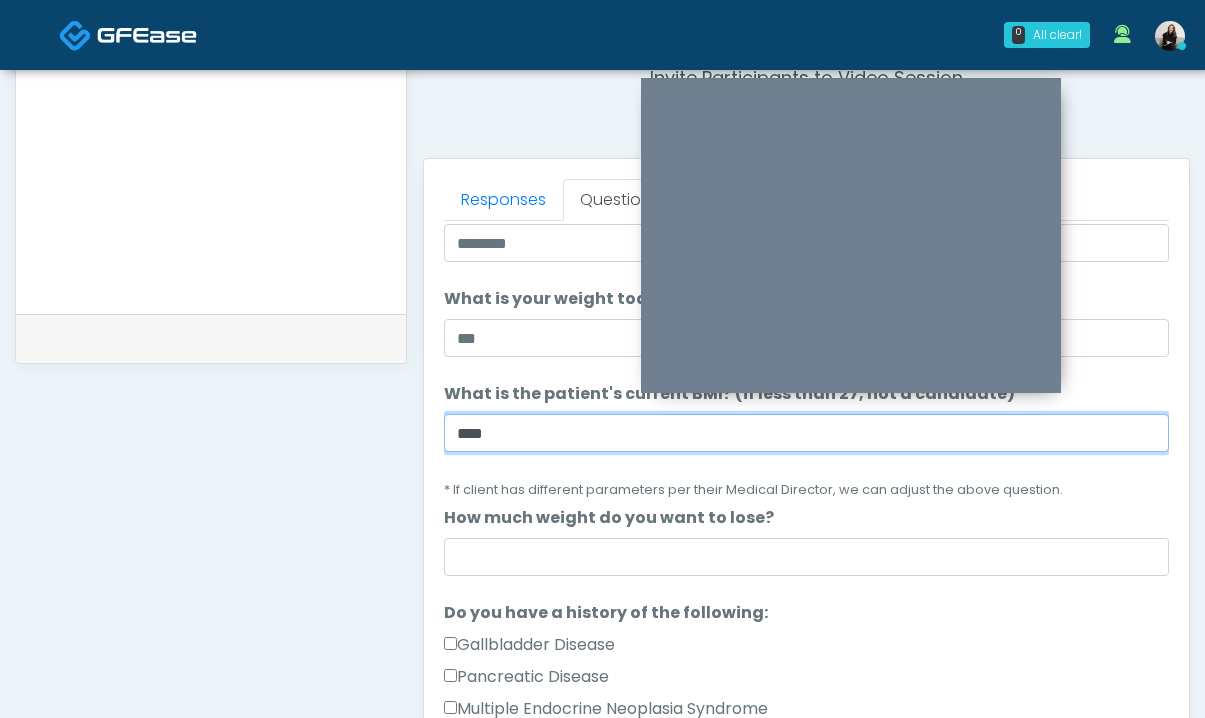 type on "****" 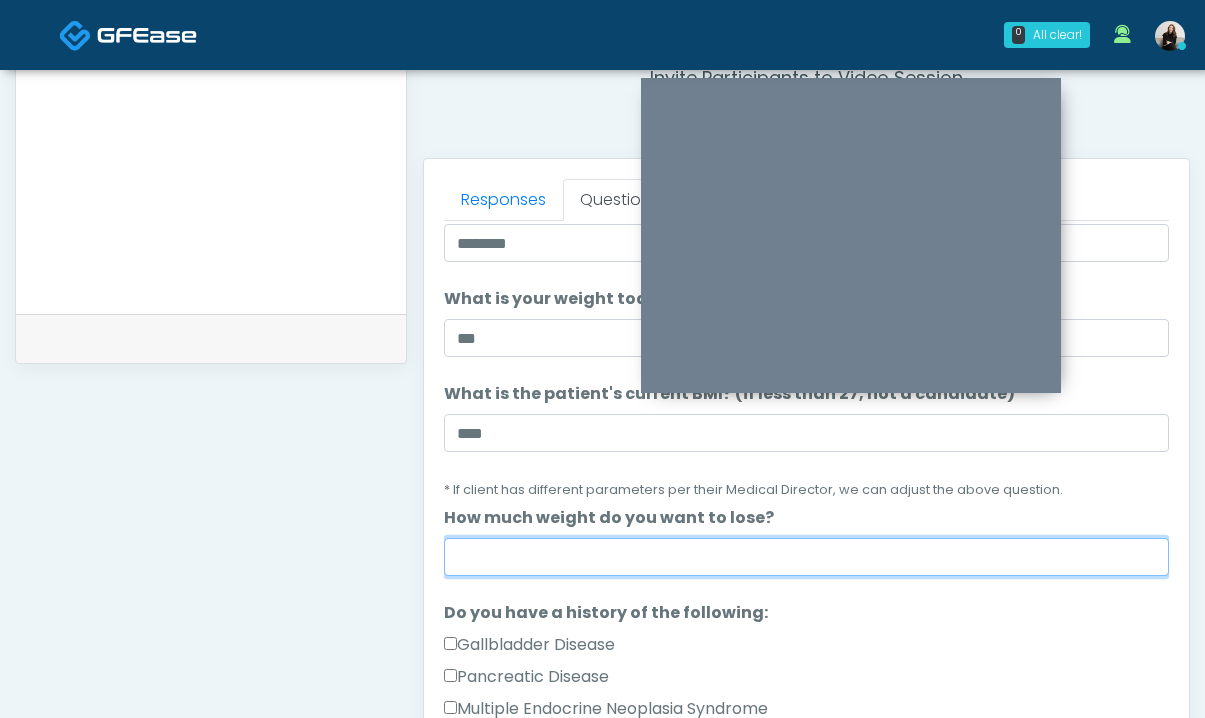 click on "How much weight do you want to lose?" at bounding box center [806, 557] 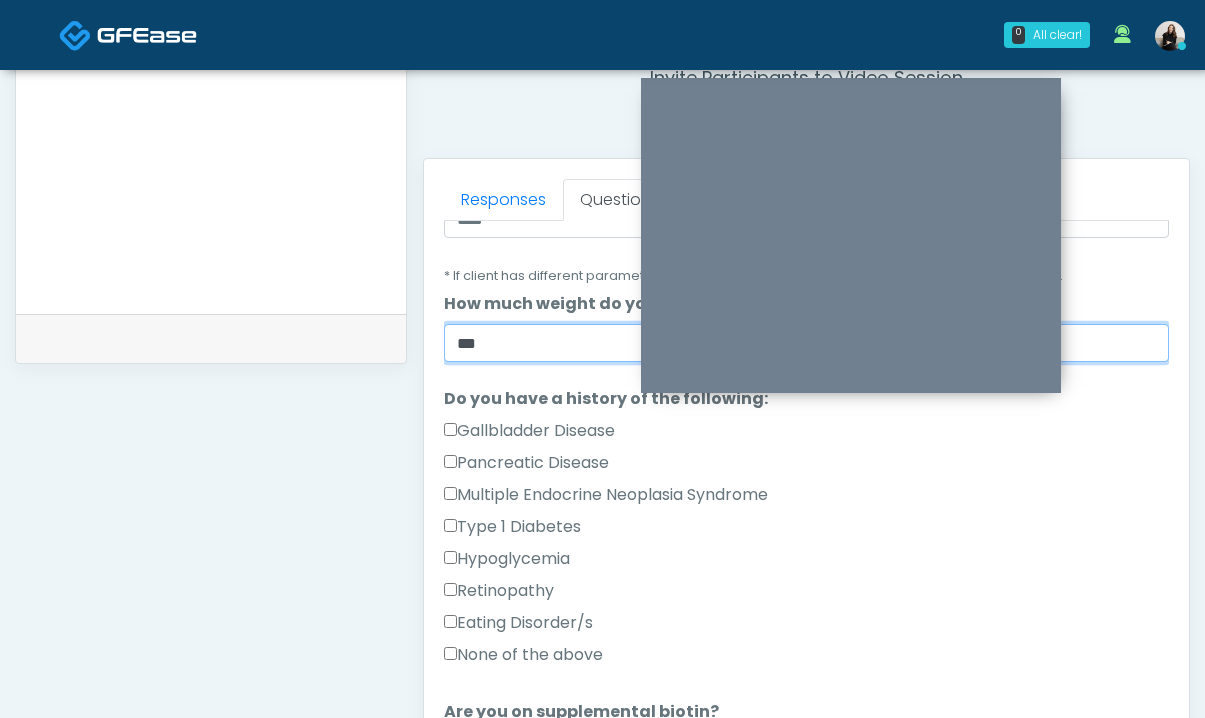 type on "***" 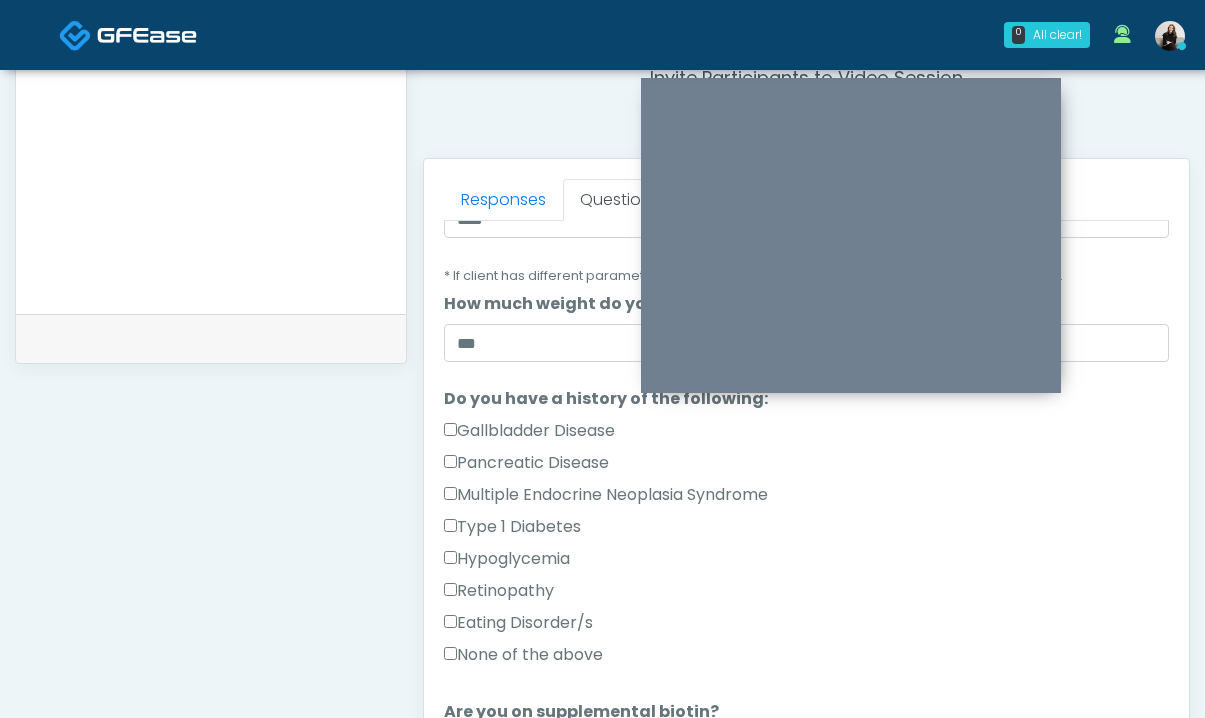 click on "None of the above" at bounding box center (523, 655) 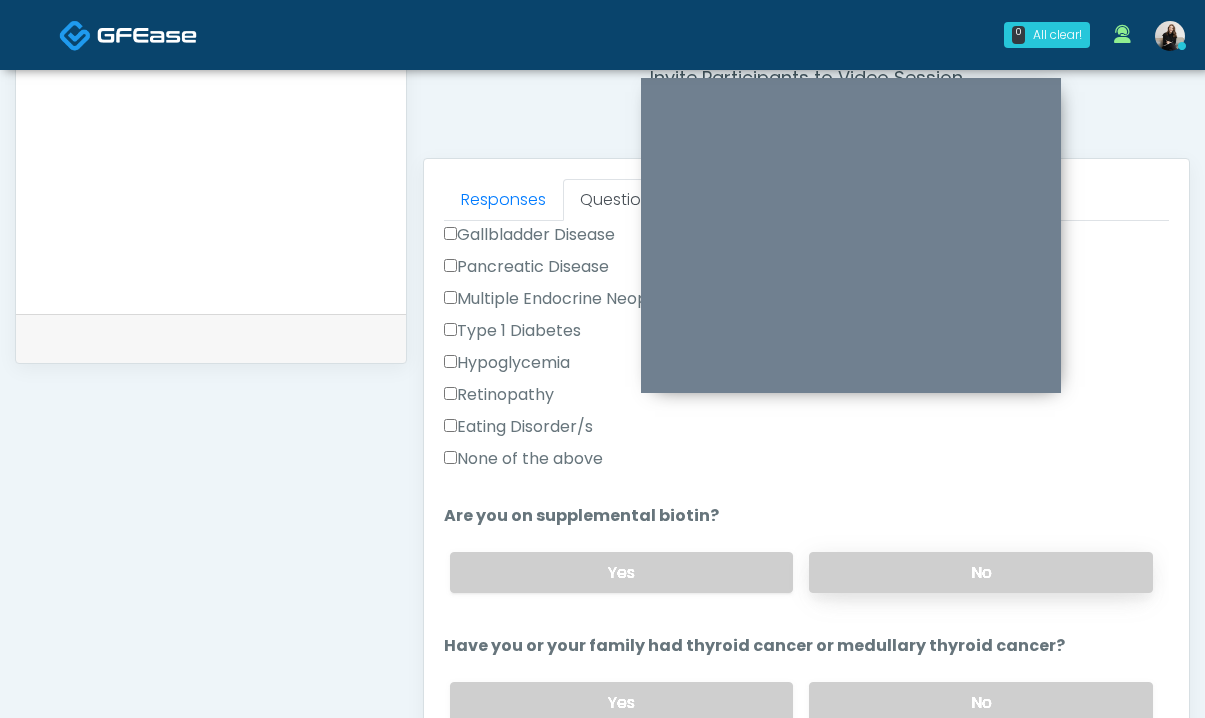 click on "No" at bounding box center (981, 572) 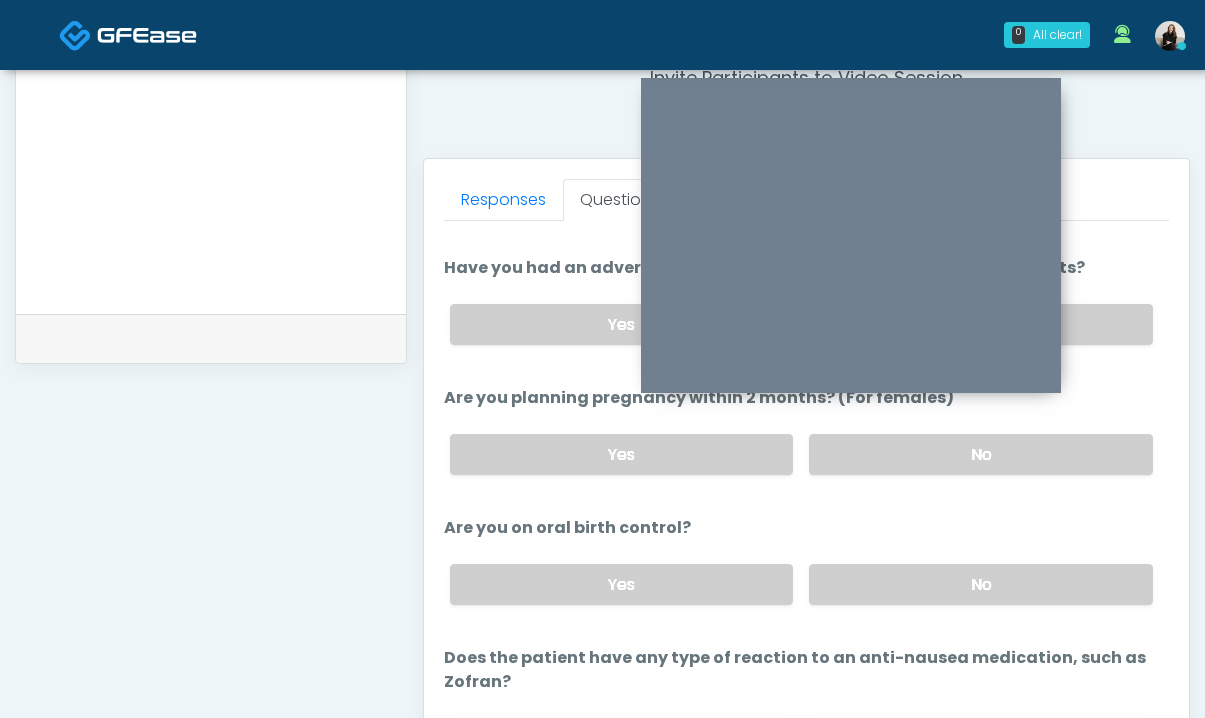 click on "No" at bounding box center [981, 584] 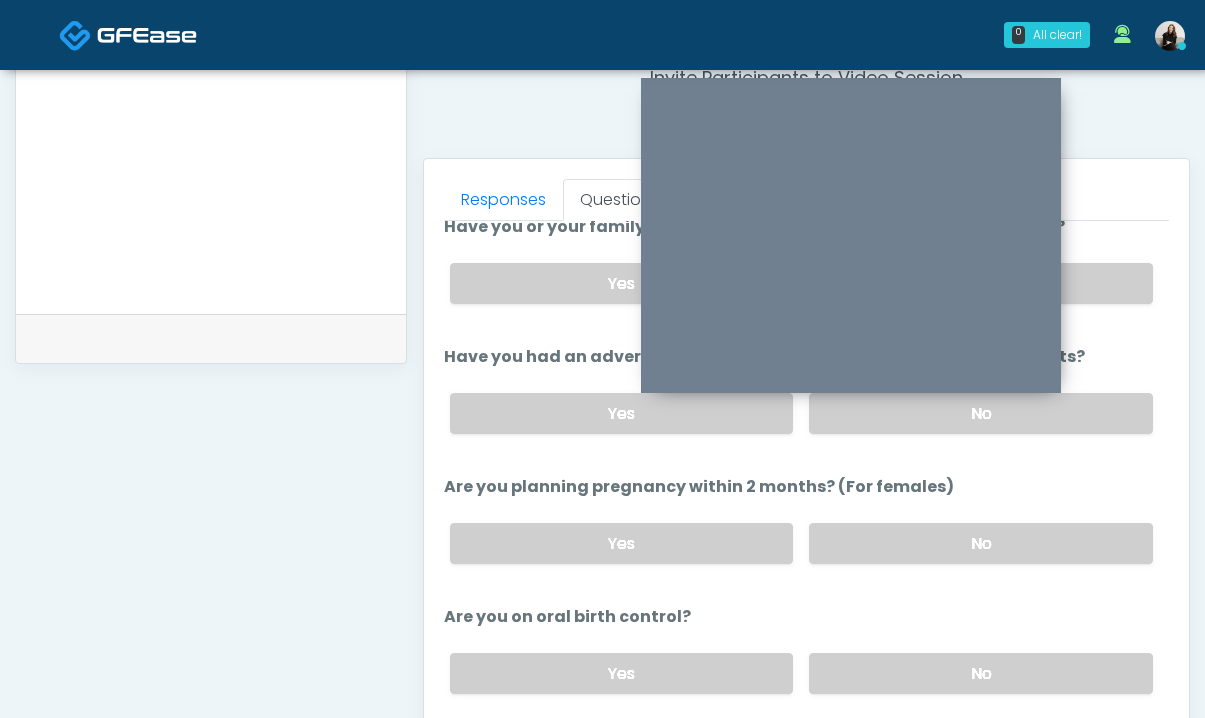 scroll, scrollTop: 927, scrollLeft: 0, axis: vertical 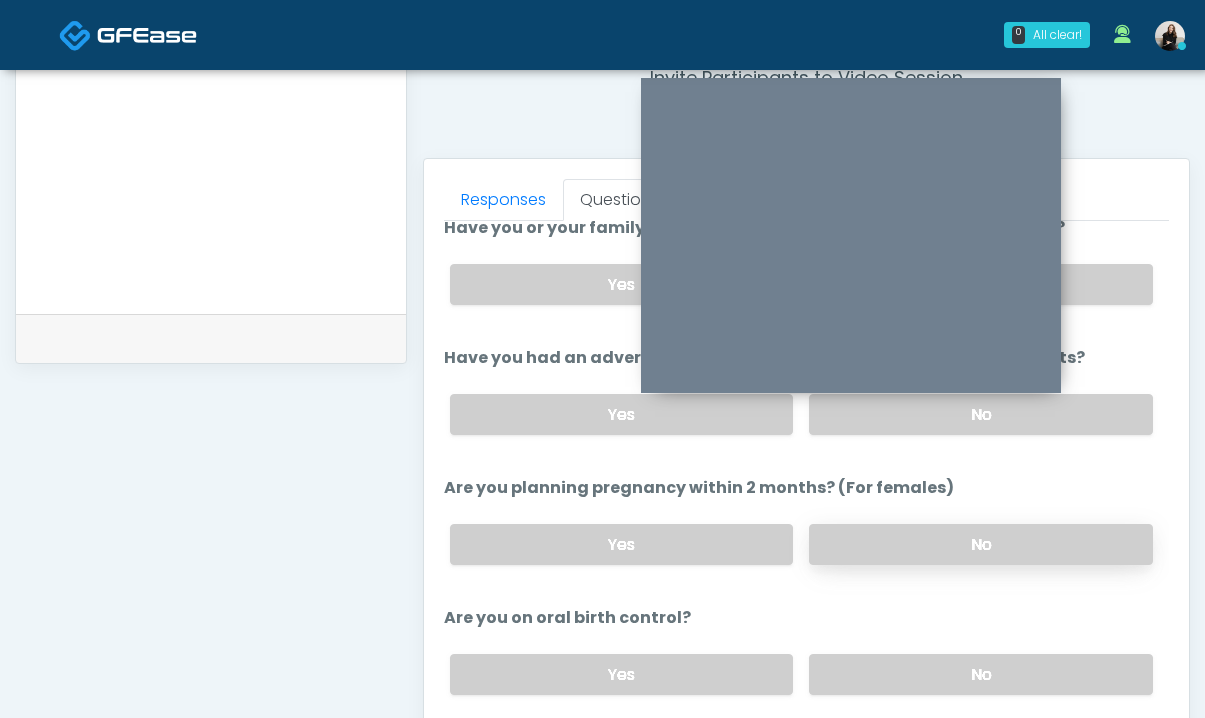 click on "No" at bounding box center (981, 544) 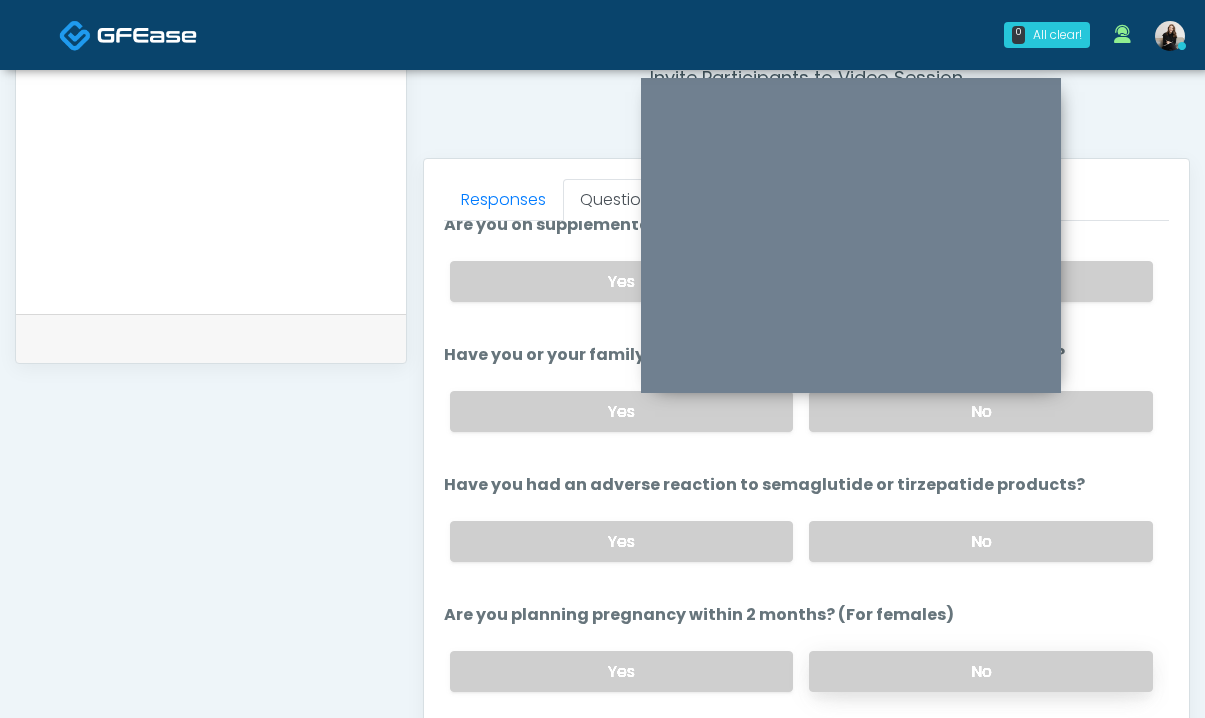 scroll, scrollTop: 797, scrollLeft: 0, axis: vertical 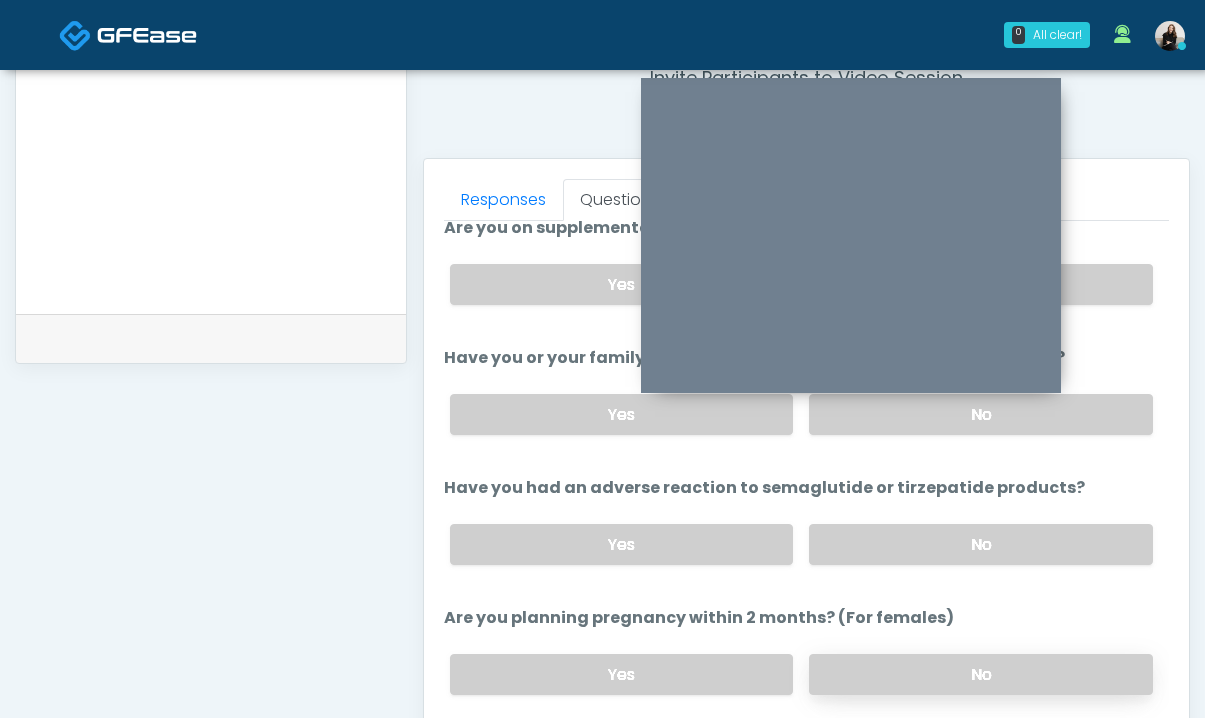 click on "No" at bounding box center [981, 544] 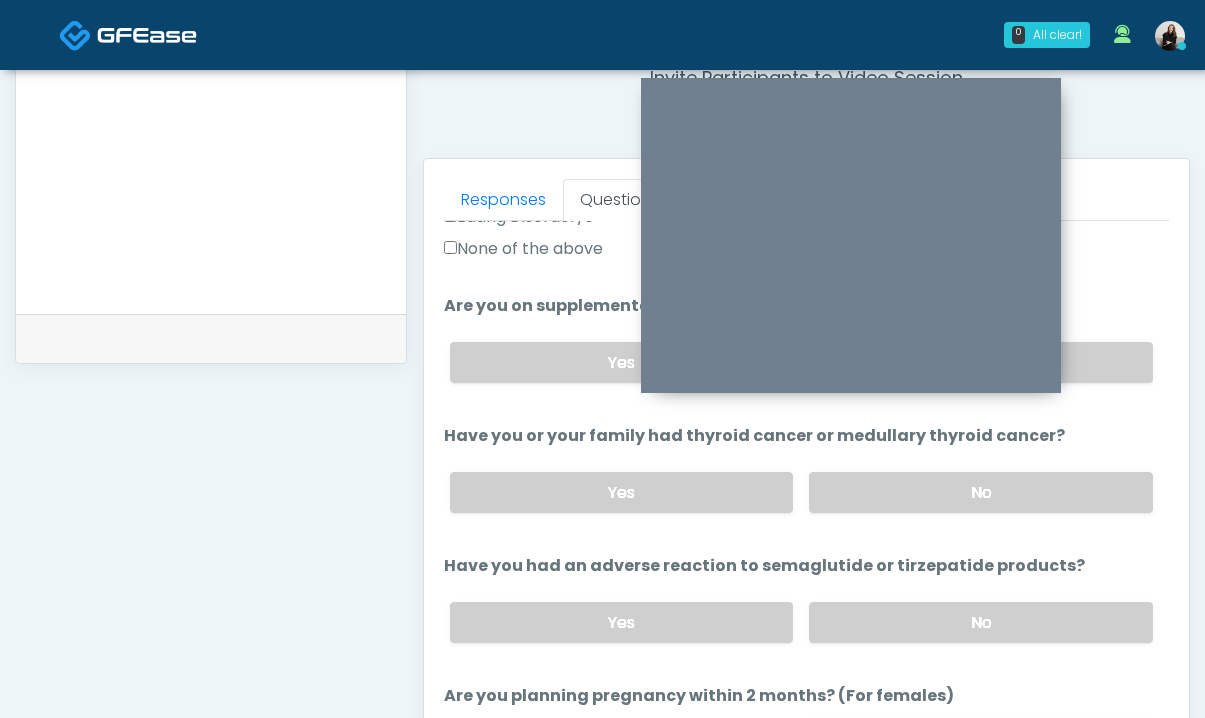 scroll, scrollTop: 723, scrollLeft: 0, axis: vertical 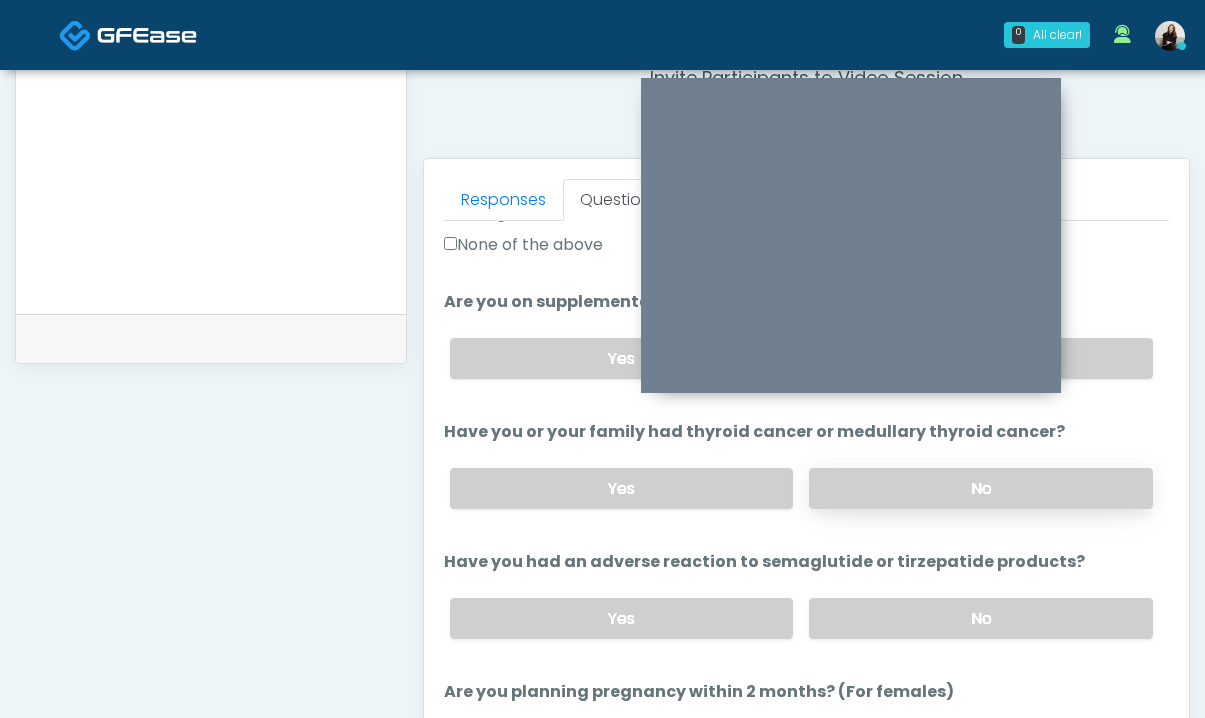 click on "No" at bounding box center (981, 488) 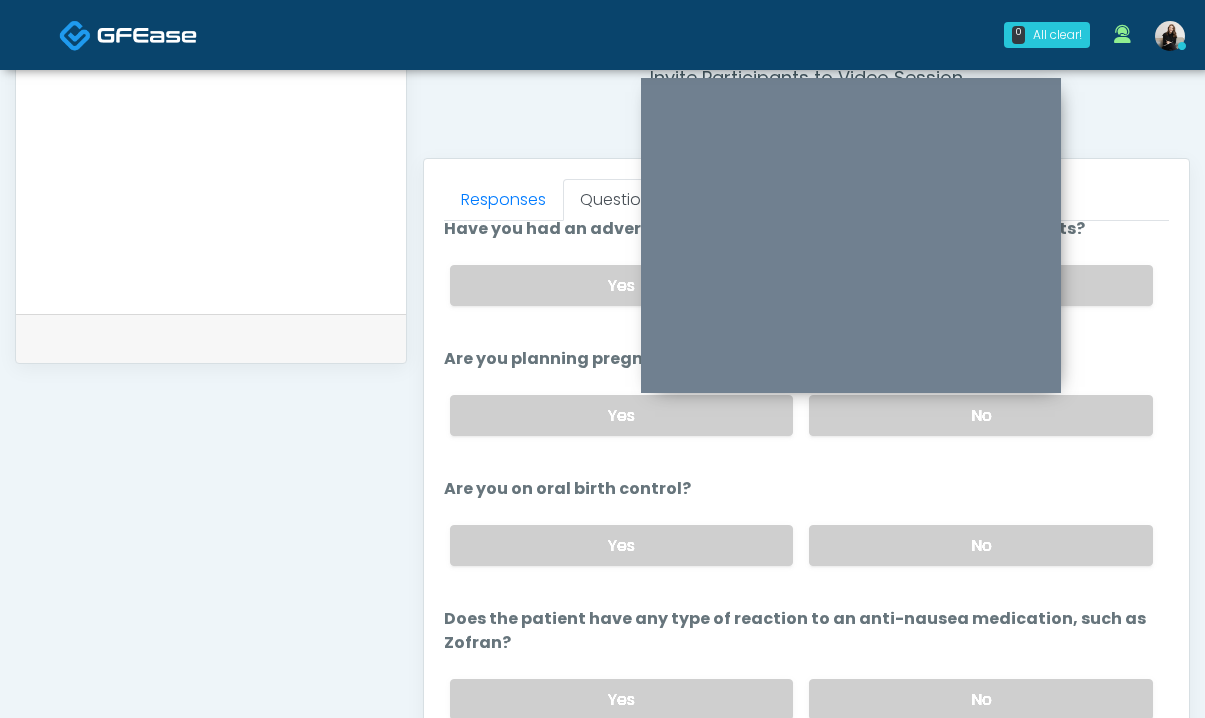 scroll, scrollTop: 1127, scrollLeft: 0, axis: vertical 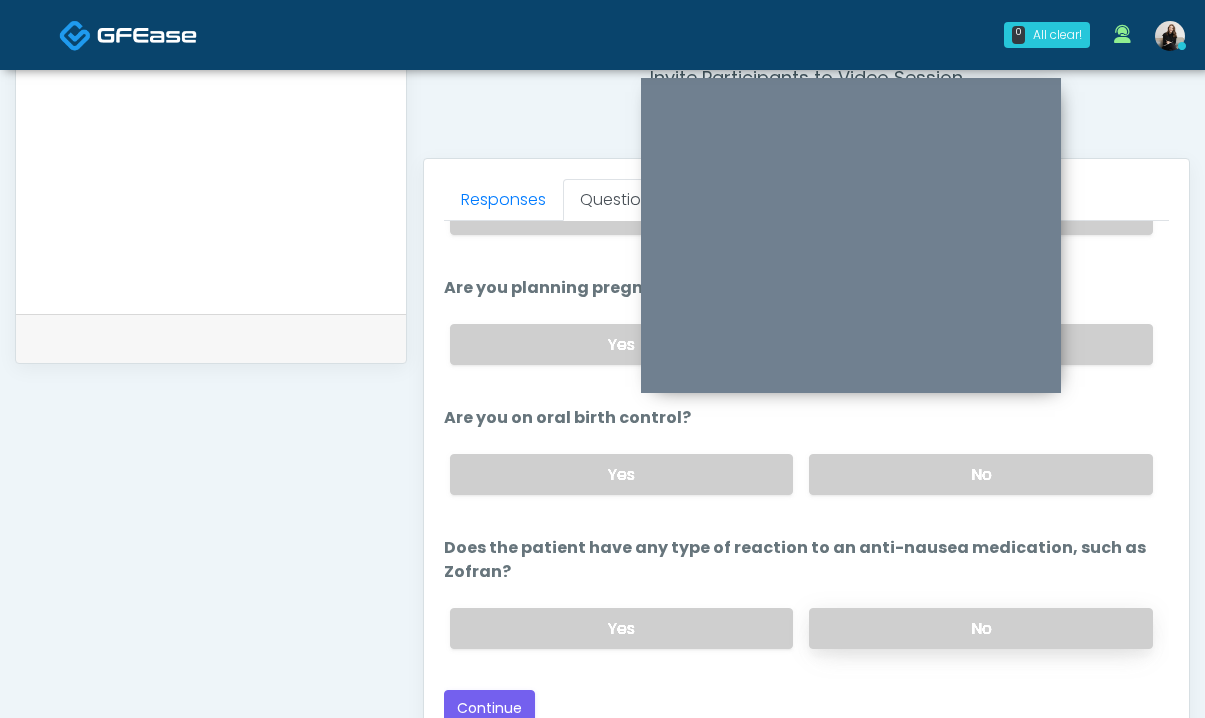 click on "No" at bounding box center [981, 628] 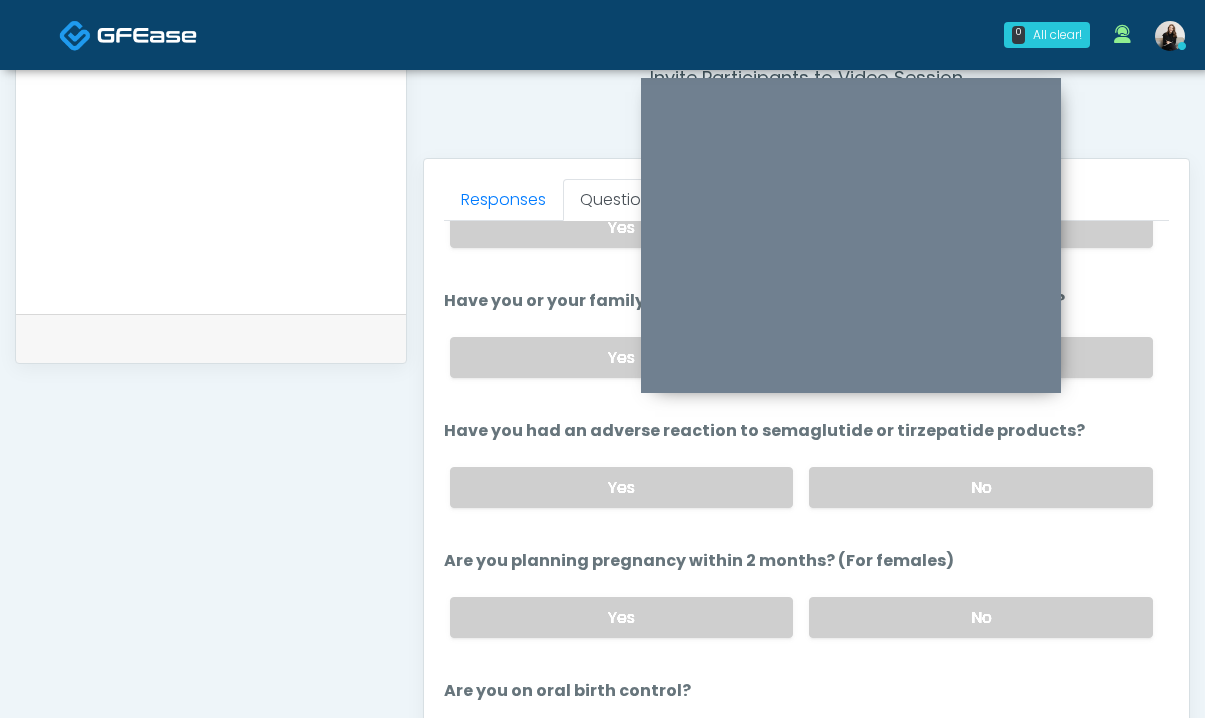 scroll, scrollTop: 1127, scrollLeft: 0, axis: vertical 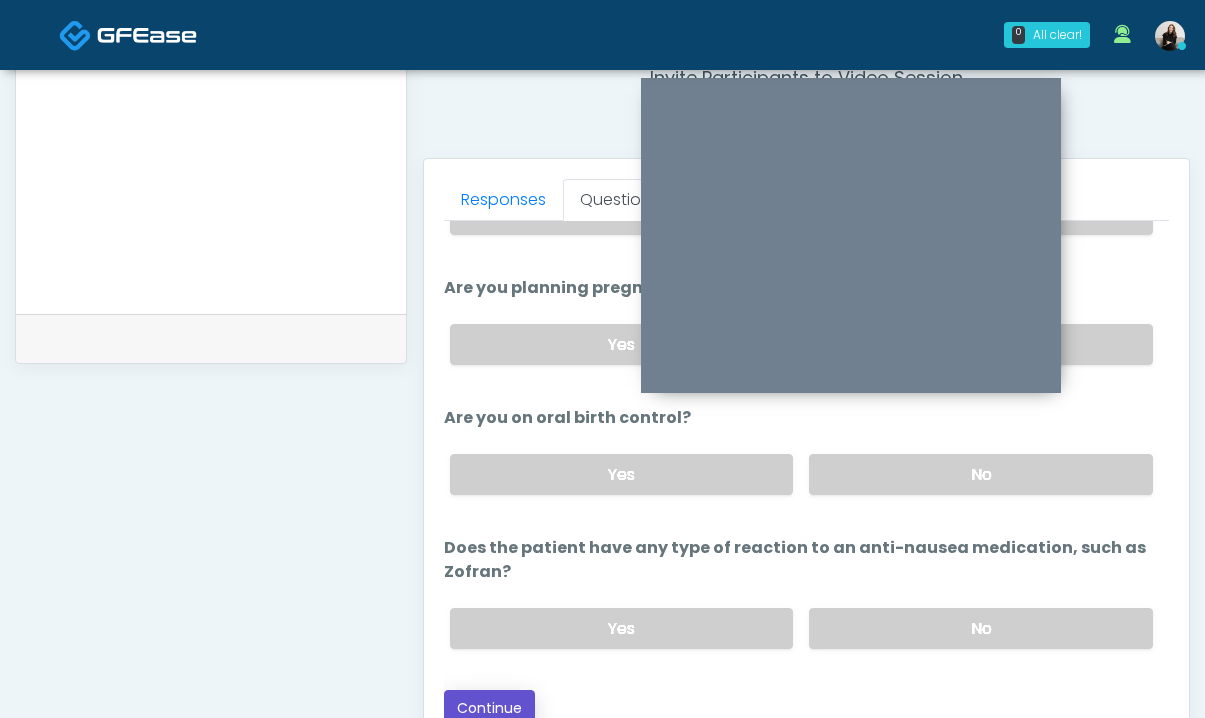 click on "Continue" at bounding box center [489, 708] 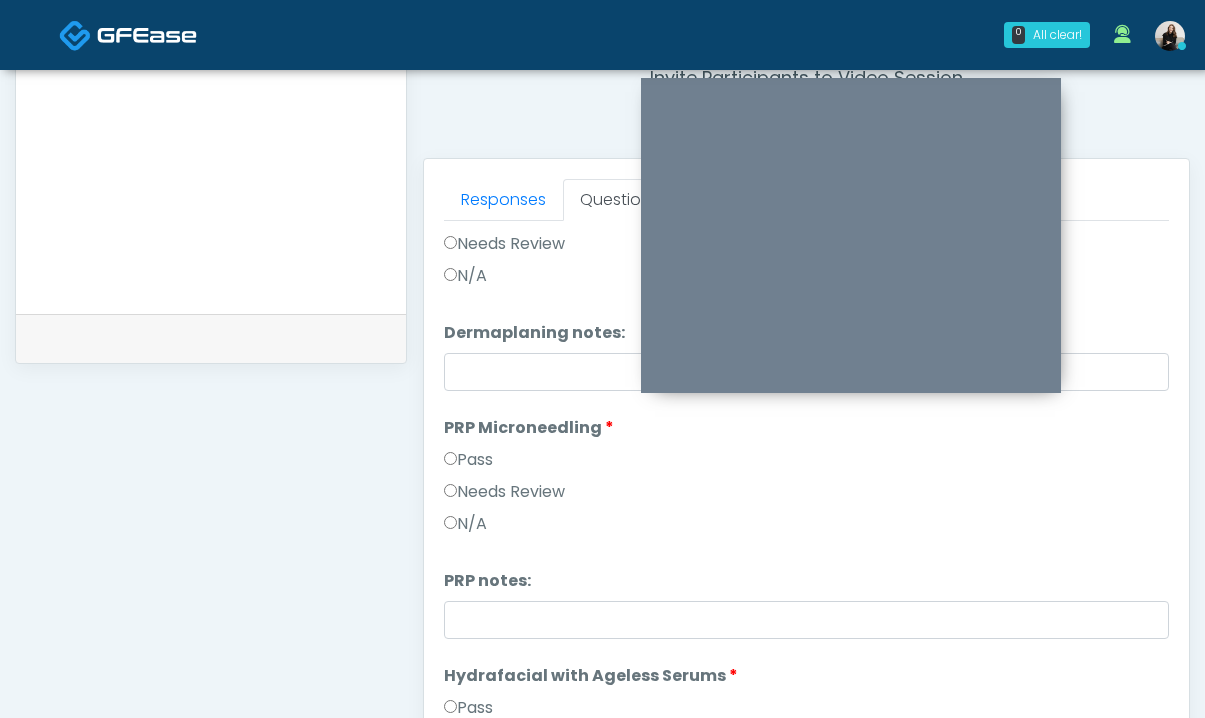 scroll, scrollTop: 0, scrollLeft: 0, axis: both 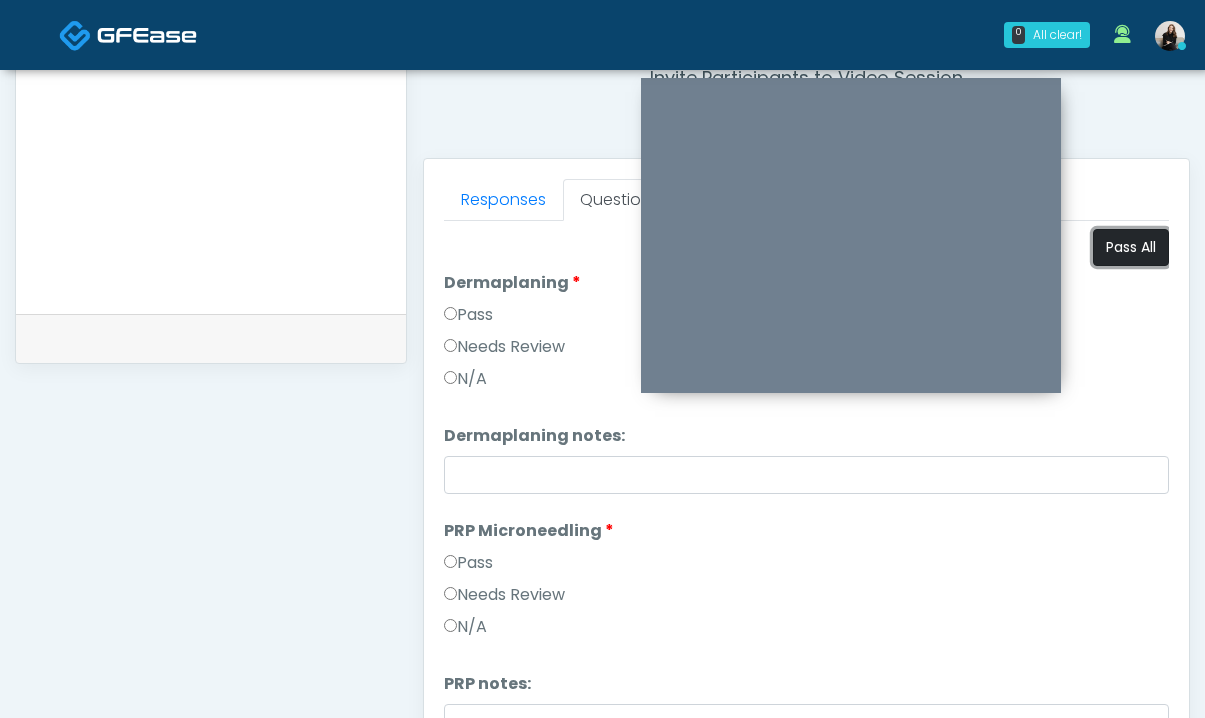 click on "Pass All" at bounding box center [1131, 247] 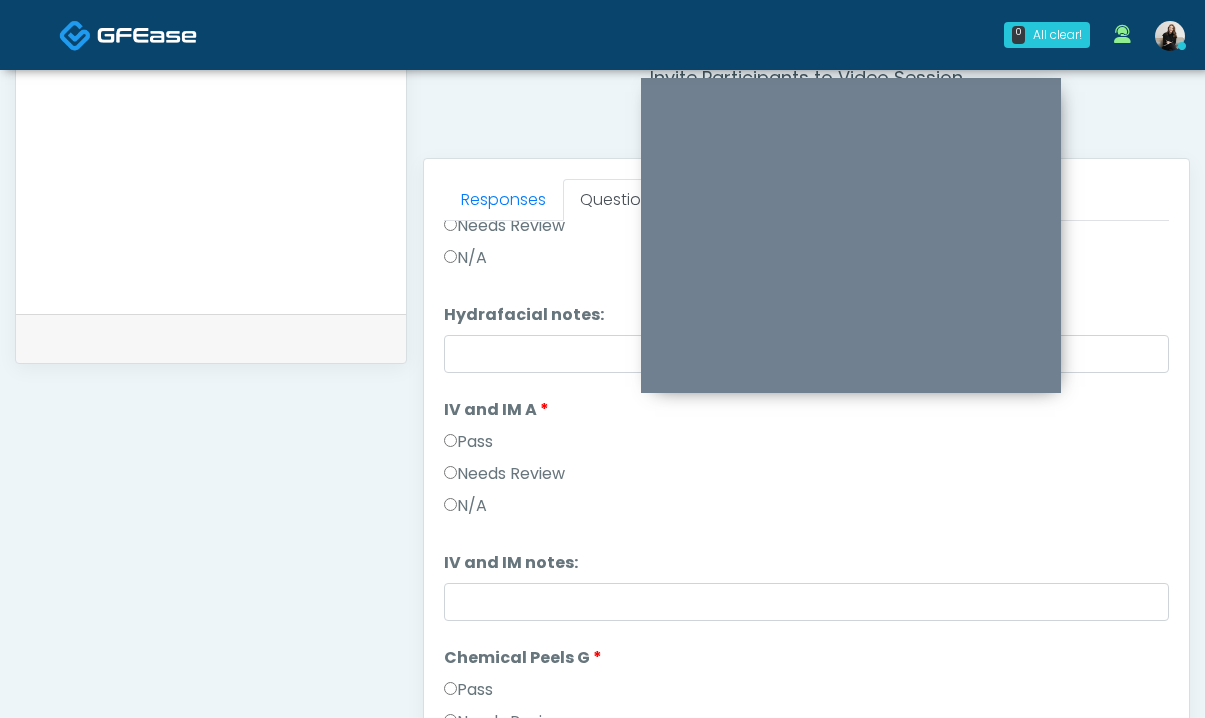 scroll, scrollTop: 1075, scrollLeft: 0, axis: vertical 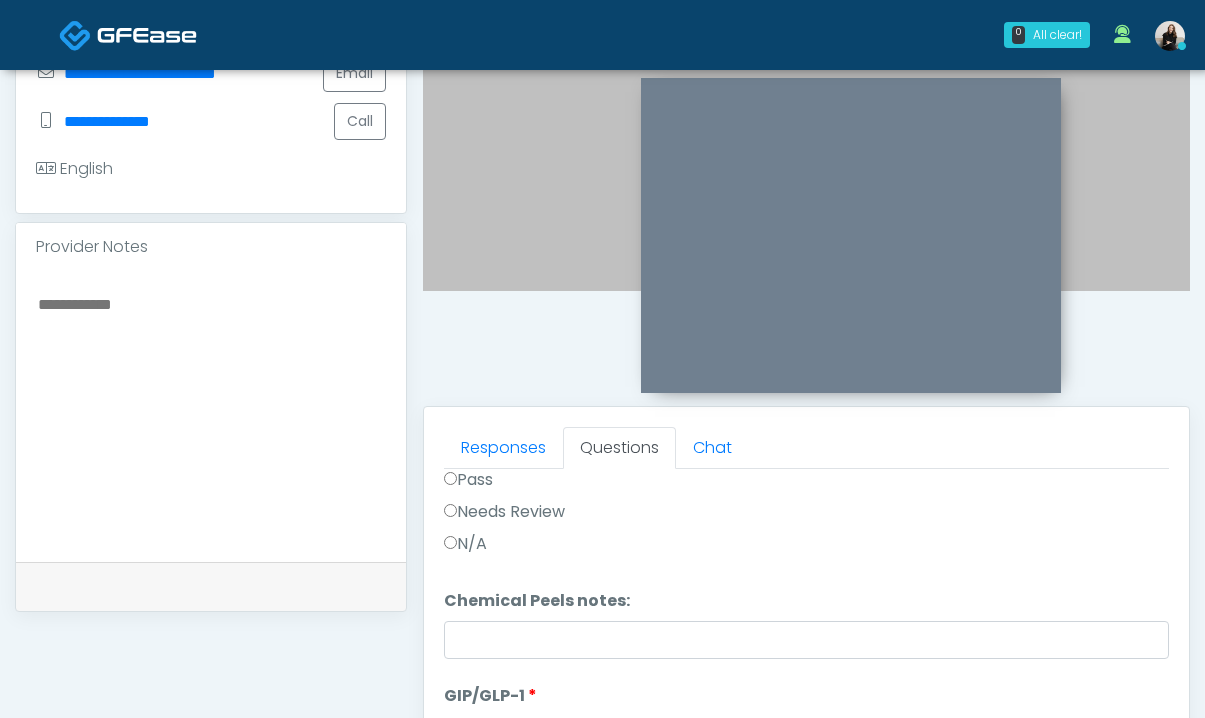 click at bounding box center (211, 413) 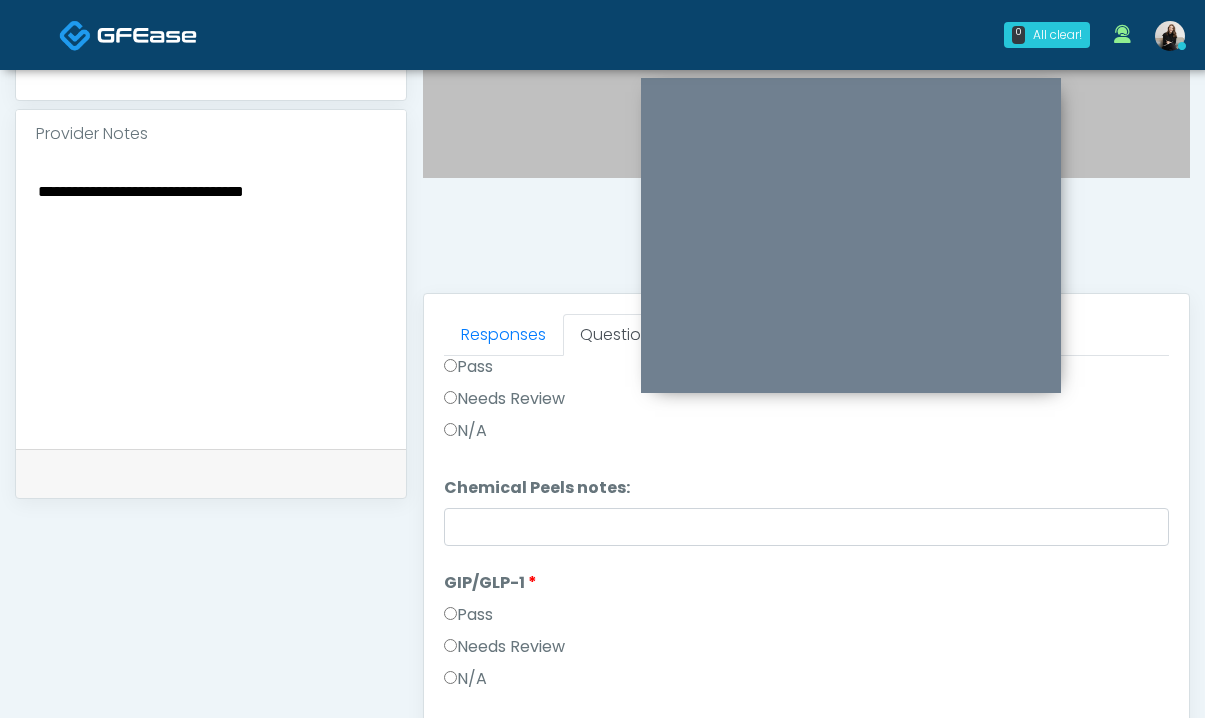 scroll, scrollTop: 680, scrollLeft: 0, axis: vertical 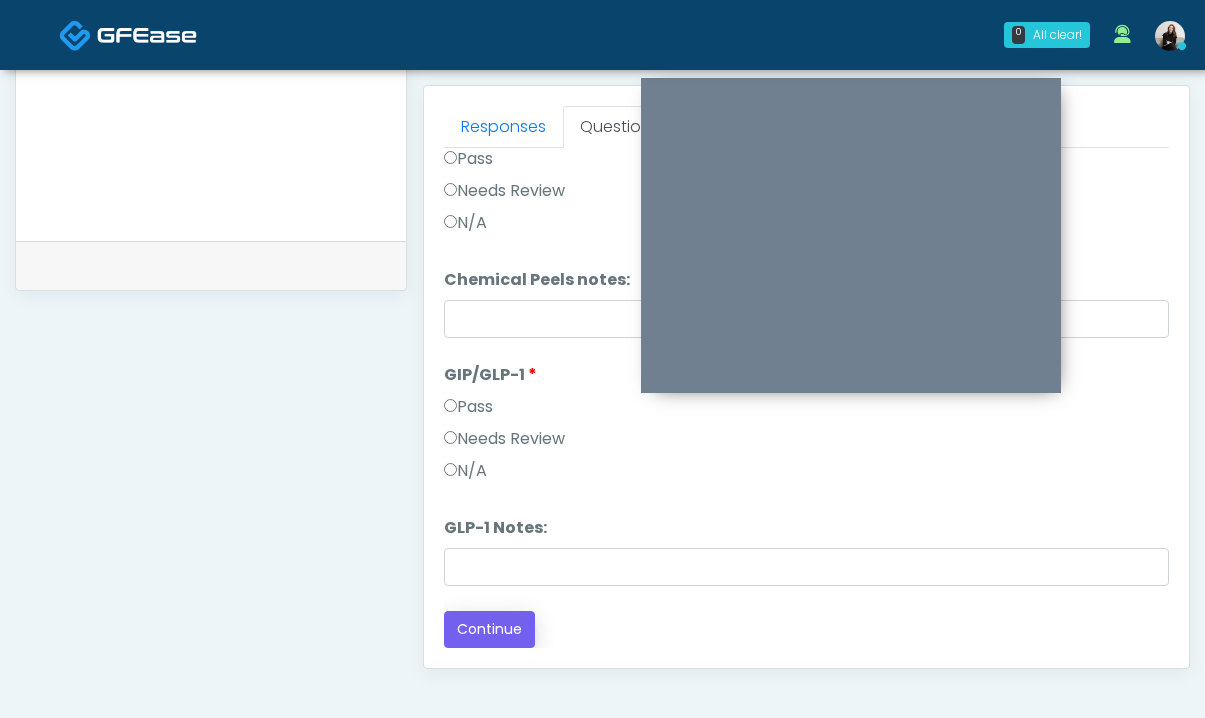 type on "**********" 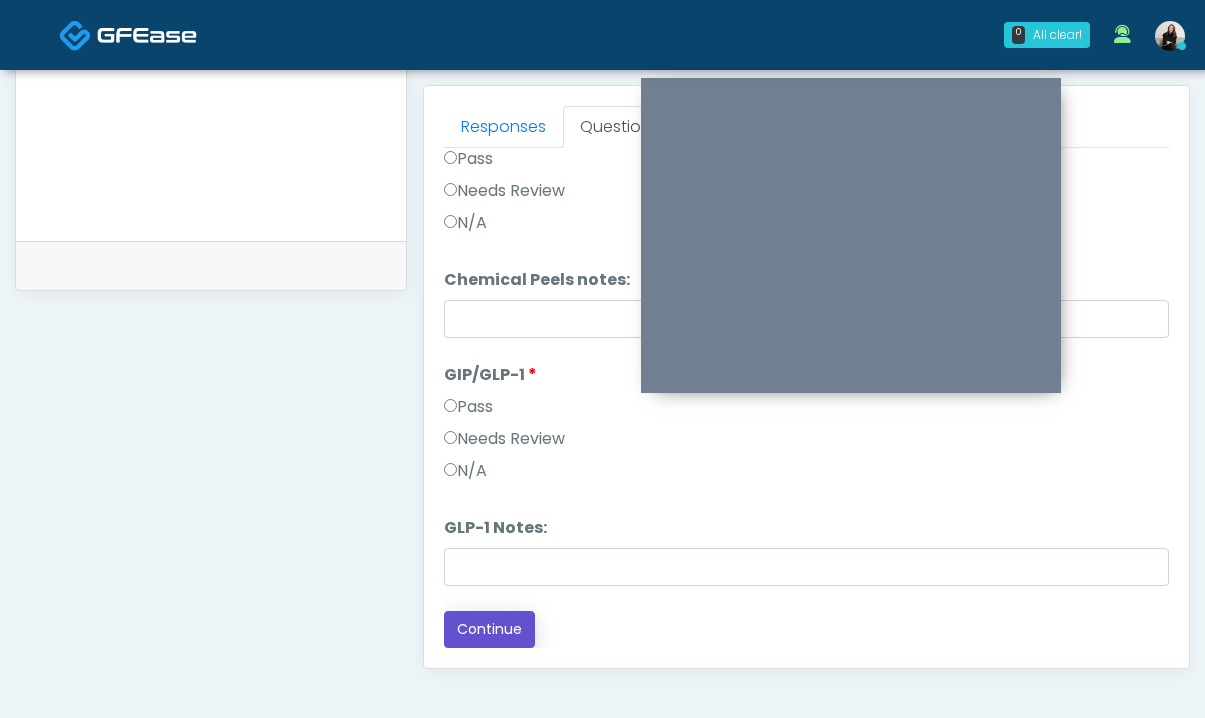 click on "Continue" at bounding box center [489, 629] 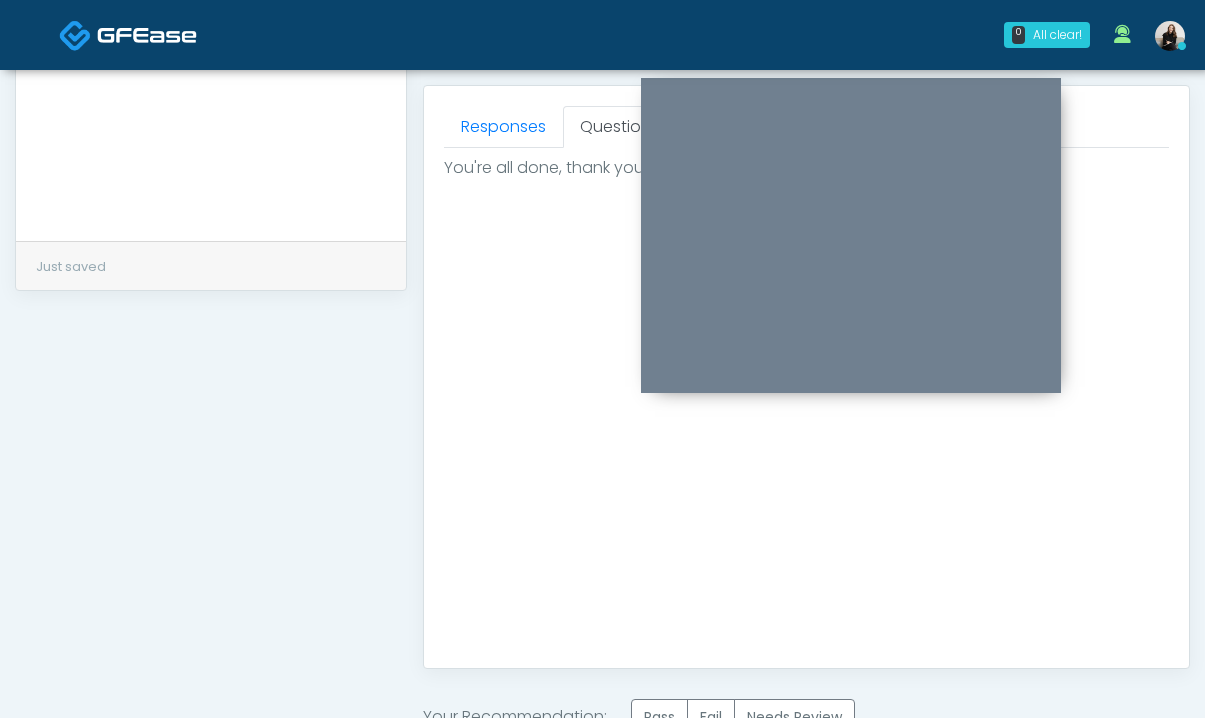 scroll, scrollTop: 1009, scrollLeft: 0, axis: vertical 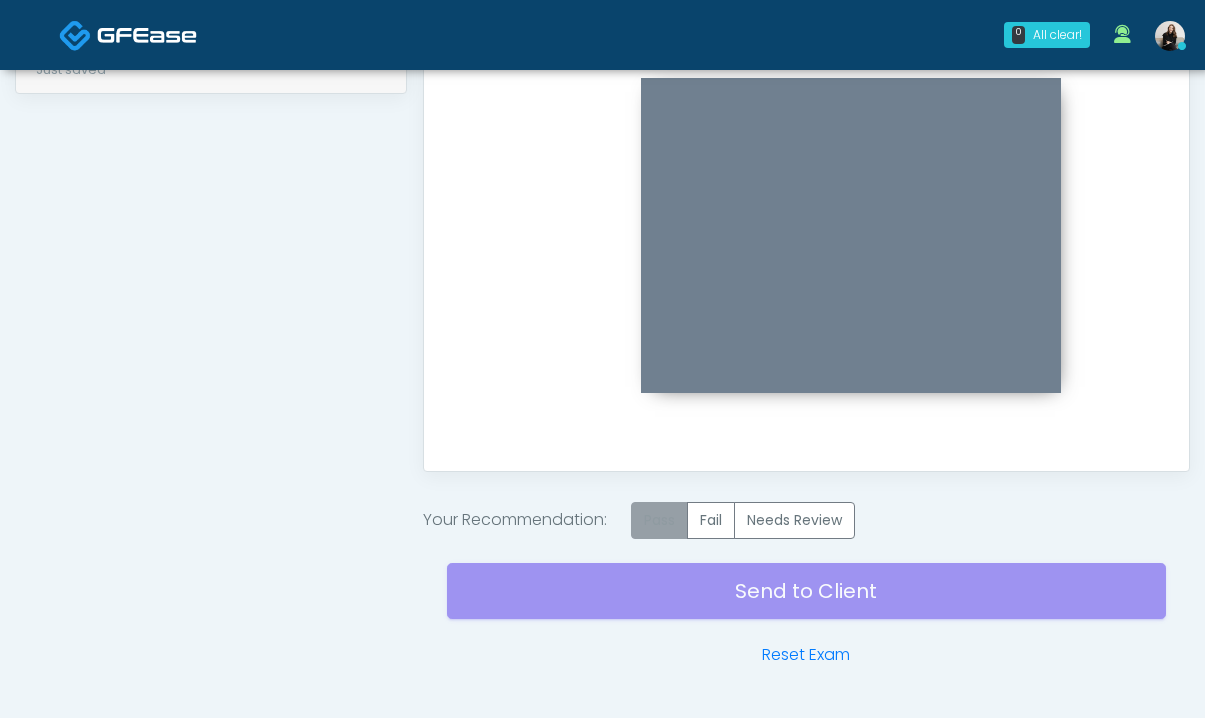 click on "Pass" at bounding box center (659, 520) 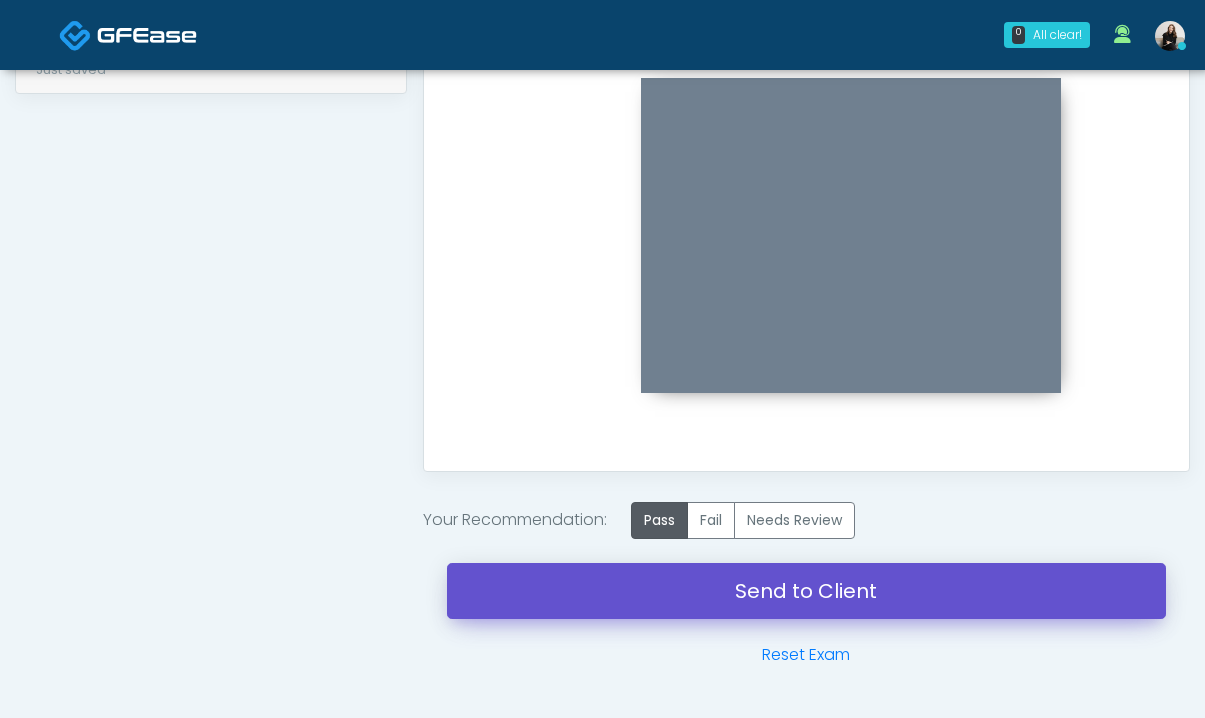 click on "Send to Client" at bounding box center [806, 591] 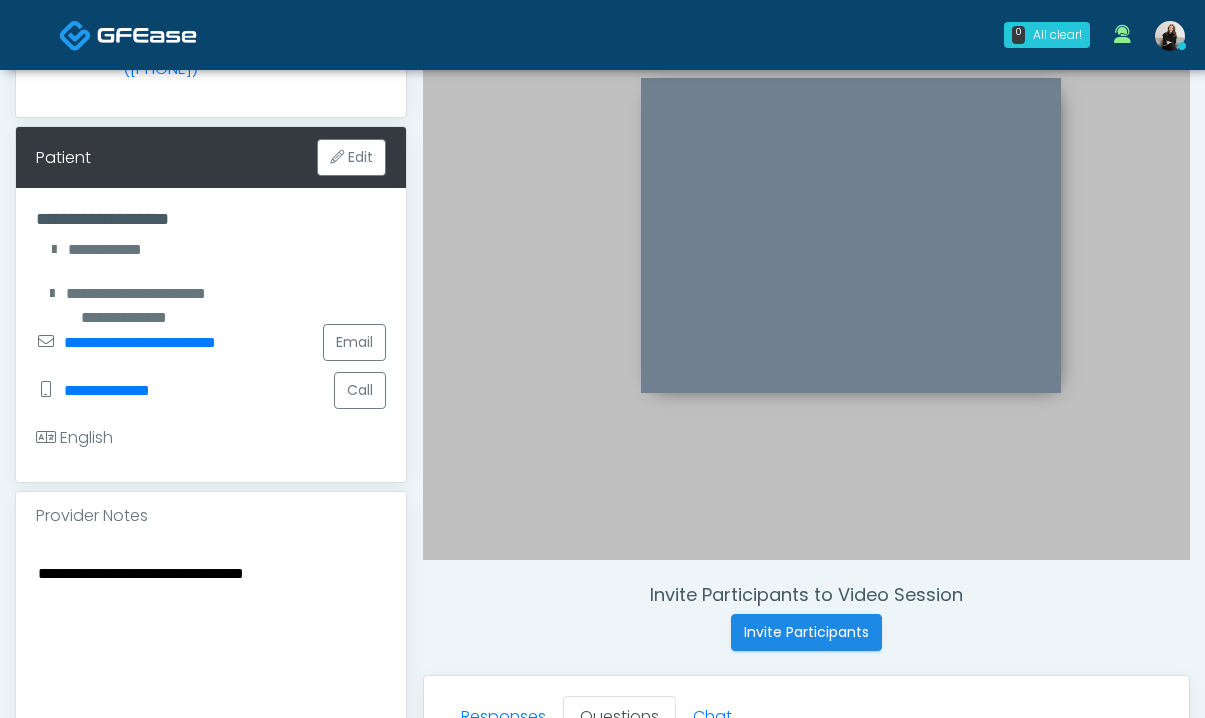 scroll, scrollTop: 0, scrollLeft: 0, axis: both 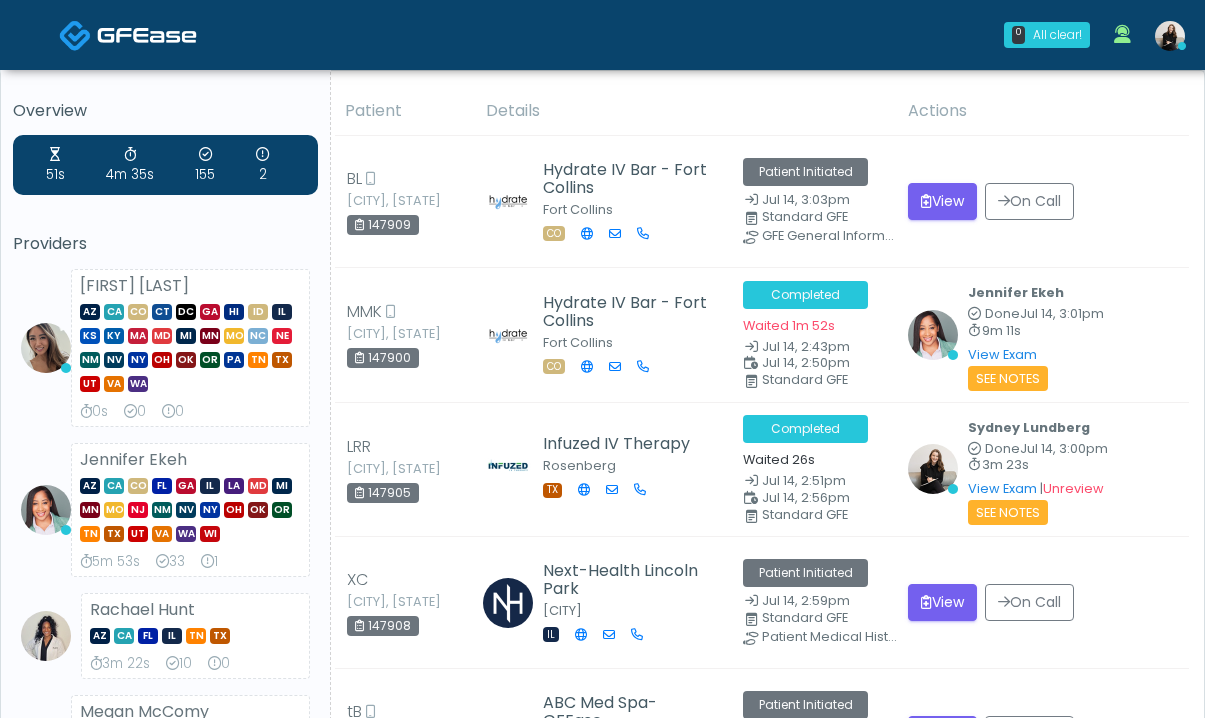 click at bounding box center [147, 35] 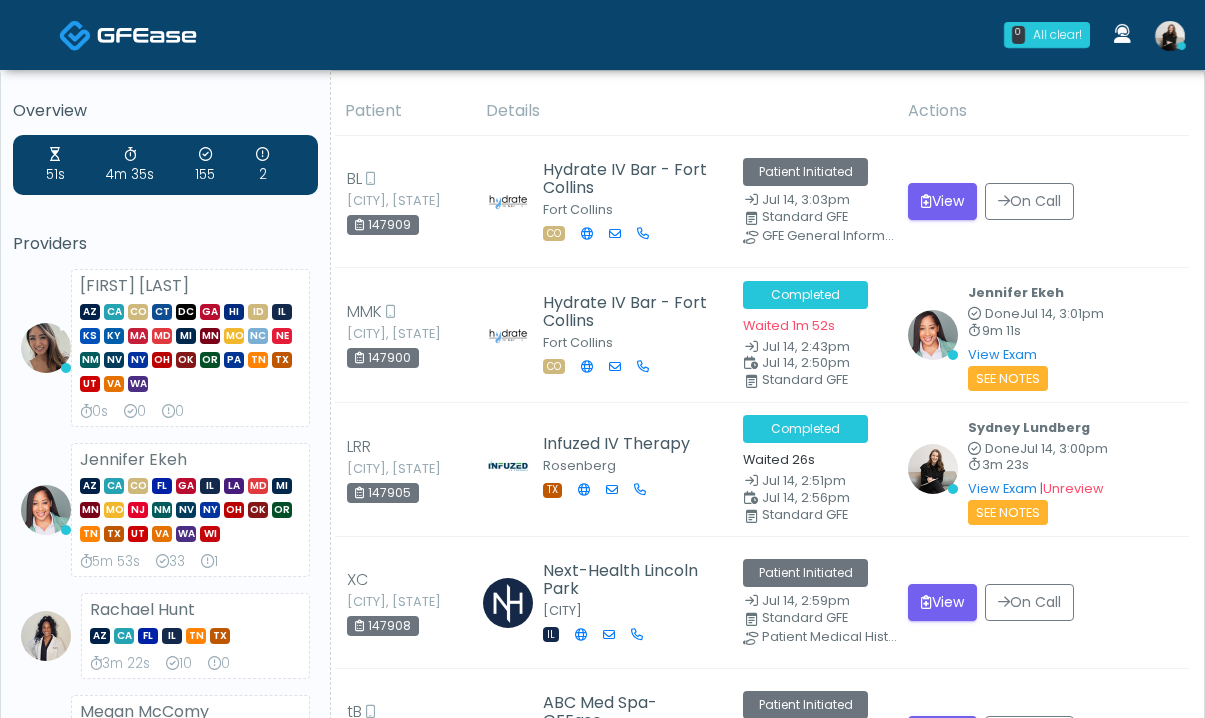 scroll, scrollTop: 0, scrollLeft: 0, axis: both 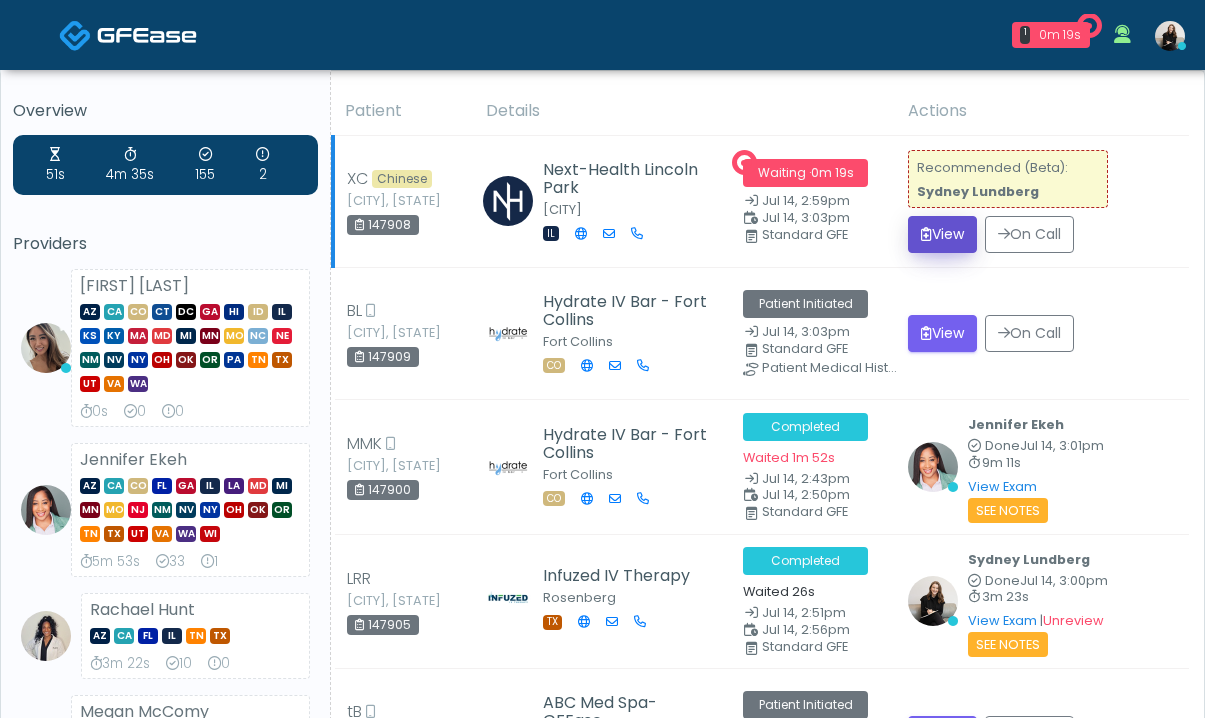 click on "View" at bounding box center (942, 234) 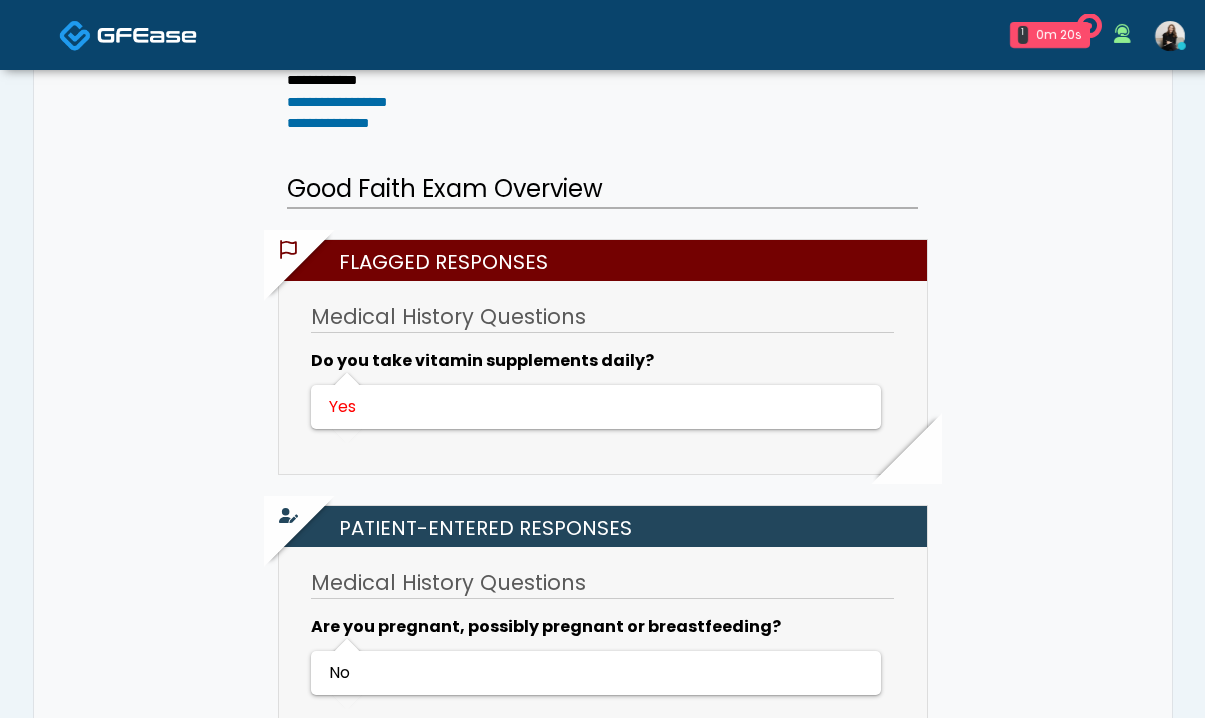 scroll, scrollTop: 508, scrollLeft: 0, axis: vertical 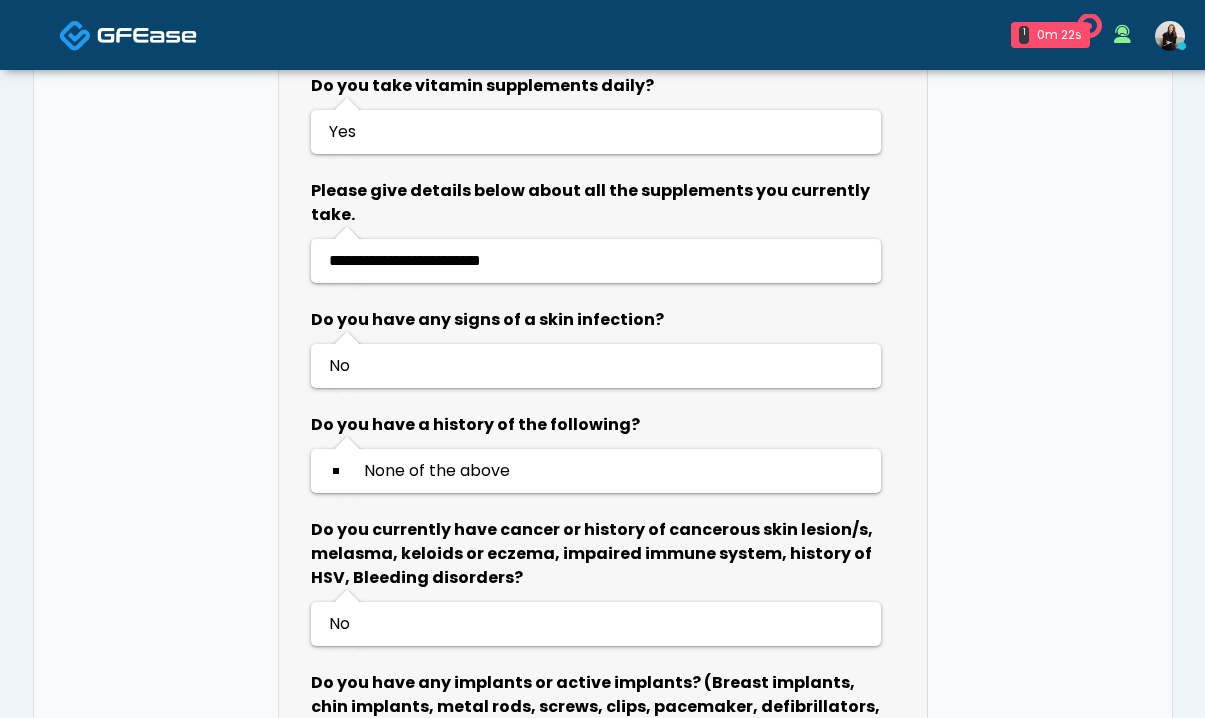 click at bounding box center (128, 34) 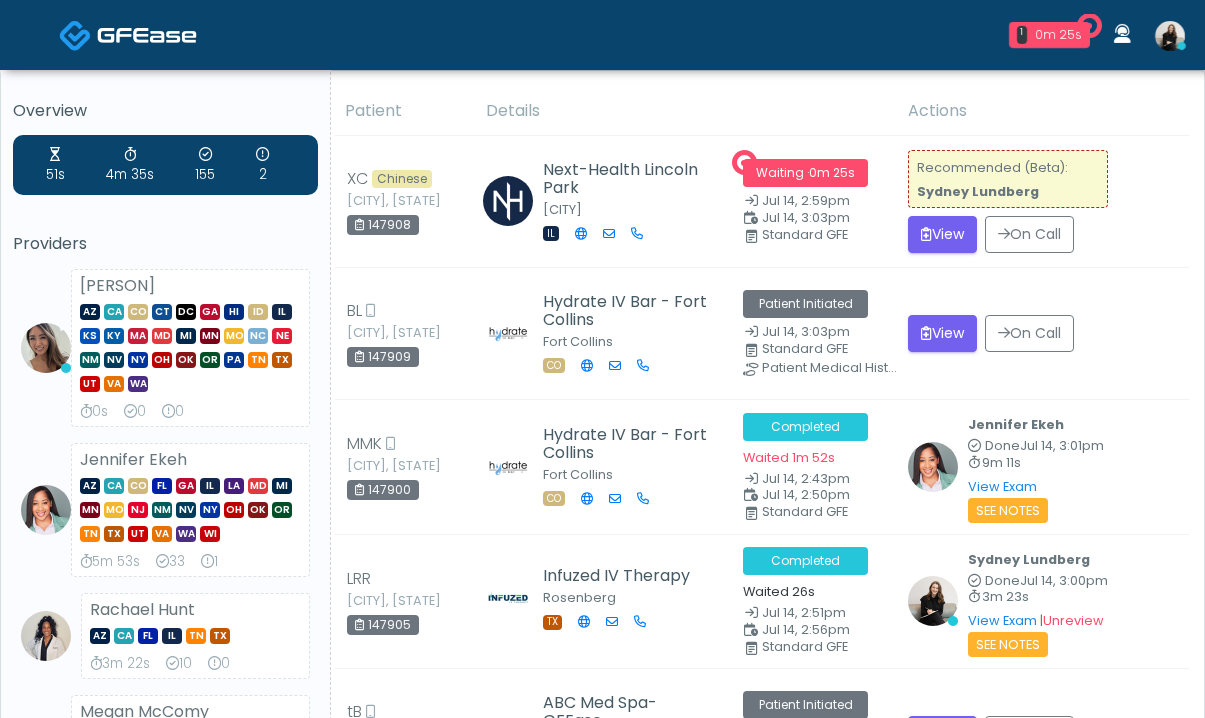 scroll, scrollTop: 0, scrollLeft: 0, axis: both 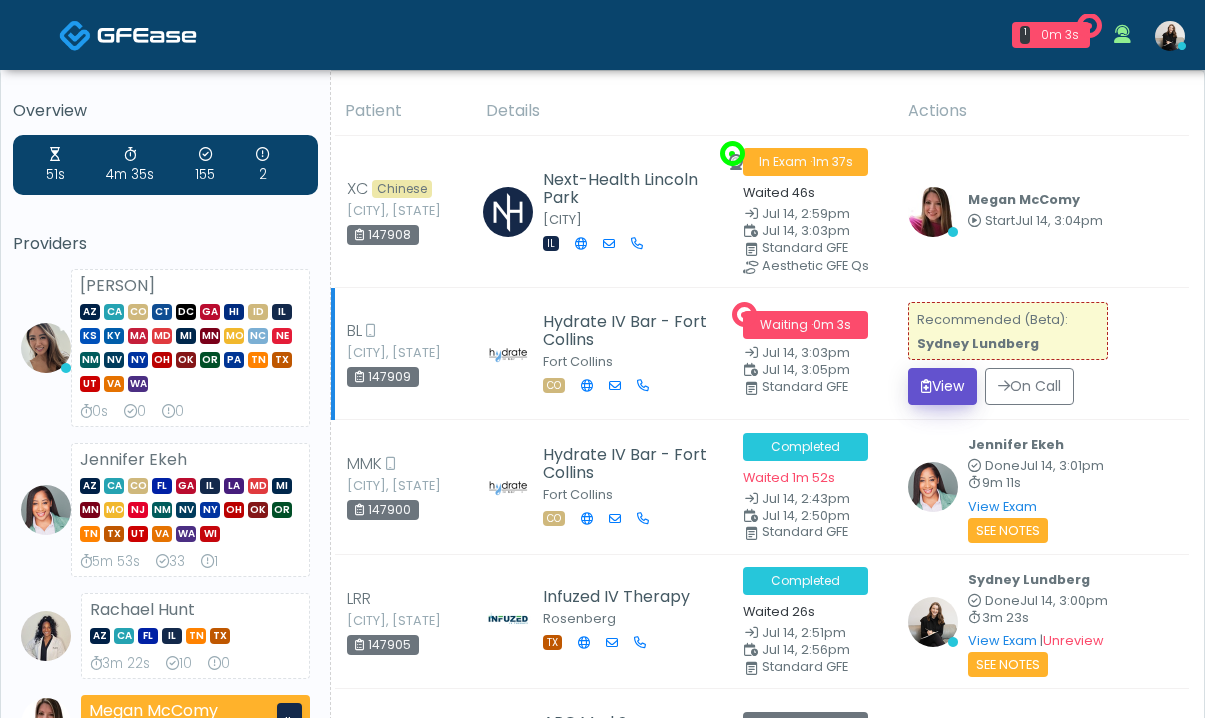 click on "View" at bounding box center [942, 386] 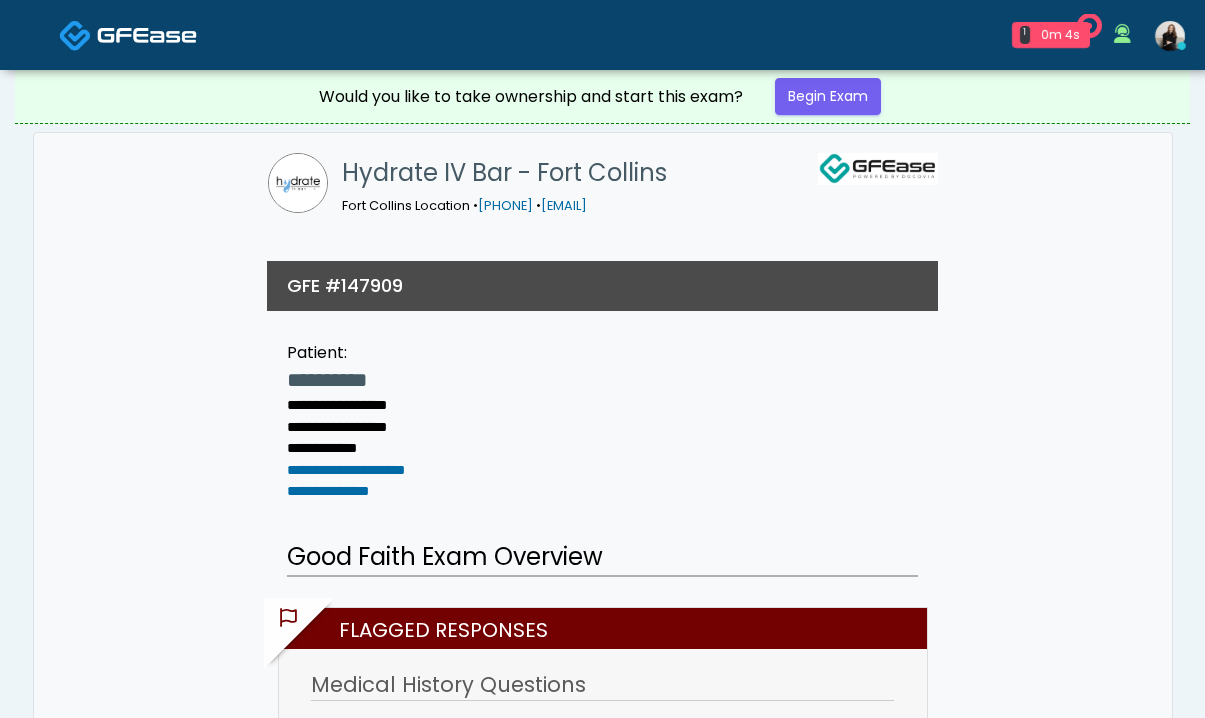scroll, scrollTop: 314, scrollLeft: 0, axis: vertical 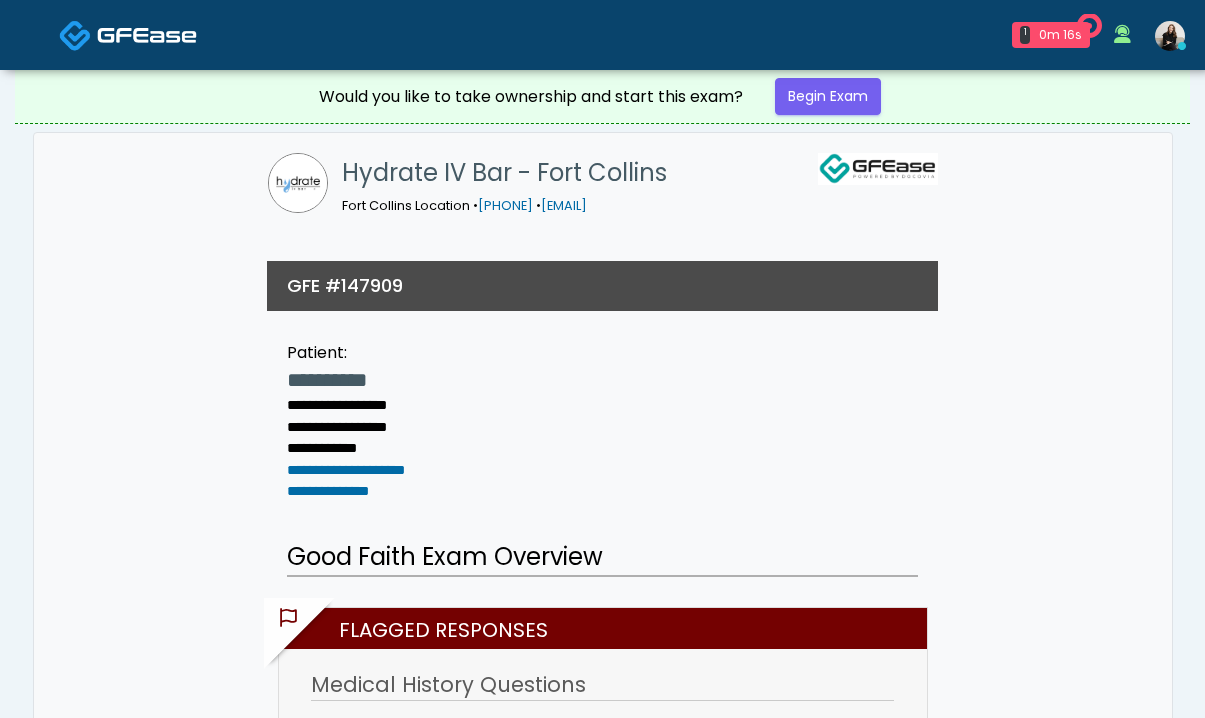 click at bounding box center (128, 34) 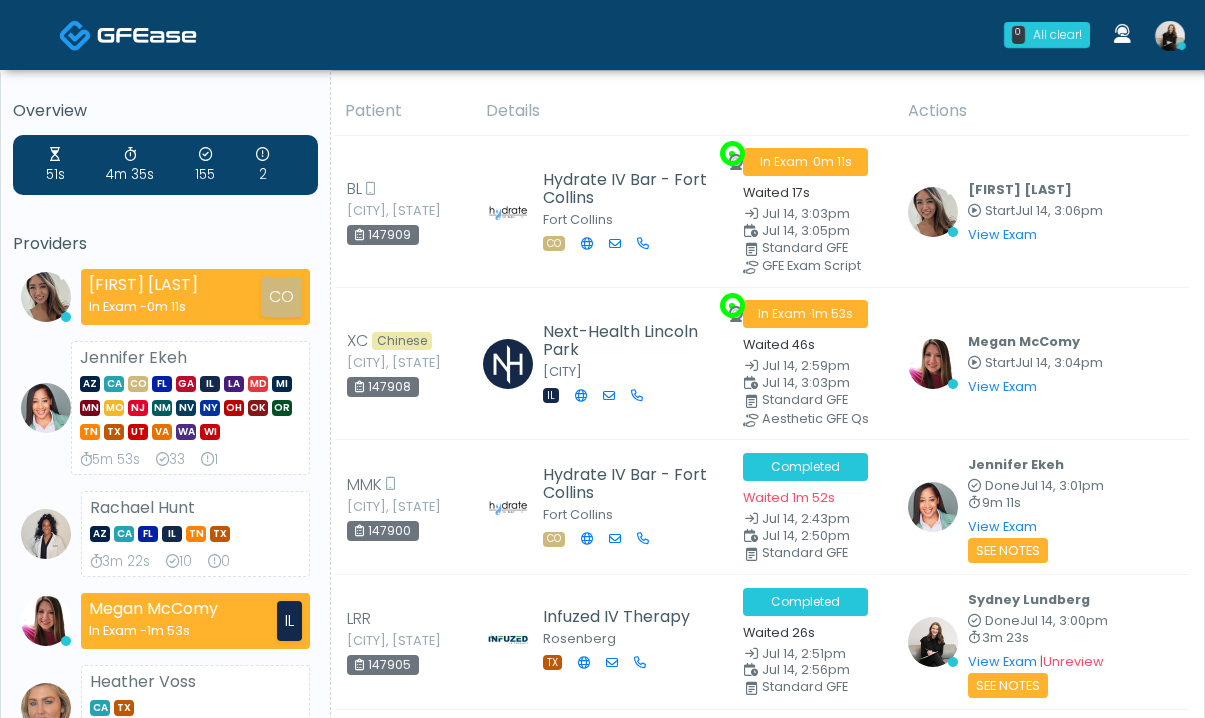 scroll, scrollTop: 0, scrollLeft: 0, axis: both 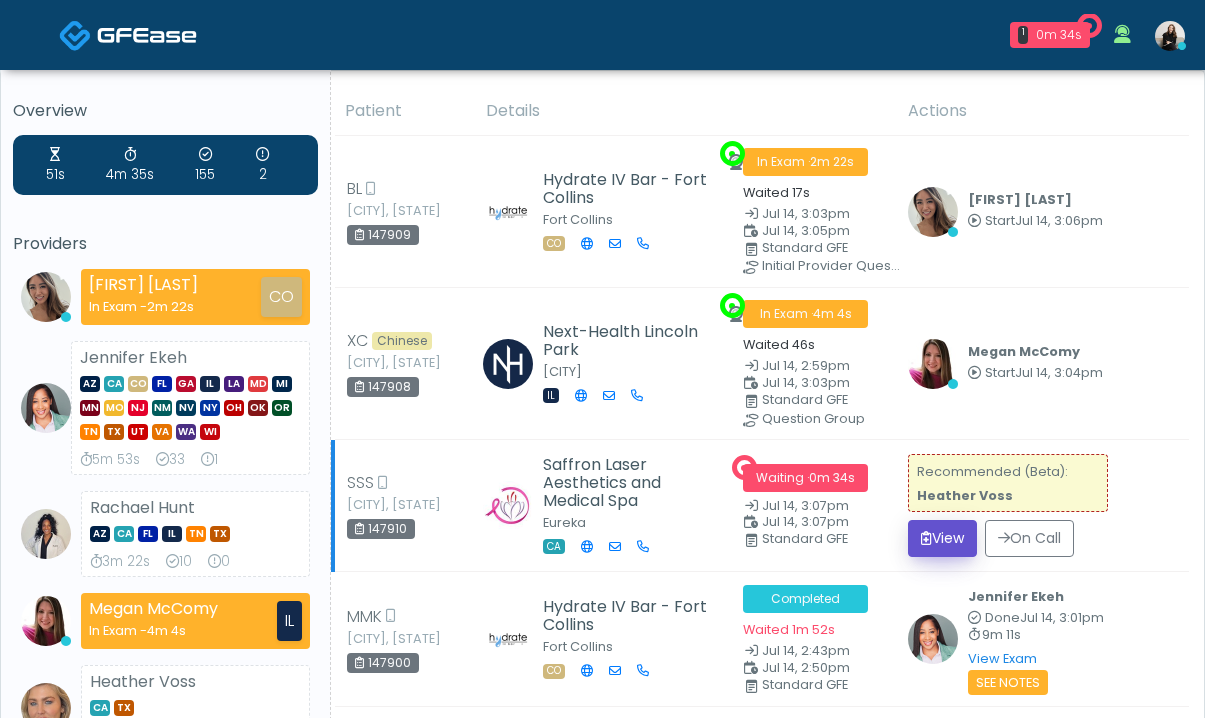 click on "View" at bounding box center [942, 538] 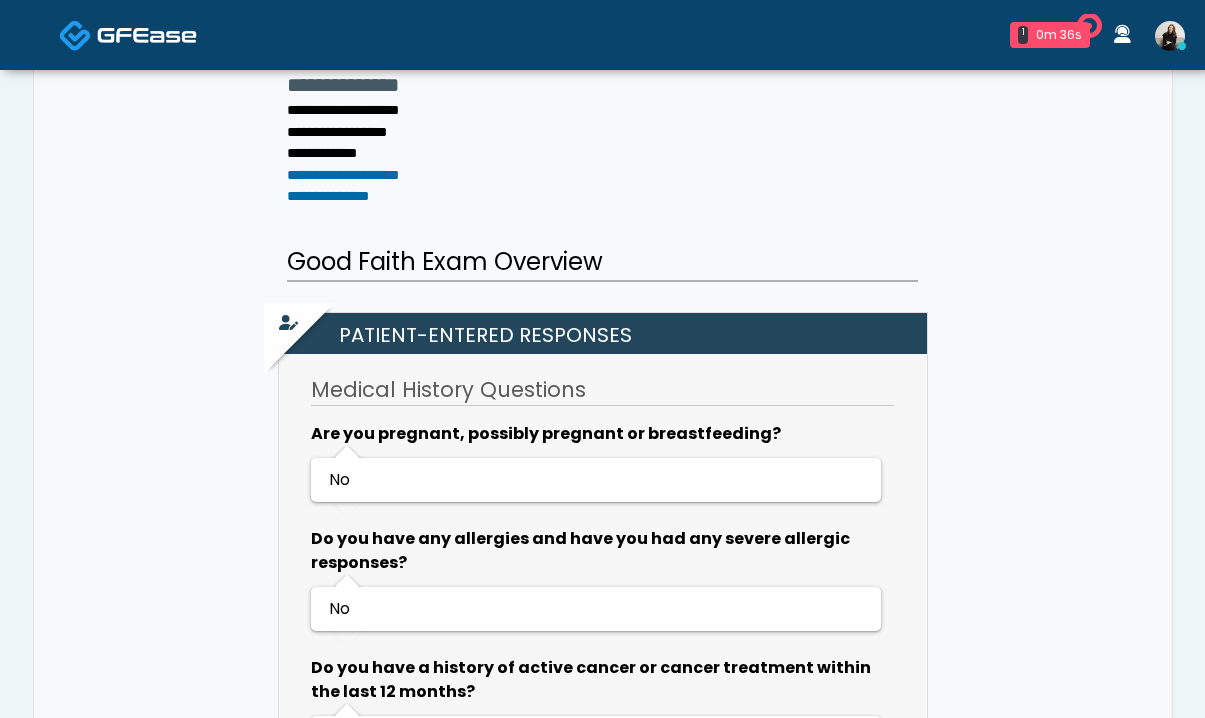 scroll, scrollTop: 0, scrollLeft: 0, axis: both 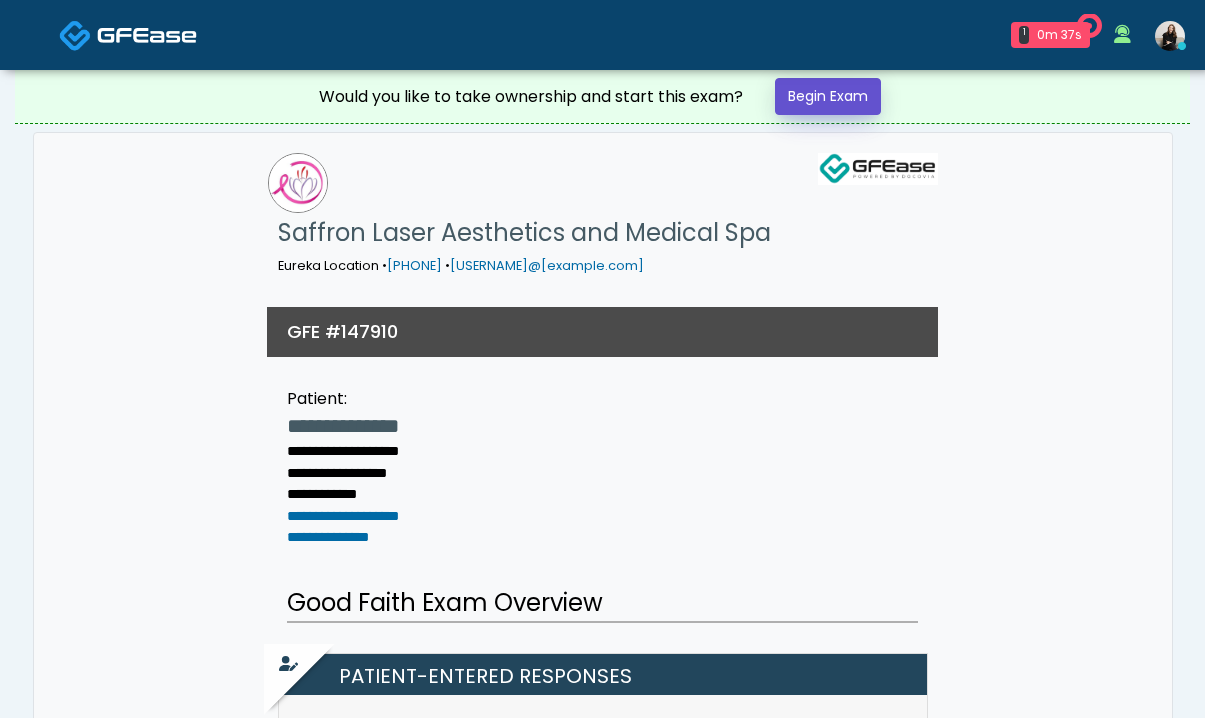 click on "Begin Exam" at bounding box center (828, 96) 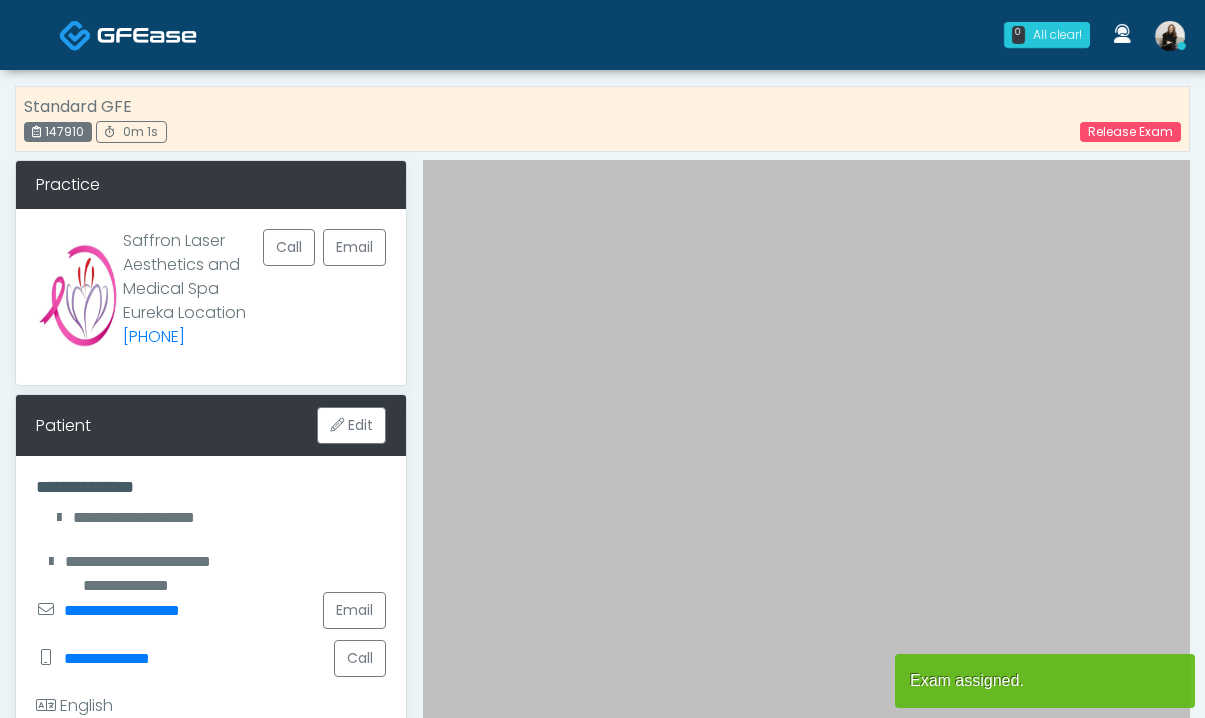 scroll, scrollTop: 0, scrollLeft: 0, axis: both 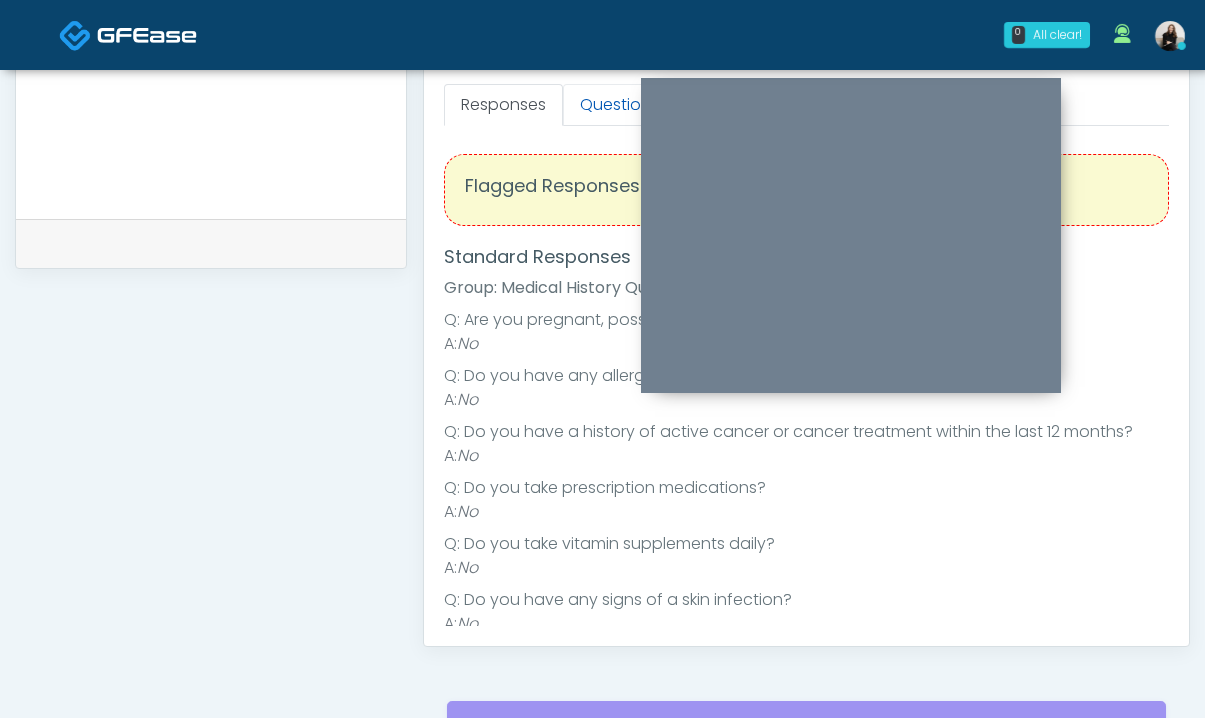 click on "Questions" at bounding box center [619, 105] 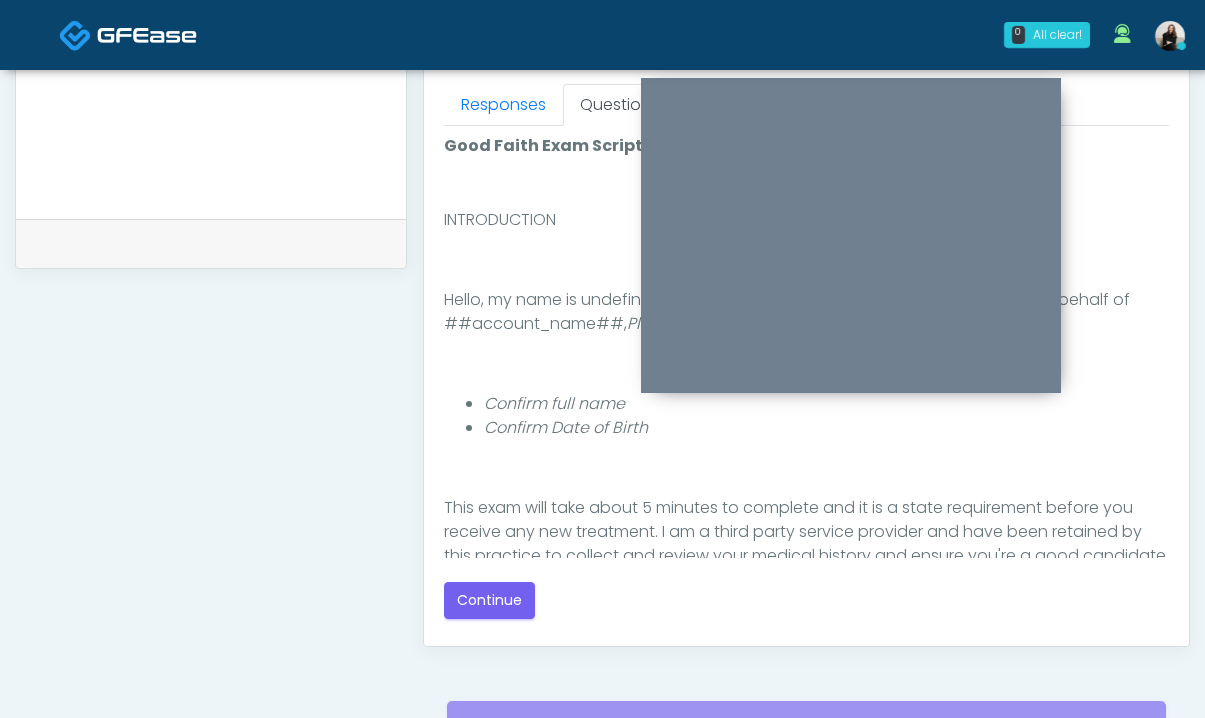 scroll, scrollTop: 66, scrollLeft: 0, axis: vertical 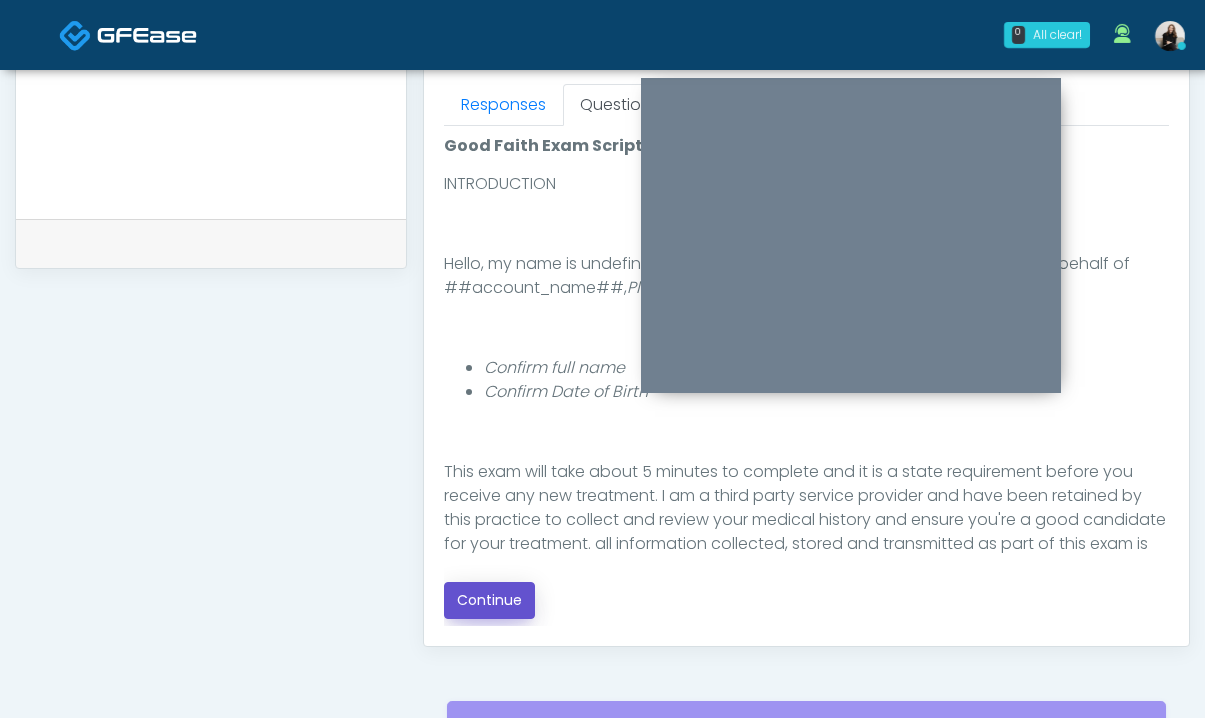 click on "Continue" at bounding box center (489, 600) 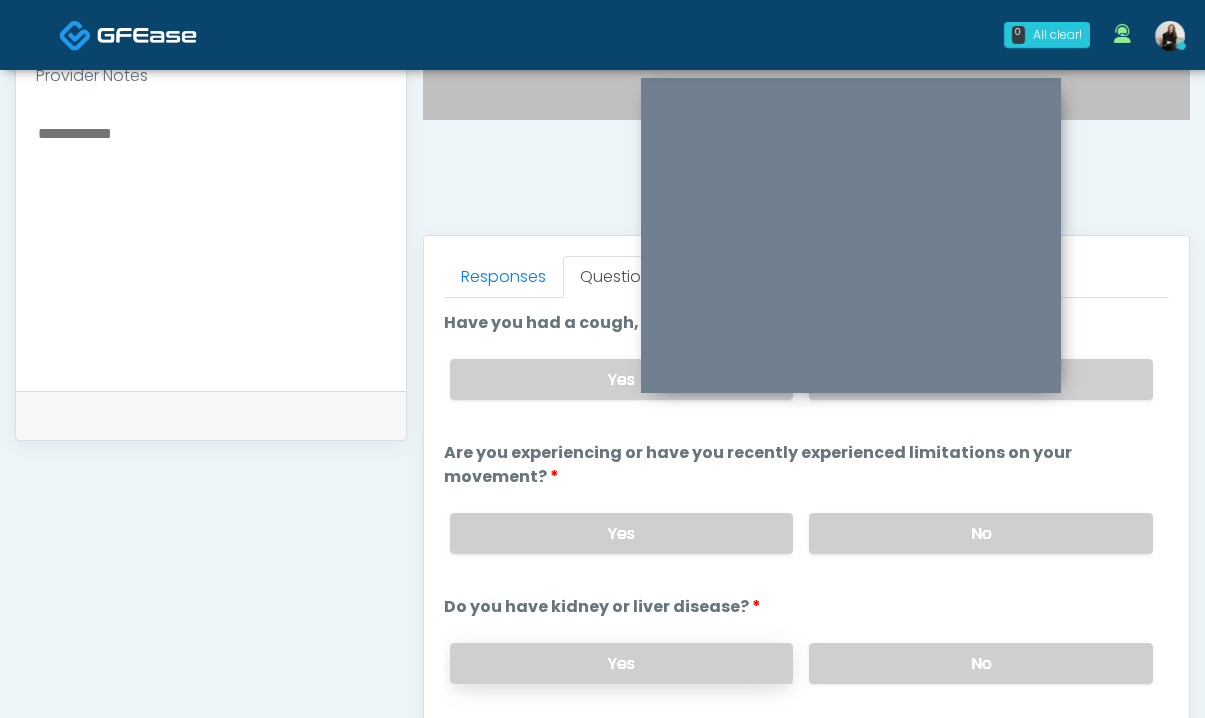 scroll, scrollTop: 649, scrollLeft: 0, axis: vertical 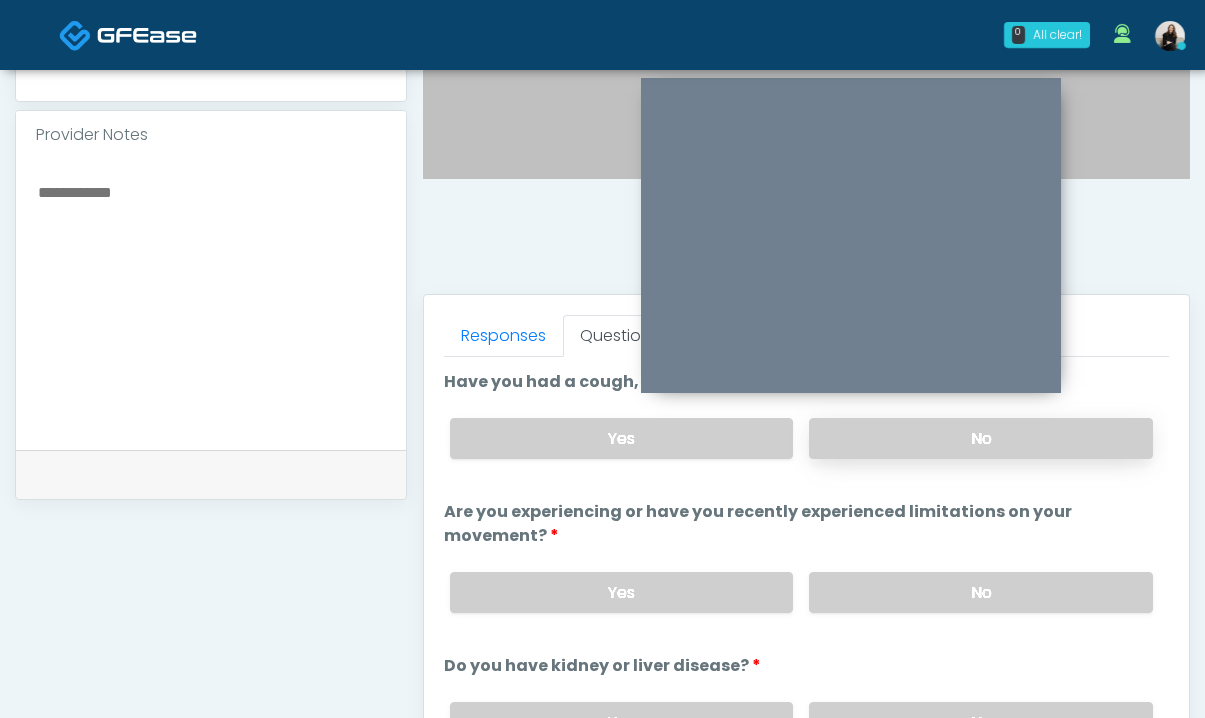click on "No" at bounding box center (981, 438) 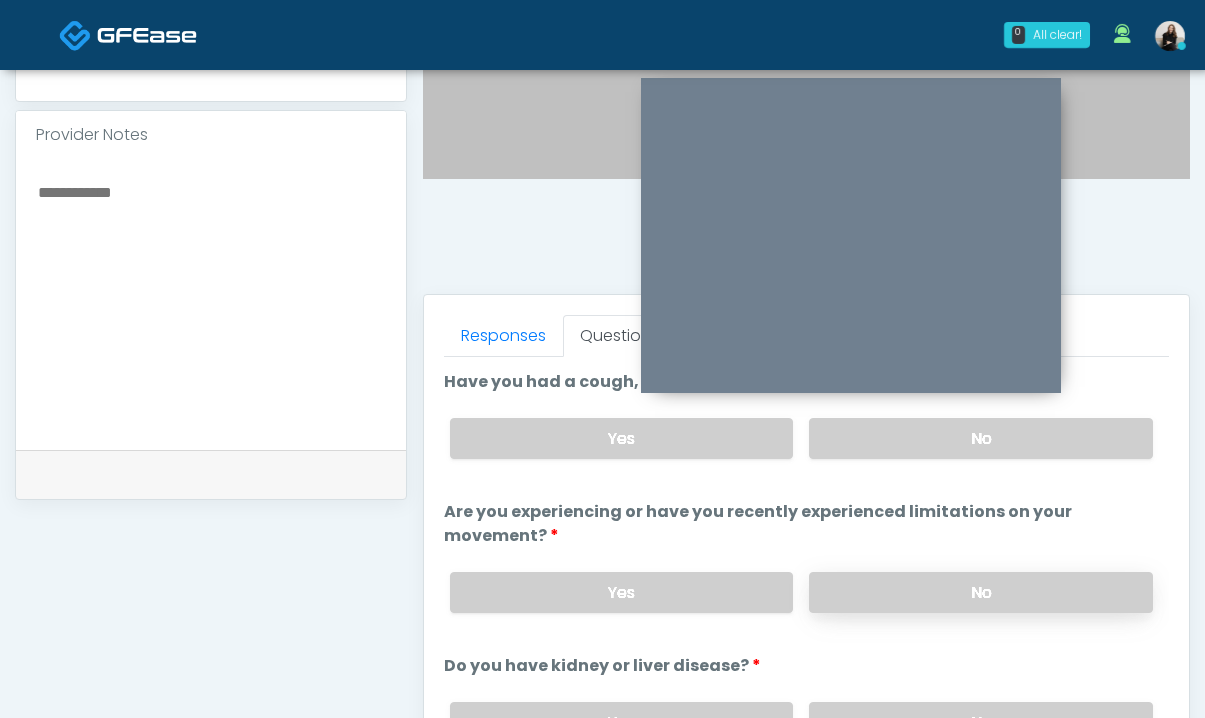 click on "No" at bounding box center [981, 592] 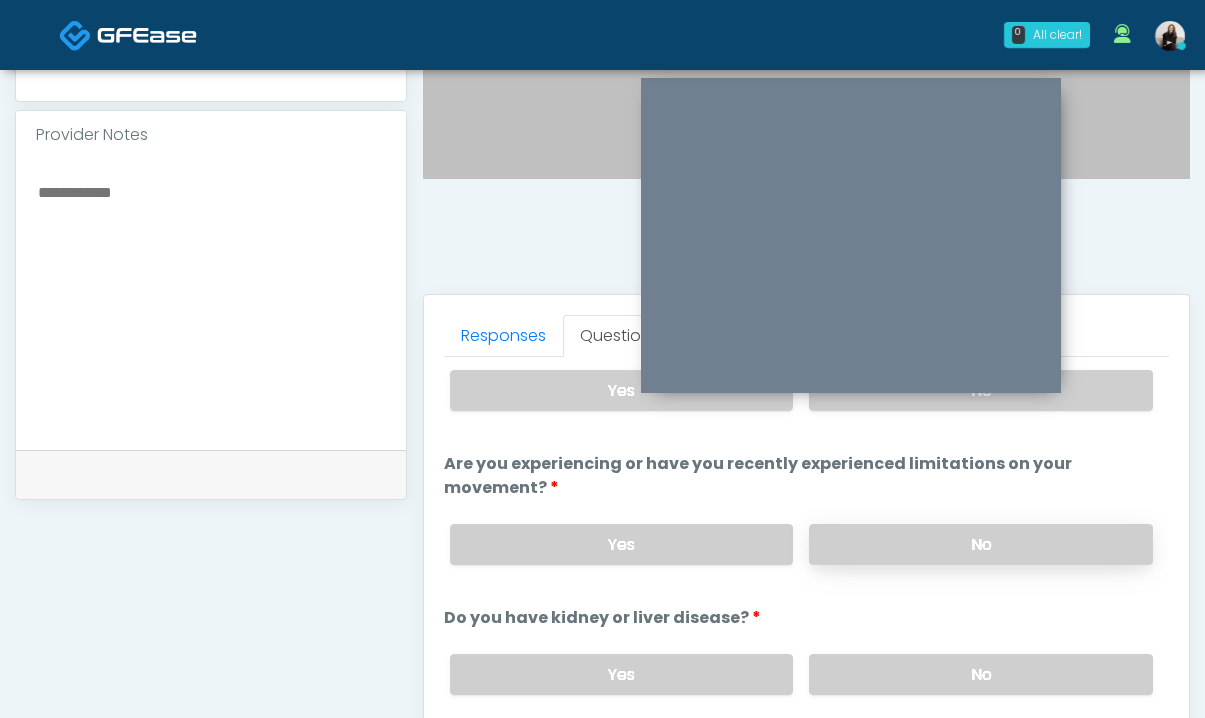 scroll, scrollTop: 50, scrollLeft: 0, axis: vertical 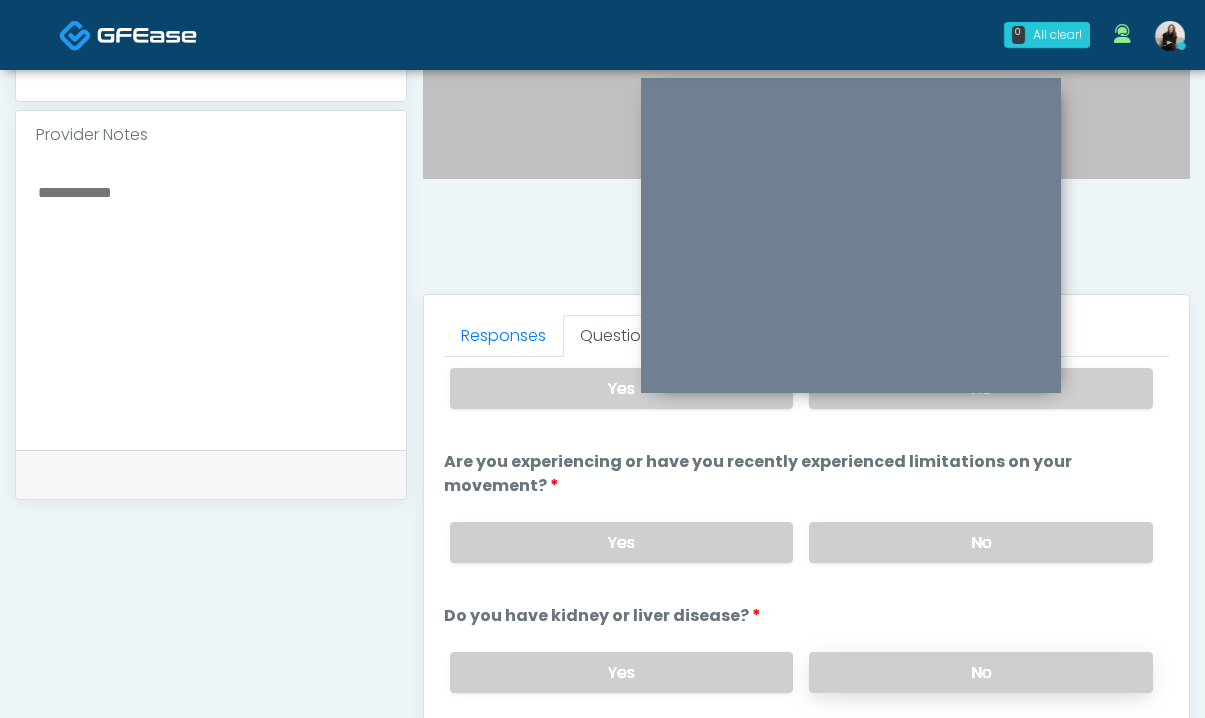 click on "No" at bounding box center [981, 672] 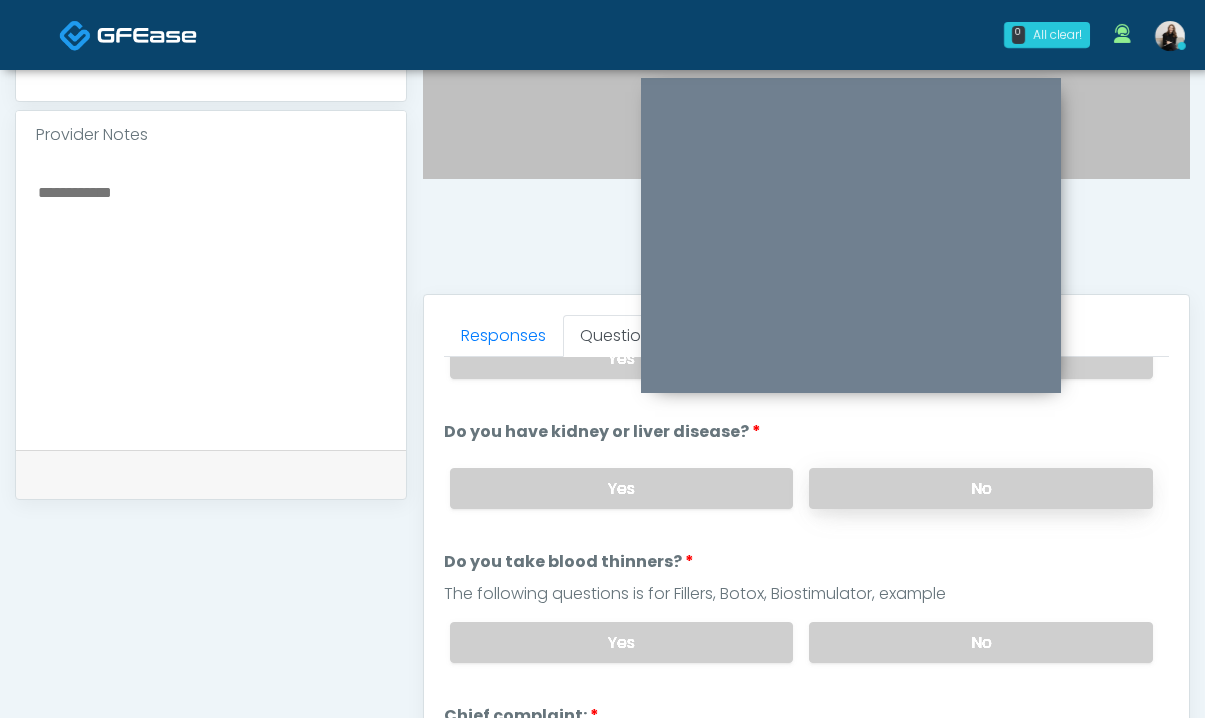 click on "No" at bounding box center (981, 642) 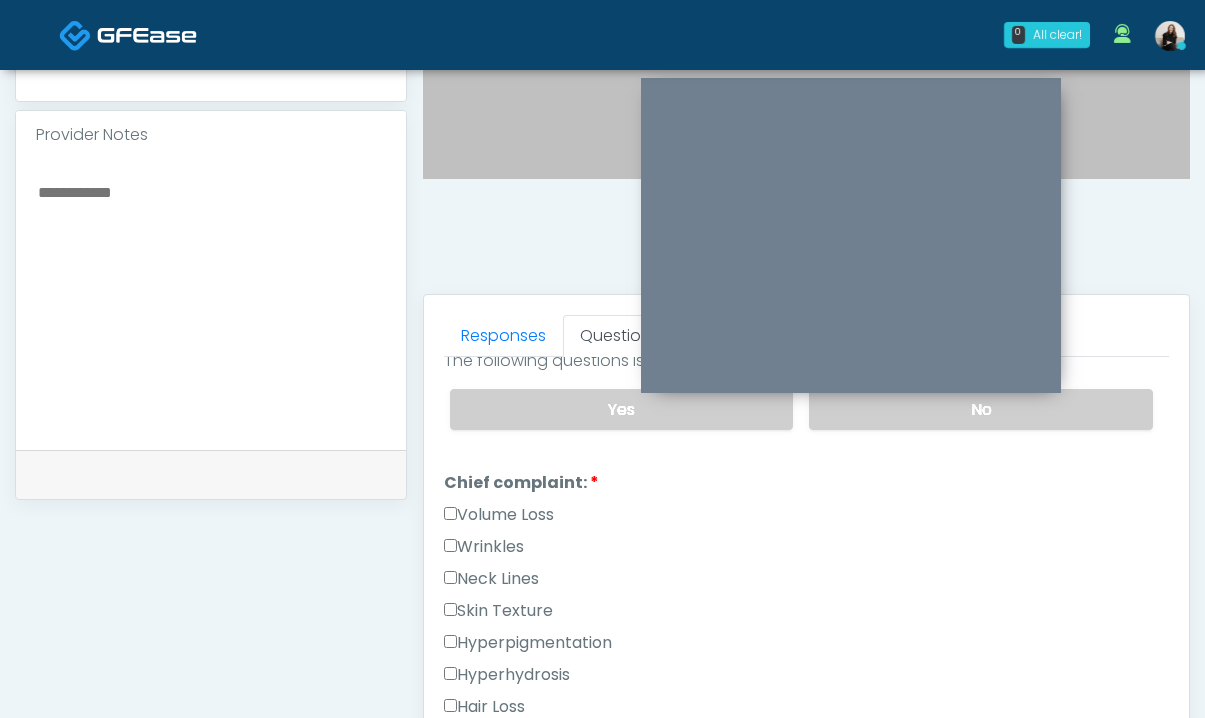 scroll, scrollTop: 480, scrollLeft: 0, axis: vertical 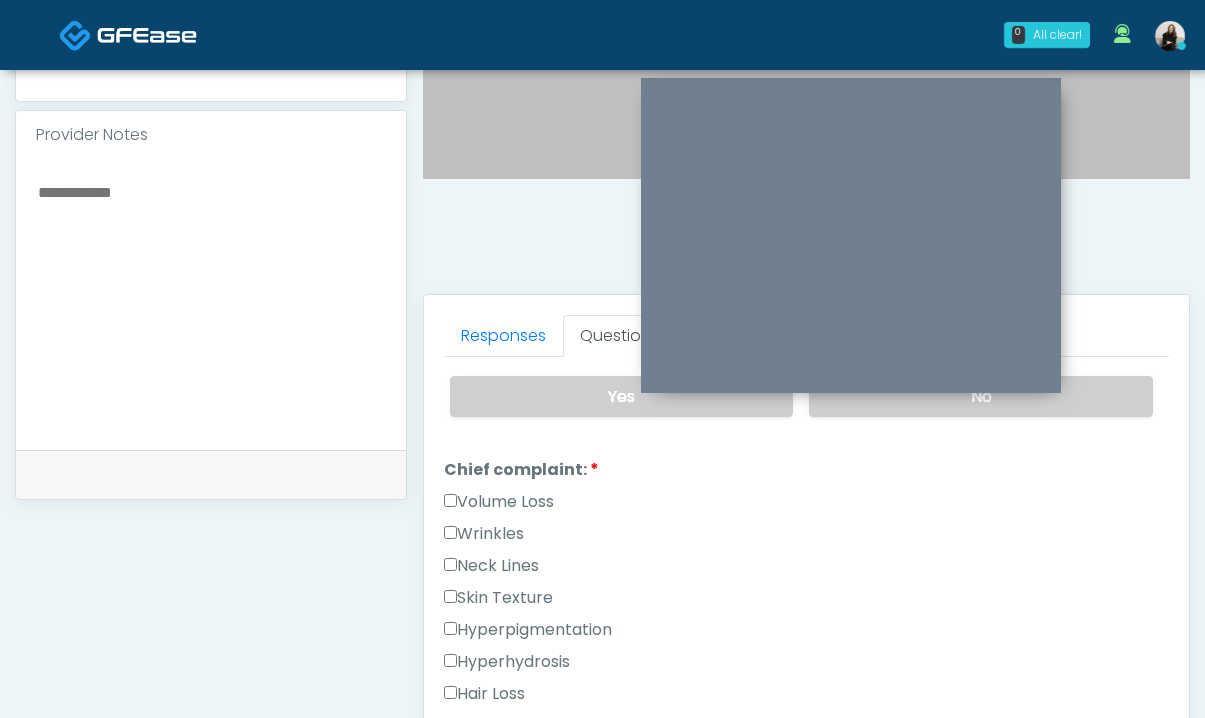 click on "Wrinkles" at bounding box center [484, 534] 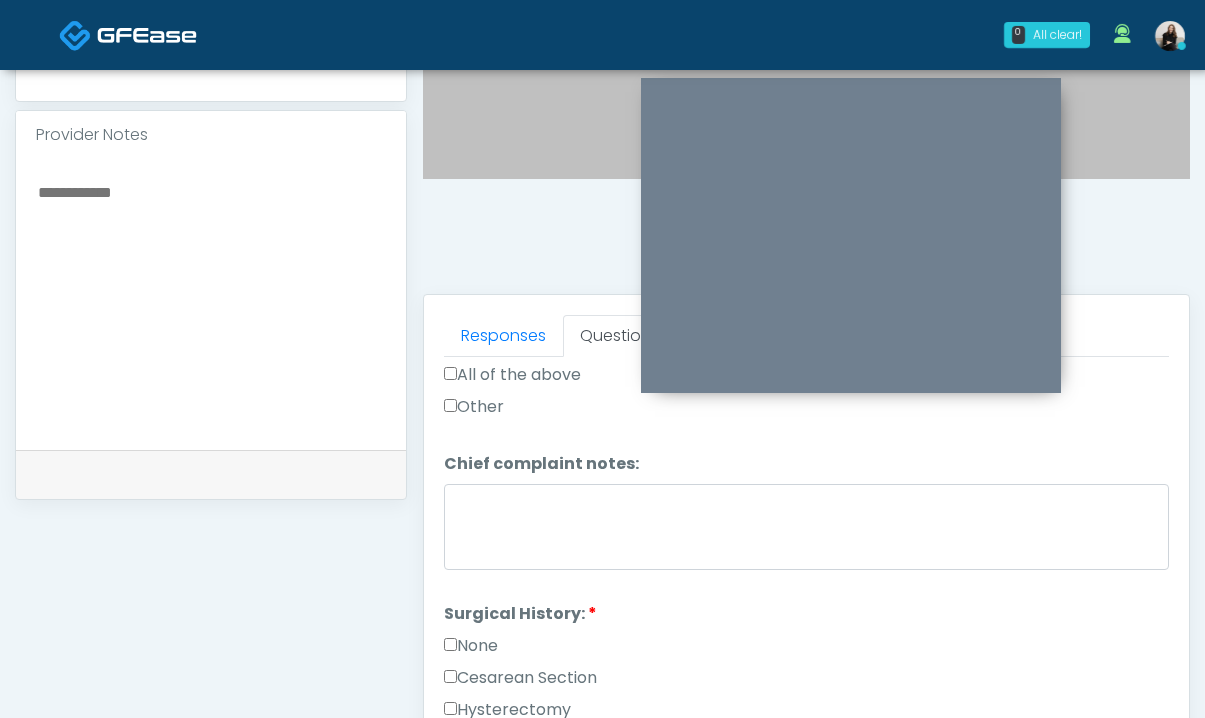 scroll, scrollTop: 1029, scrollLeft: 0, axis: vertical 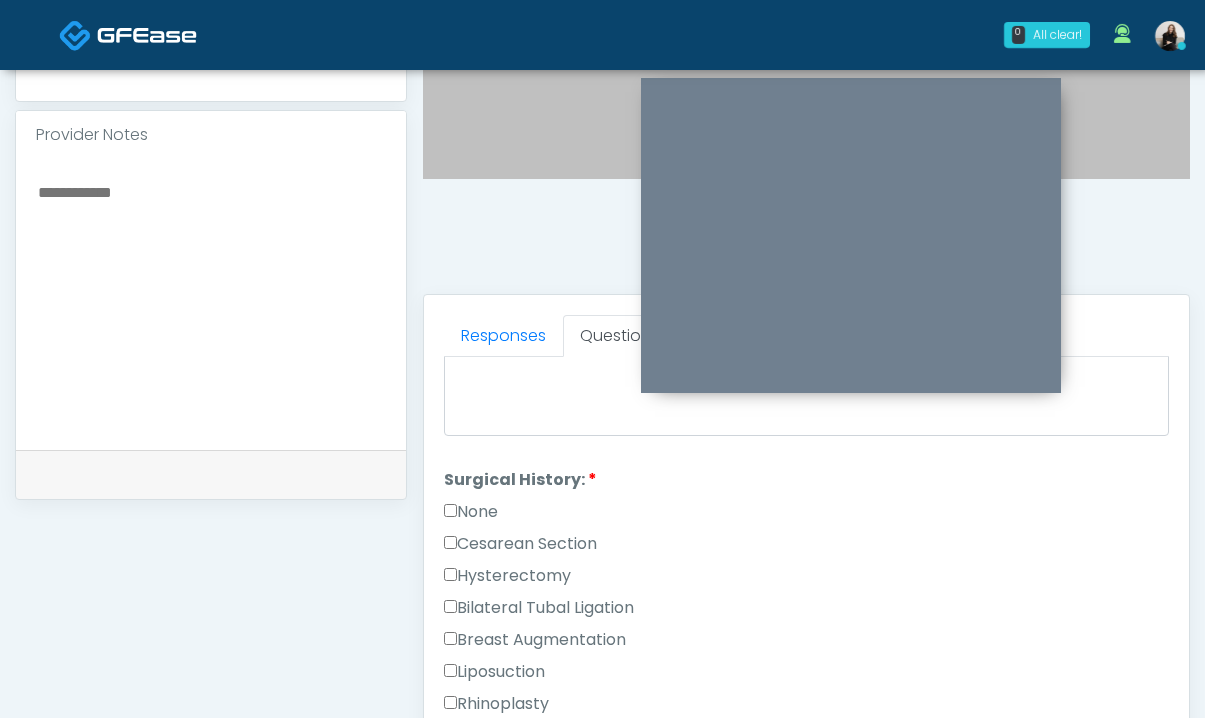 click on "None" at bounding box center (471, 512) 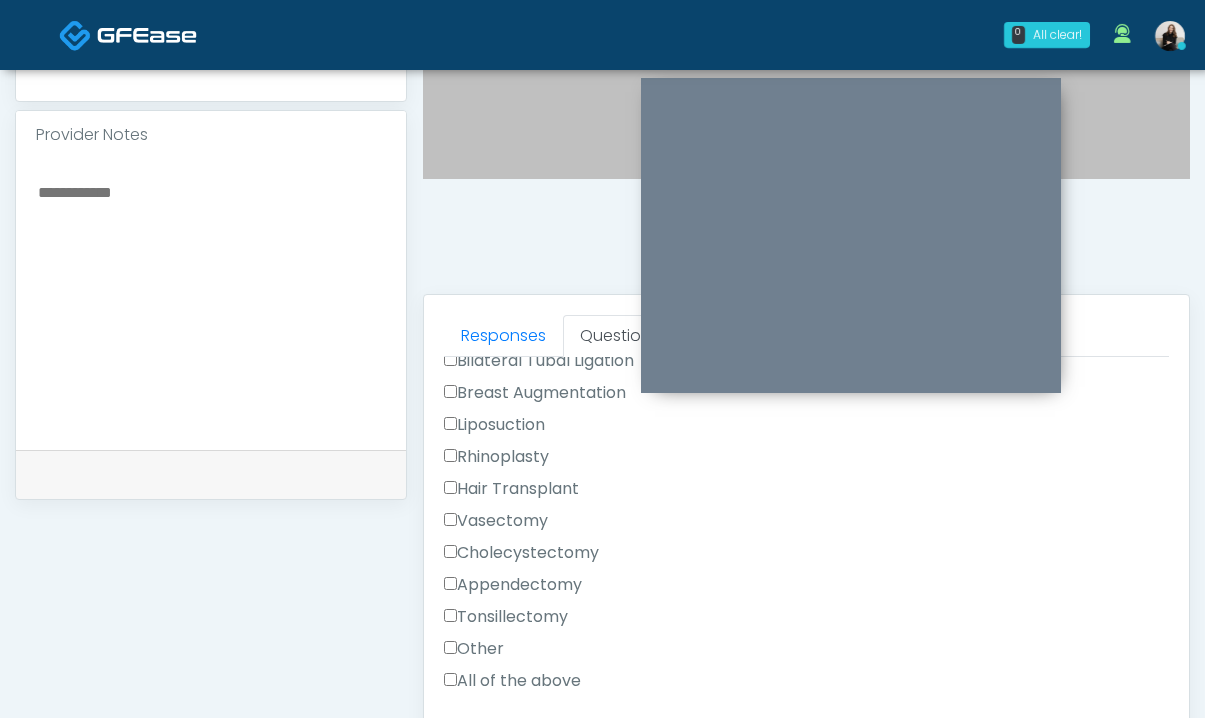 scroll, scrollTop: 1327, scrollLeft: 0, axis: vertical 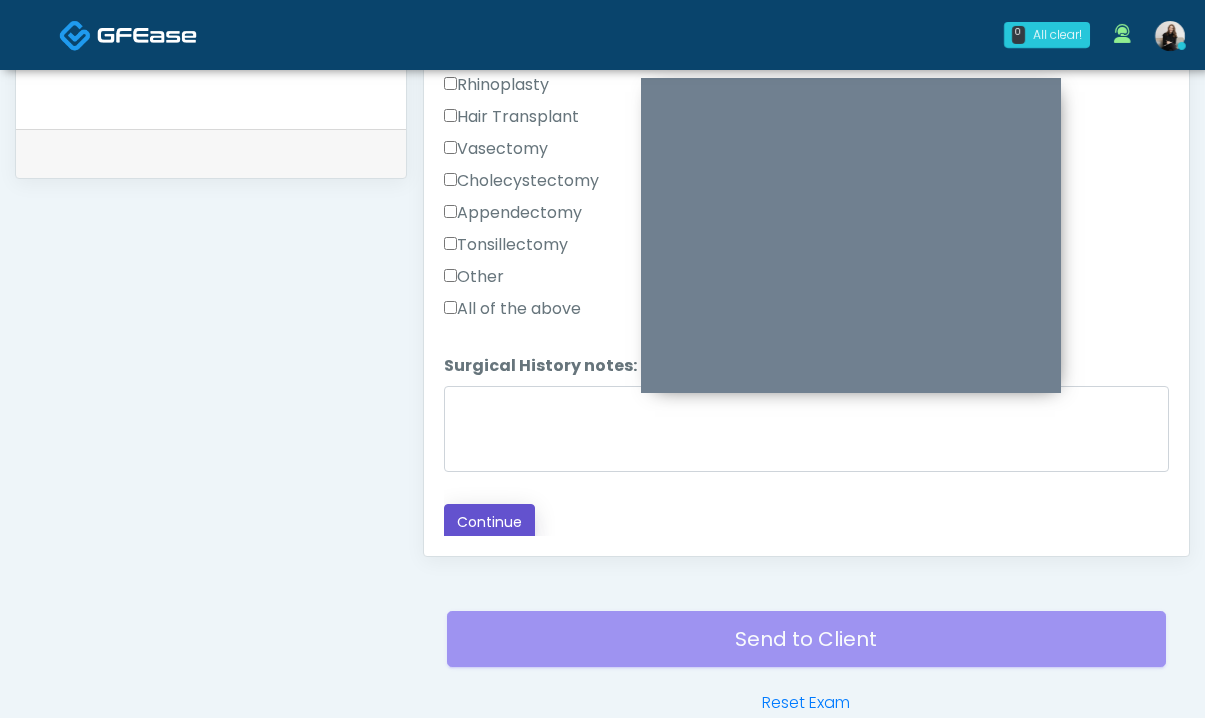 click on "Continue" at bounding box center (489, 522) 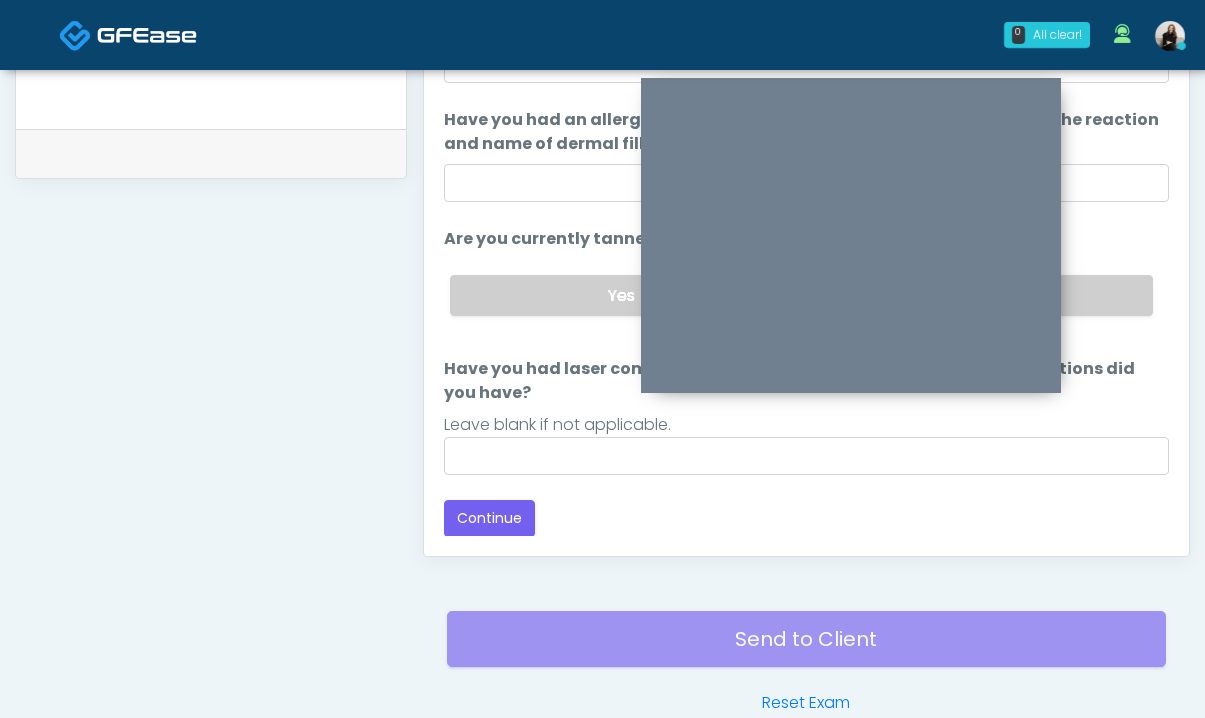 scroll, scrollTop: 0, scrollLeft: 0, axis: both 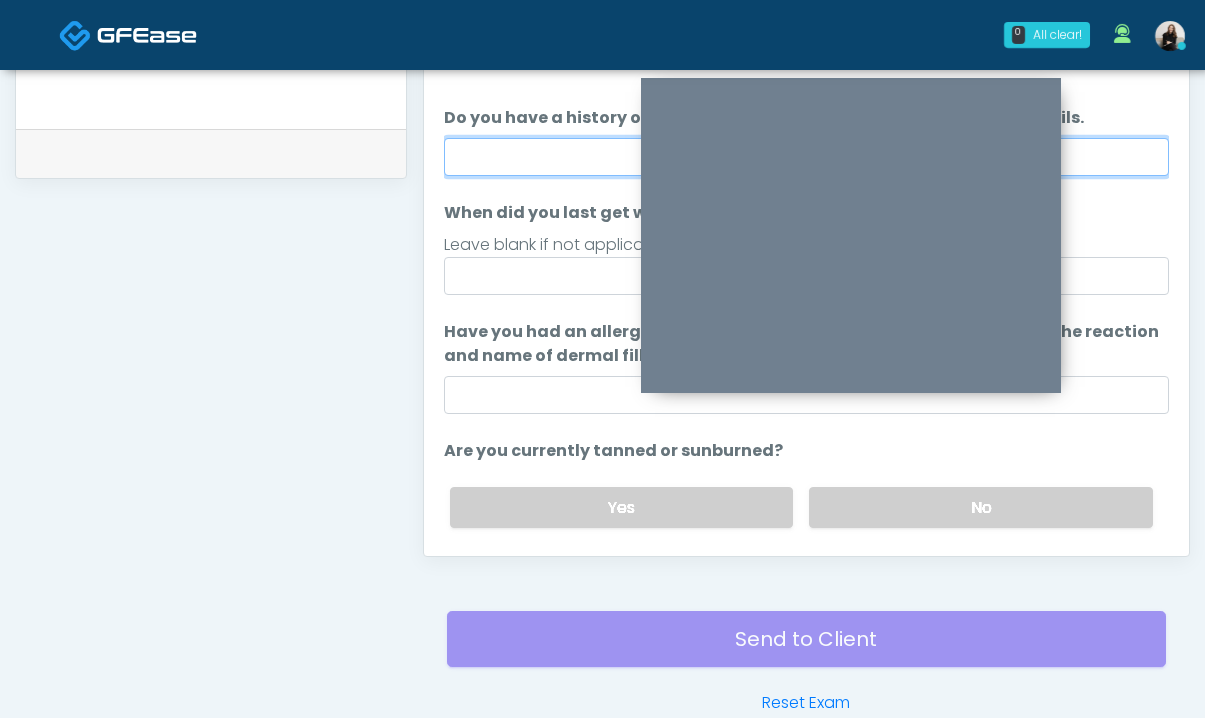 click on "Do you have a history of Guillain's barre or ALS? If so, please provide details." at bounding box center (806, 157) 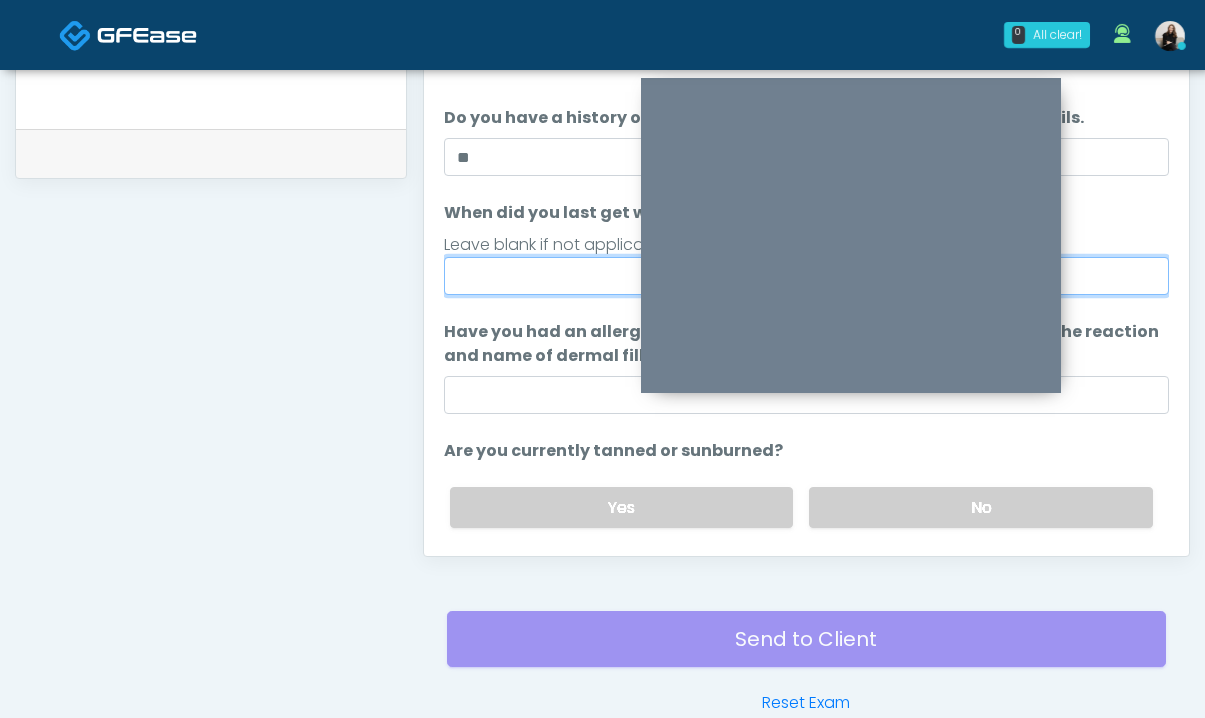 click on "When did you last get wrinkle relaxer or dermal filler?" at bounding box center (806, 276) 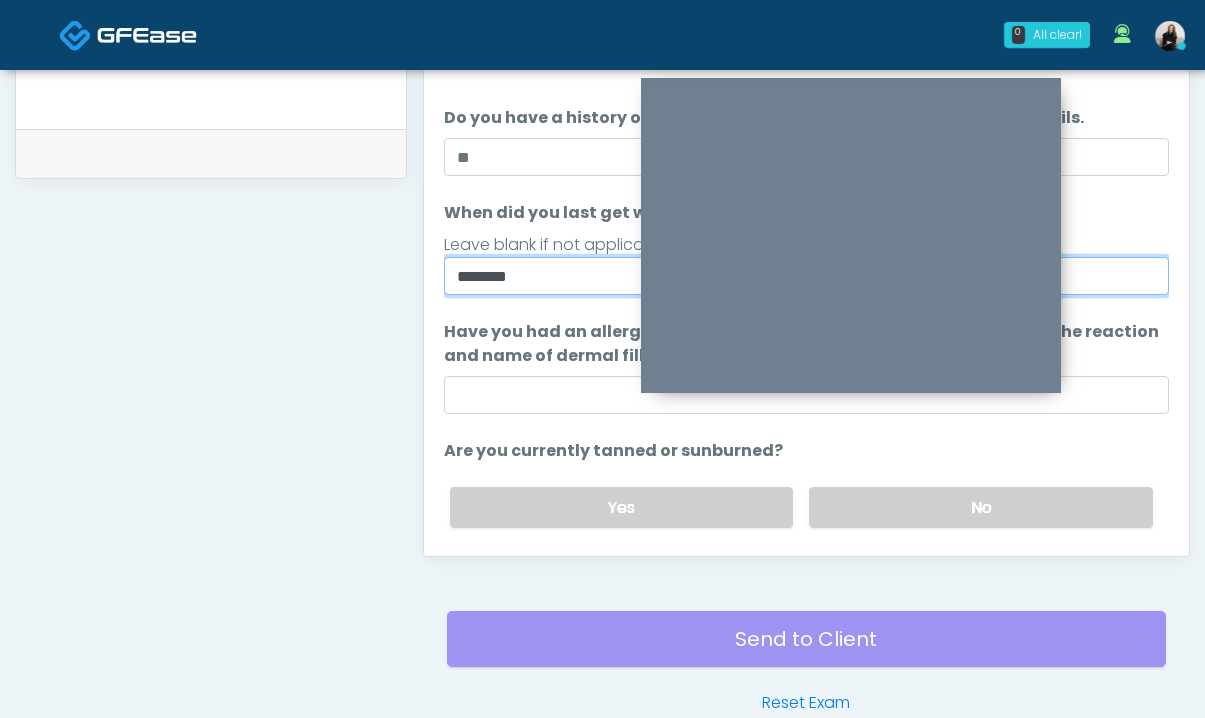 drag, startPoint x: 465, startPoint y: 277, endPoint x: 353, endPoint y: 274, distance: 112.04017 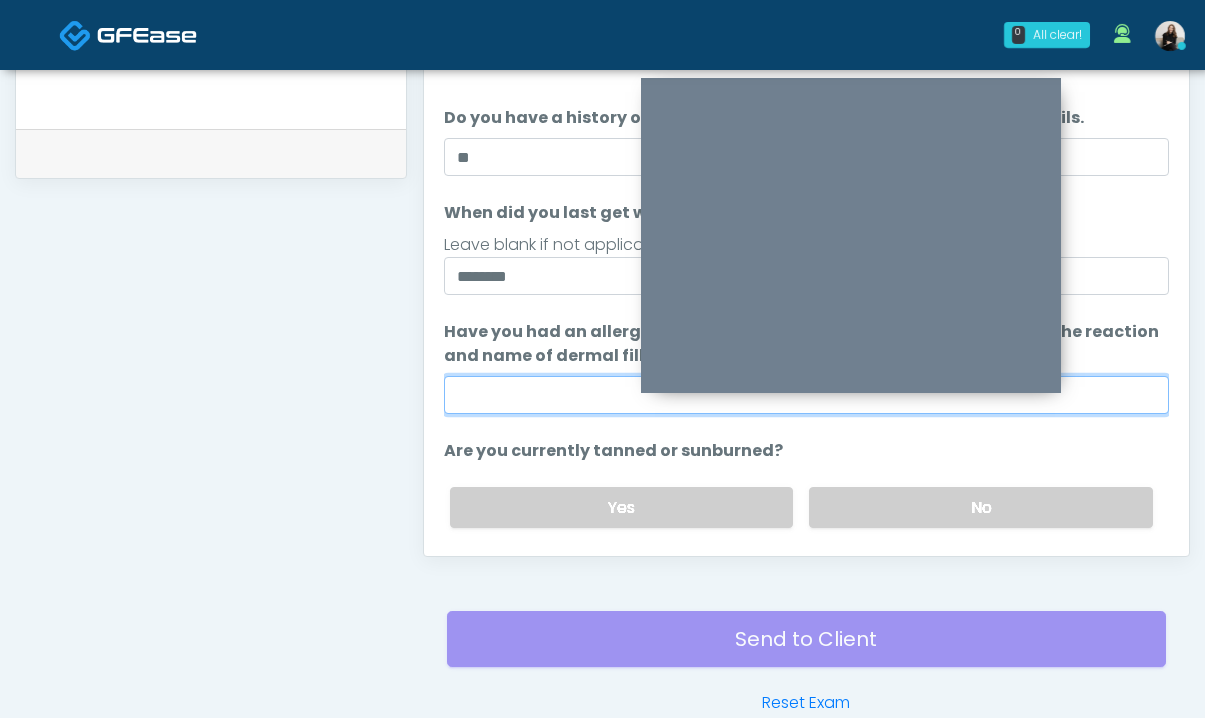 click on "Have you had an allergic response to any dermal fillers? If so, what was the reaction and name of dermal filler?" at bounding box center [806, 395] 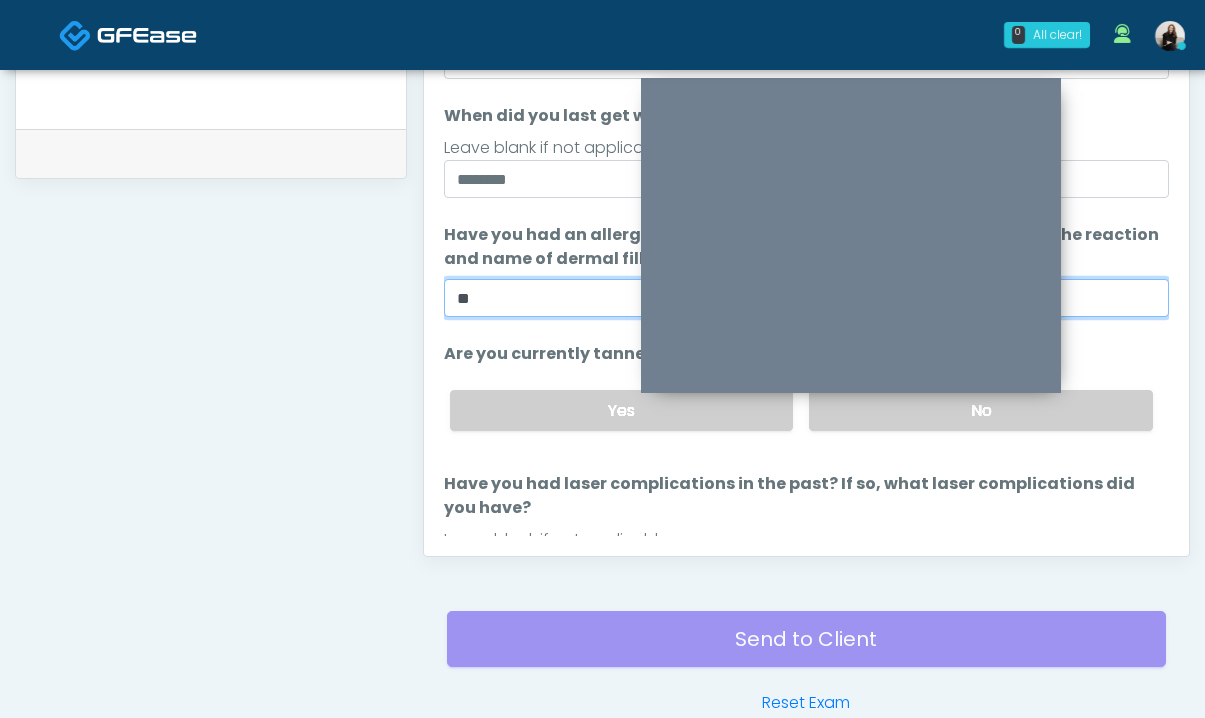 scroll, scrollTop: 212, scrollLeft: 0, axis: vertical 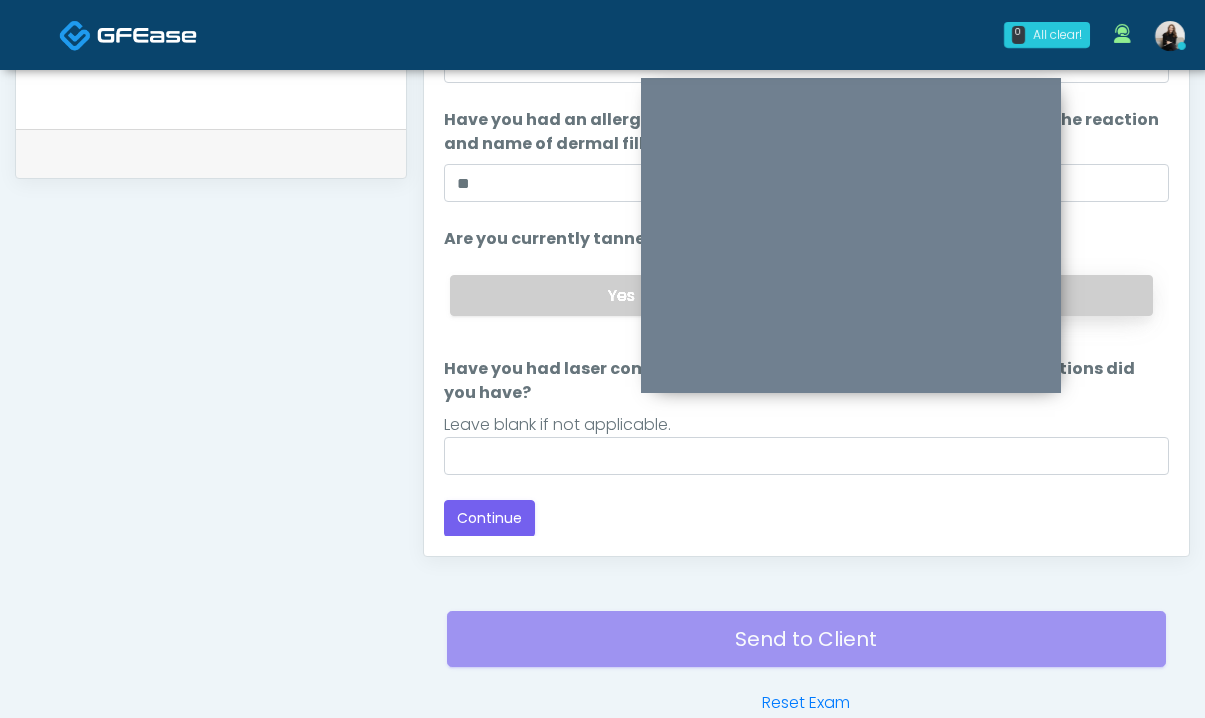 click on "No" at bounding box center (981, 295) 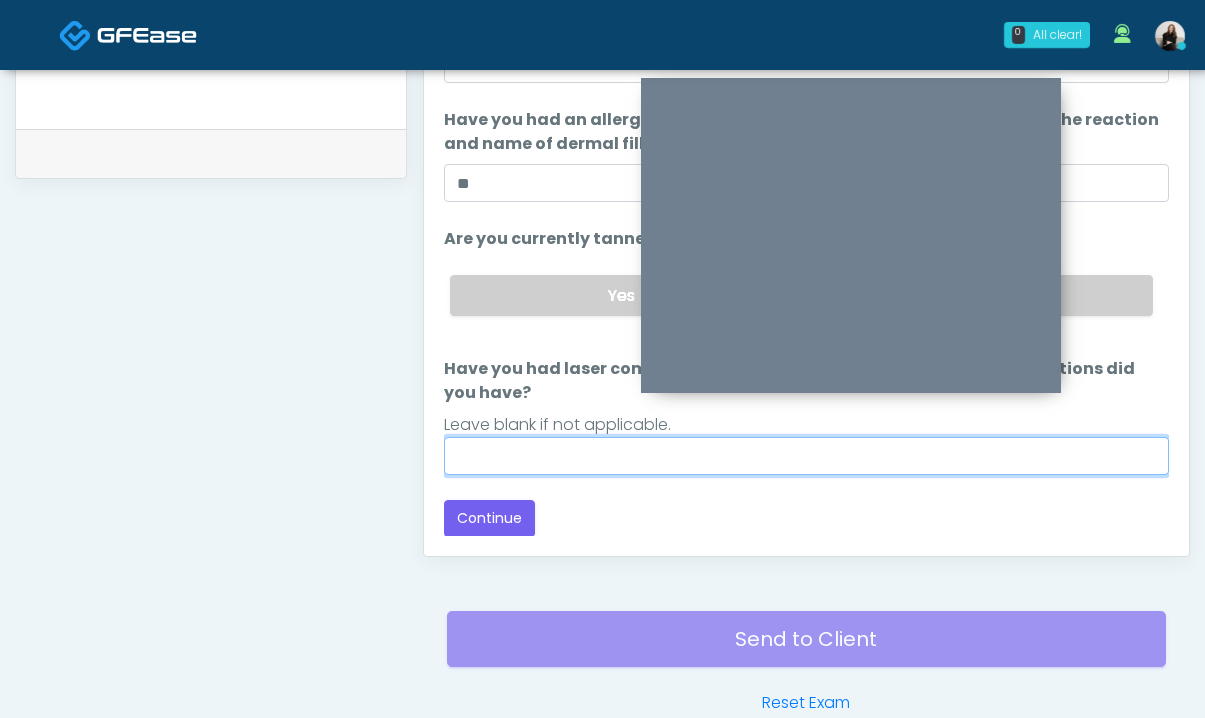 click on "Have you had laser complications in the past? If so, what laser complications did you have?" at bounding box center (806, 456) 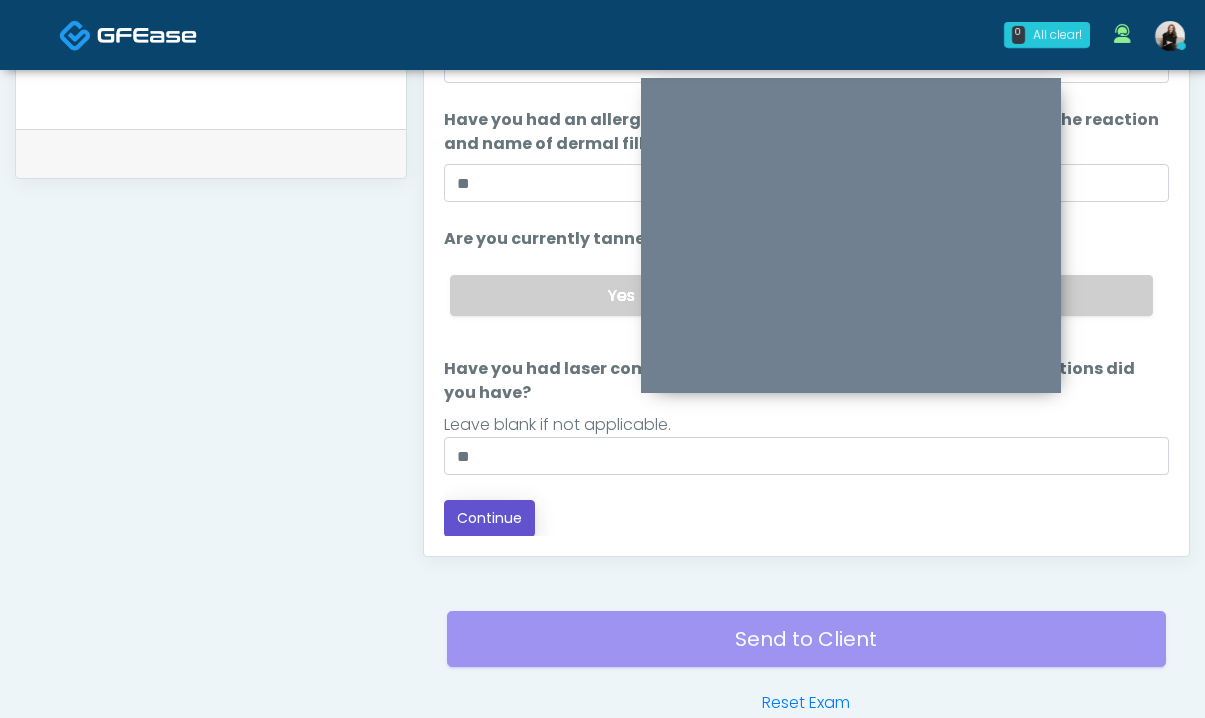 click on "Continue" at bounding box center (489, 518) 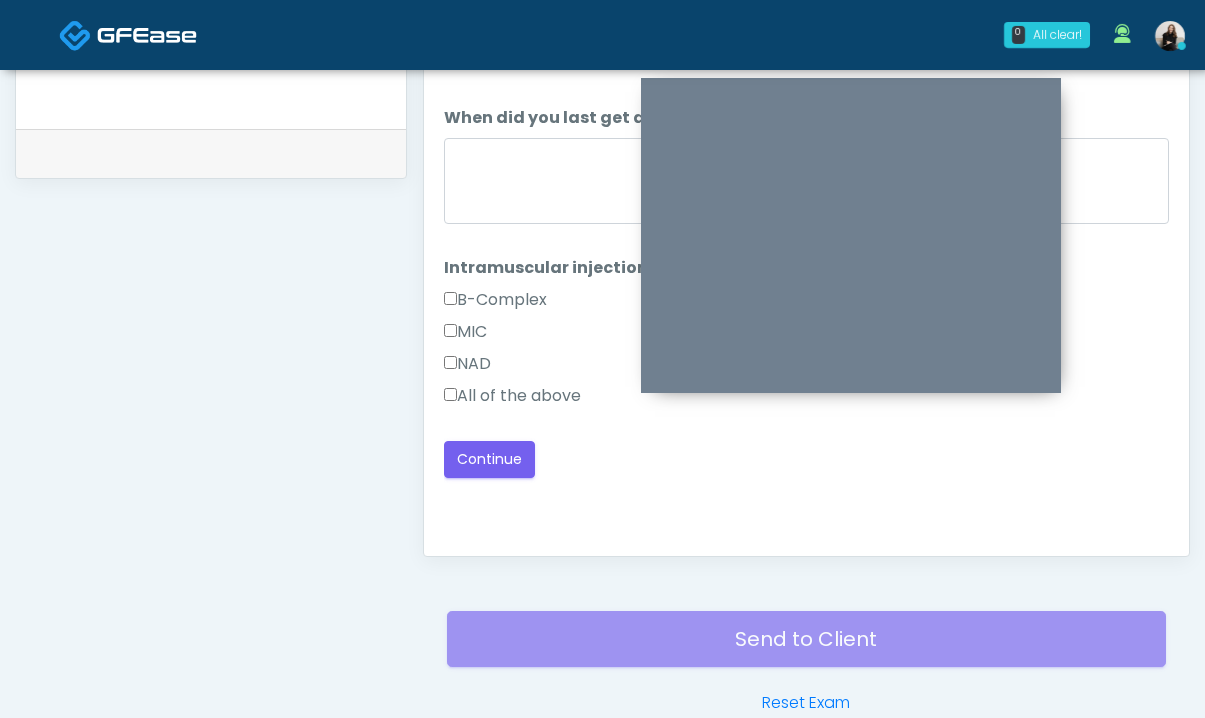 scroll, scrollTop: 0, scrollLeft: 0, axis: both 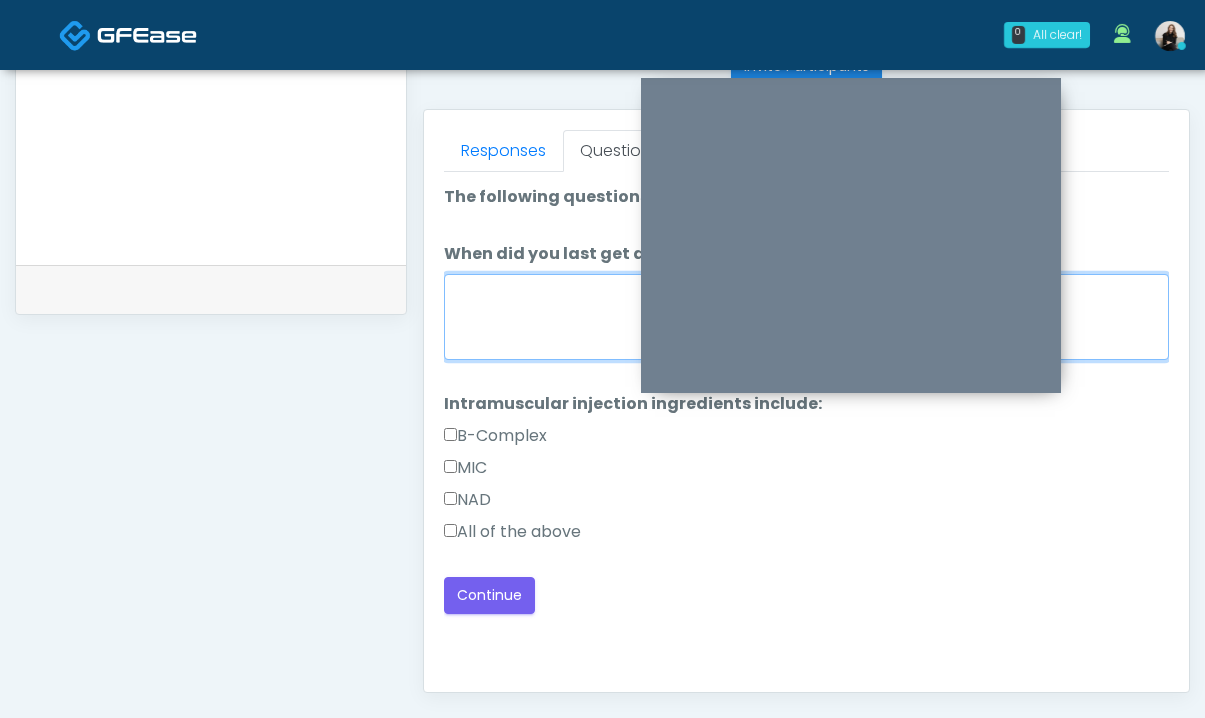 click on "When did you last get an IM?" at bounding box center (806, 317) 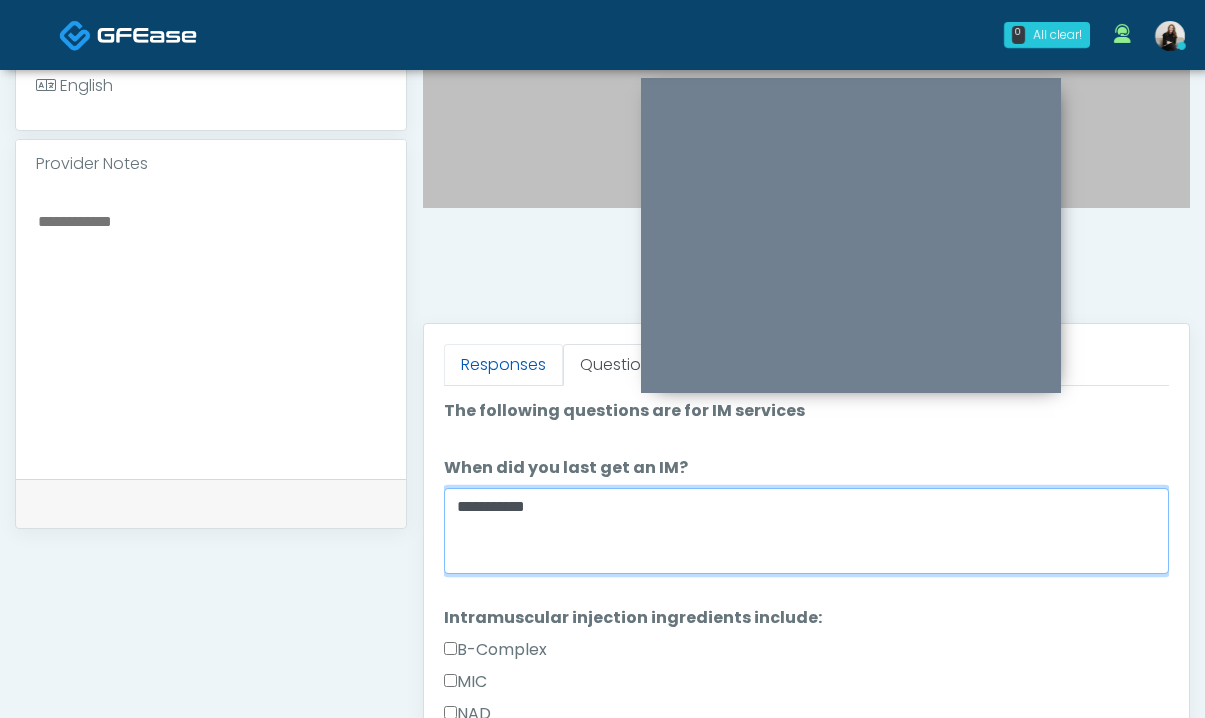 scroll, scrollTop: 1077, scrollLeft: 0, axis: vertical 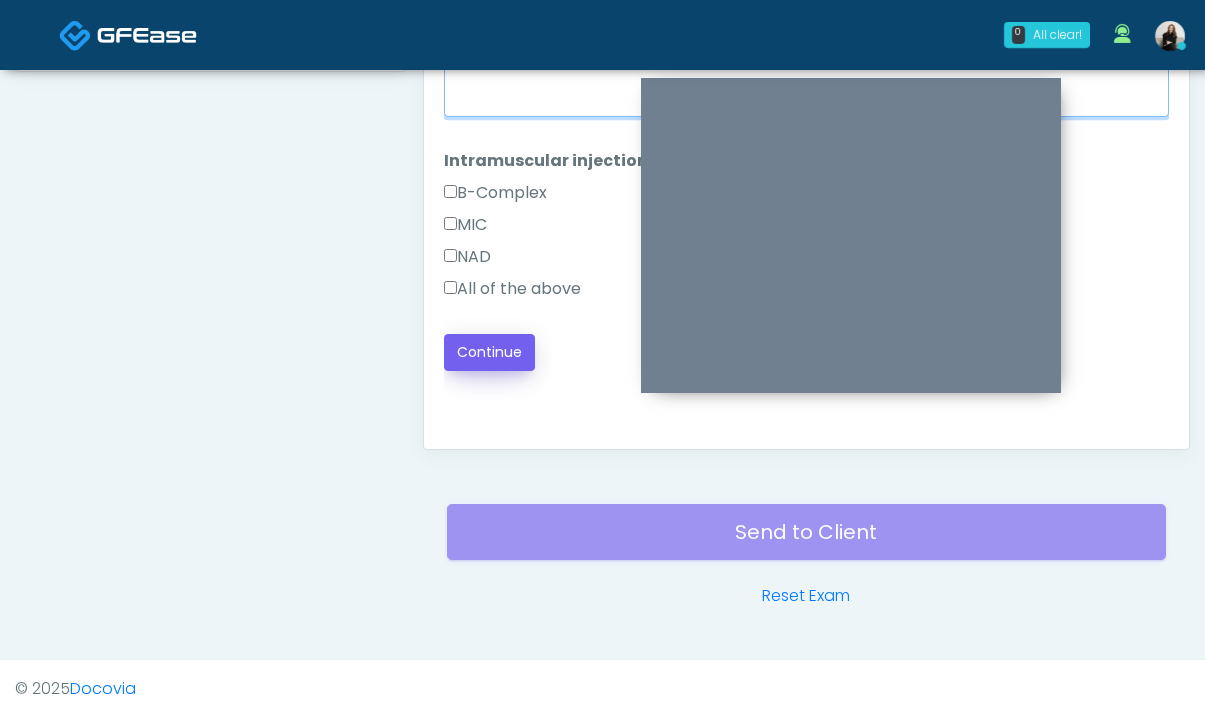 type on "**********" 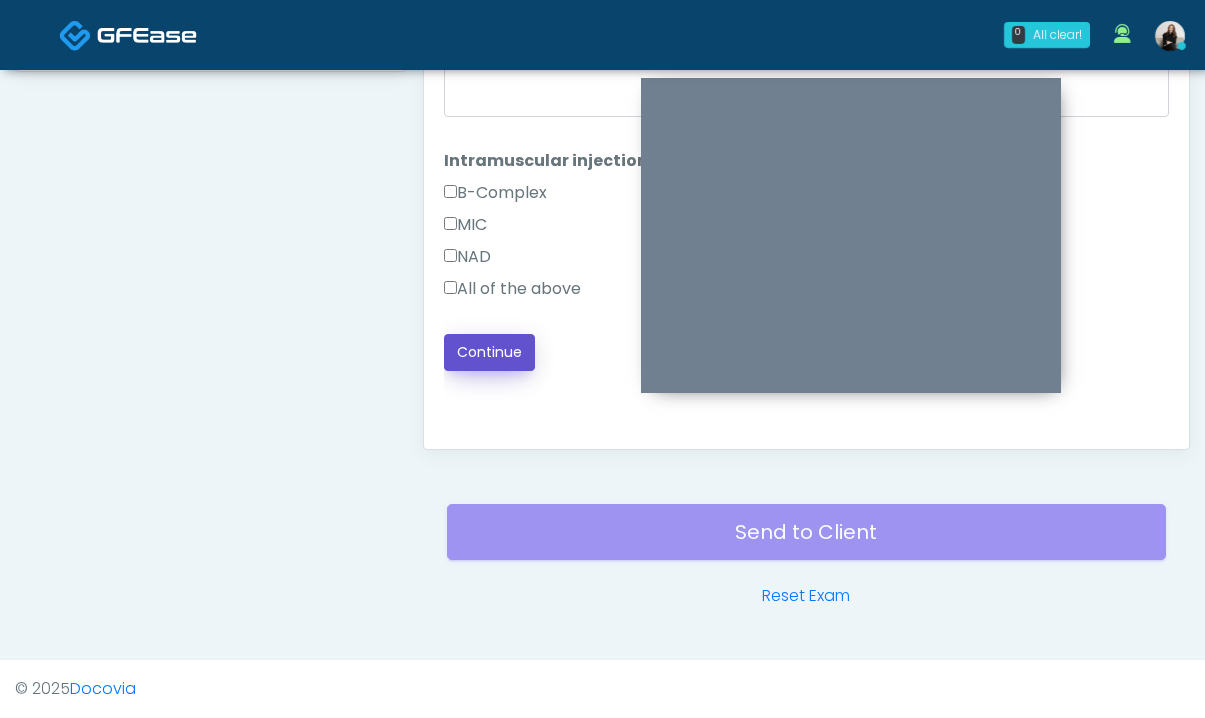 click on "Continue" at bounding box center (489, 352) 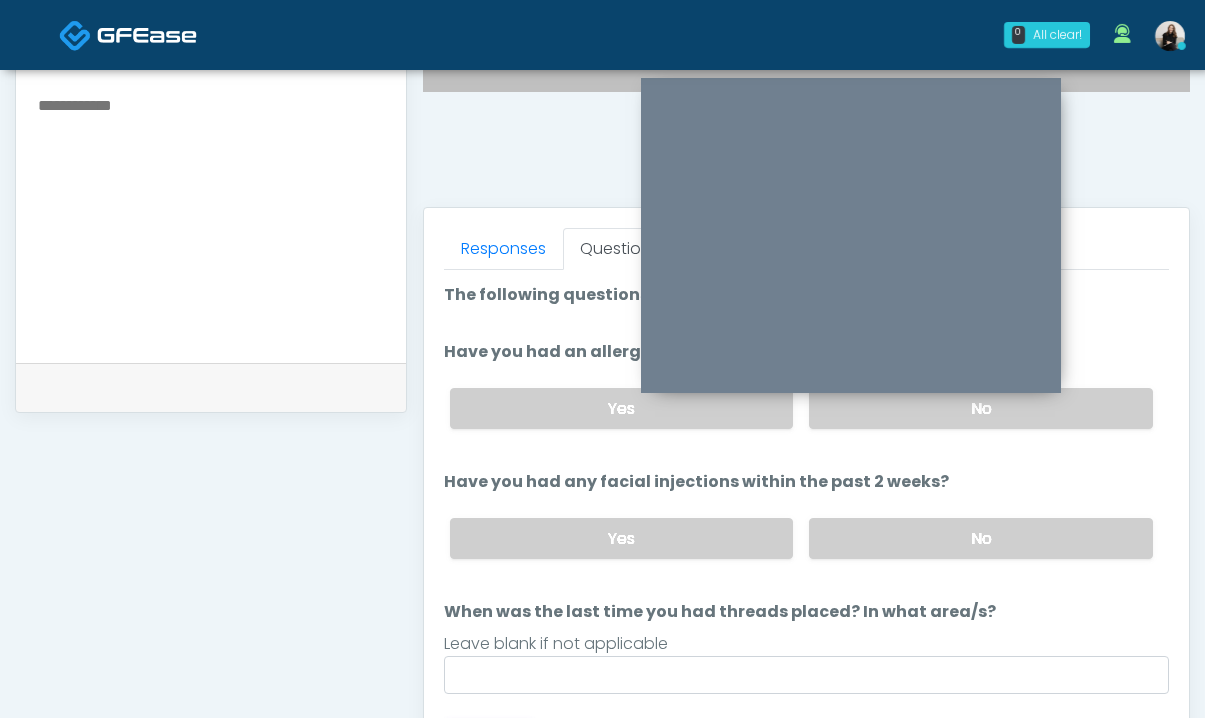 scroll, scrollTop: 668, scrollLeft: 0, axis: vertical 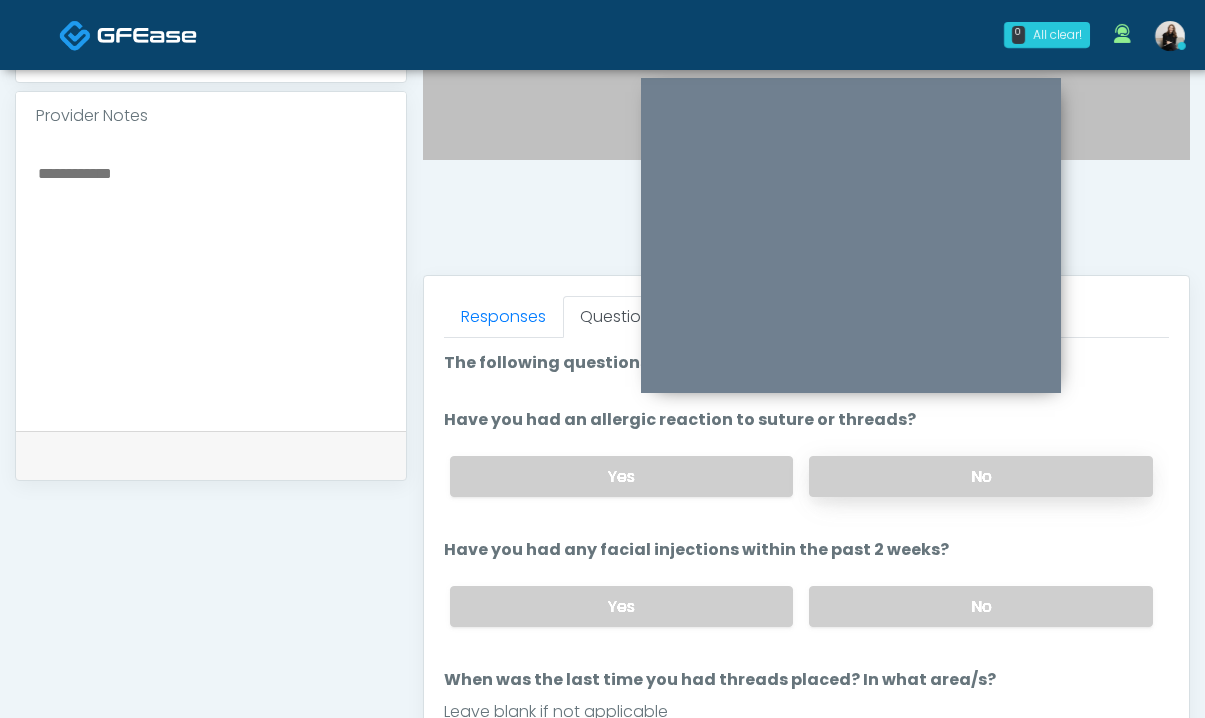 click on "No" at bounding box center (981, 476) 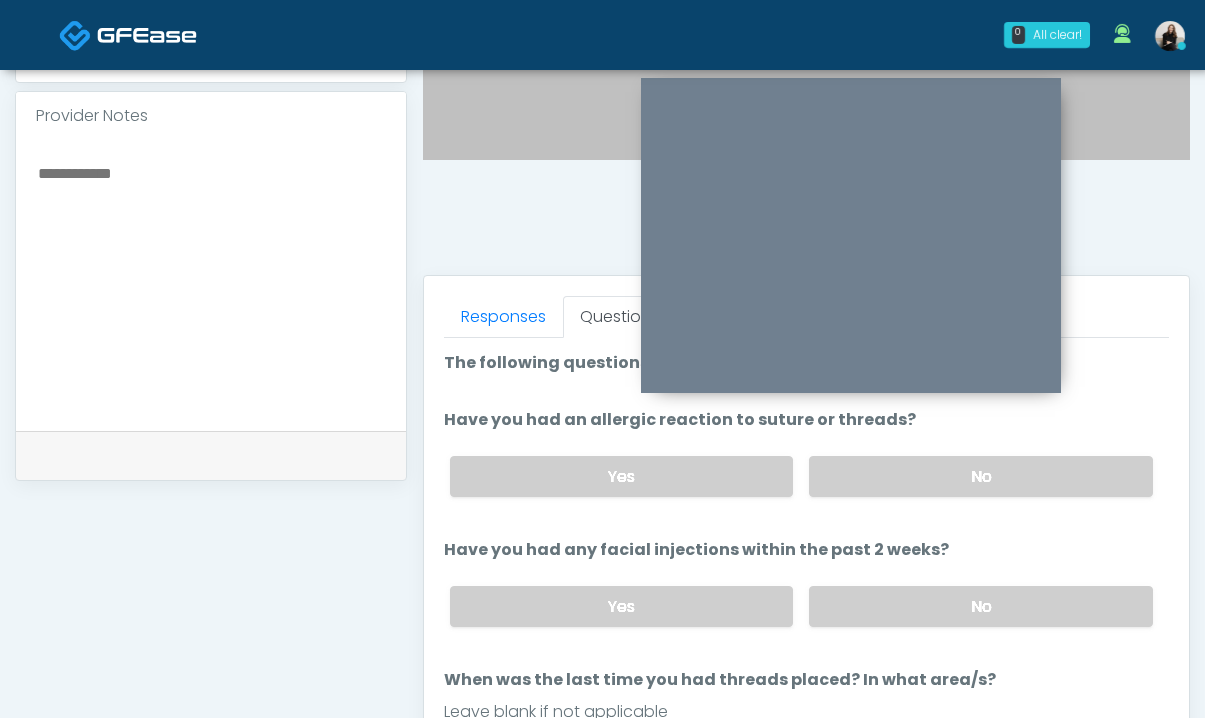 click on "The following questions are for PDO Threads
The following questions are for PDO Threads
Have you had an allergic reaction to suture or threads?
Have you had an allergic reaction to suture or threads?
Yes
No
Tell us more about your reaction.
Tell us more about your reaction.
Have you had any facial injections within the past 2 weeks?
Have you had any facial injections within the past 2 weeks?
Yes
No" at bounding box center (806, 556) 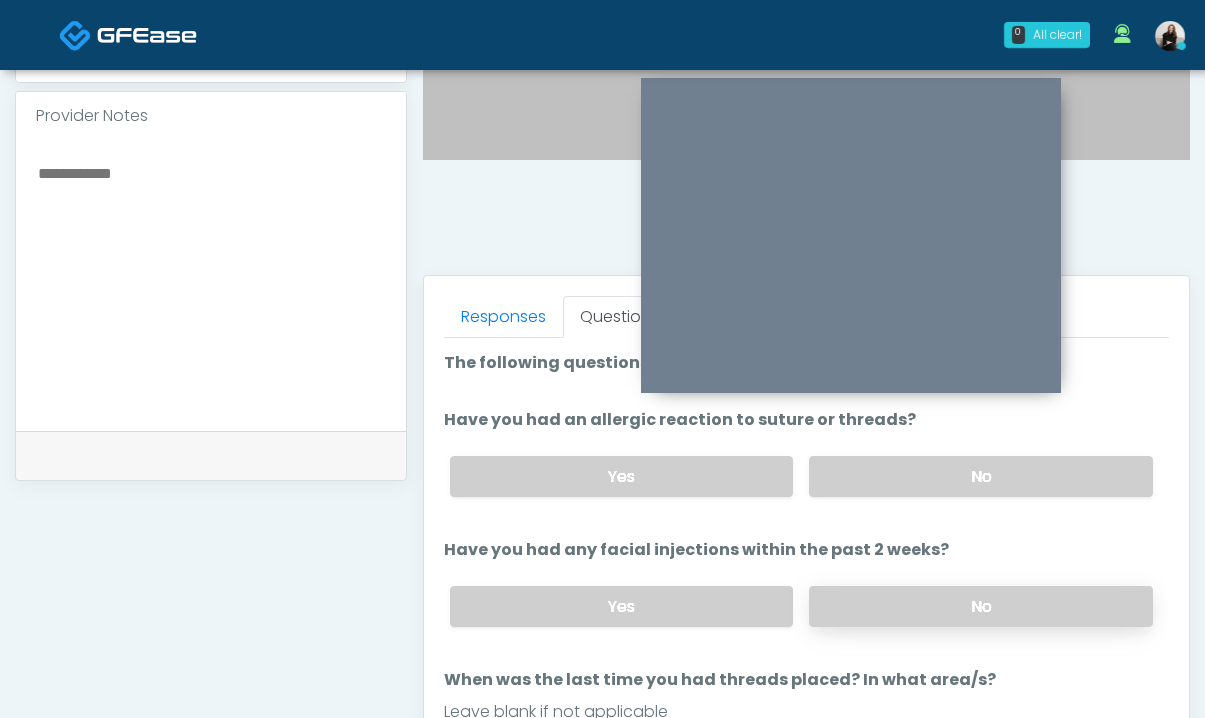 click on "No" at bounding box center [981, 606] 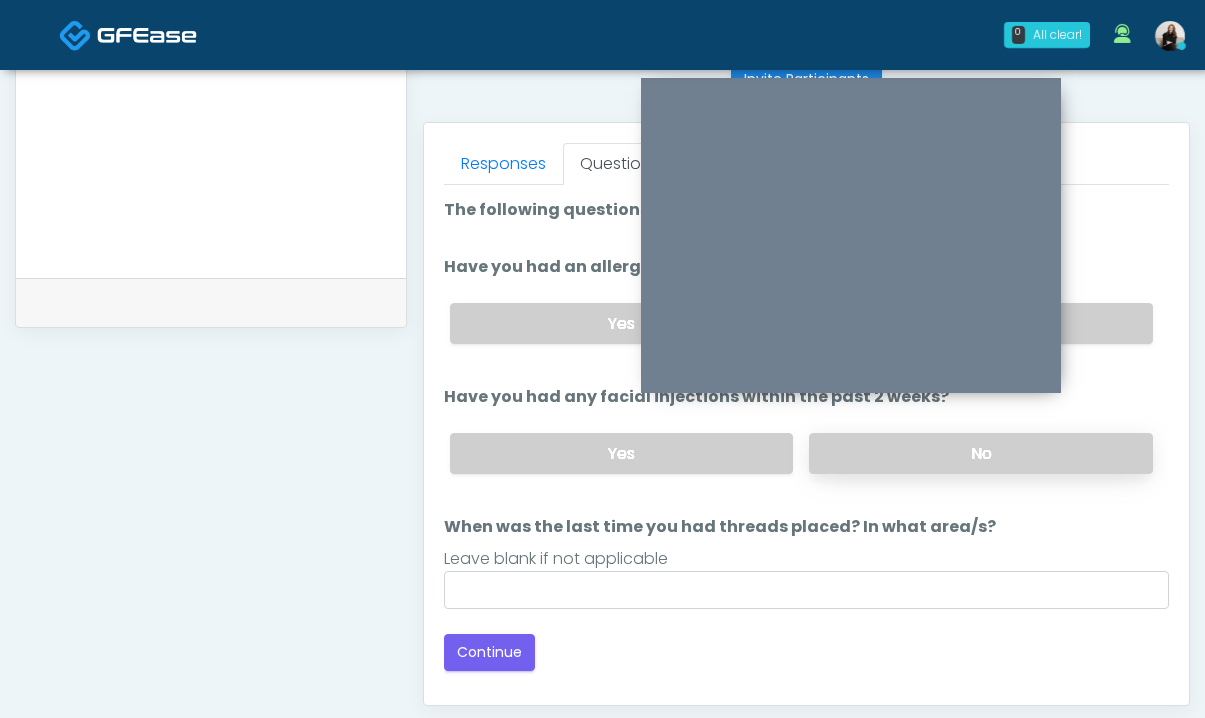 scroll, scrollTop: 853, scrollLeft: 0, axis: vertical 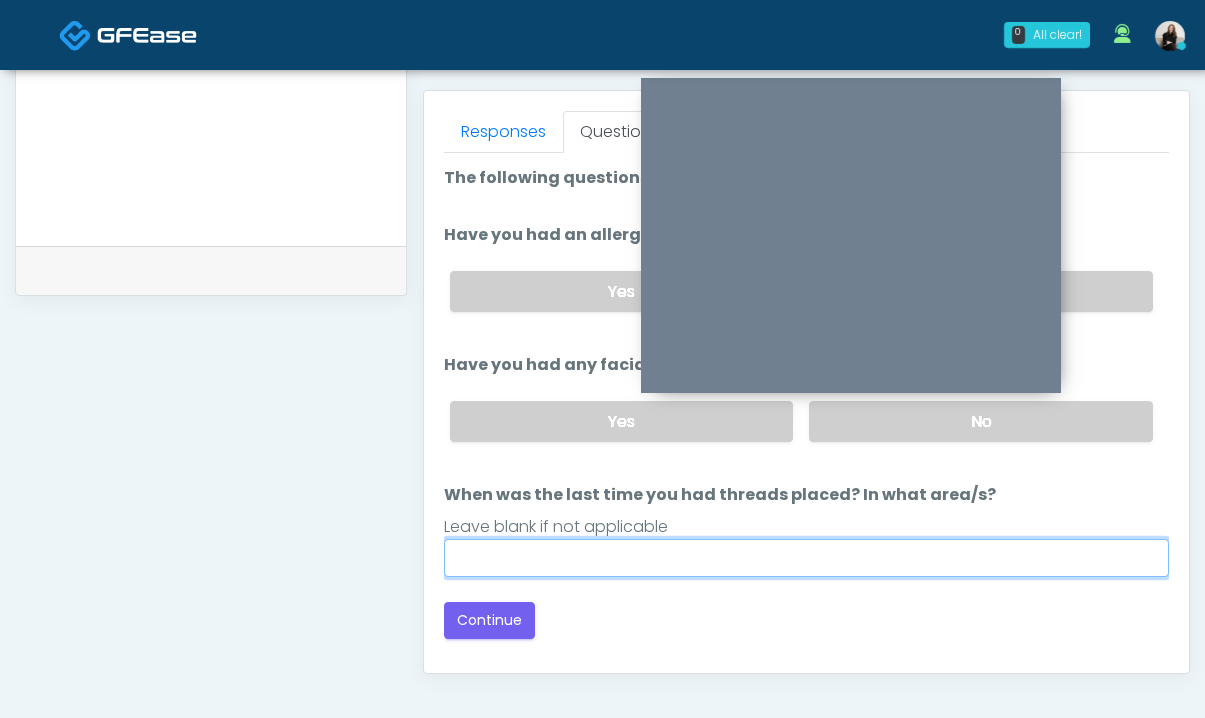click on "When was the last time you had threads placed? In what area/s?" at bounding box center [806, 558] 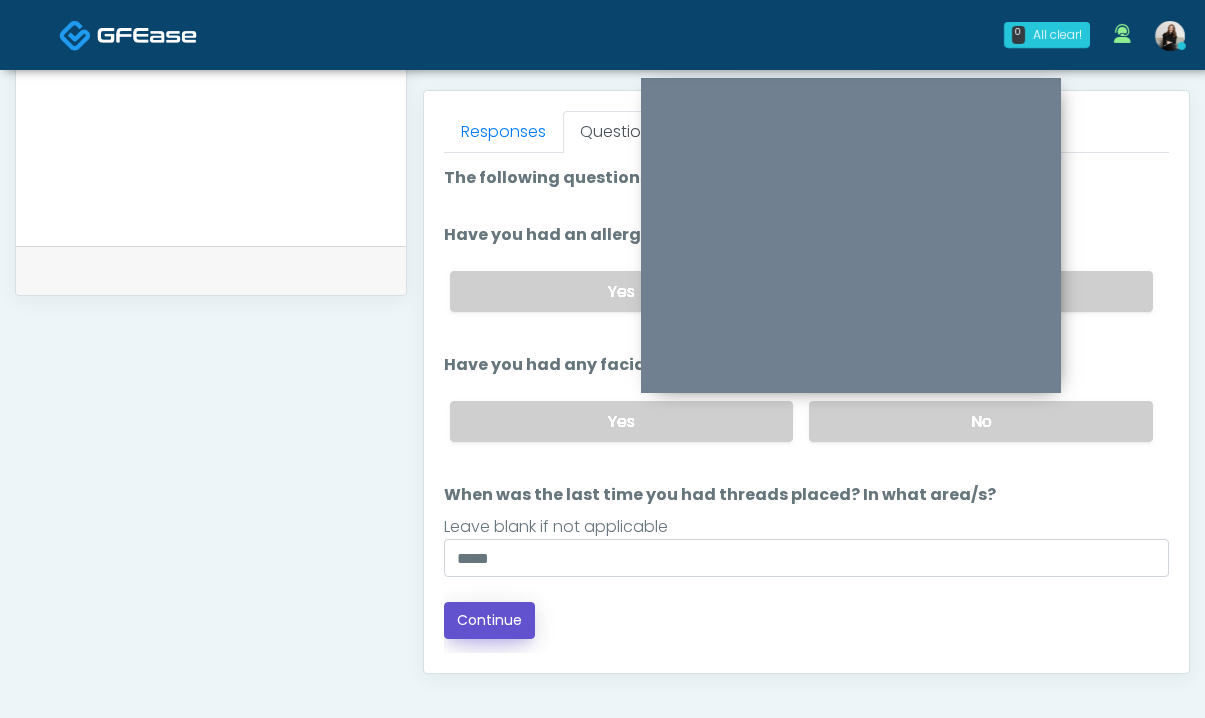 click on "Continue" at bounding box center [489, 620] 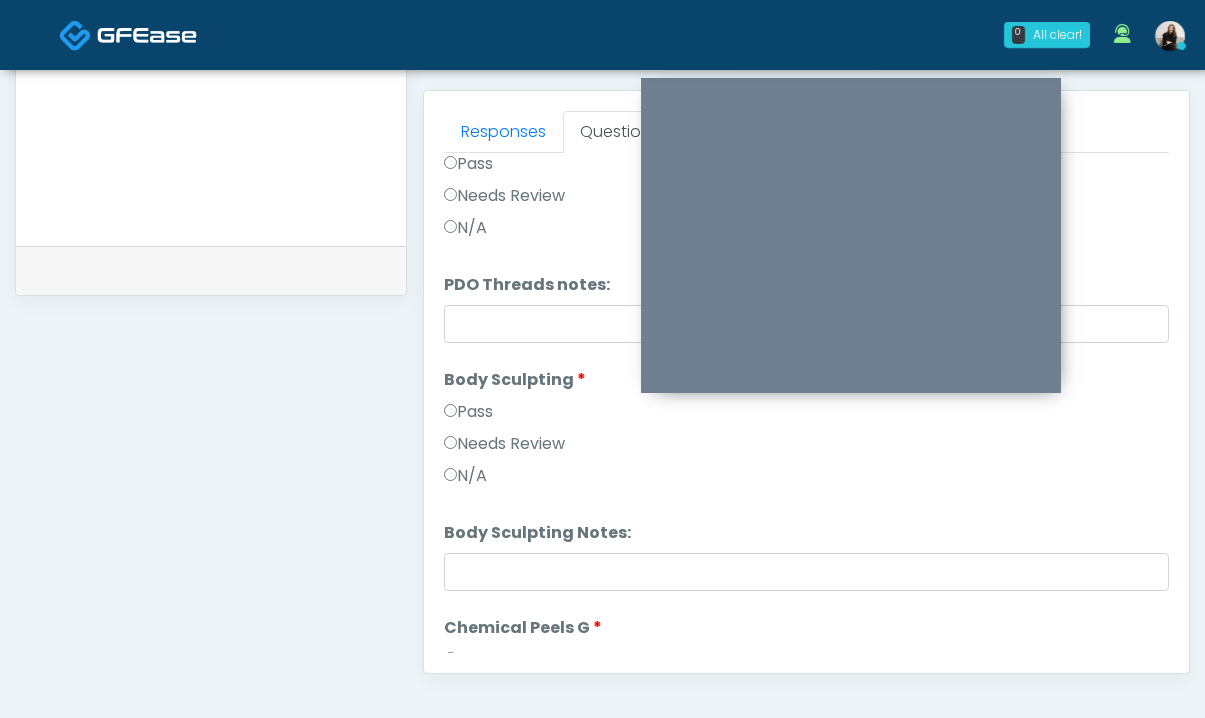 scroll, scrollTop: 0, scrollLeft: 0, axis: both 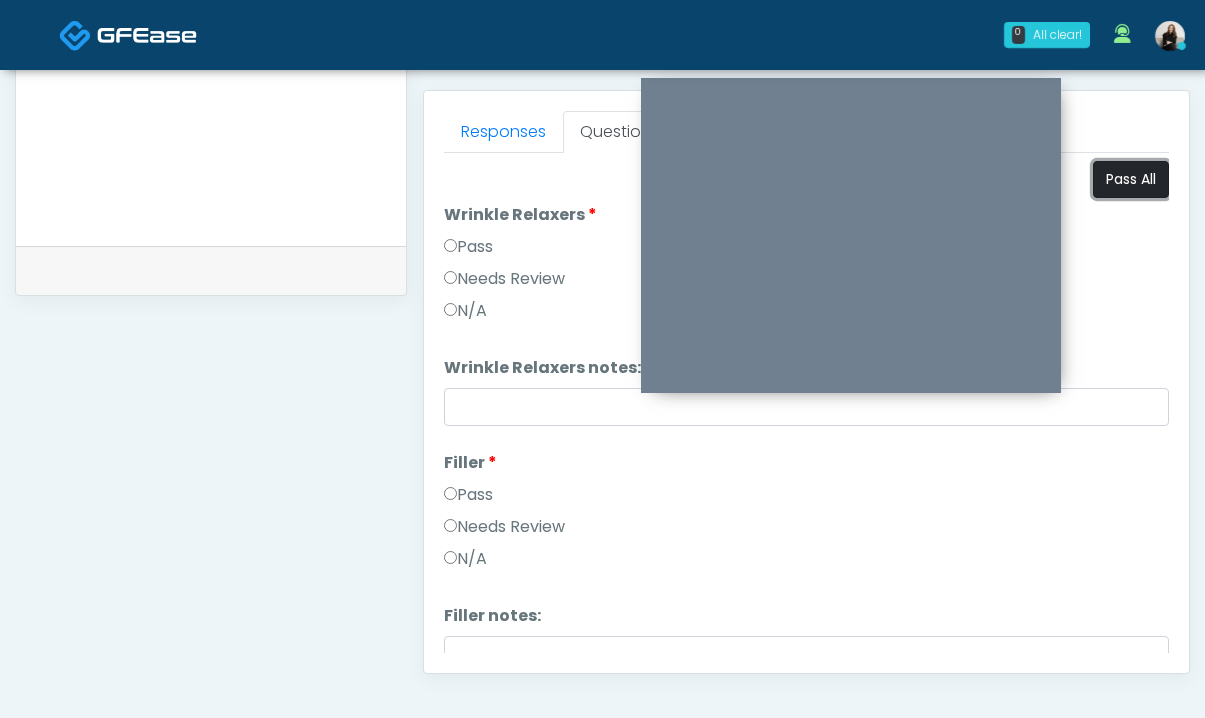 click on "Pass All" at bounding box center (1131, 179) 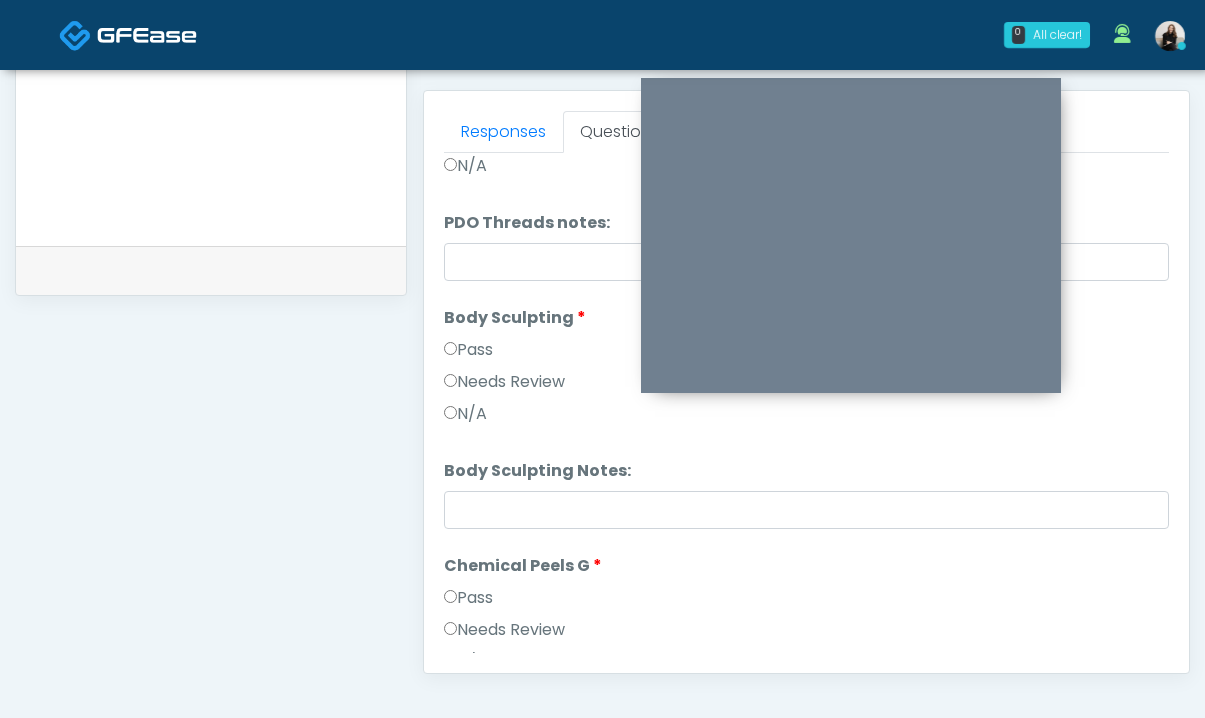 scroll, scrollTop: 2067, scrollLeft: 0, axis: vertical 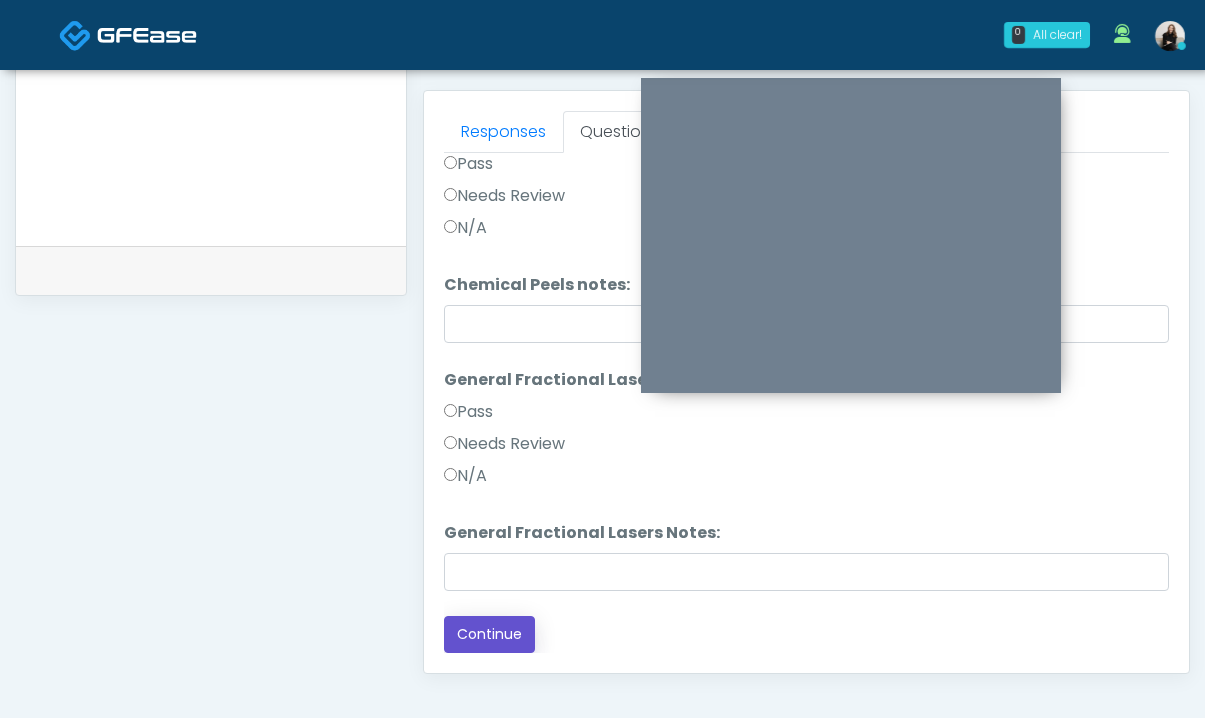 click on "Continue" at bounding box center (489, 634) 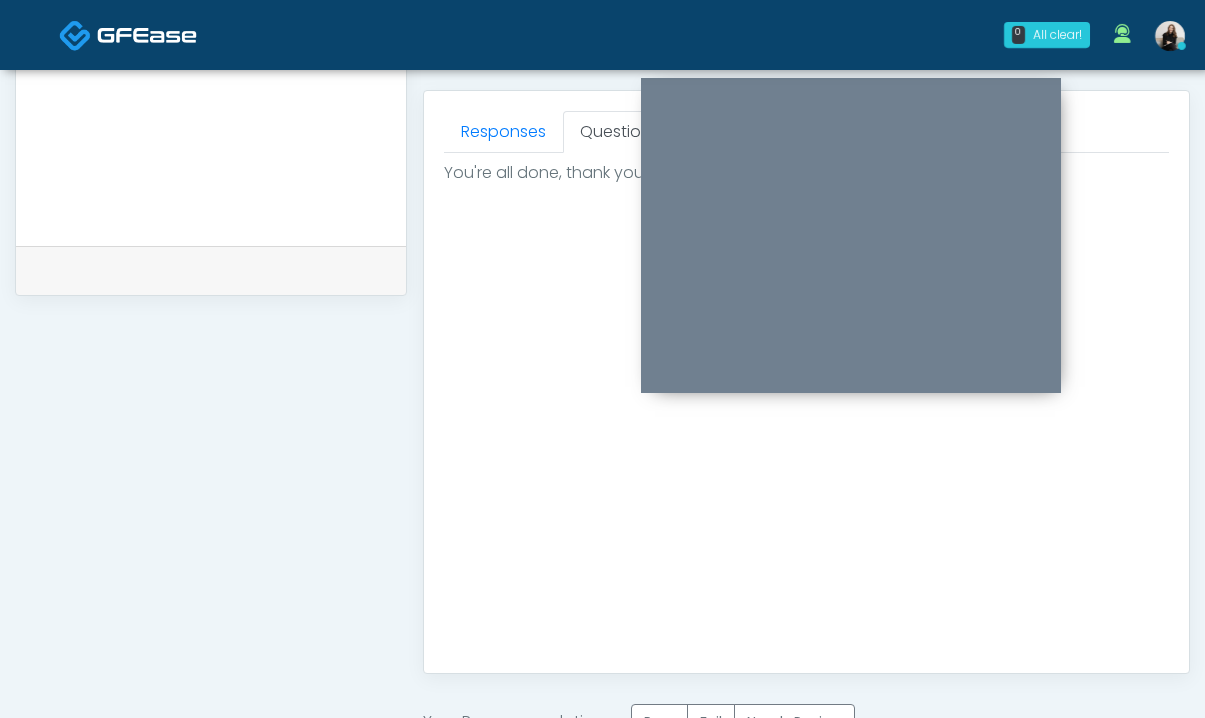 scroll, scrollTop: 0, scrollLeft: 0, axis: both 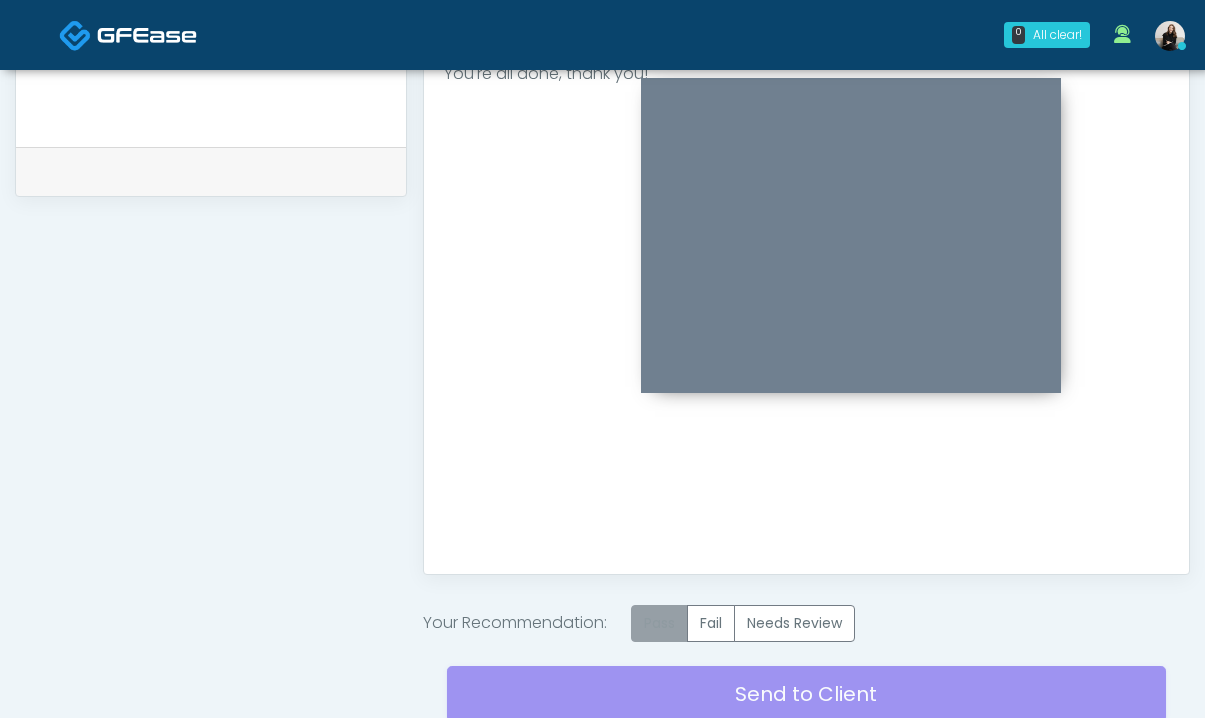 click on "Pass" at bounding box center [659, 623] 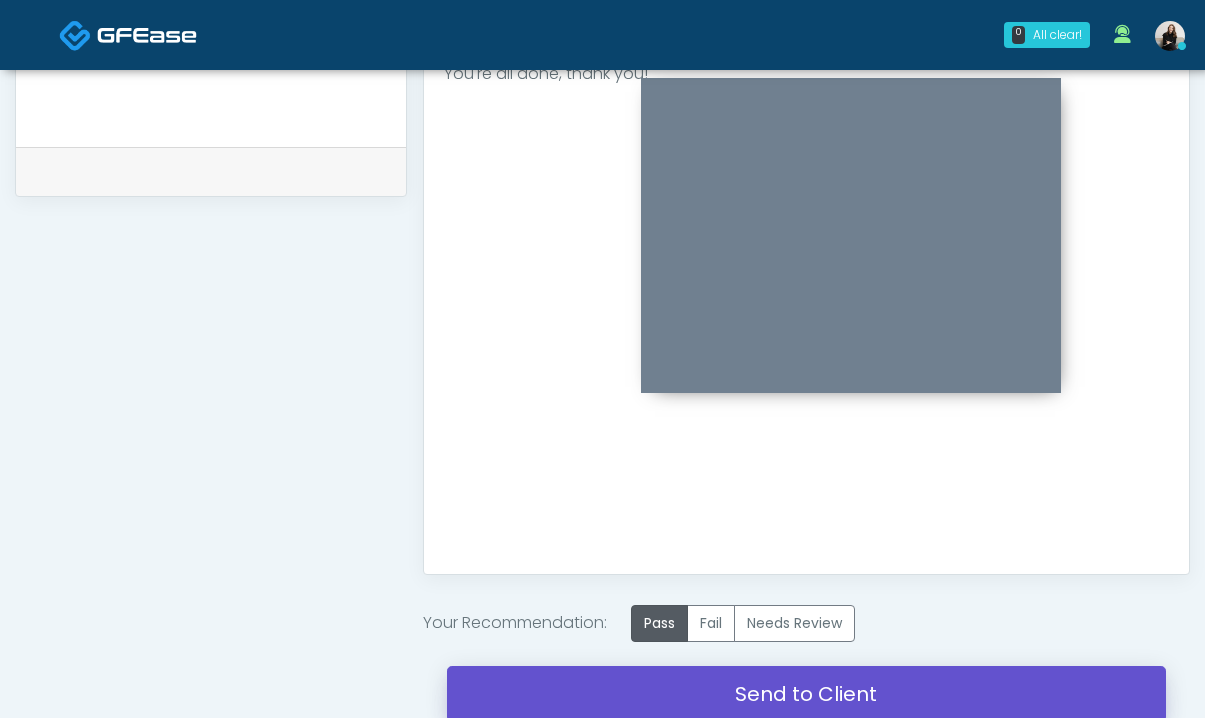 click on "Send to Client" at bounding box center [806, 694] 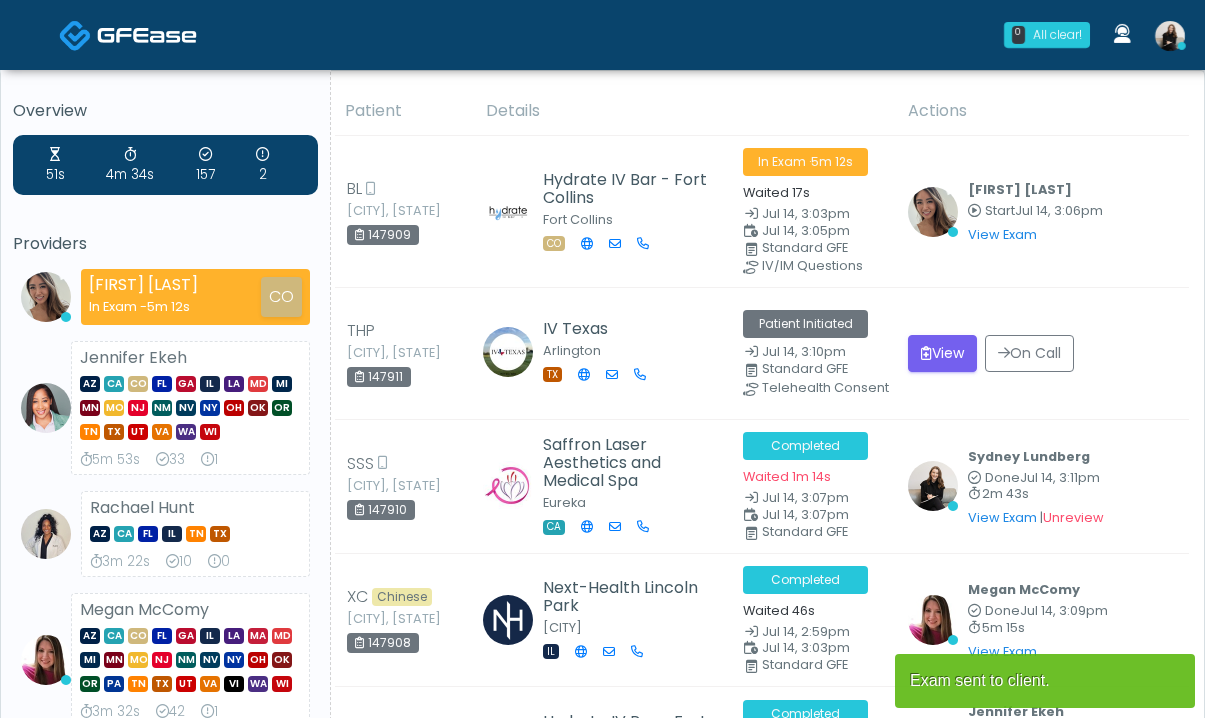 scroll, scrollTop: 0, scrollLeft: 0, axis: both 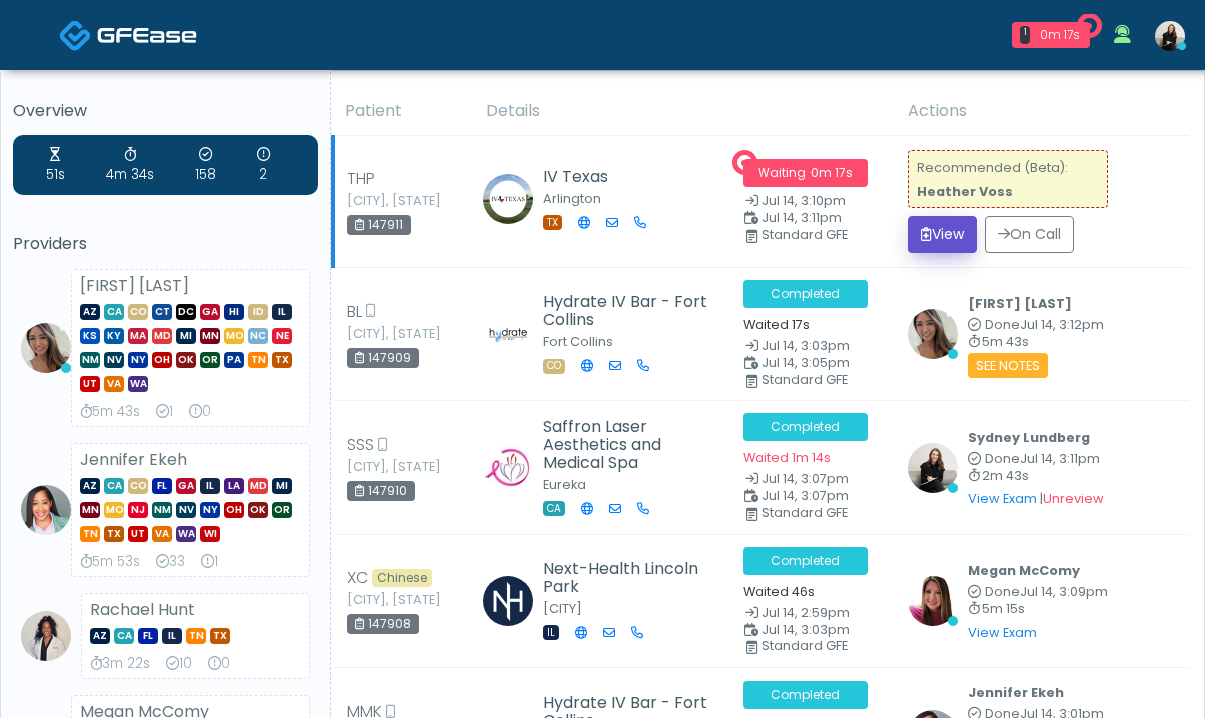 click on "View" at bounding box center (942, 234) 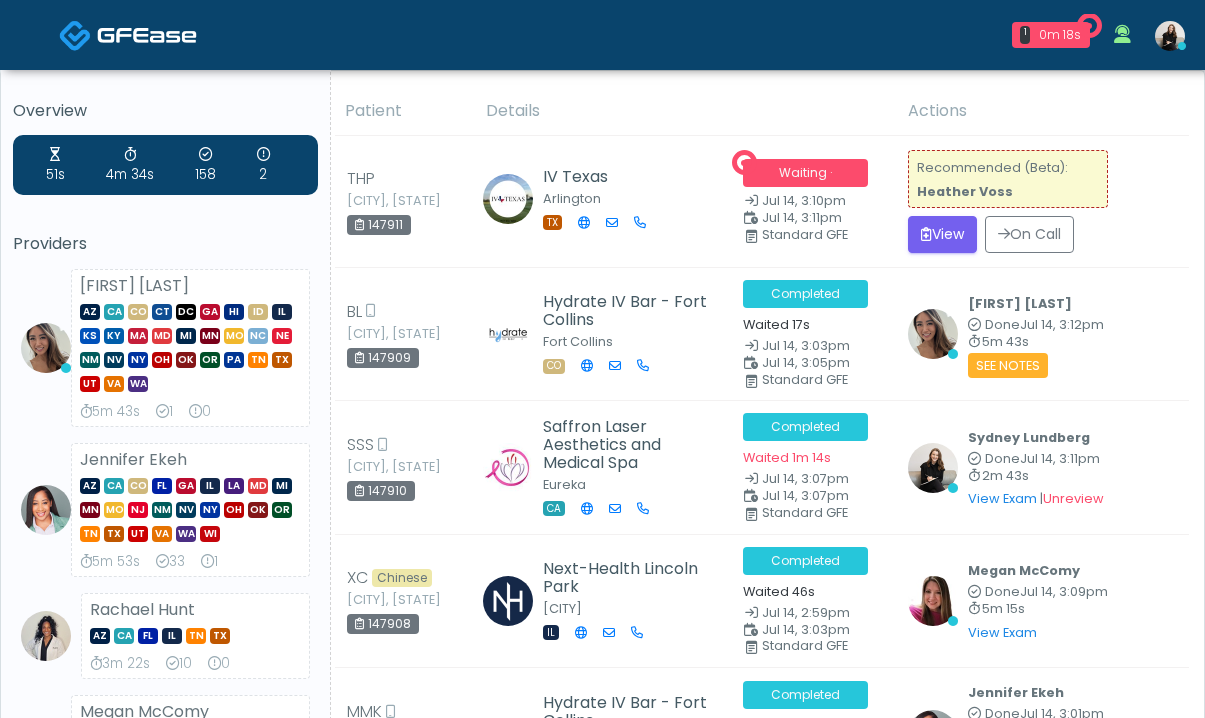 scroll, scrollTop: 1, scrollLeft: 0, axis: vertical 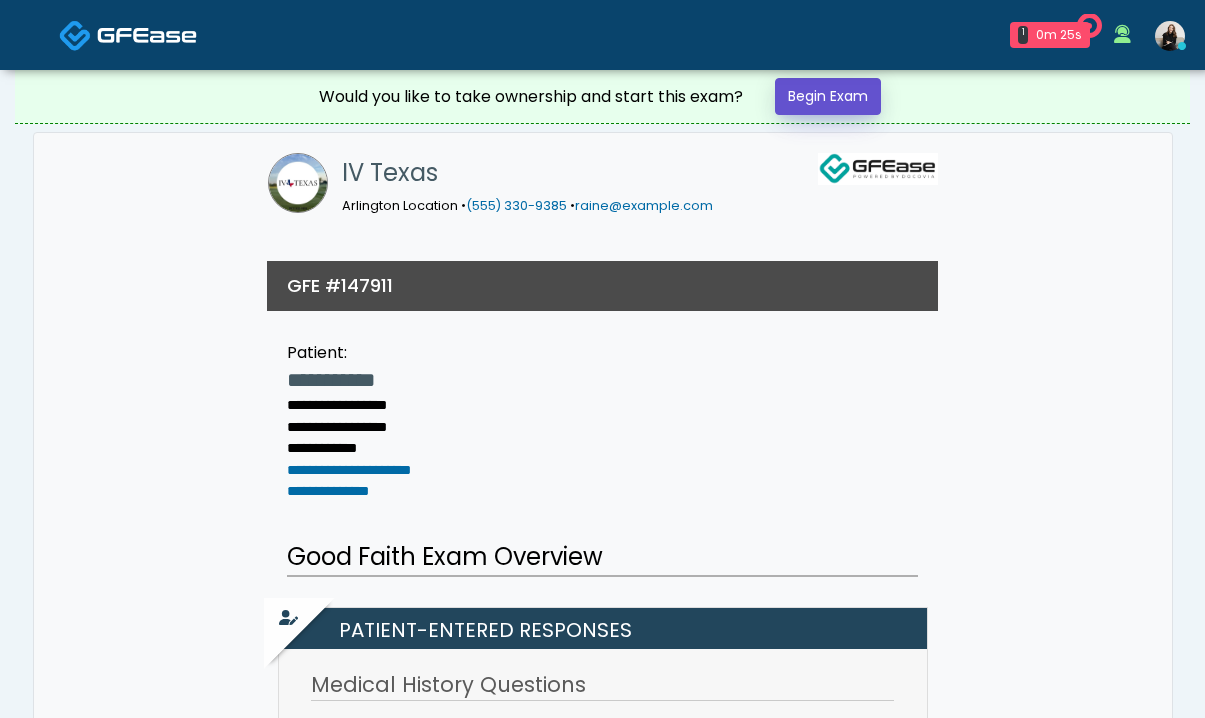 click on "Begin Exam" at bounding box center (828, 96) 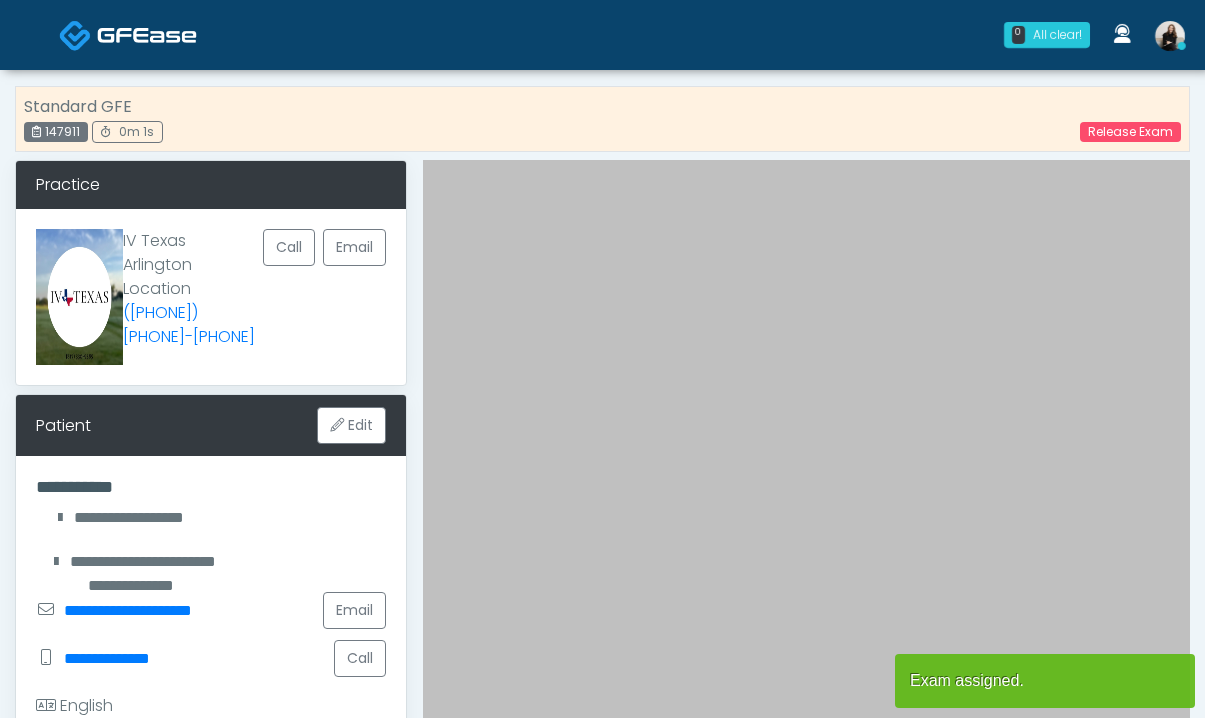 scroll, scrollTop: 0, scrollLeft: 0, axis: both 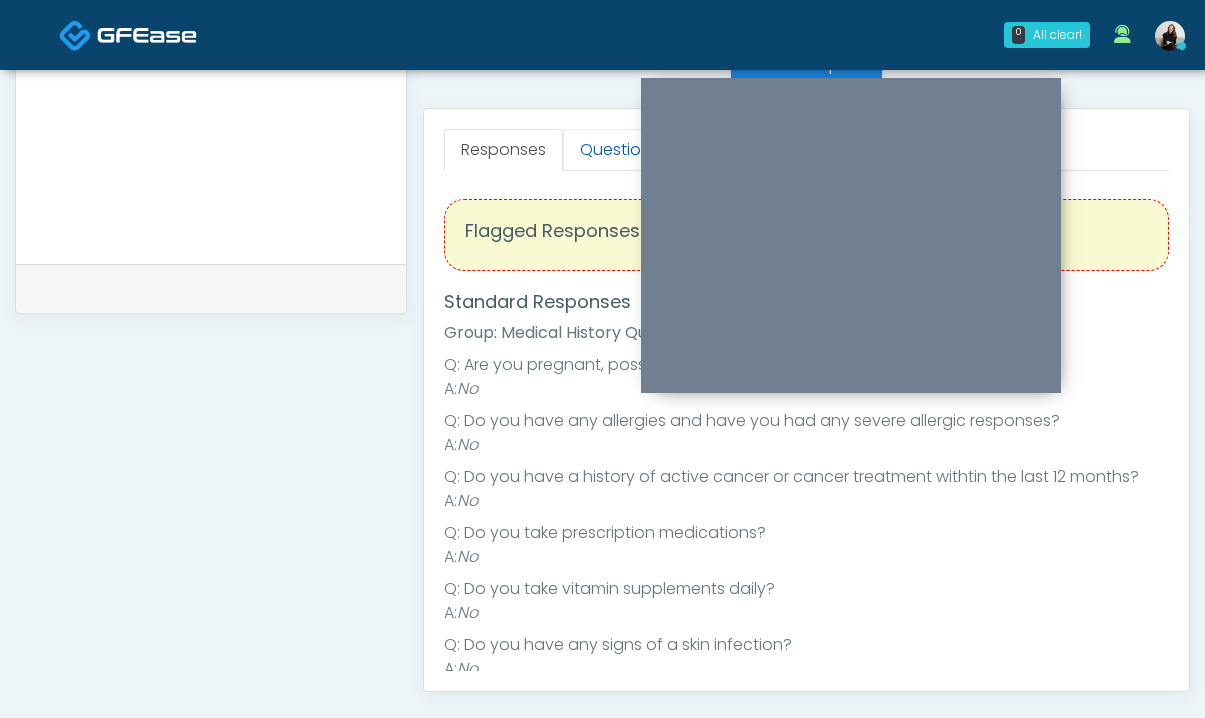 click on "Questions" at bounding box center (619, 150) 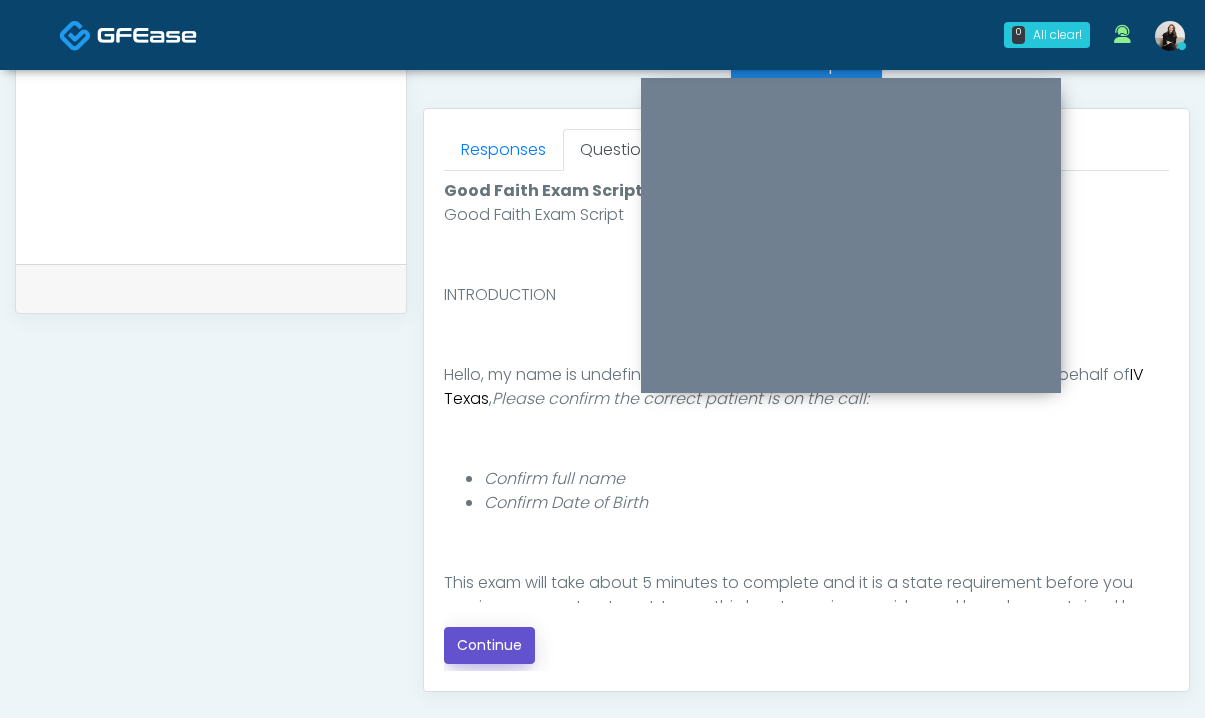 click on "Continue" at bounding box center (489, 645) 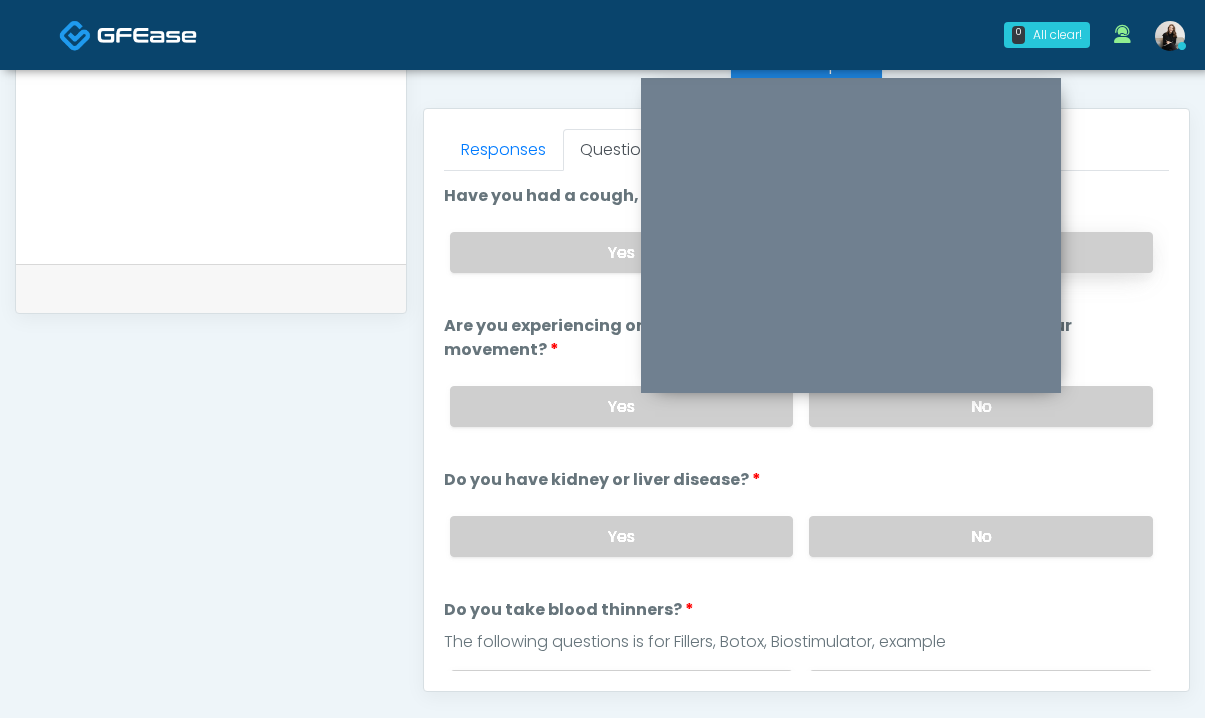 click on "No" at bounding box center (981, 252) 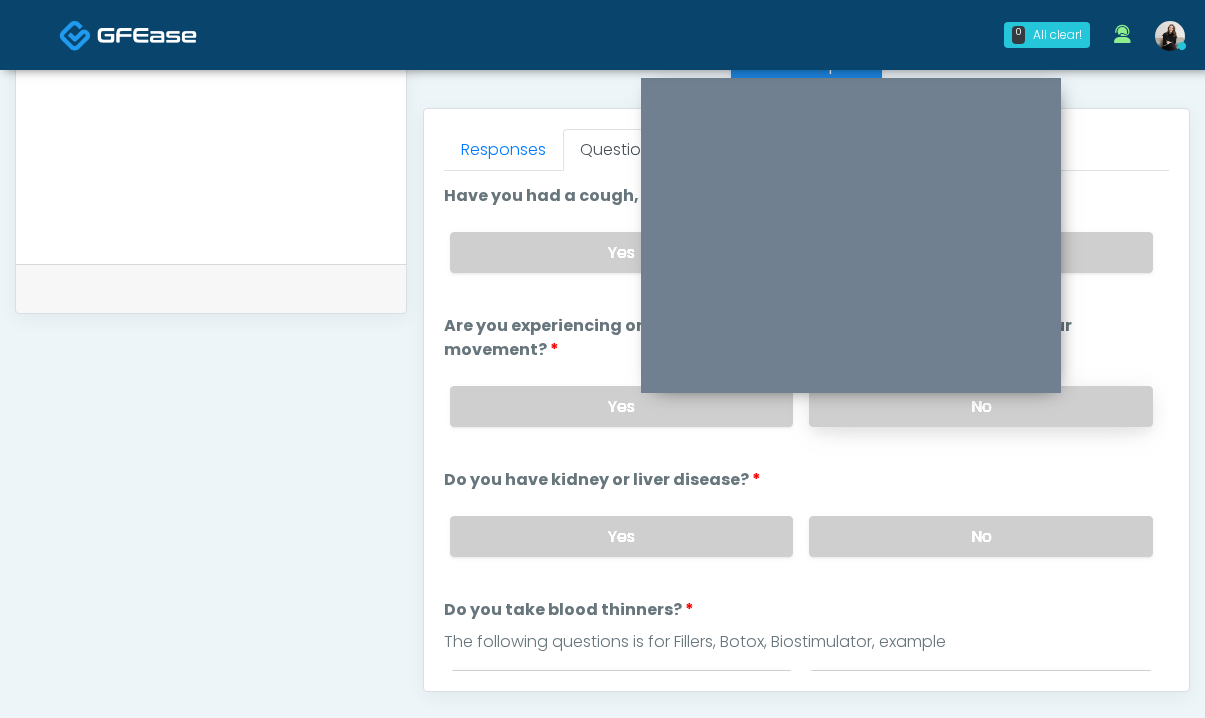click on "No" at bounding box center [981, 406] 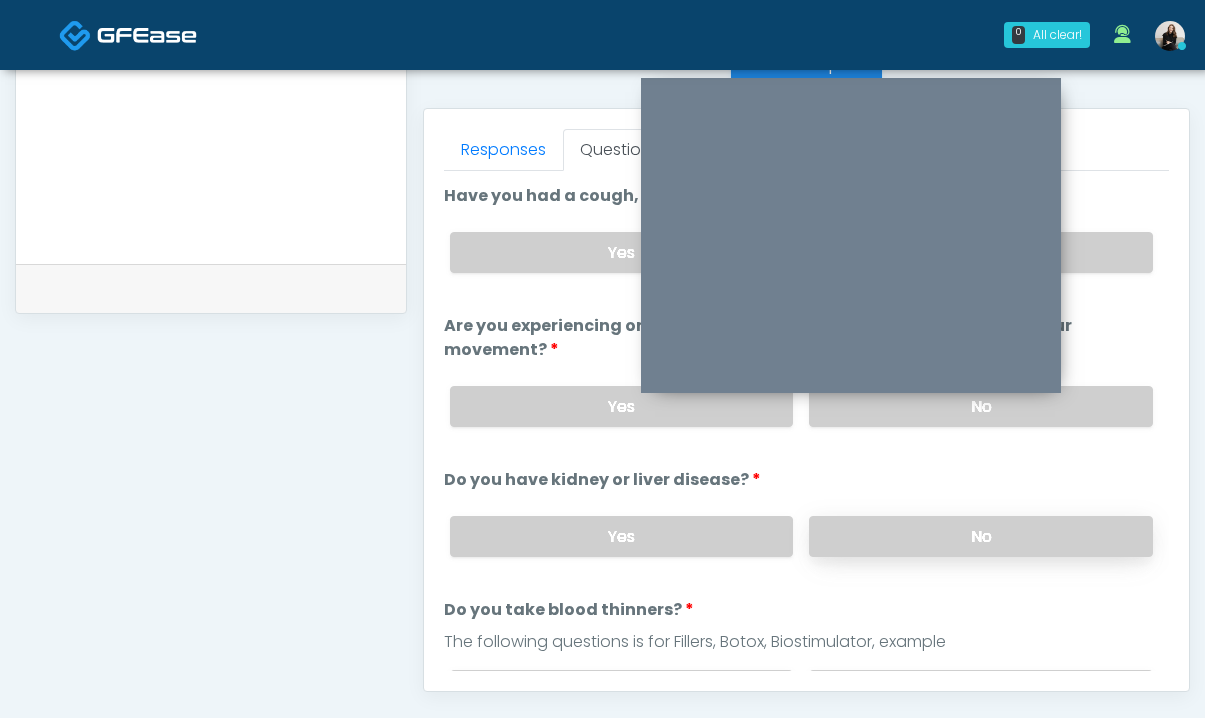 click on "No" at bounding box center (981, 536) 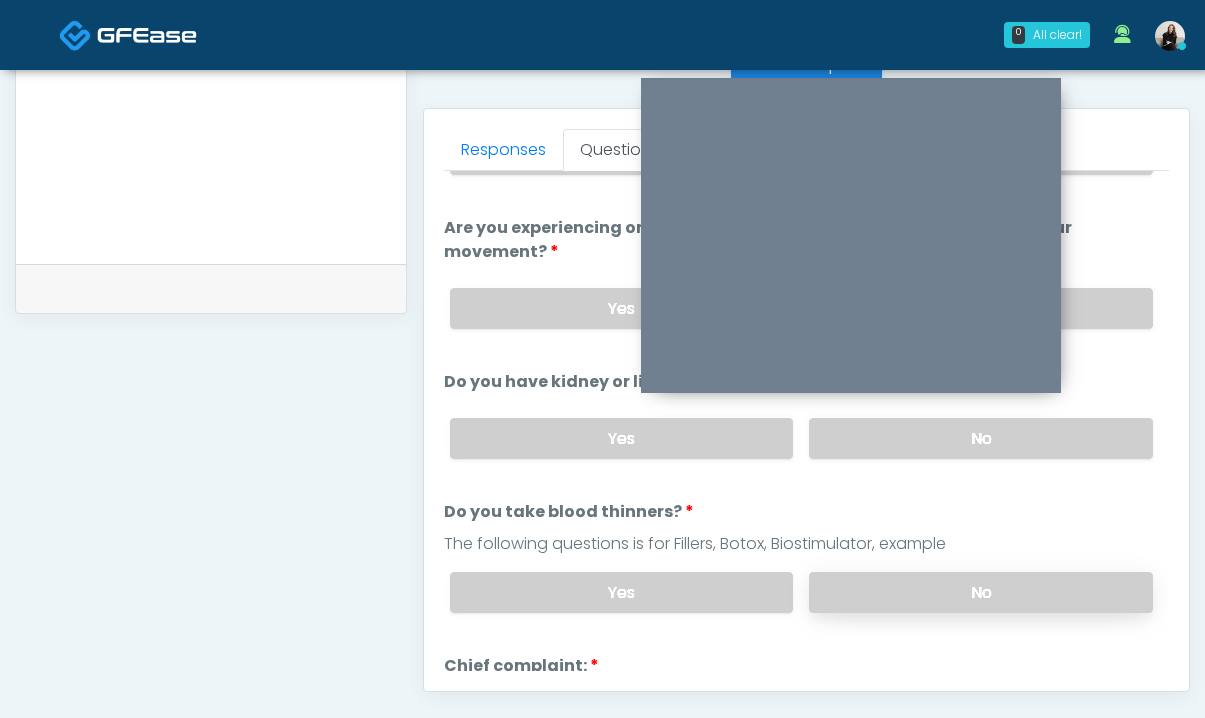 click on "No" at bounding box center [981, 592] 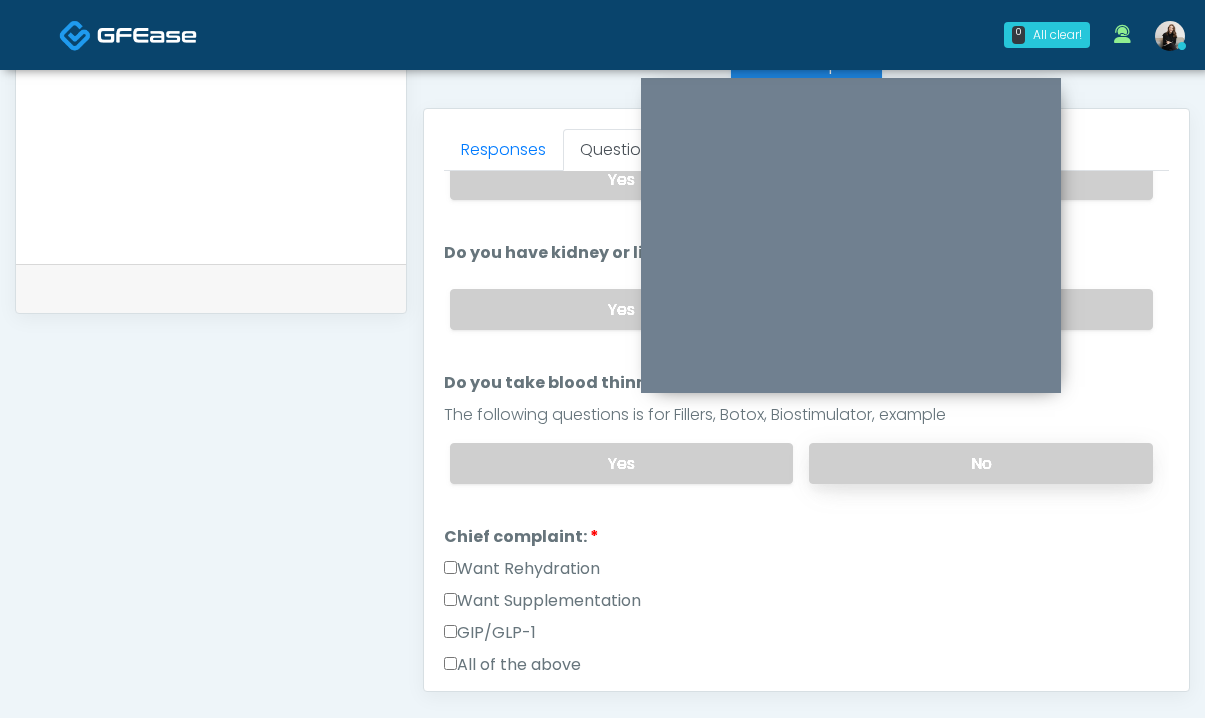 scroll, scrollTop: 302, scrollLeft: 0, axis: vertical 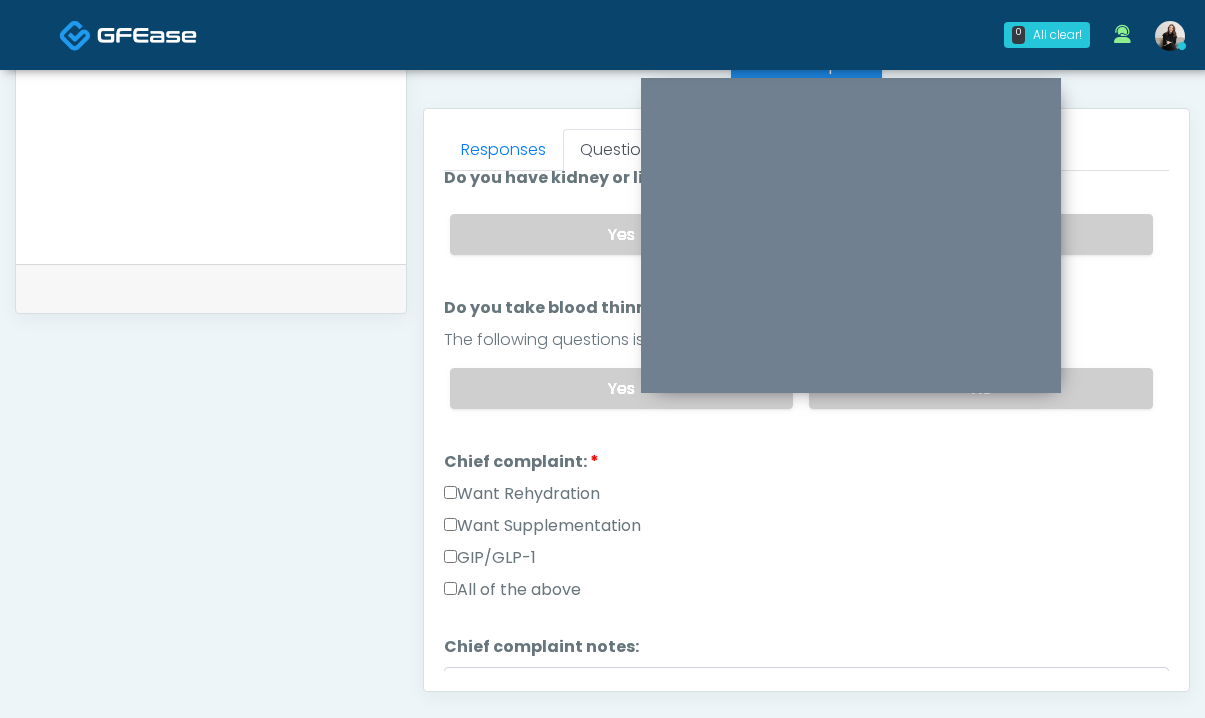click on "Want Rehydration" at bounding box center (522, 494) 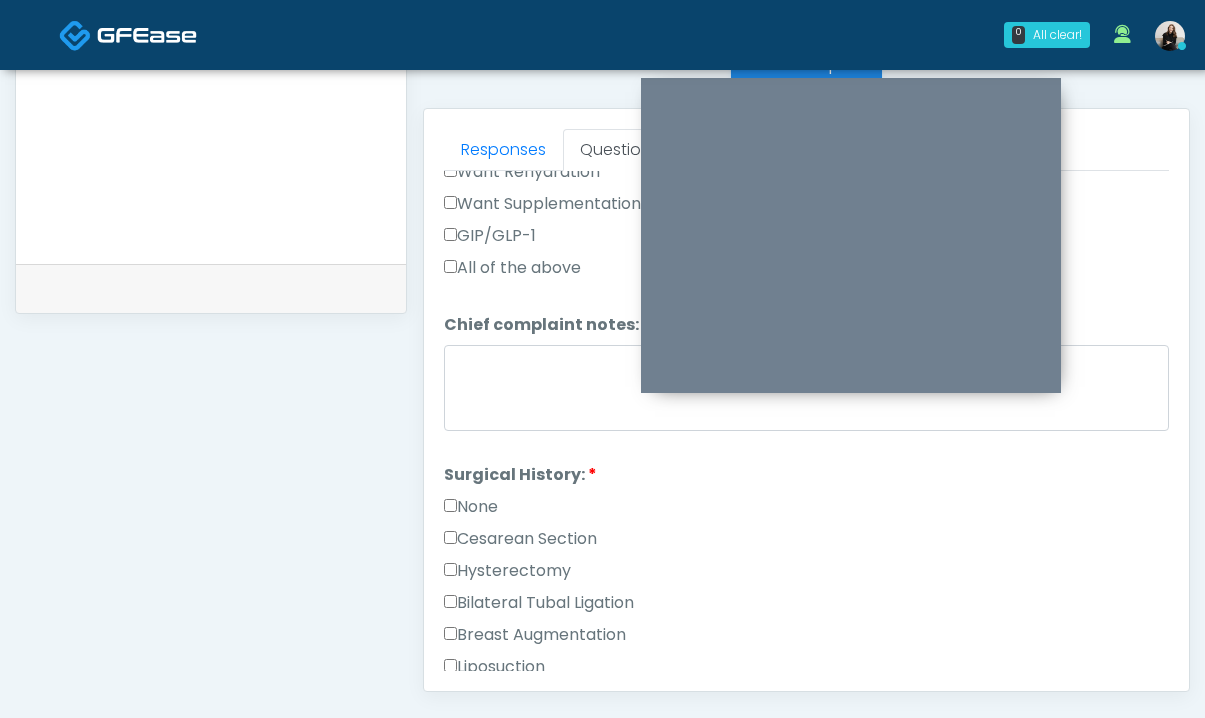 scroll, scrollTop: 635, scrollLeft: 0, axis: vertical 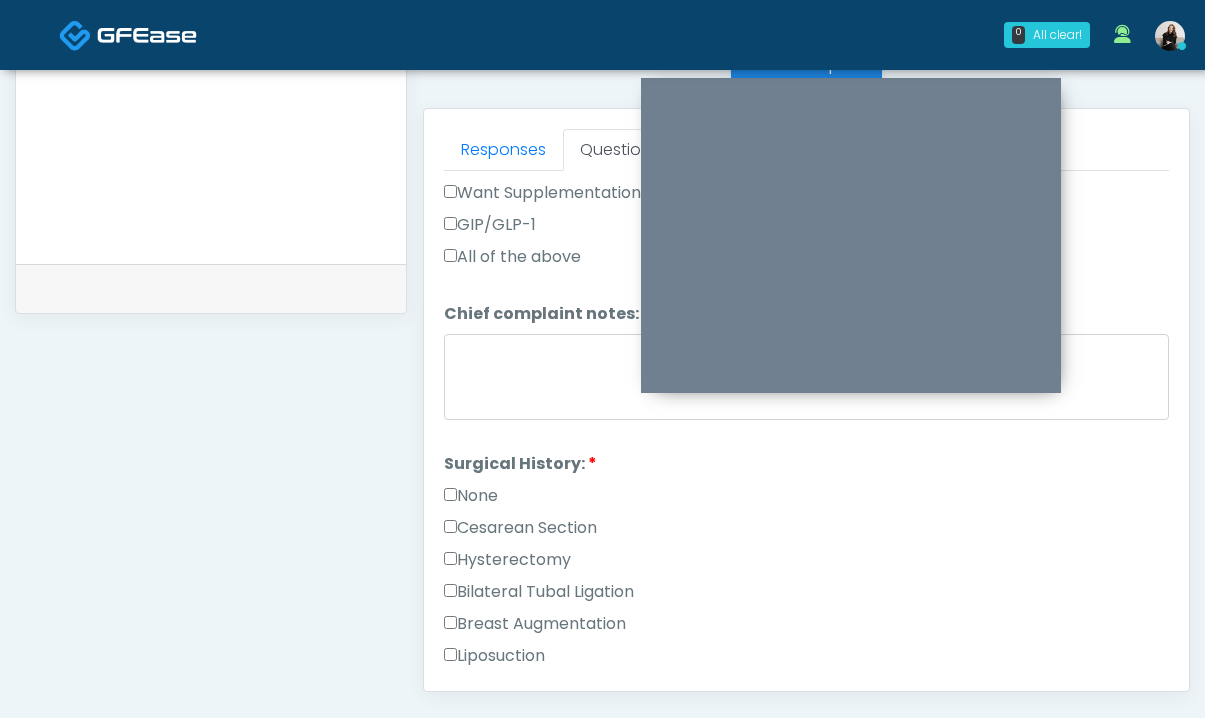 click on "None" at bounding box center [471, 496] 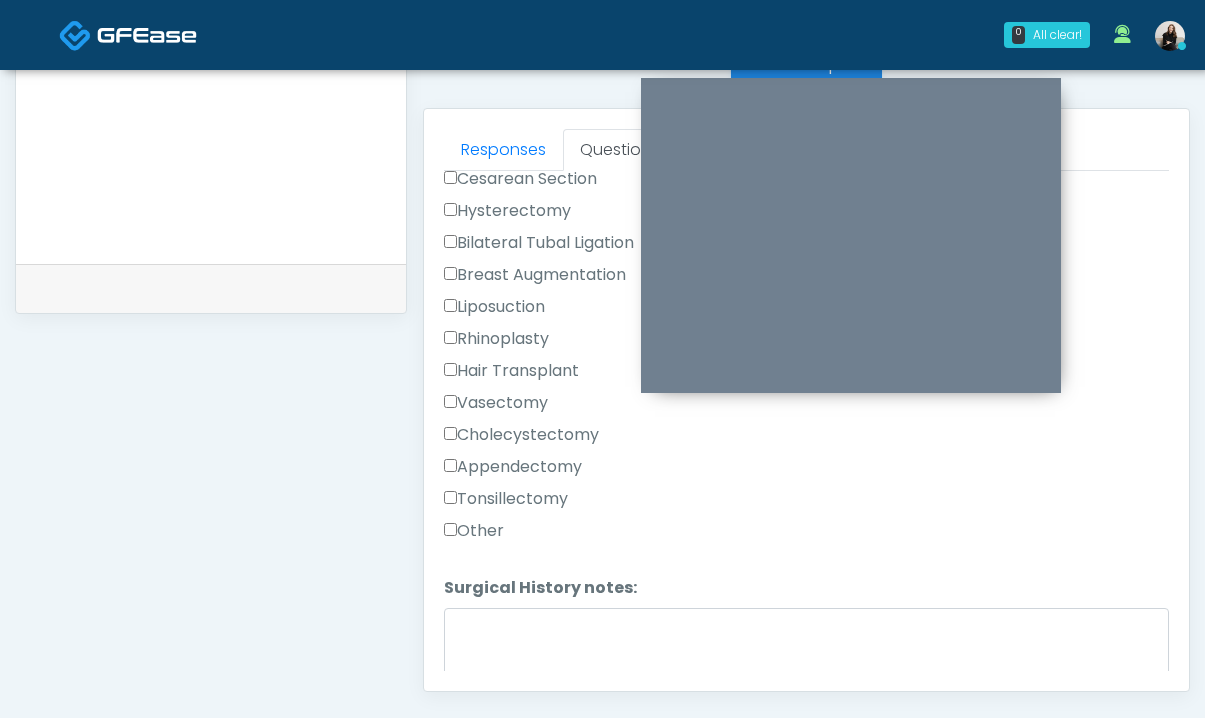 scroll, scrollTop: 849, scrollLeft: 0, axis: vertical 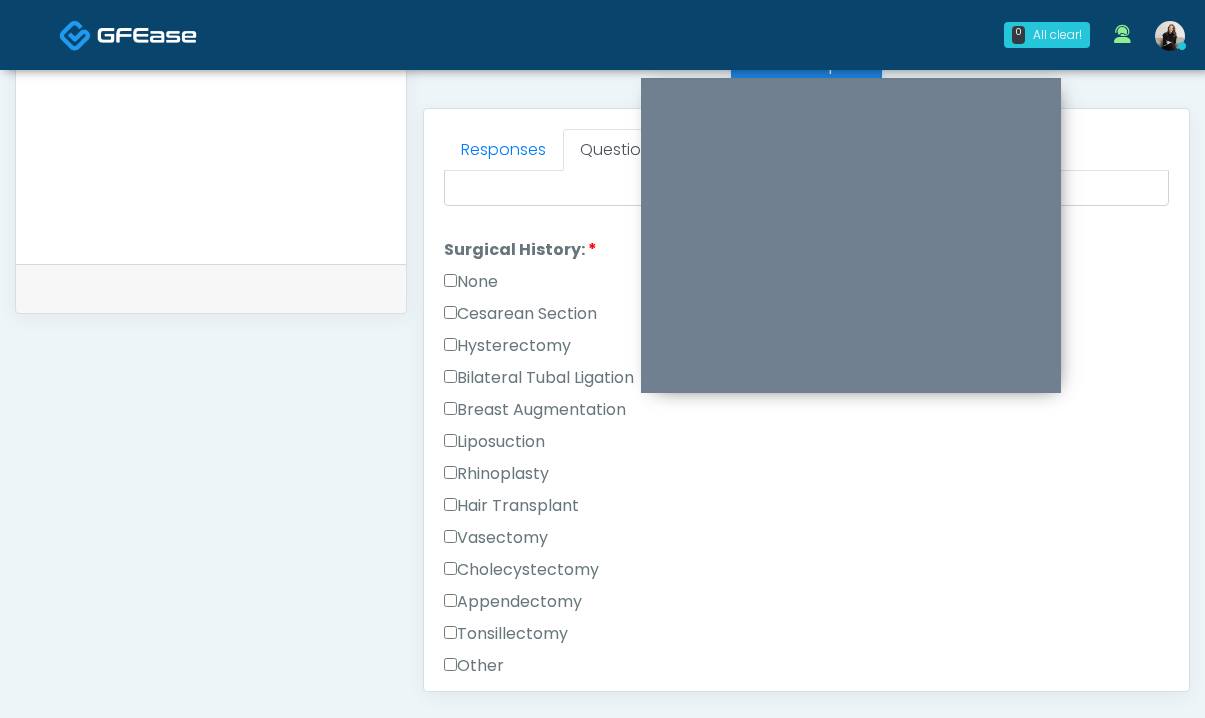 click on "None" at bounding box center [471, 282] 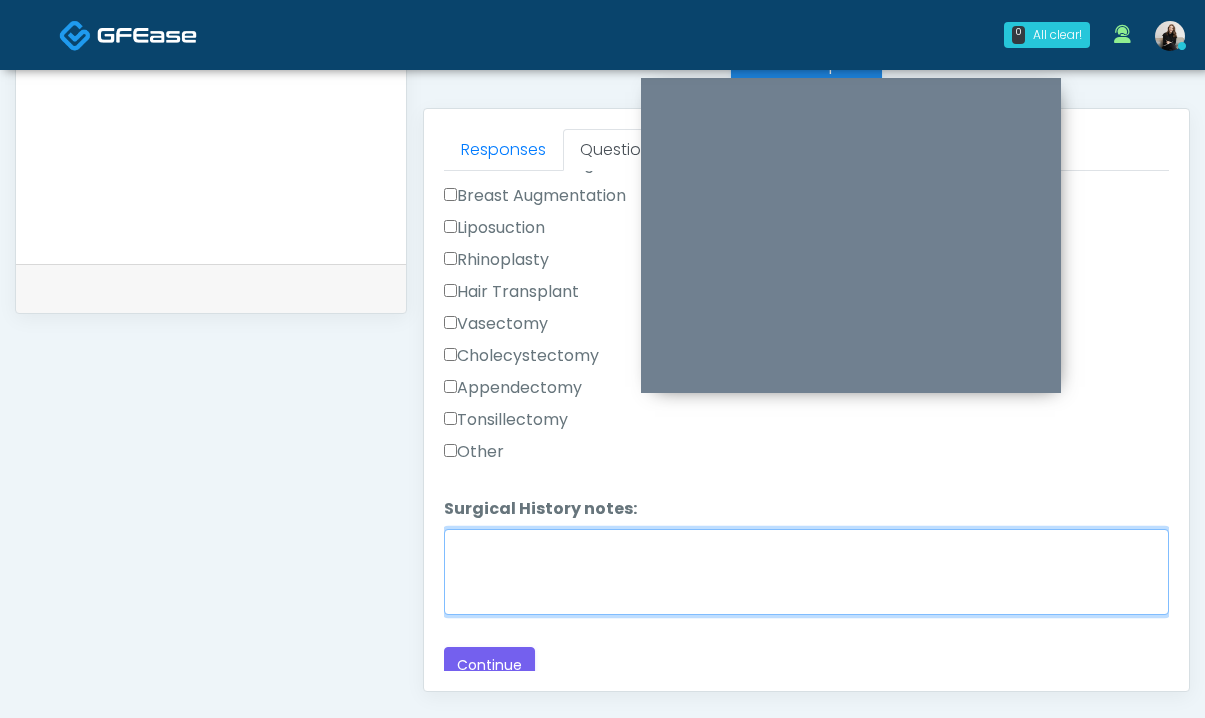 click on "Surgical History notes:" at bounding box center [806, 572] 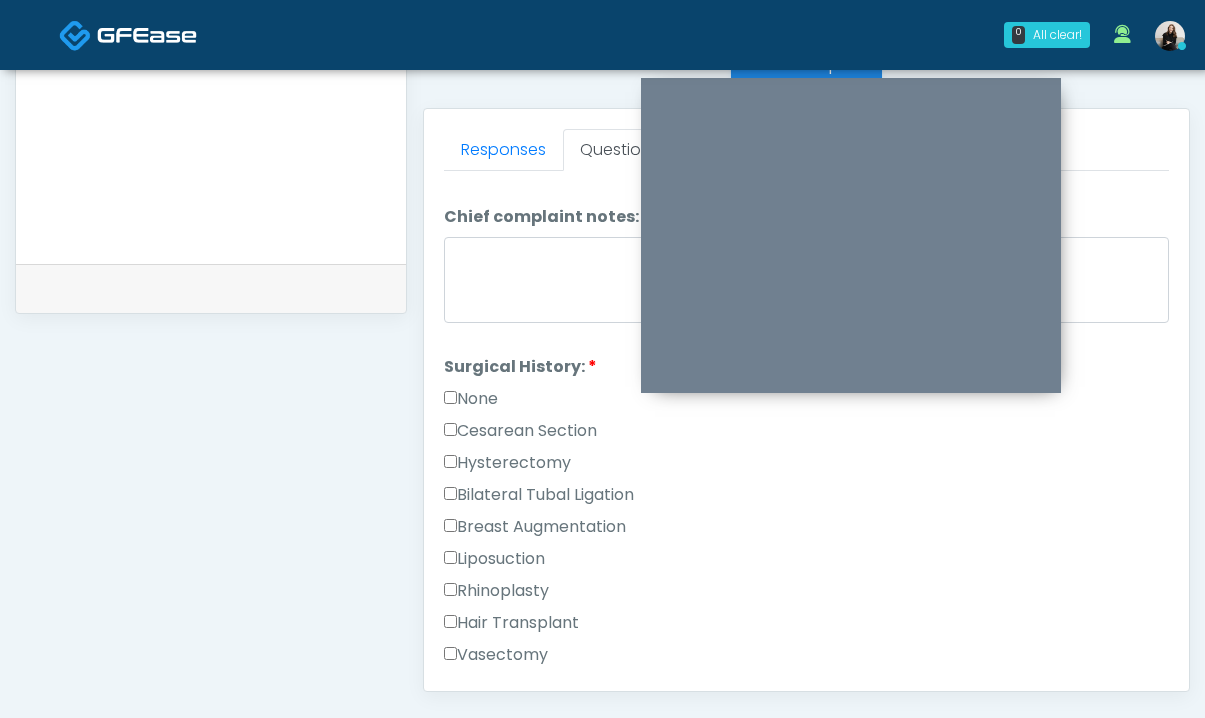 scroll, scrollTop: 557, scrollLeft: 0, axis: vertical 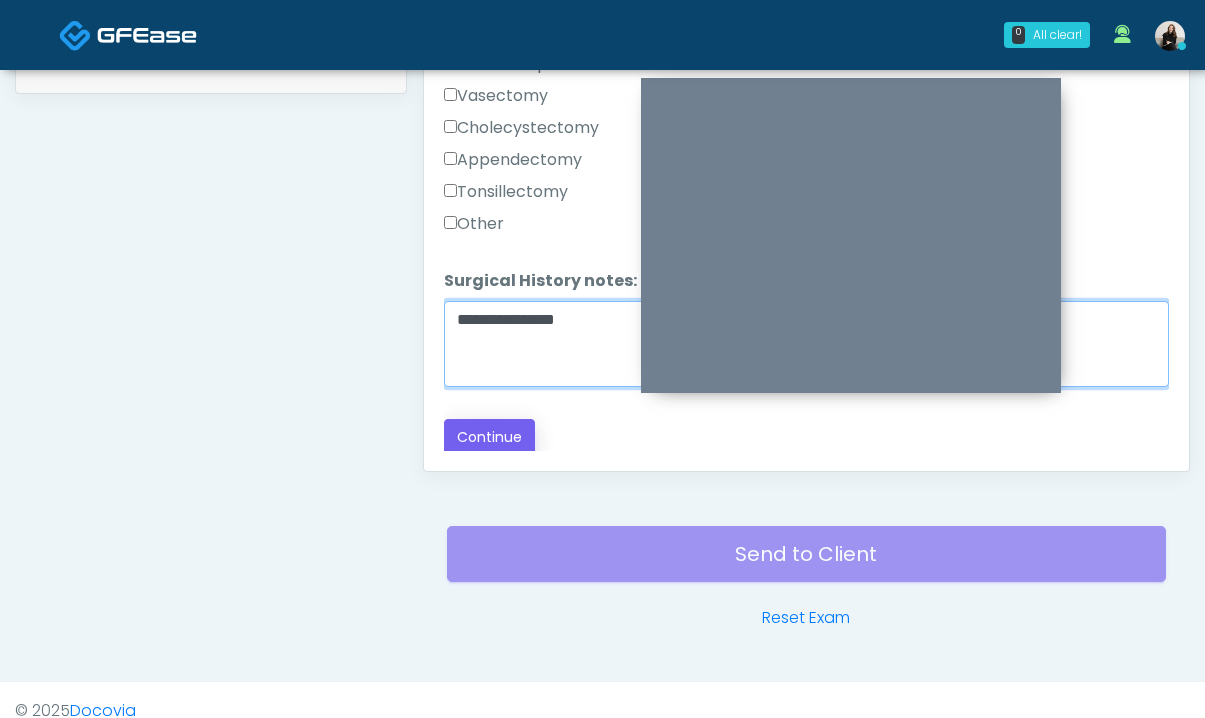 type on "**********" 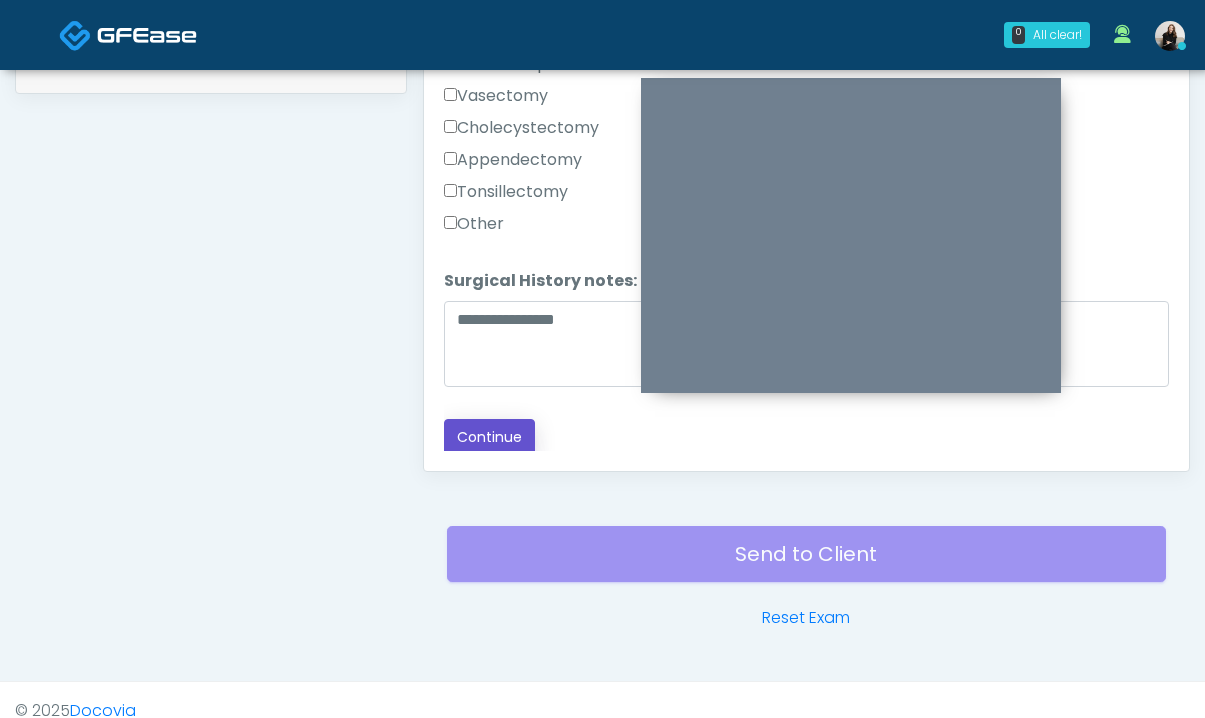 click on "Continue" at bounding box center [489, 437] 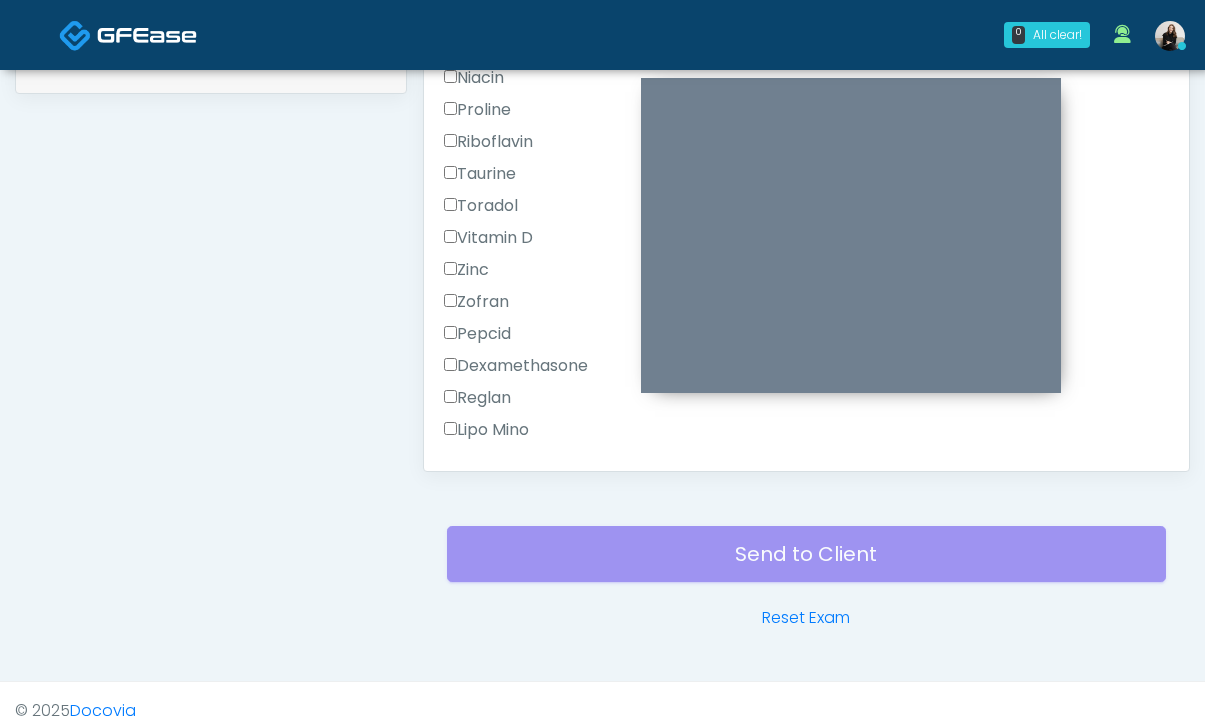 scroll, scrollTop: 2995, scrollLeft: 0, axis: vertical 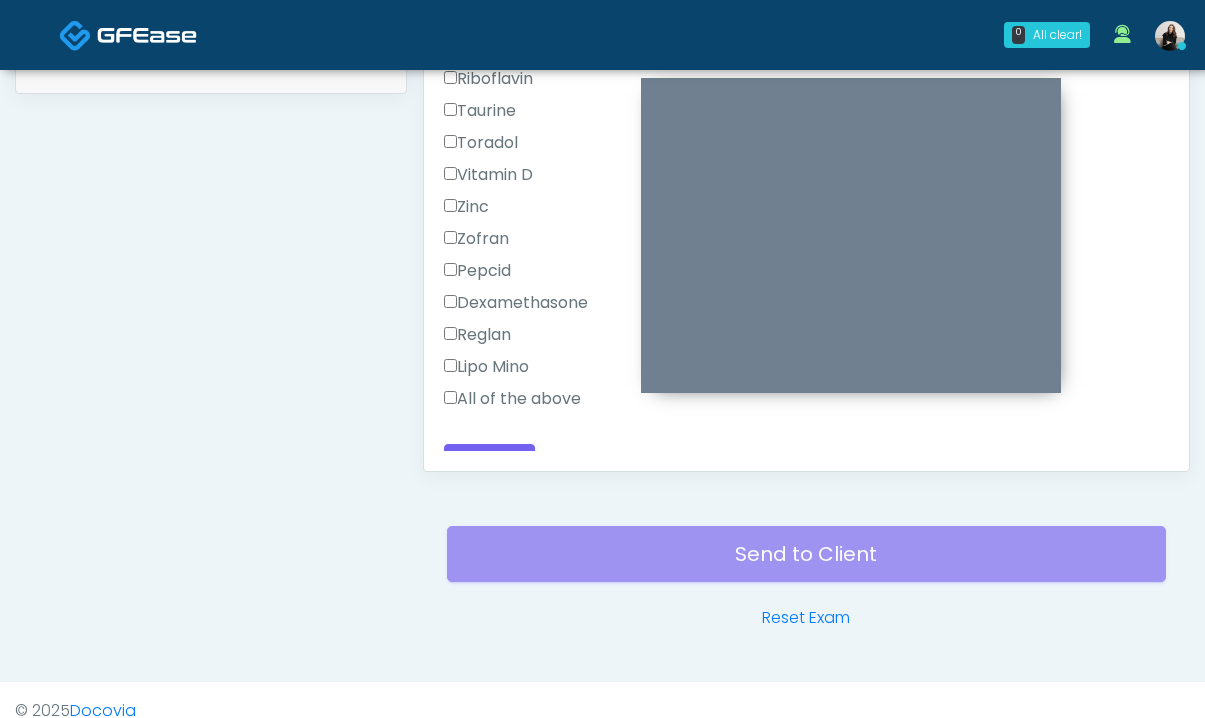 click on "All of the above" at bounding box center [512, 399] 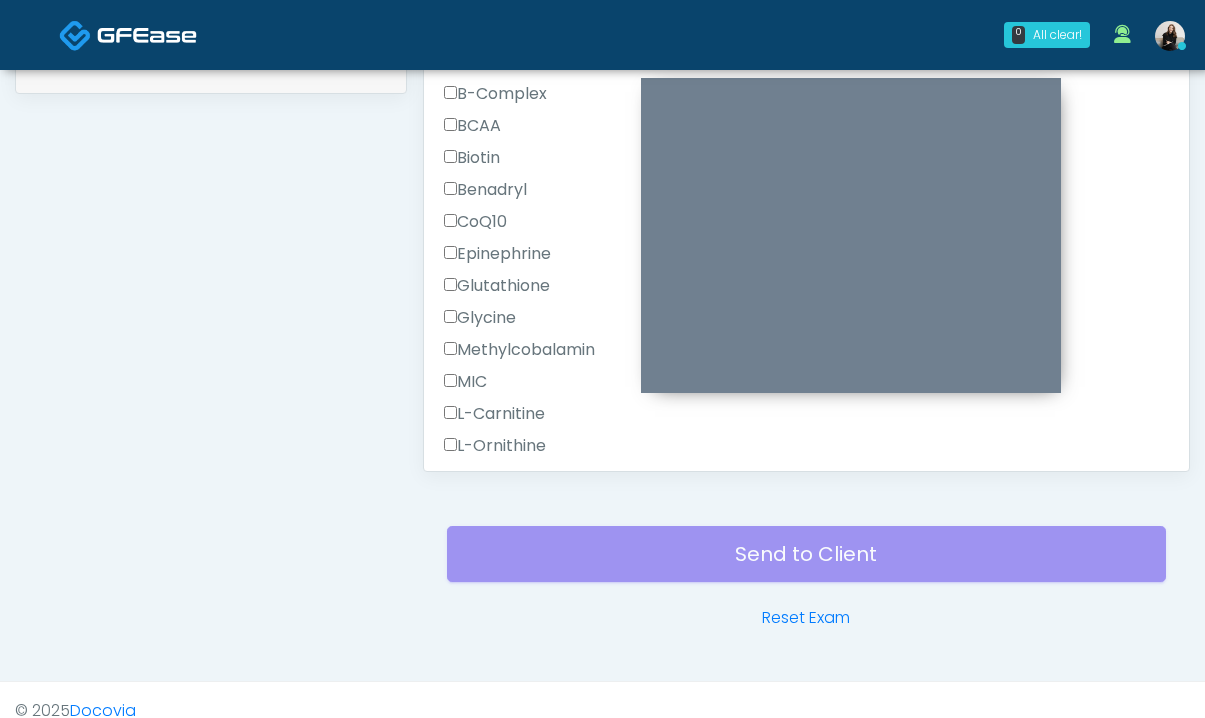 scroll, scrollTop: 2192, scrollLeft: 0, axis: vertical 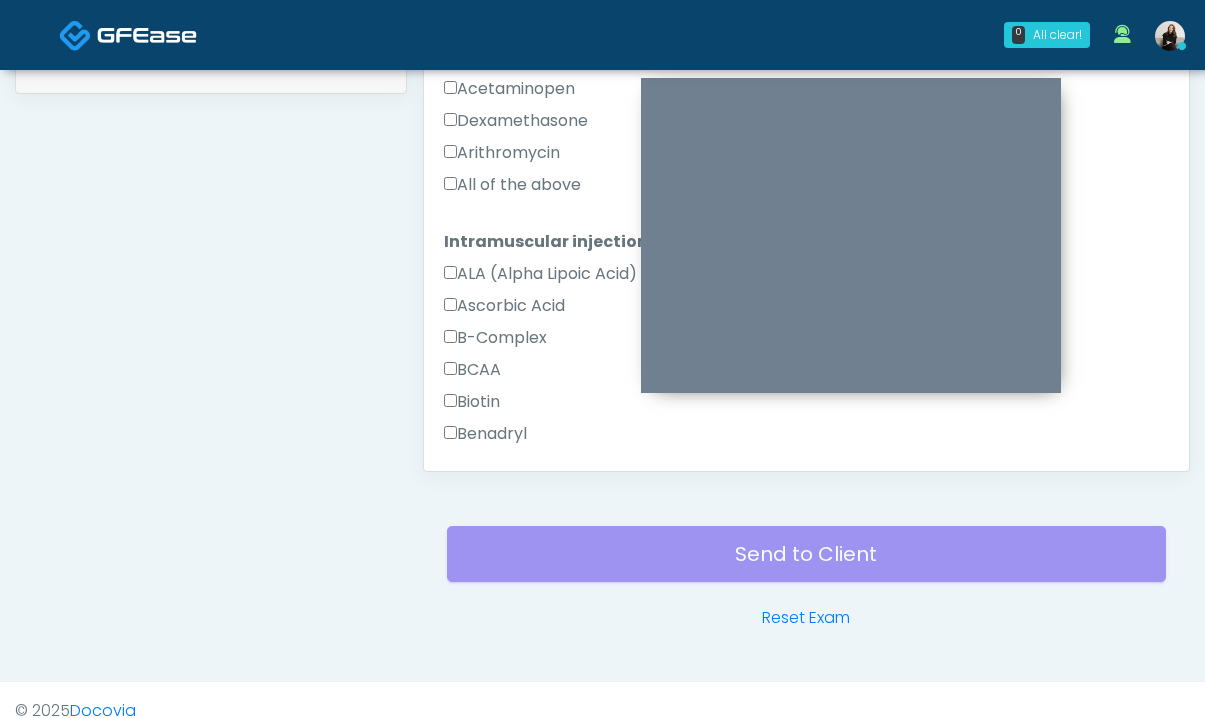click on "All of the above" at bounding box center [512, 185] 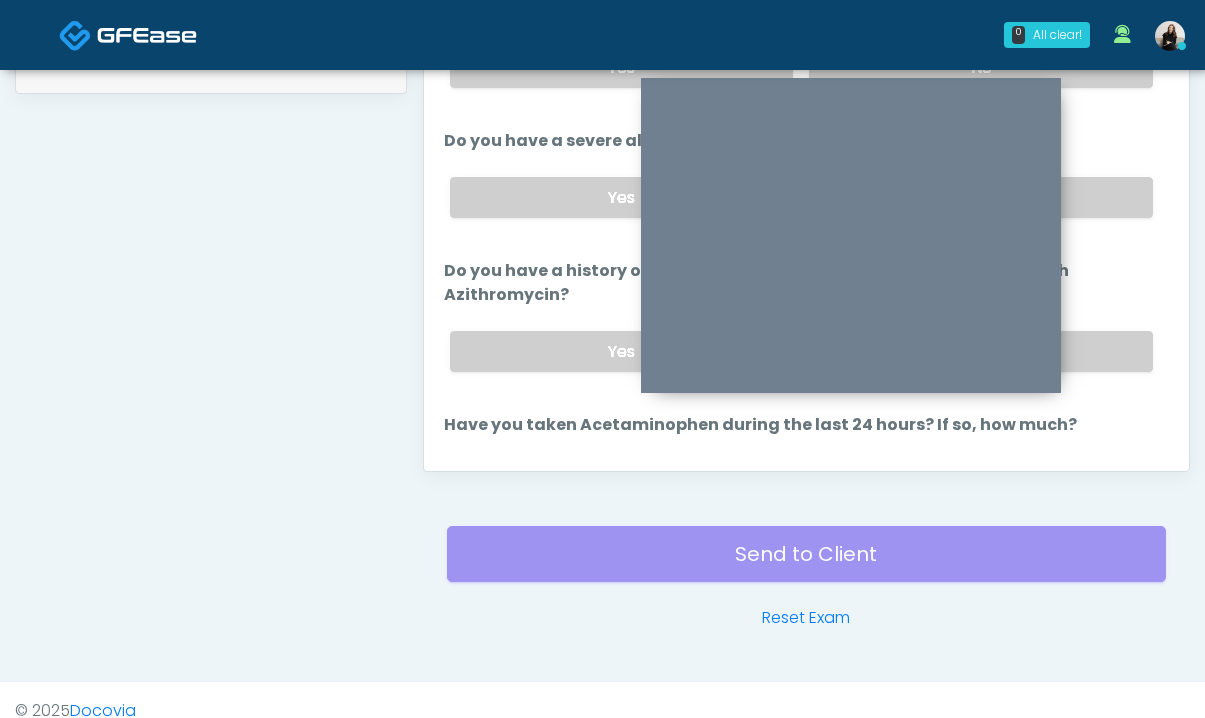 scroll, scrollTop: 0, scrollLeft: 0, axis: both 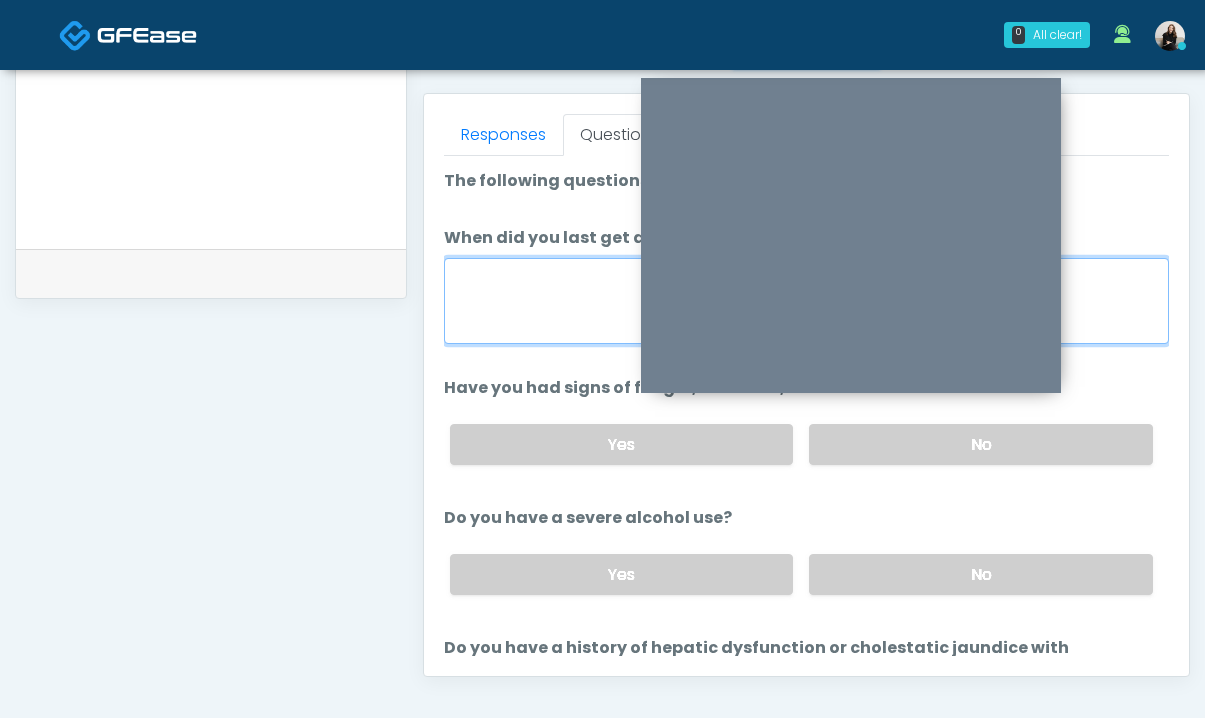 click on "When did you last get an IV or IM?" at bounding box center [806, 301] 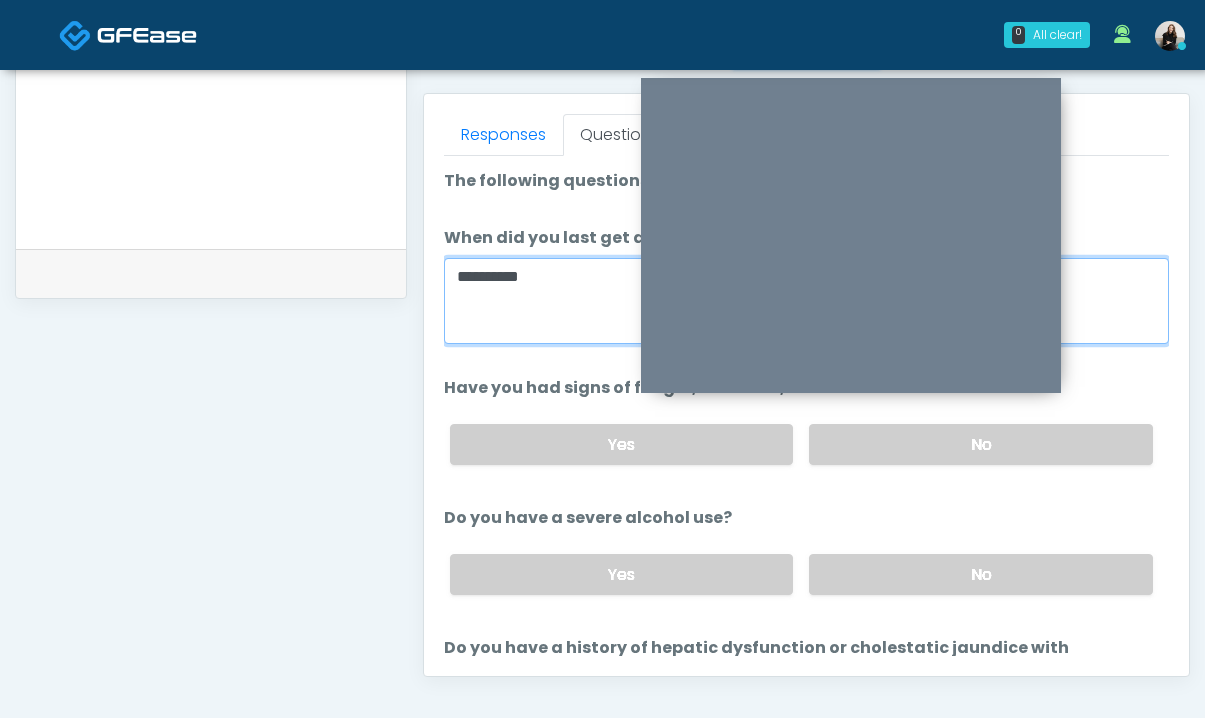 scroll, scrollTop: 765, scrollLeft: 0, axis: vertical 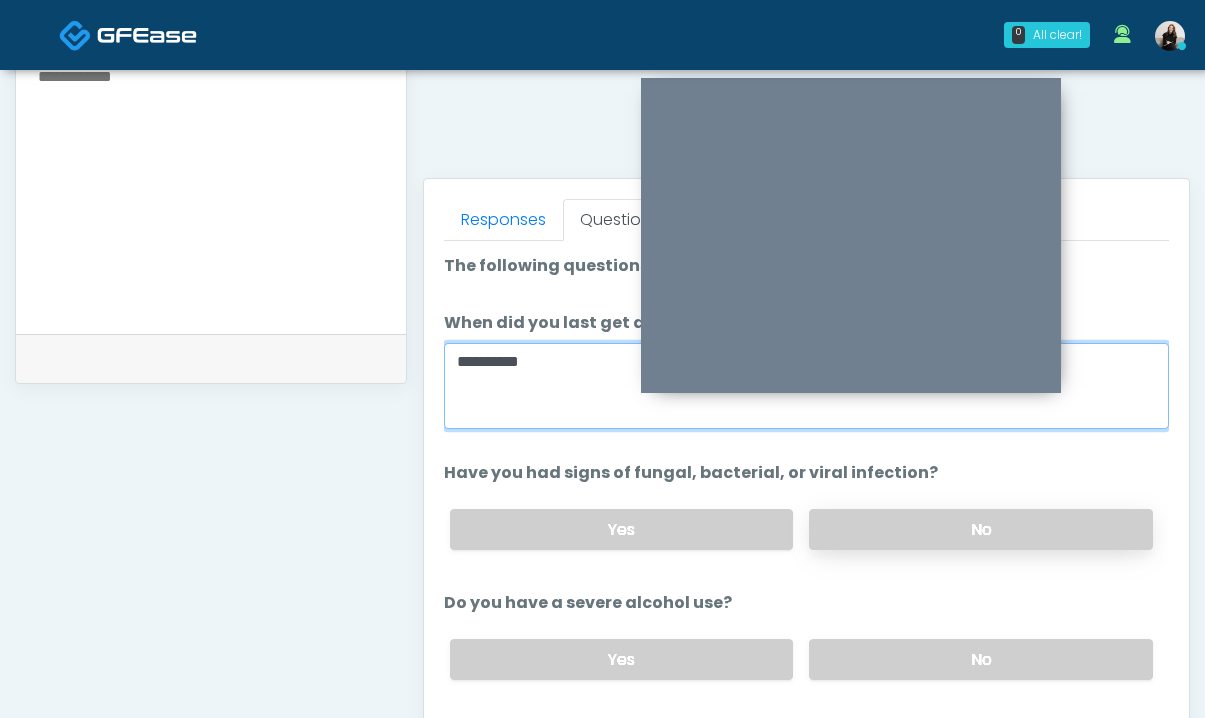 type on "**********" 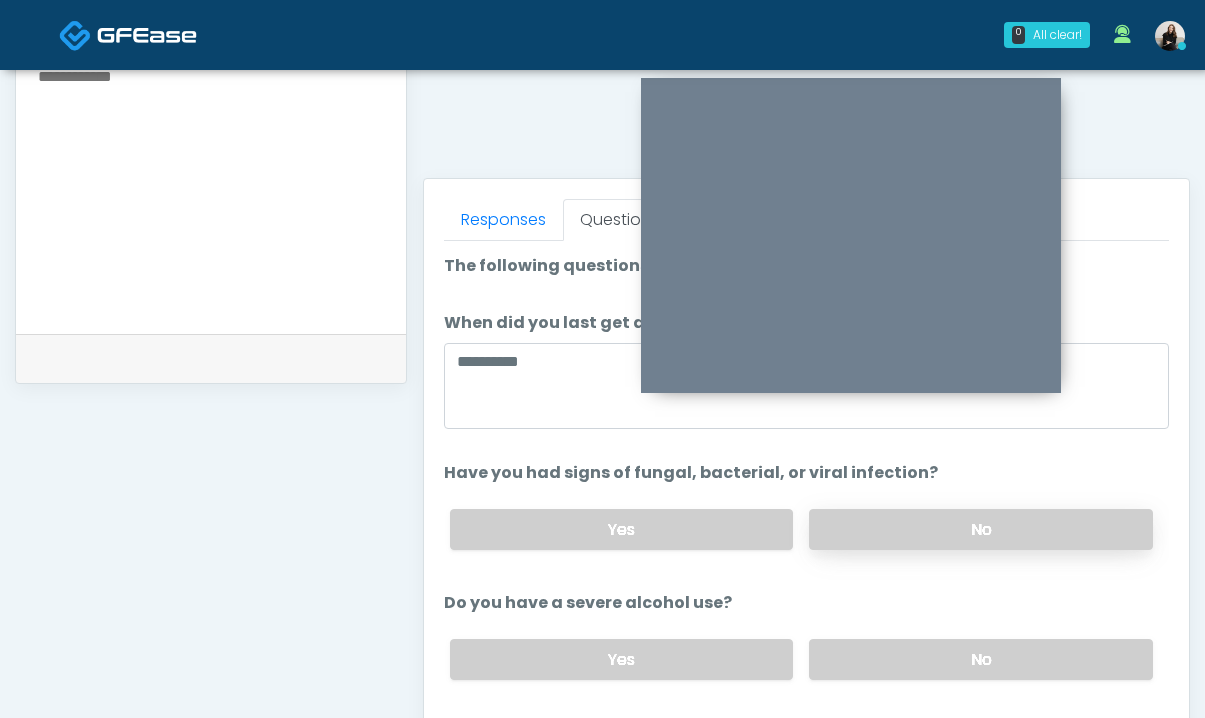 click on "No" at bounding box center (981, 529) 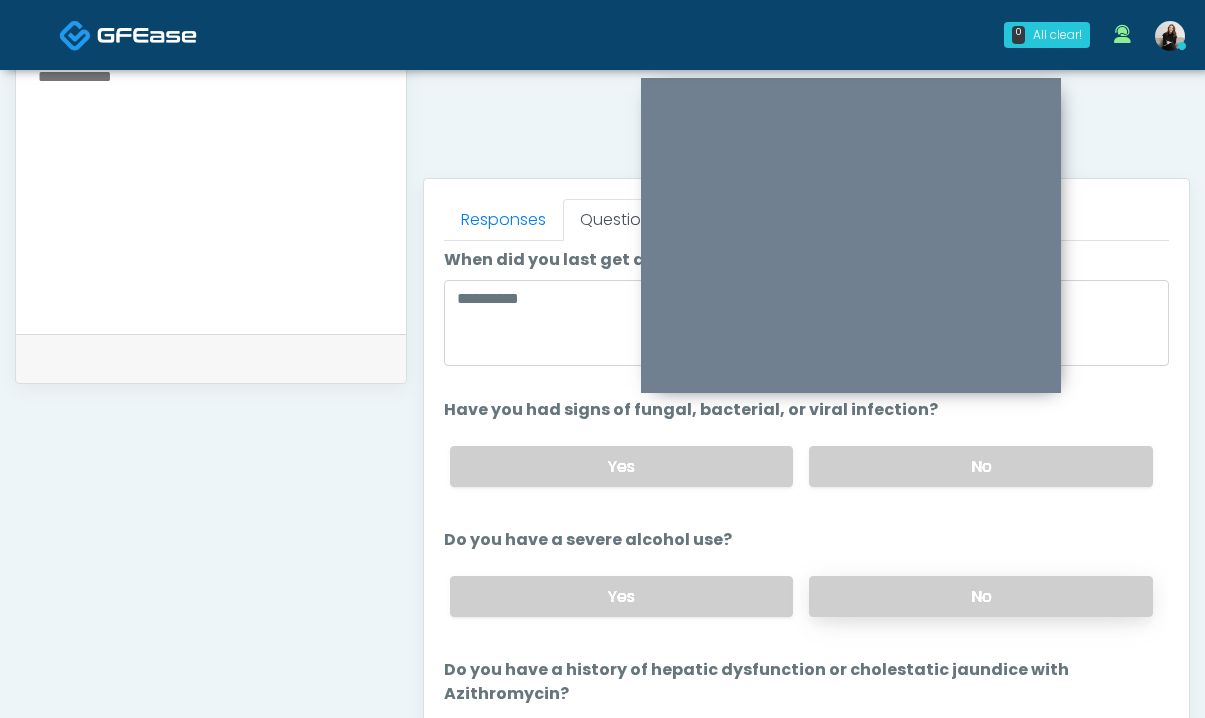 click on "No" at bounding box center [981, 596] 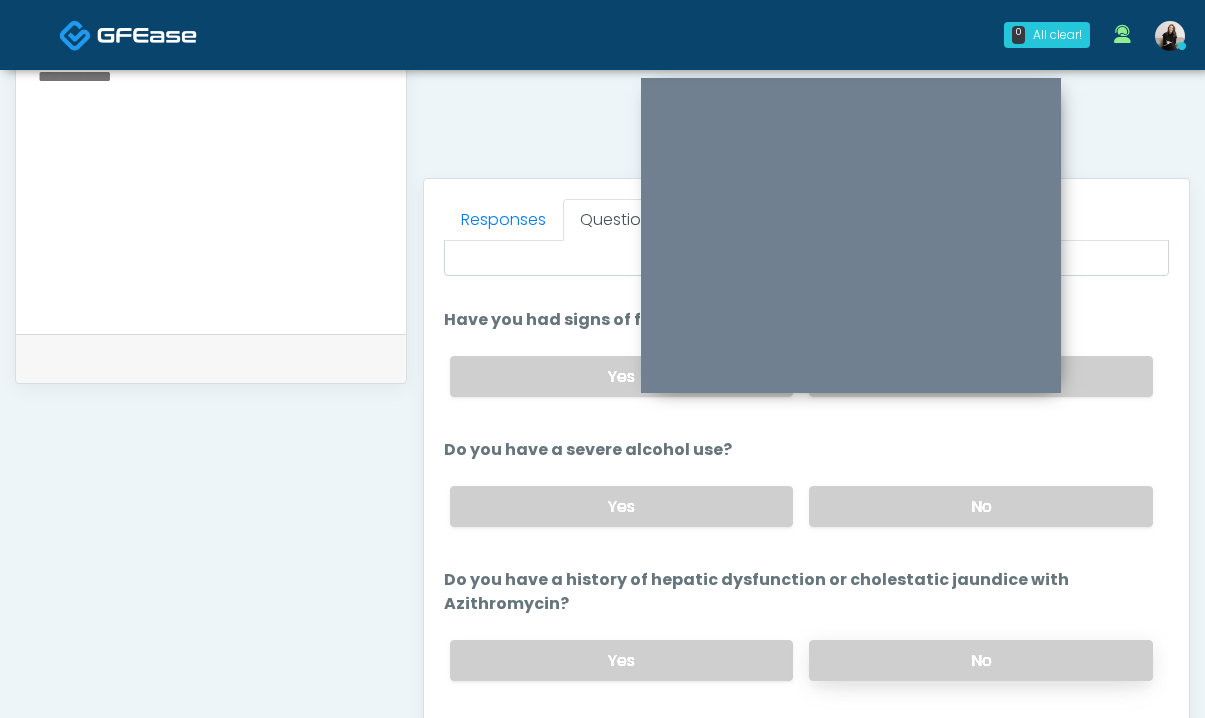 click on "No" at bounding box center [981, 660] 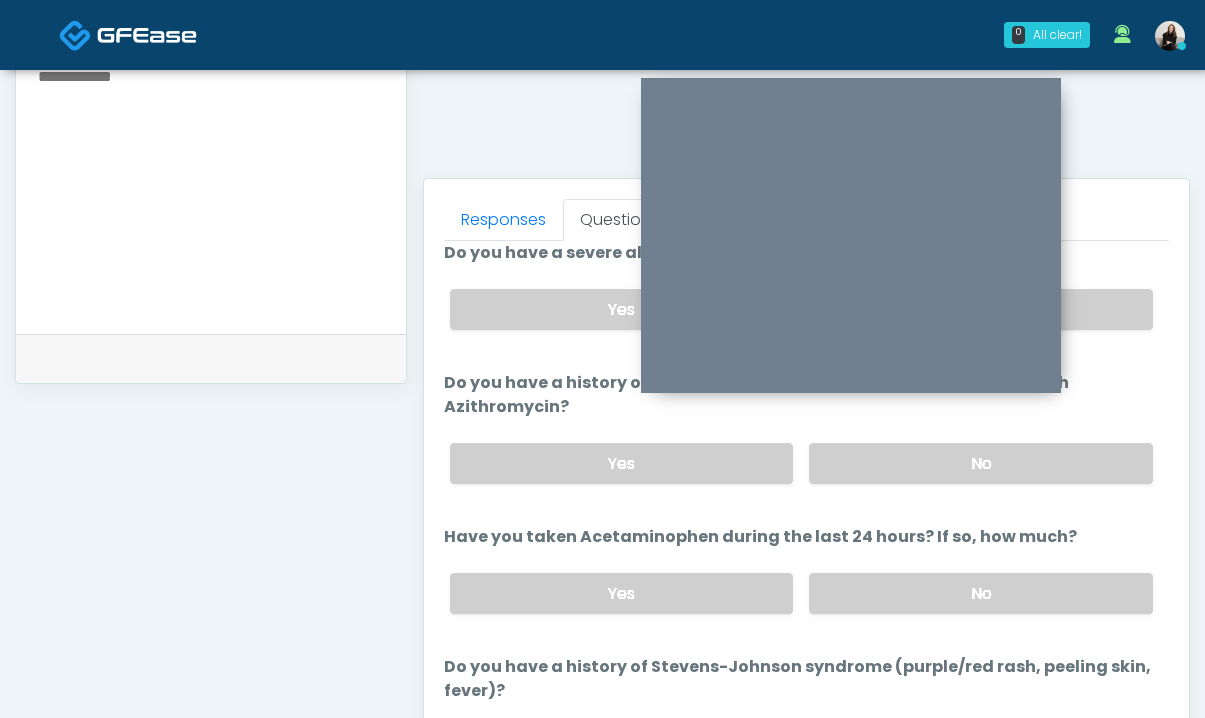 scroll, scrollTop: 352, scrollLeft: 0, axis: vertical 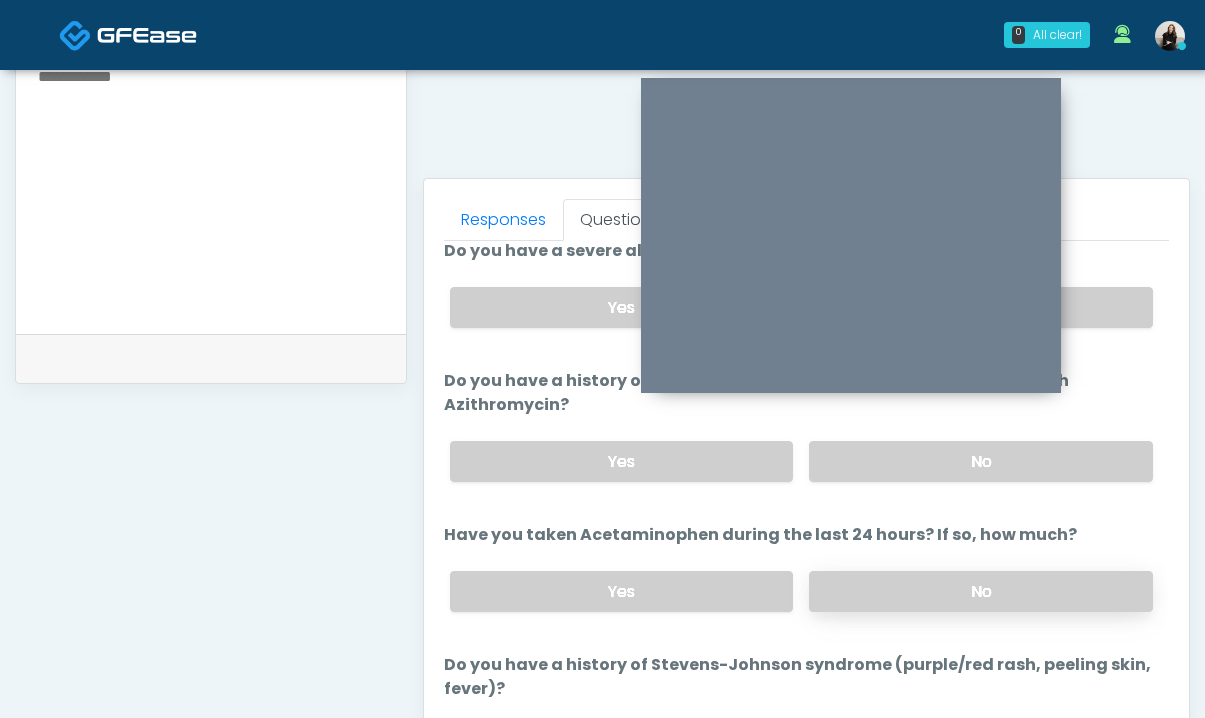 click on "No" at bounding box center [981, 591] 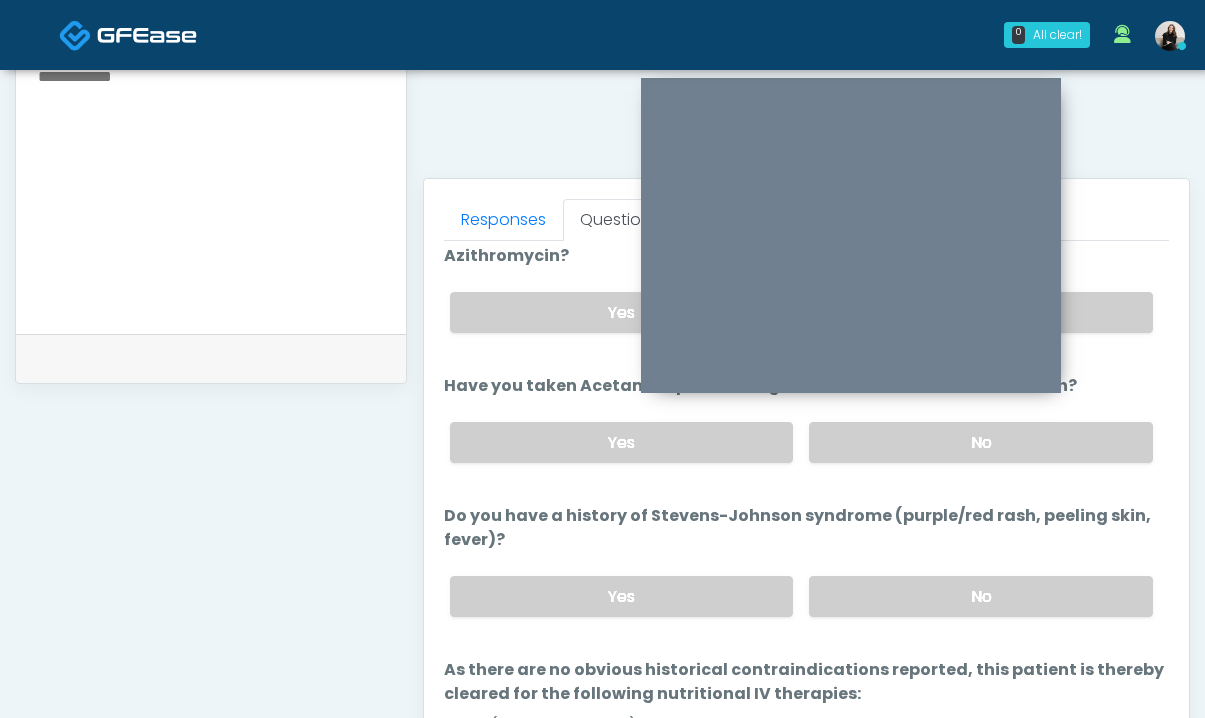 scroll, scrollTop: 505, scrollLeft: 0, axis: vertical 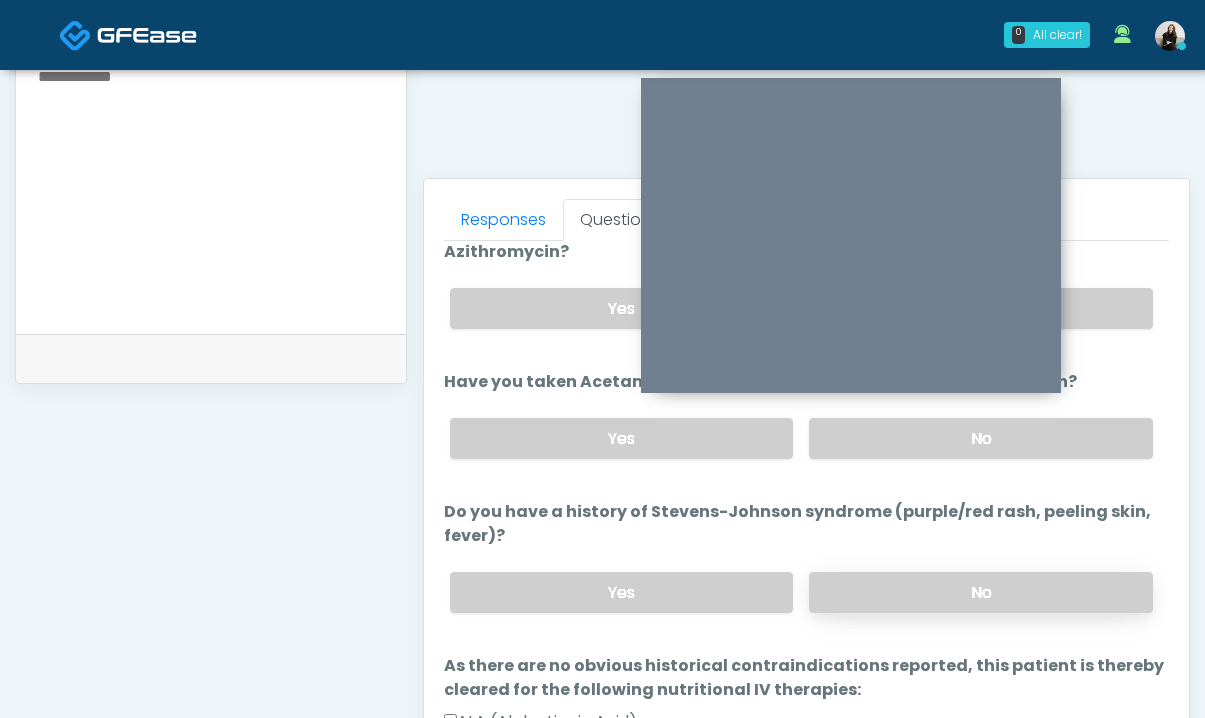 click on "No" at bounding box center (981, 592) 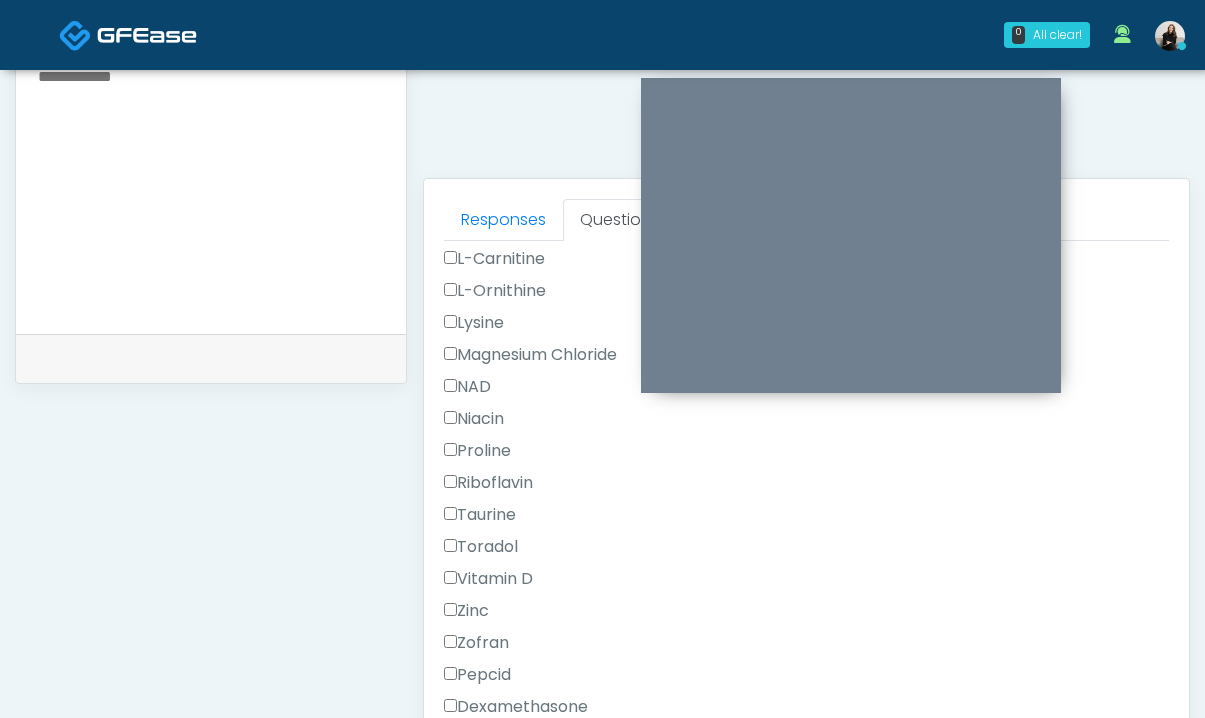 scroll, scrollTop: 2995, scrollLeft: 0, axis: vertical 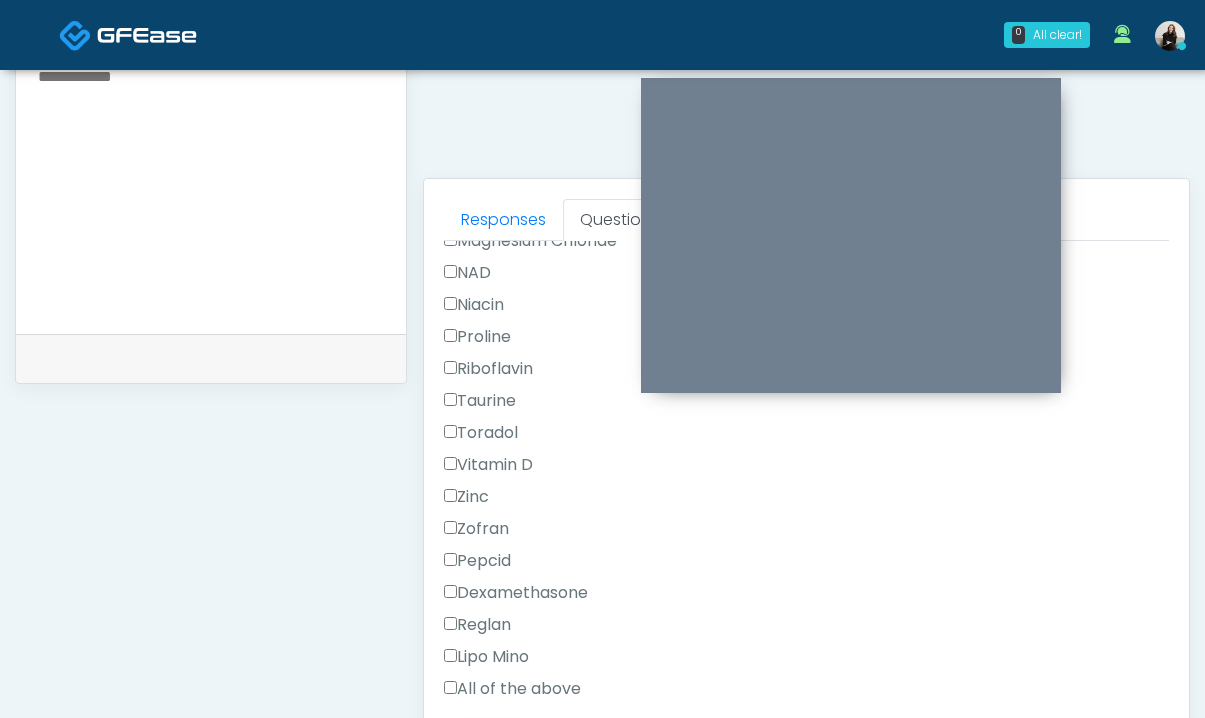 click on "Continue" at bounding box center (489, 752) 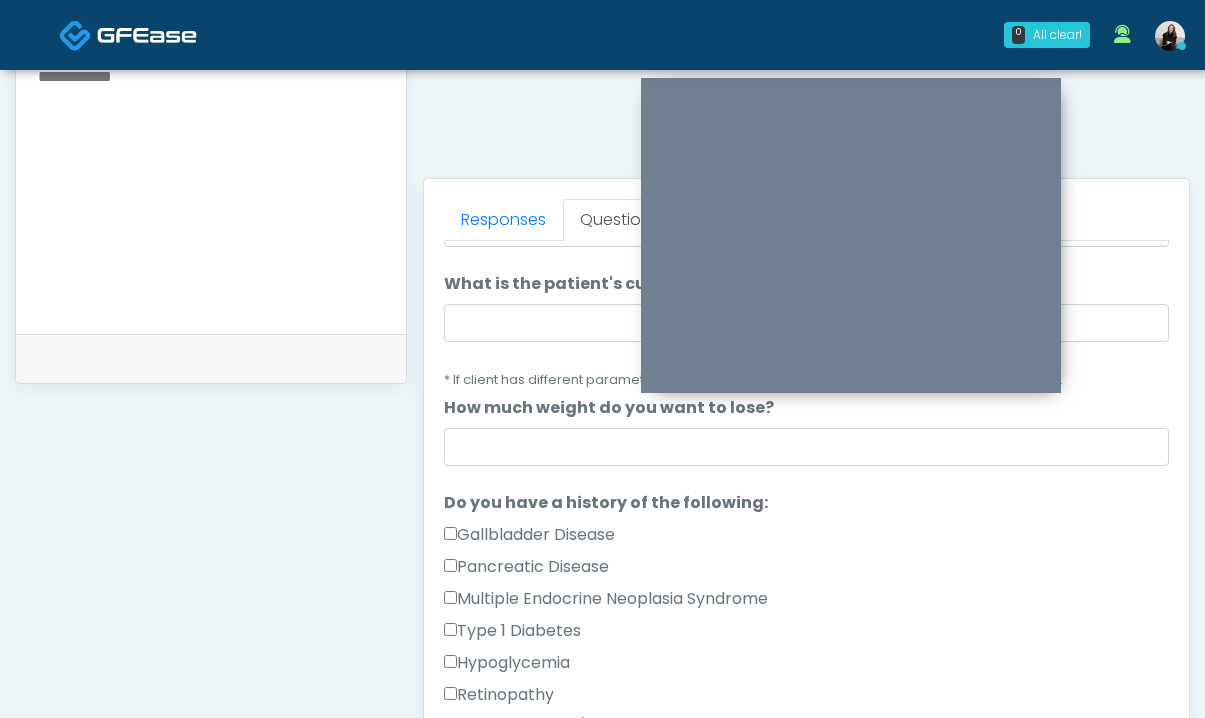 scroll, scrollTop: 0, scrollLeft: 0, axis: both 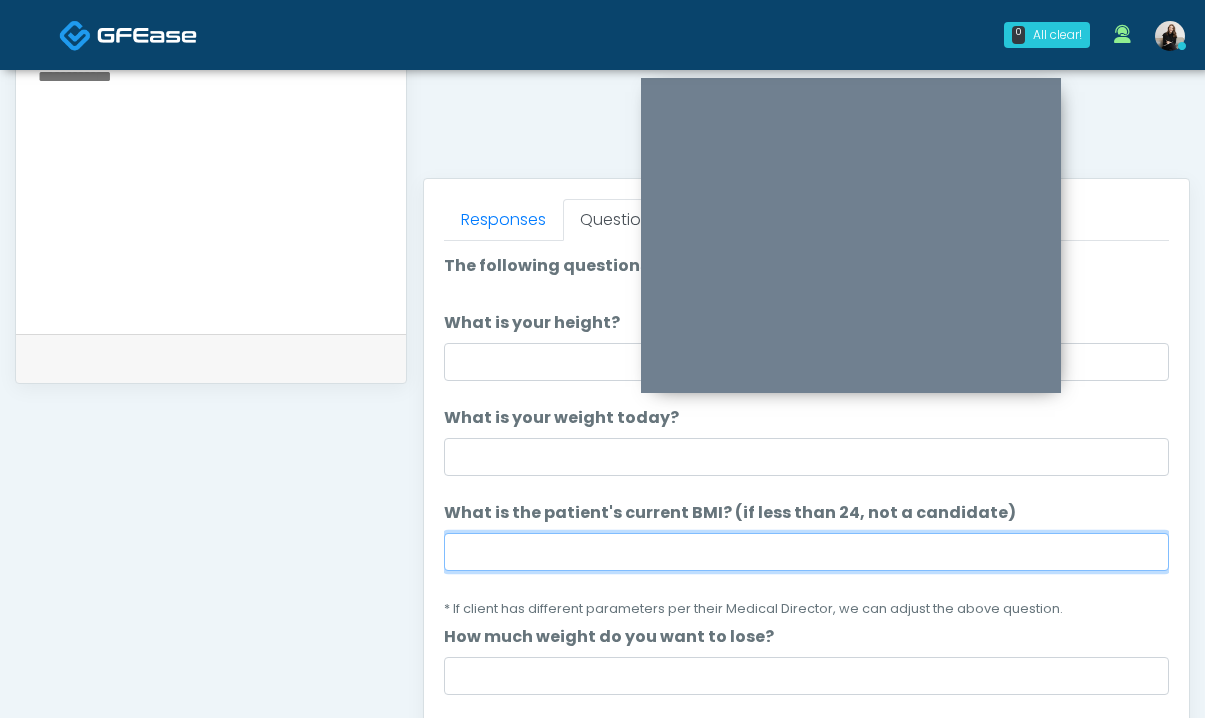 click on "What is the patient's current BMI? (if less than 24, not a candidate)" at bounding box center [806, 552] 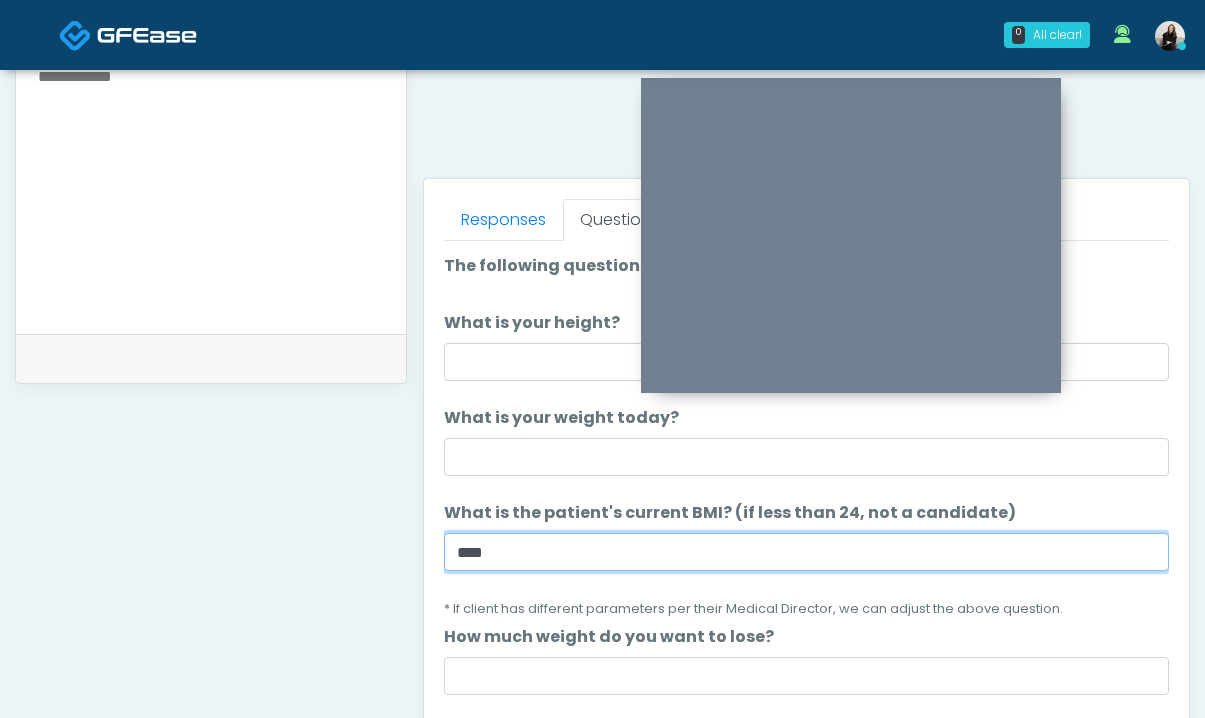 type on "****" 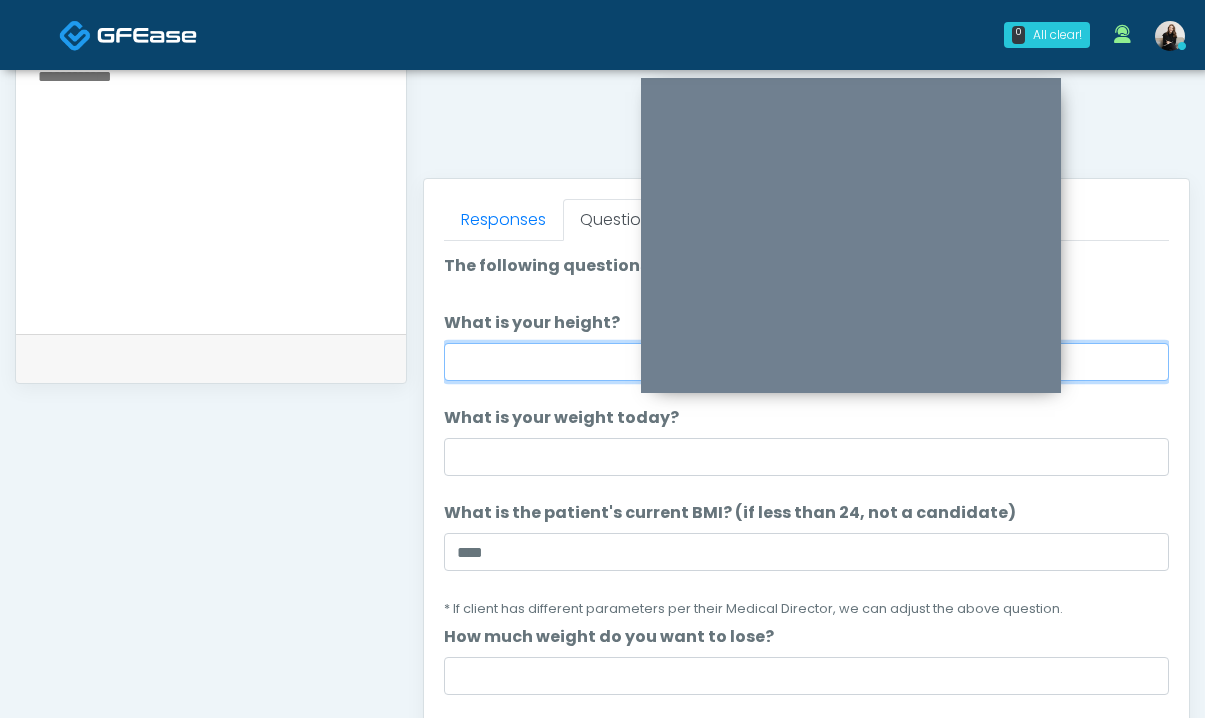click on "What is your height?" at bounding box center (806, 362) 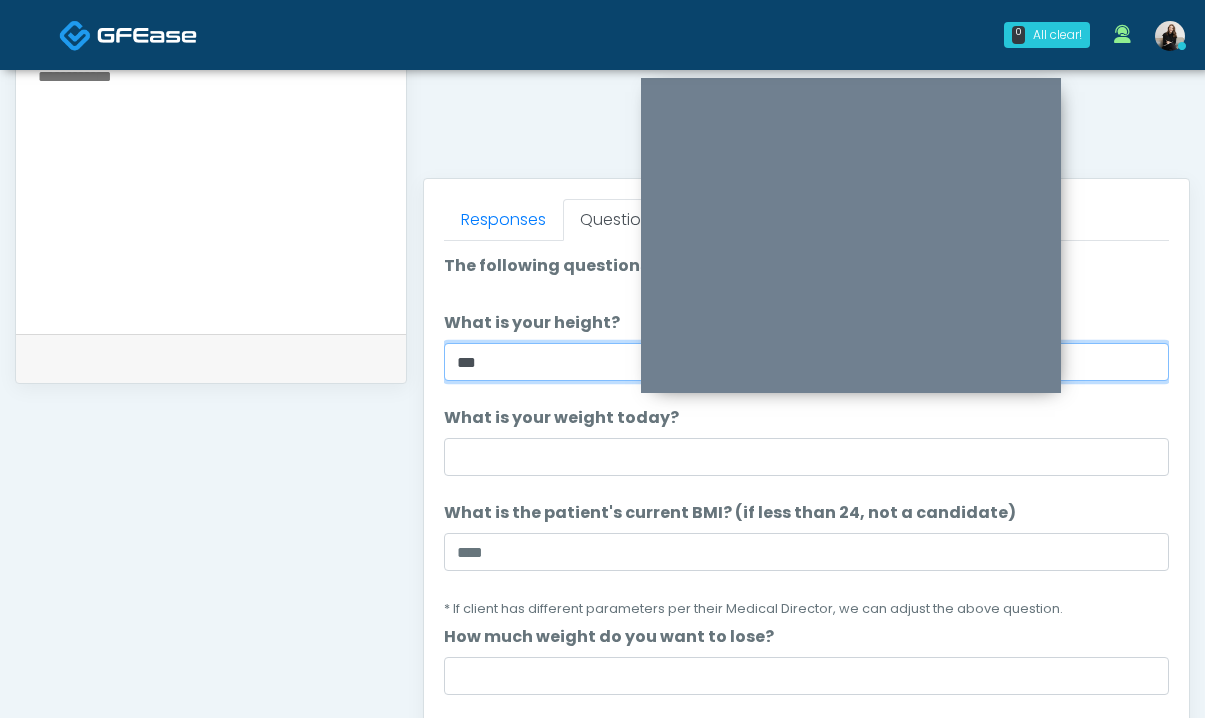 type on "***" 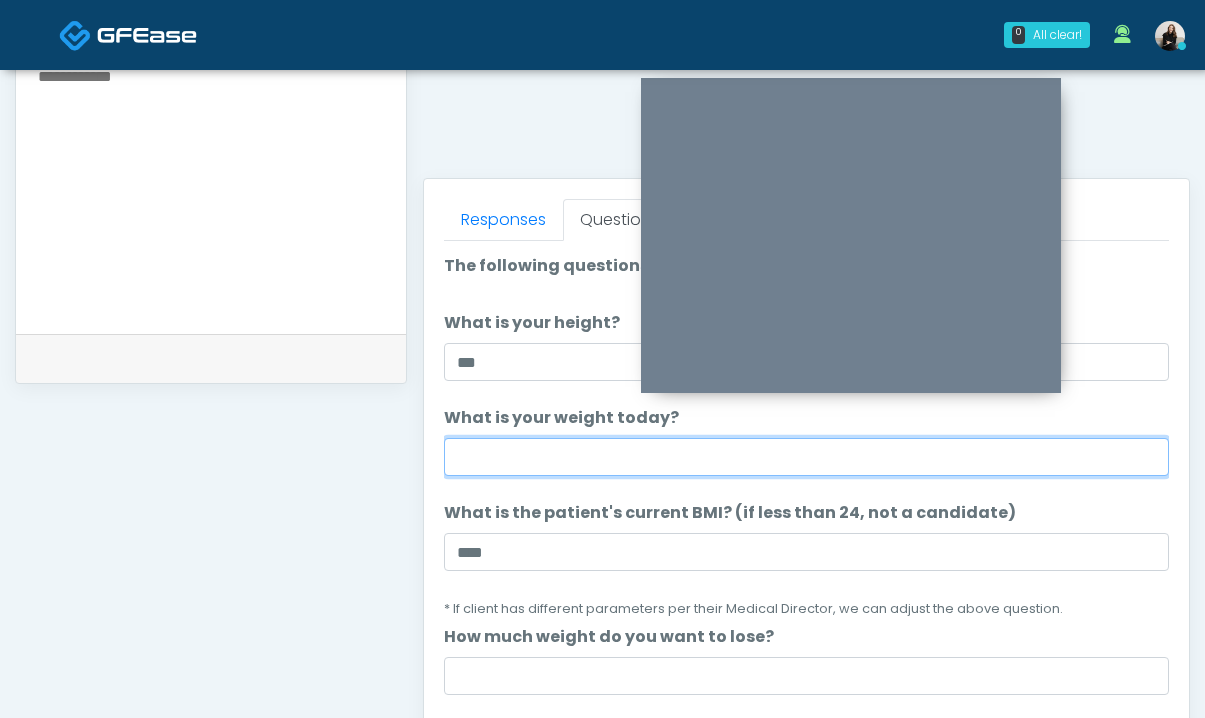 click on "What is your weight today?" at bounding box center [806, 457] 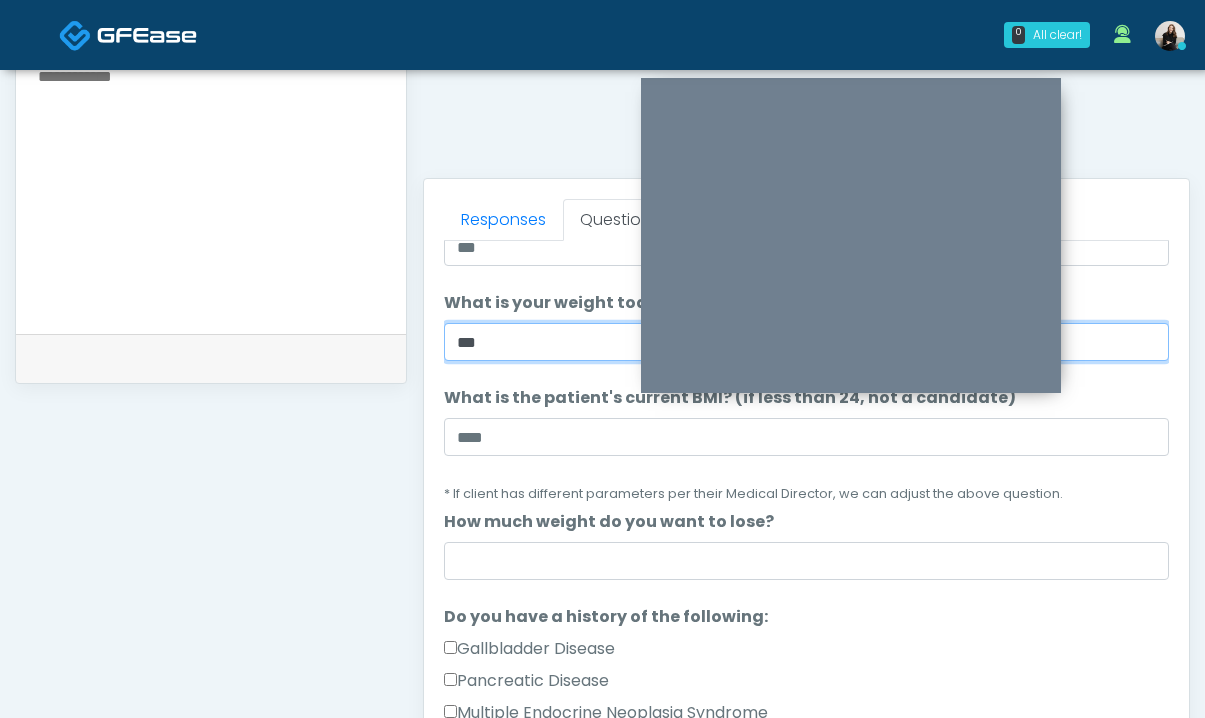 scroll, scrollTop: 165, scrollLeft: 0, axis: vertical 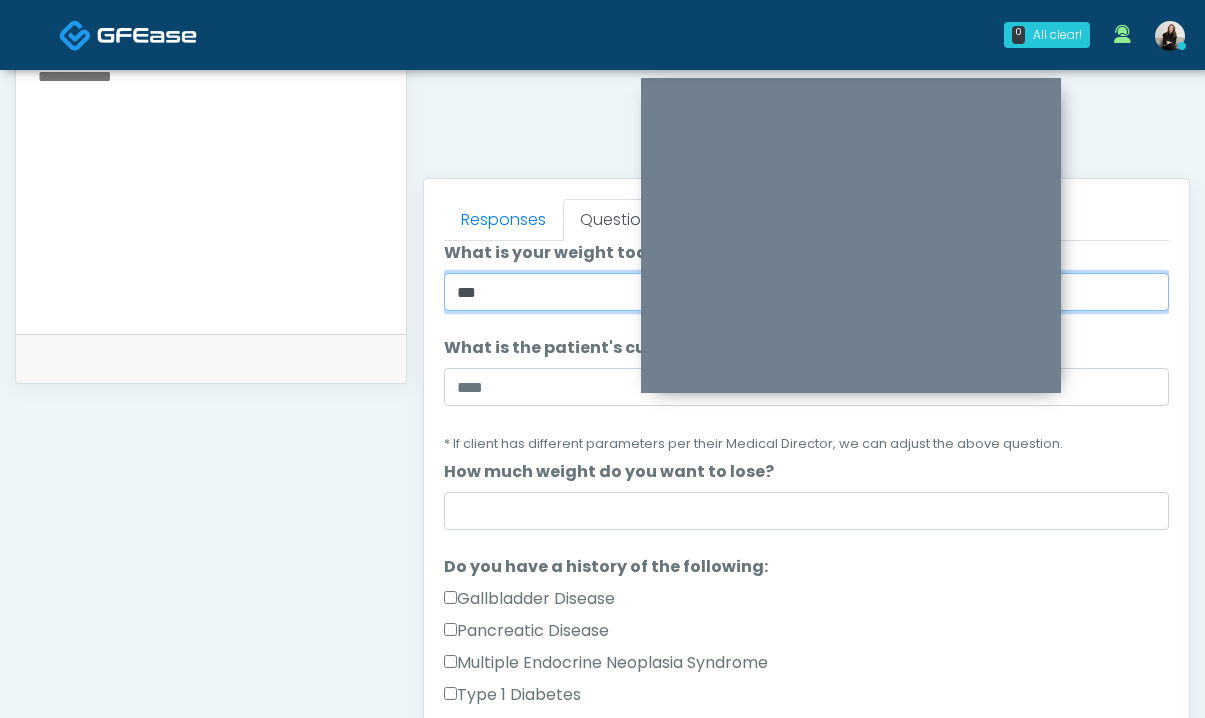 type on "***" 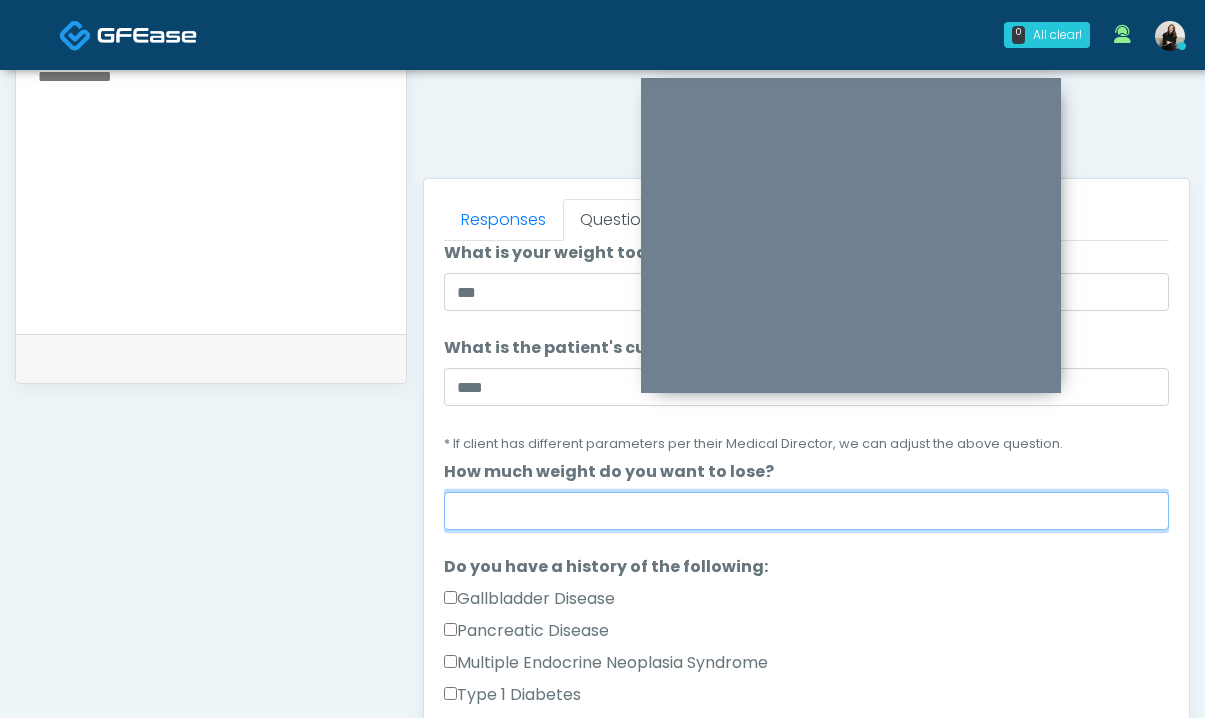 click on "How much weight do you want to lose?" at bounding box center (806, 511) 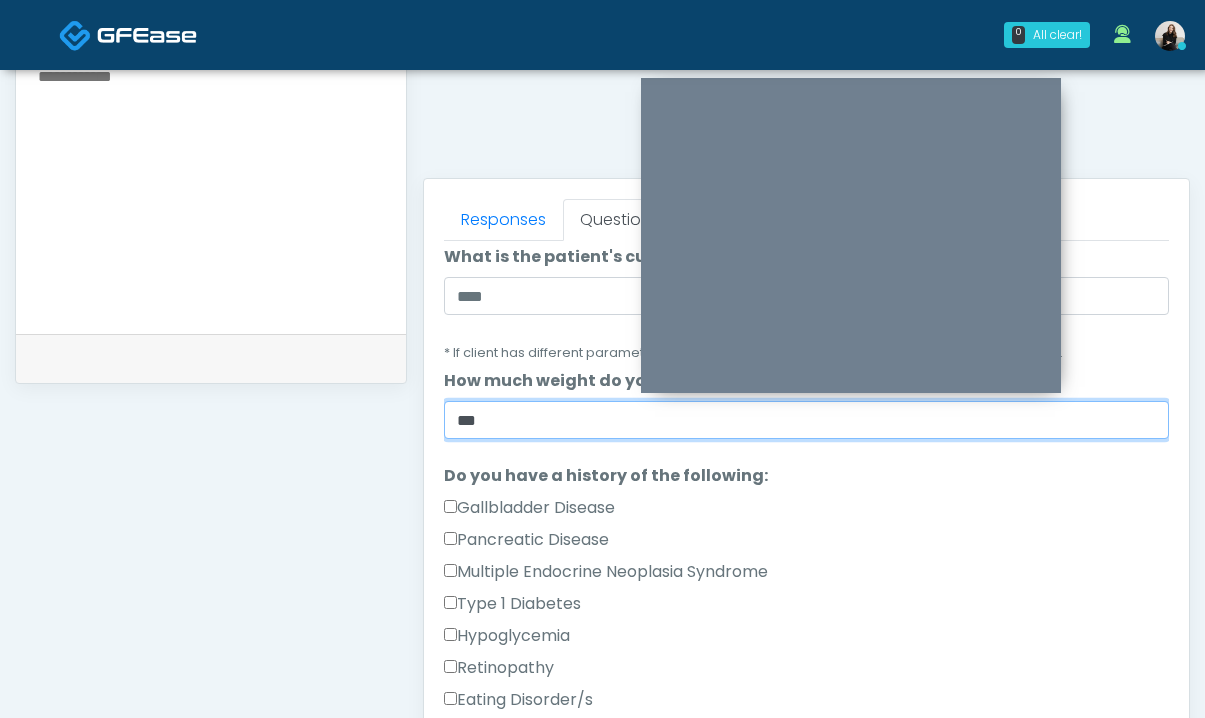 scroll, scrollTop: 316, scrollLeft: 0, axis: vertical 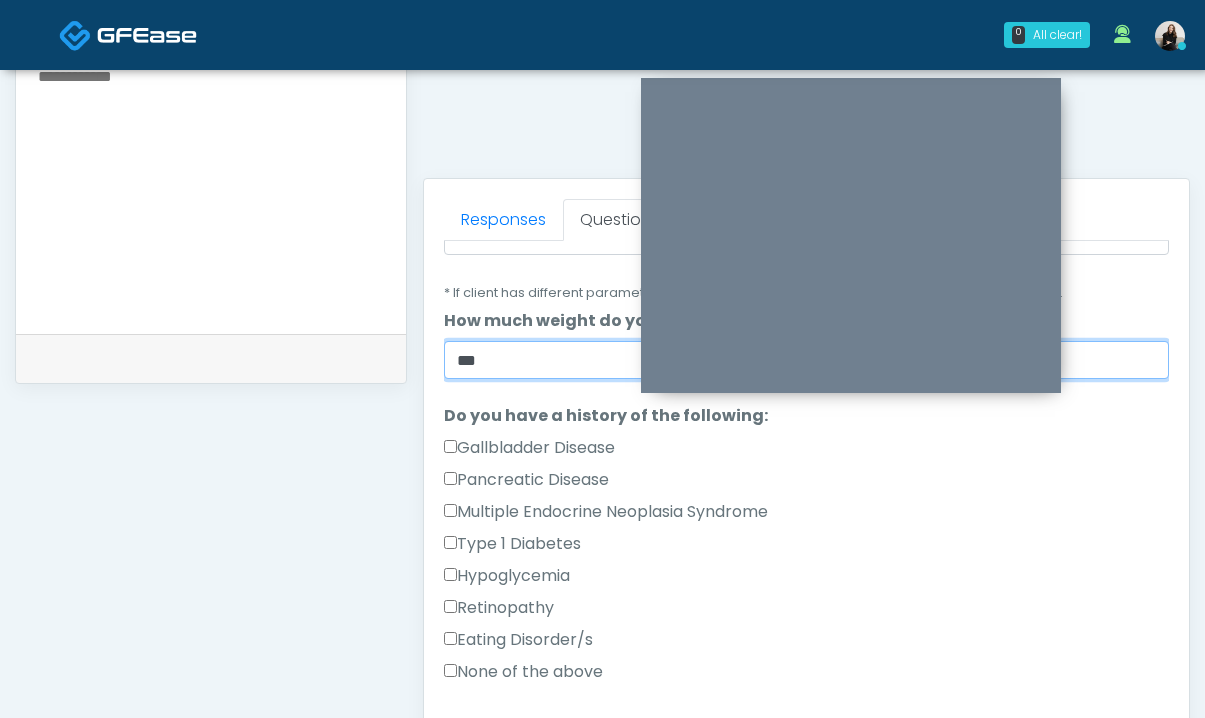 type on "***" 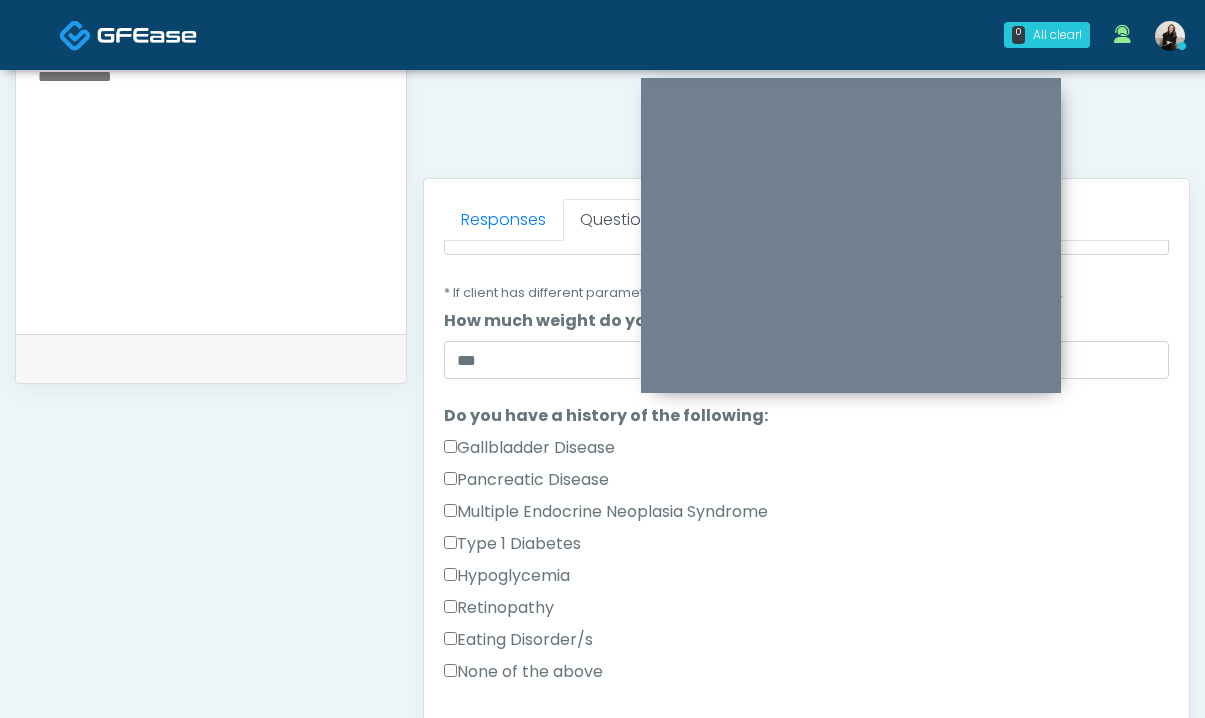 click on "None of the above" at bounding box center [523, 672] 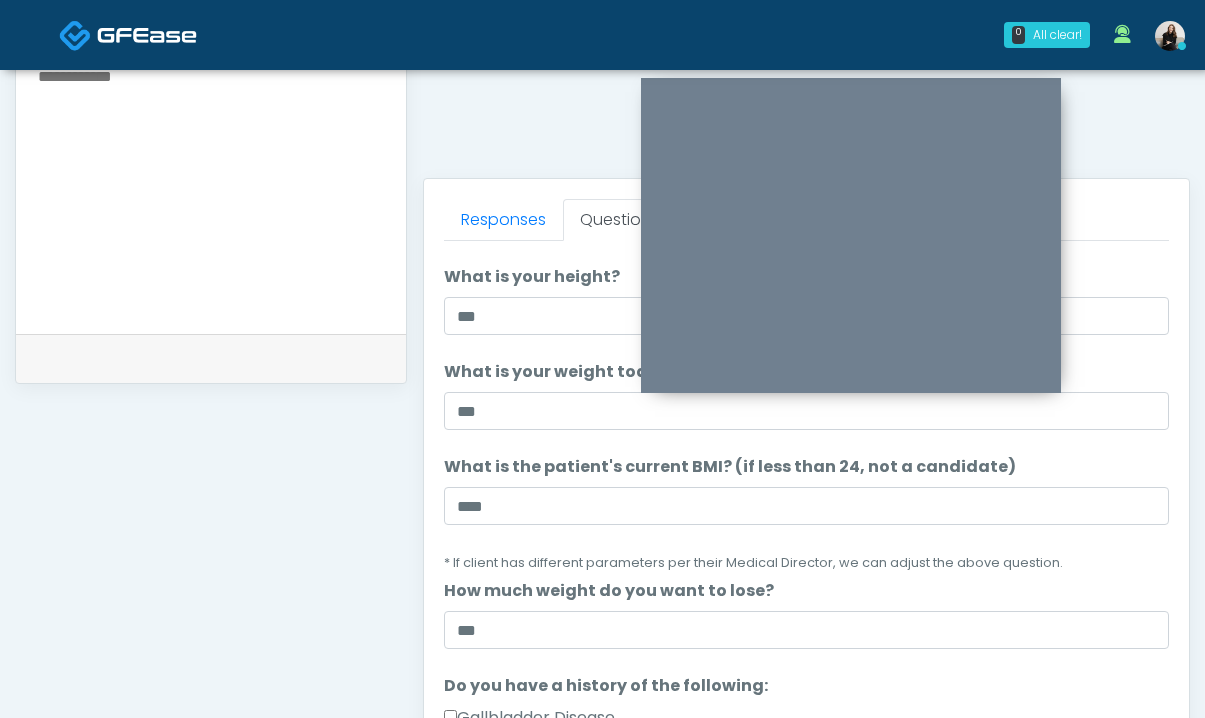 scroll, scrollTop: 35, scrollLeft: 0, axis: vertical 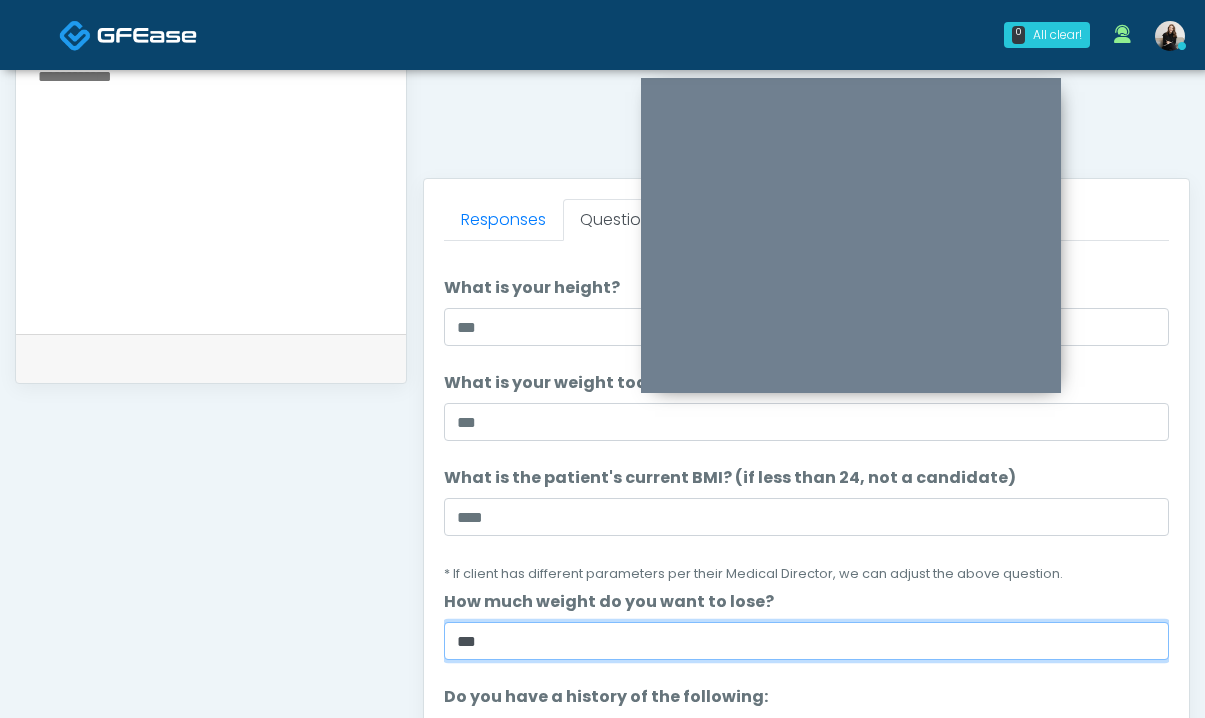drag, startPoint x: 510, startPoint y: 639, endPoint x: 404, endPoint y: 639, distance: 106 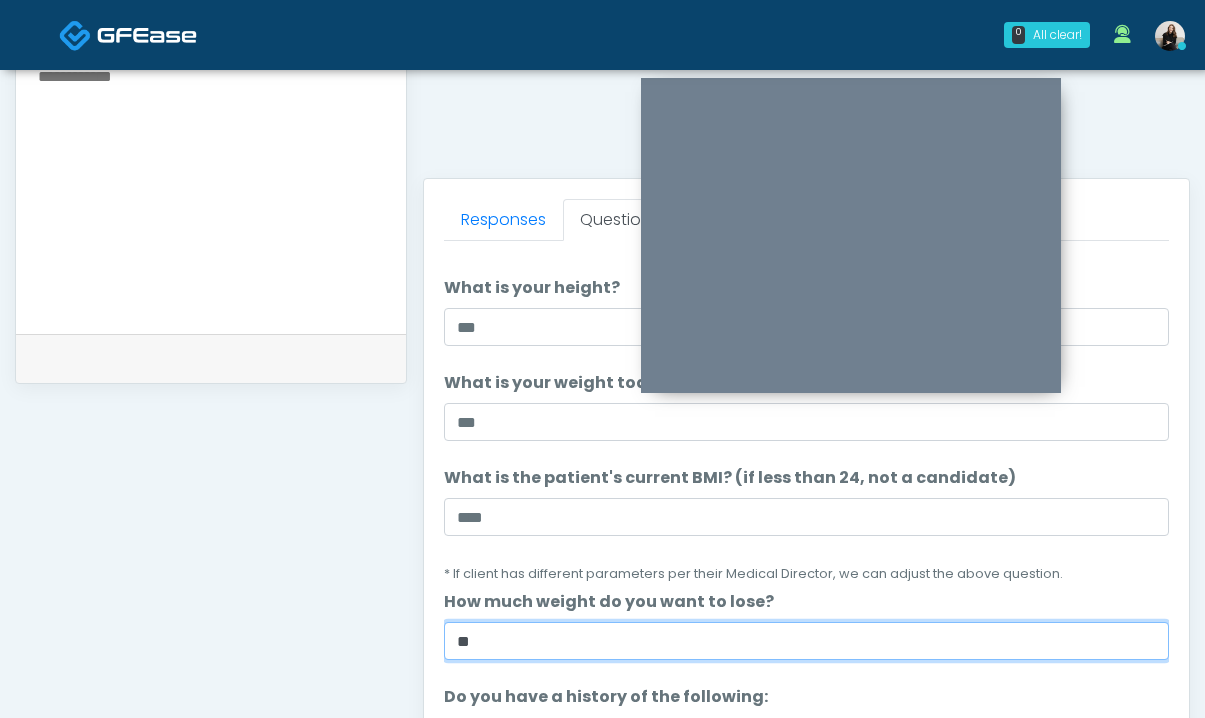 type on "*" 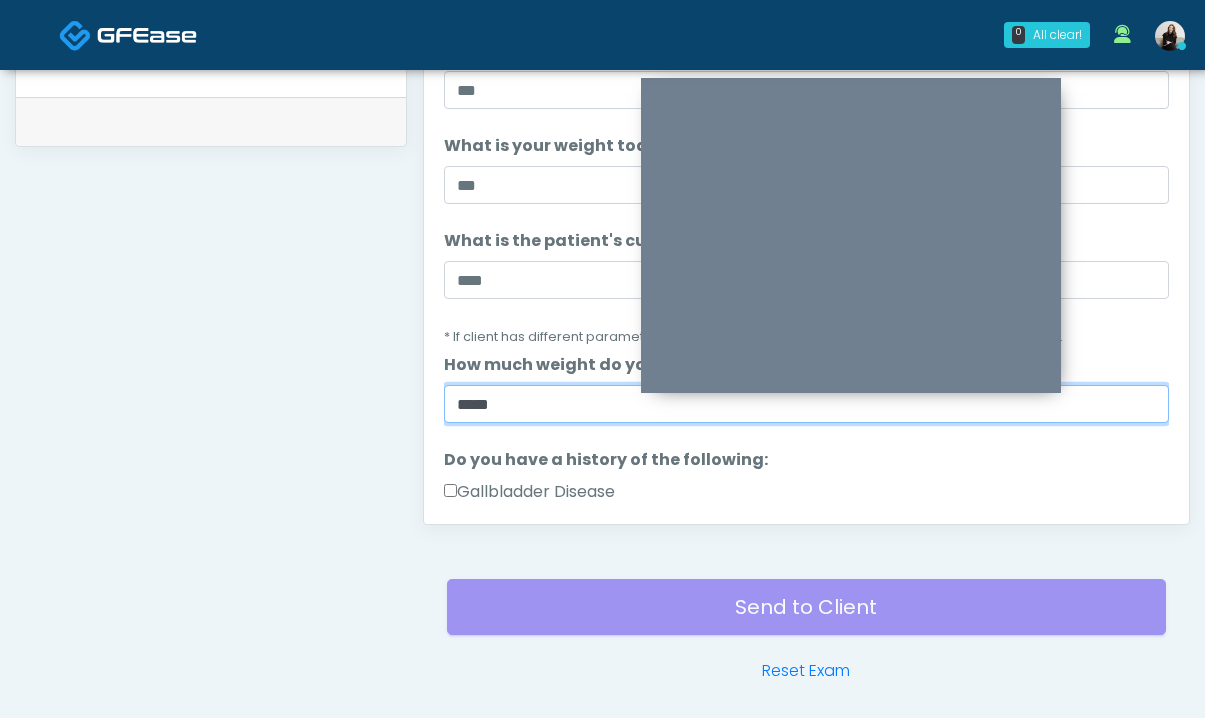 scroll, scrollTop: 1077, scrollLeft: 0, axis: vertical 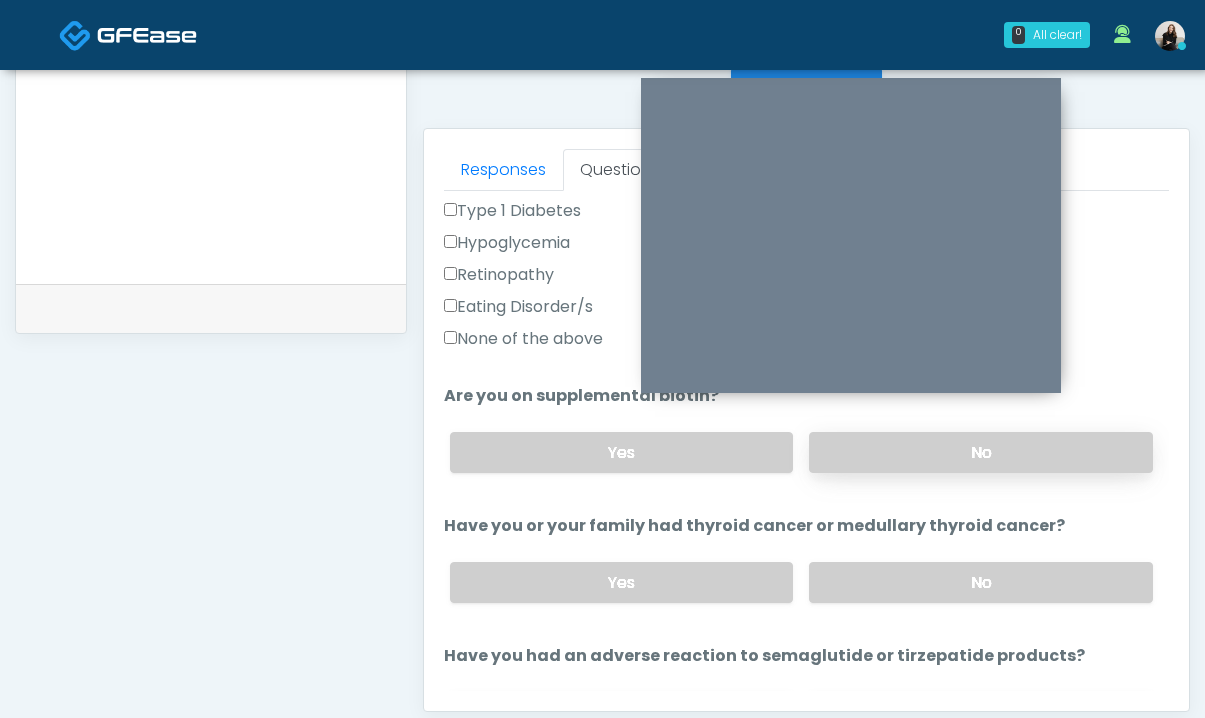 type on "*****" 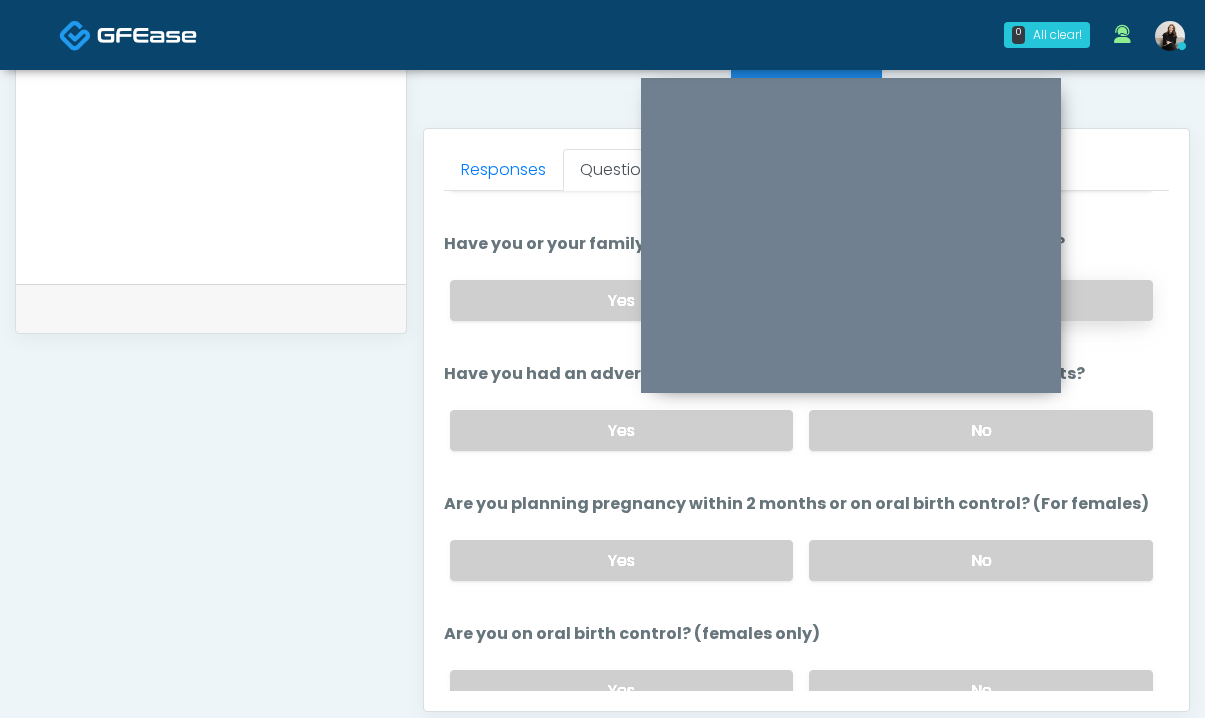 scroll, scrollTop: 890, scrollLeft: 0, axis: vertical 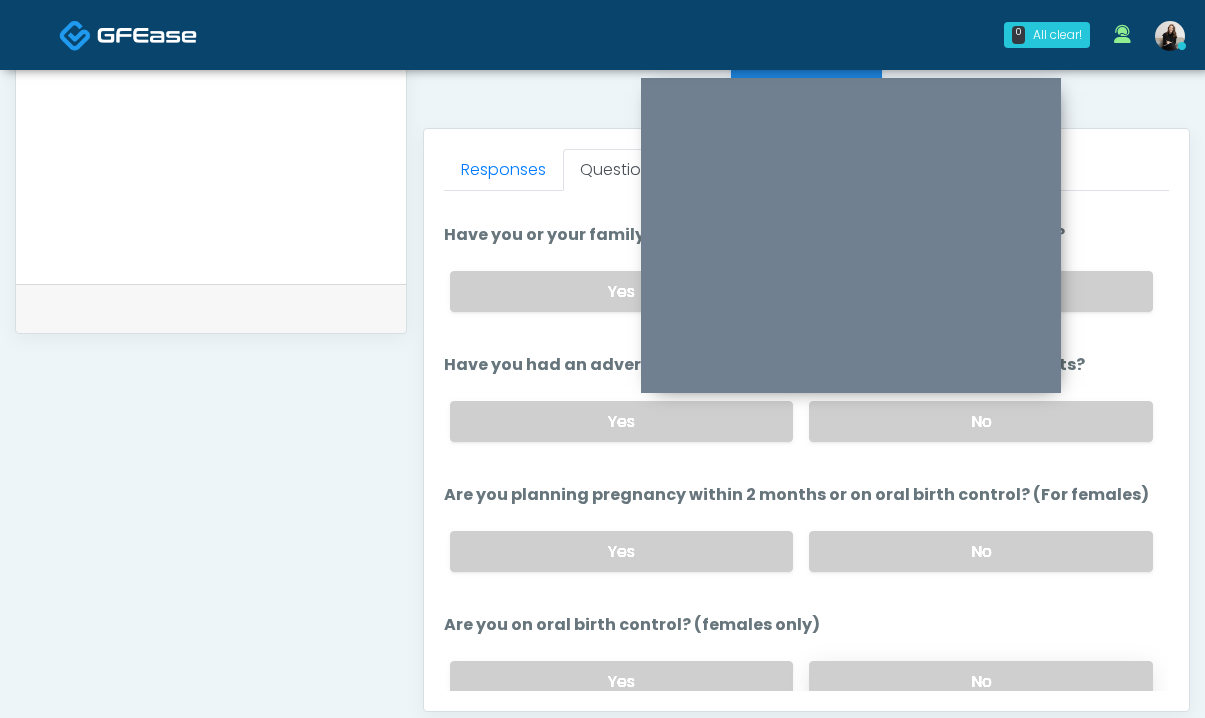 click on "No" at bounding box center [981, 681] 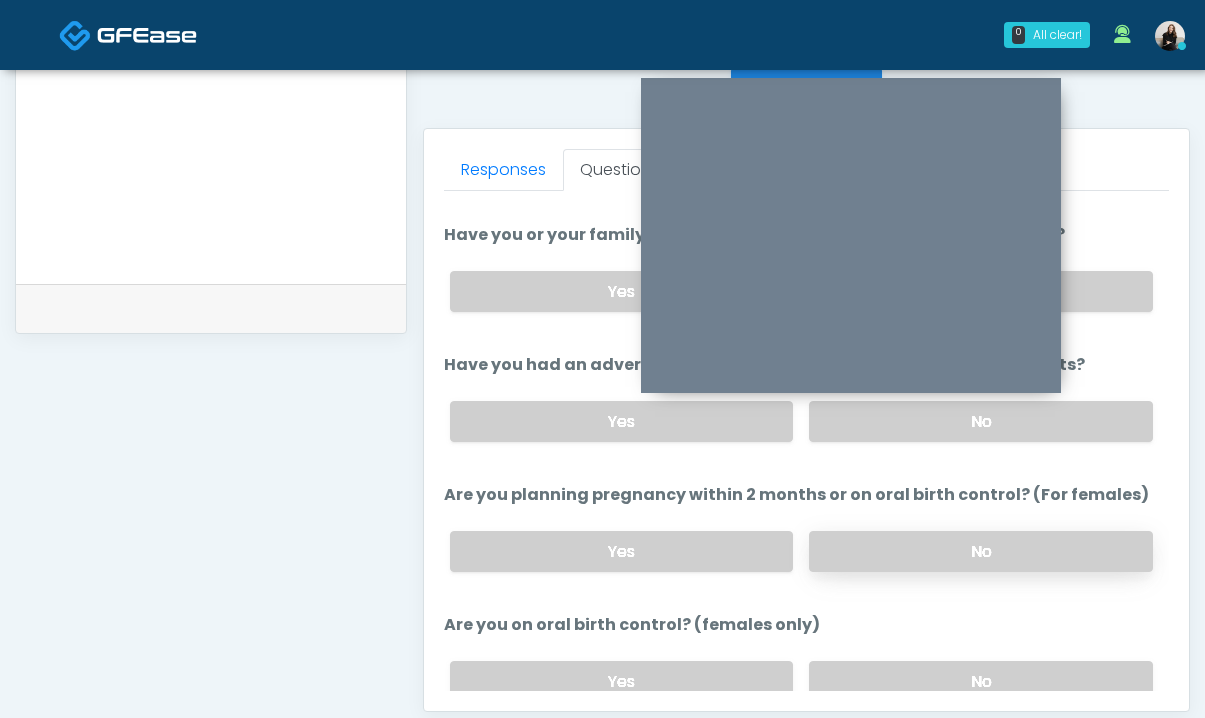 click on "No" at bounding box center (981, 551) 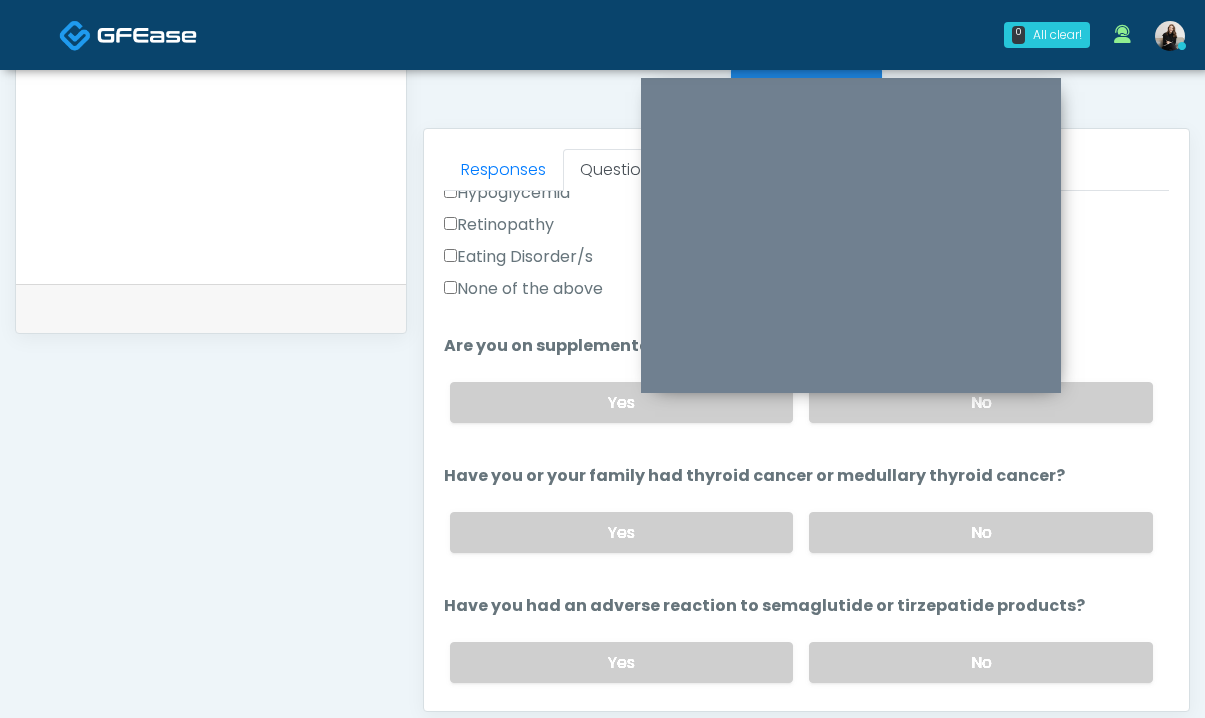 scroll, scrollTop: 638, scrollLeft: 0, axis: vertical 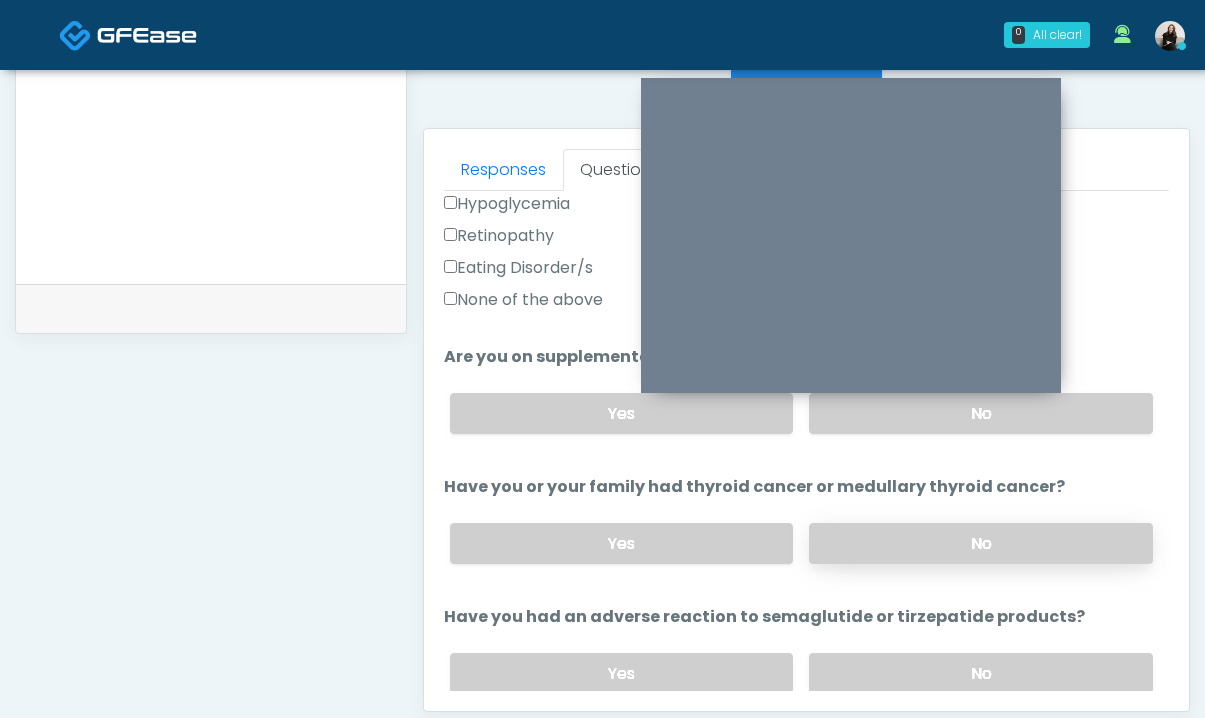 click on "No" at bounding box center [981, 543] 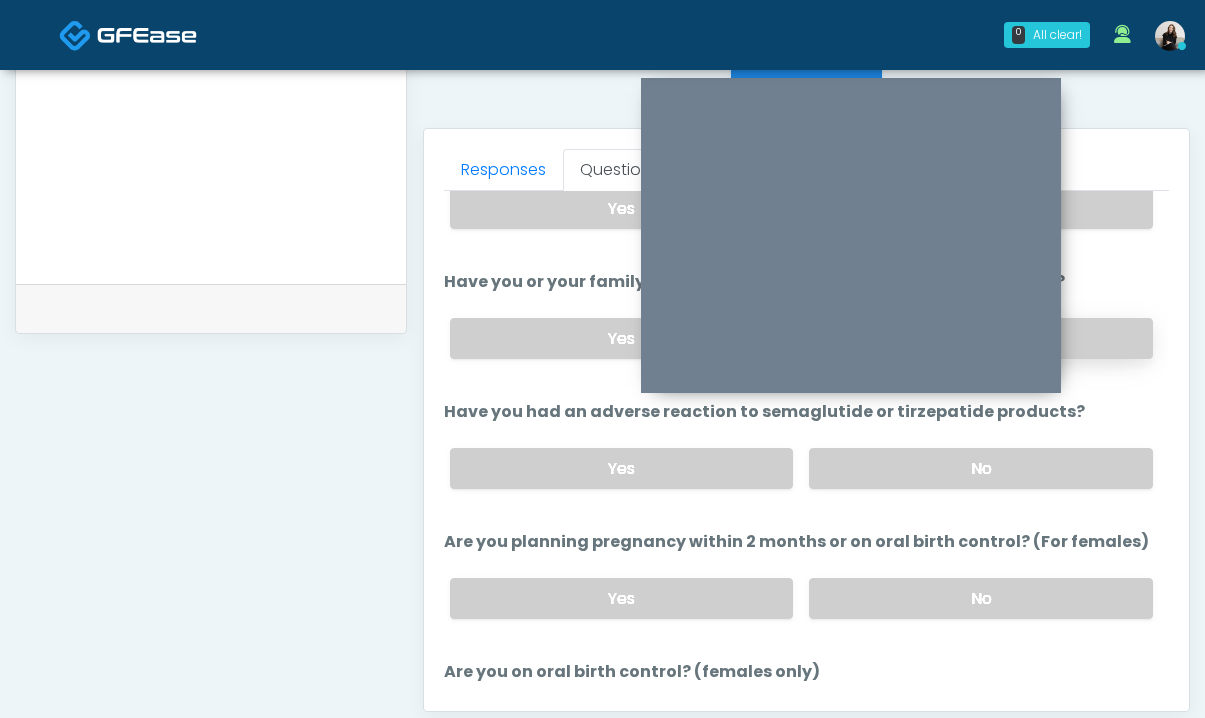 scroll, scrollTop: 804, scrollLeft: 0, axis: vertical 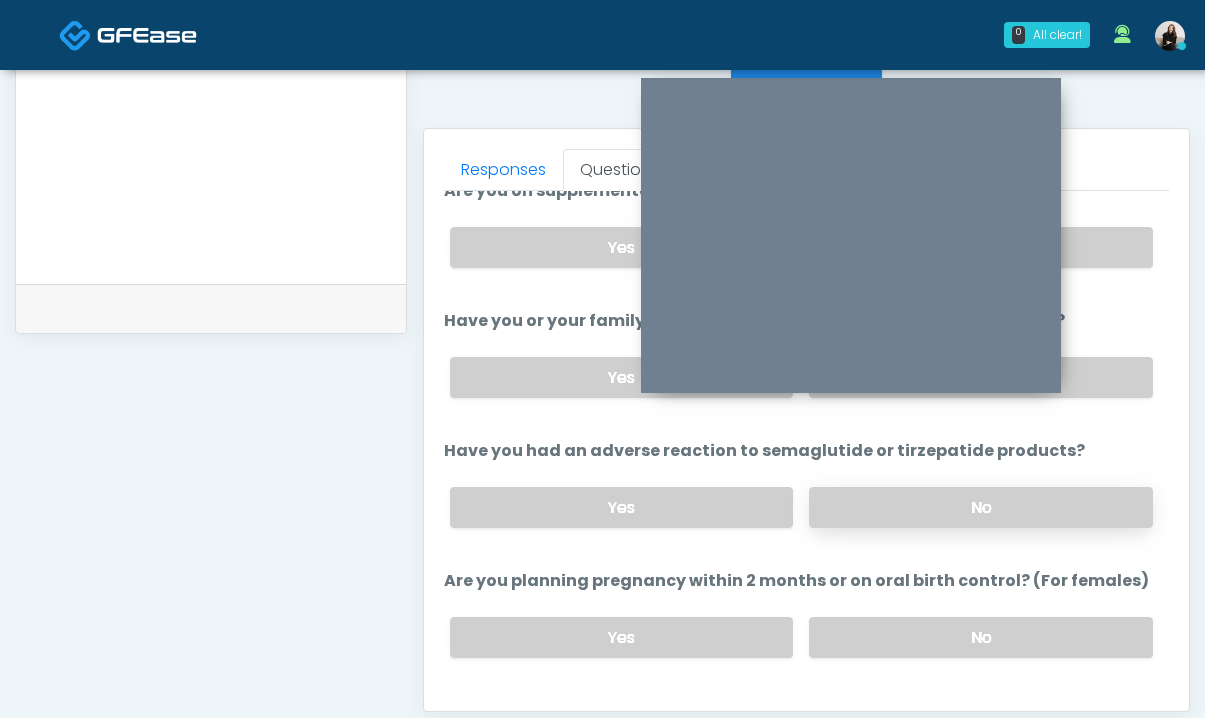 click on "No" at bounding box center (981, 507) 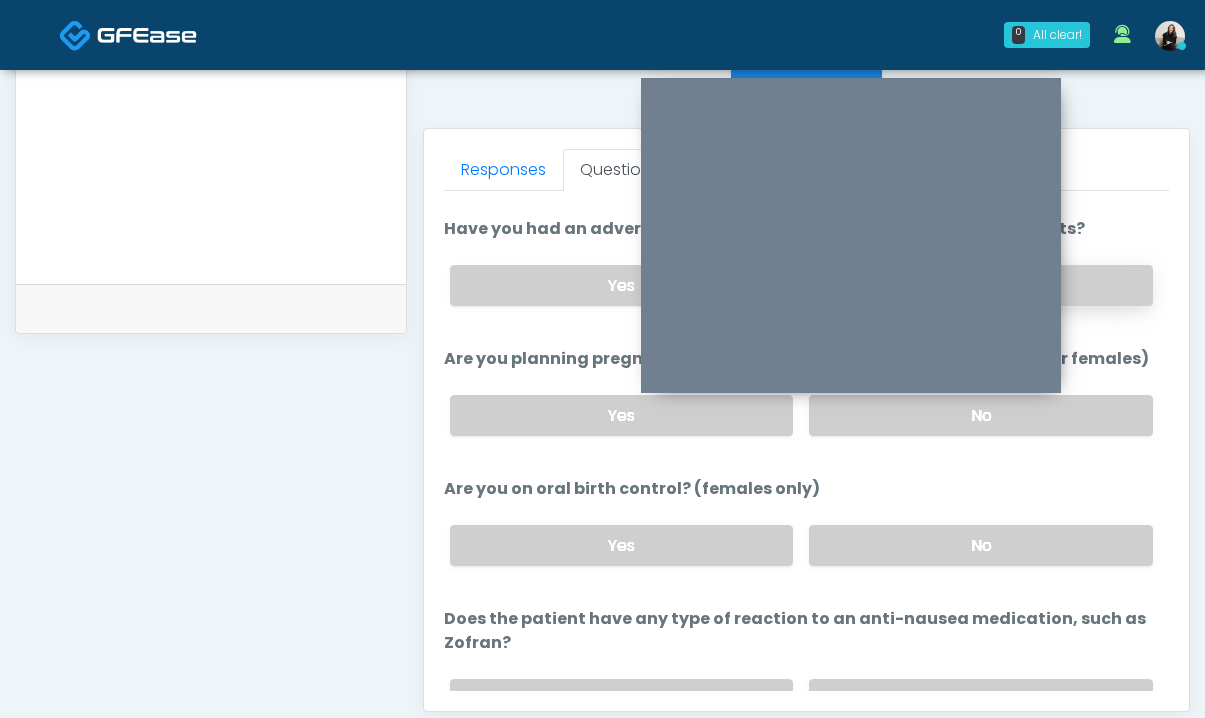 scroll, scrollTop: 1127, scrollLeft: 0, axis: vertical 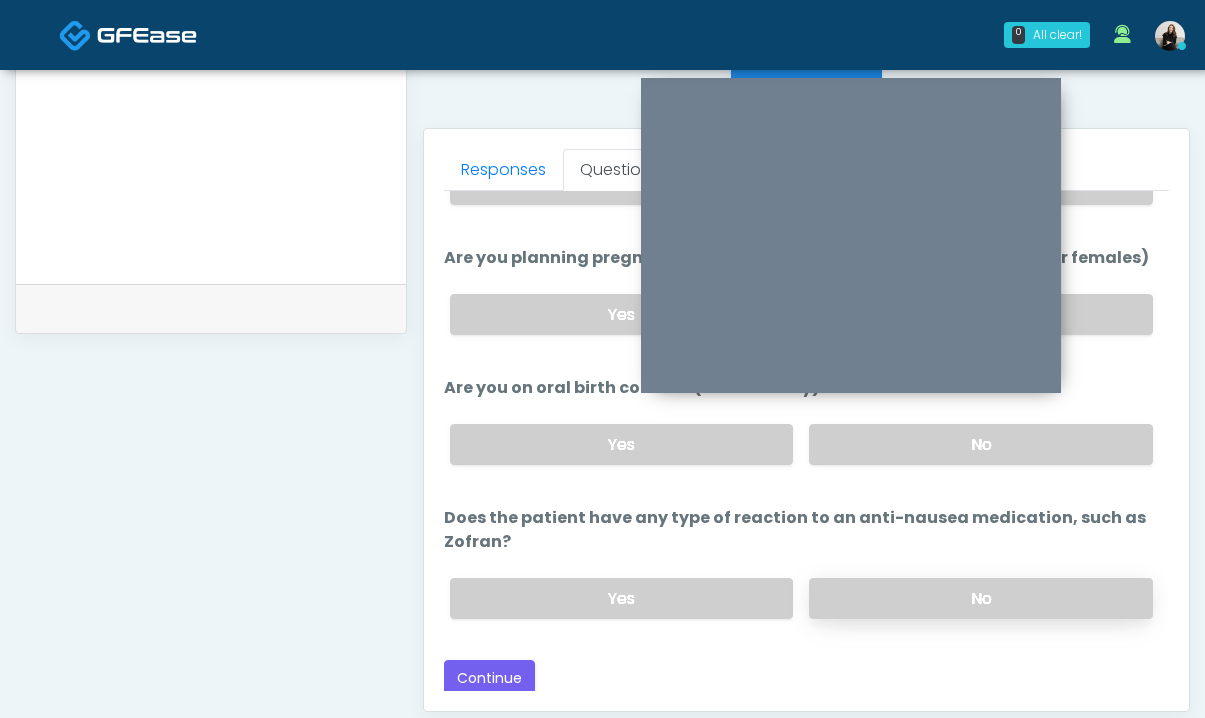 click on "No" at bounding box center [981, 598] 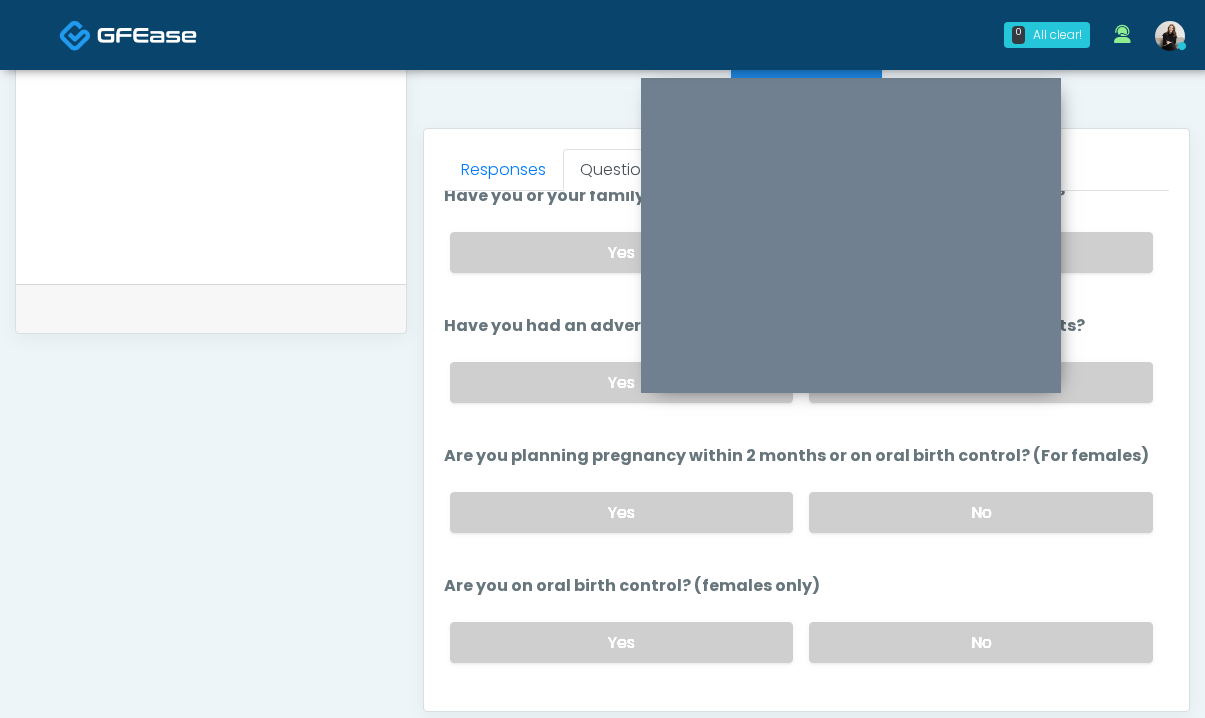 scroll, scrollTop: 1127, scrollLeft: 0, axis: vertical 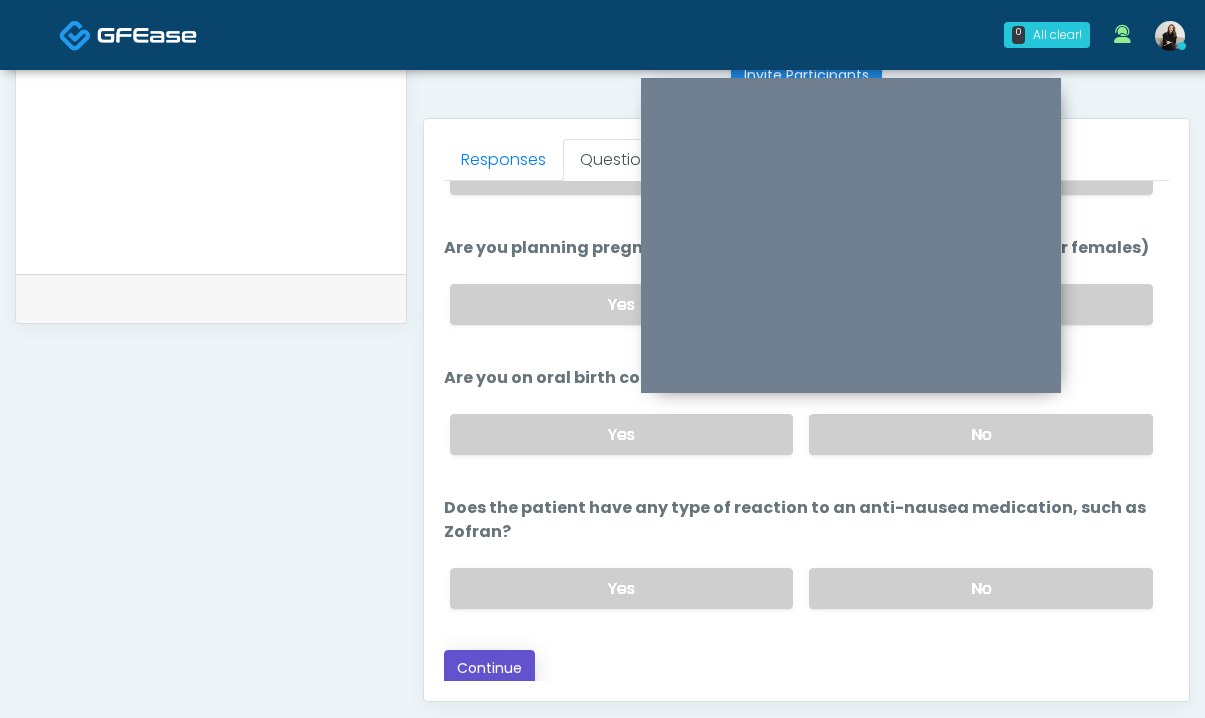 click on "Continue" at bounding box center (489, 668) 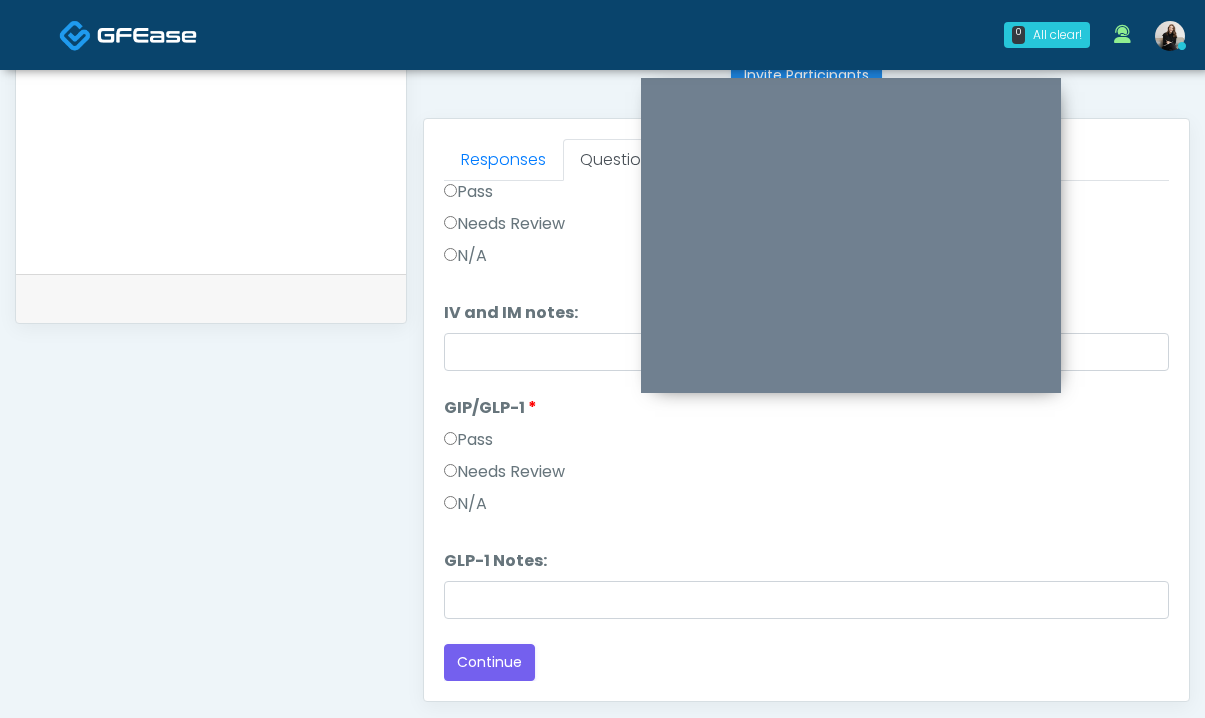 scroll, scrollTop: 0, scrollLeft: 0, axis: both 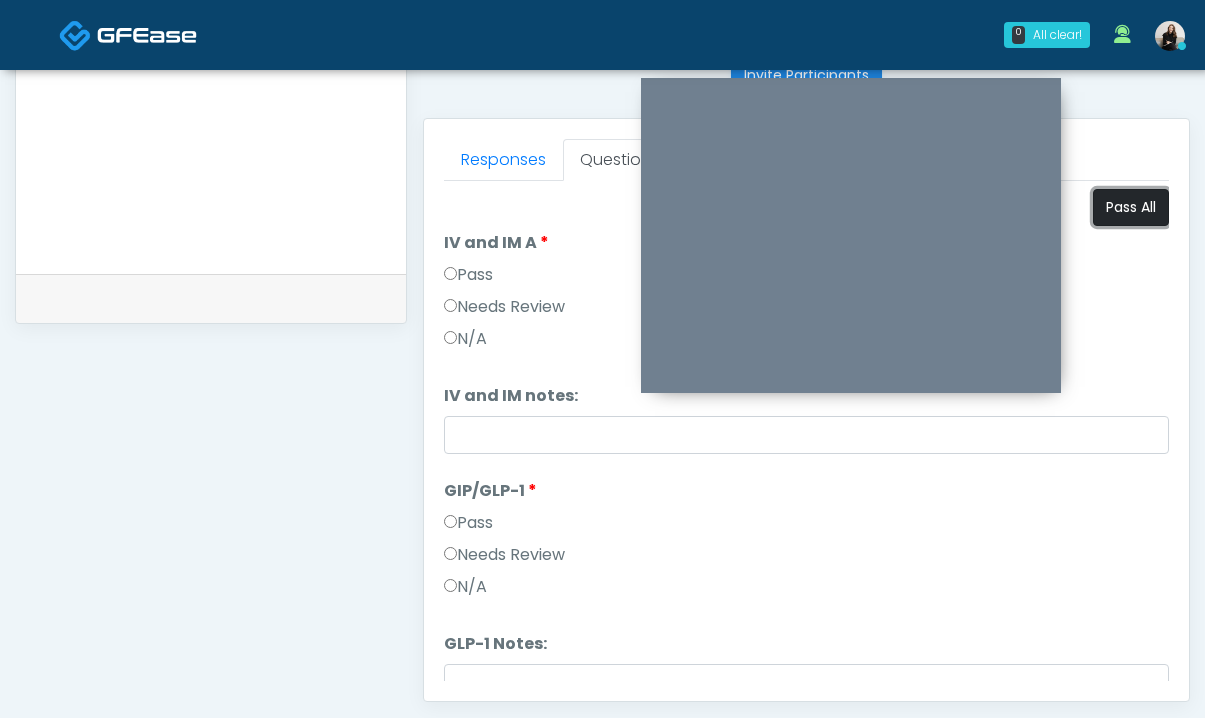 click on "Pass All" at bounding box center [1131, 207] 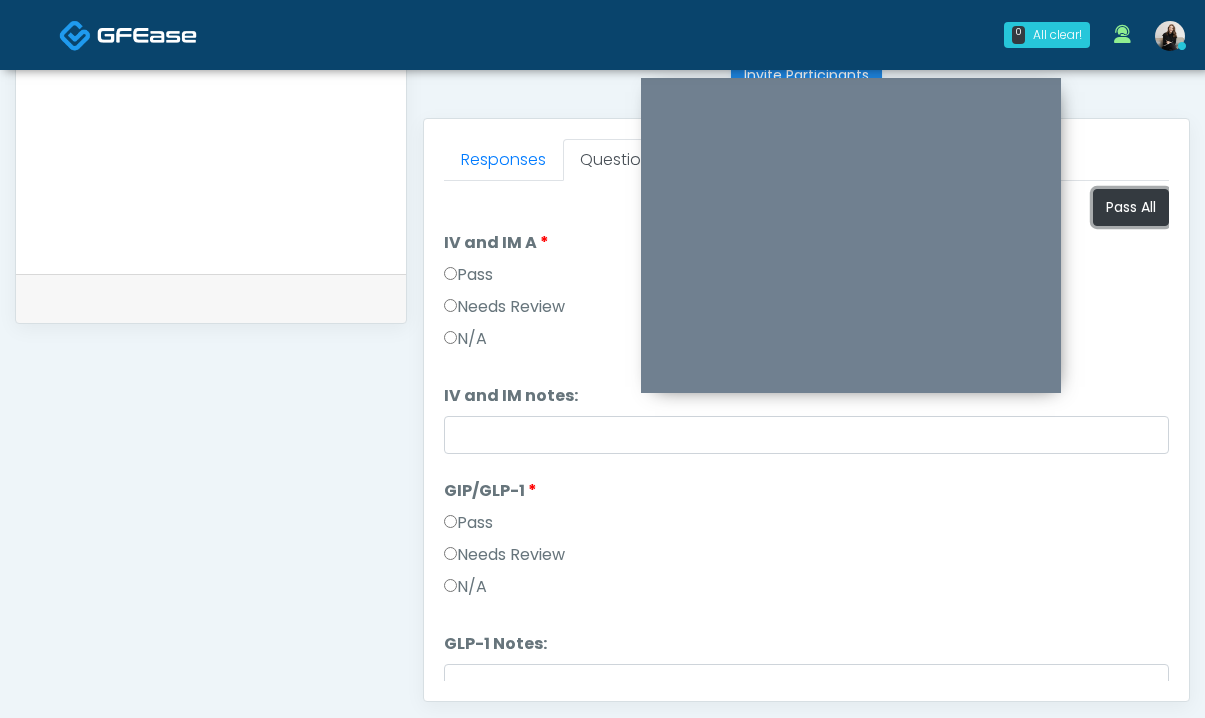 scroll, scrollTop: 83, scrollLeft: 0, axis: vertical 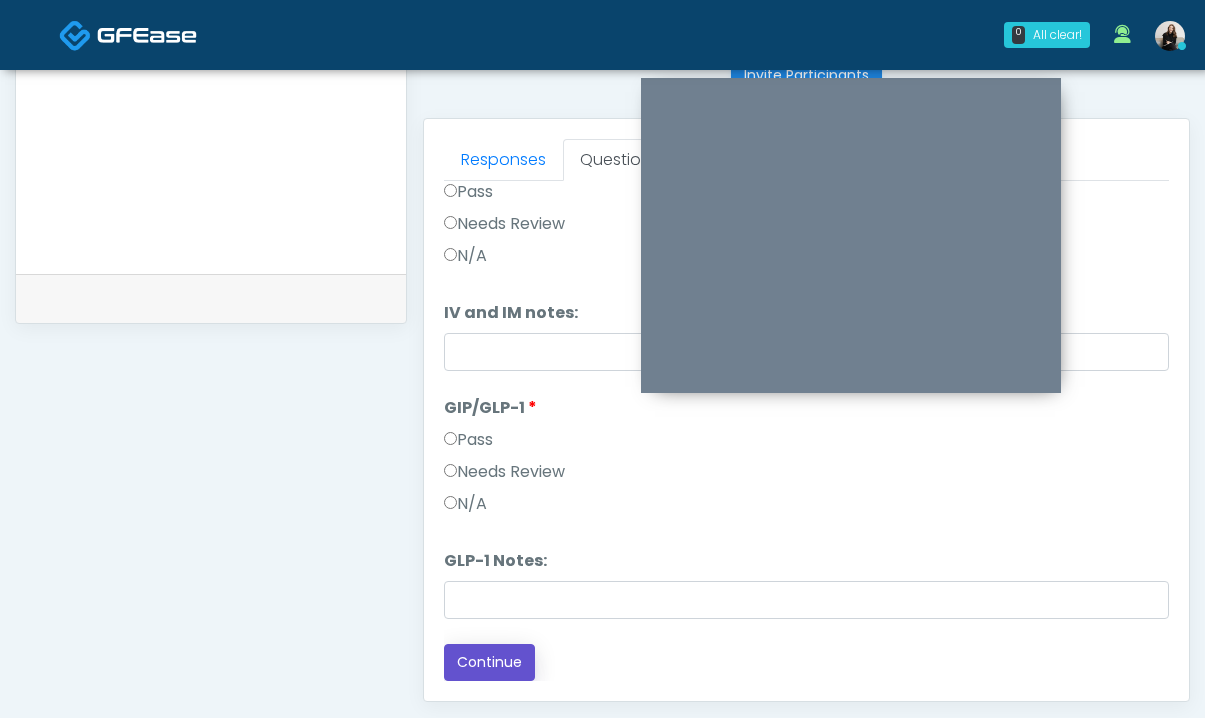 click on "Continue" at bounding box center (489, 662) 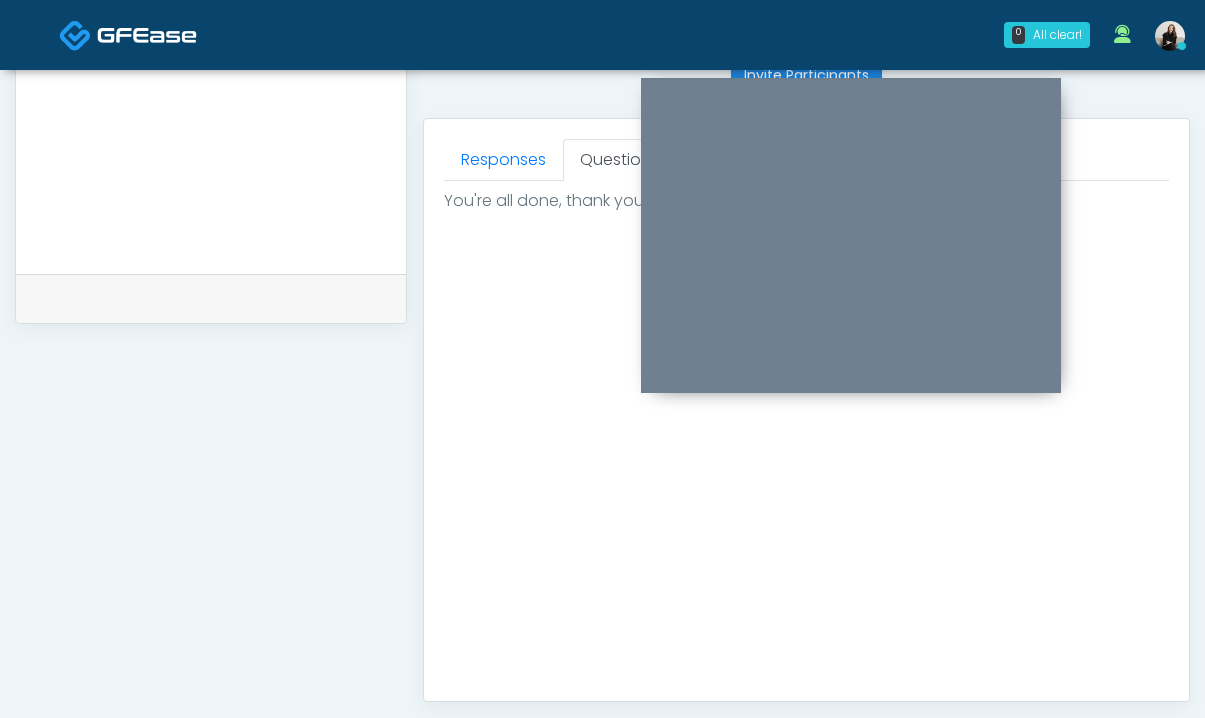 scroll, scrollTop: 0, scrollLeft: 0, axis: both 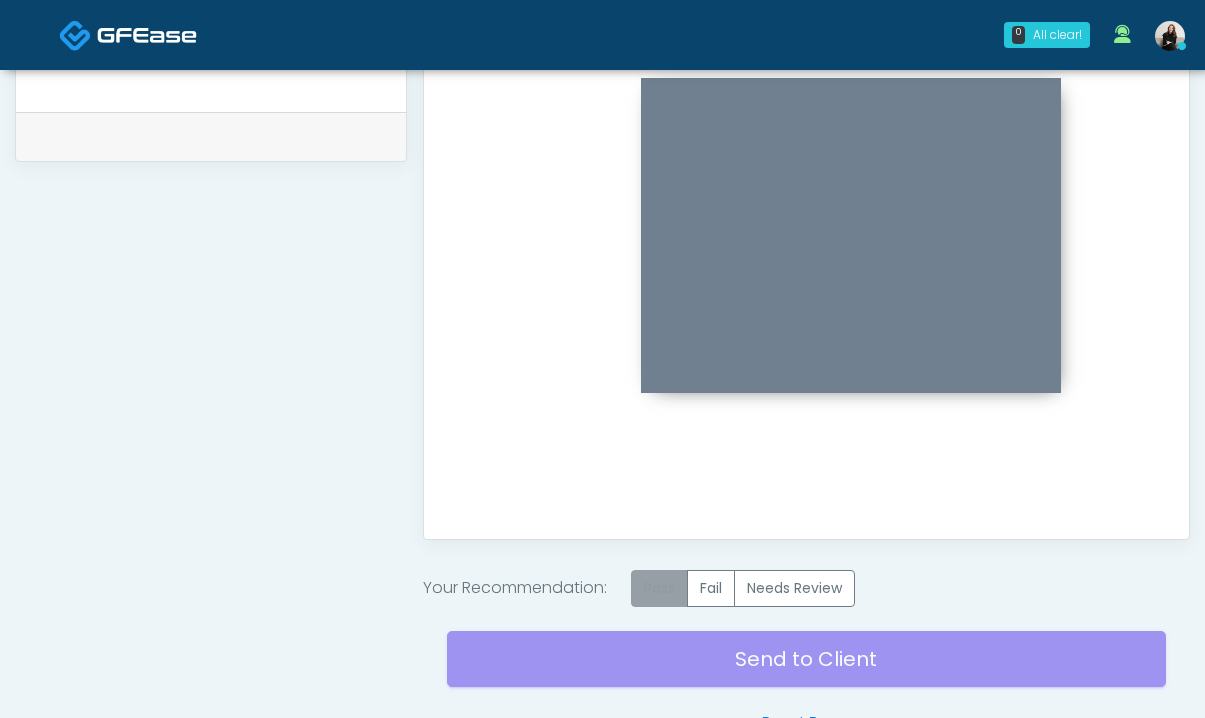 click on "Pass" at bounding box center [659, 588] 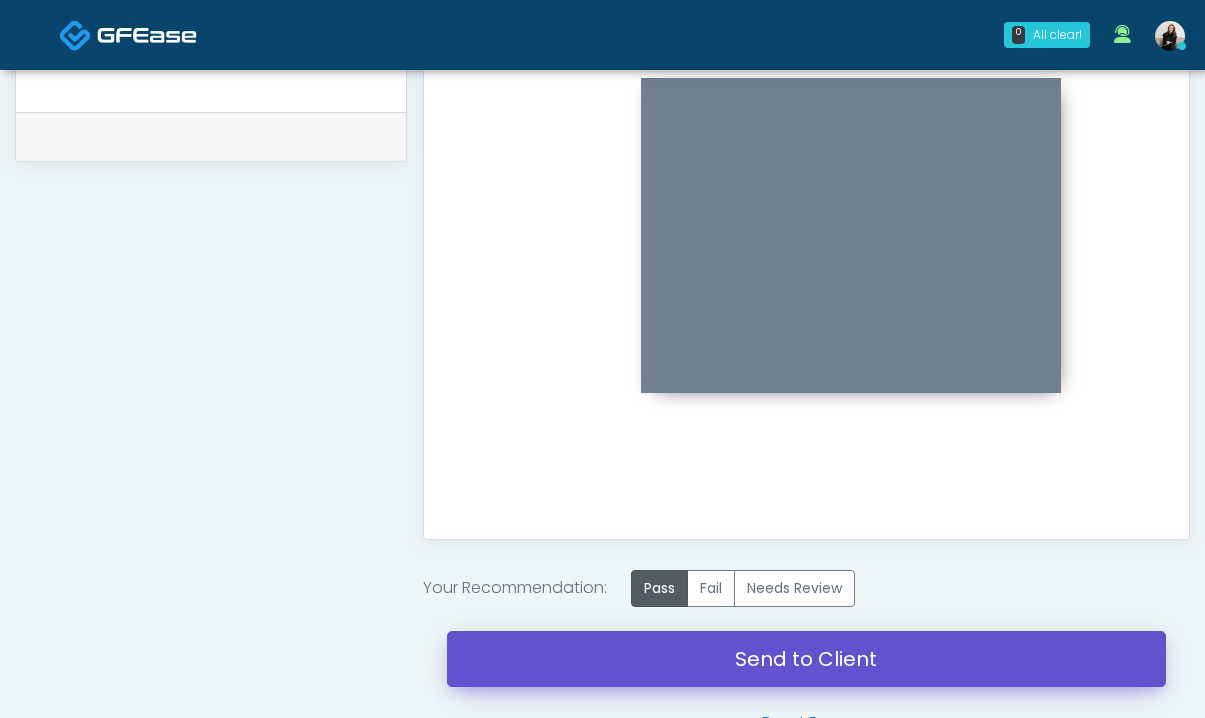 click on "Send to Client" at bounding box center (806, 659) 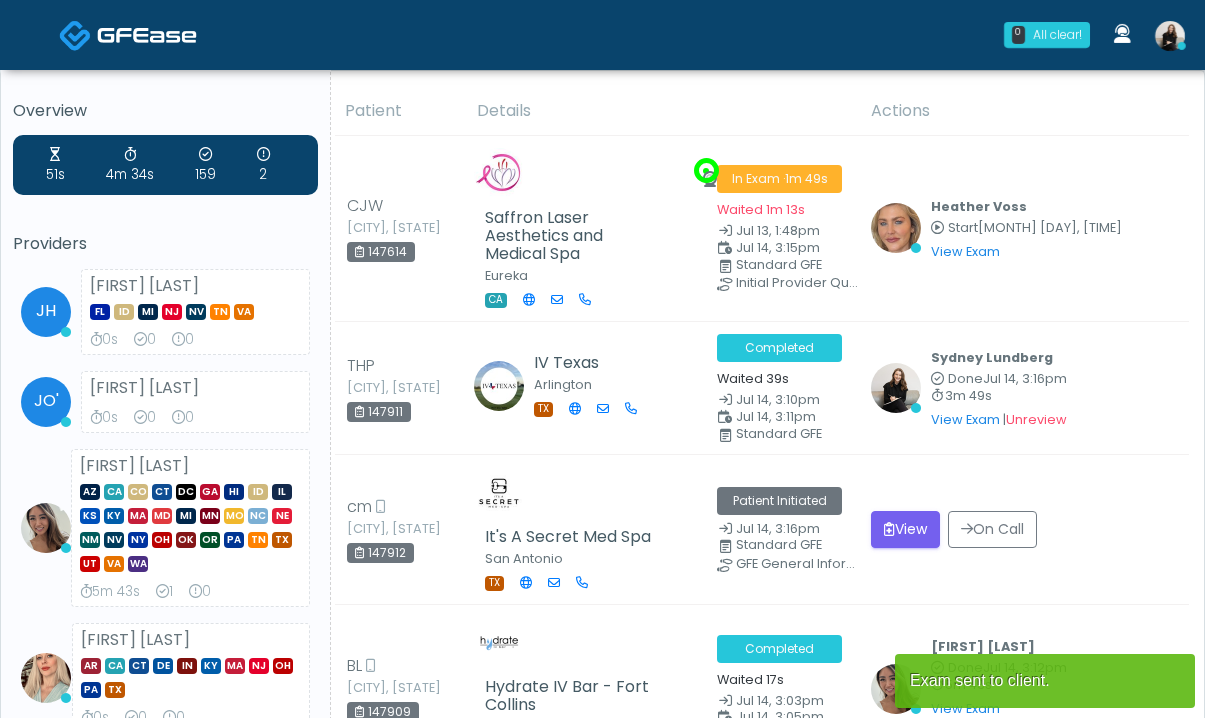 scroll, scrollTop: 0, scrollLeft: 0, axis: both 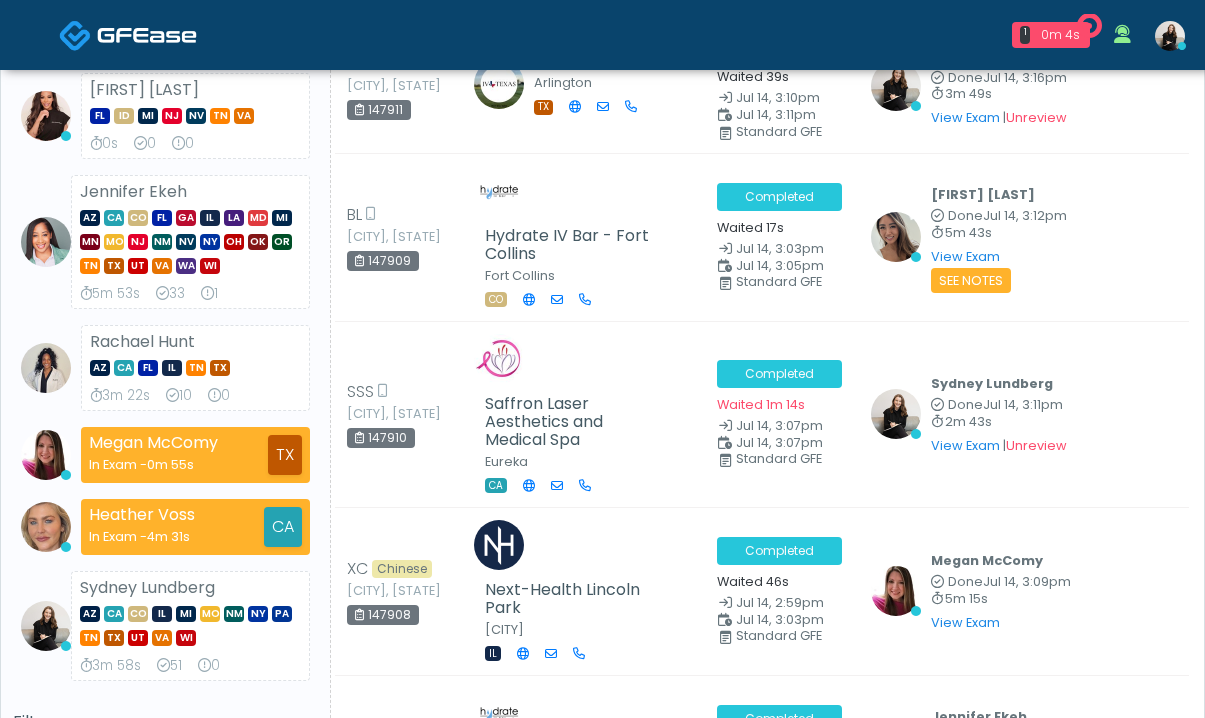 click at bounding box center [75, 35] 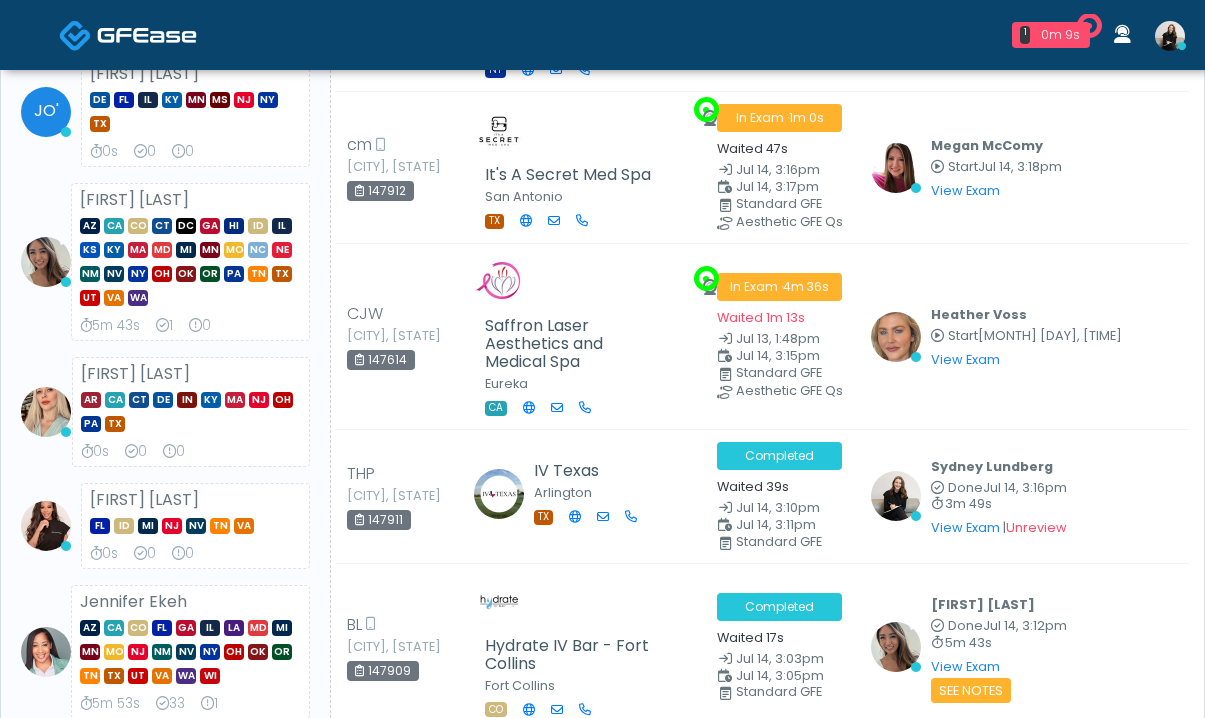 scroll, scrollTop: 242, scrollLeft: 0, axis: vertical 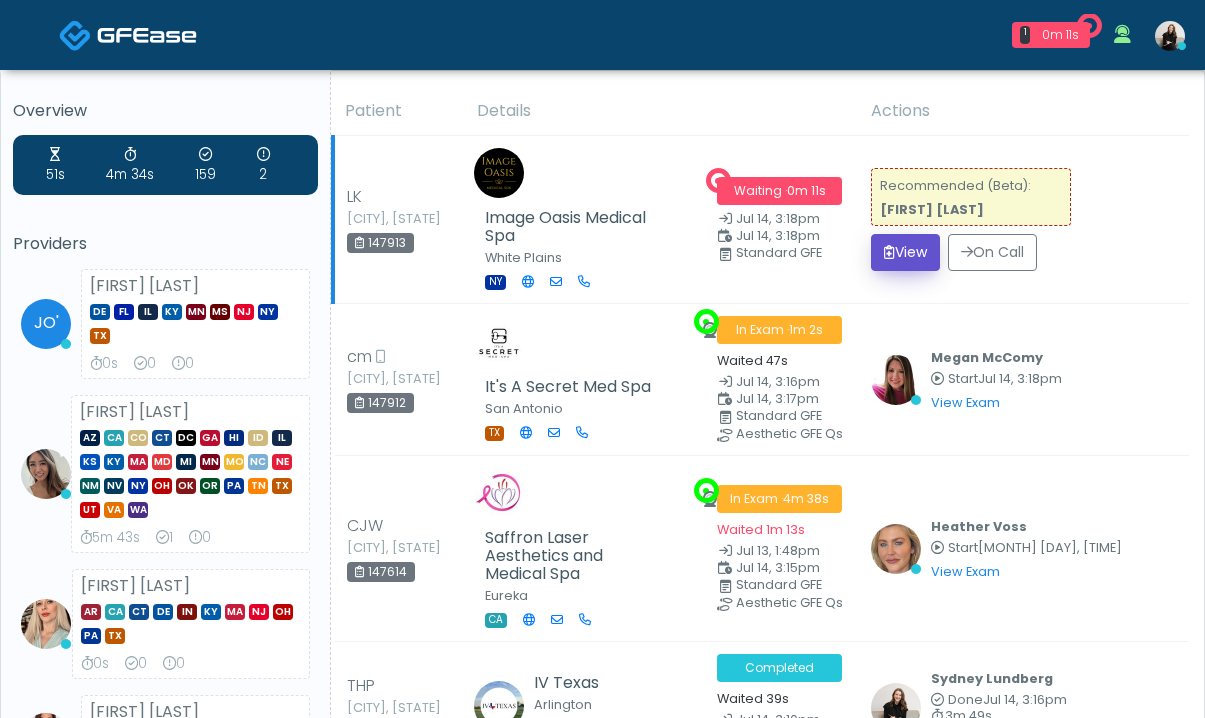 click at bounding box center [889, 252] 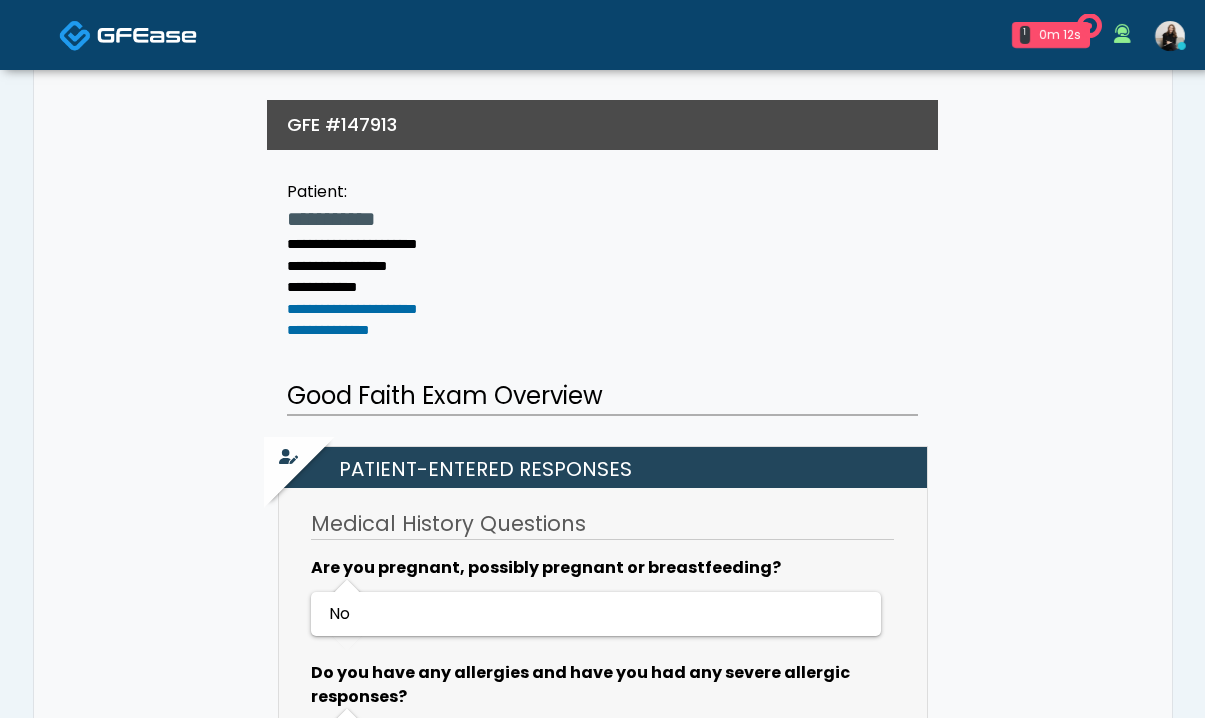 scroll, scrollTop: 503, scrollLeft: 0, axis: vertical 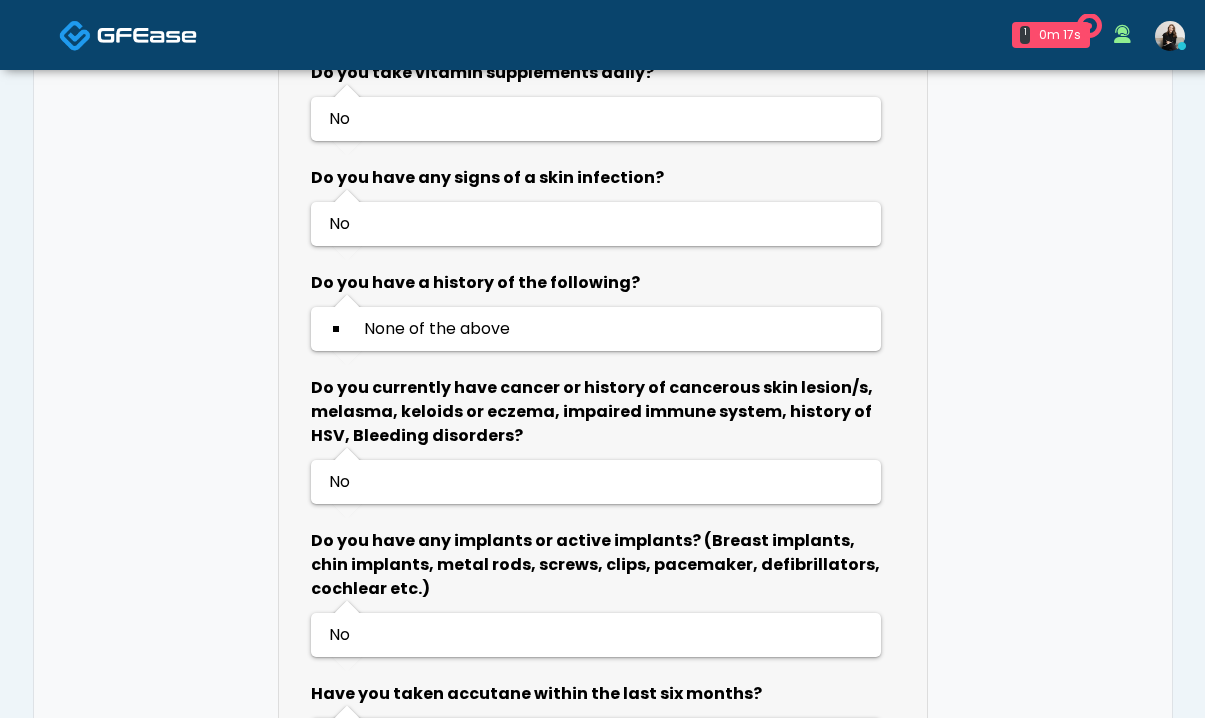 click 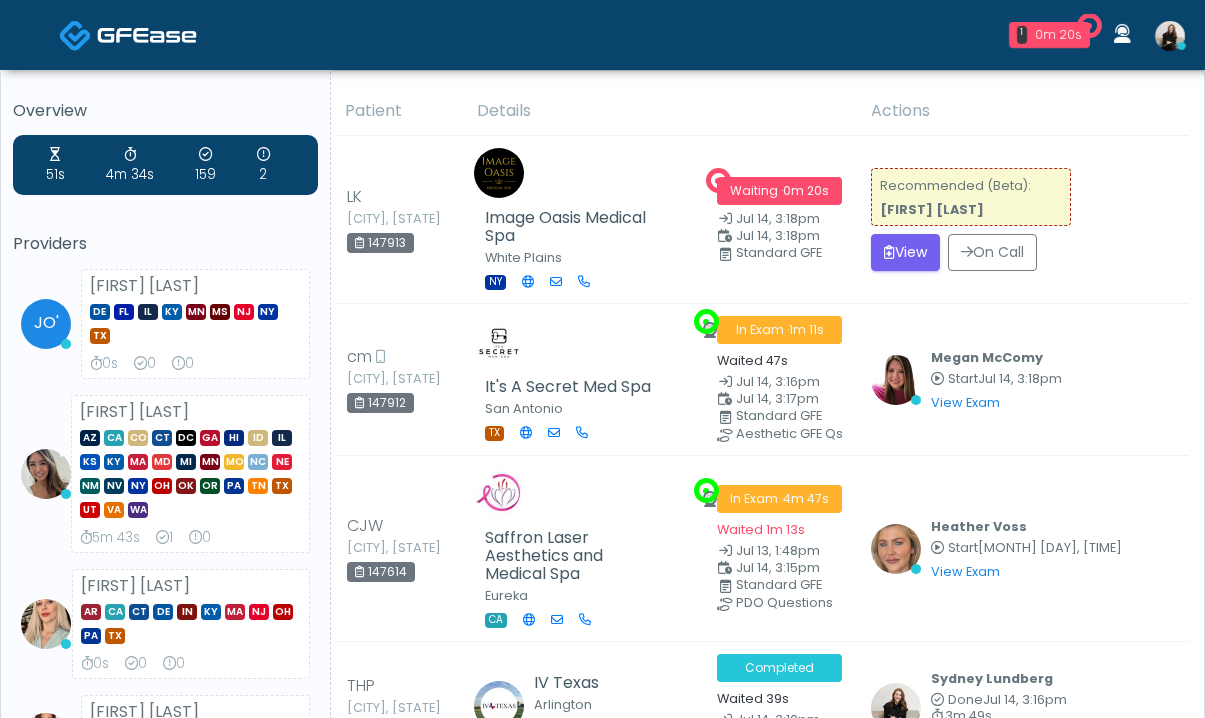 scroll, scrollTop: 0, scrollLeft: 0, axis: both 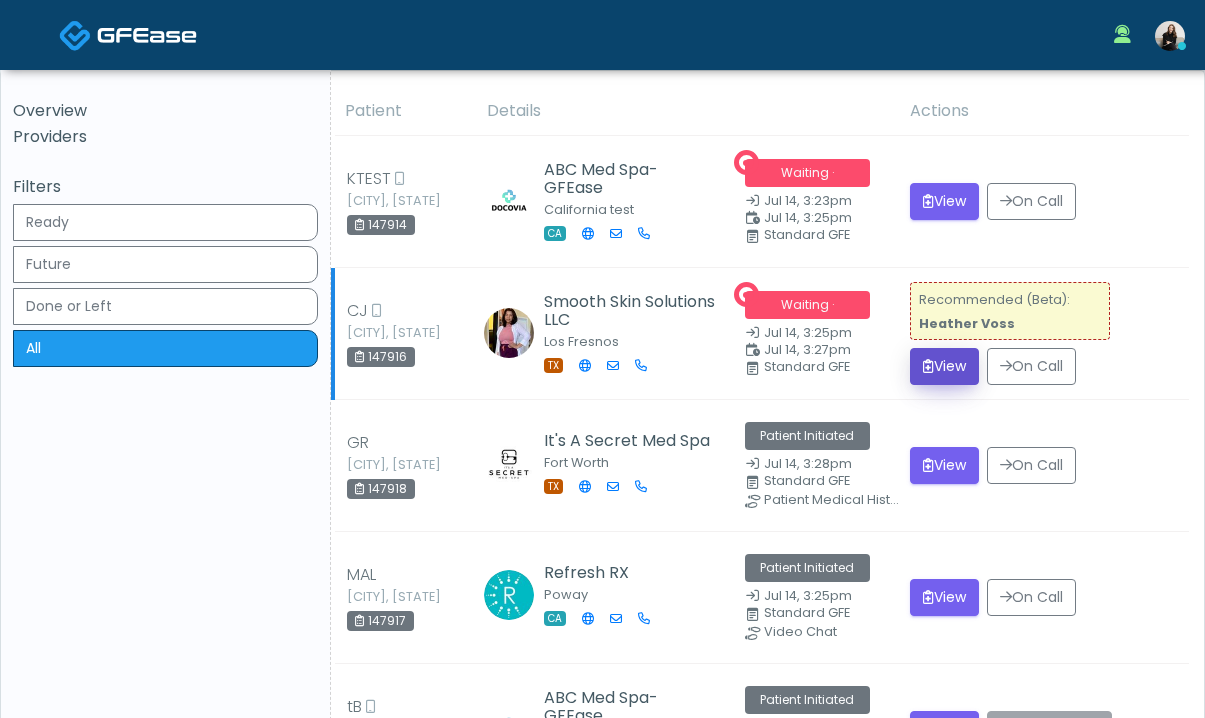 click on "View" at bounding box center [944, 366] 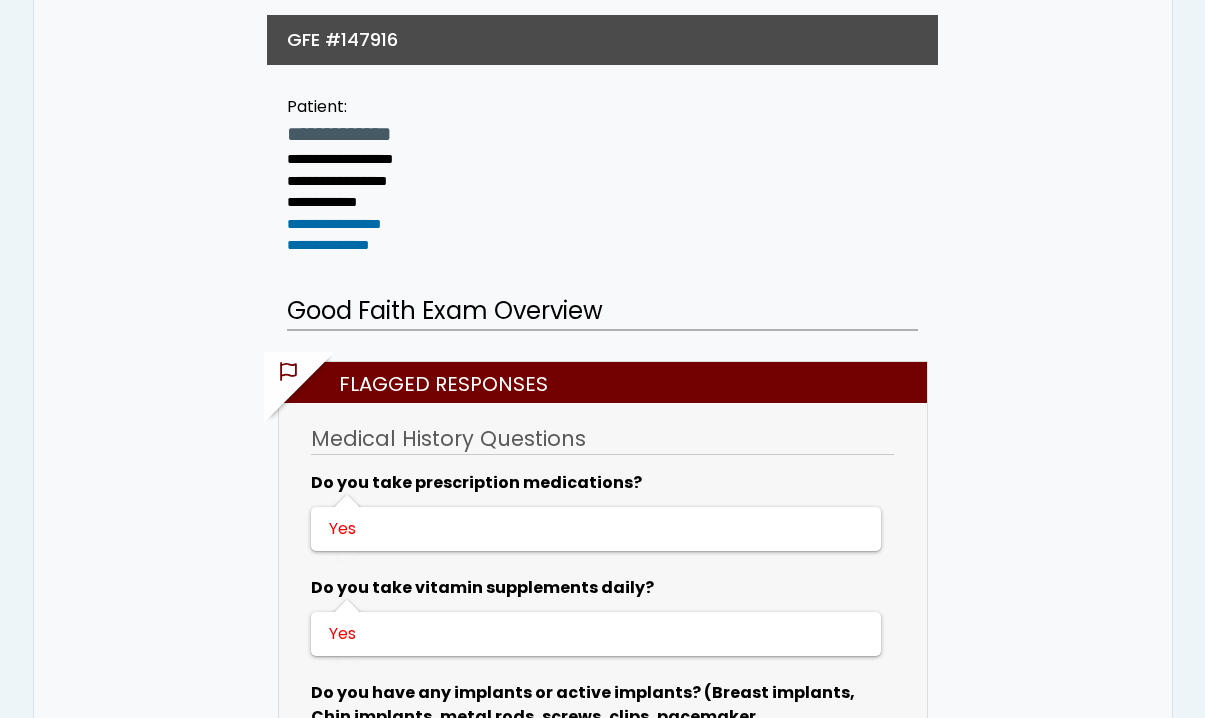 scroll, scrollTop: 600, scrollLeft: 0, axis: vertical 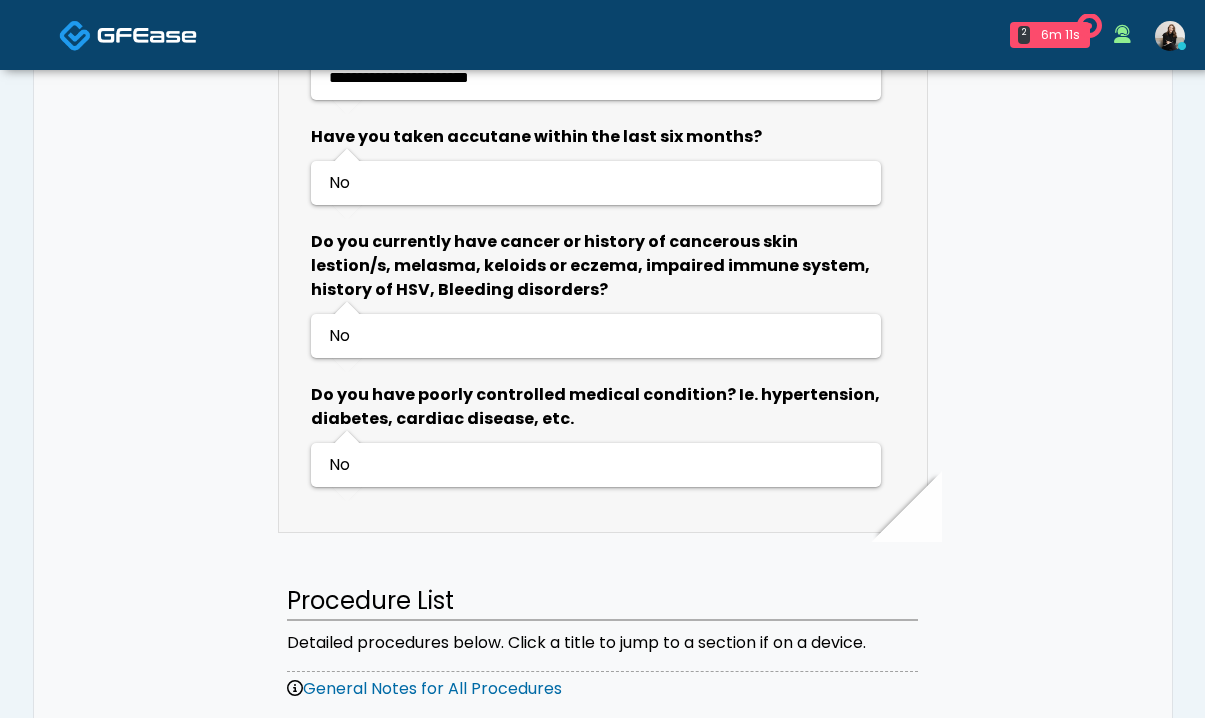click at bounding box center [128, 34] 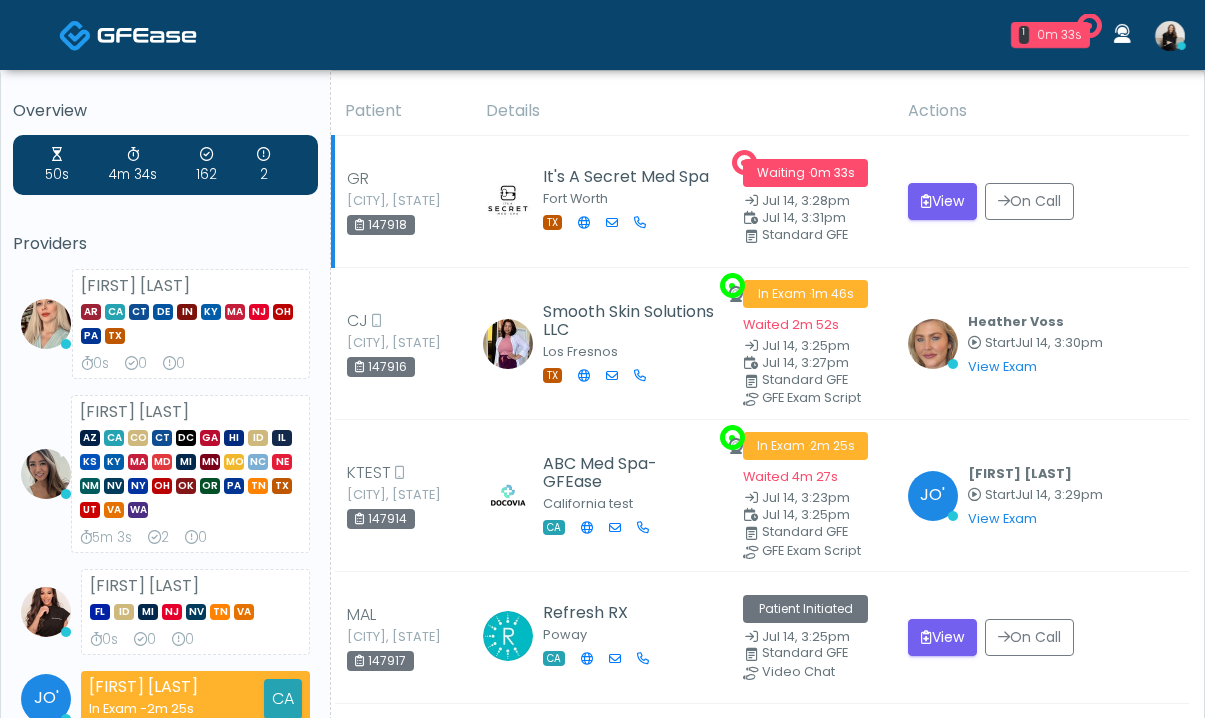 scroll, scrollTop: 0, scrollLeft: 0, axis: both 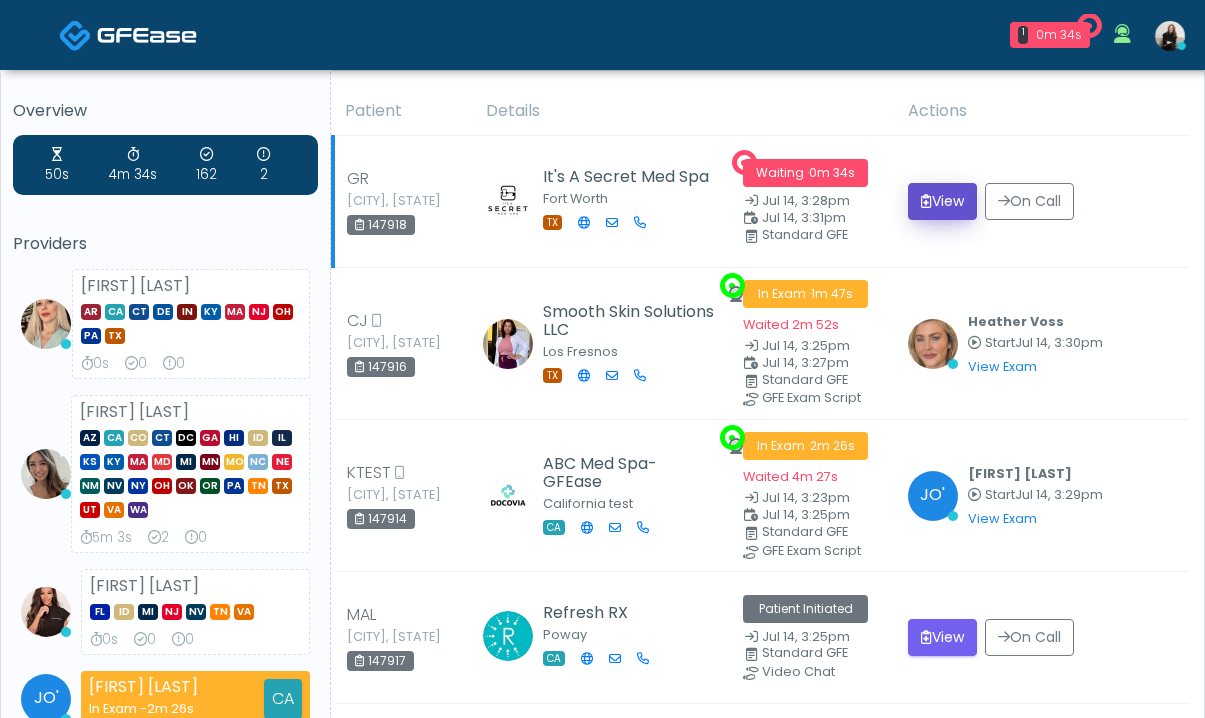 click on "View" at bounding box center [942, 201] 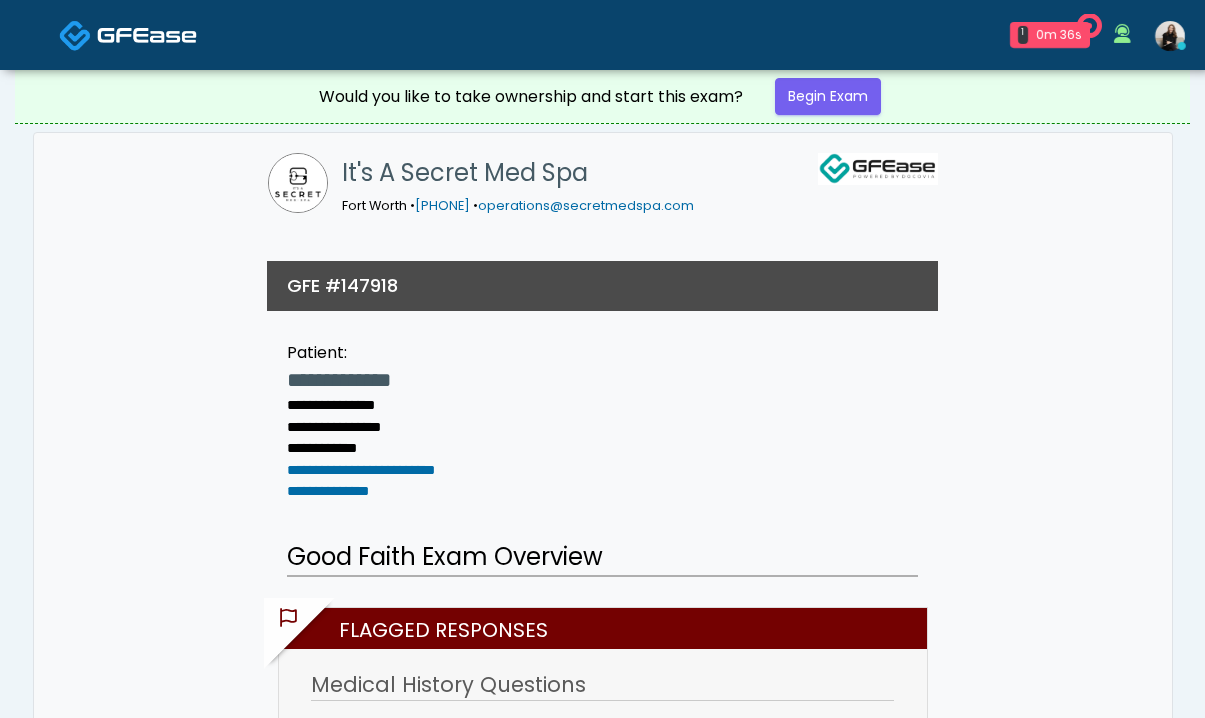 scroll, scrollTop: 145, scrollLeft: 0, axis: vertical 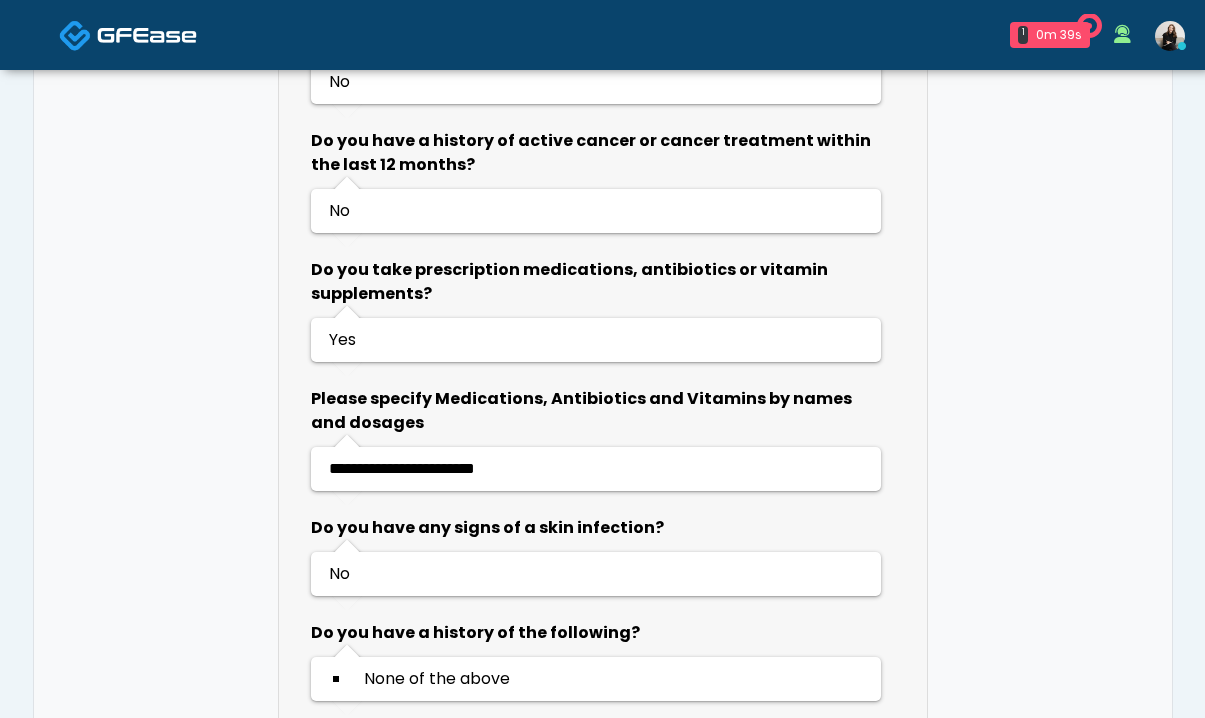 click on "**********" at bounding box center (402, 468) 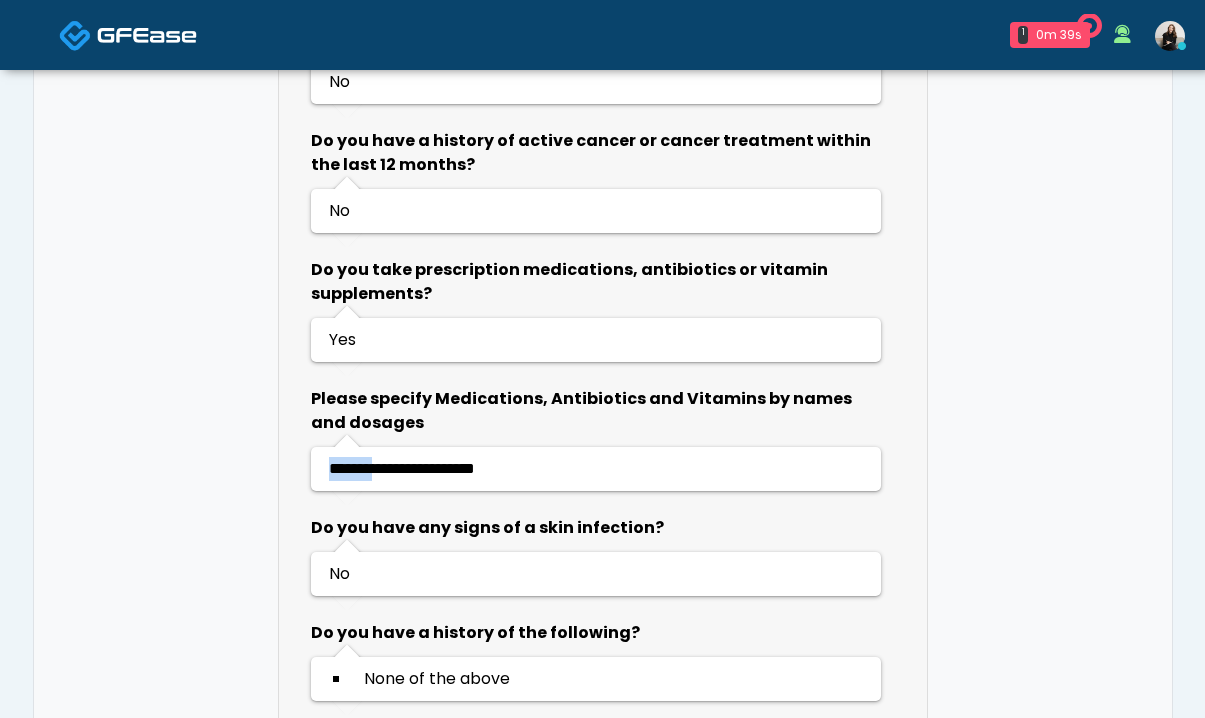 click on "**********" at bounding box center (402, 468) 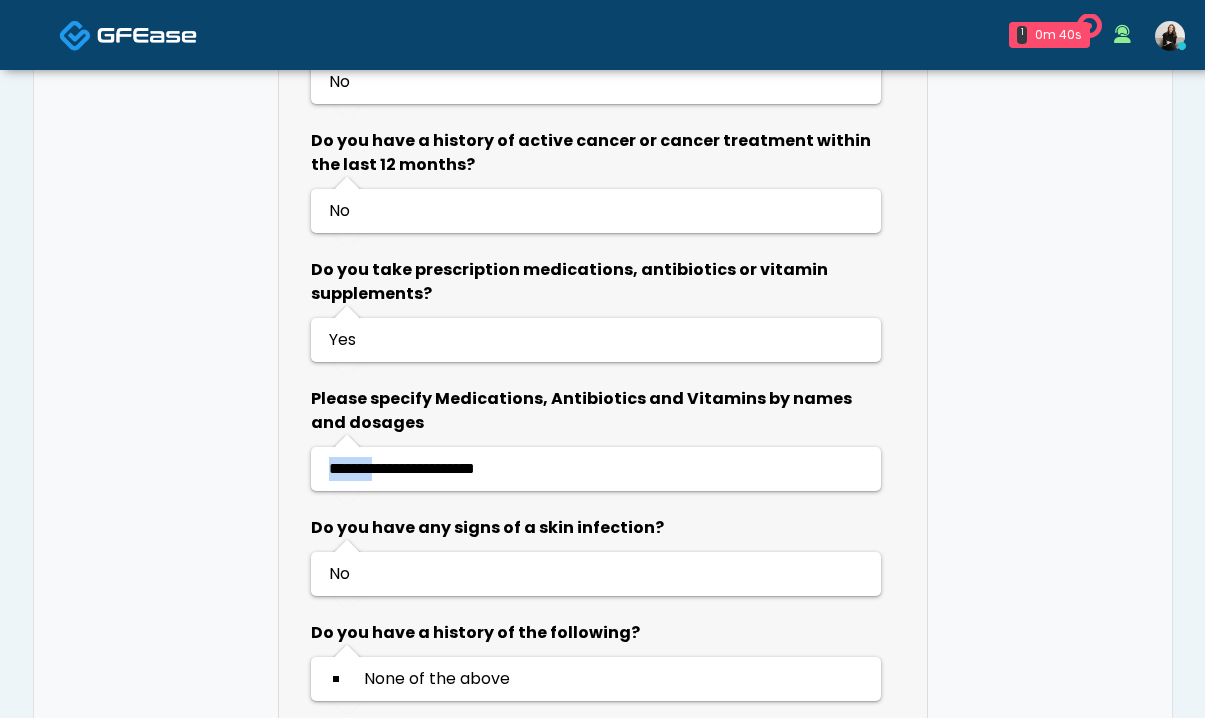 copy on "*******" 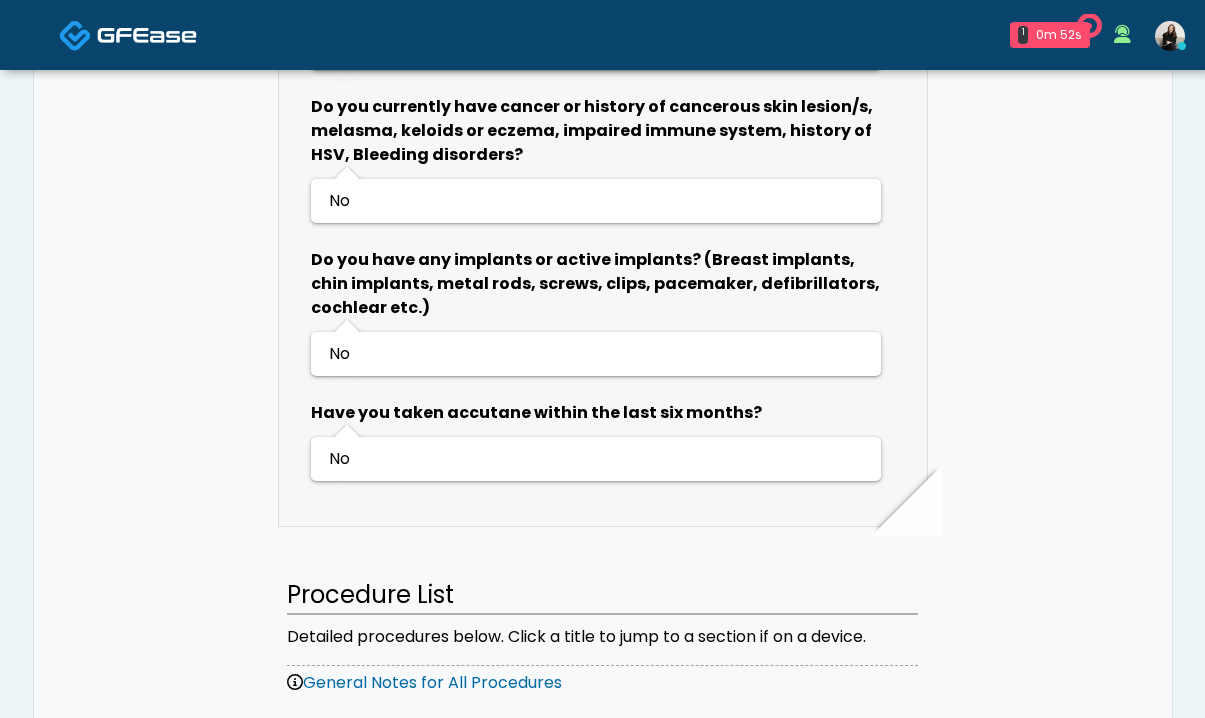 scroll, scrollTop: 1879, scrollLeft: 0, axis: vertical 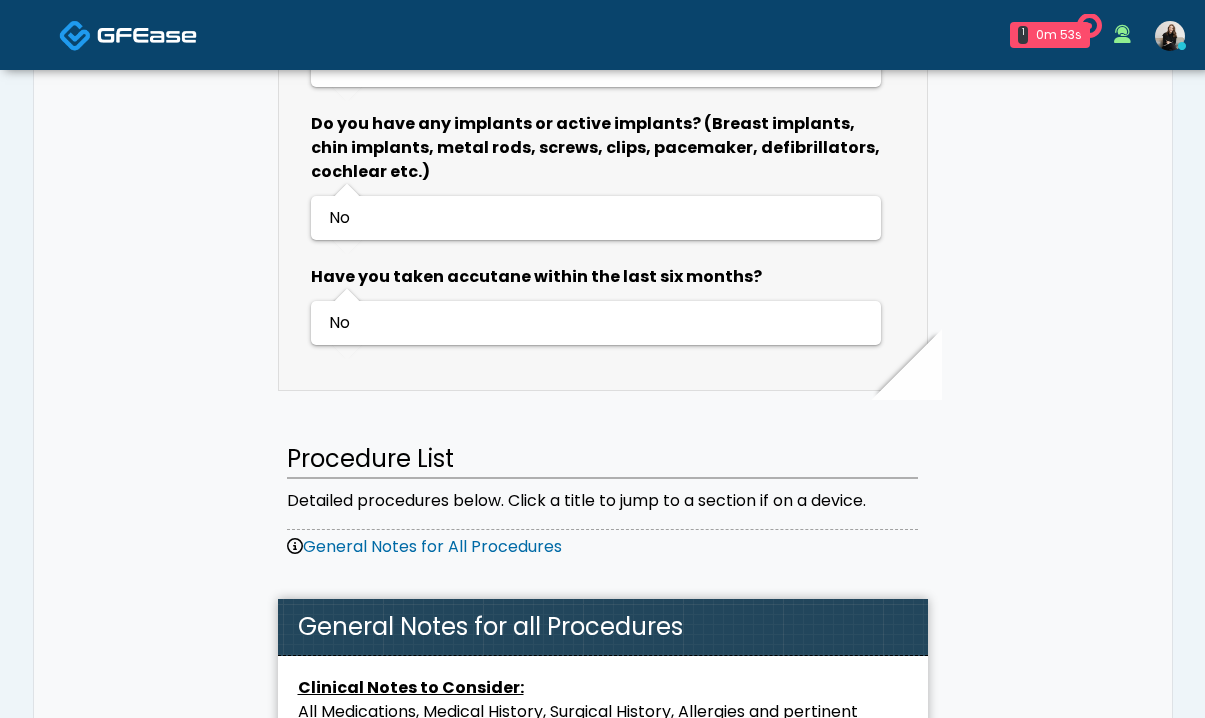 click at bounding box center (147, 35) 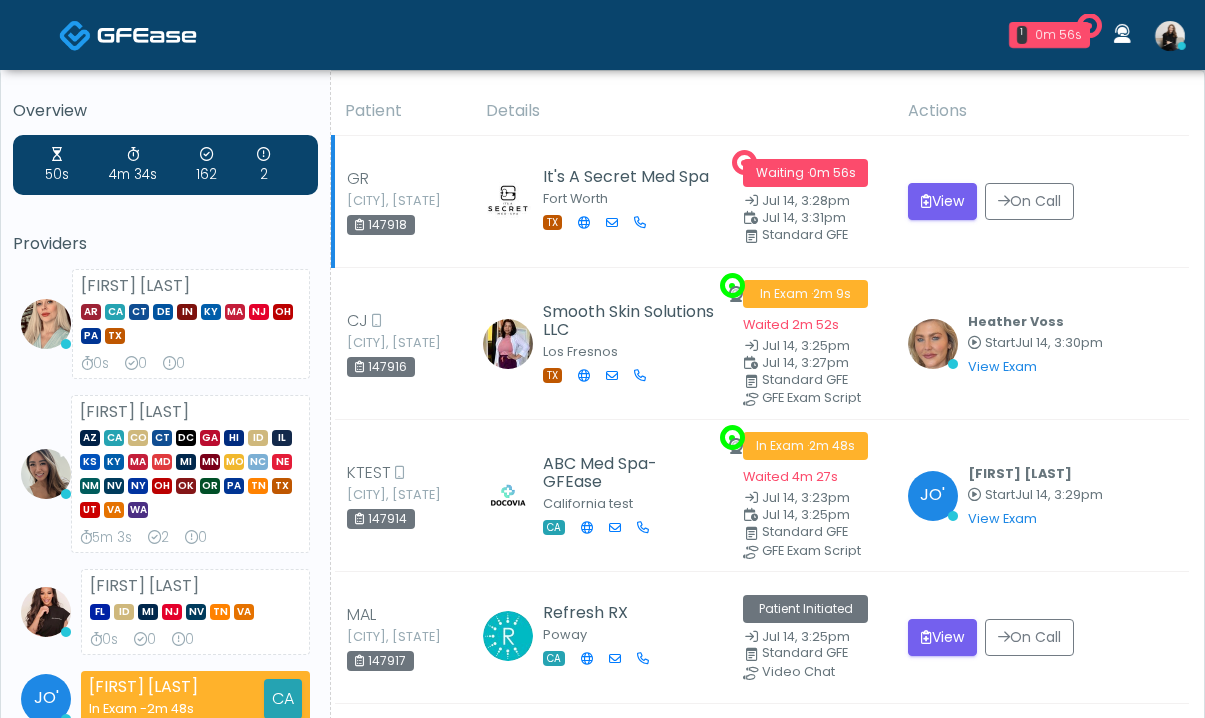 scroll, scrollTop: 0, scrollLeft: 0, axis: both 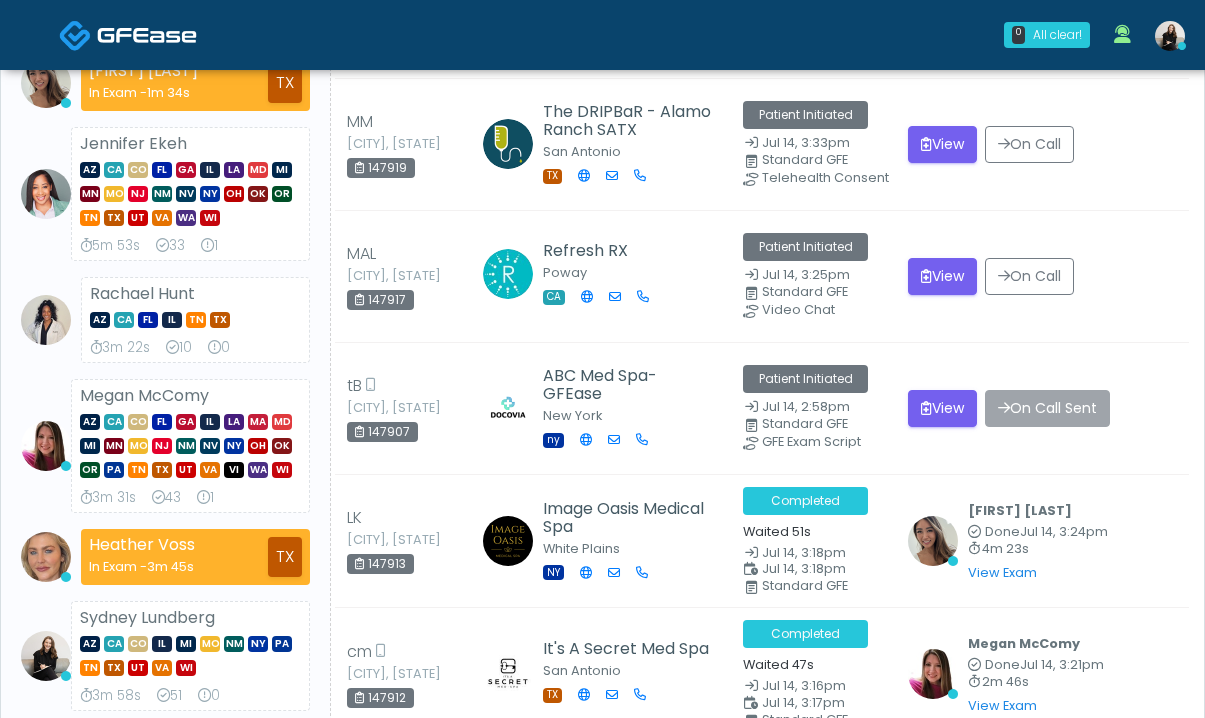 click at bounding box center [147, 35] 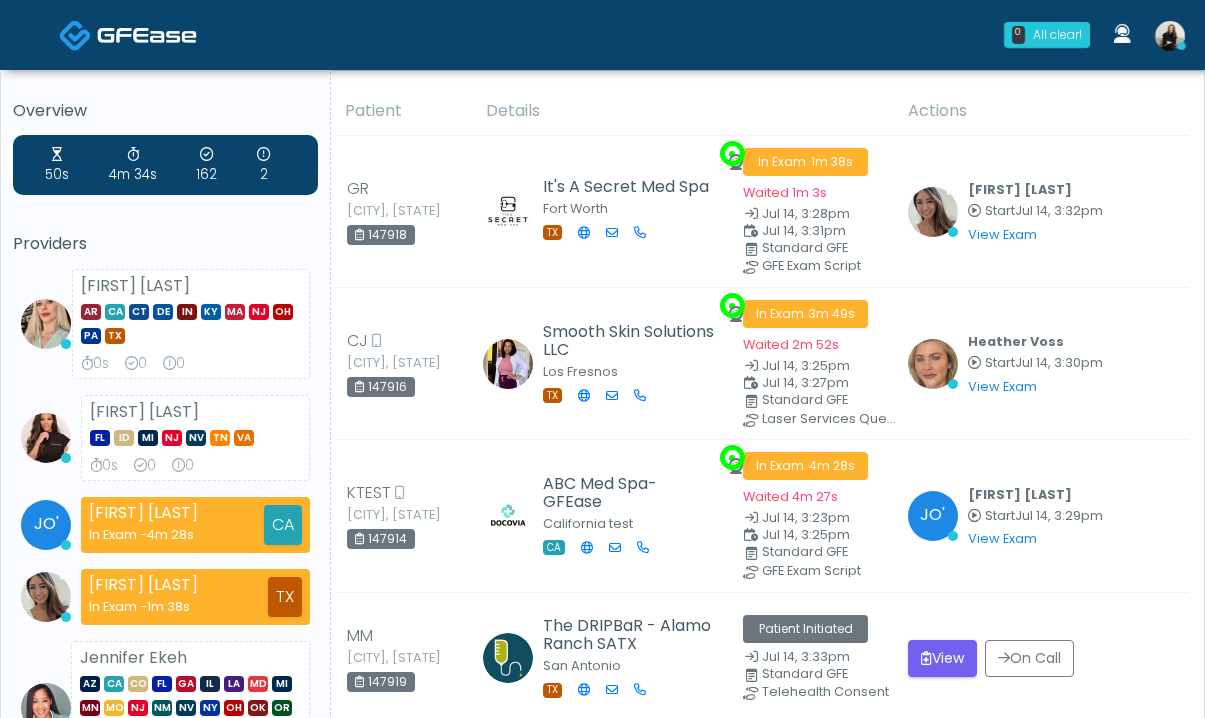 scroll, scrollTop: 0, scrollLeft: 0, axis: both 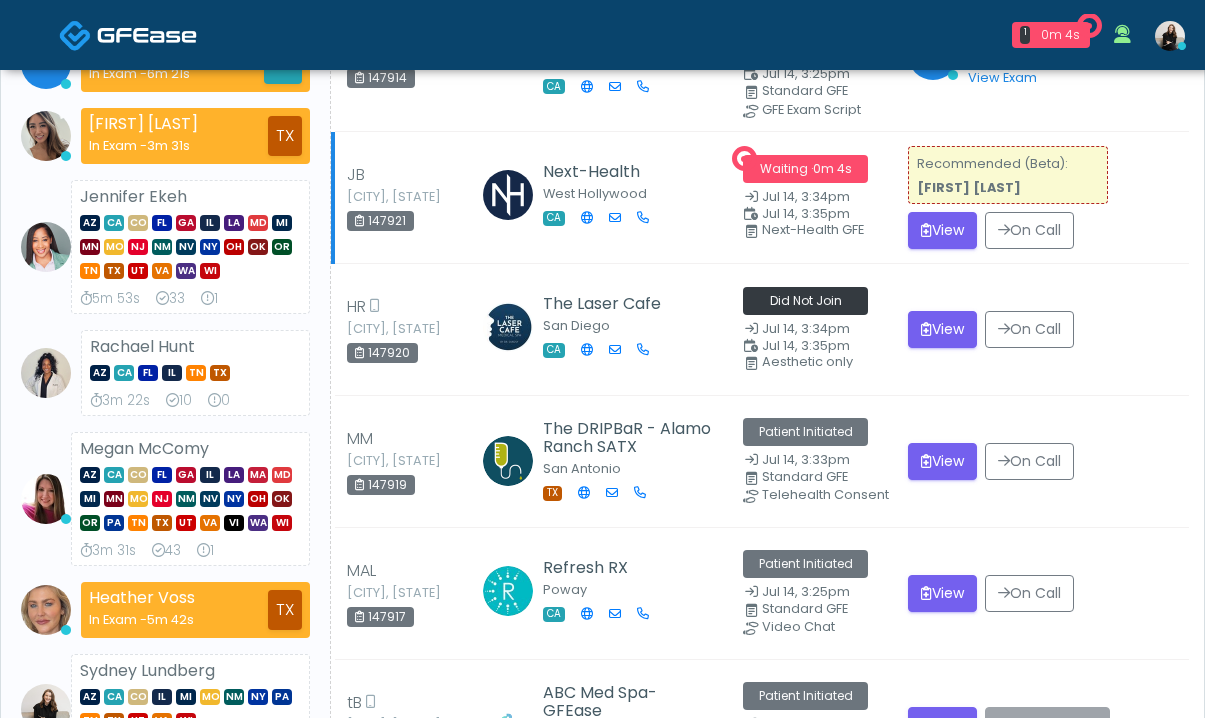 click on "Recommended (Beta):
Hollie Kimble
View
On Call" at bounding box center [1042, 197] 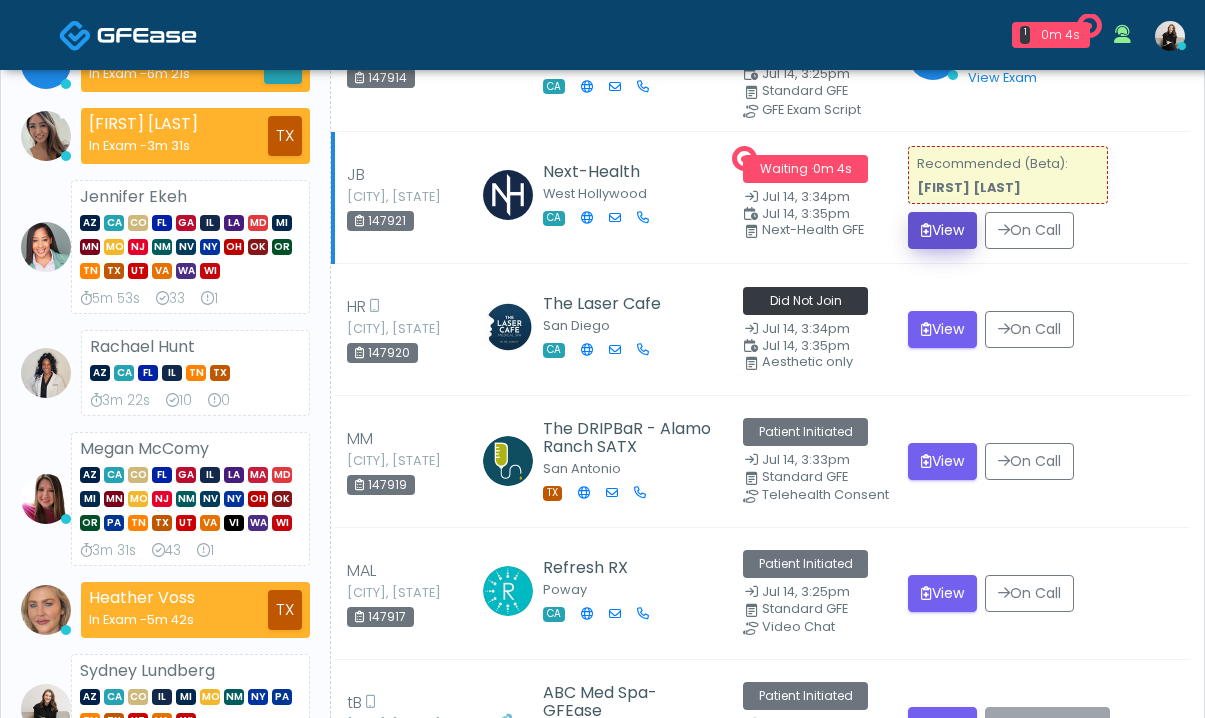 click on "View" at bounding box center (942, 230) 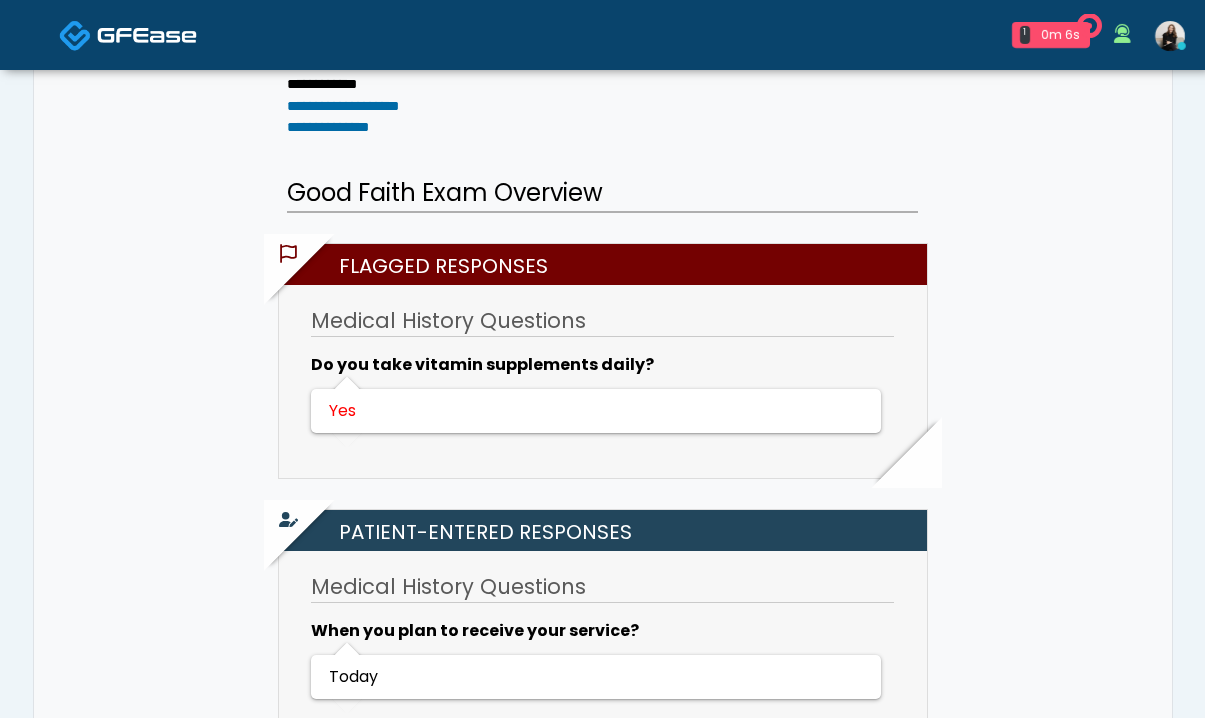 scroll, scrollTop: 525, scrollLeft: 0, axis: vertical 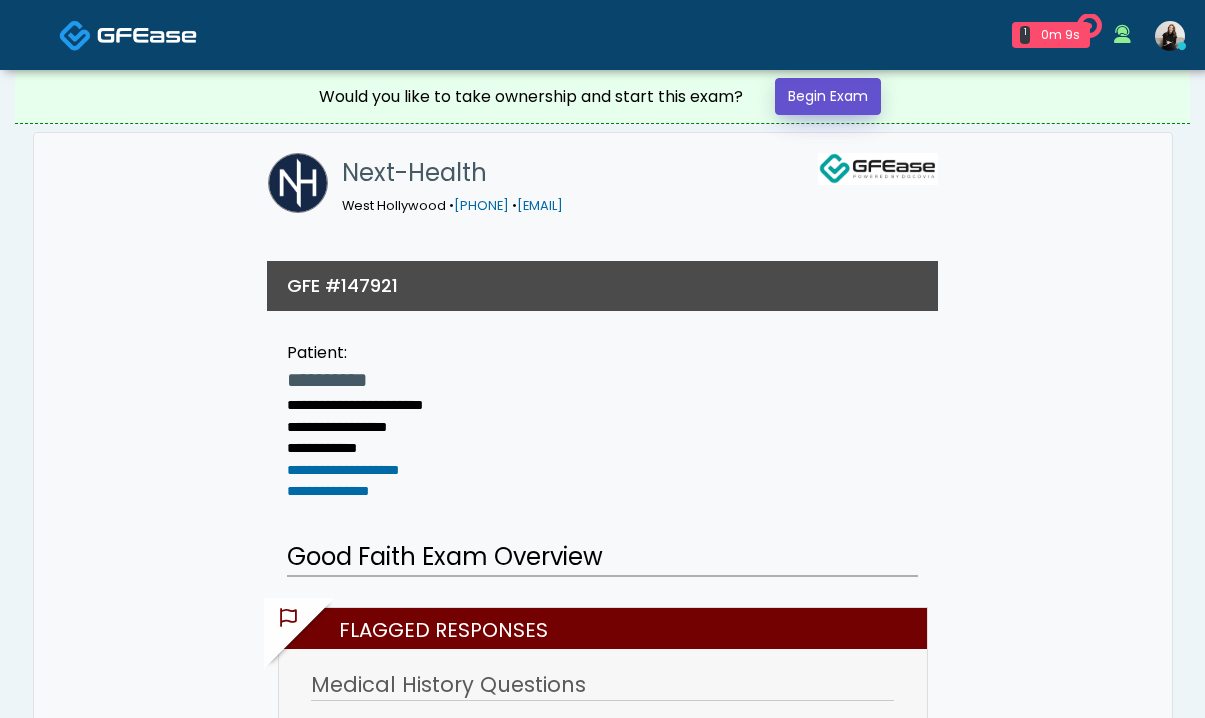 click on "Begin Exam" at bounding box center [828, 96] 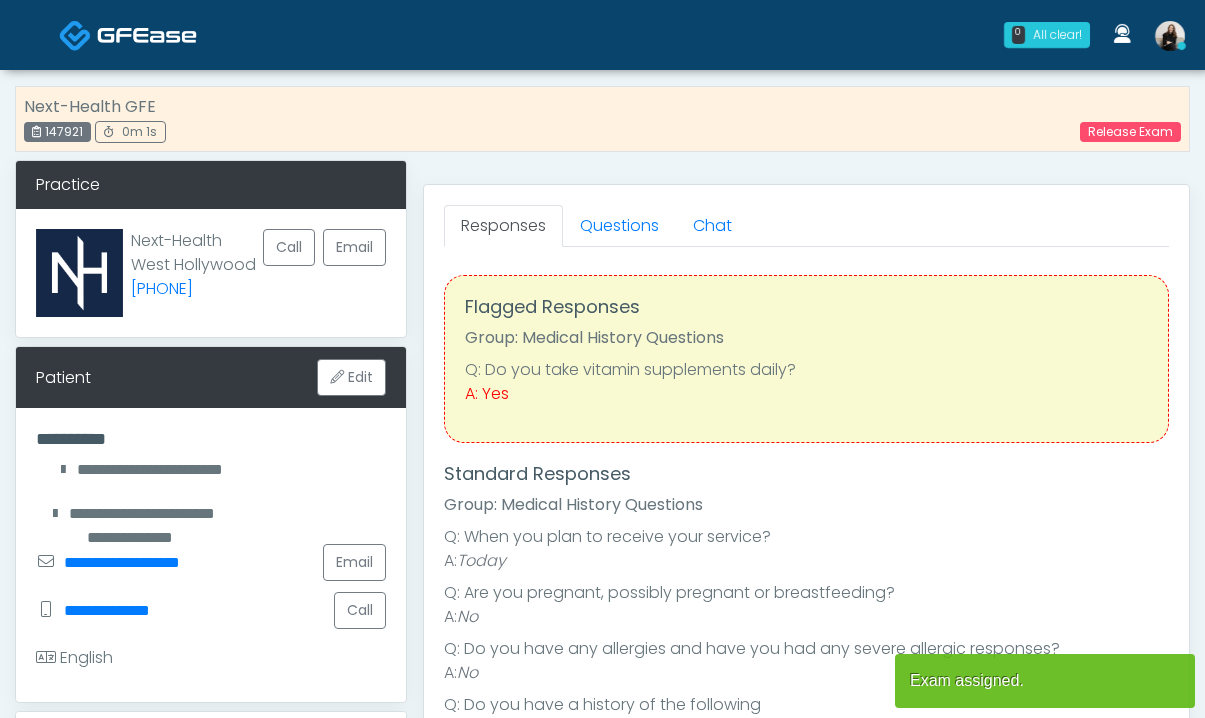 scroll, scrollTop: 0, scrollLeft: 0, axis: both 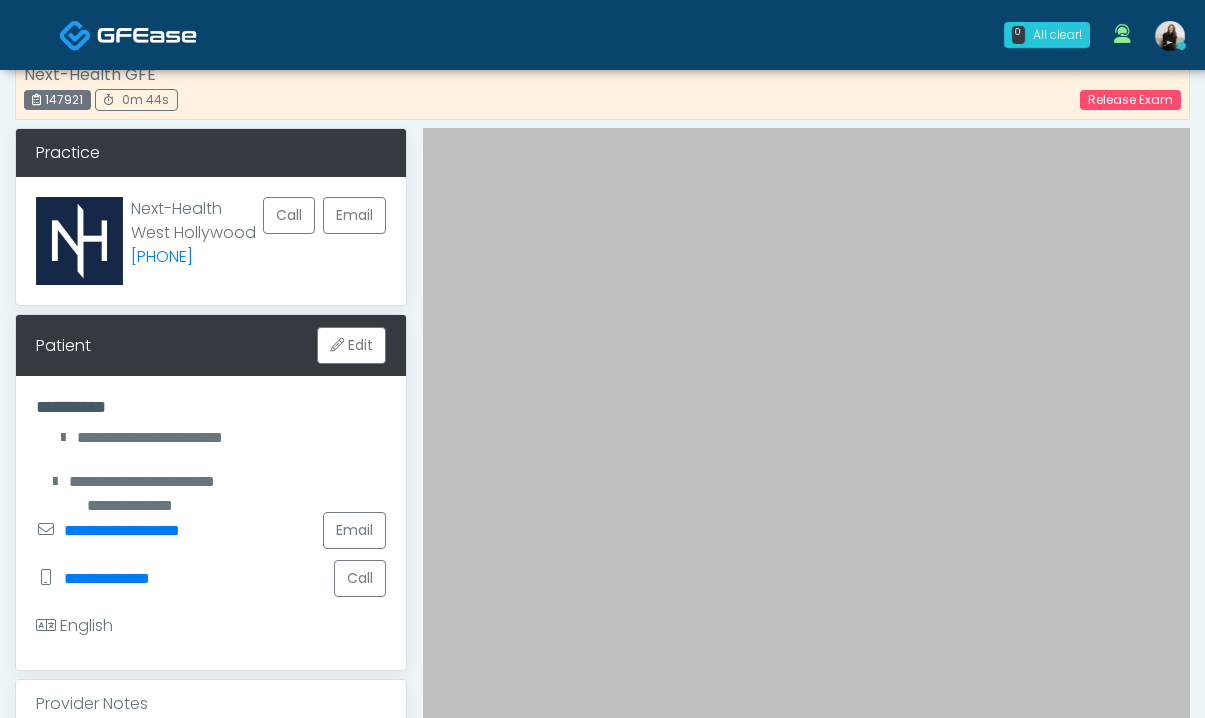 click on "Patient
Edit" at bounding box center [211, 345] 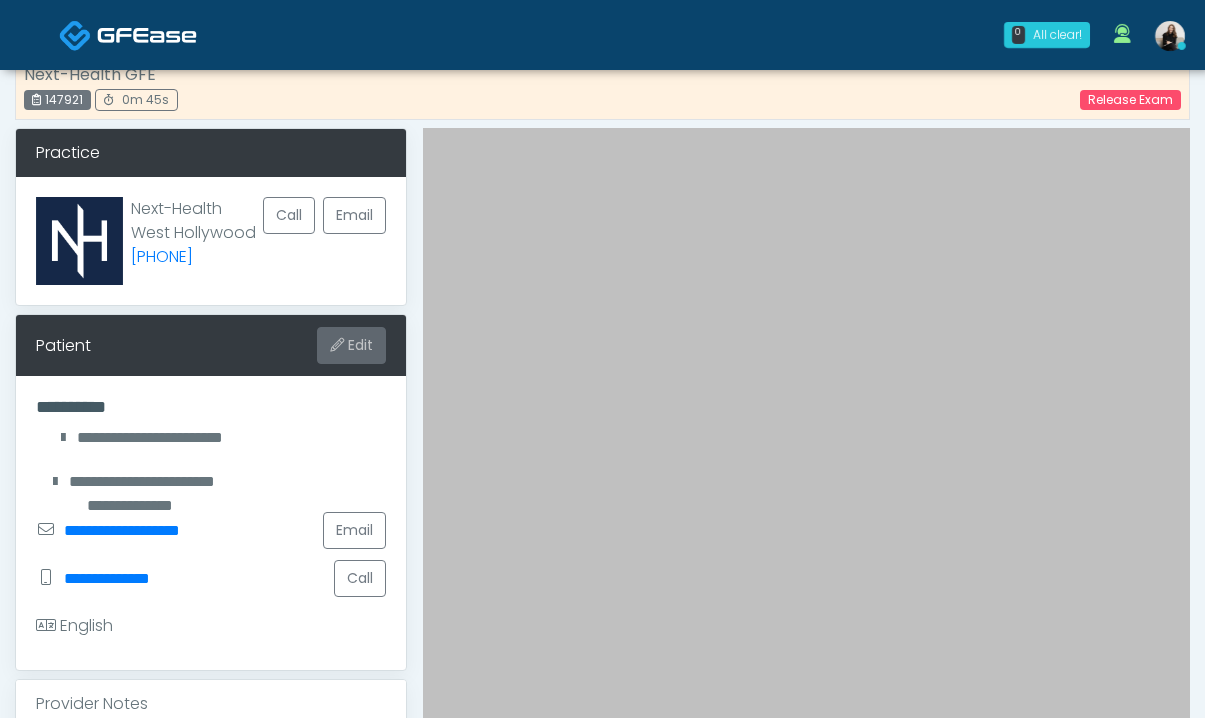 click on "Edit" at bounding box center [351, 345] 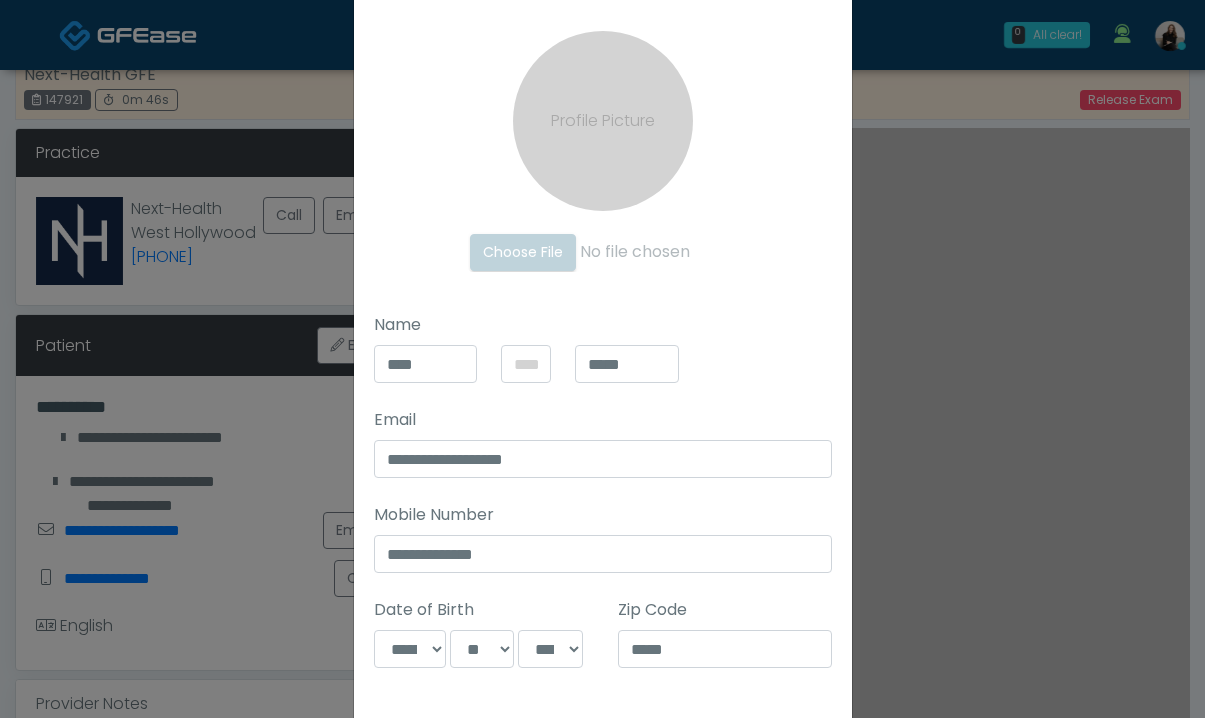 scroll, scrollTop: 213, scrollLeft: 0, axis: vertical 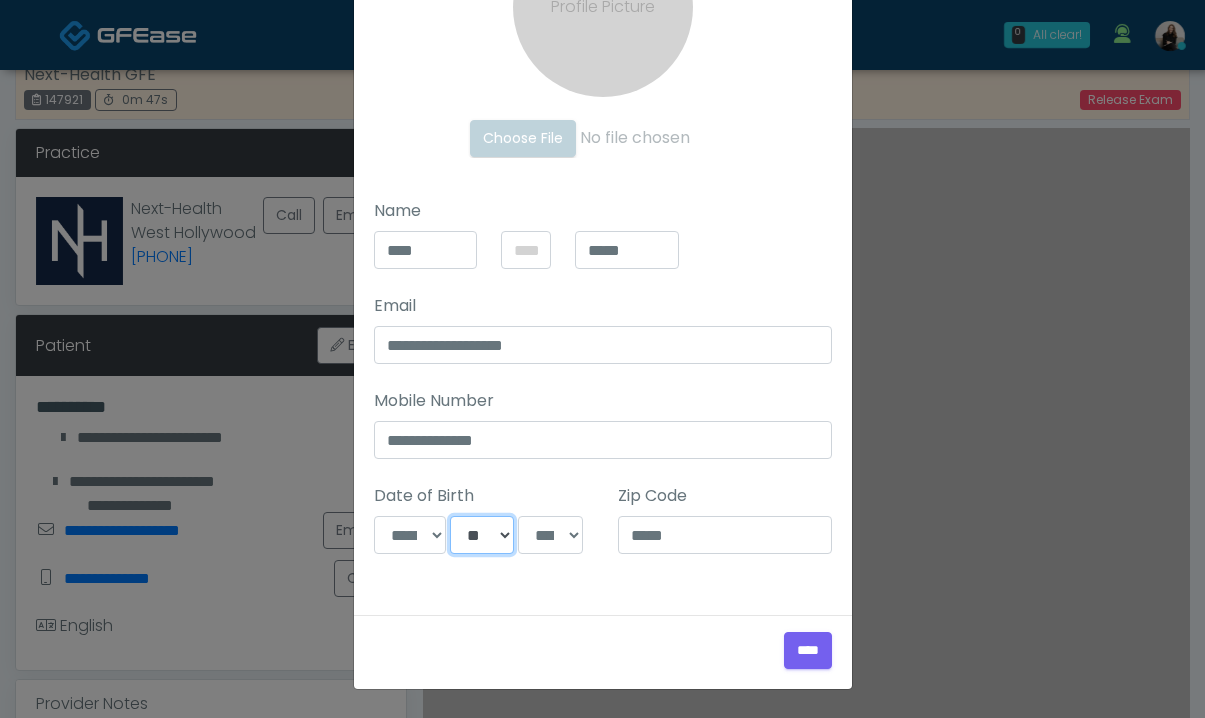 click on "***
*
*
*
*
*
*
*
*
*
**
**
**
**
**
**
**
**
**
**
**
**
**
**
**
**
**
**
**
**
**
**" at bounding box center (482, 535) 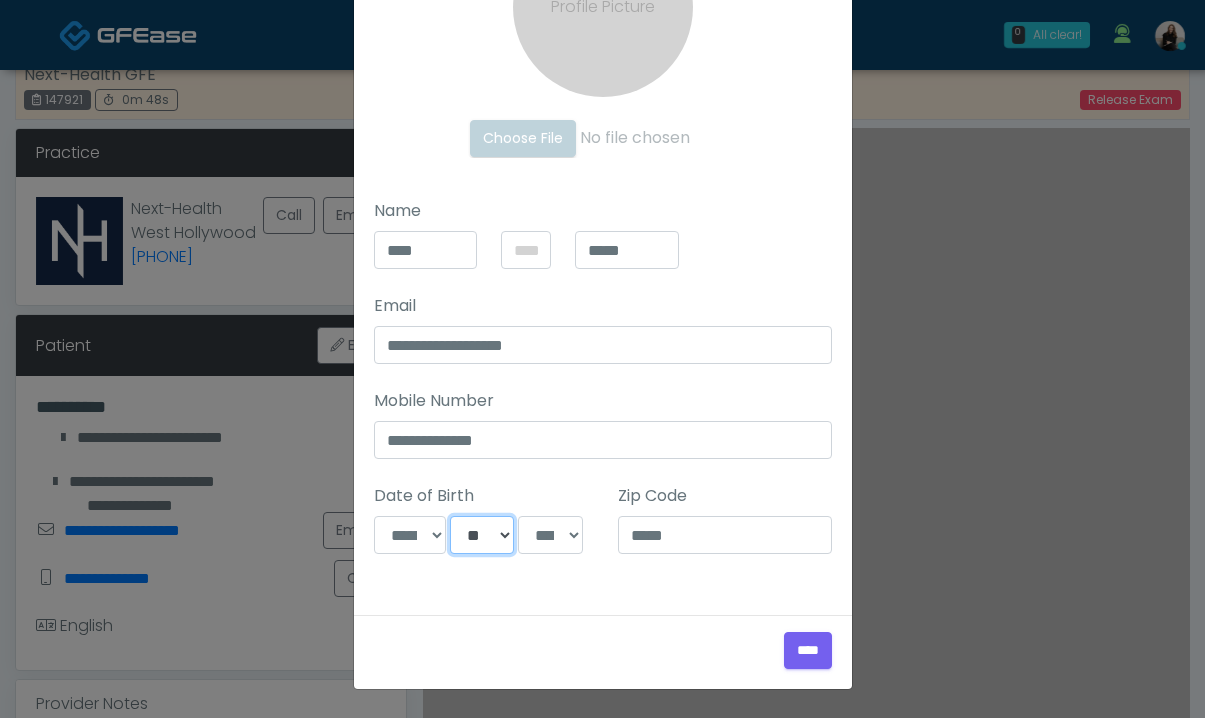 select on "**" 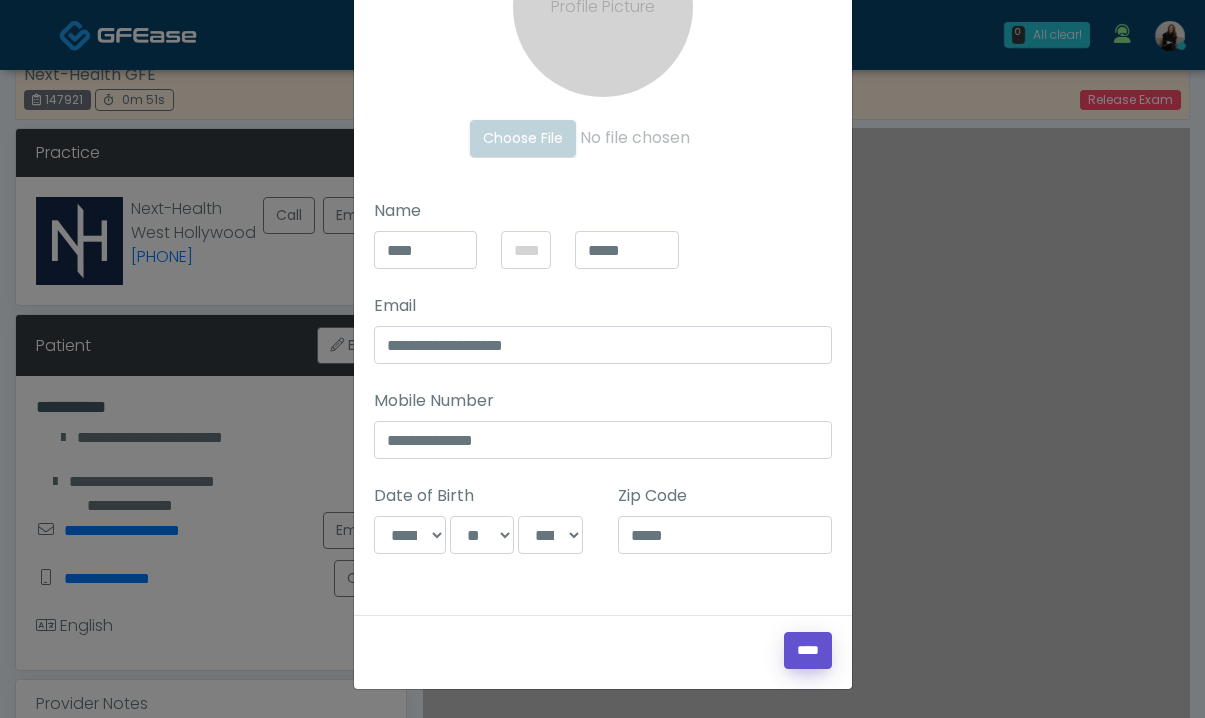 click on "****" at bounding box center (808, 650) 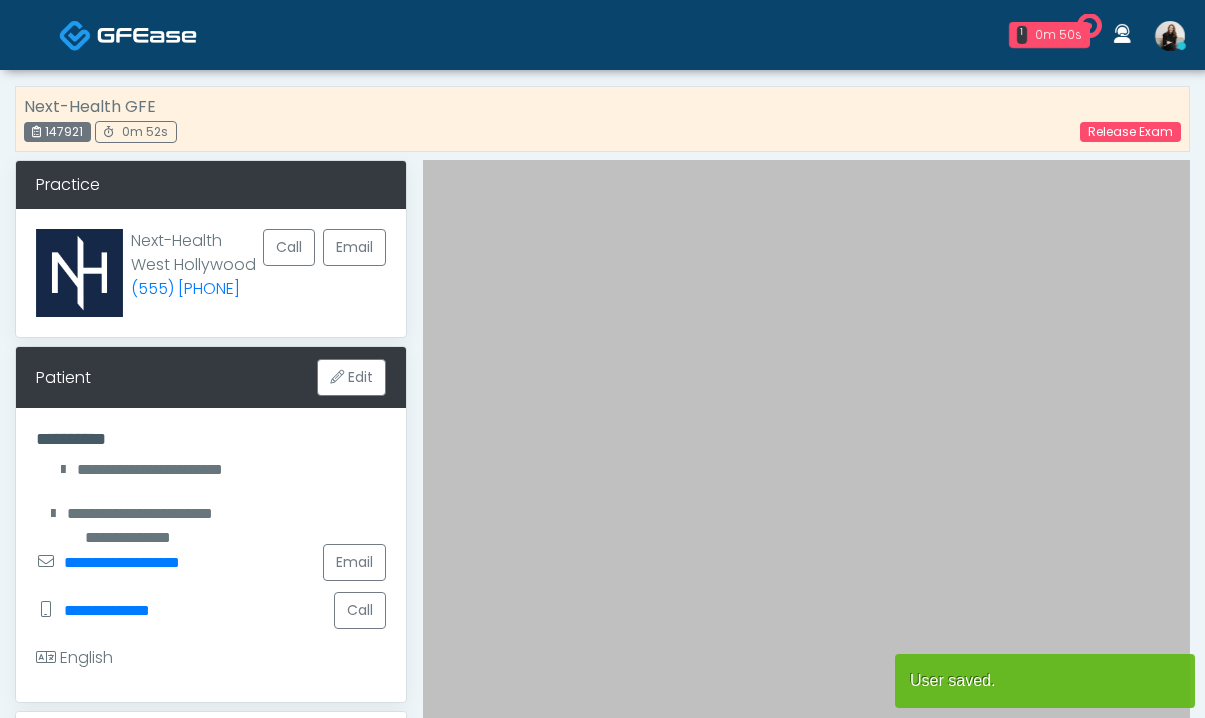 scroll, scrollTop: 0, scrollLeft: 0, axis: both 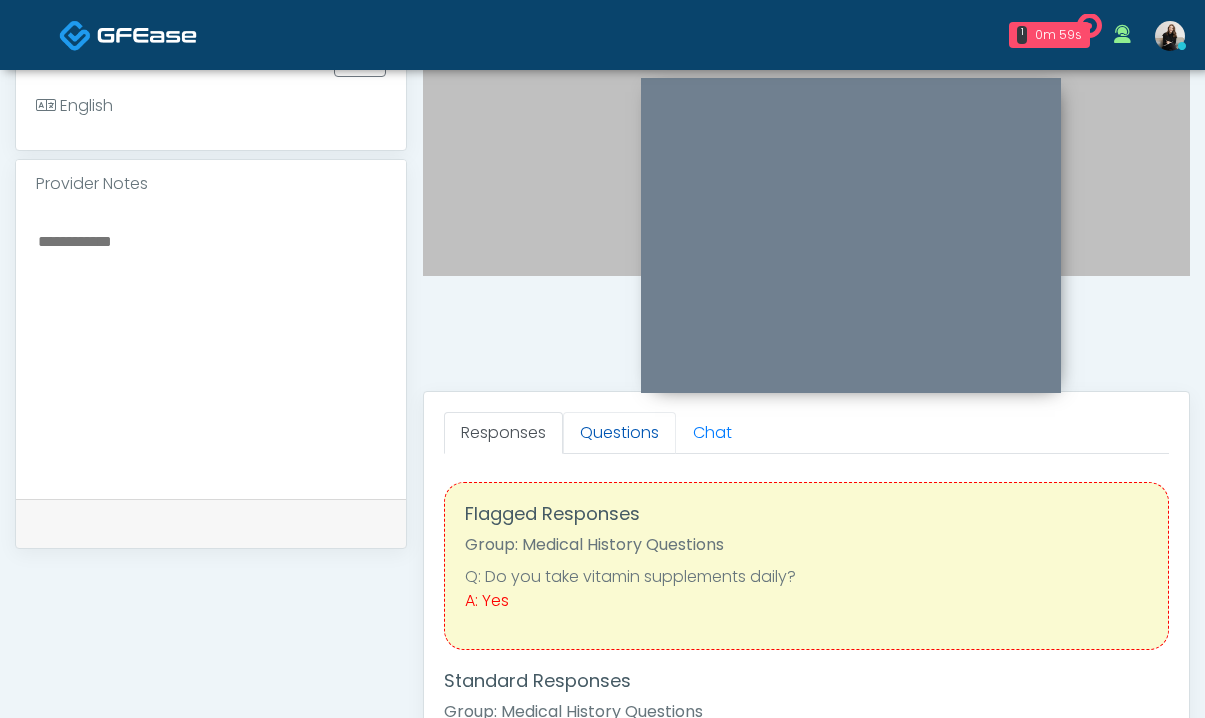 click on "Questions" at bounding box center [619, 433] 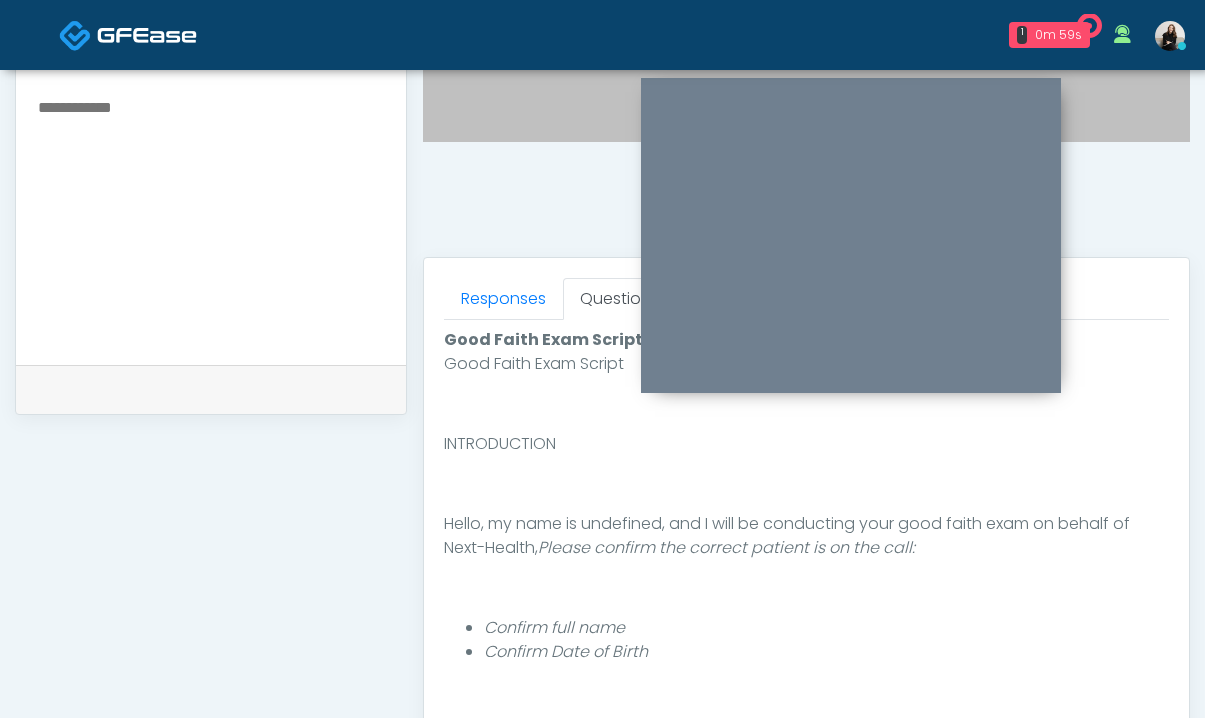 scroll, scrollTop: 877, scrollLeft: 0, axis: vertical 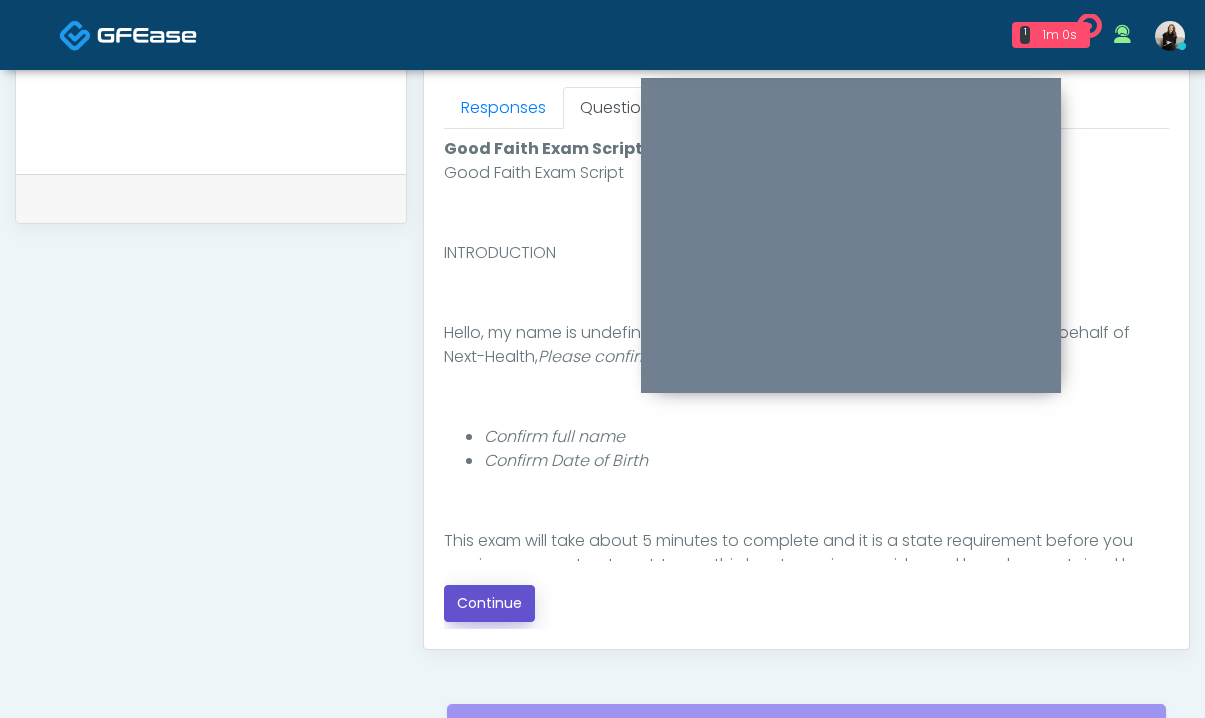 click on "Continue" at bounding box center (489, 603) 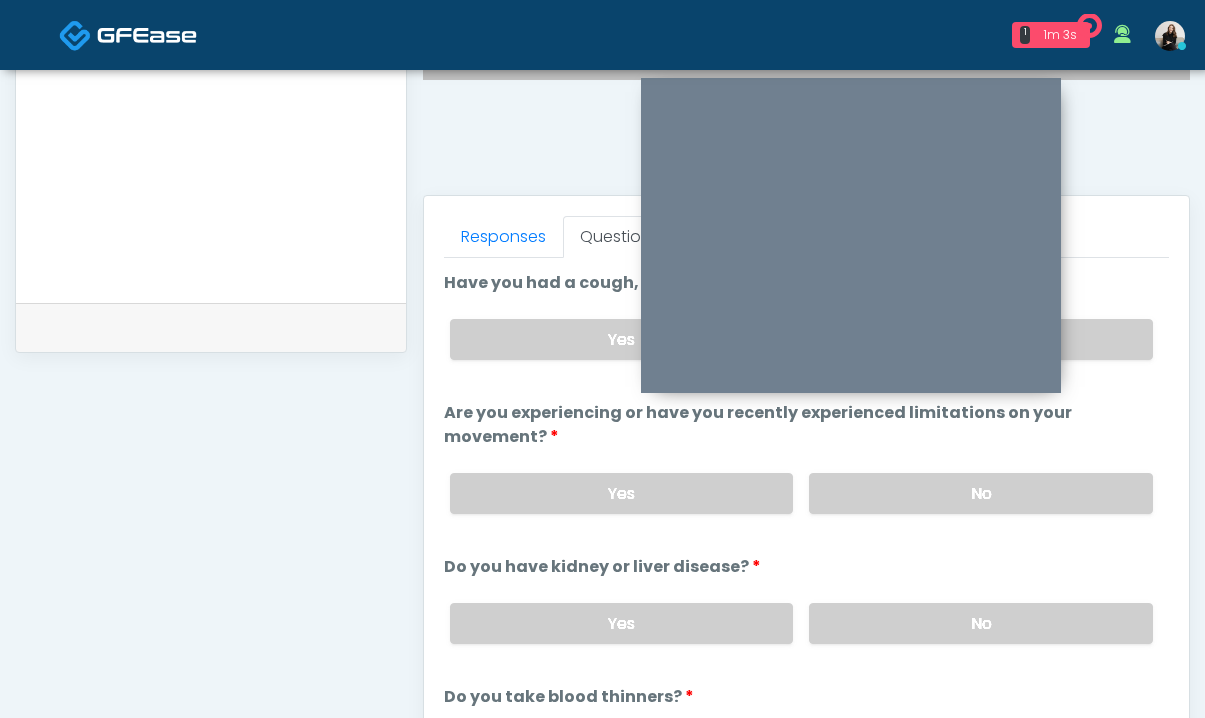 scroll, scrollTop: 638, scrollLeft: 0, axis: vertical 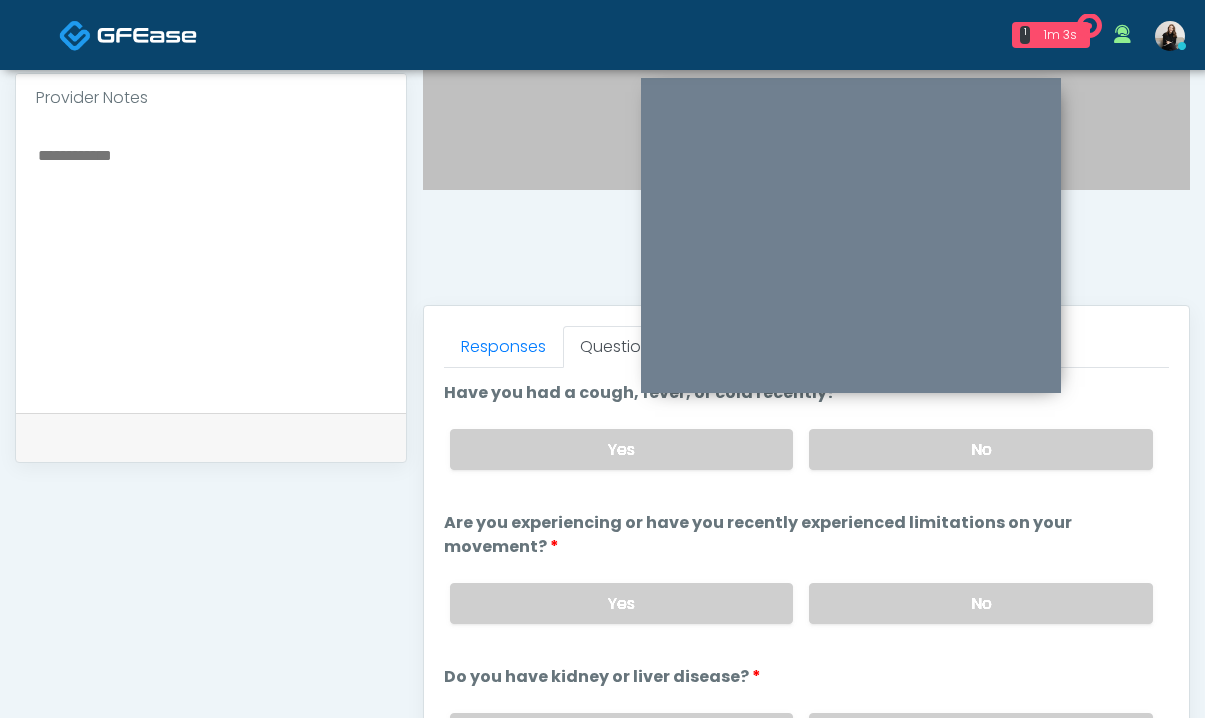click at bounding box center (211, 264) 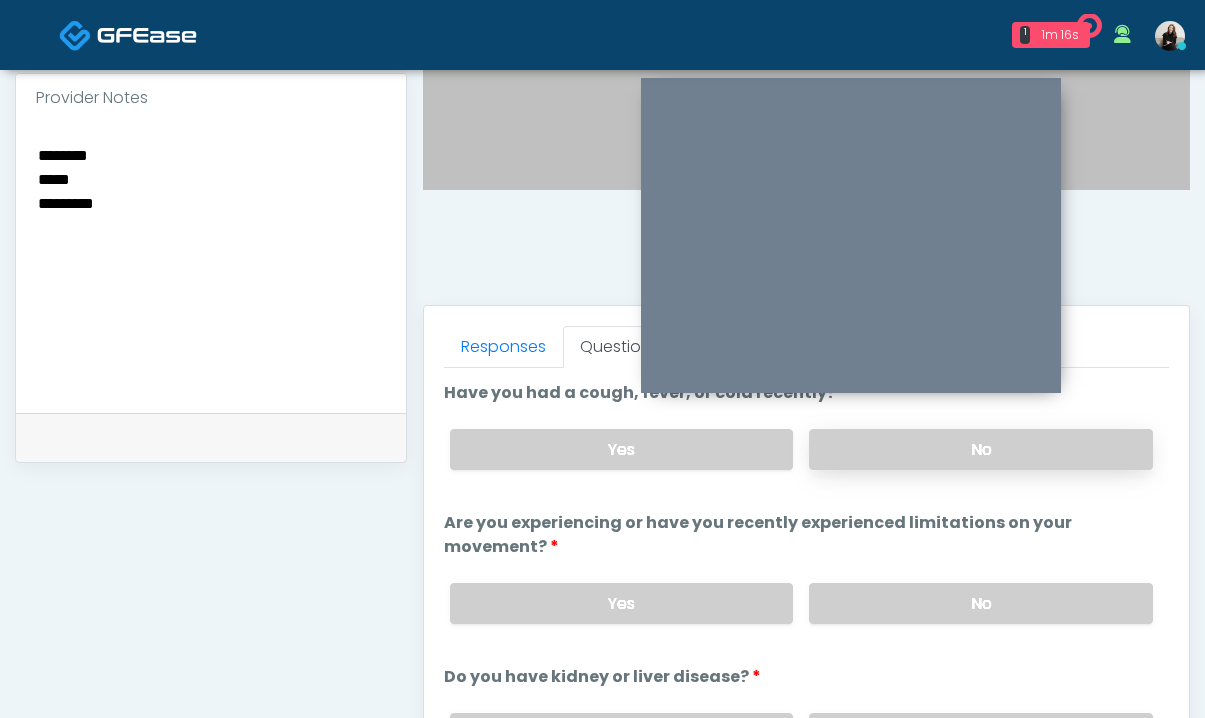 type on "********
*****
*********" 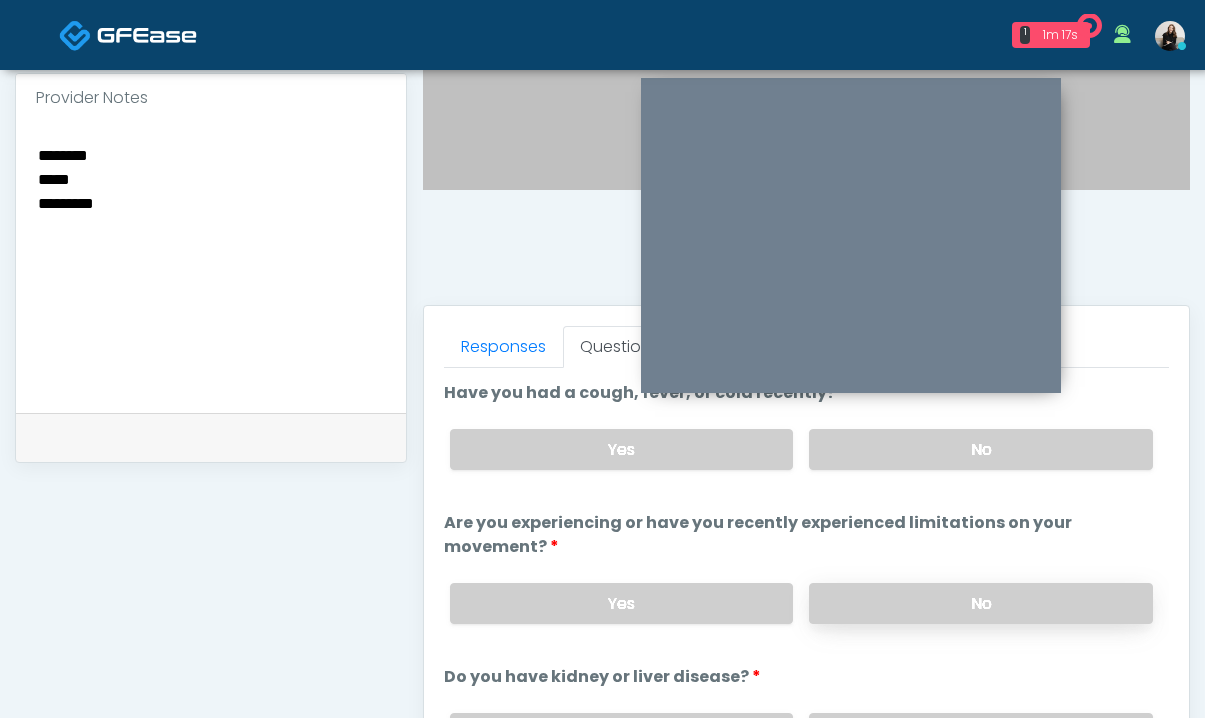 click on "No" at bounding box center [981, 603] 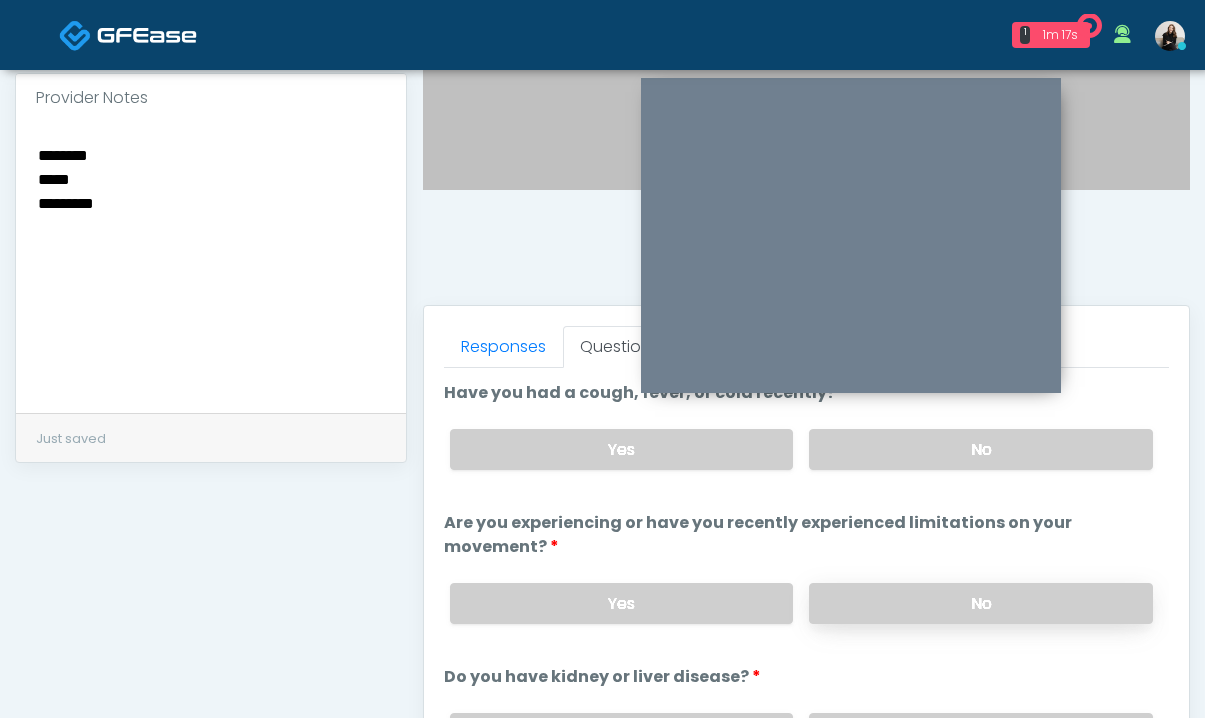 scroll, scrollTop: 221, scrollLeft: 0, axis: vertical 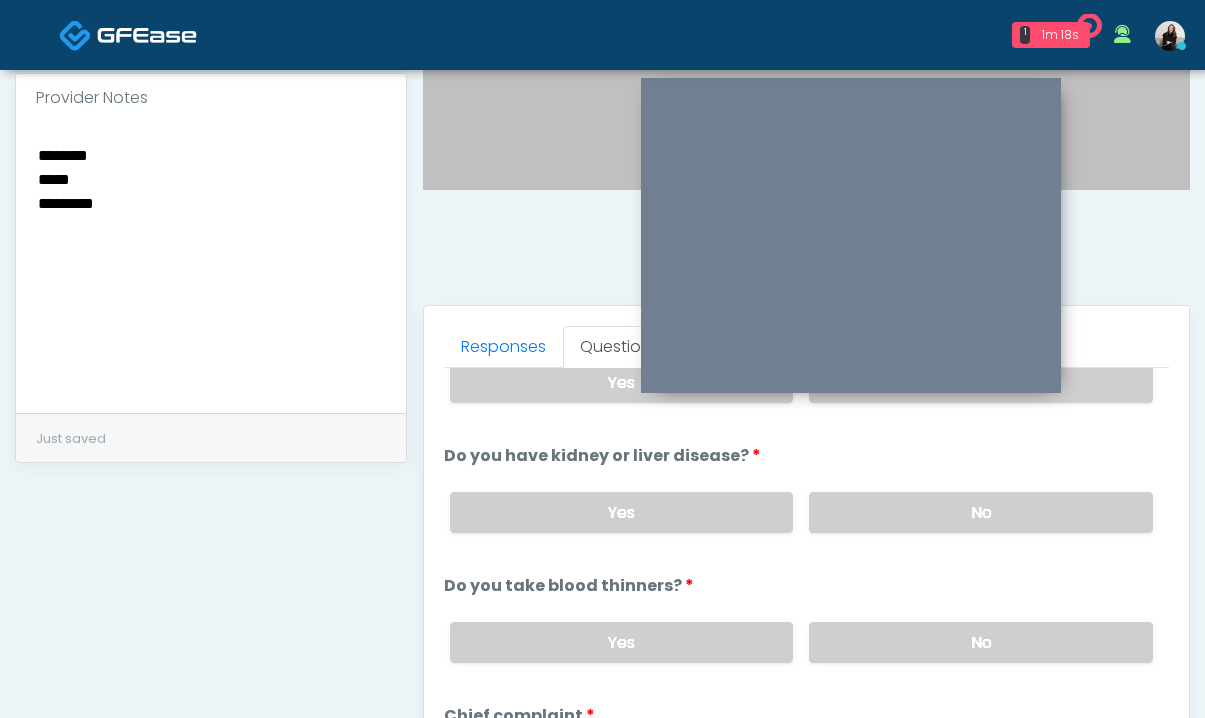click on "Yes
No" at bounding box center [801, 512] 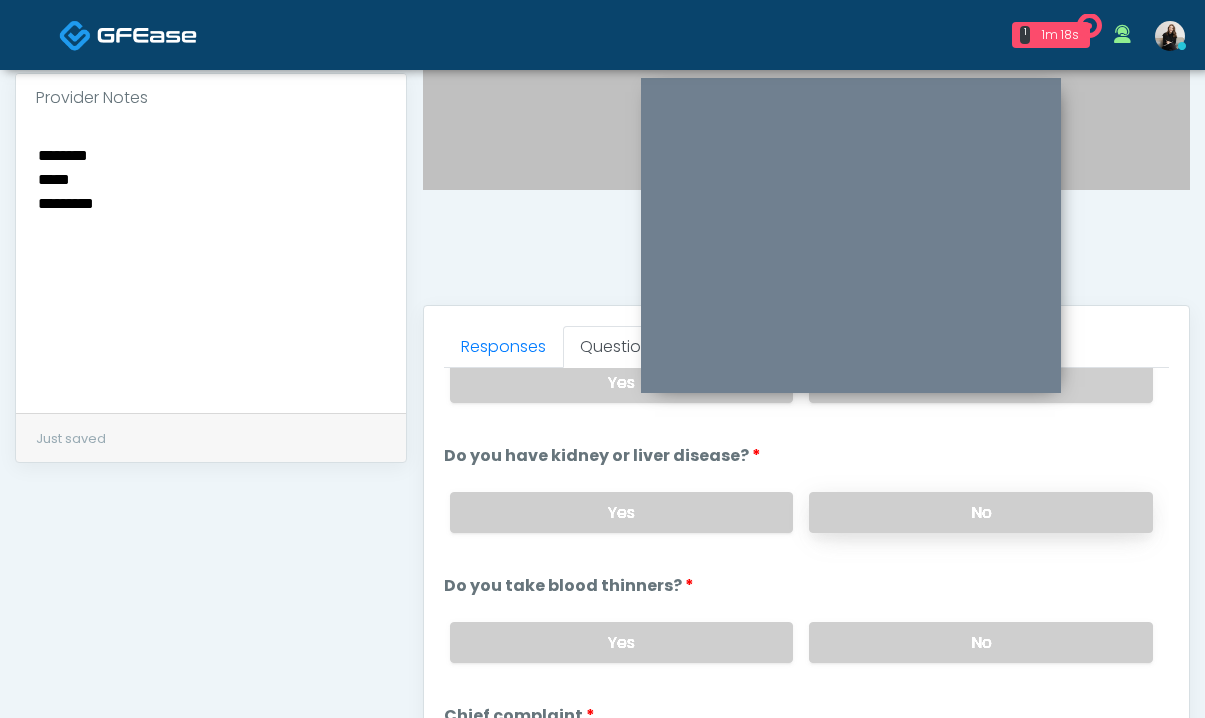 click on "No" at bounding box center [981, 512] 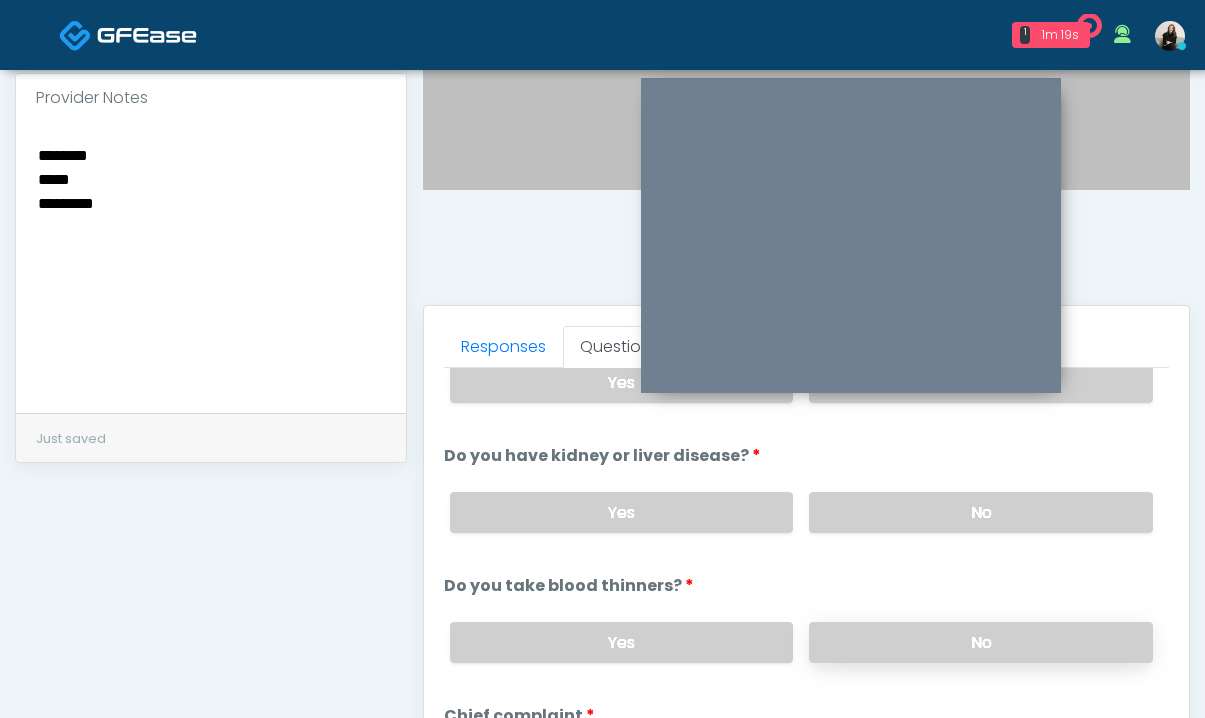 click on "No" at bounding box center (981, 642) 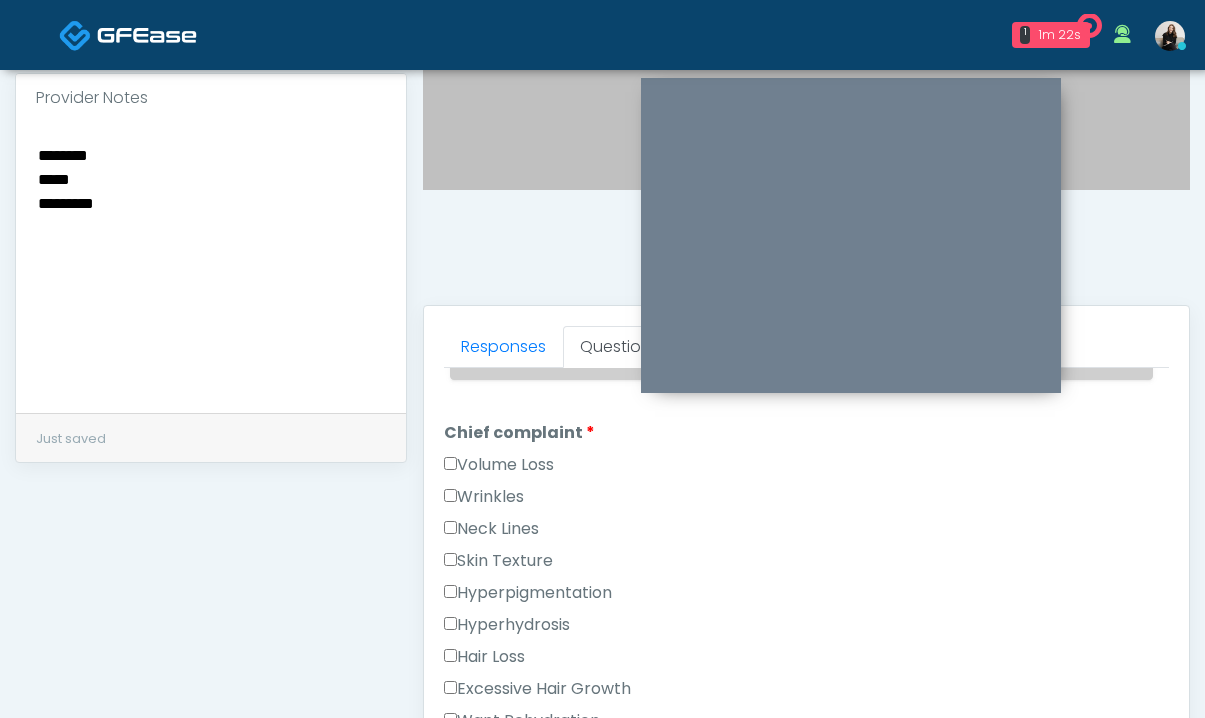 scroll, scrollTop: 511, scrollLeft: 0, axis: vertical 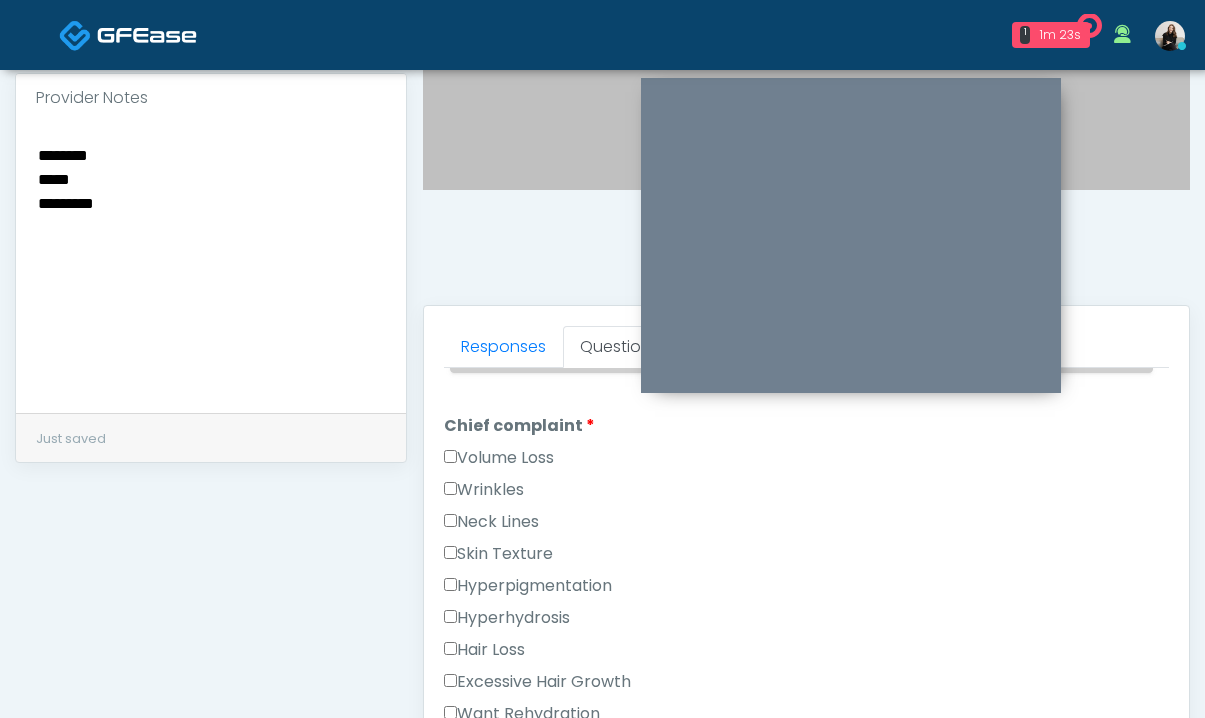 click on "Wrinkles" at bounding box center (484, 490) 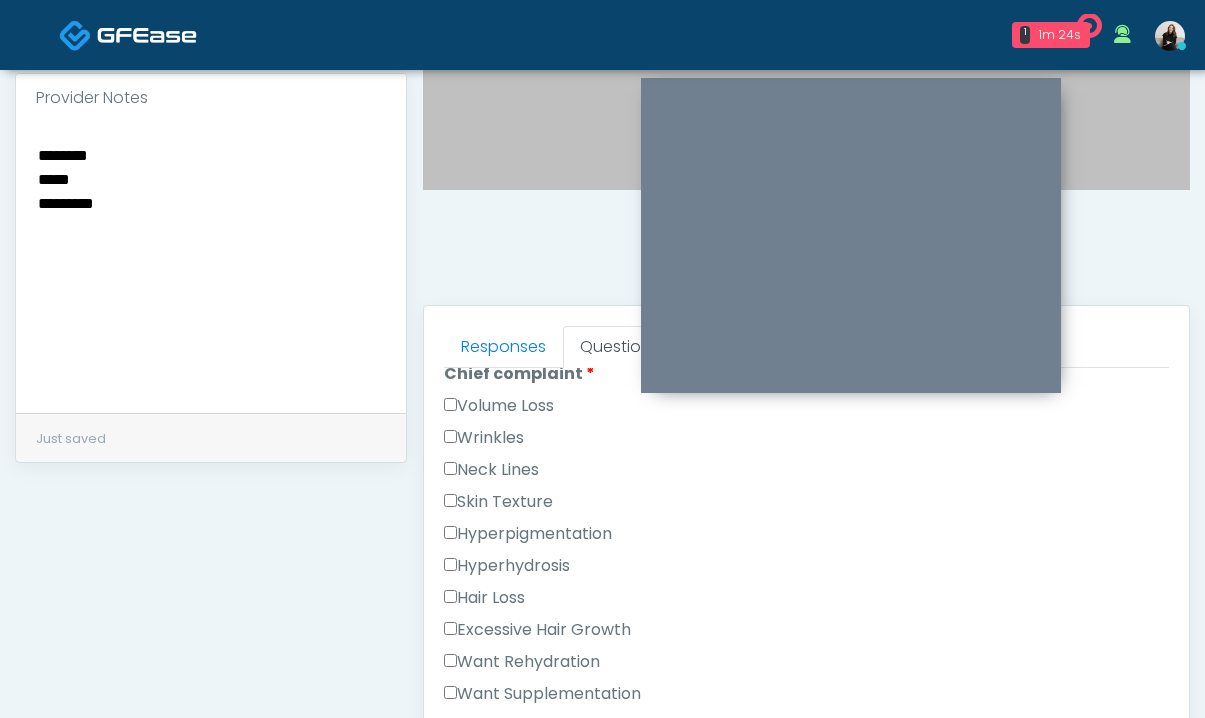 scroll, scrollTop: 584, scrollLeft: 0, axis: vertical 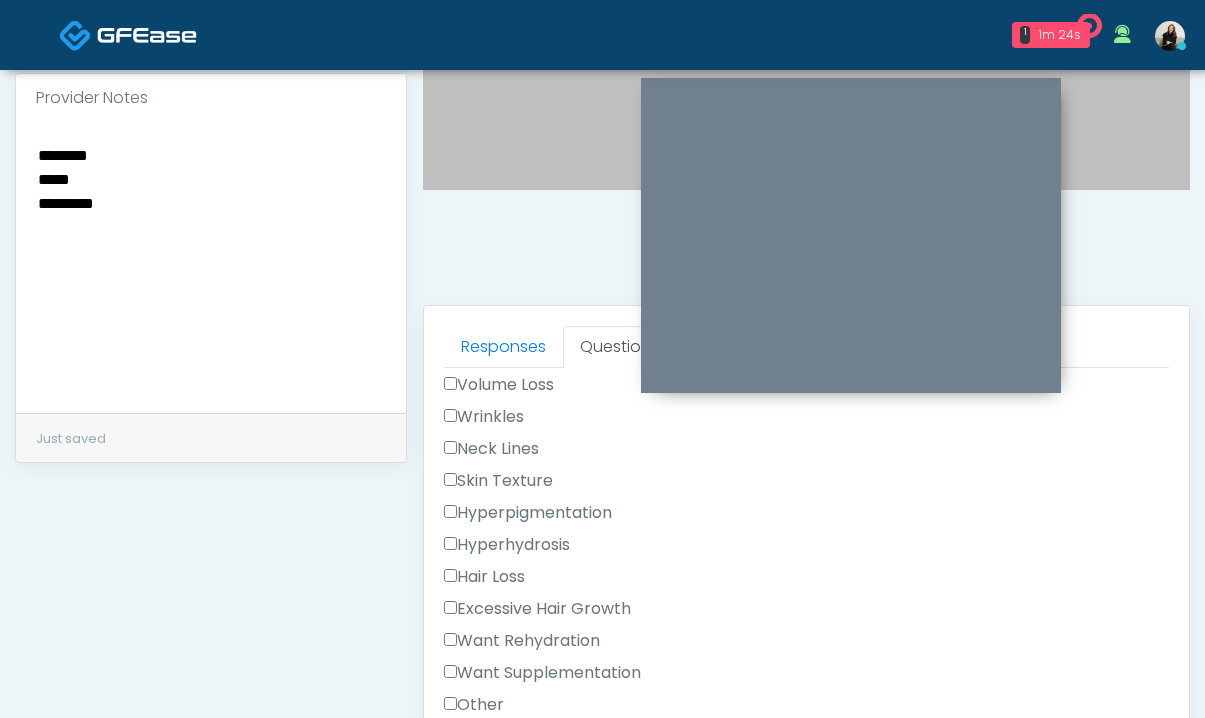 click on "Want Rehydration" at bounding box center (522, 641) 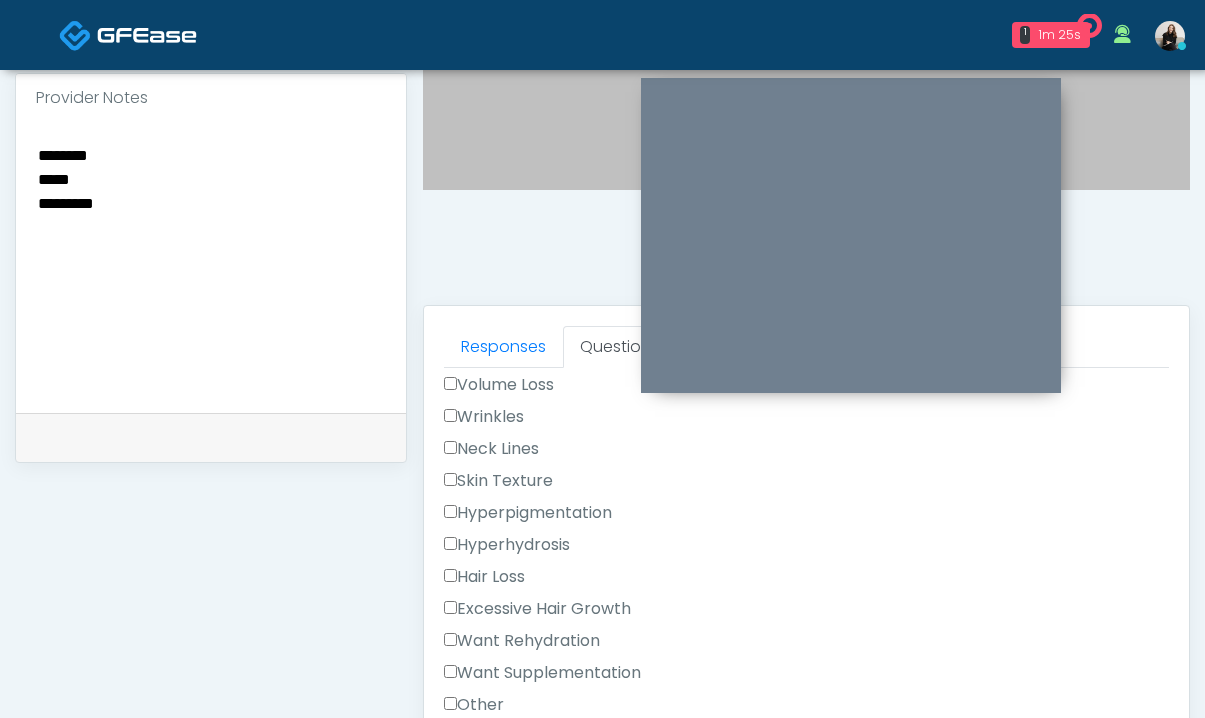 click on "Want Supplementation" at bounding box center [542, 673] 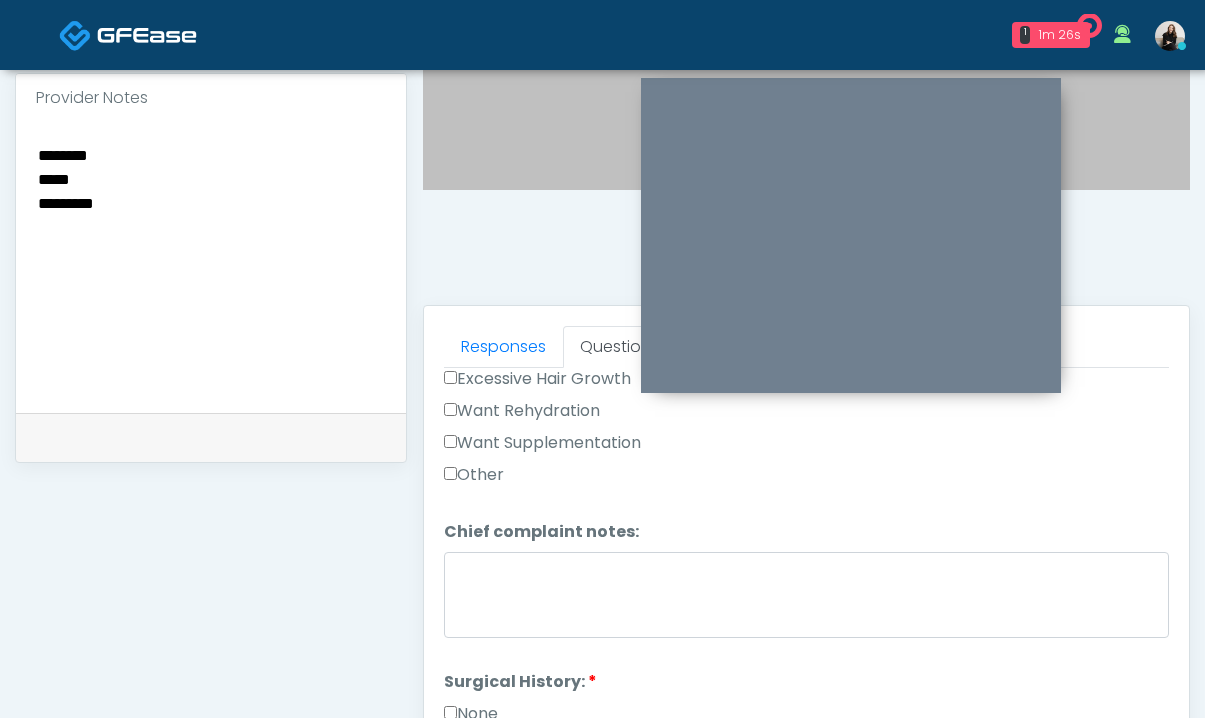 scroll, scrollTop: 983, scrollLeft: 0, axis: vertical 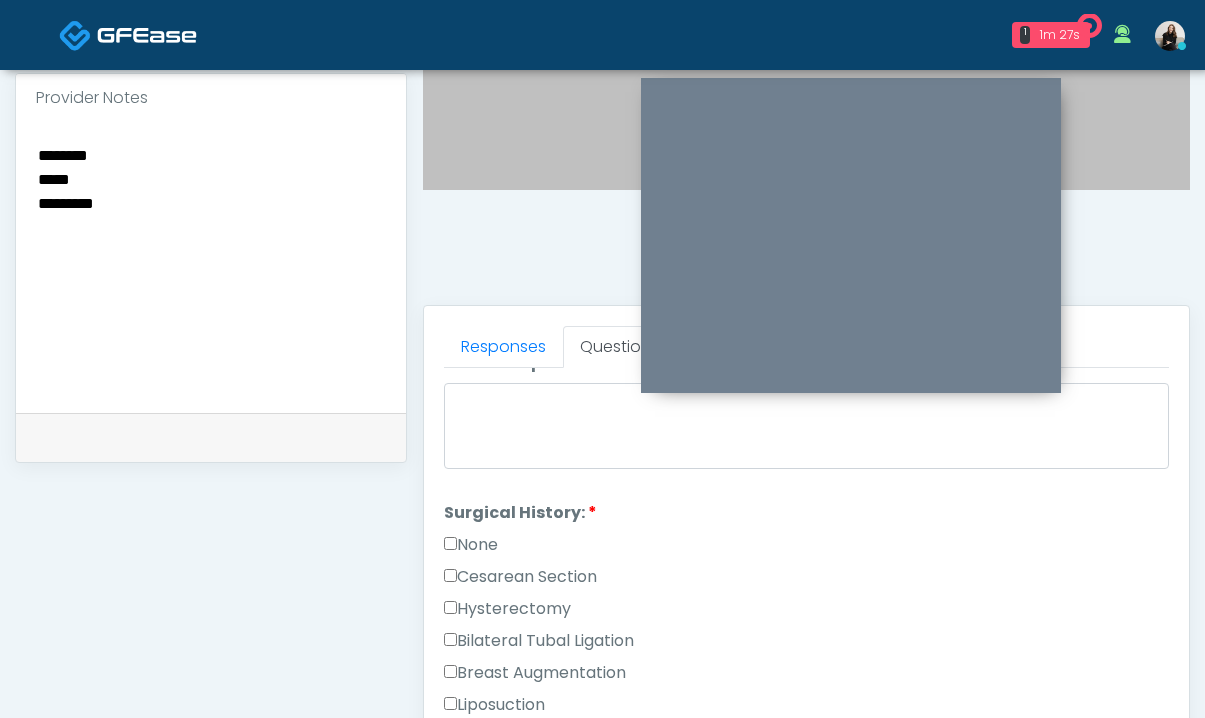 click on "None" at bounding box center [471, 545] 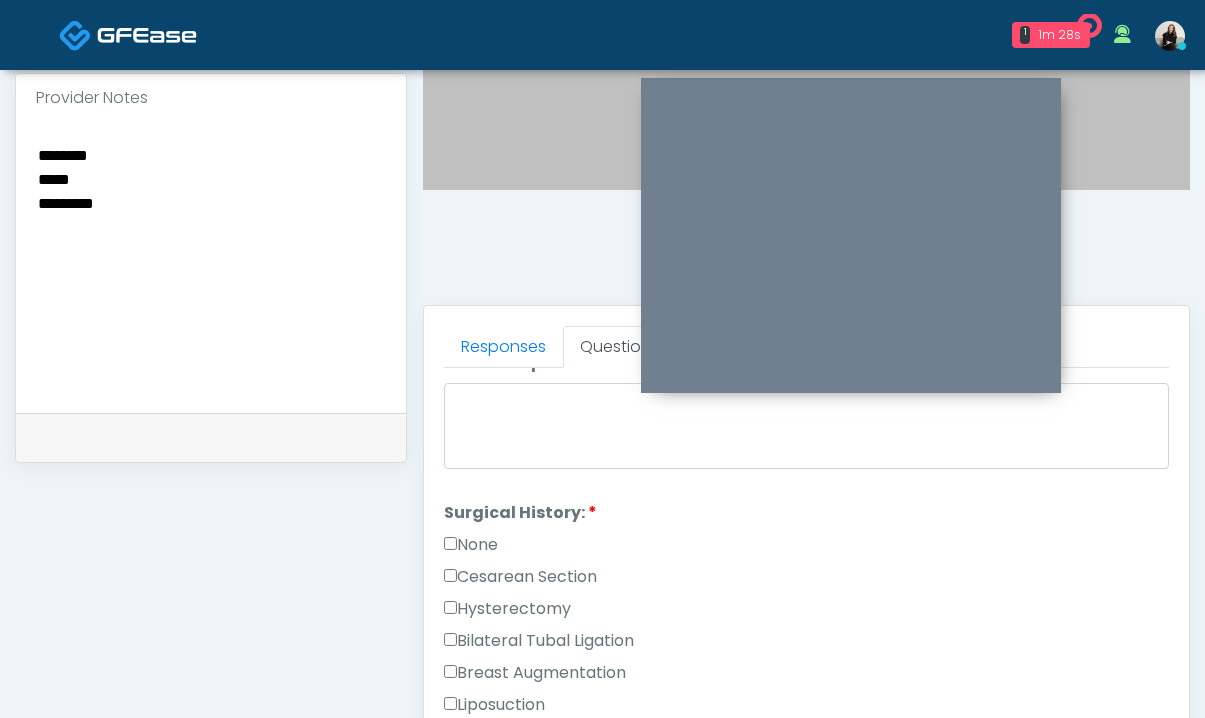 scroll, scrollTop: 1271, scrollLeft: 0, axis: vertical 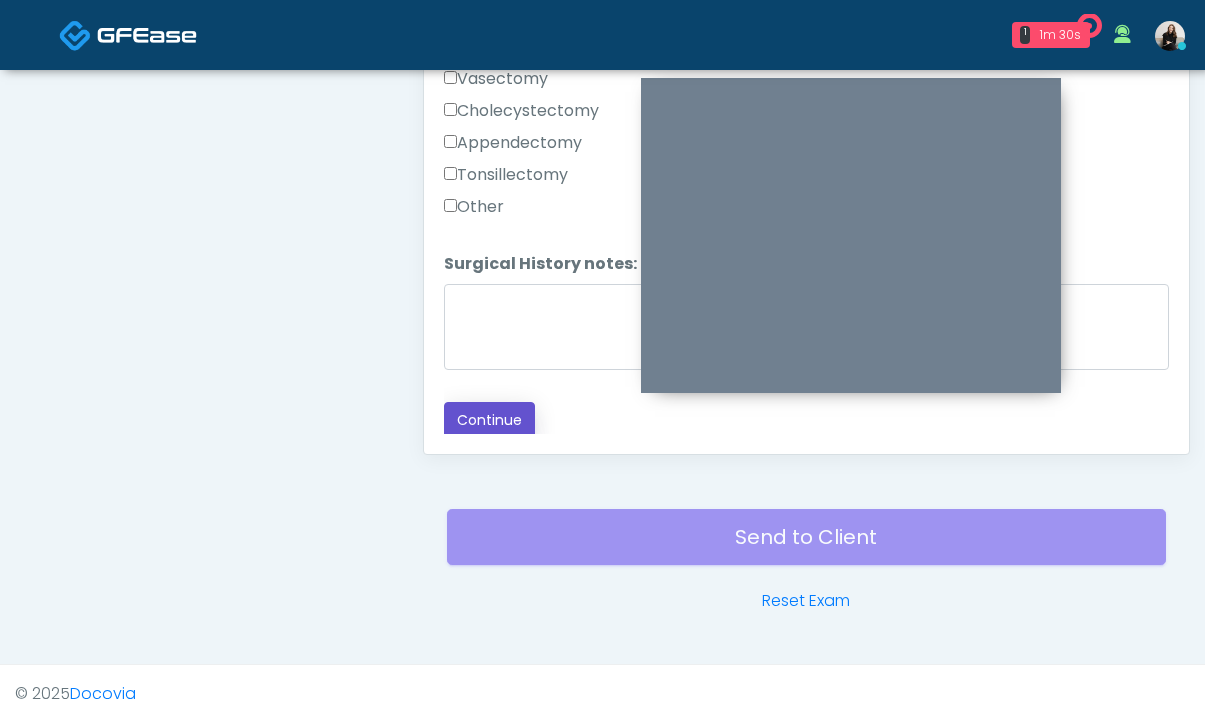 click on "Continue" at bounding box center [489, 420] 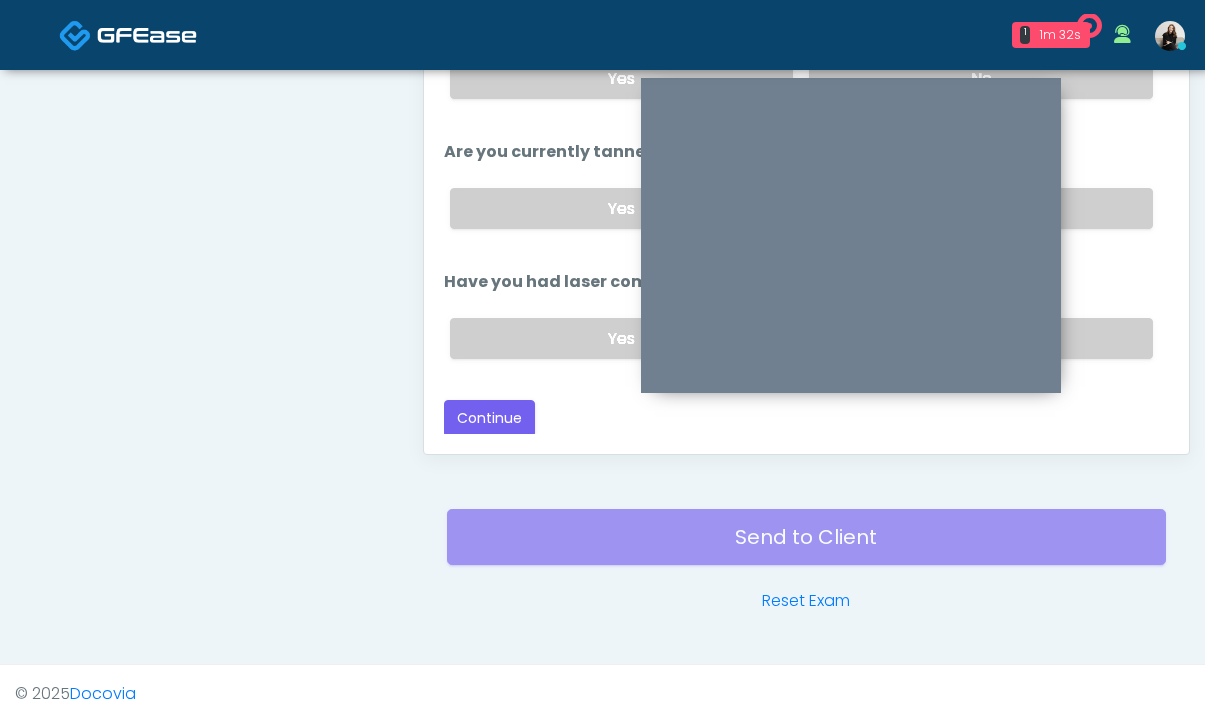 scroll, scrollTop: 0, scrollLeft: 0, axis: both 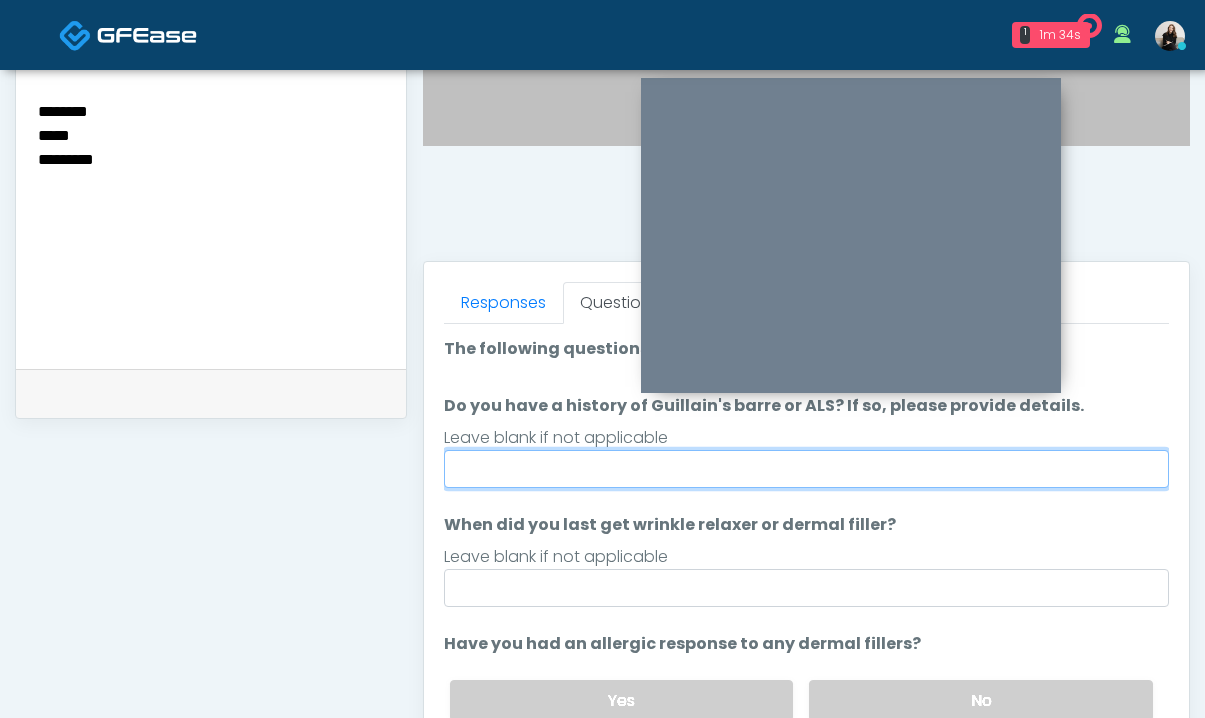 click on "Do you have a history of Guillain's barre or ALS? If so, please provide details." at bounding box center [806, 469] 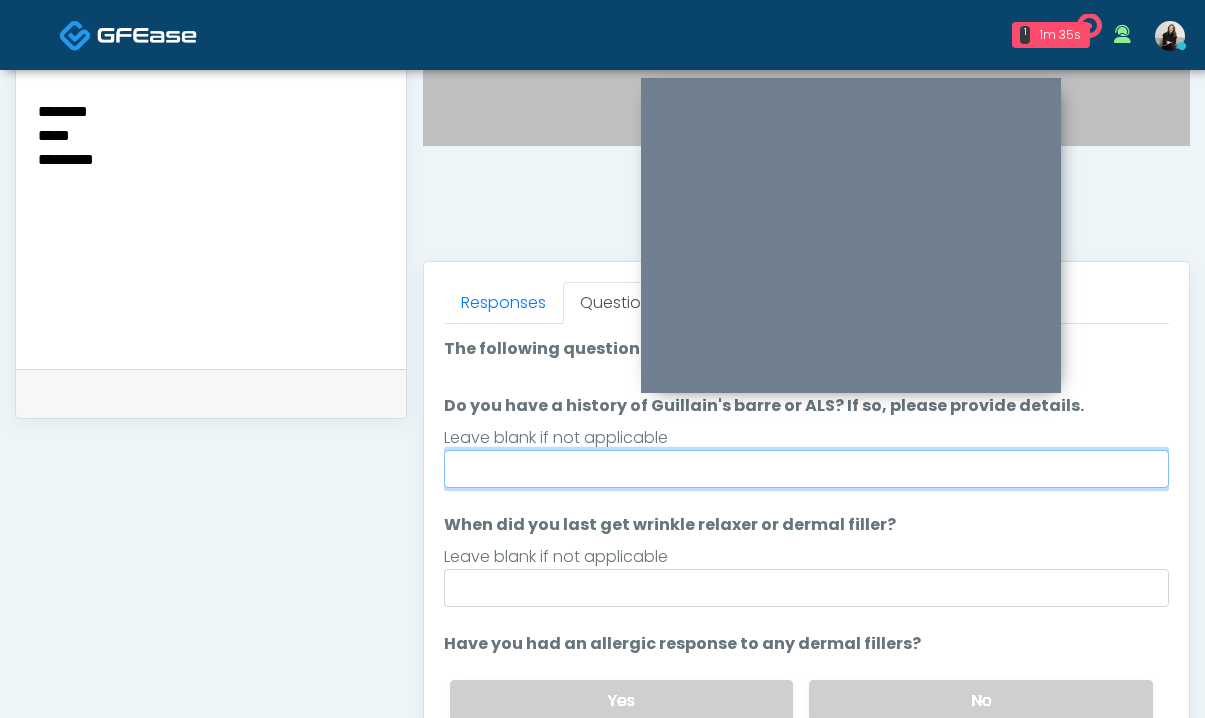 type on "**" 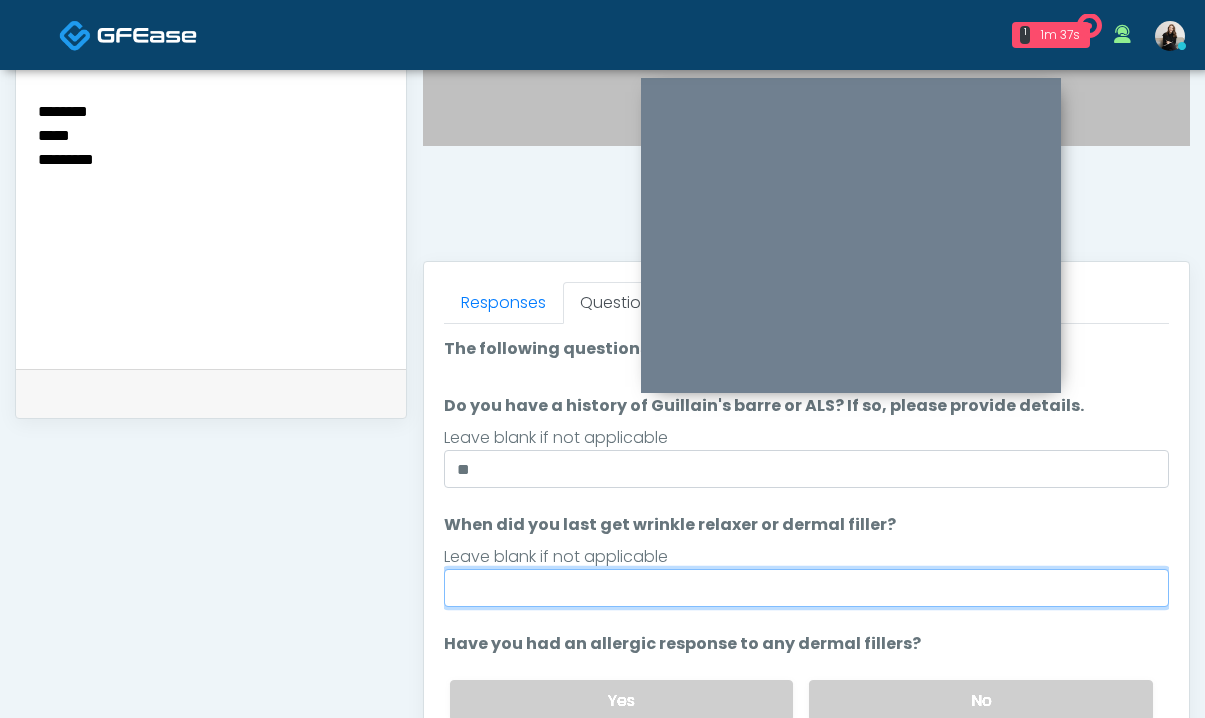 click on "When did you last get wrinkle relaxer or dermal filler?" at bounding box center (806, 588) 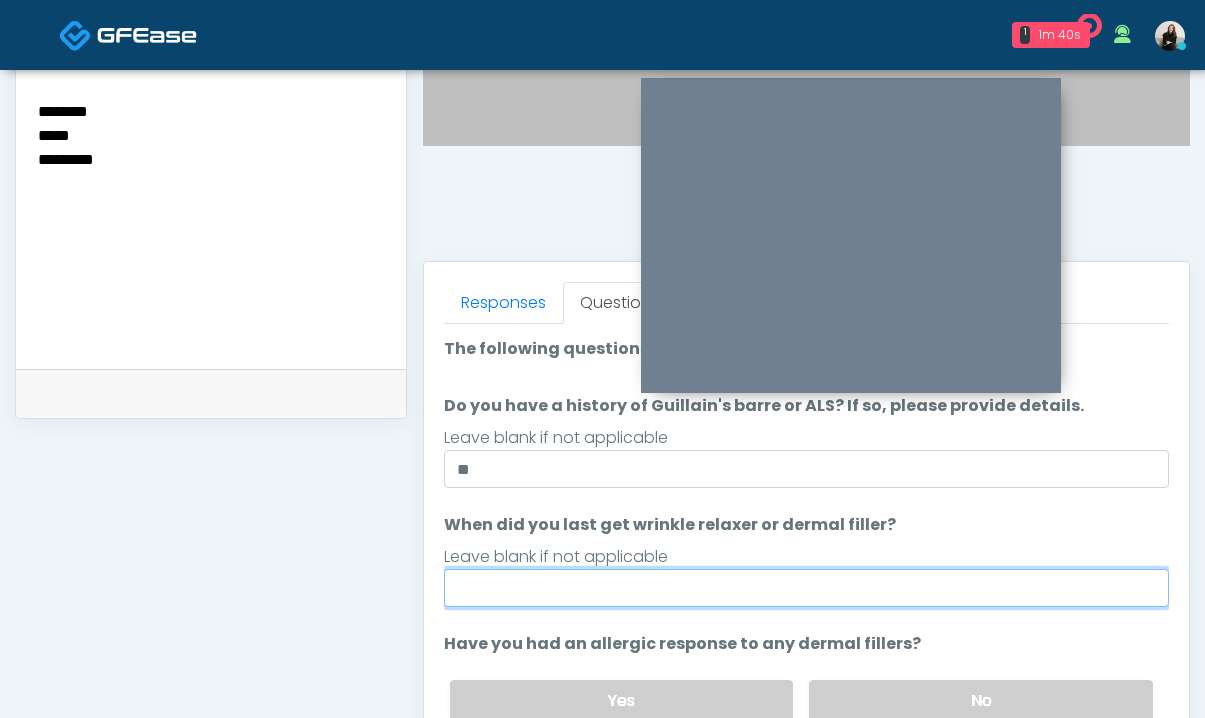 type on "*********" 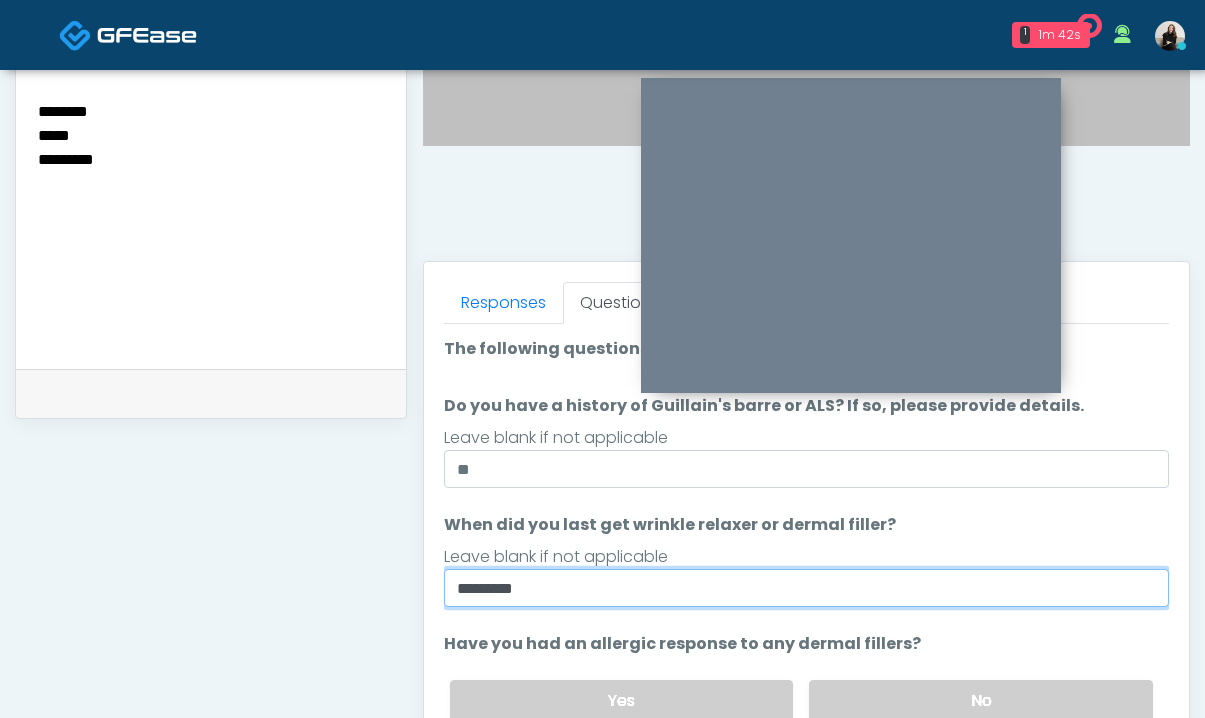 drag, startPoint x: 556, startPoint y: 588, endPoint x: 377, endPoint y: 588, distance: 179 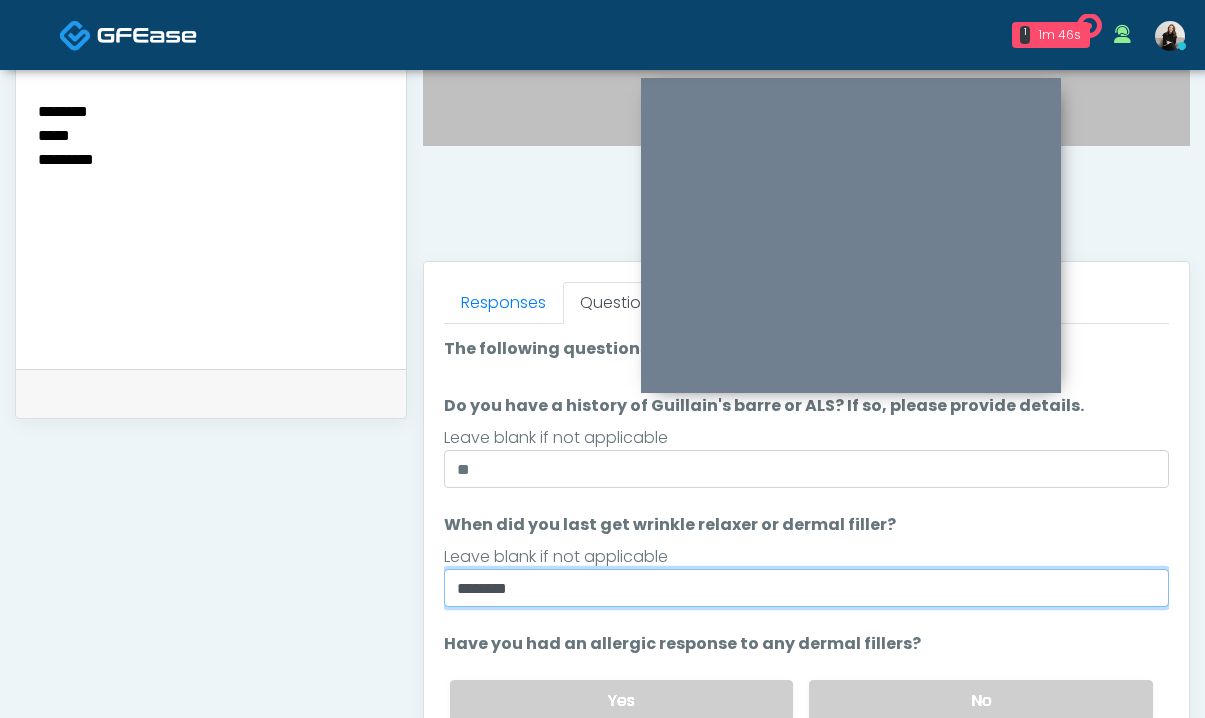 drag, startPoint x: 466, startPoint y: 595, endPoint x: 389, endPoint y: 586, distance: 77.52419 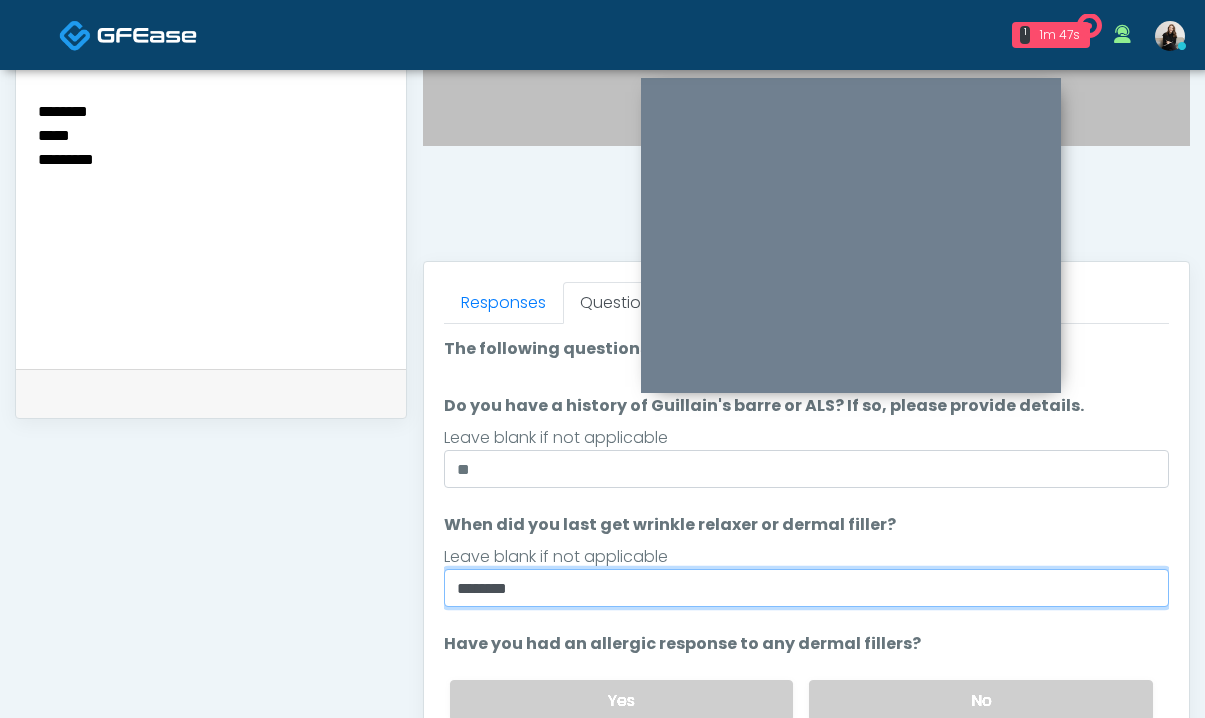 type on "********" 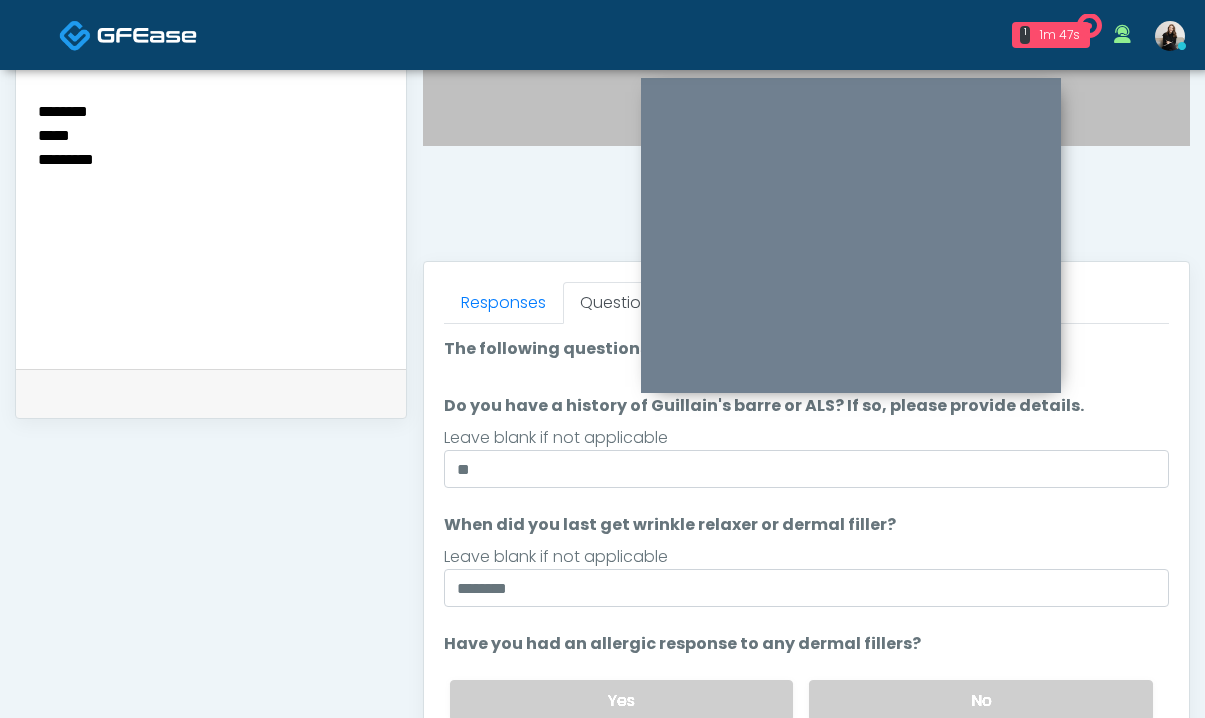 click on "Have you had an allergic response to any dermal fillers?" at bounding box center [682, 644] 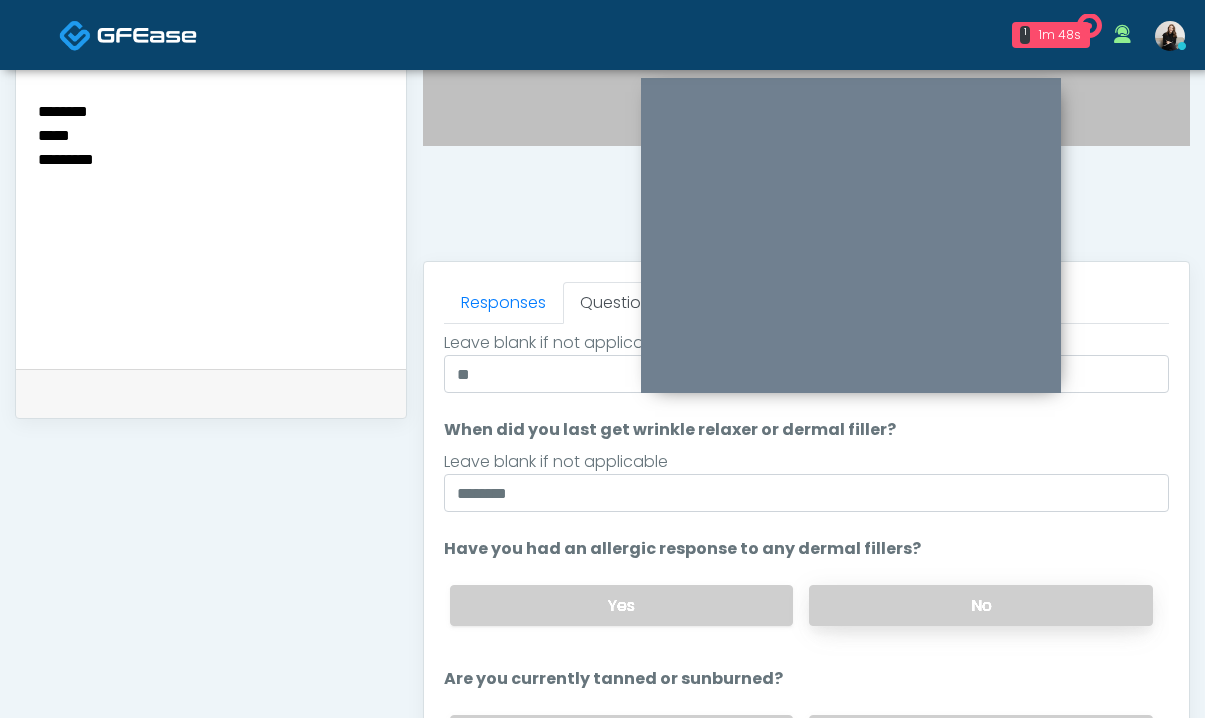 click on "No" at bounding box center (981, 605) 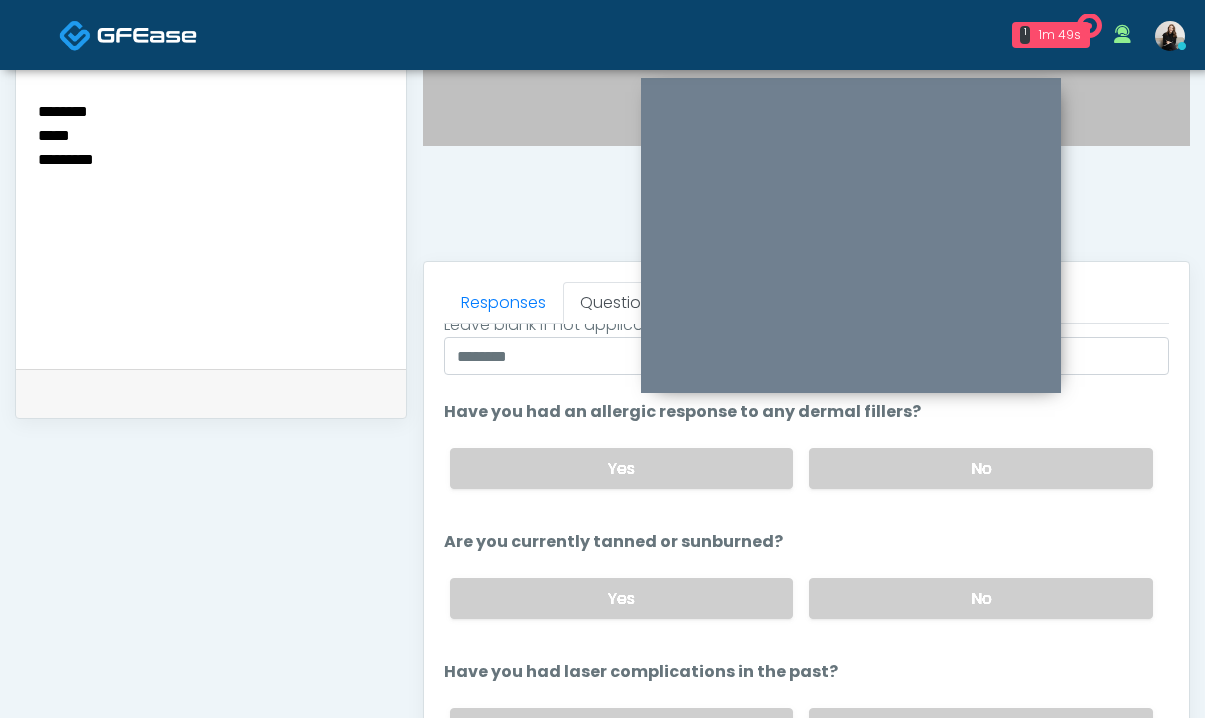 click on "Yes
No" at bounding box center [801, 598] 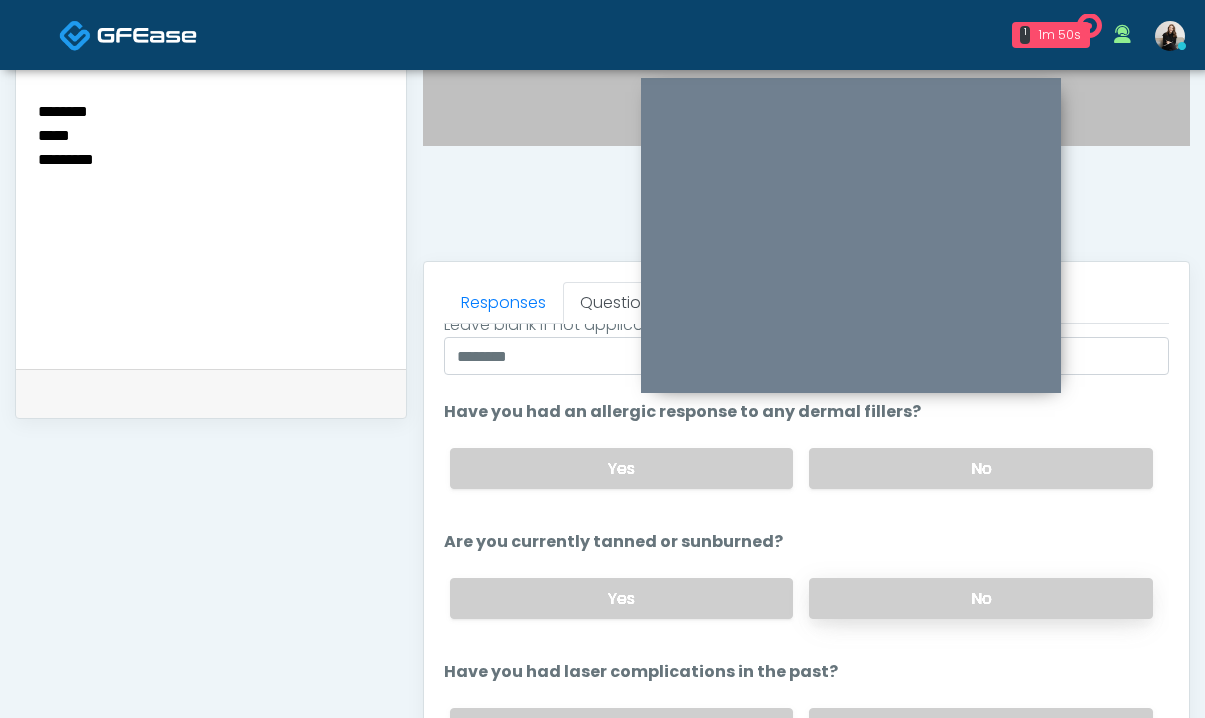 click on "No" at bounding box center [981, 598] 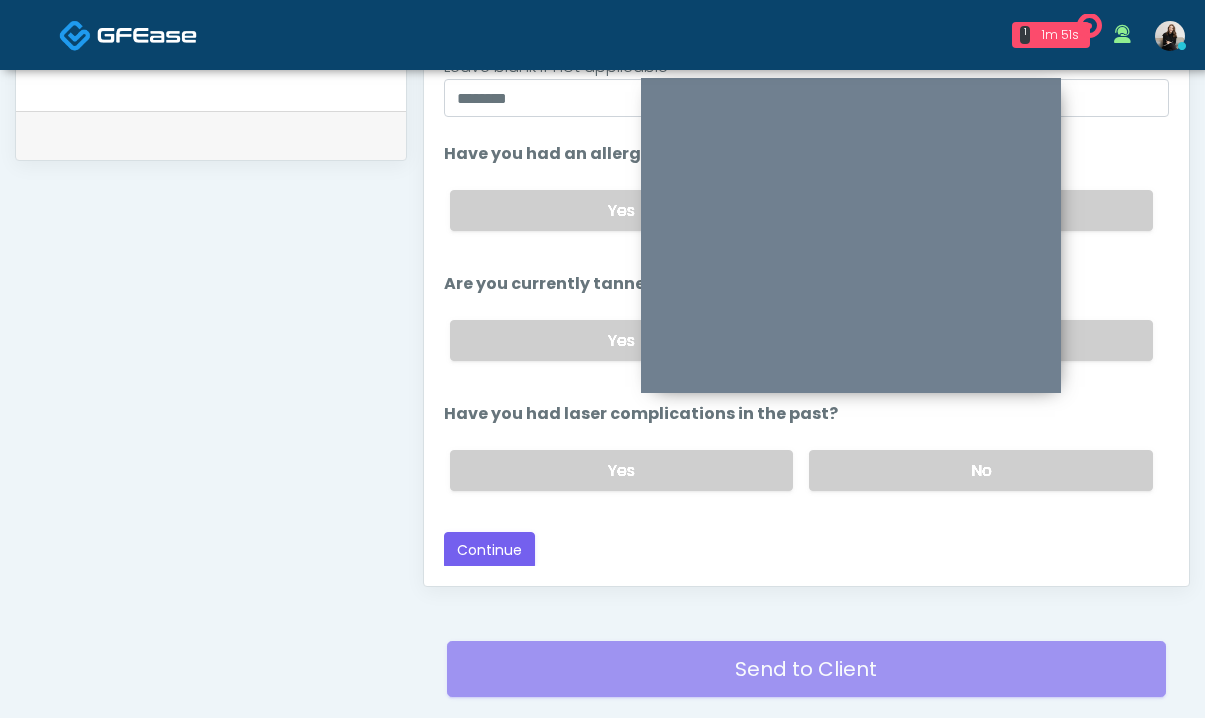 scroll, scrollTop: 934, scrollLeft: 0, axis: vertical 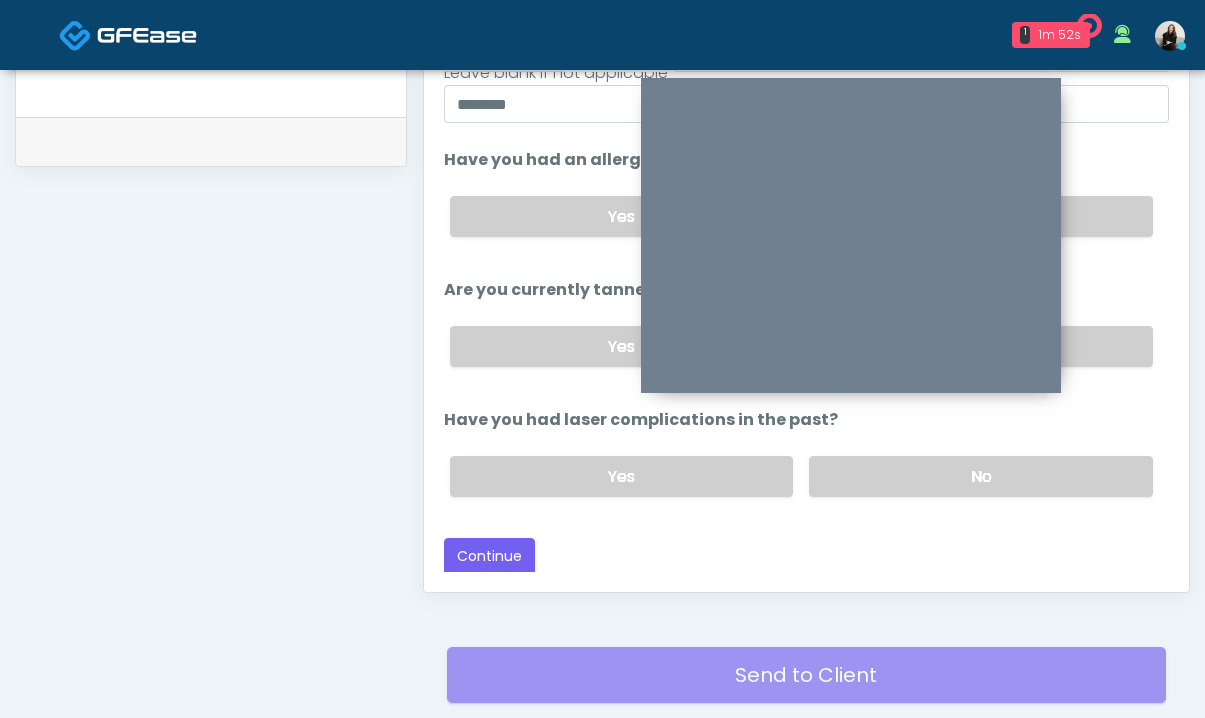 click on "No" at bounding box center (981, 476) 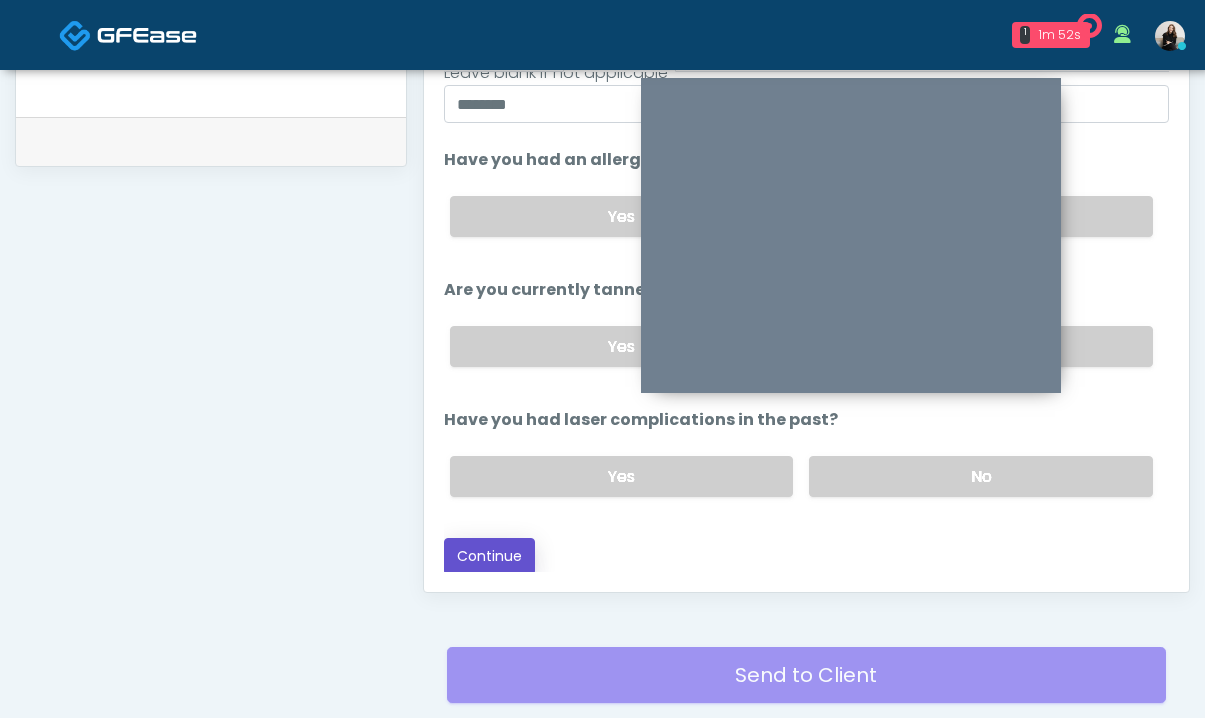 click on "Continue" at bounding box center [489, 556] 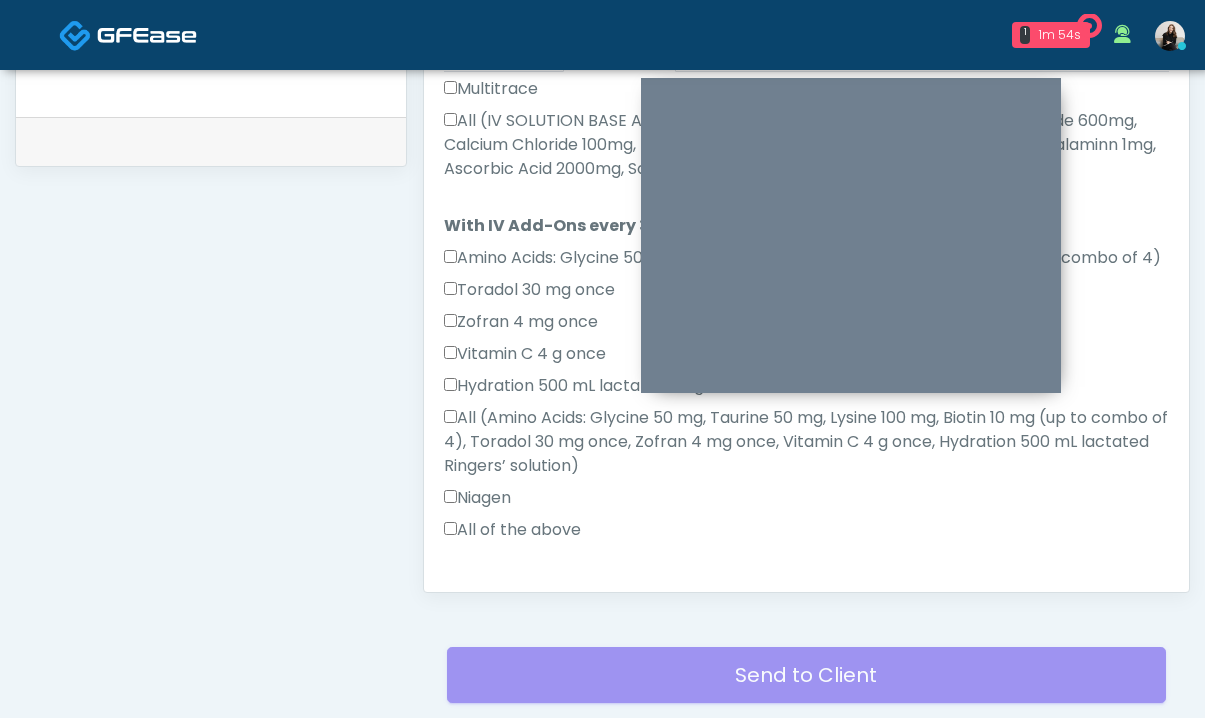 scroll, scrollTop: 1303, scrollLeft: 0, axis: vertical 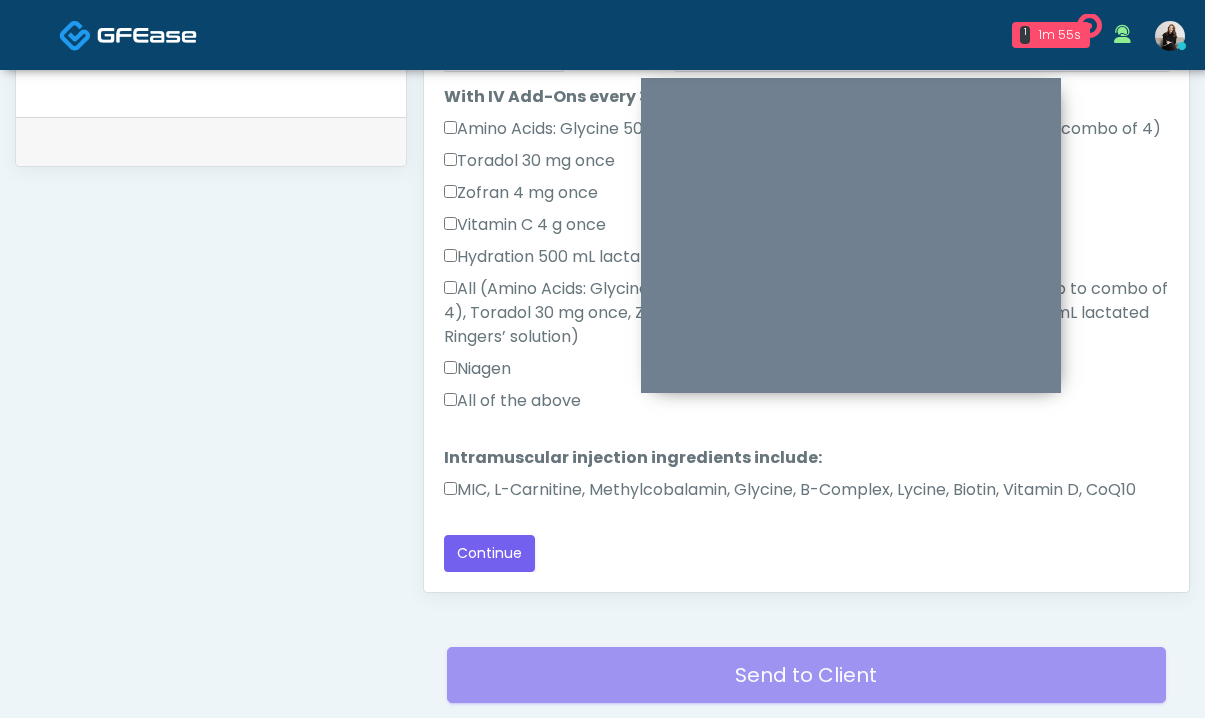 click on "MIC, L-Carnitine, Methylcobalamin, Glycine, B-Complex, Lycine, Biotin, Vitamin D, CoQ10" at bounding box center [790, 490] 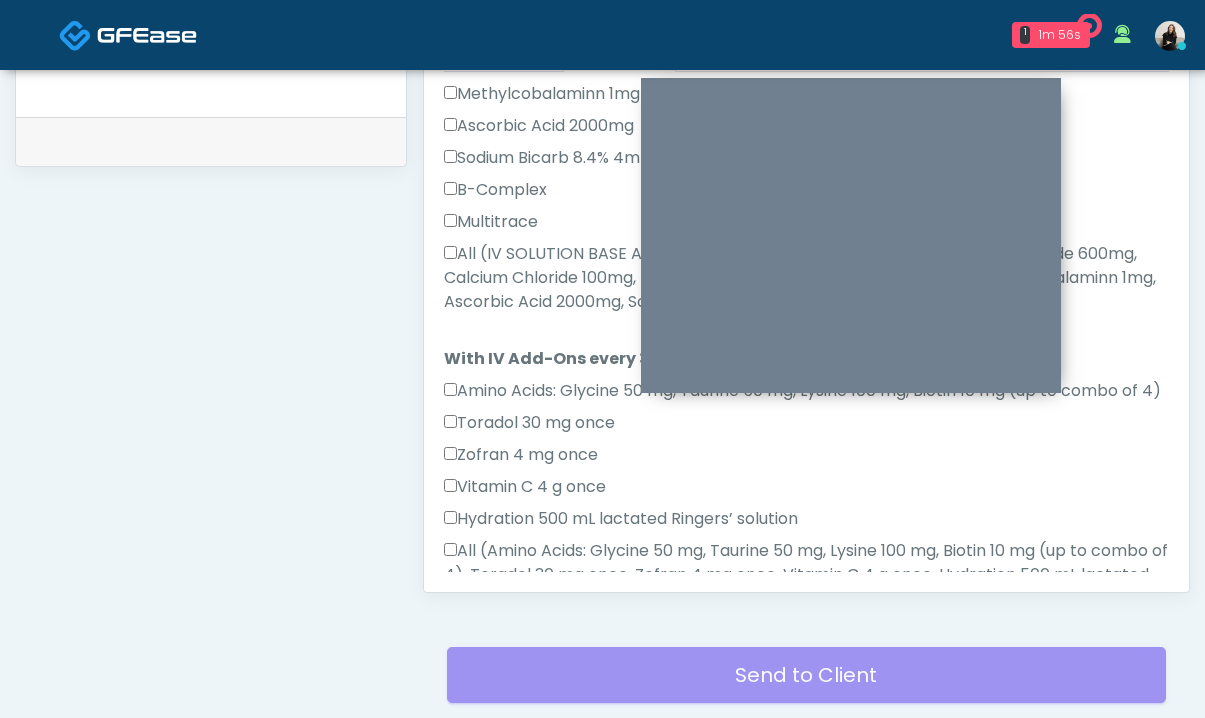 click on "All (IV SOLUTION BASE ADDITIONS TO NORMAL SALINE 0.9%, Magnesium Chloride 600mg, Calcium Chloride 100mg, Pyridoxine 100mg, Dexapanthenol 250mg, Methylcobalaminn 1mg, Ascorbic Acid 2000mg, Sodium Bicarb 8.4% 4mEq, B-Complex, Multitrace)" at bounding box center (806, 278) 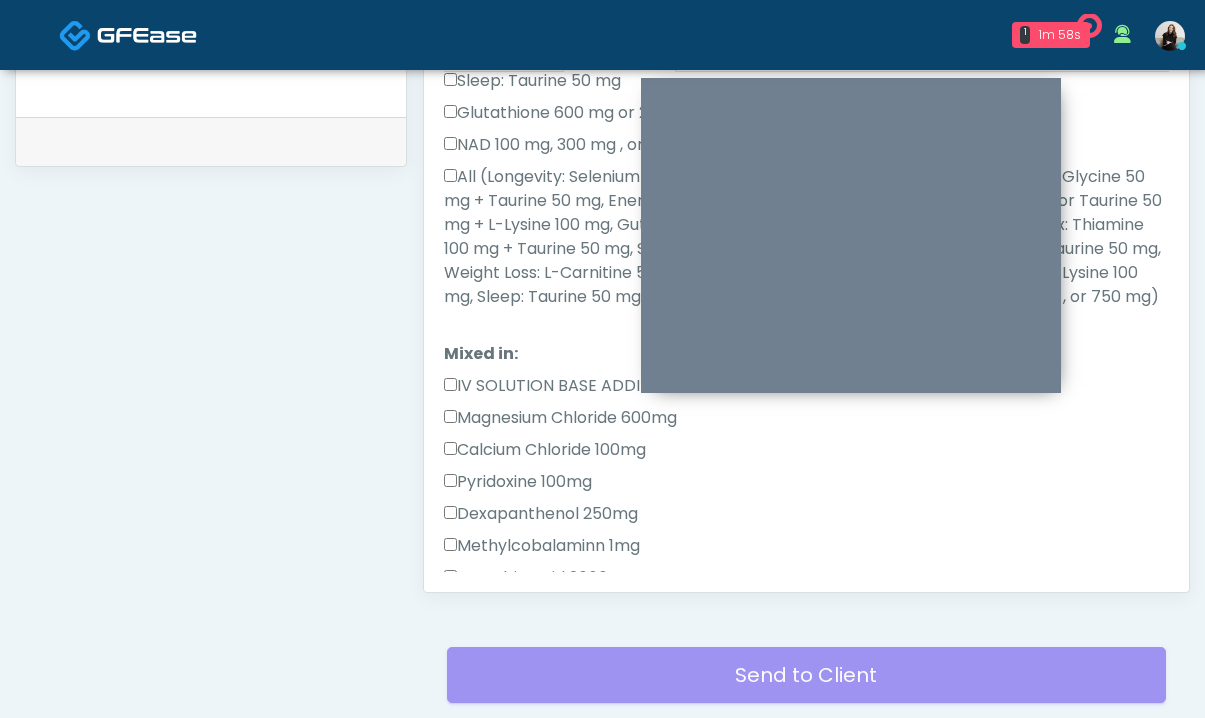 click on "All (Longevity: Selenium 200 mcg or Taurine 50 mg + L-Arginine 200mg, Brain: Glycine 50 mg + Taurine 50 mg, Energy: L-Carnitine 500 mg, Immunity: Selenium 200 mcg or Taurine 50 mg + L-Lysine 100 mg, Gut: Glutamine 30 mg or Glycine 50 mg, Hangover/Detox: Thiamine 100 mg + Taurine 50 mg, Stress: Taurine 50 mg, Muscle: L-Carnitine 500 mg + Taurine 50 mg, Weight Loss: L-Carnitine 500 mg + L-Arginine 100 mg, Glamour: Biotin 10 mg + L-Lysine 100 mg, Sleep: Taurine 50 mg Glutathione 600 mg or 2000 mg NAD 100 mg, 300 mg , or 750 mg)" at bounding box center [806, 237] 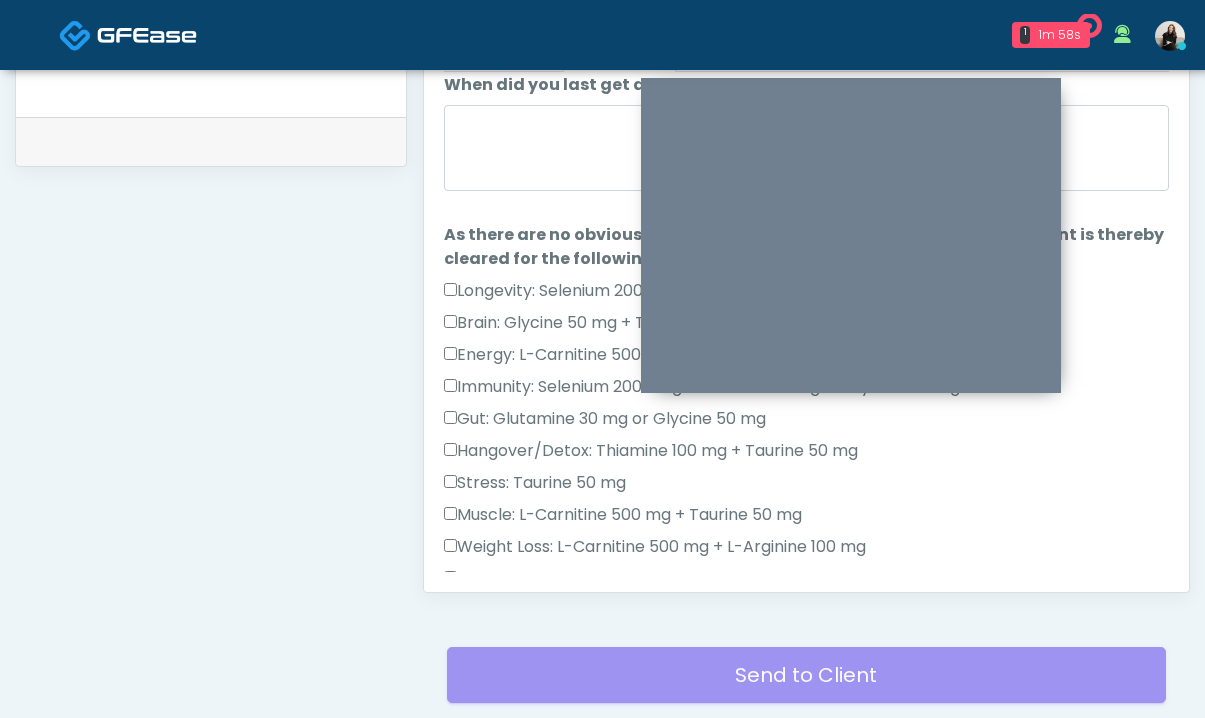 scroll, scrollTop: 0, scrollLeft: 0, axis: both 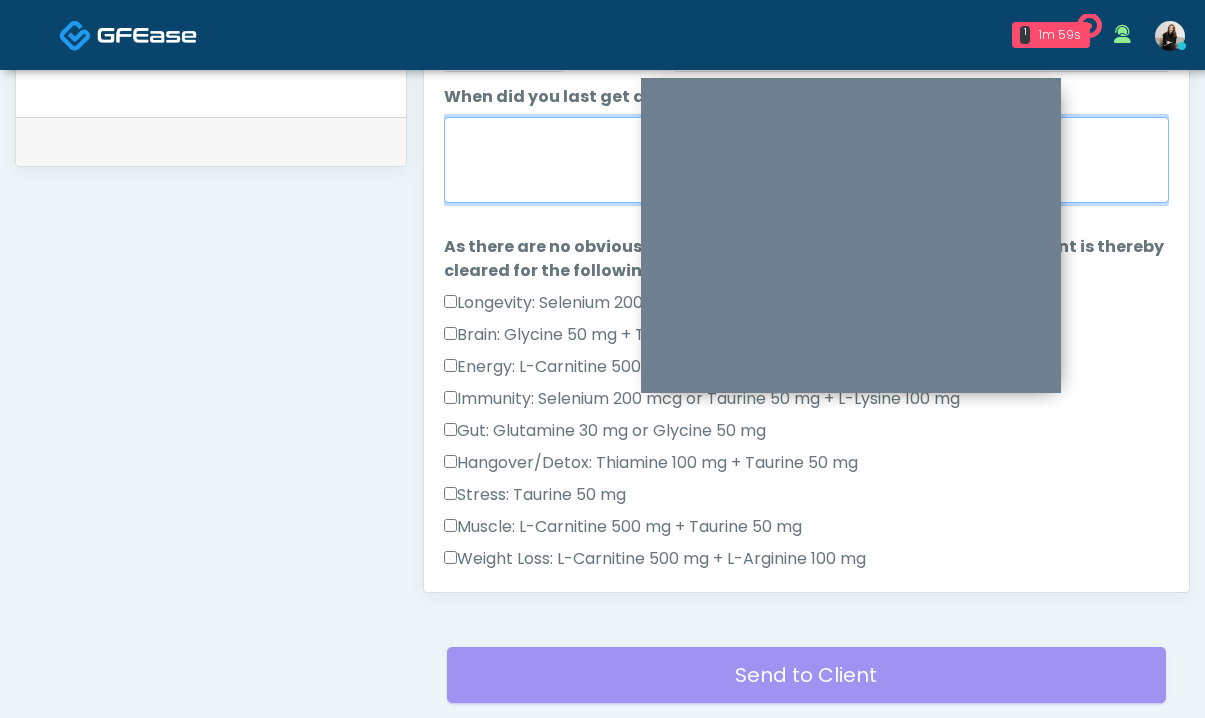 click on "When did you last get an IV or IM?" at bounding box center [806, 160] 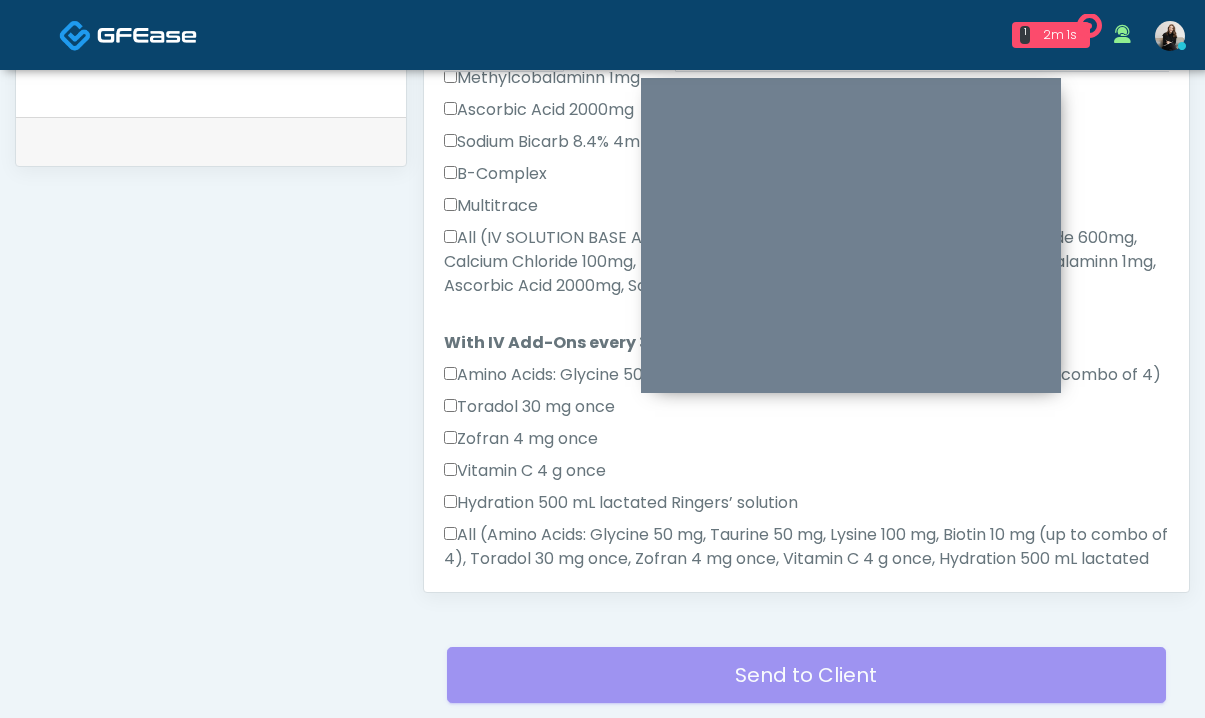 scroll, scrollTop: 1303, scrollLeft: 0, axis: vertical 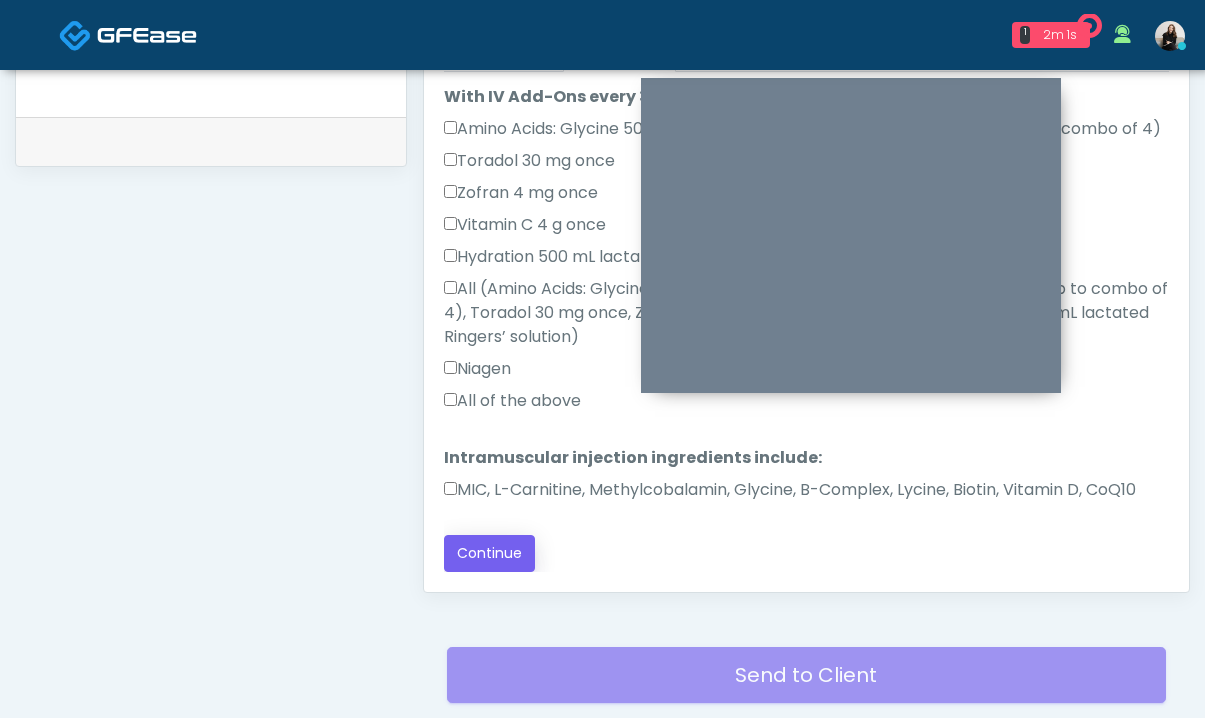 type on "**********" 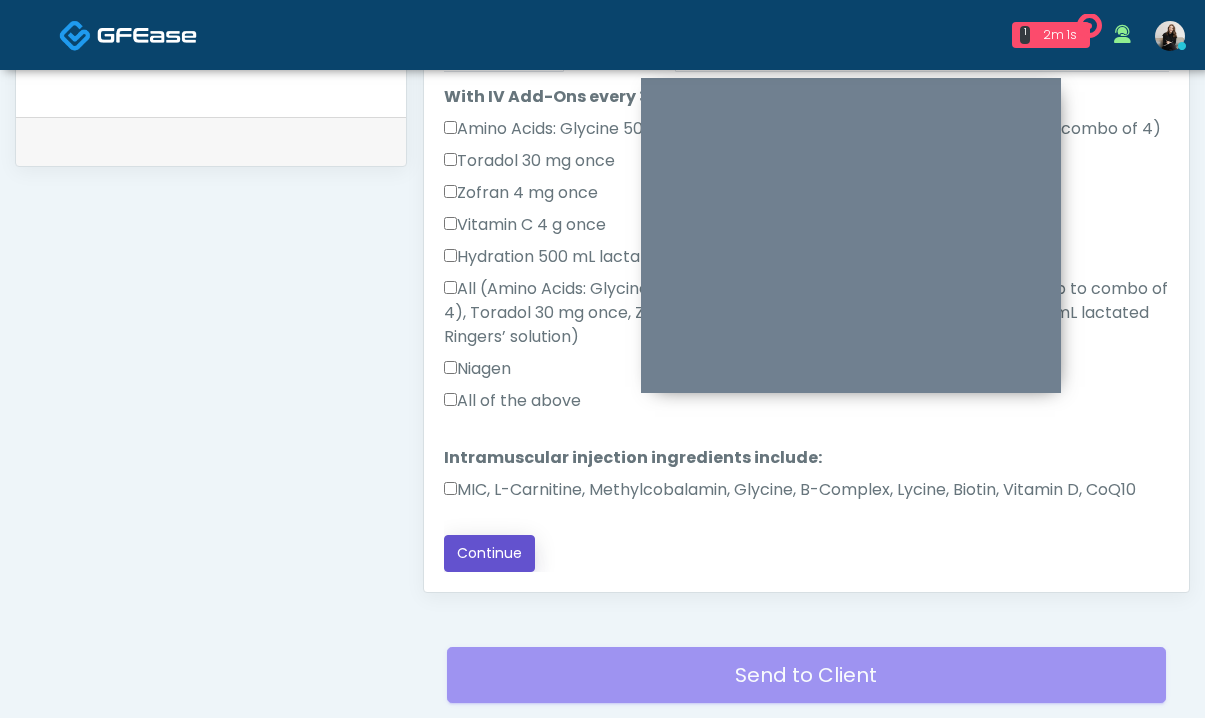 click on "Continue" at bounding box center (489, 553) 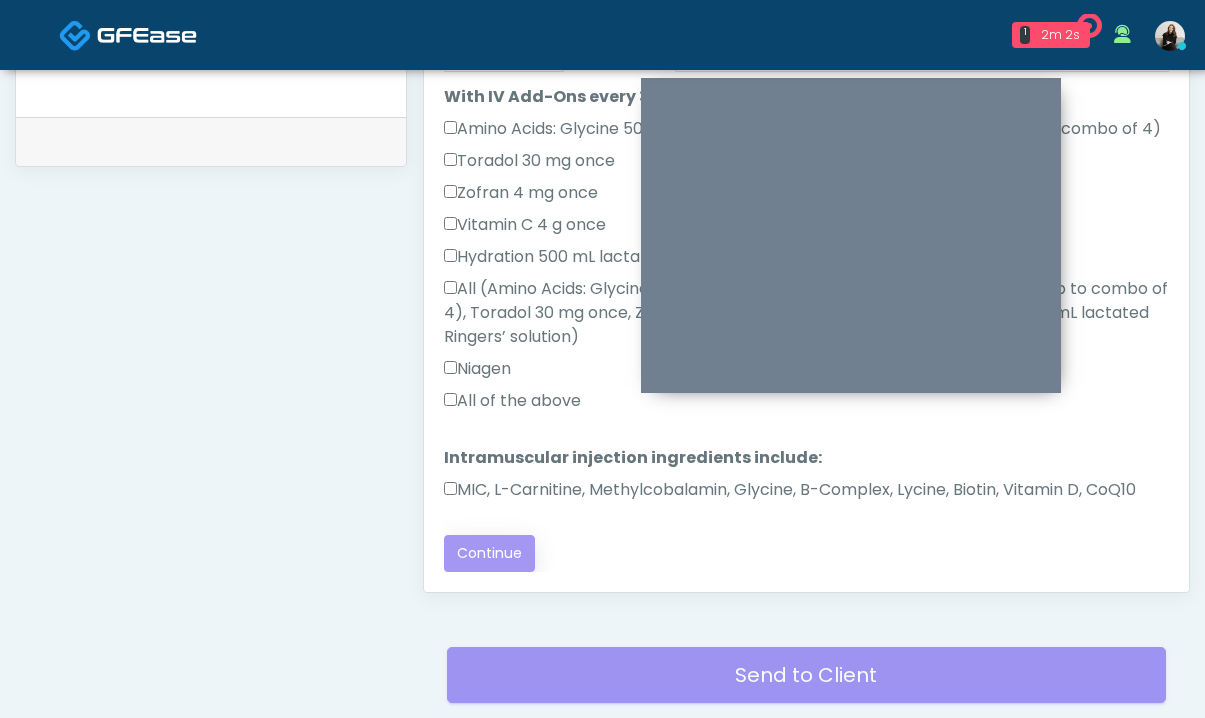 scroll, scrollTop: 0, scrollLeft: 0, axis: both 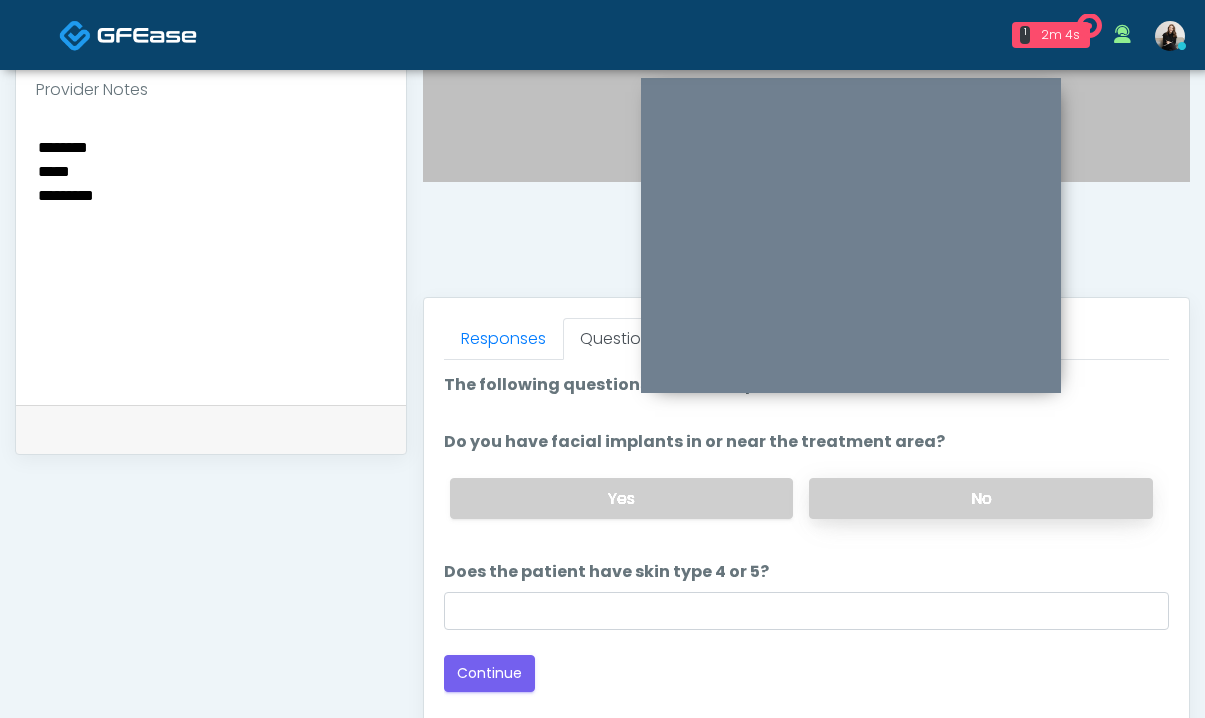 click on "No" at bounding box center (981, 498) 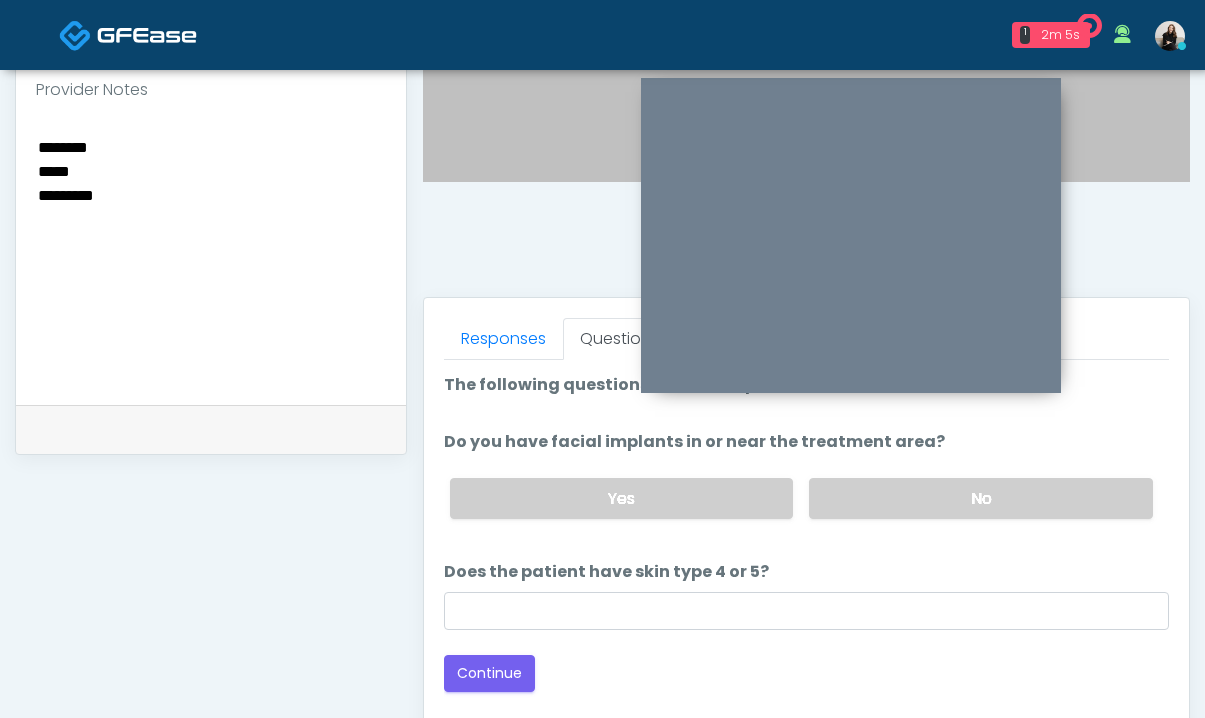 click on "Loading...
Connecting to your agent...
Please wait while we prepare your personalized experience.
The following questions are for Morpheus8
The following questions are for Morpheus8
Do you have facial implants in or near the treatment area?
Do you have facial implants in or near the treatment area?
Yes
No
Please give details below
Please give details below" at bounding box center [806, 532] 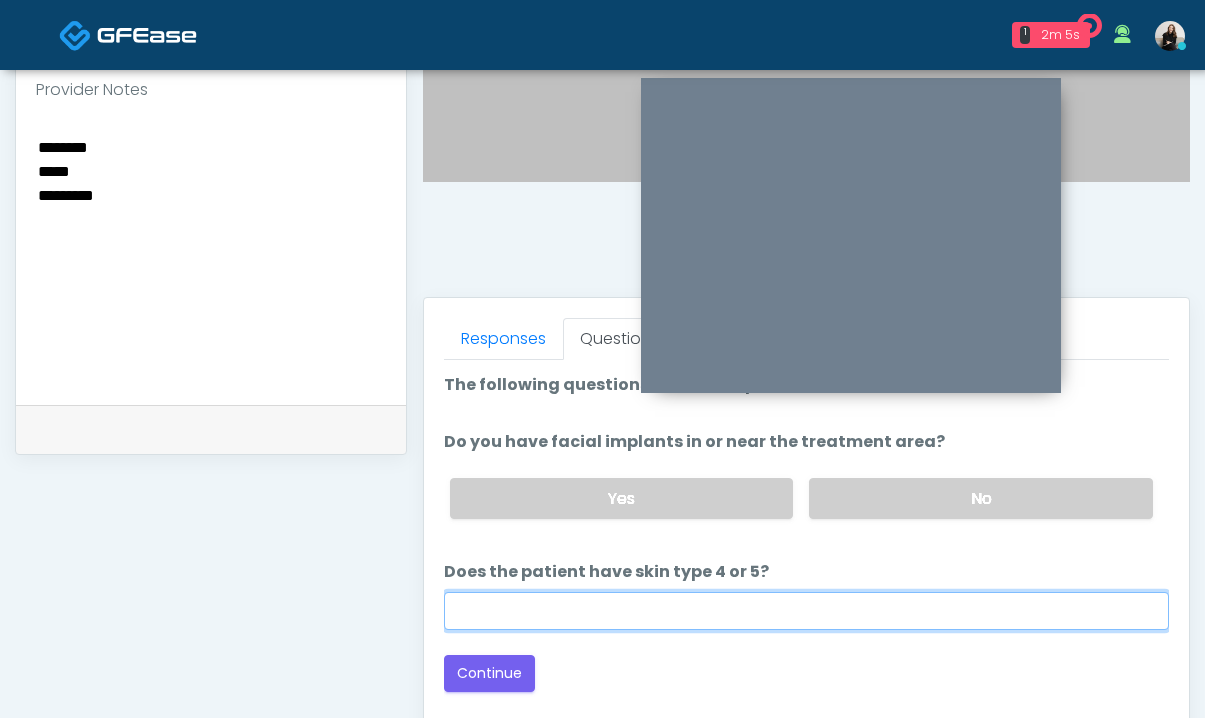 click on "Does the patient have skin type 4 or 5?" at bounding box center [806, 611] 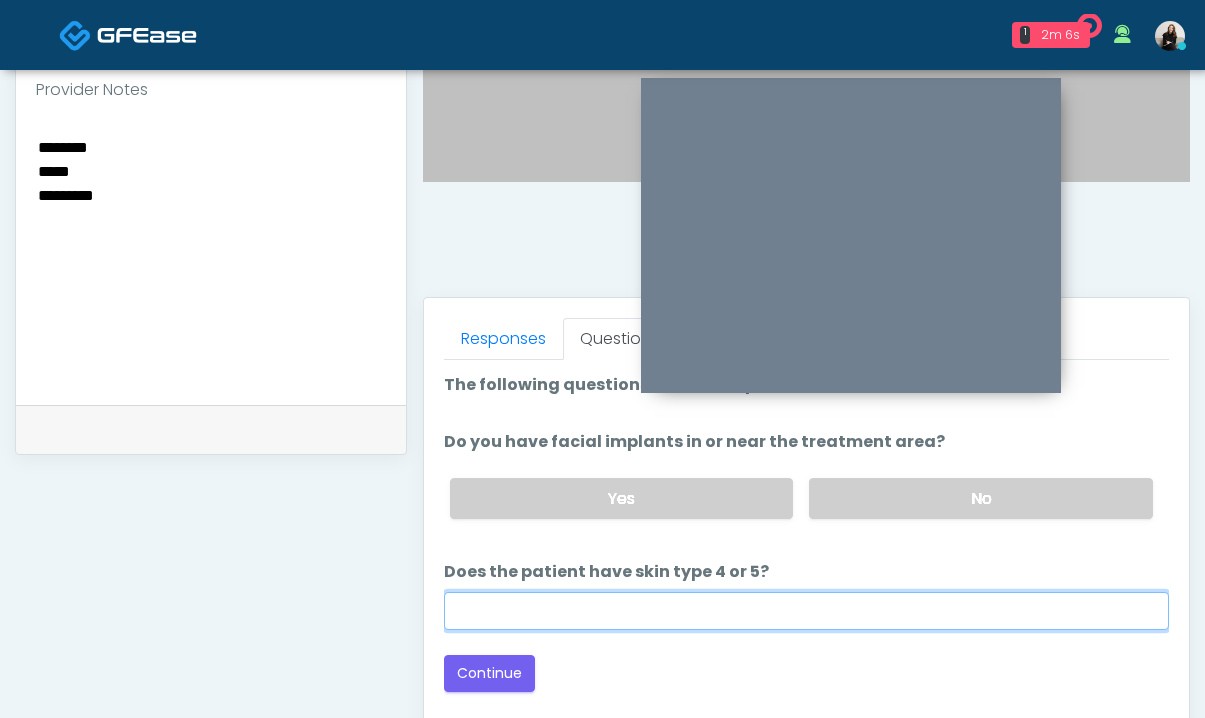 type on "**" 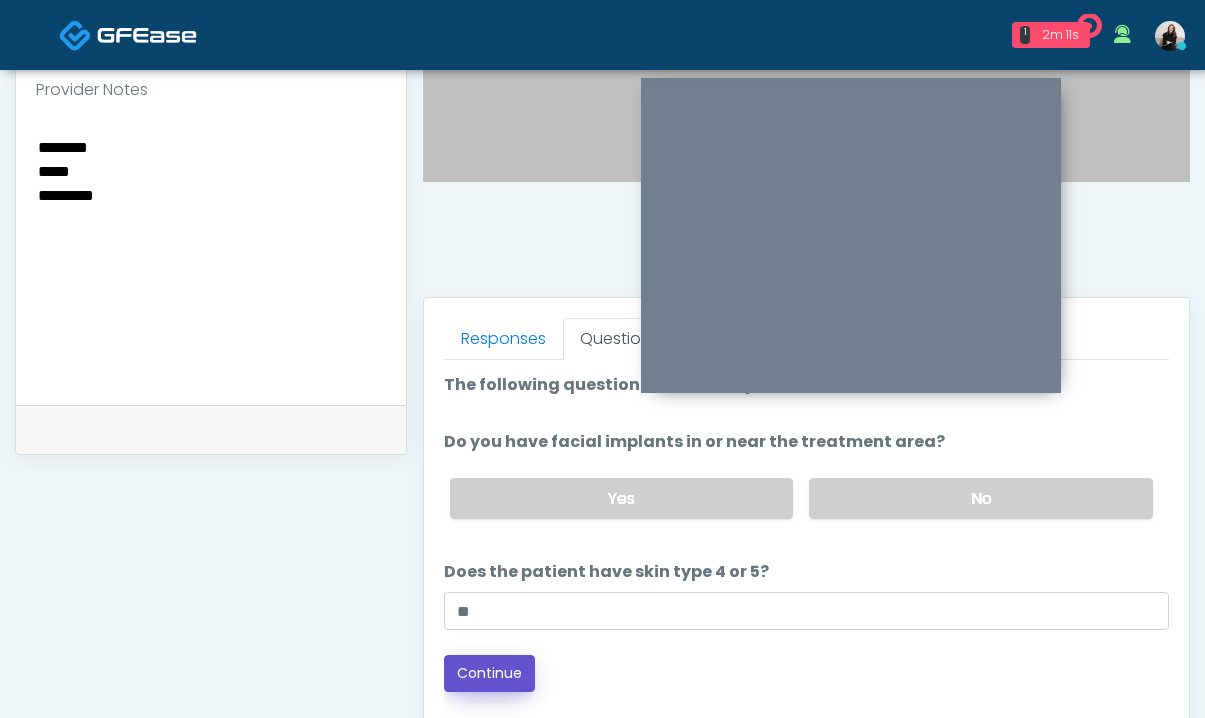 click on "Continue" at bounding box center (489, 673) 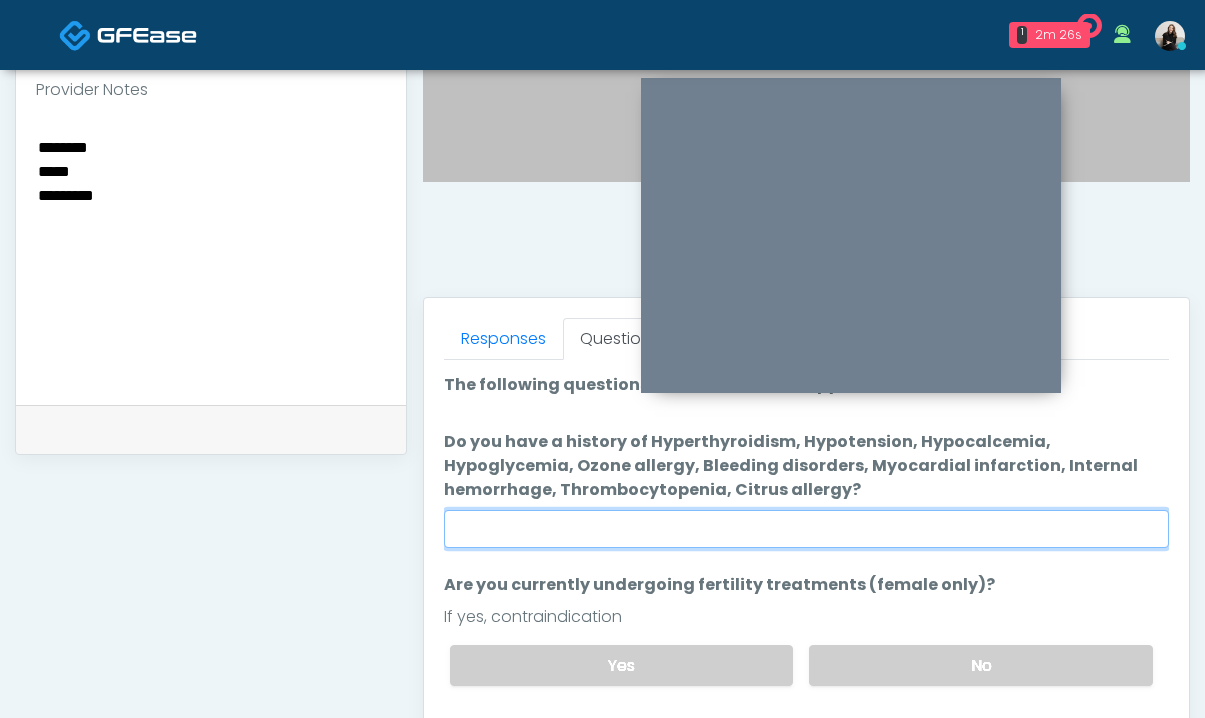 click on "Do you have a history of Hyperthyroidism, Hypotension, Hypocalcemia, Hypoglycemia, Ozone allergy, Bleeding disorders, Myocardial infarction, Internal hemorrhage, Thrombocytopenia, Citrus allergy?" at bounding box center [806, 529] 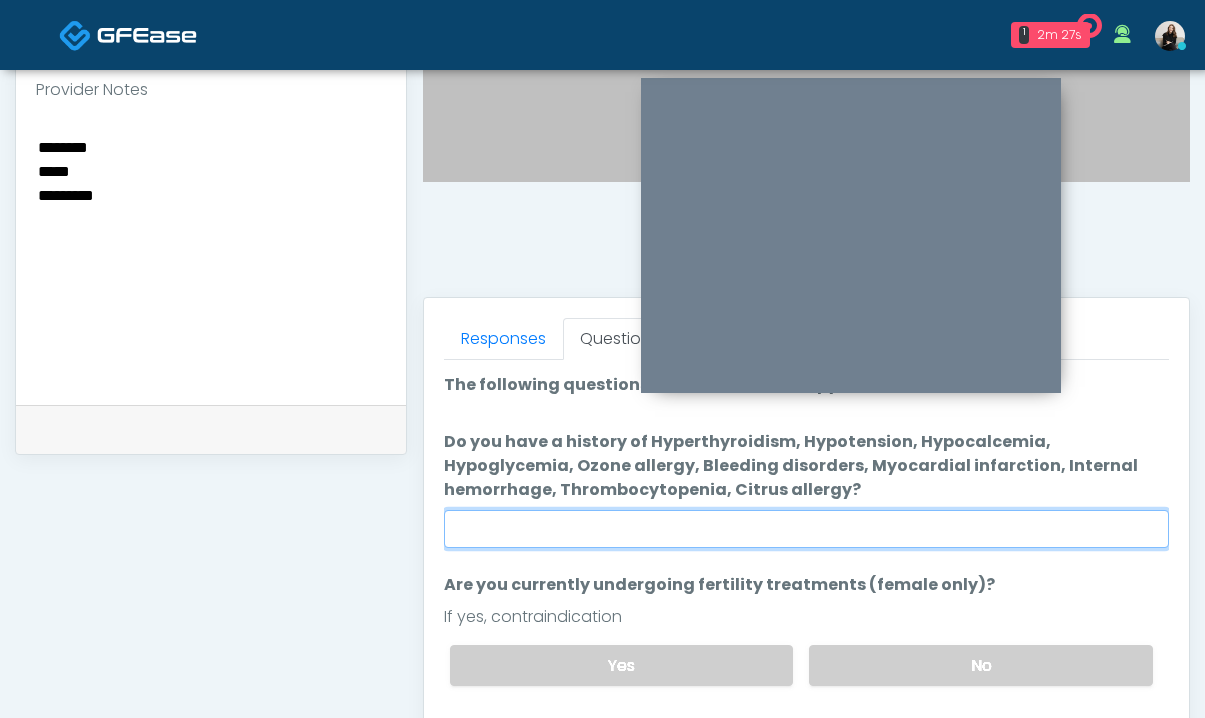 type on "**" 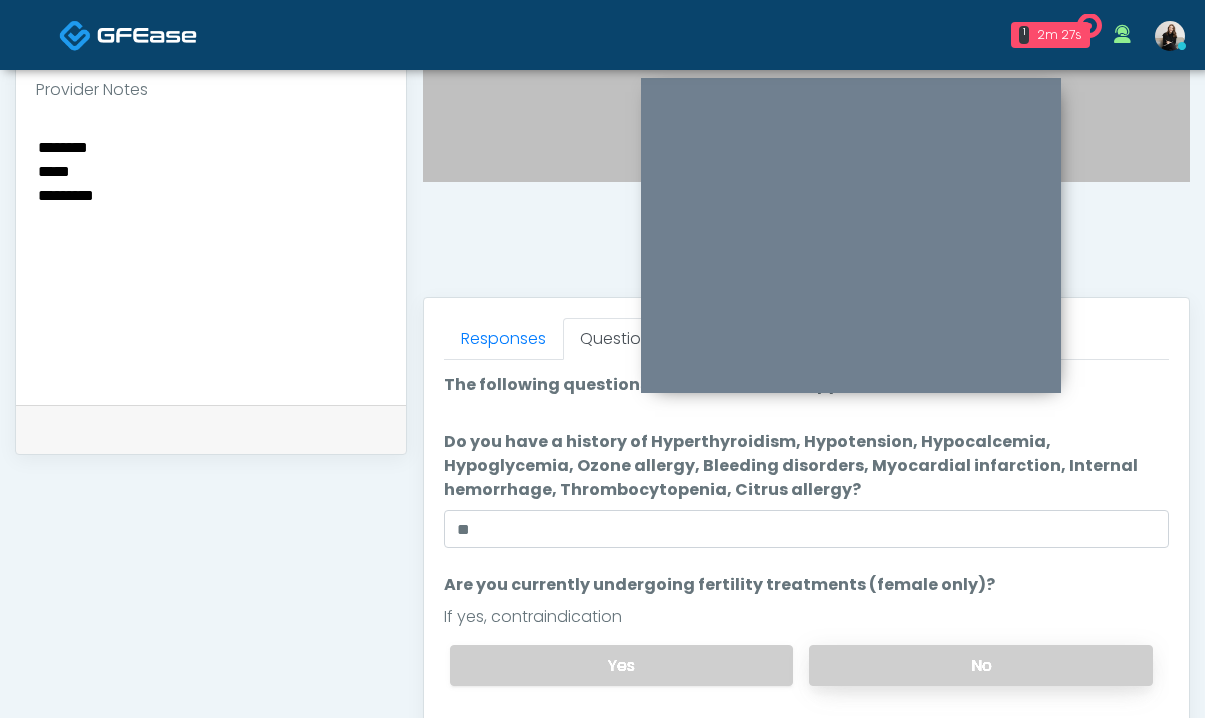 click on "No" at bounding box center [981, 665] 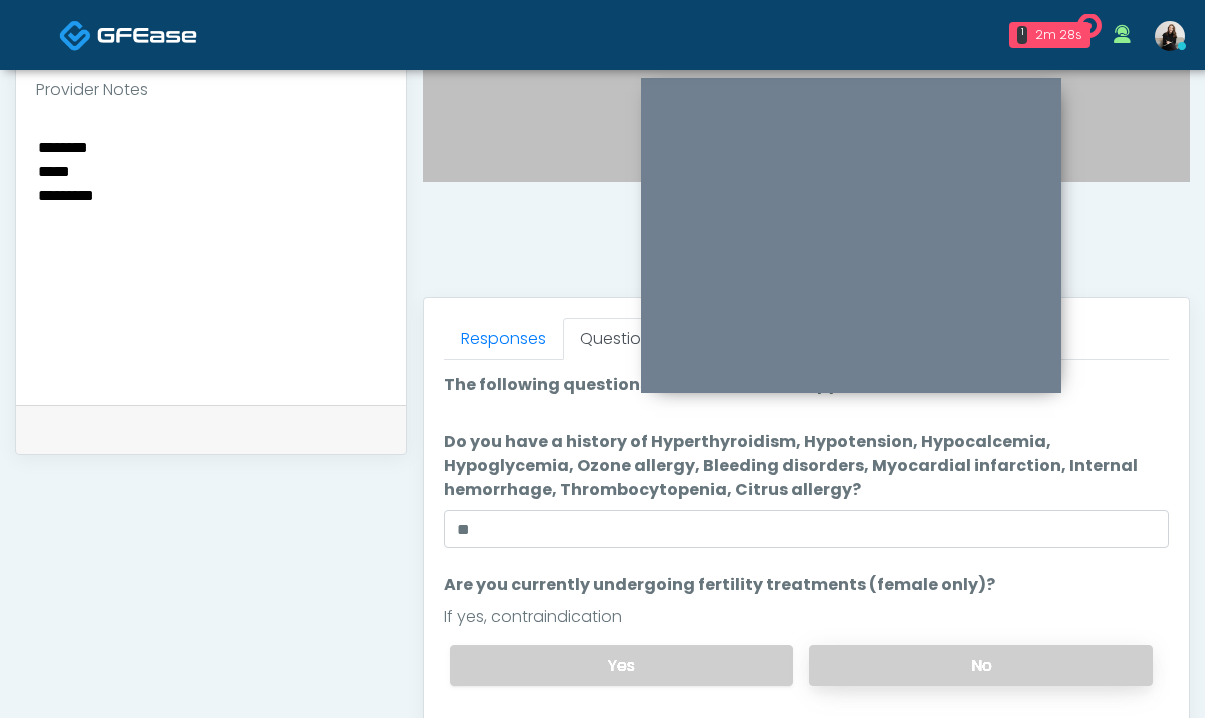 scroll, scrollTop: 127, scrollLeft: 0, axis: vertical 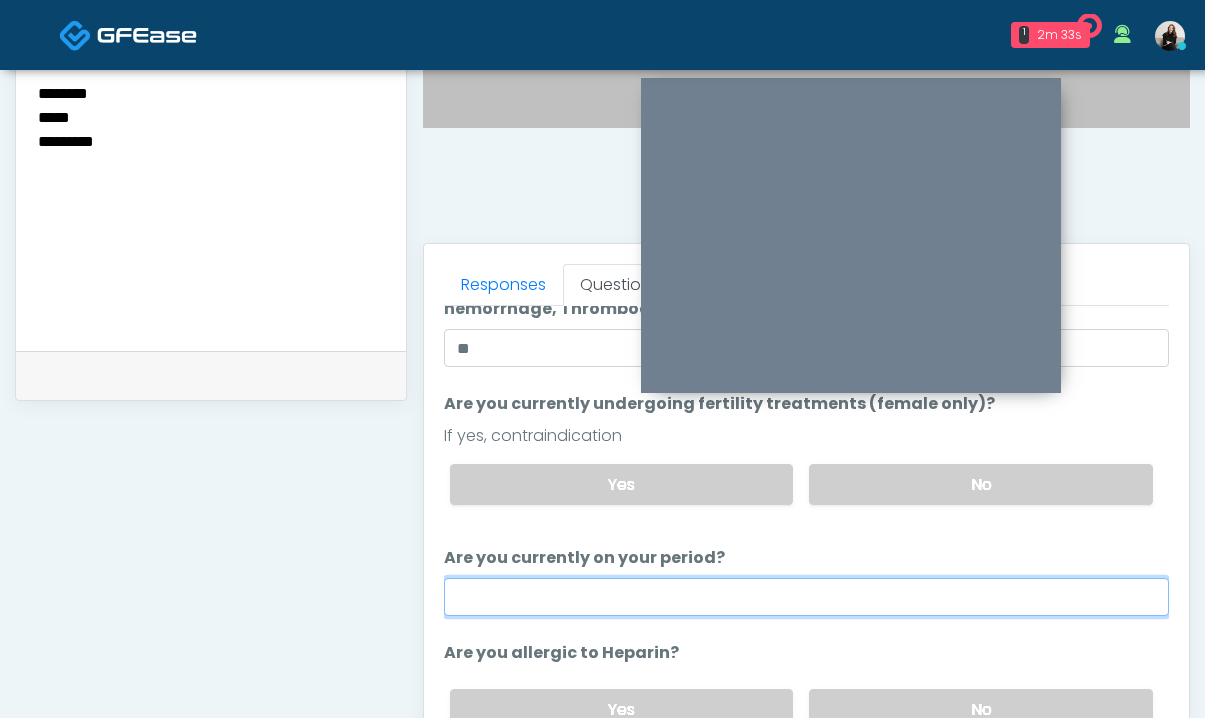 click on "Are you currently on your period?" at bounding box center (806, 597) 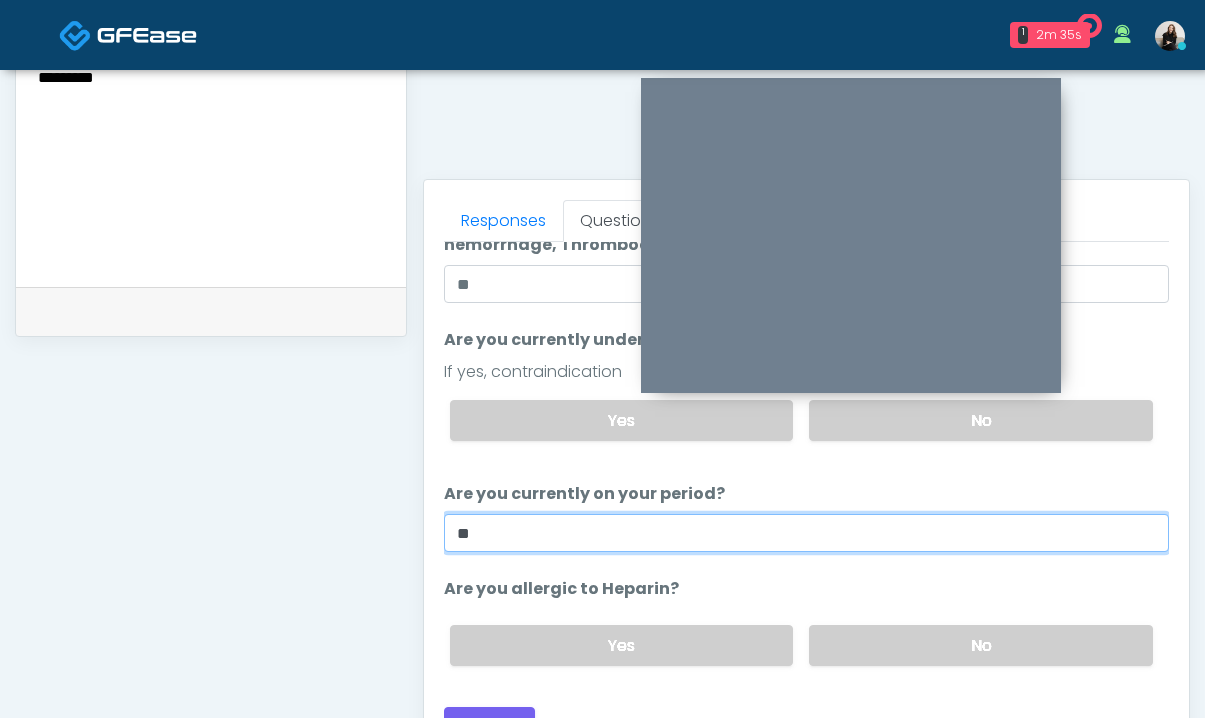 scroll, scrollTop: 765, scrollLeft: 0, axis: vertical 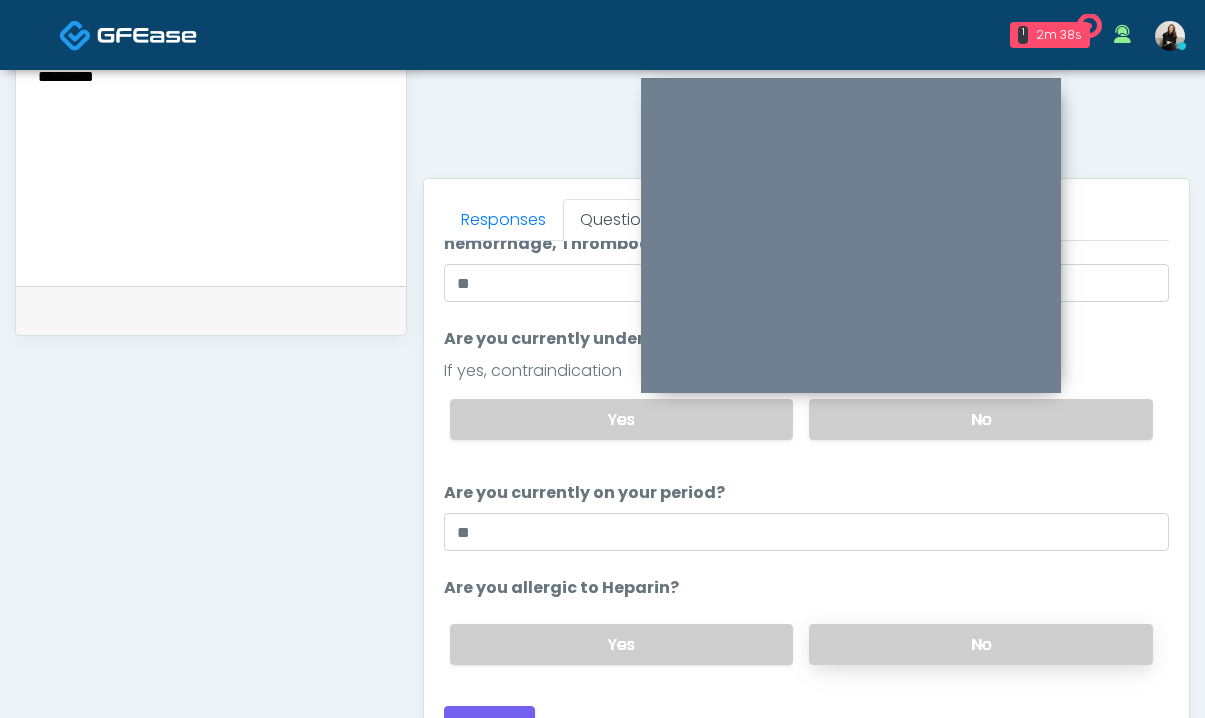 click on "No" at bounding box center [981, 644] 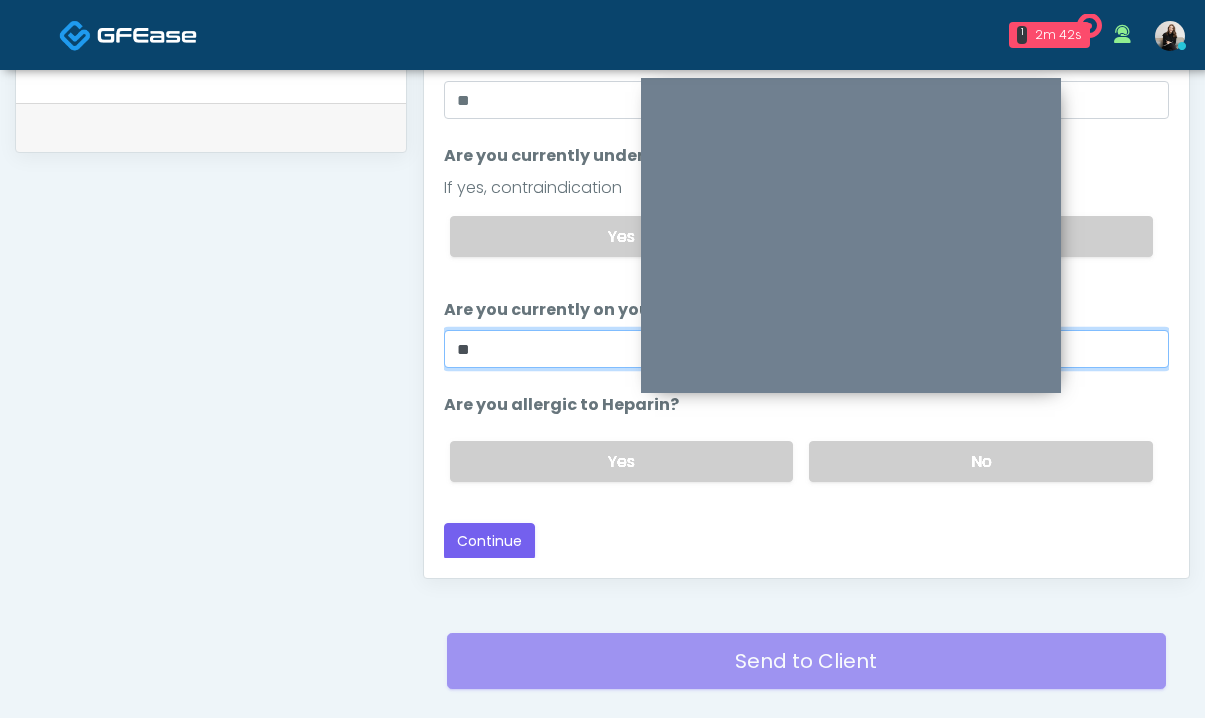 drag, startPoint x: 504, startPoint y: 356, endPoint x: 359, endPoint y: 356, distance: 145 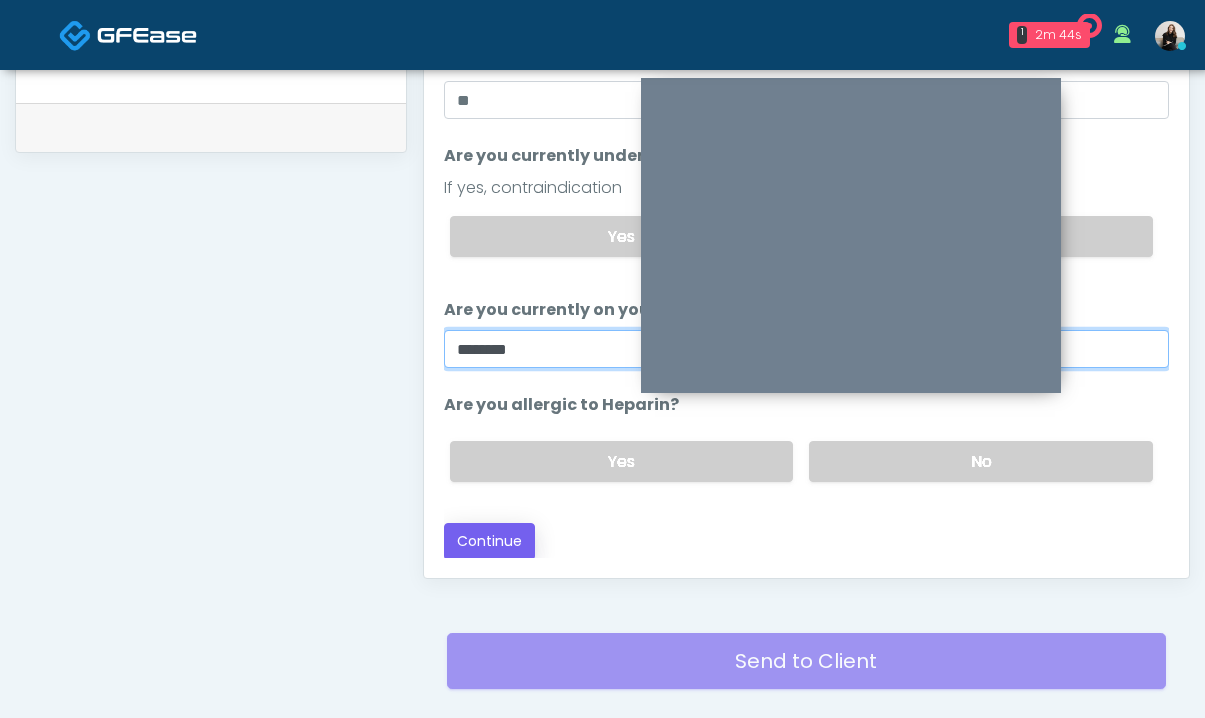 type on "********" 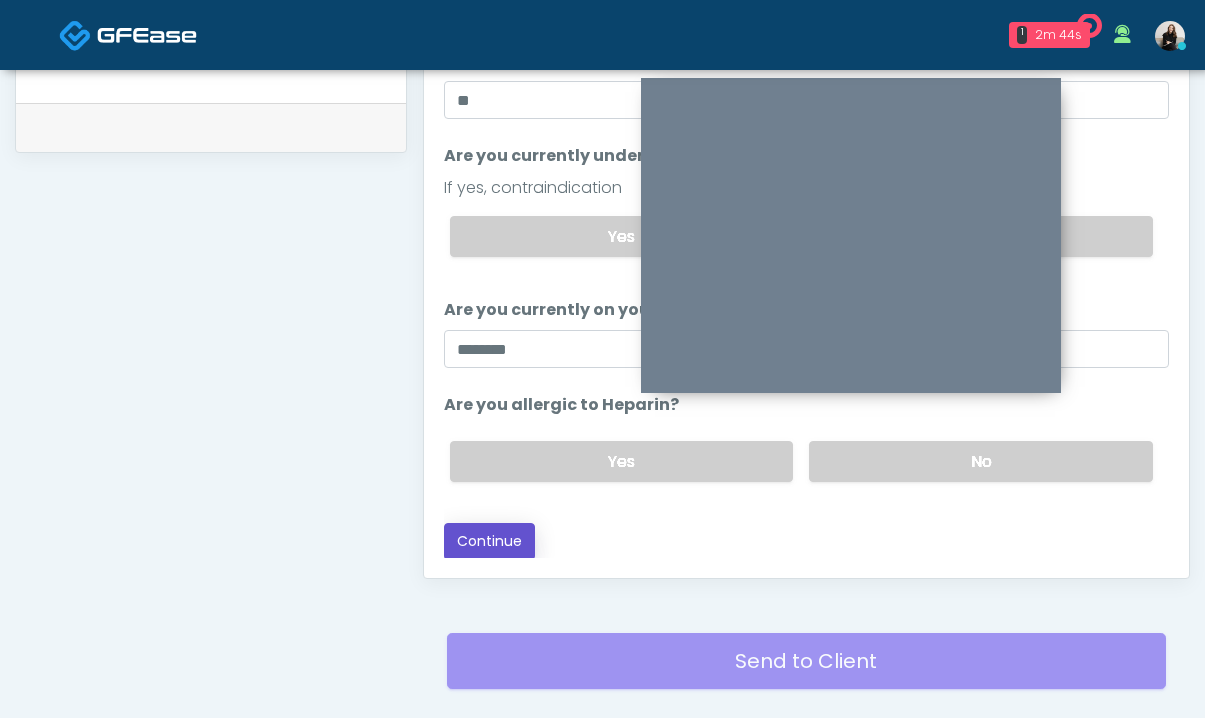 click on "Continue" at bounding box center [489, 541] 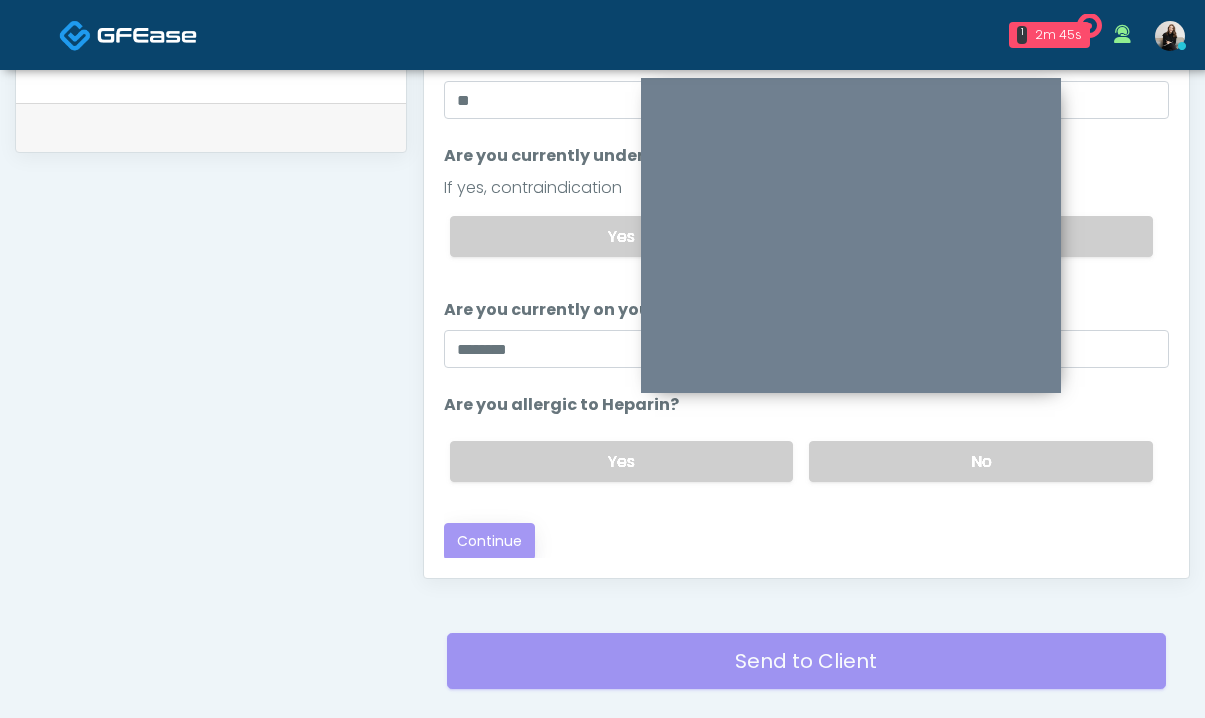 scroll, scrollTop: 0, scrollLeft: 0, axis: both 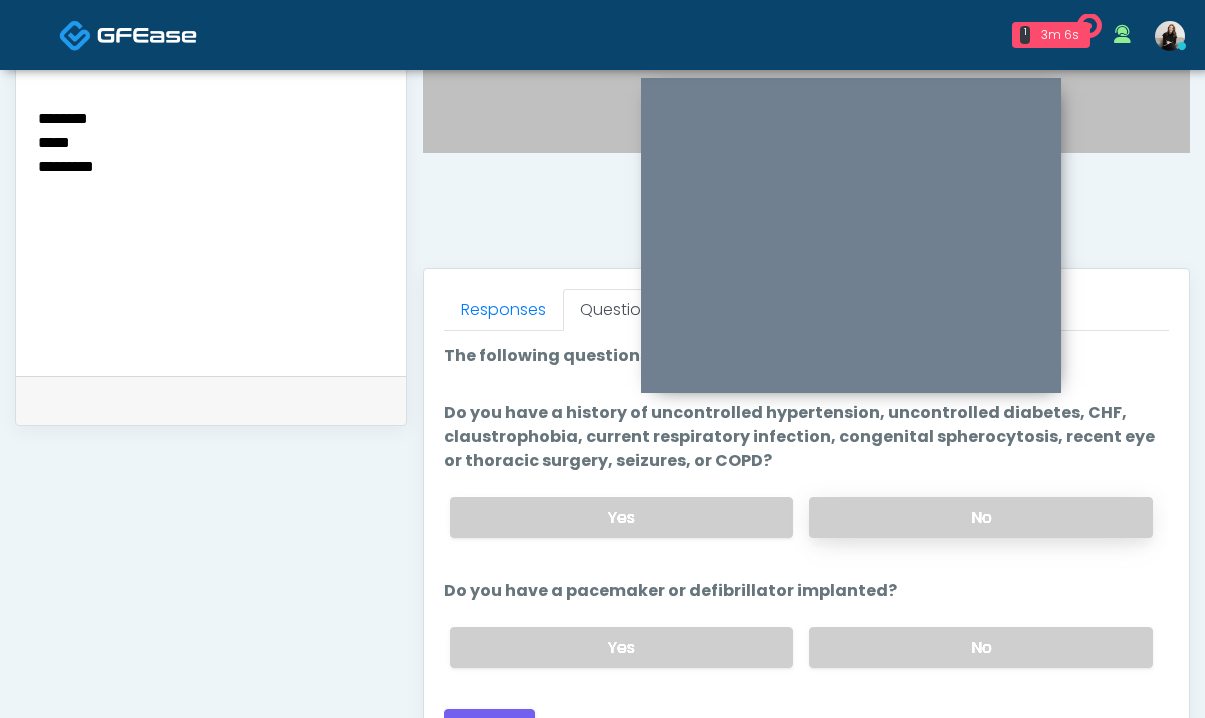click on "No" at bounding box center [981, 517] 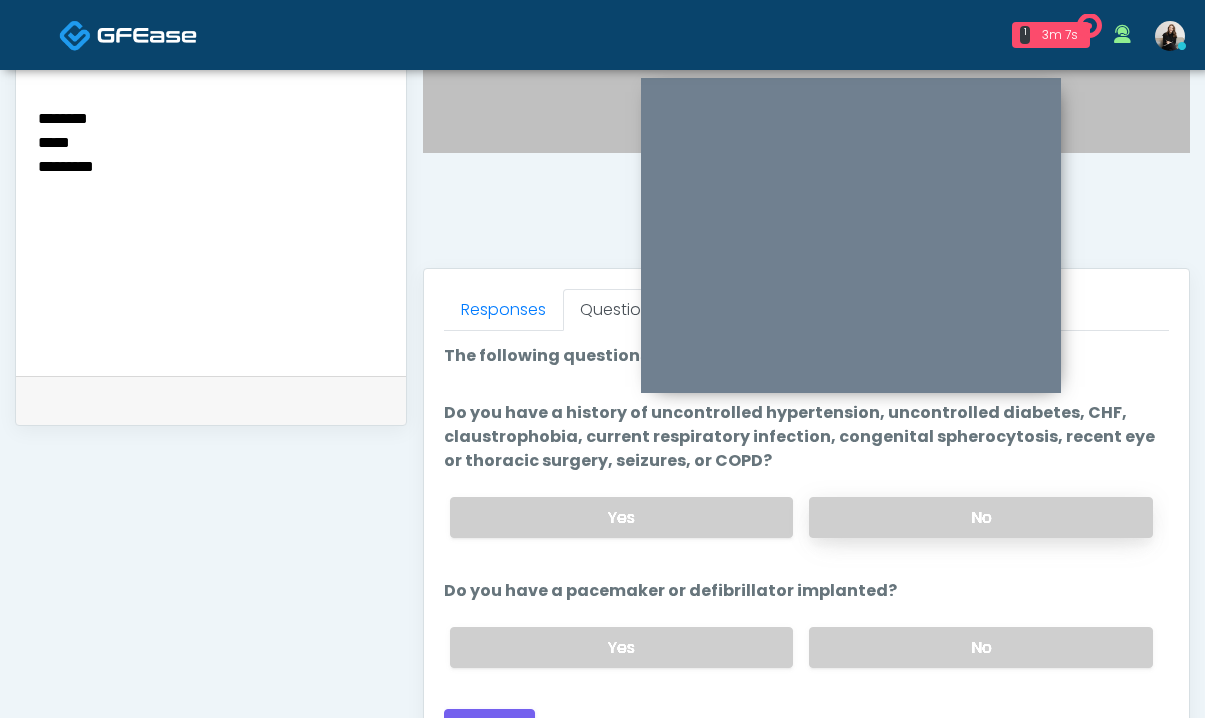 scroll, scrollTop: 774, scrollLeft: 0, axis: vertical 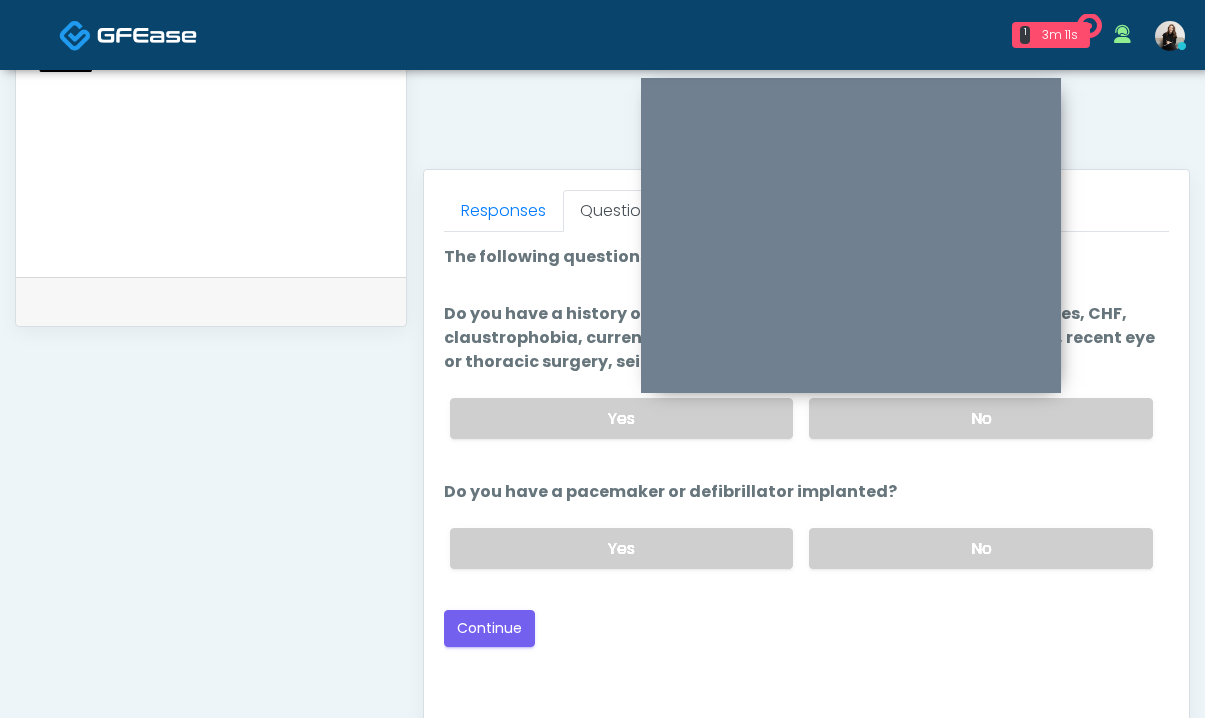 click on "Yes
No" at bounding box center (801, 548) 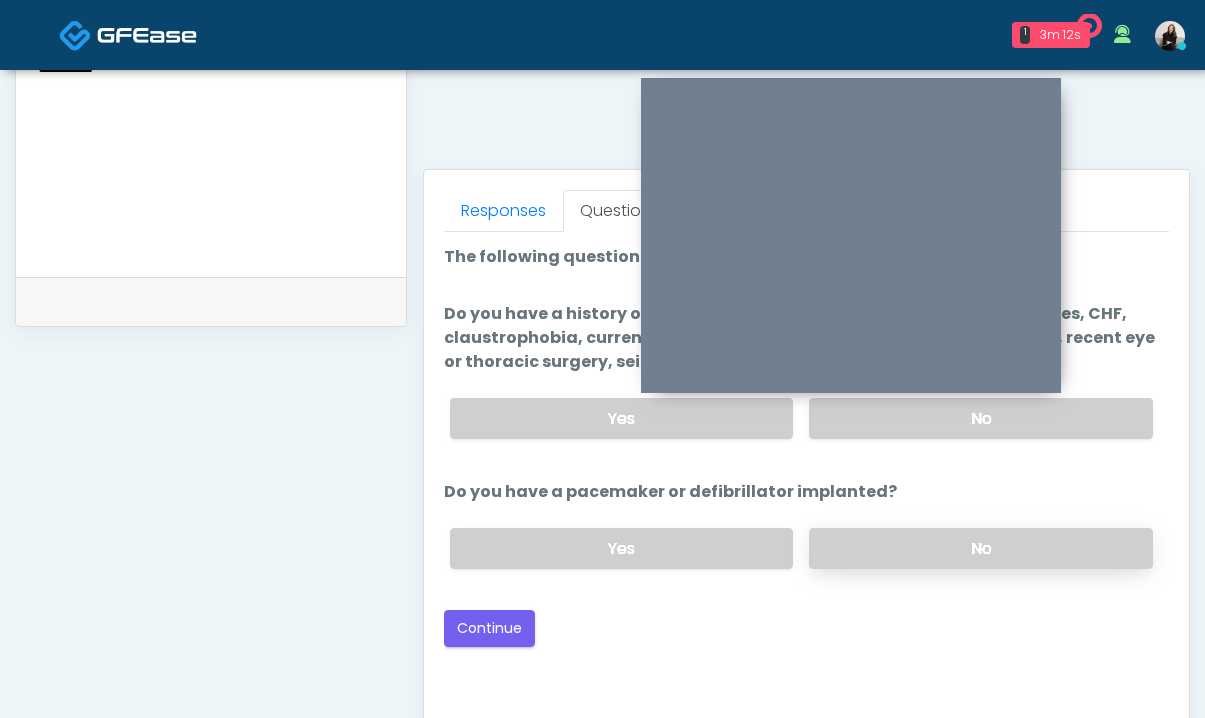 click on "No" at bounding box center [981, 548] 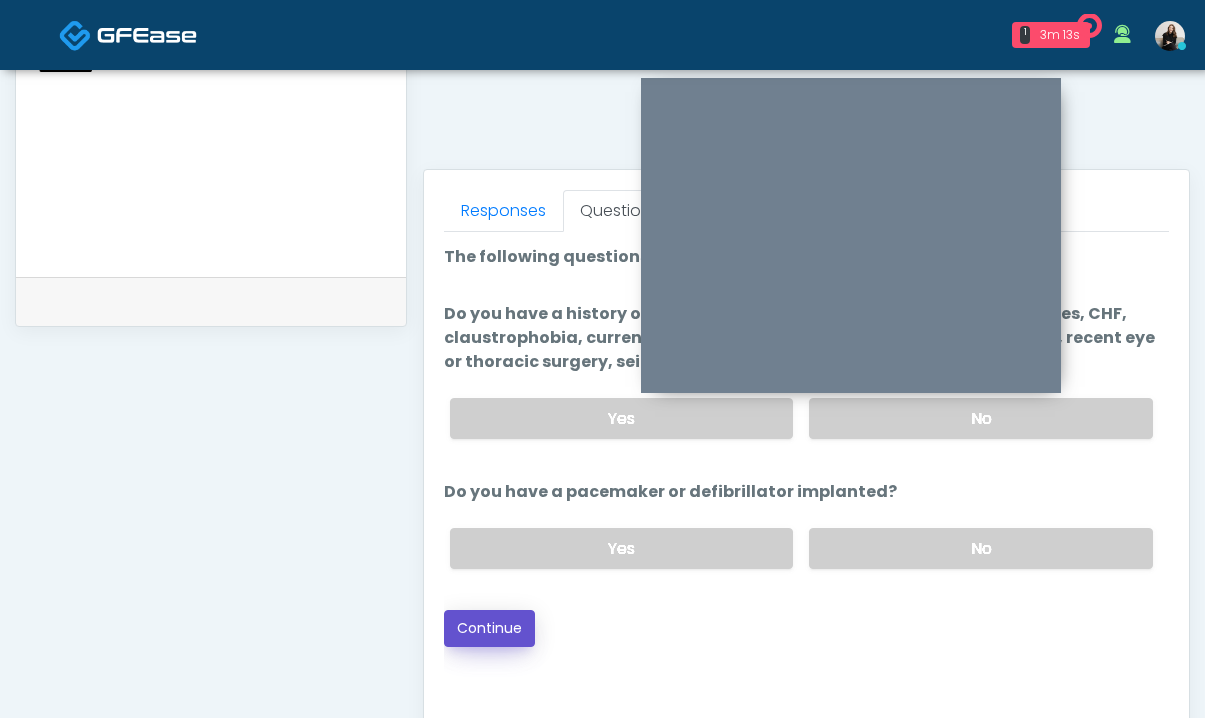 click on "Continue" at bounding box center [489, 628] 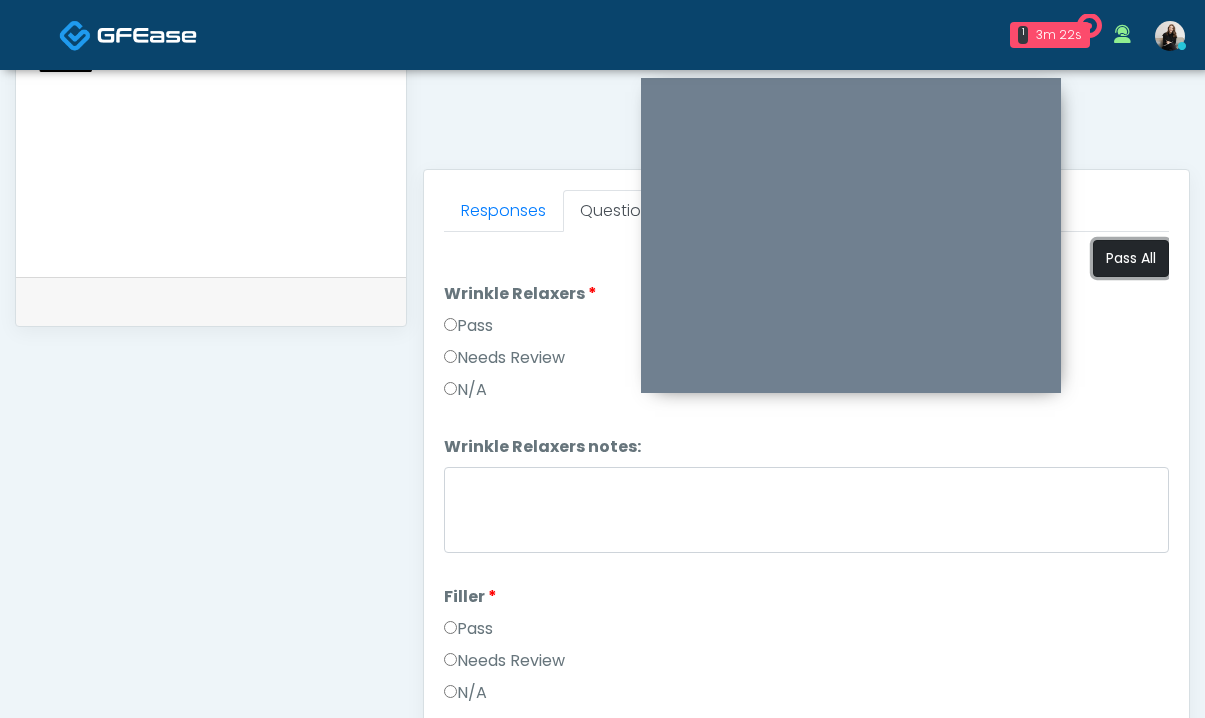 click on "Pass All" at bounding box center (1131, 258) 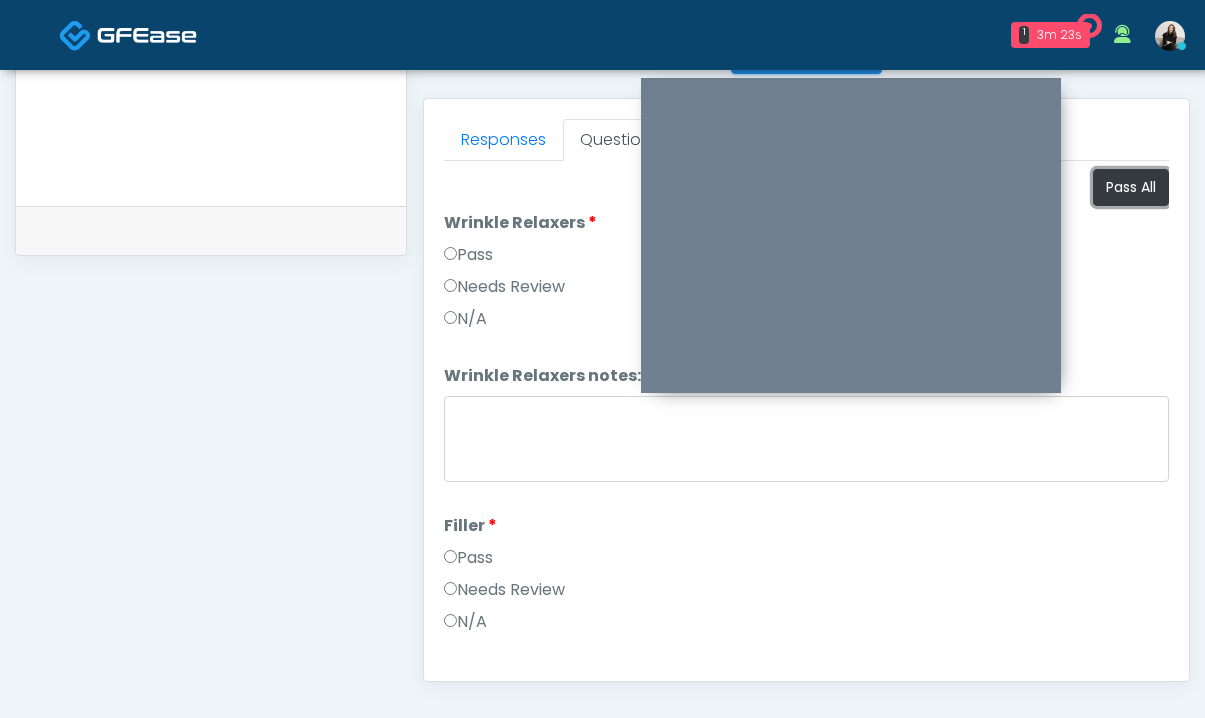 scroll, scrollTop: 1077, scrollLeft: 0, axis: vertical 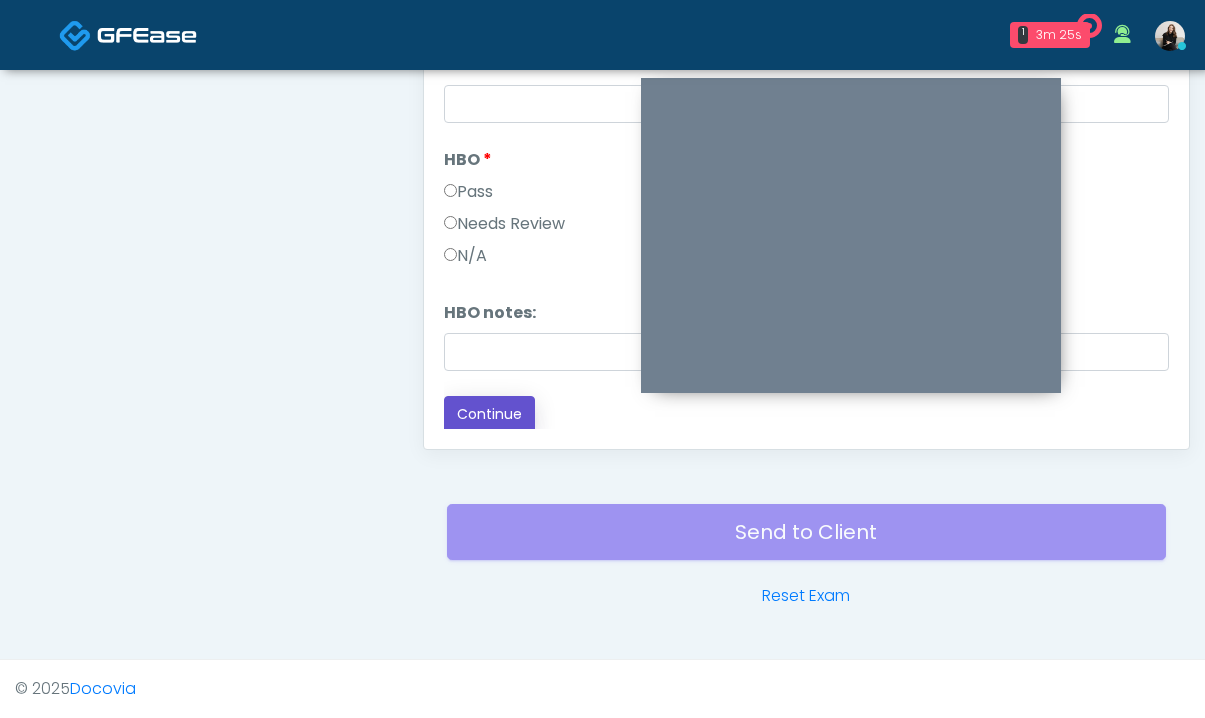 click on "Continue" at bounding box center (489, 414) 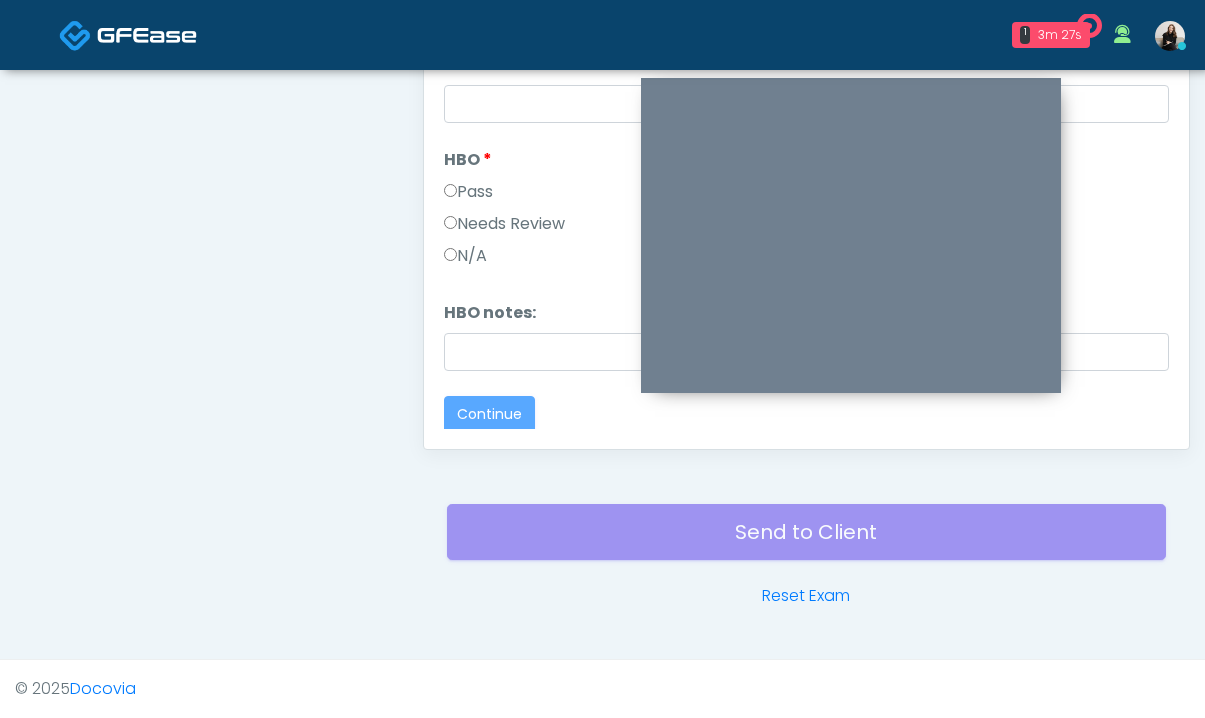 scroll, scrollTop: 0, scrollLeft: 0, axis: both 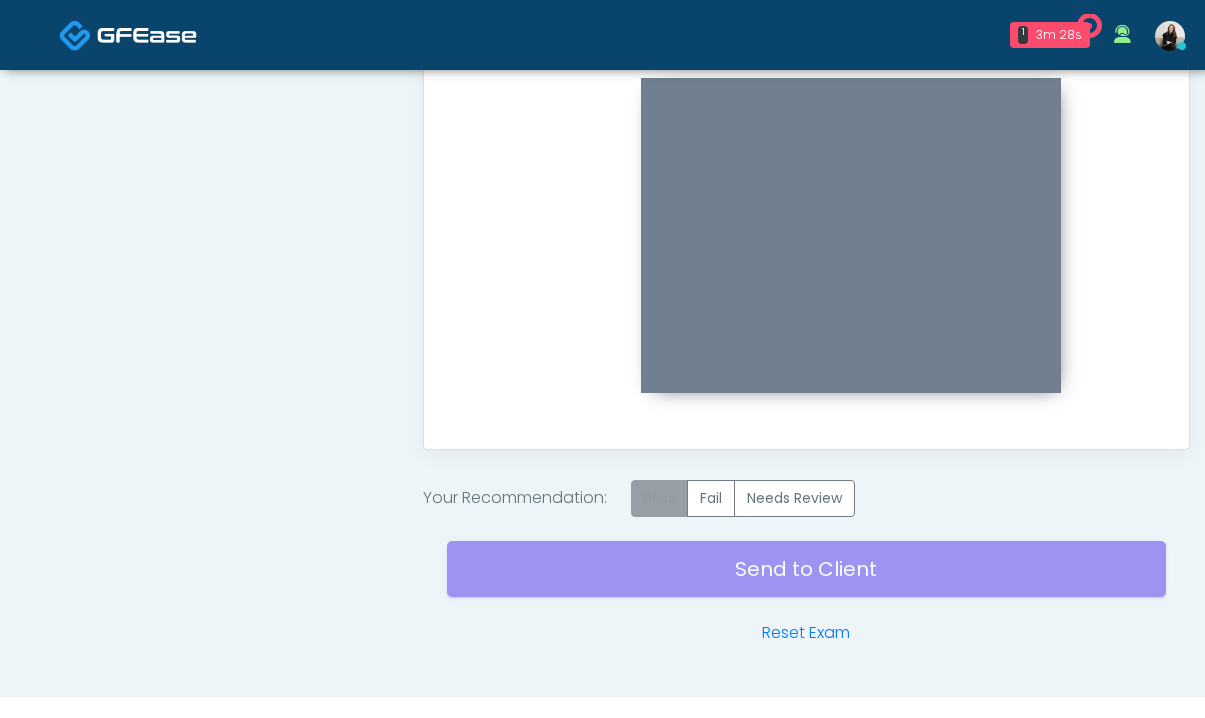 click on "Pass" at bounding box center [659, 498] 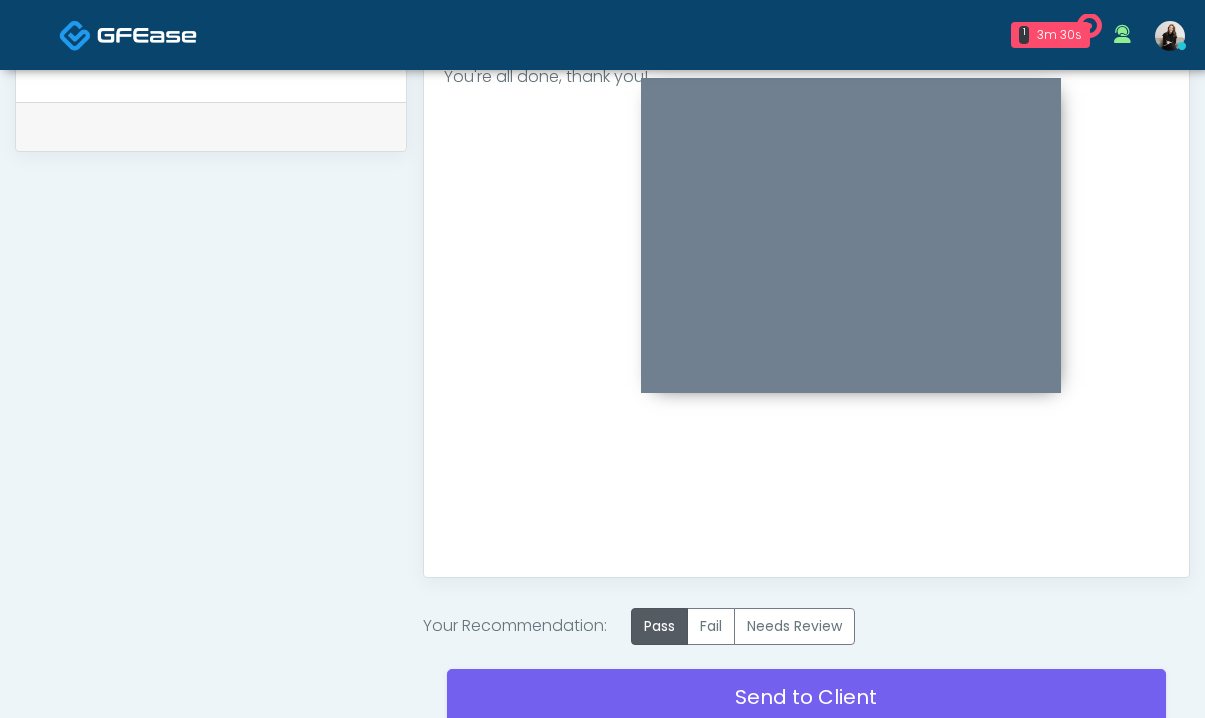 scroll, scrollTop: 674, scrollLeft: 0, axis: vertical 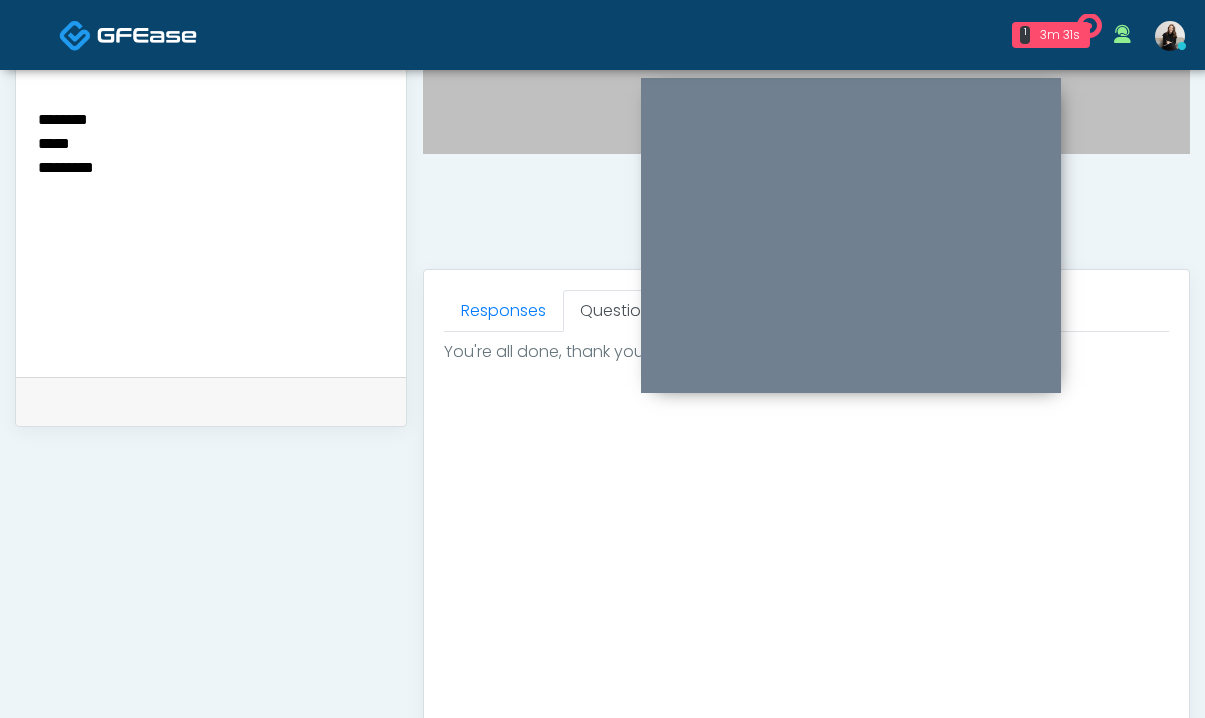 click on "********
*****
*********" at bounding box center (211, 228) 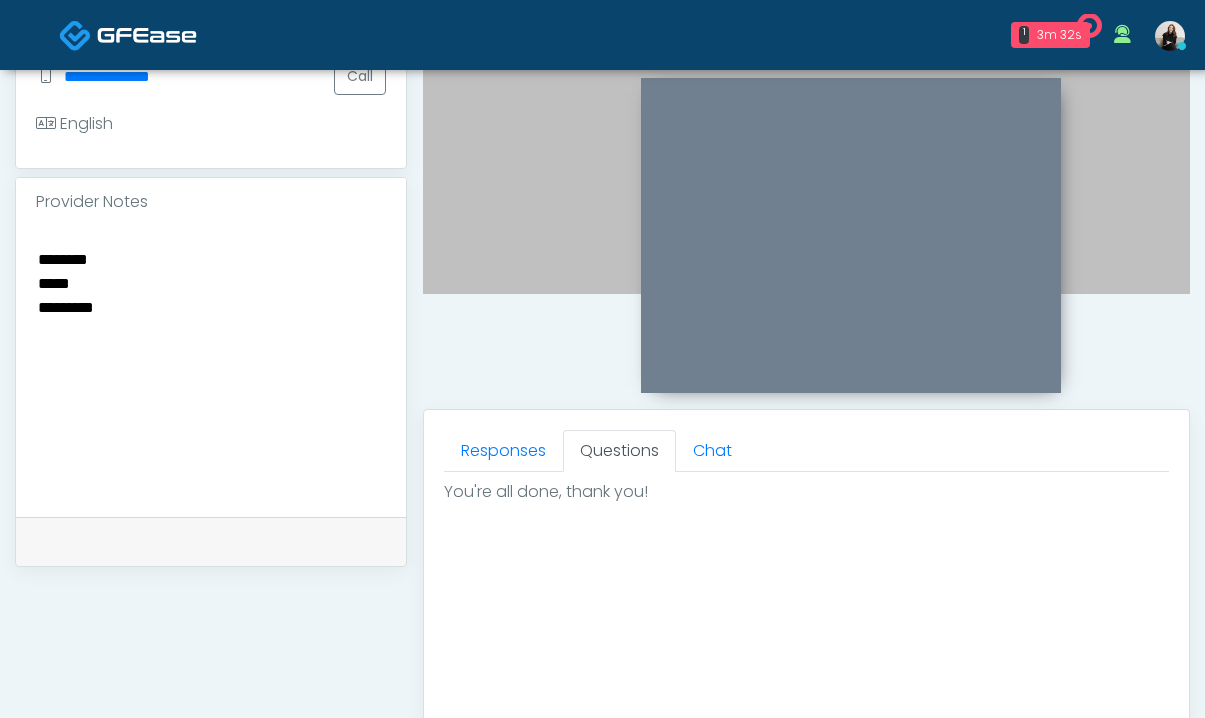 scroll, scrollTop: 522, scrollLeft: 0, axis: vertical 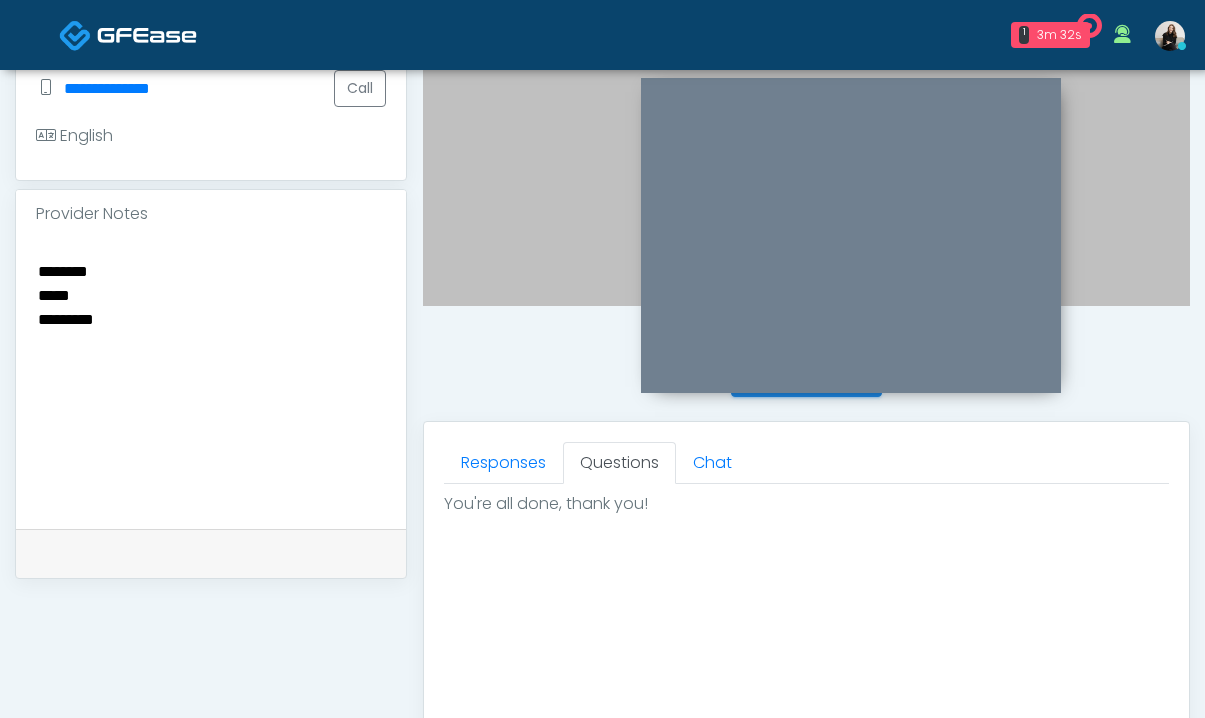 drag, startPoint x: 136, startPoint y: 302, endPoint x: -30, endPoint y: 238, distance: 177.9101 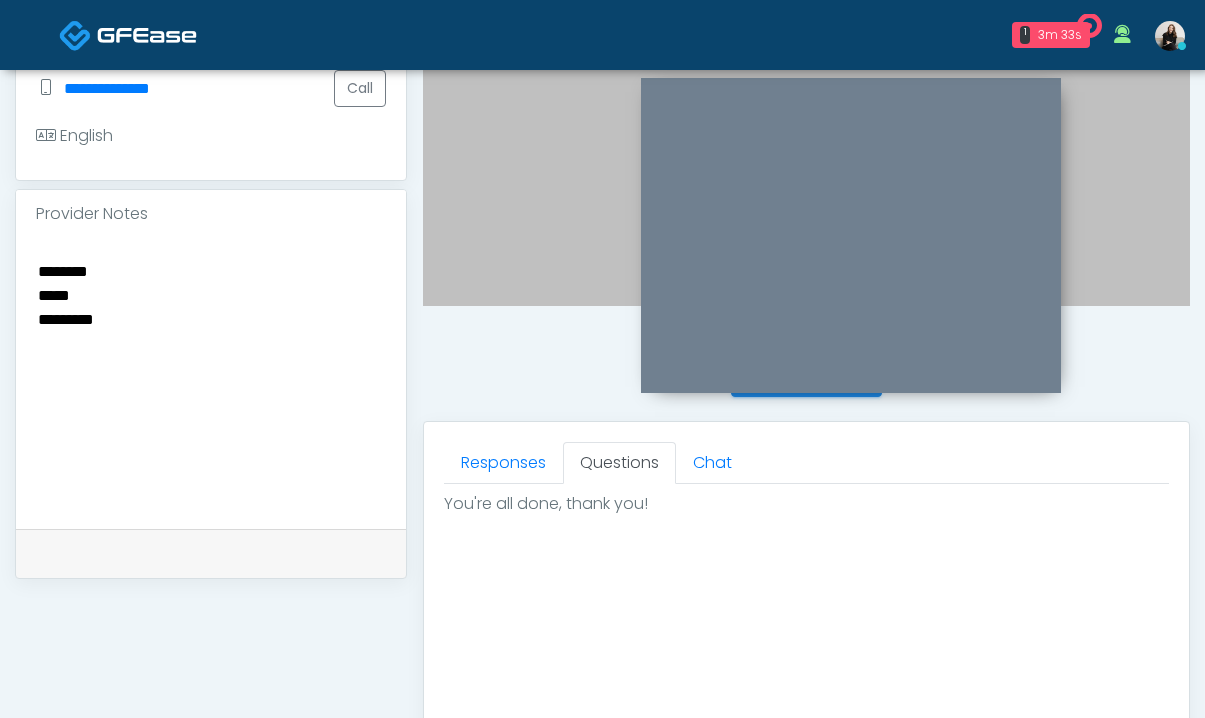 click on "********
*****
*********" at bounding box center [211, 380] 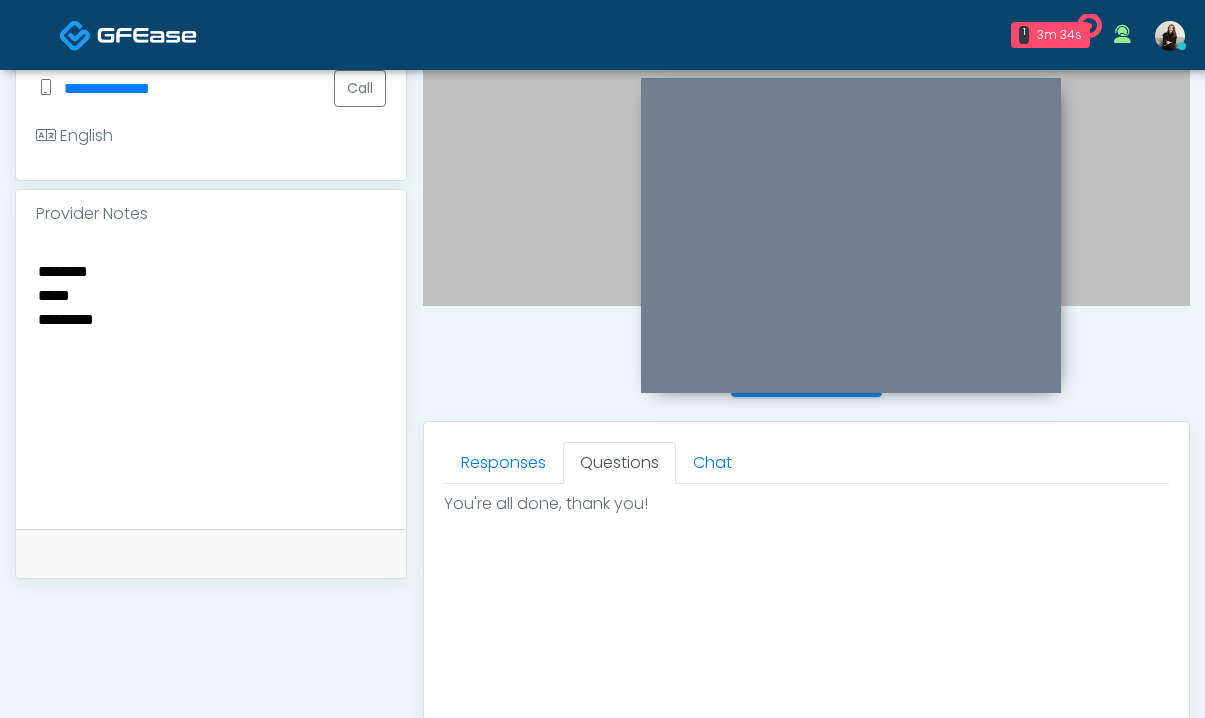 drag, startPoint x: 115, startPoint y: 329, endPoint x: 33, endPoint y: 249, distance: 114.56003 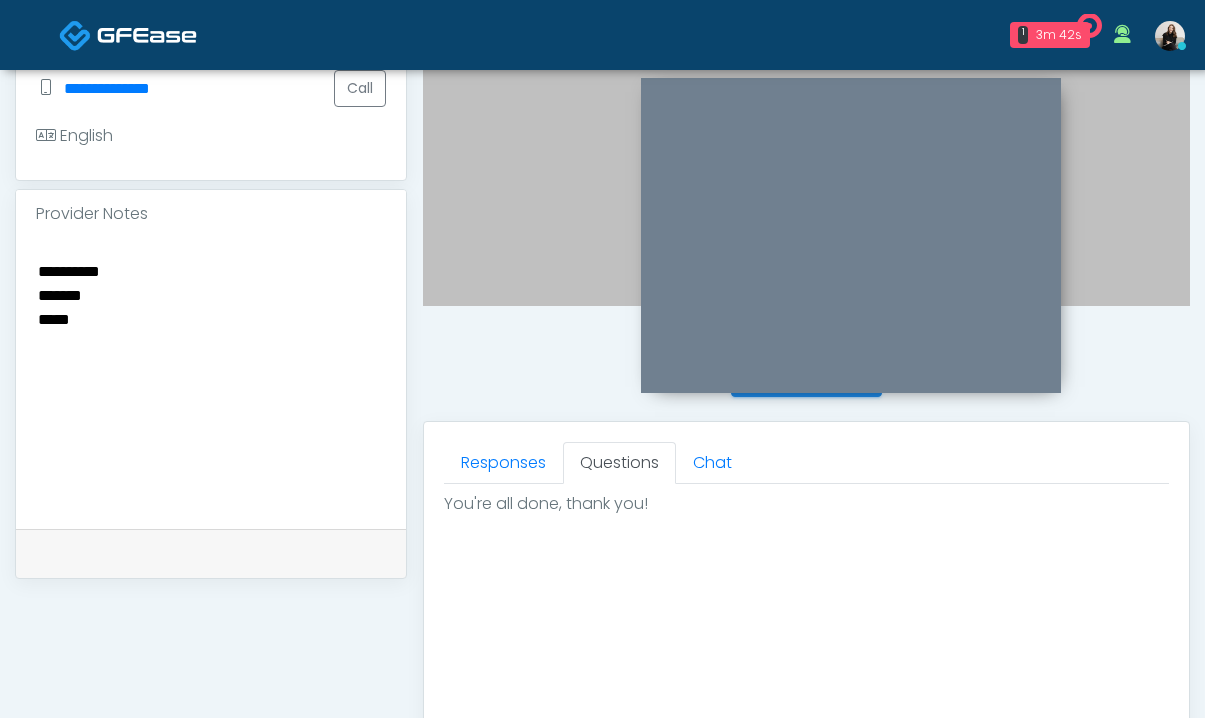 click on "**********" at bounding box center (211, 380) 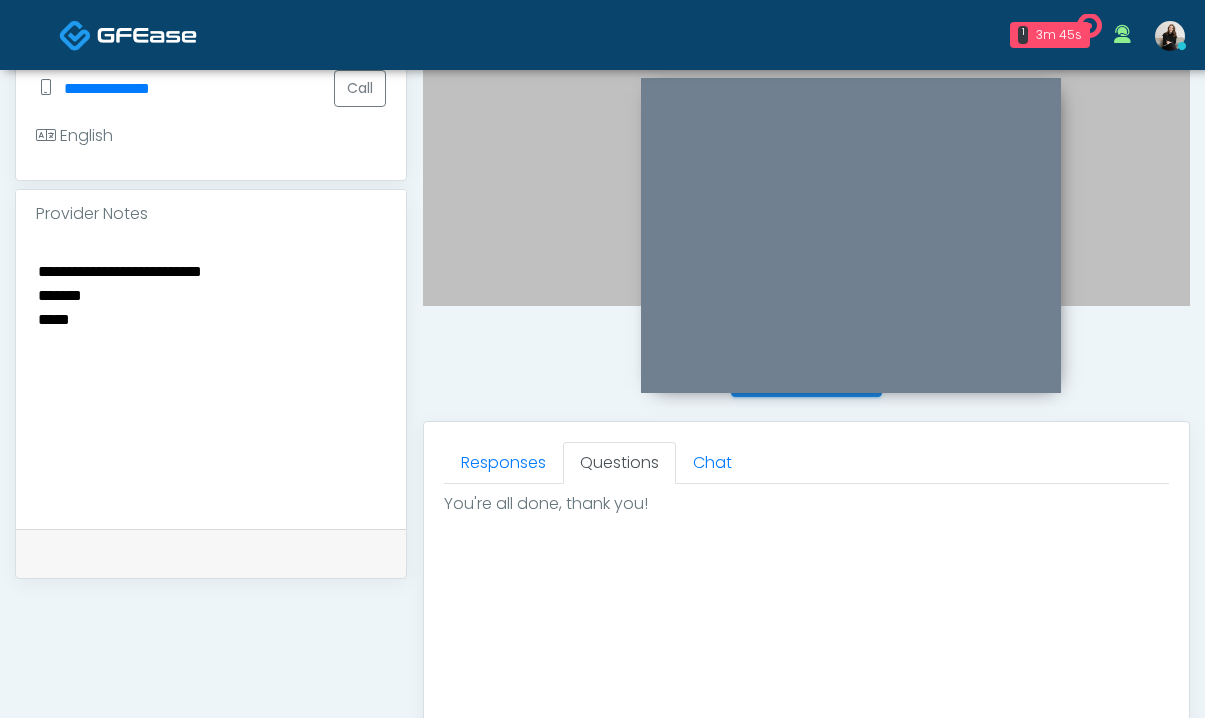 click on "**********" at bounding box center (211, 380) 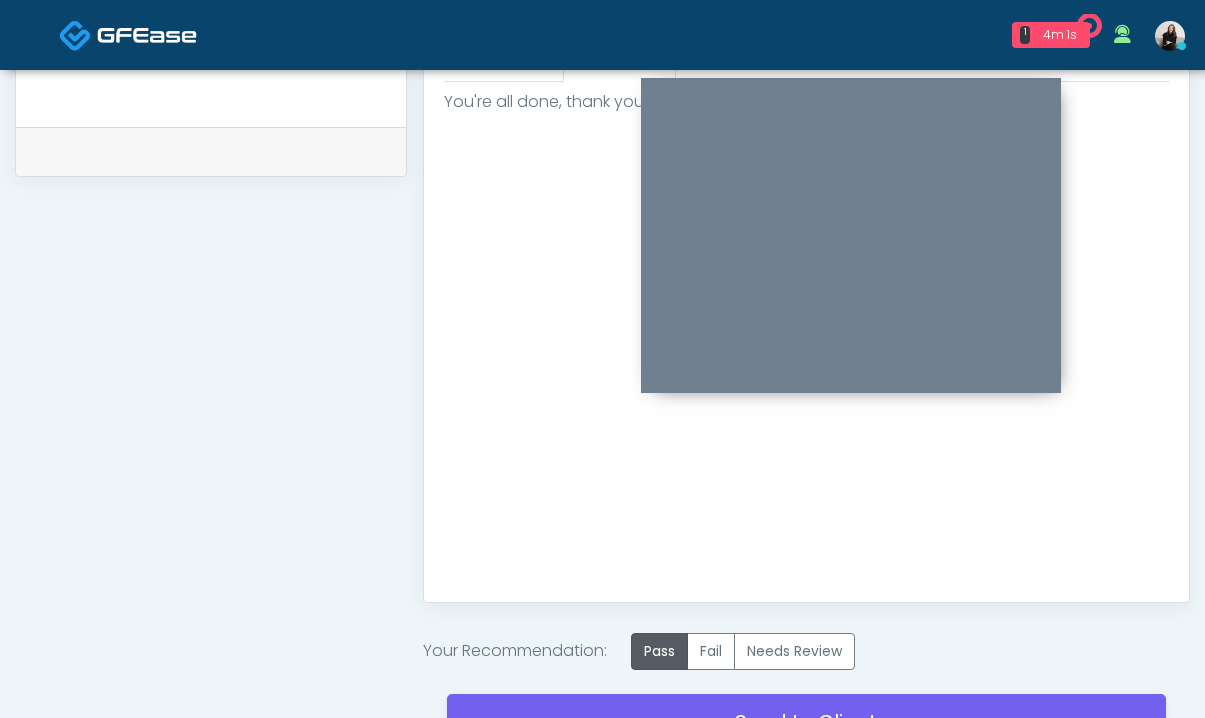 scroll, scrollTop: 1075, scrollLeft: 0, axis: vertical 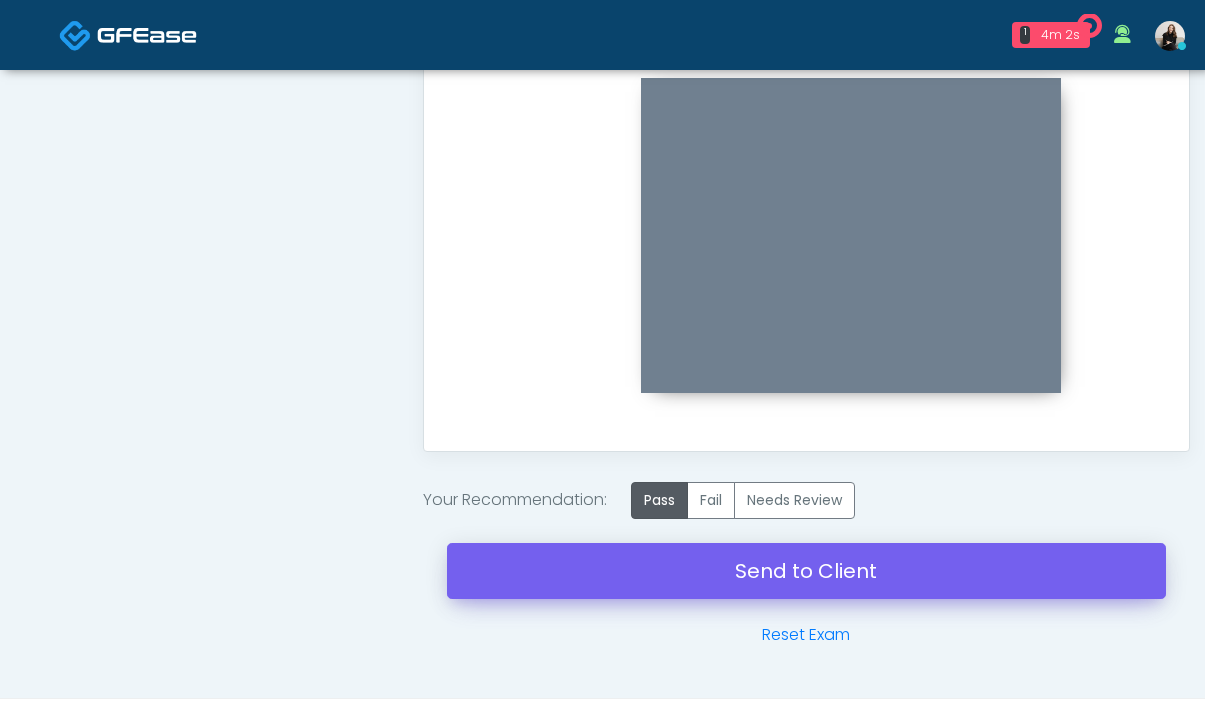 type on "**********" 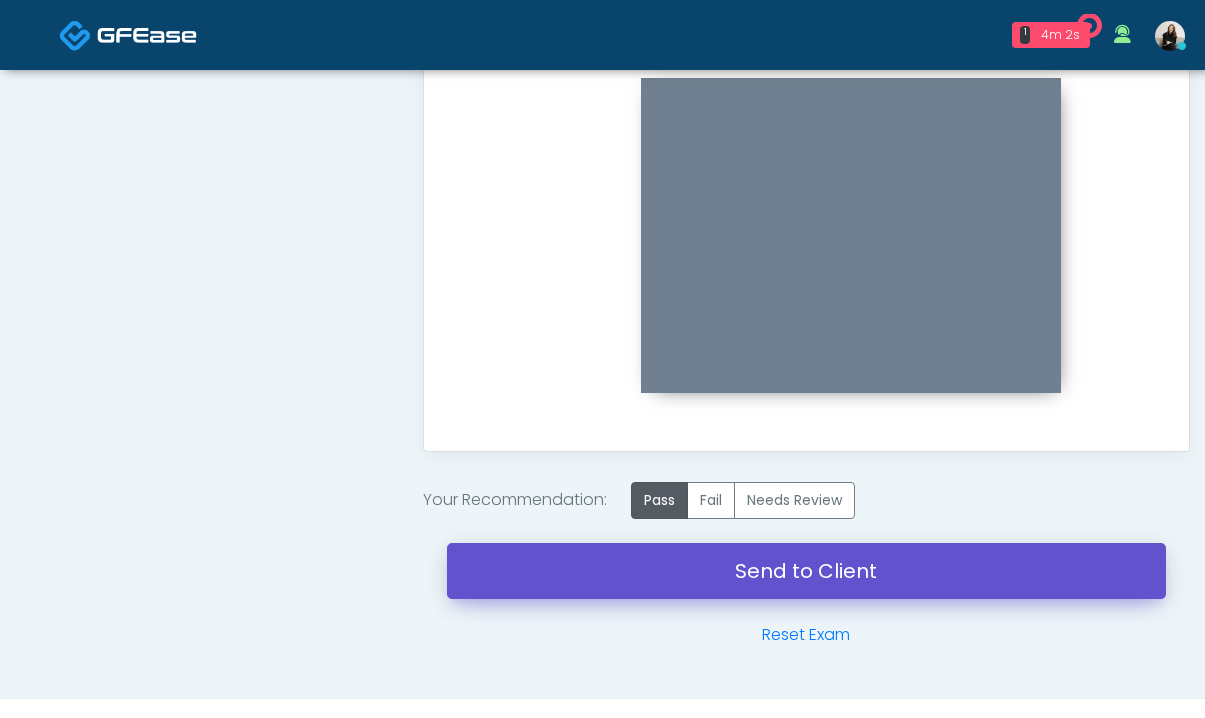 click on "Send to Client" at bounding box center (806, 571) 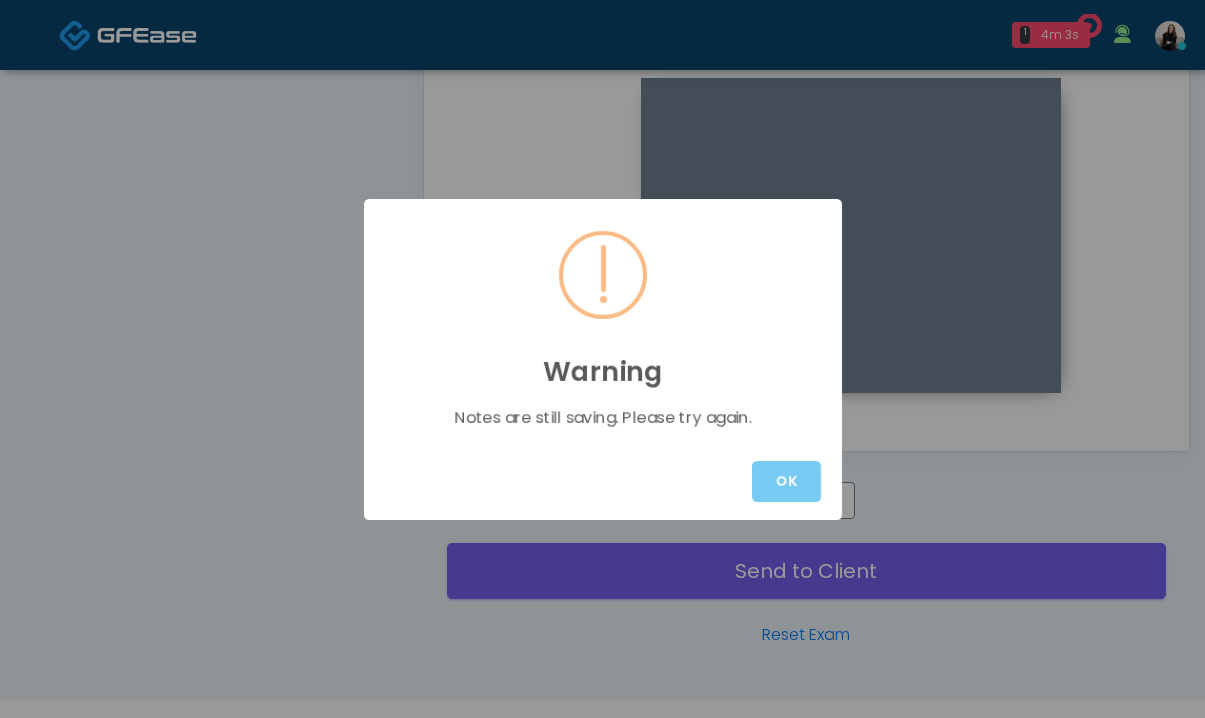 click on "OK" at bounding box center [786, 481] 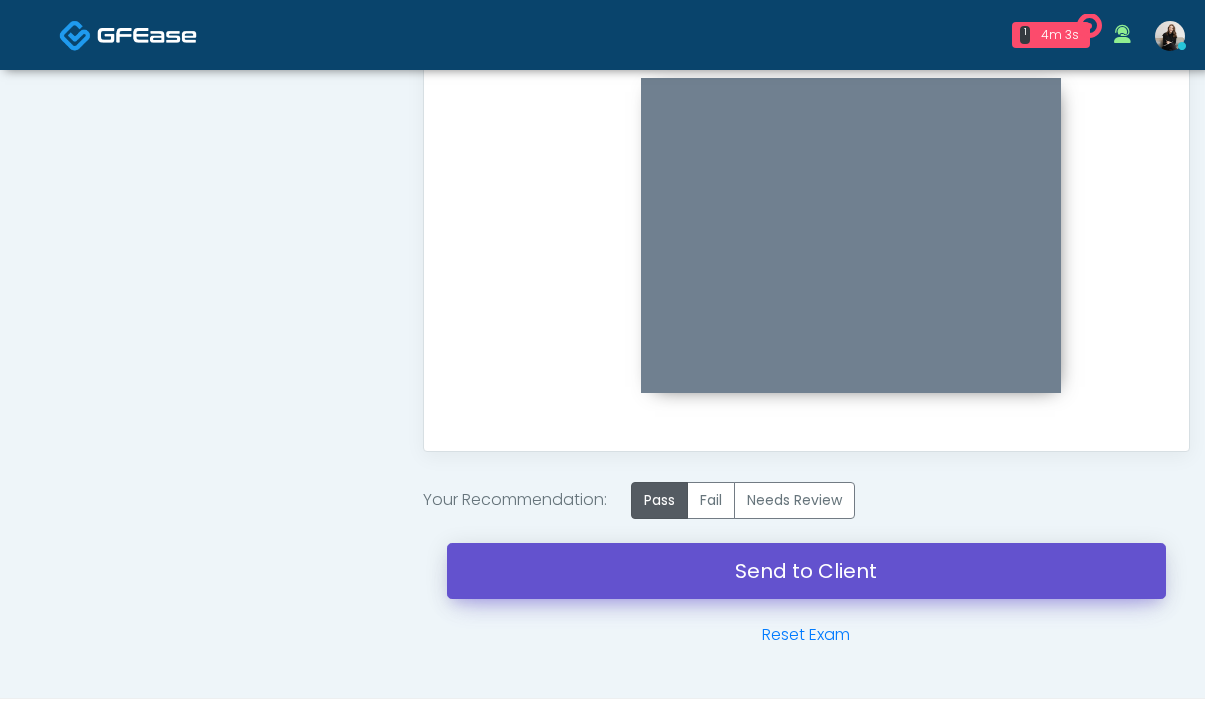 click on "Send to Client" at bounding box center (806, 571) 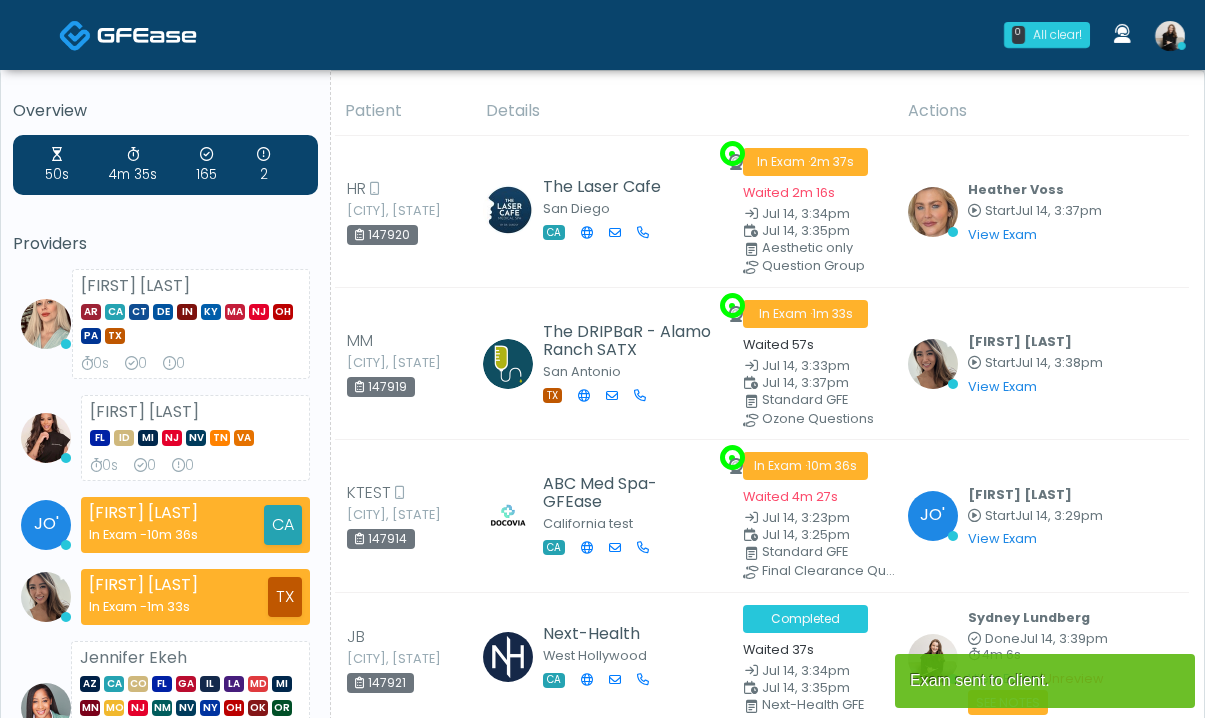 scroll, scrollTop: 0, scrollLeft: 0, axis: both 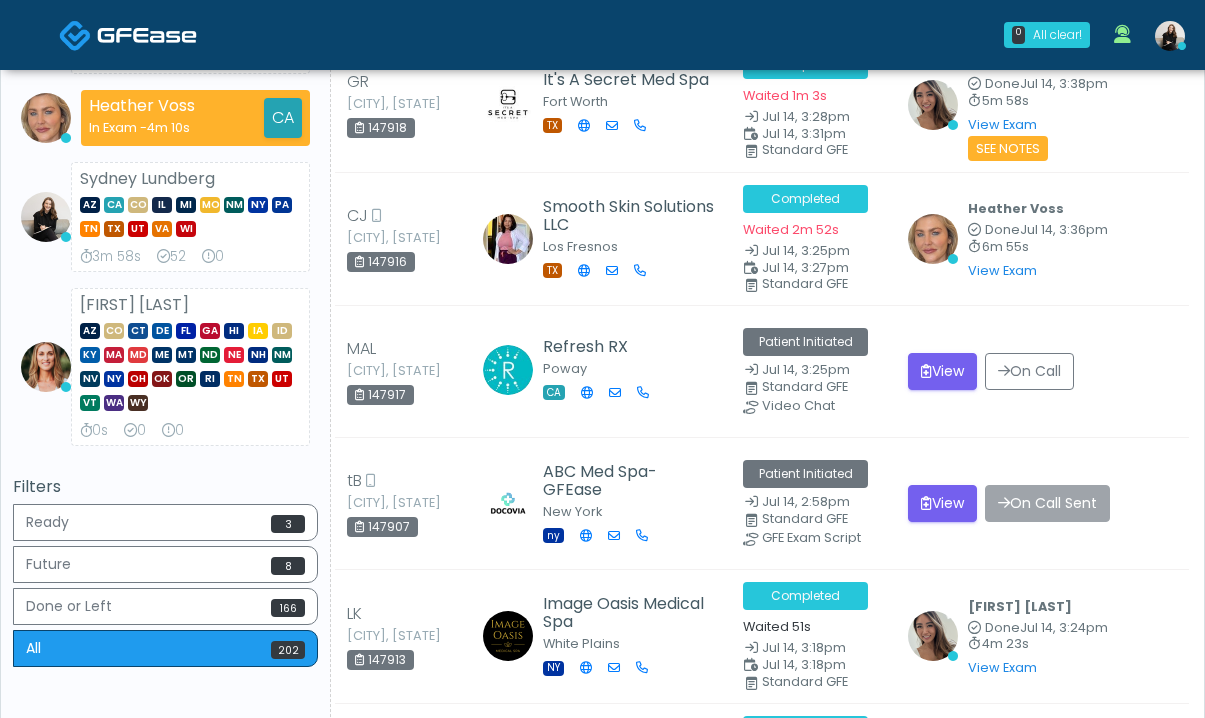 click at bounding box center (147, 35) 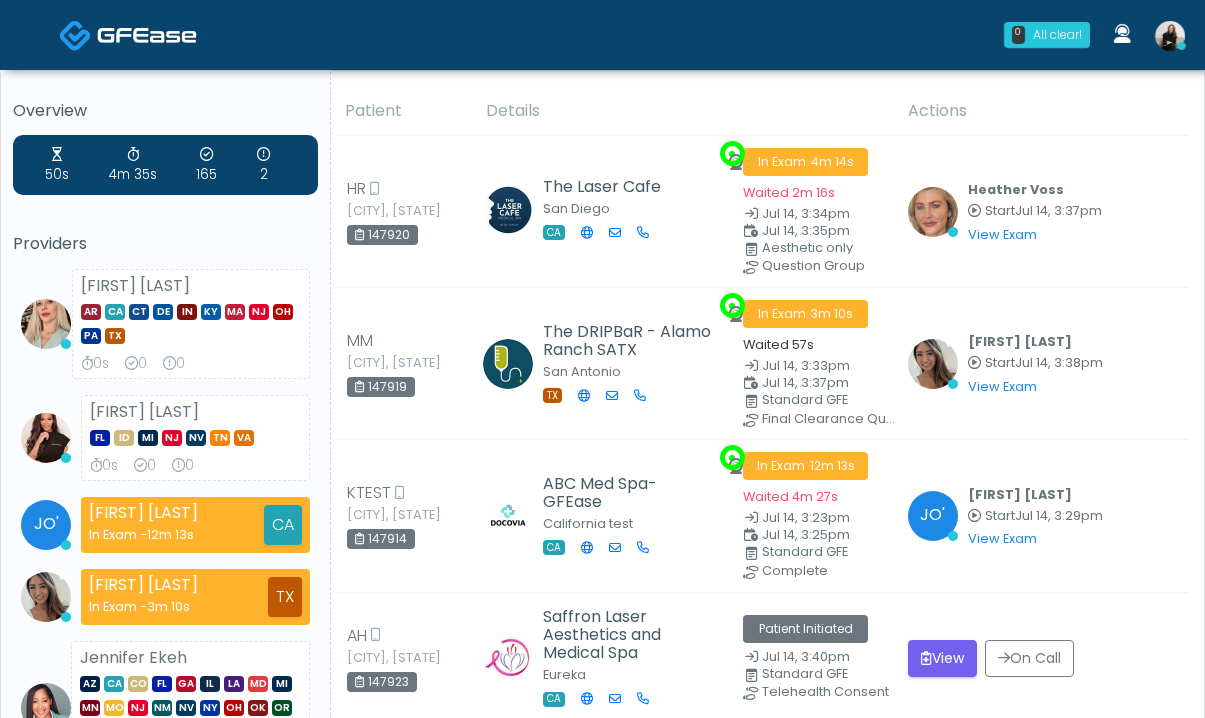 scroll, scrollTop: 0, scrollLeft: 0, axis: both 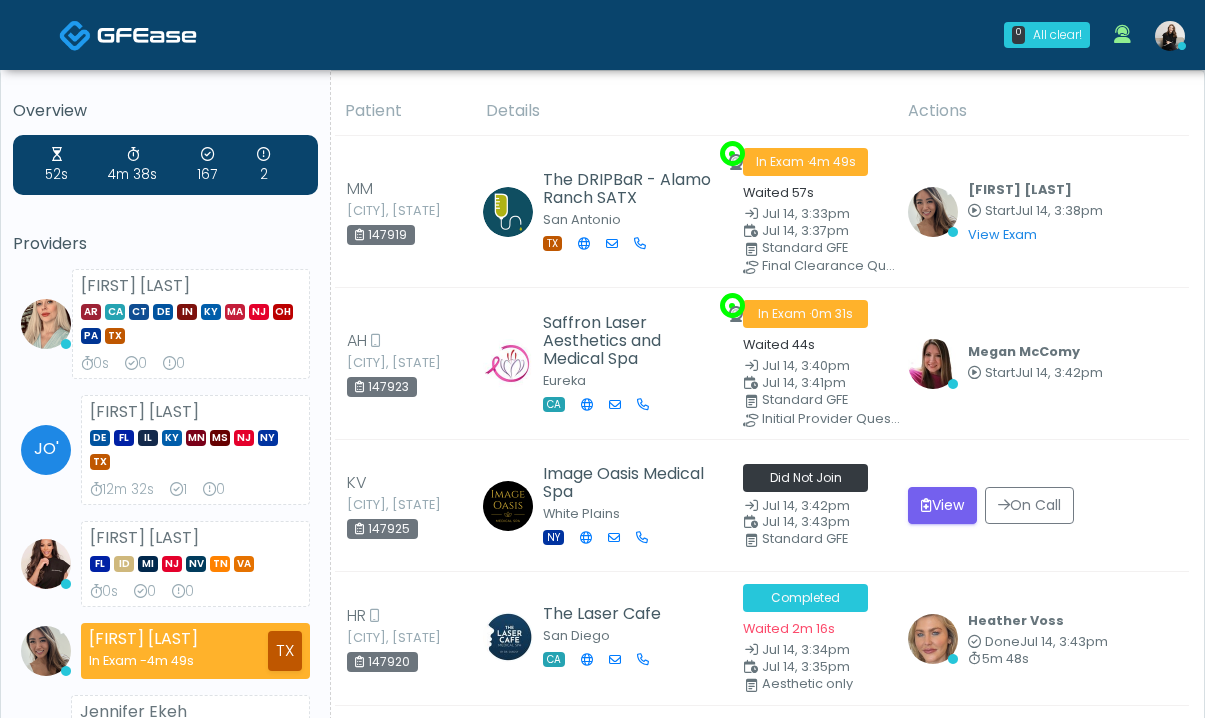 click at bounding box center [128, 34] 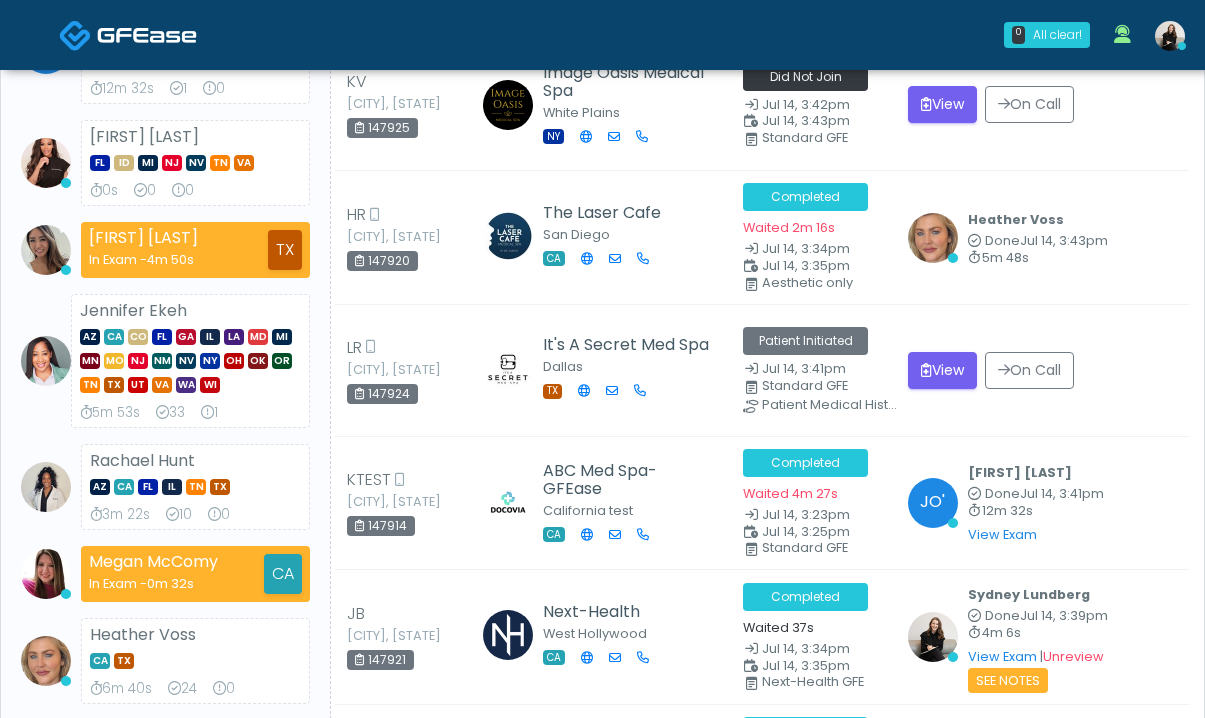 scroll, scrollTop: 780, scrollLeft: 0, axis: vertical 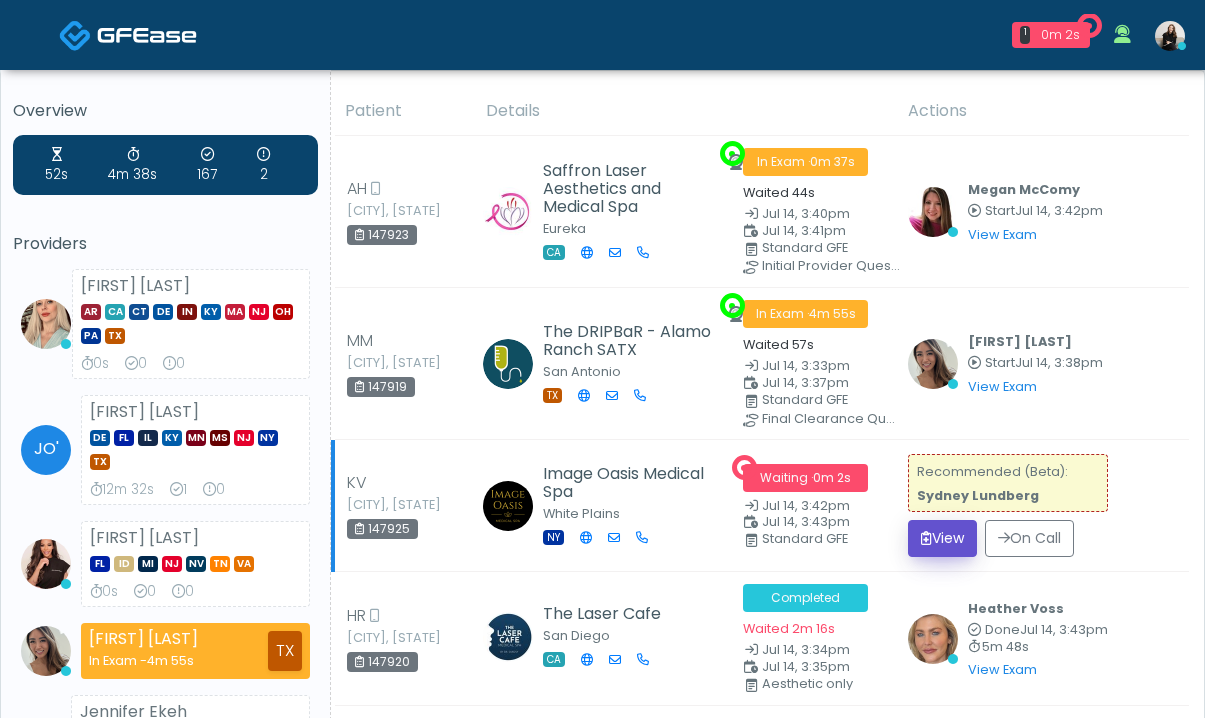 click on "View" at bounding box center (942, 538) 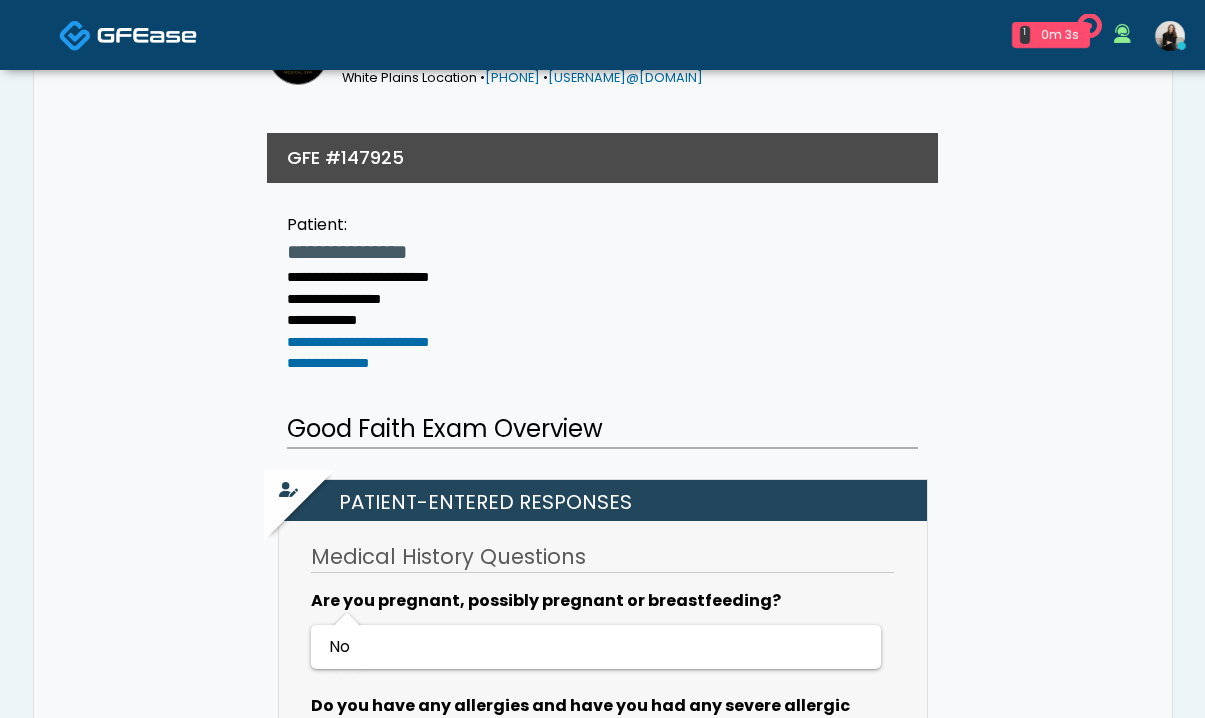 scroll, scrollTop: 368, scrollLeft: 0, axis: vertical 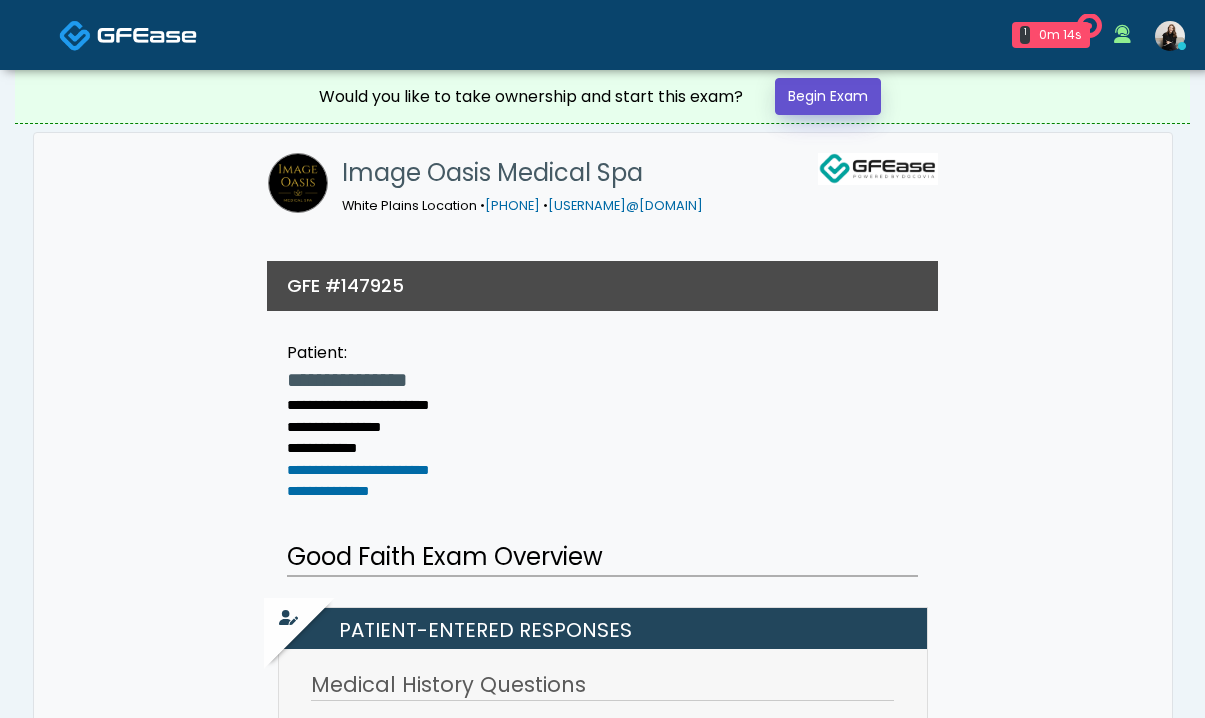 click on "Begin Exam" at bounding box center [828, 96] 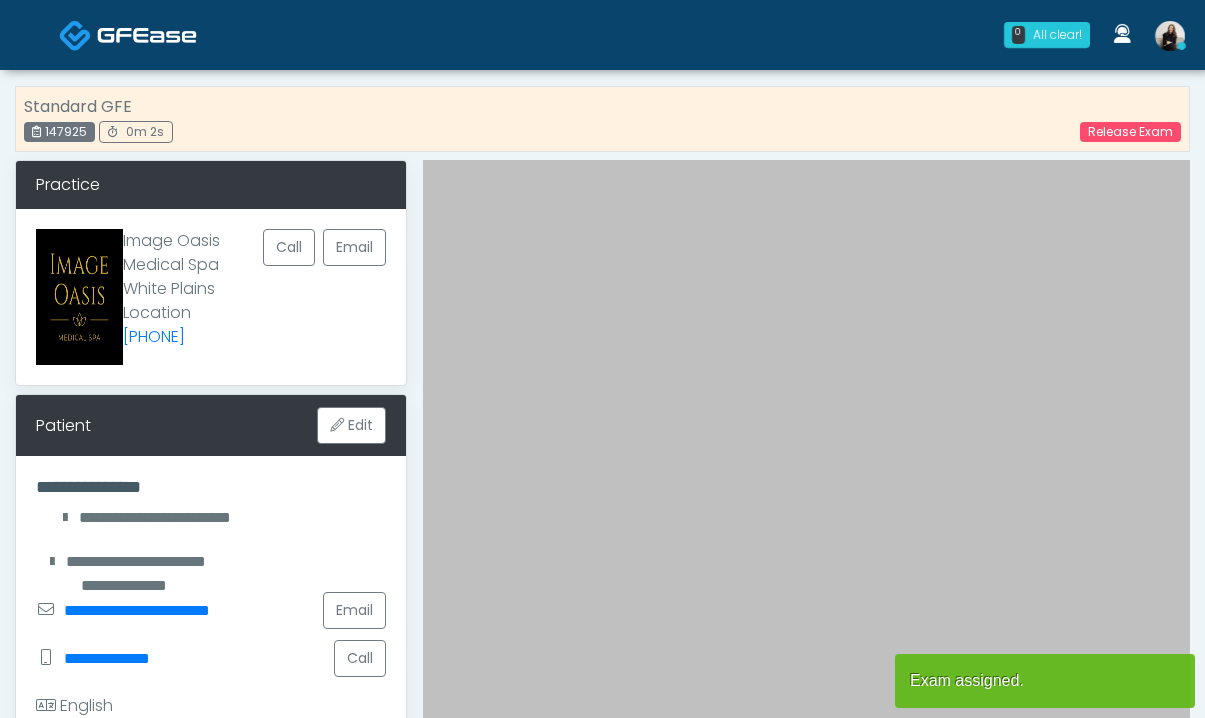 scroll, scrollTop: 0, scrollLeft: 0, axis: both 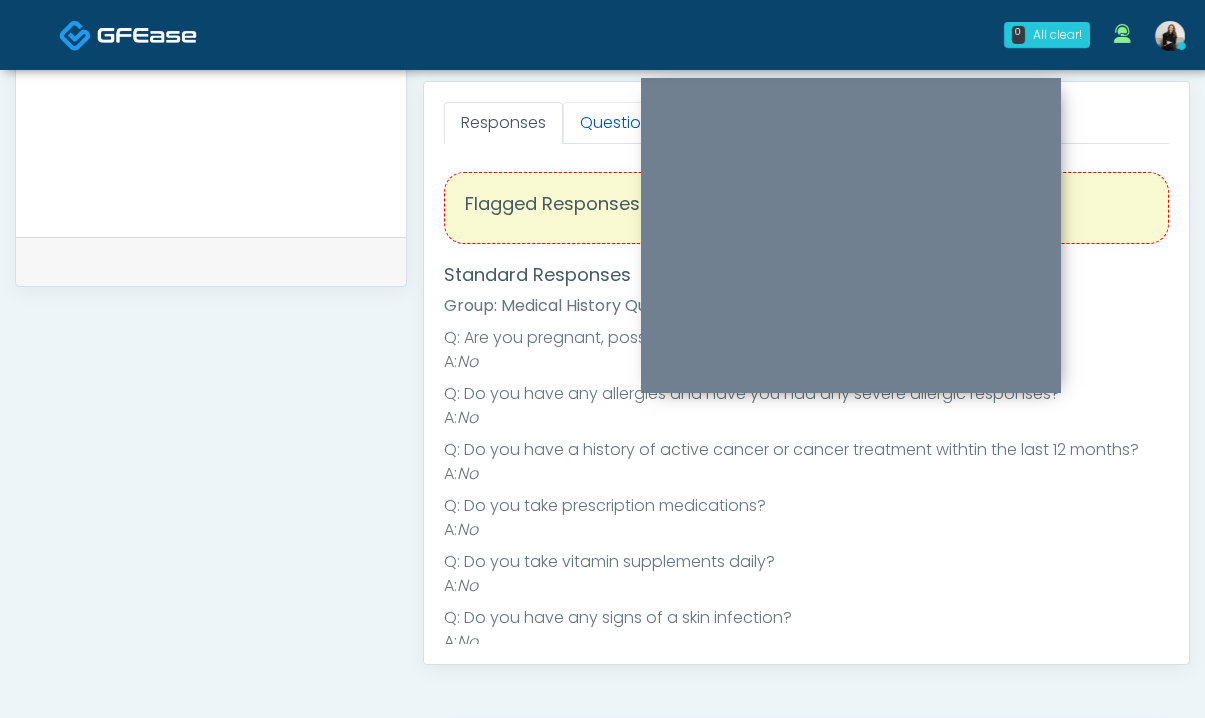 click on "Questions" at bounding box center (619, 123) 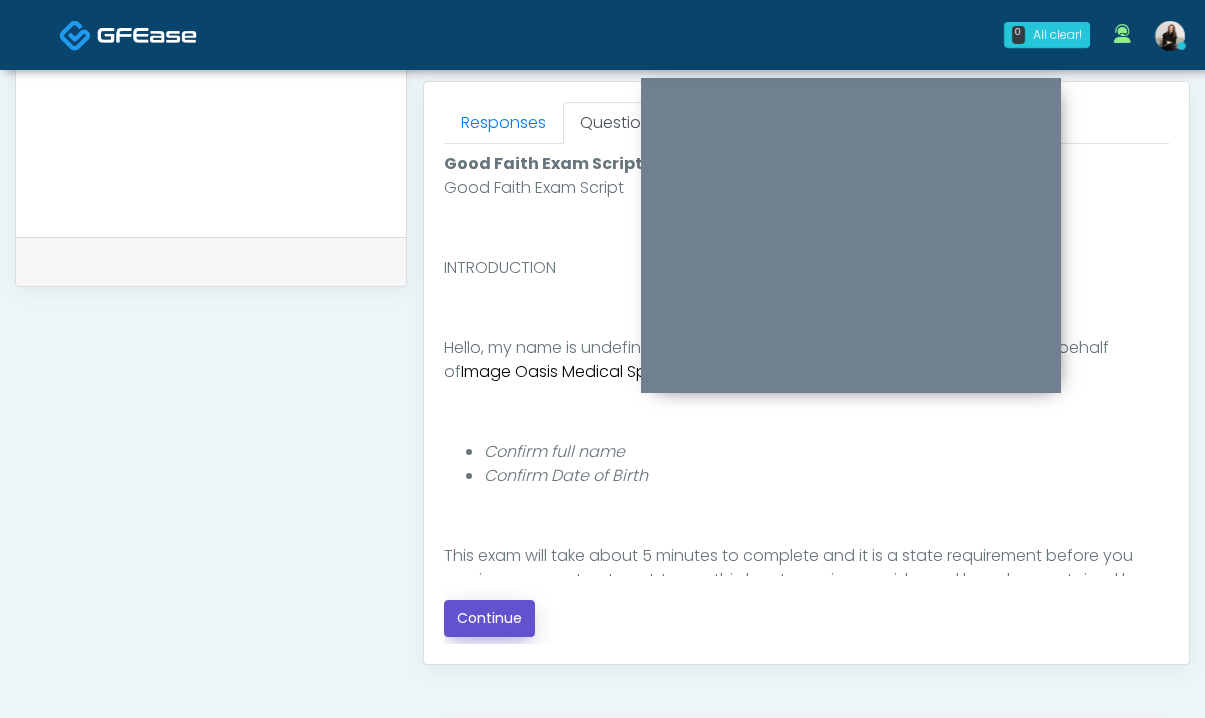 click on "Continue" at bounding box center [489, 618] 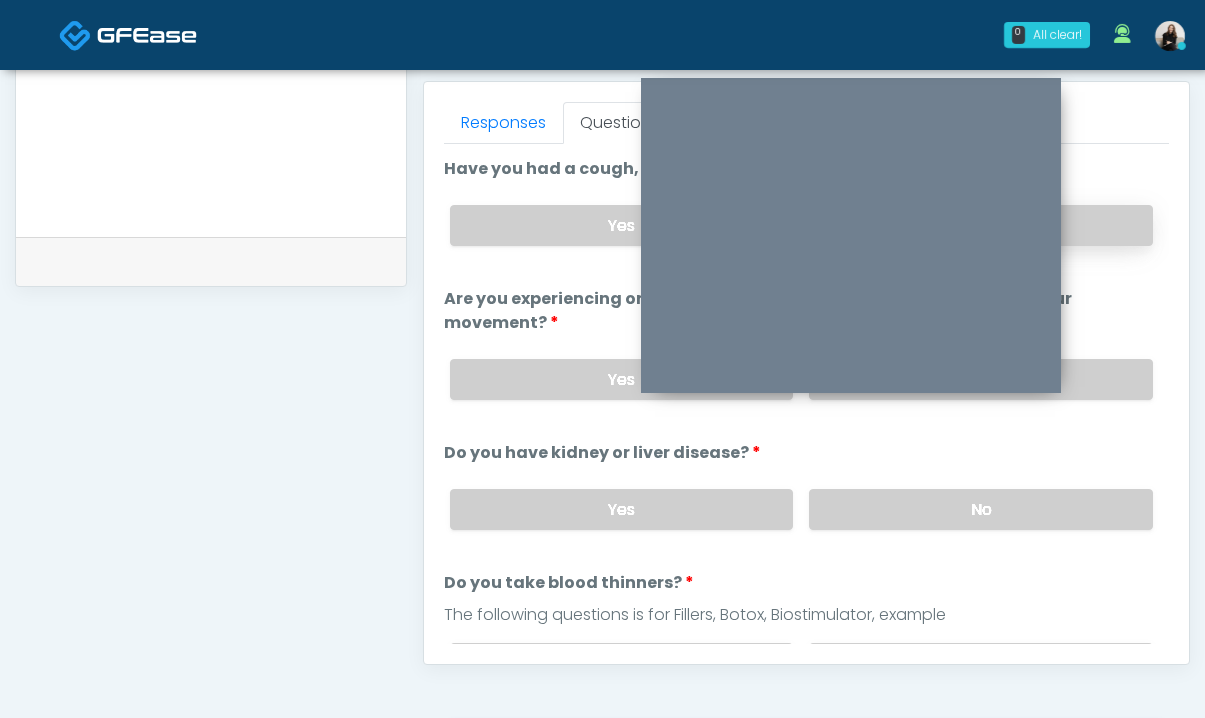 click on "No" at bounding box center [981, 225] 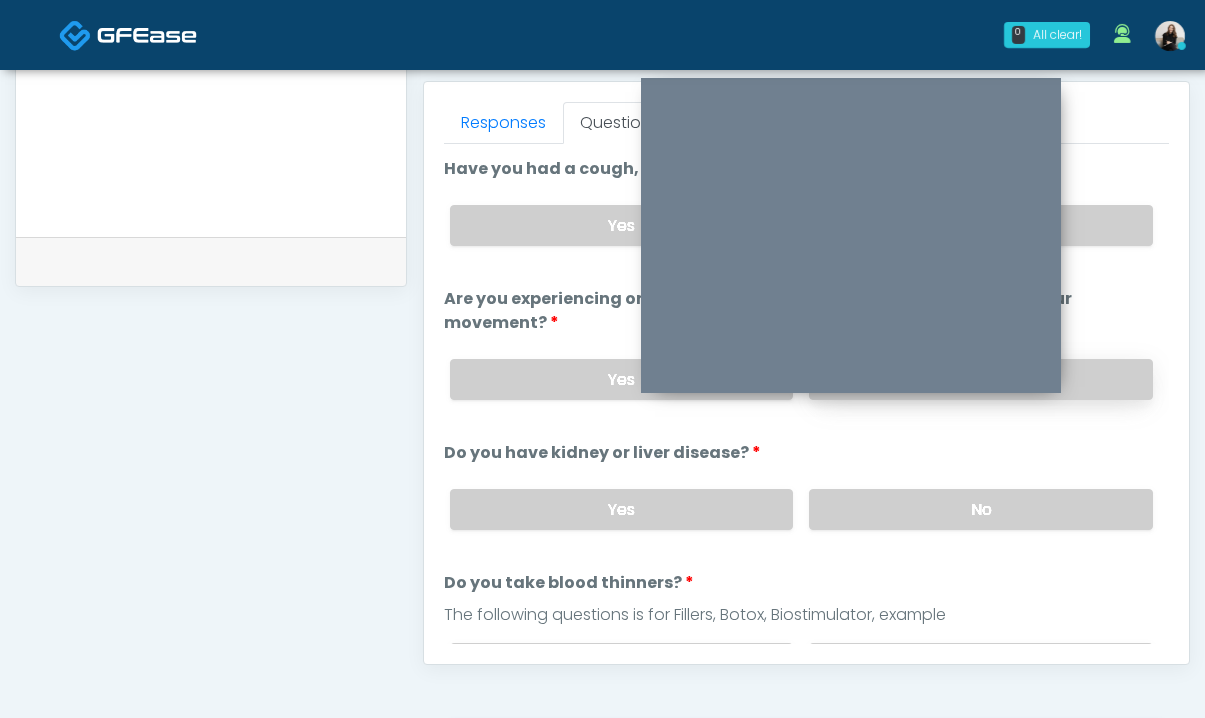 click on "No" at bounding box center [981, 379] 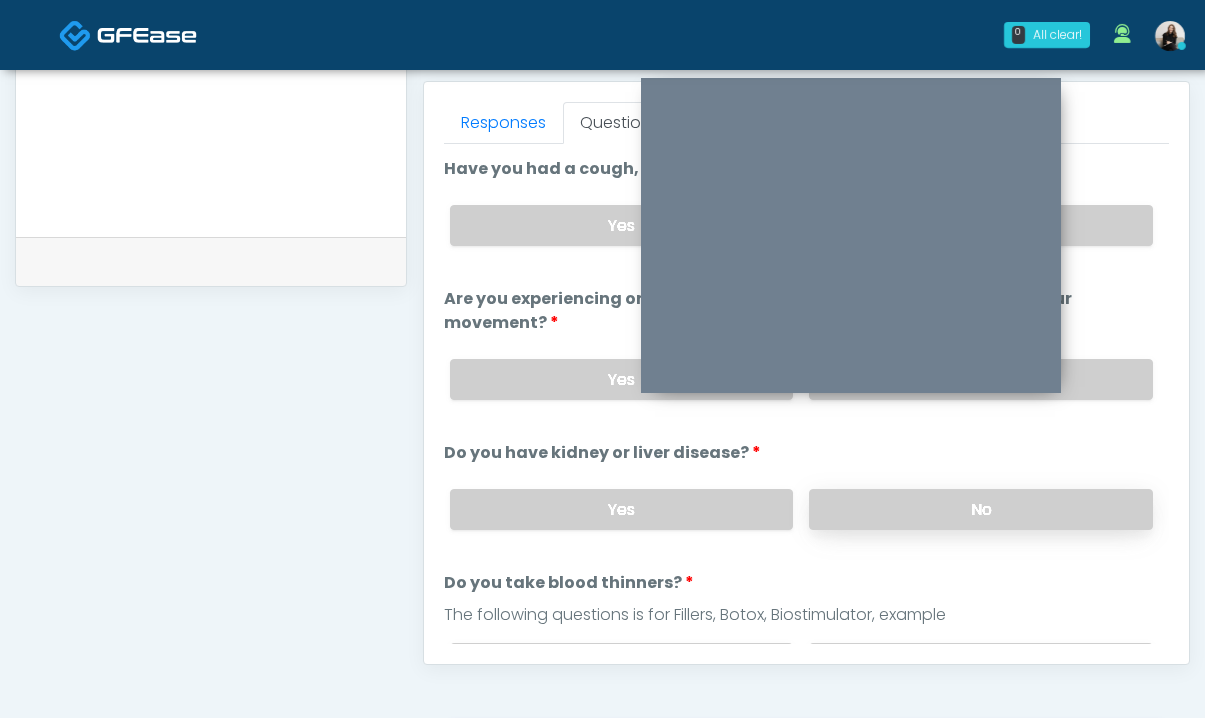 click on "No" at bounding box center [981, 509] 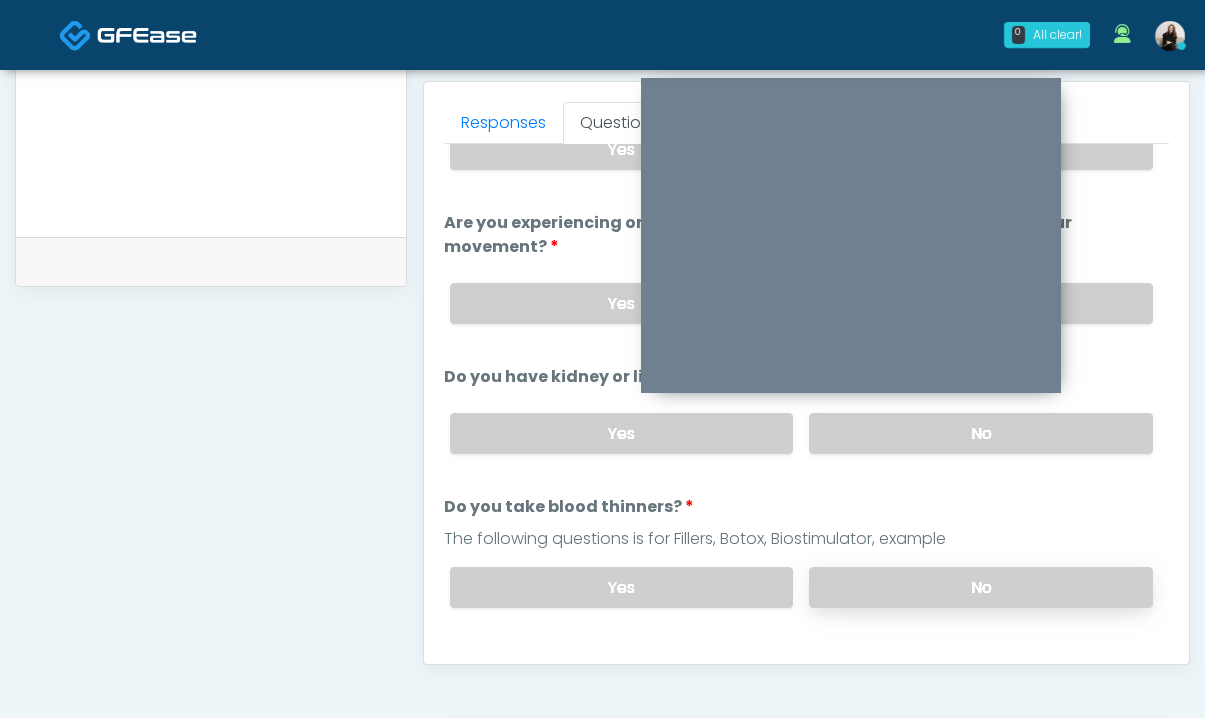 click on "No" at bounding box center (981, 587) 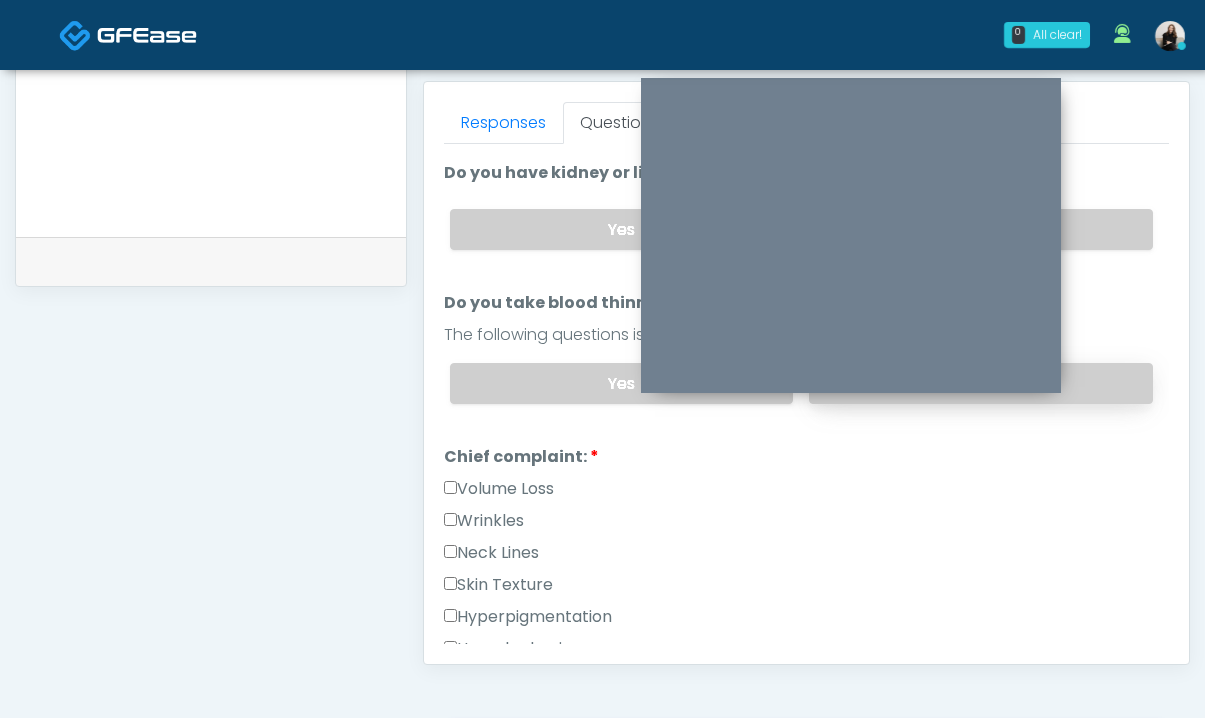 scroll, scrollTop: 321, scrollLeft: 0, axis: vertical 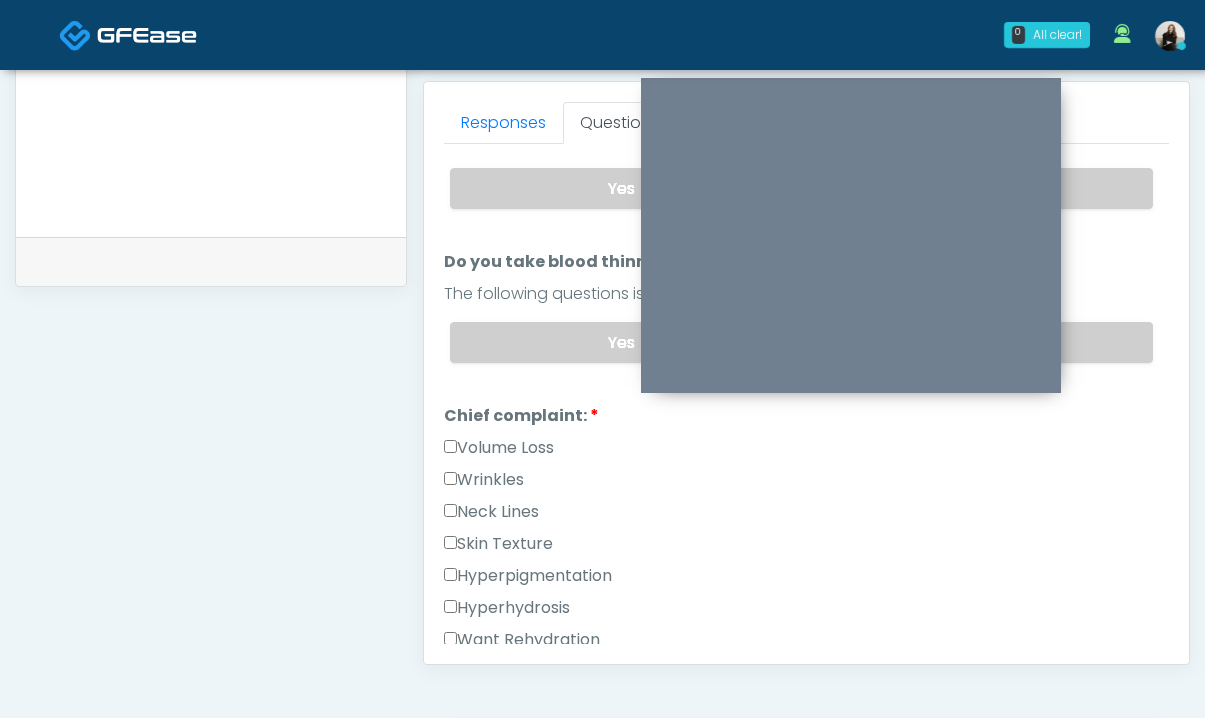 click on "Wrinkles" at bounding box center [484, 480] 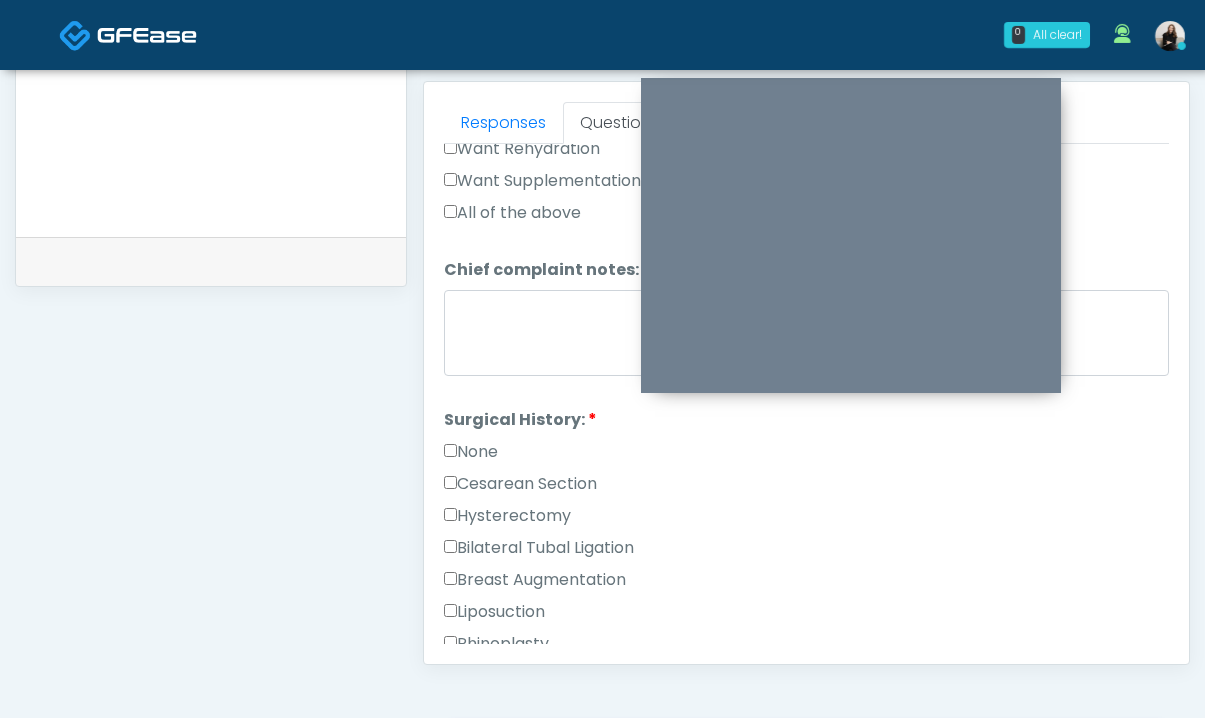 click on "None" at bounding box center [471, 452] 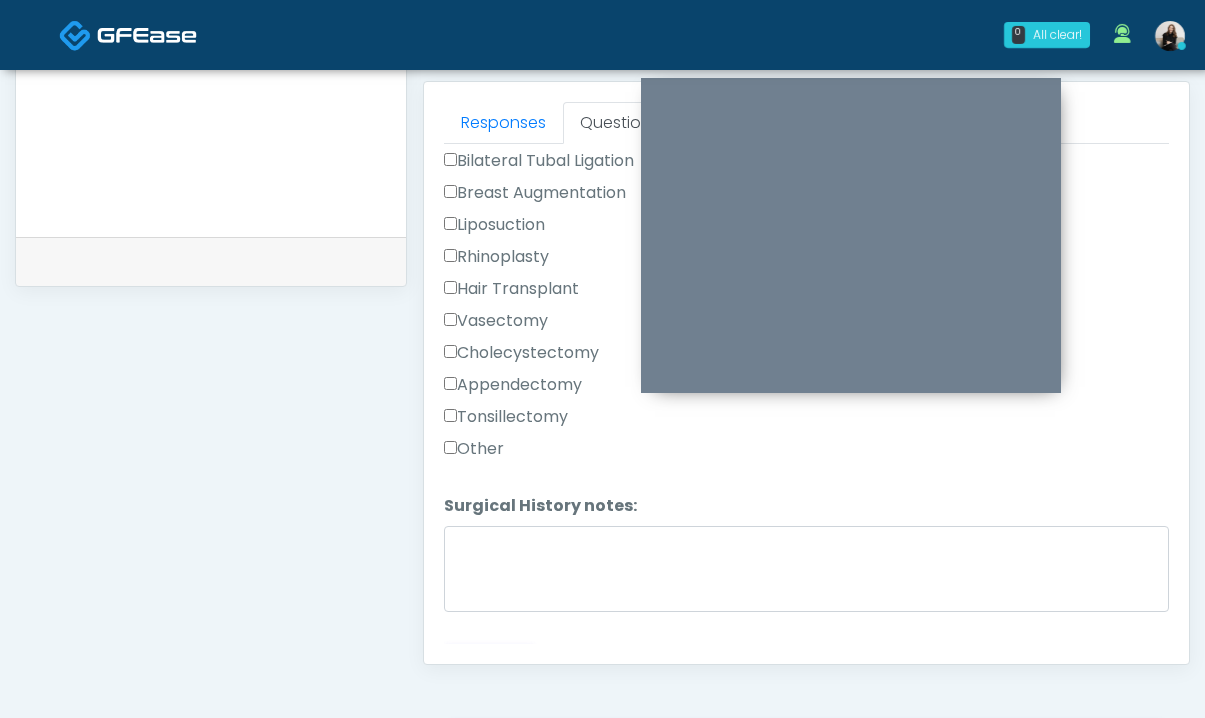 scroll, scrollTop: 1231, scrollLeft: 0, axis: vertical 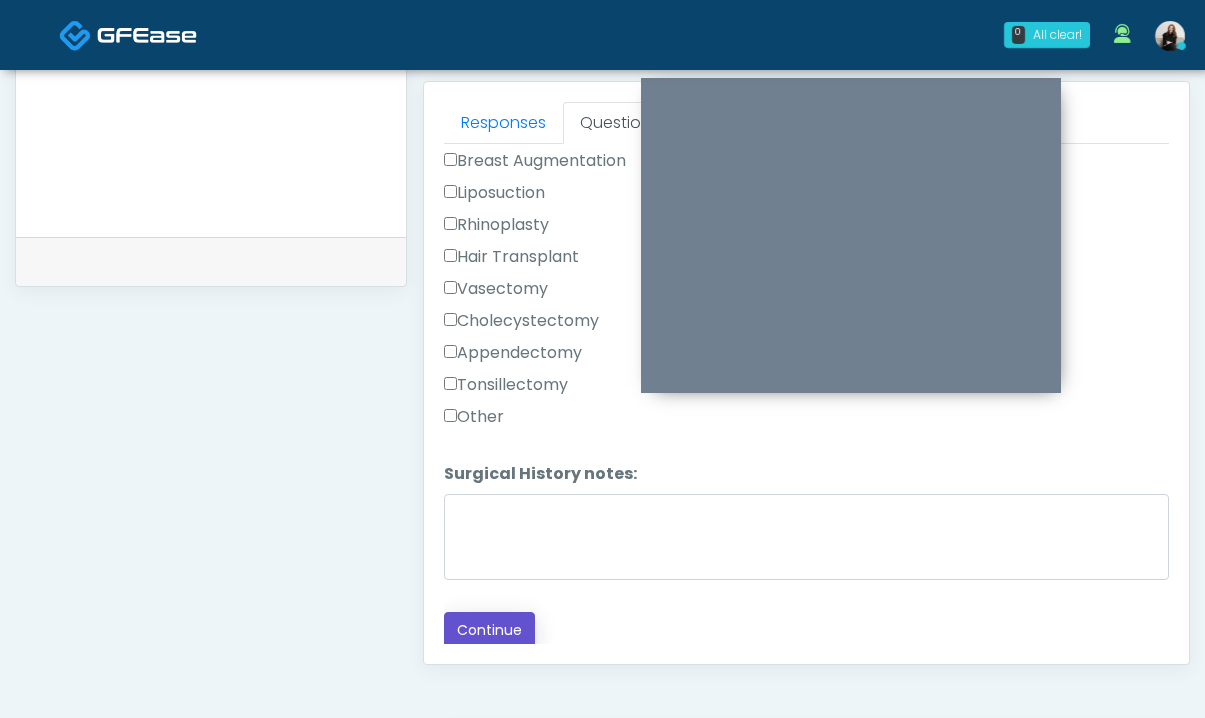 click on "Continue" at bounding box center (489, 630) 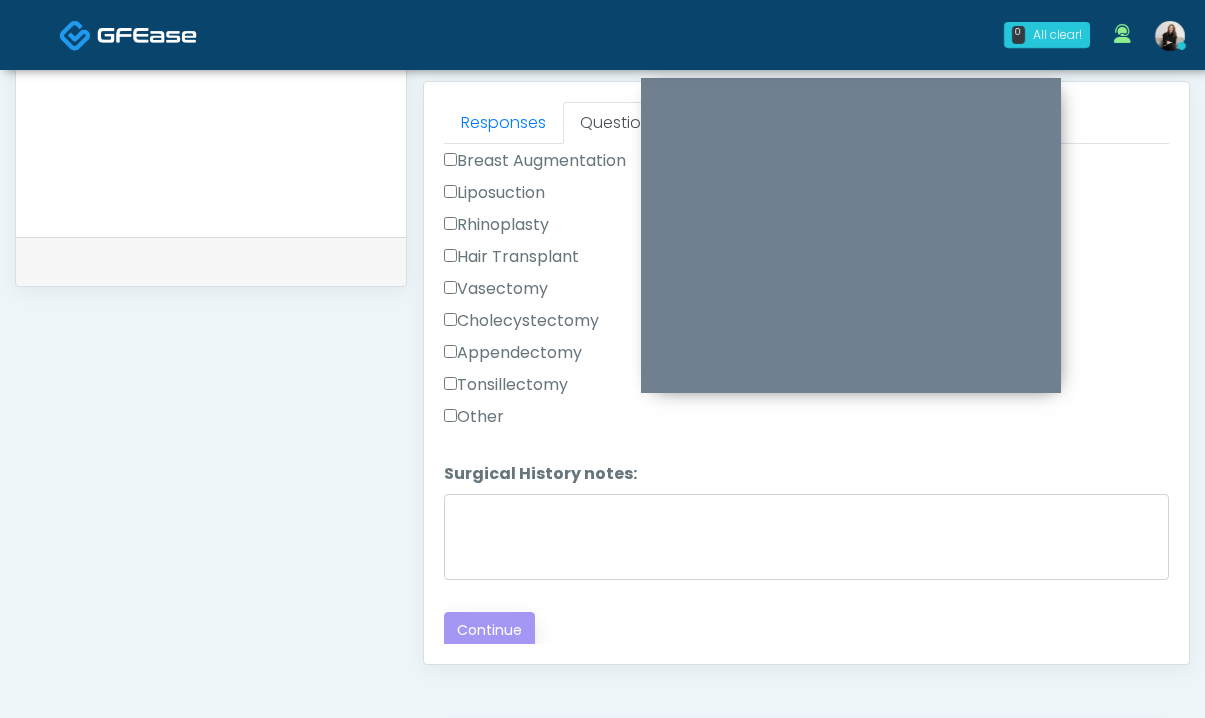 scroll, scrollTop: 0, scrollLeft: 0, axis: both 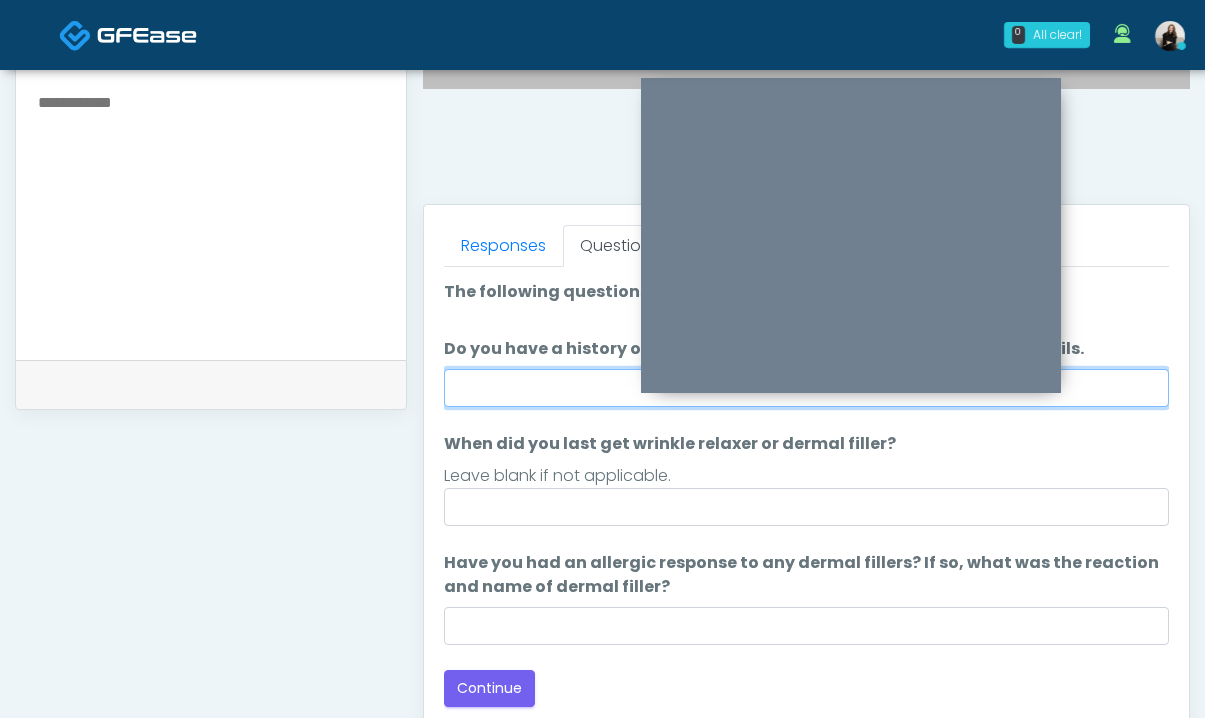click on "Do you have a history of Guillain's barre or ALS? If so, please provide details." at bounding box center [806, 388] 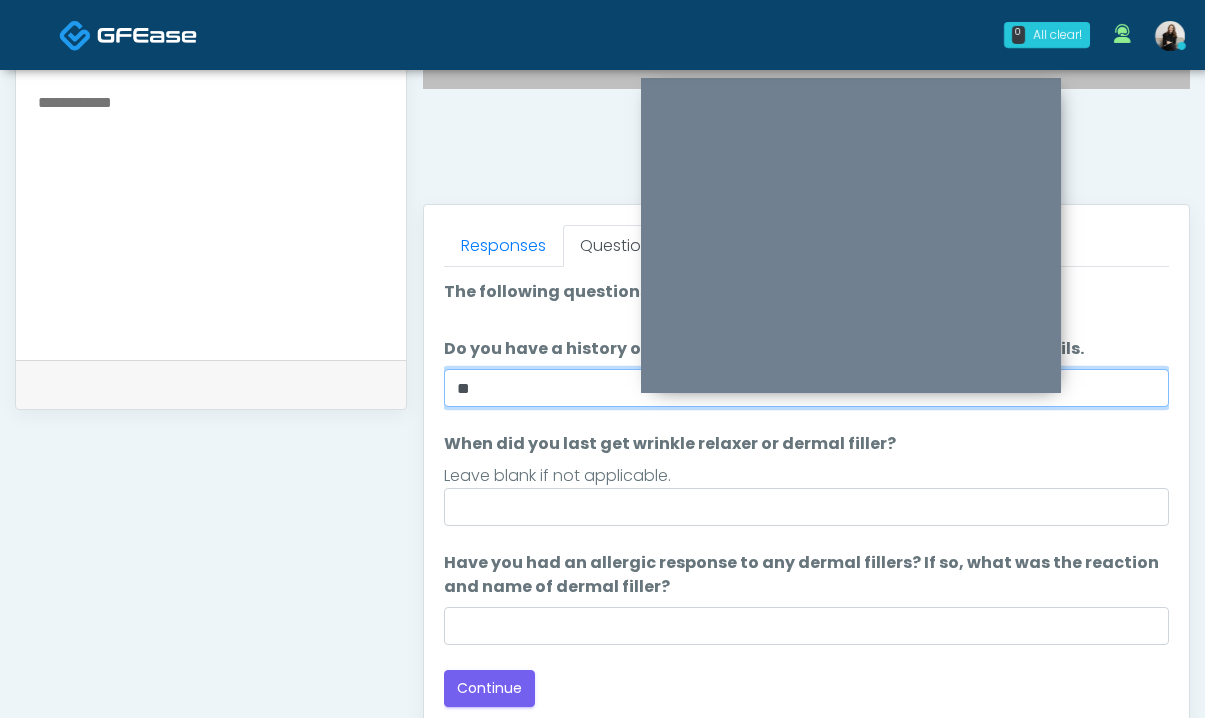 type on "**" 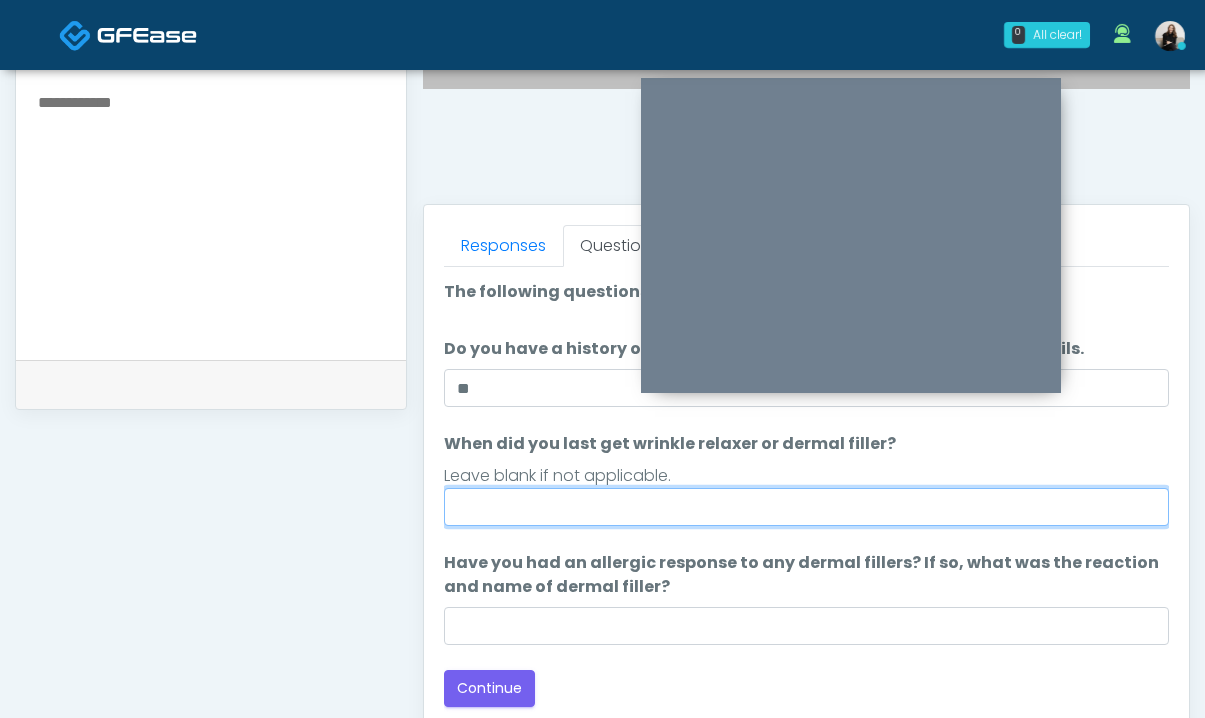 click on "When did you last get wrinkle relaxer or dermal filler?" at bounding box center [806, 507] 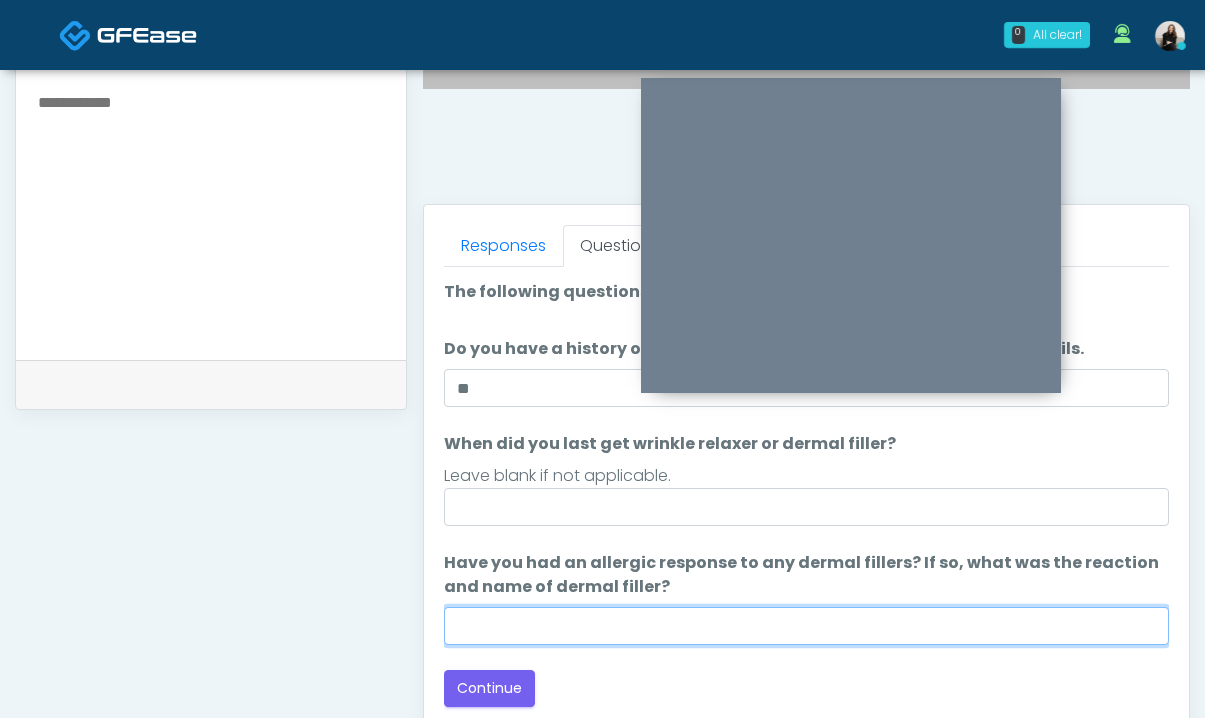 click on "Have you had an allergic response to any dermal fillers? If so, what was the reaction and name of dermal filler?" at bounding box center [806, 626] 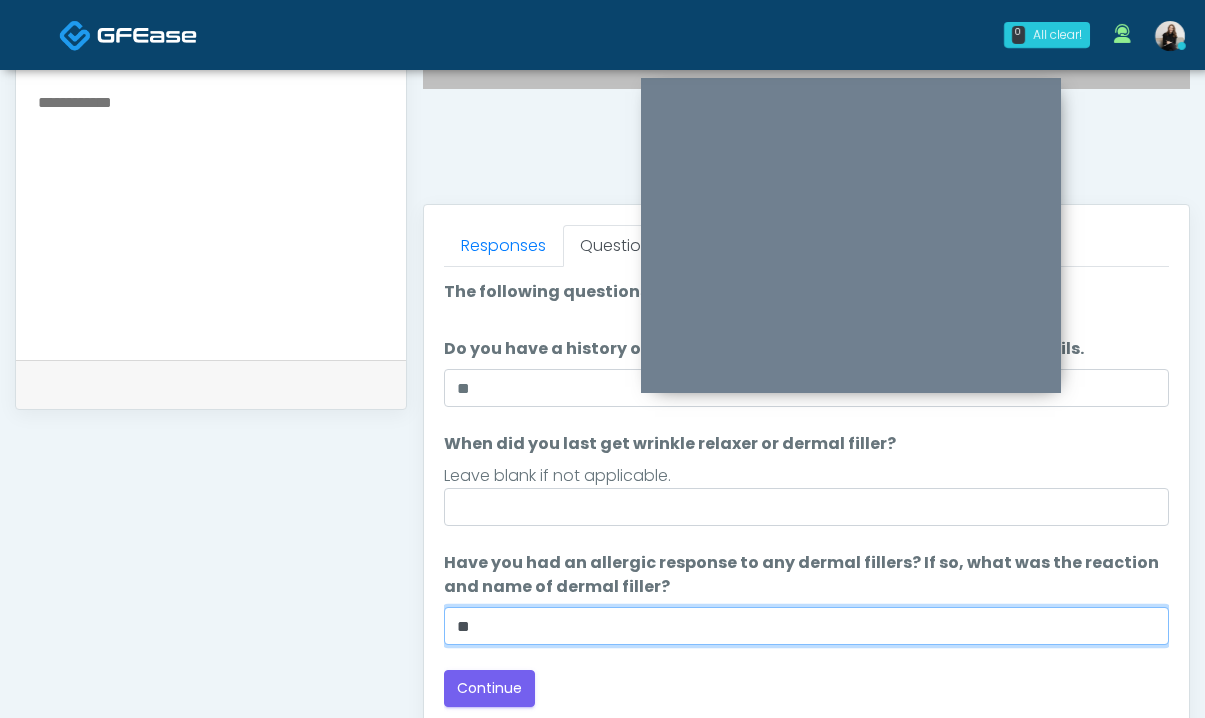 type on "**" 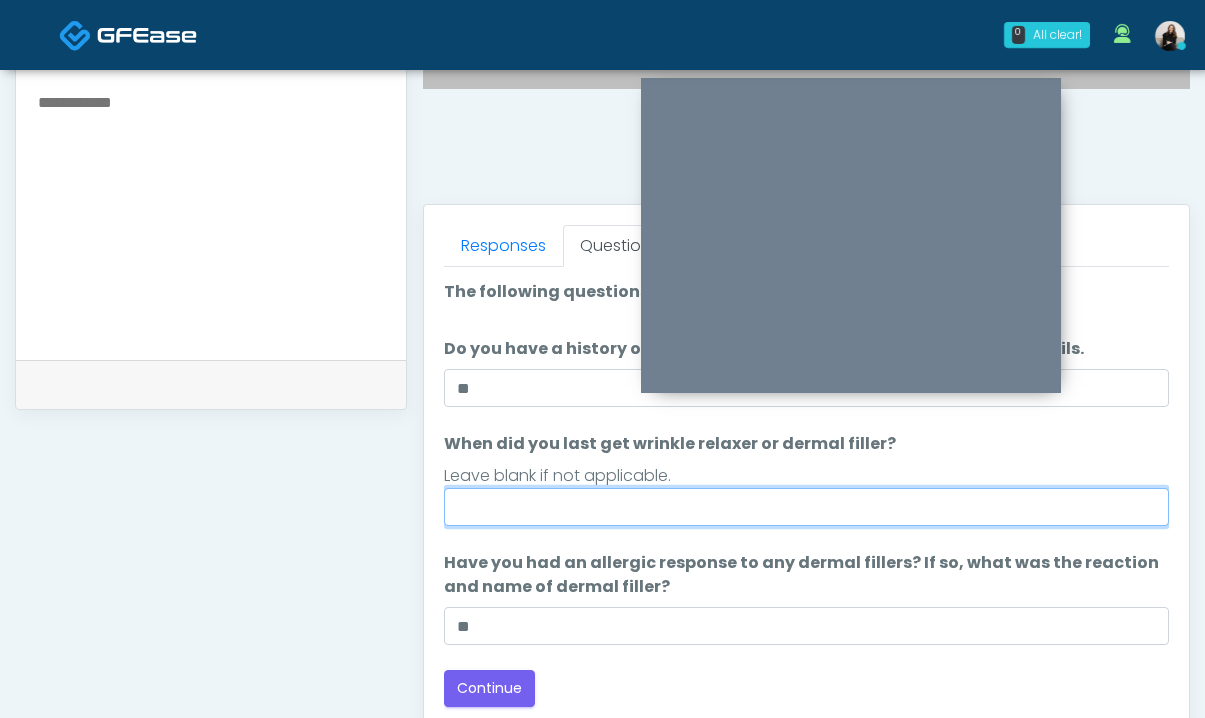 click on "When did you last get wrinkle relaxer or dermal filler?" at bounding box center (806, 507) 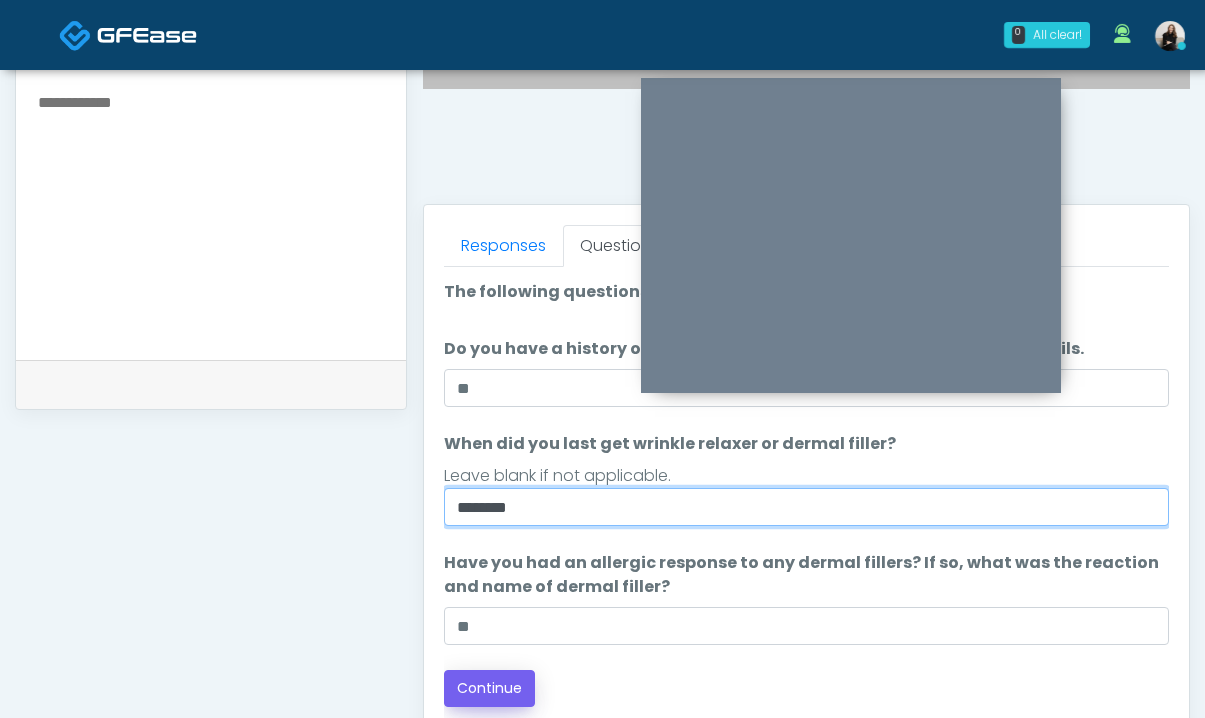 type on "********" 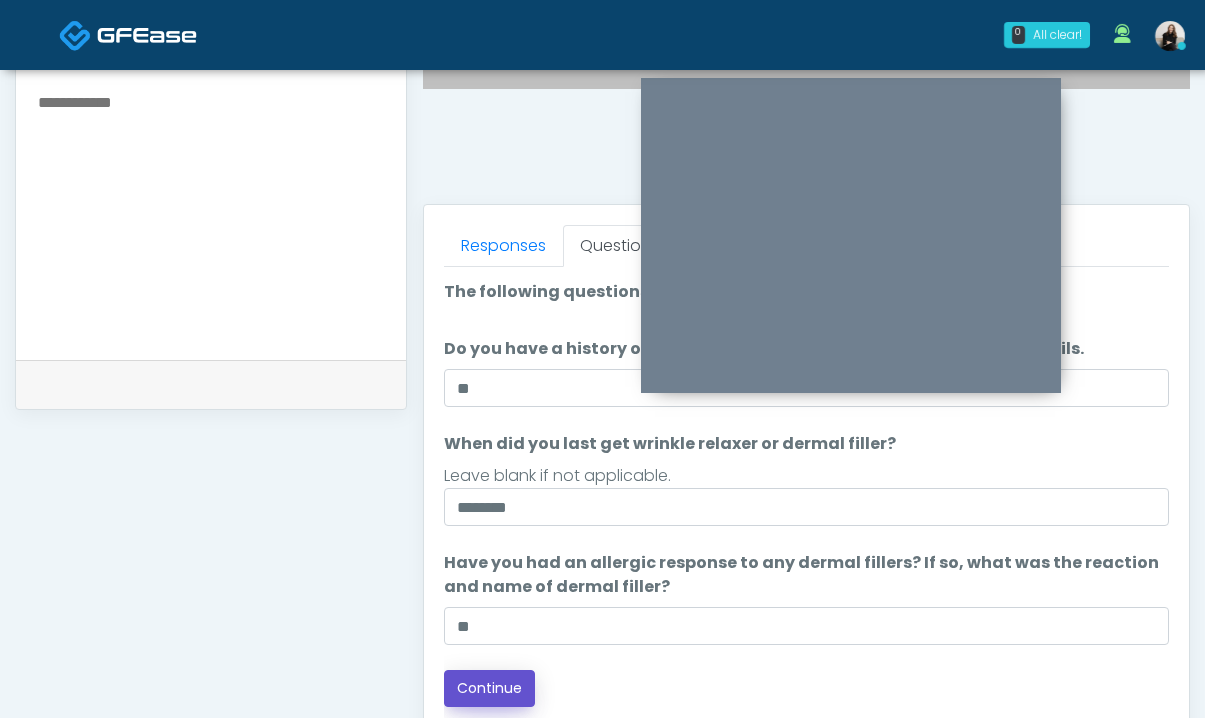 click on "Continue" at bounding box center (489, 688) 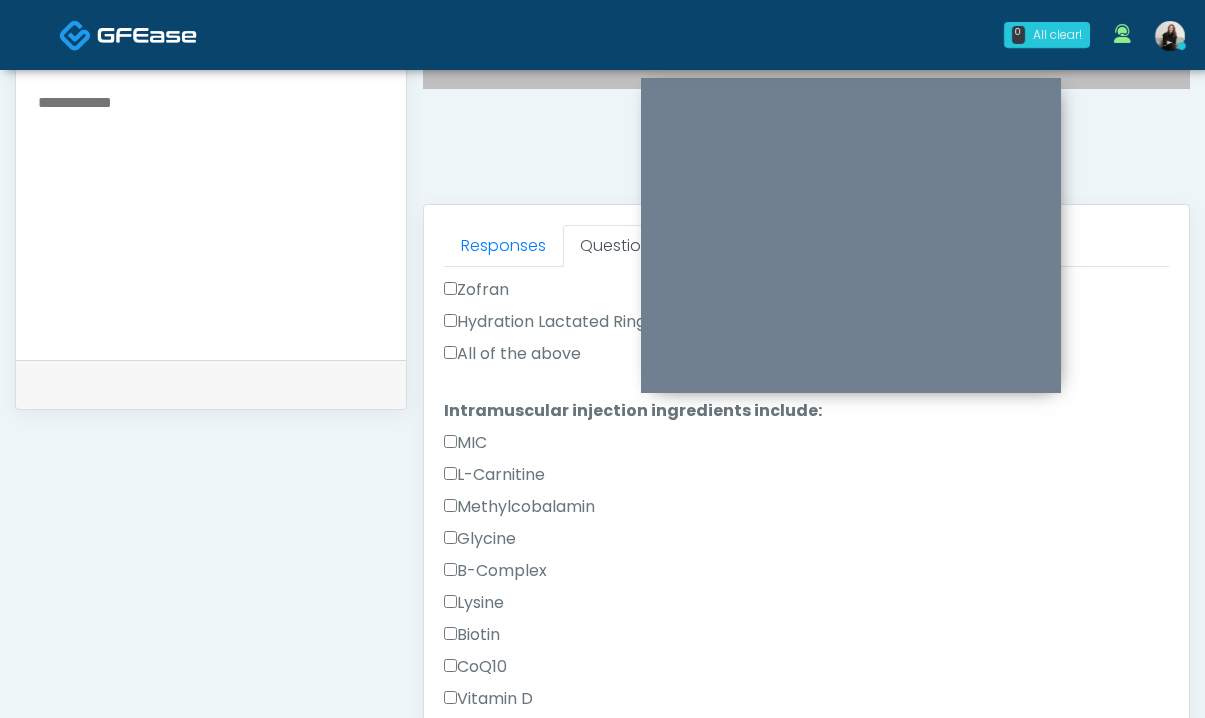 scroll, scrollTop: 1014, scrollLeft: 0, axis: vertical 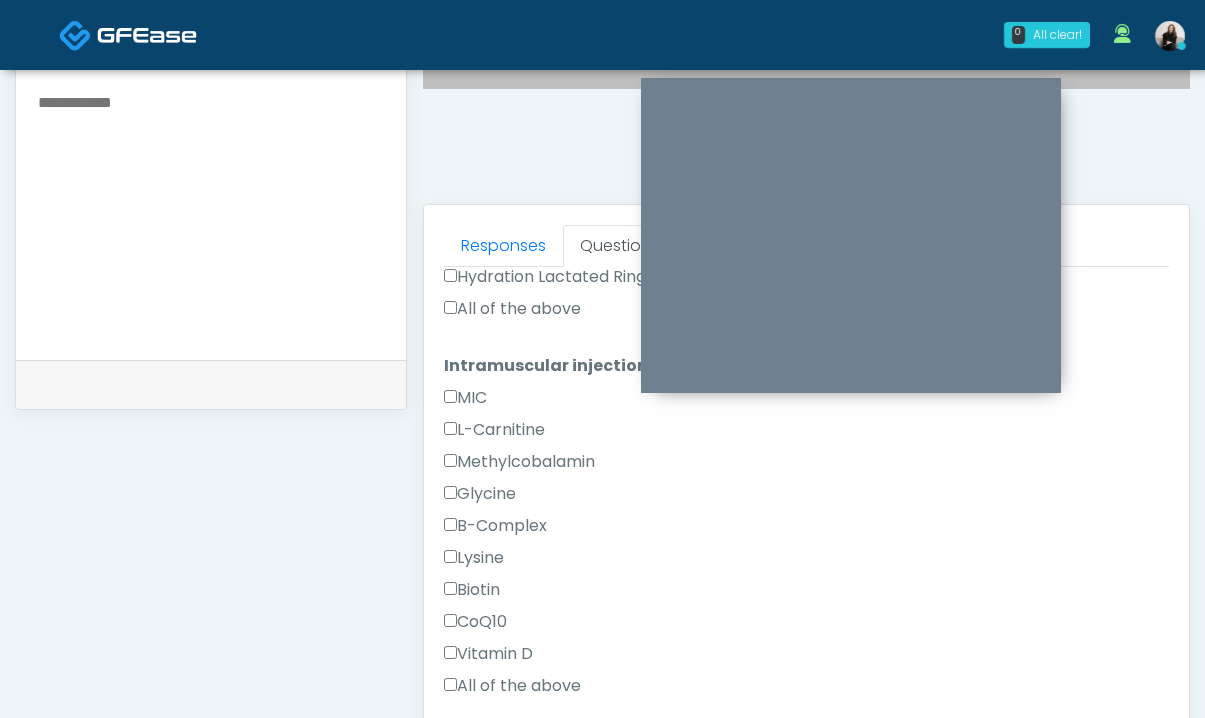 click on "All of the above" at bounding box center [512, 686] 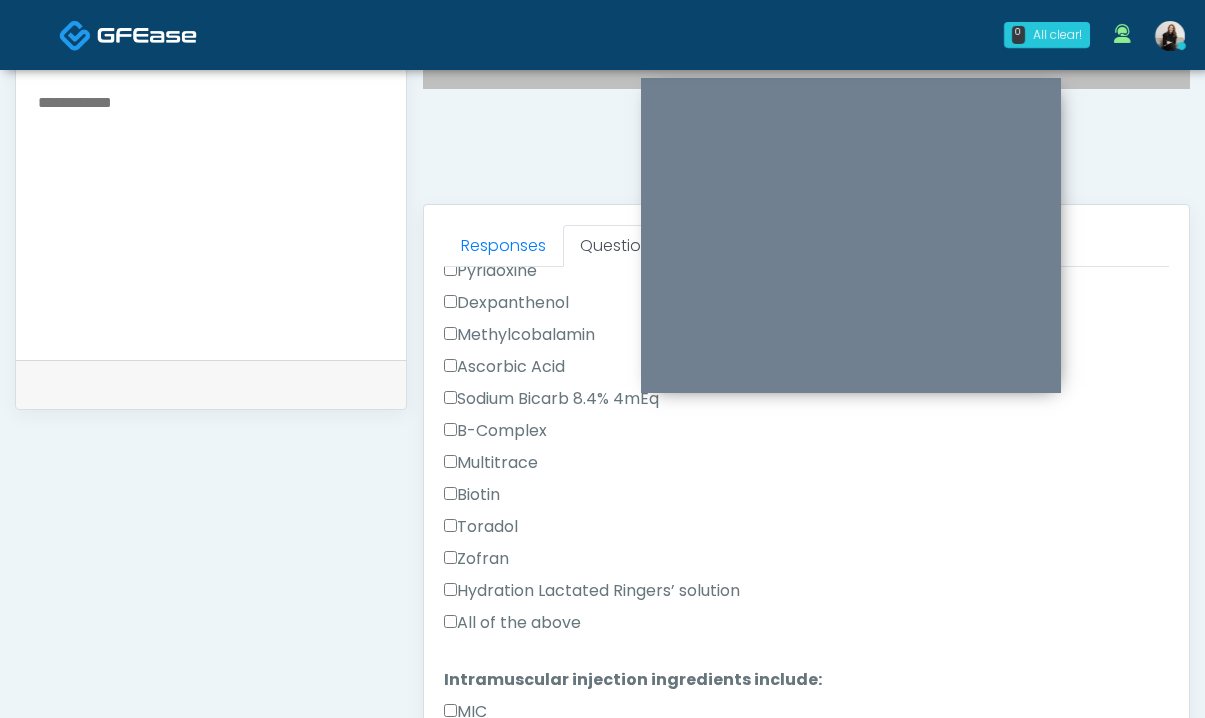 click on "All of the above" at bounding box center (512, 623) 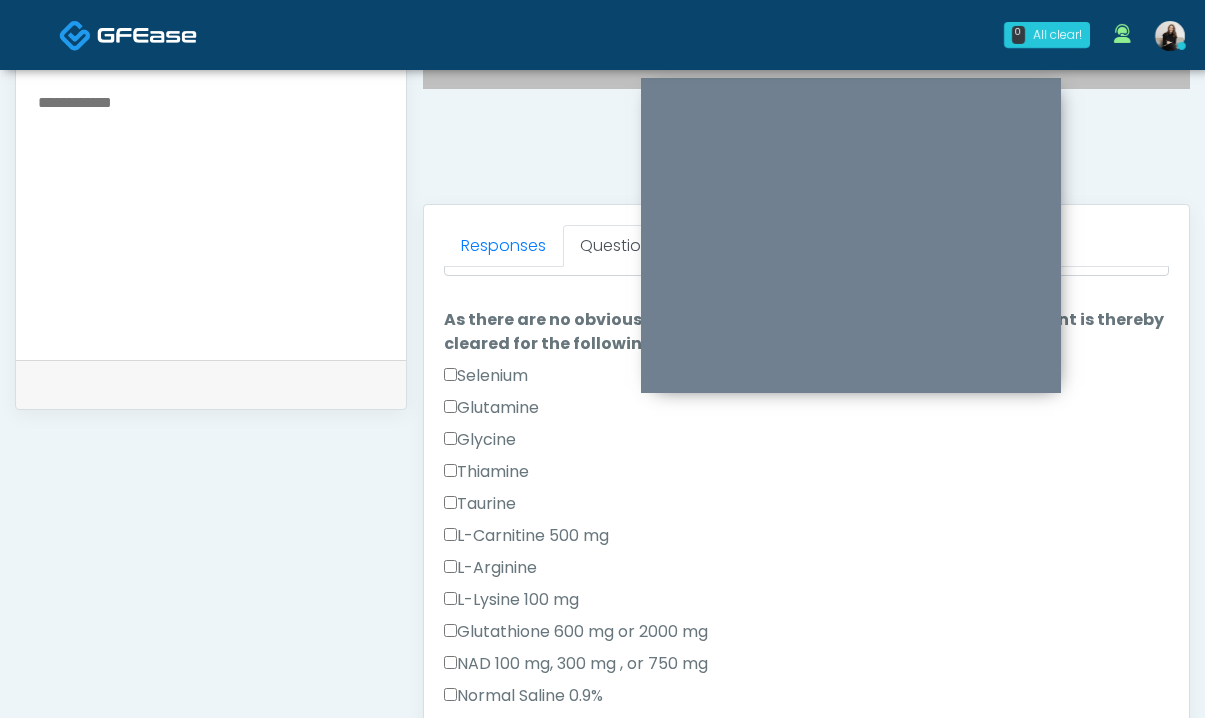 scroll, scrollTop: 0, scrollLeft: 0, axis: both 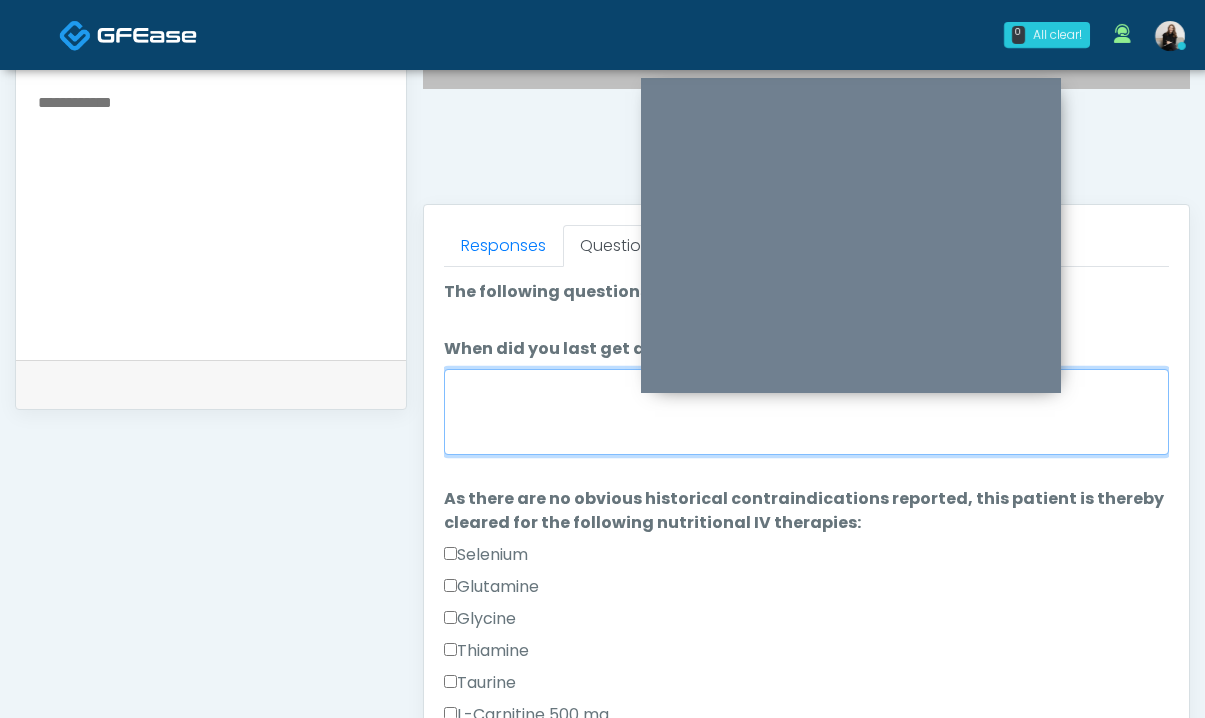 click on "When did you last get an IV or IM?" at bounding box center [806, 412] 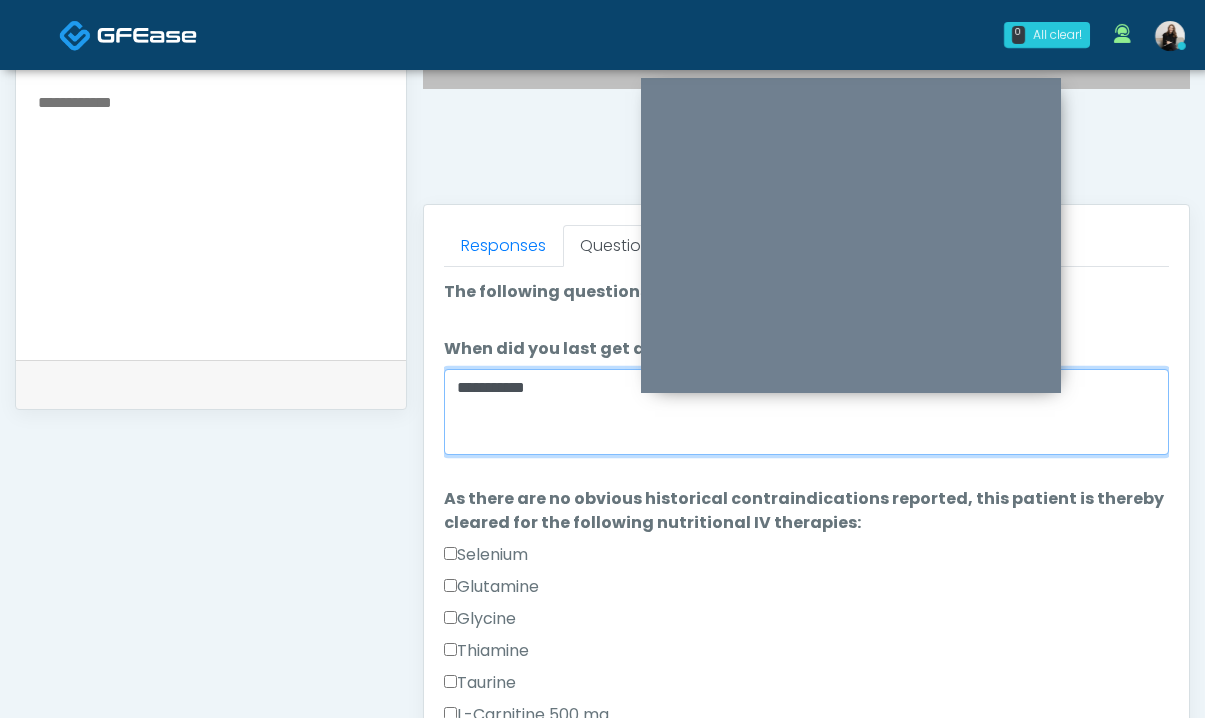 scroll, scrollTop: 1014, scrollLeft: 0, axis: vertical 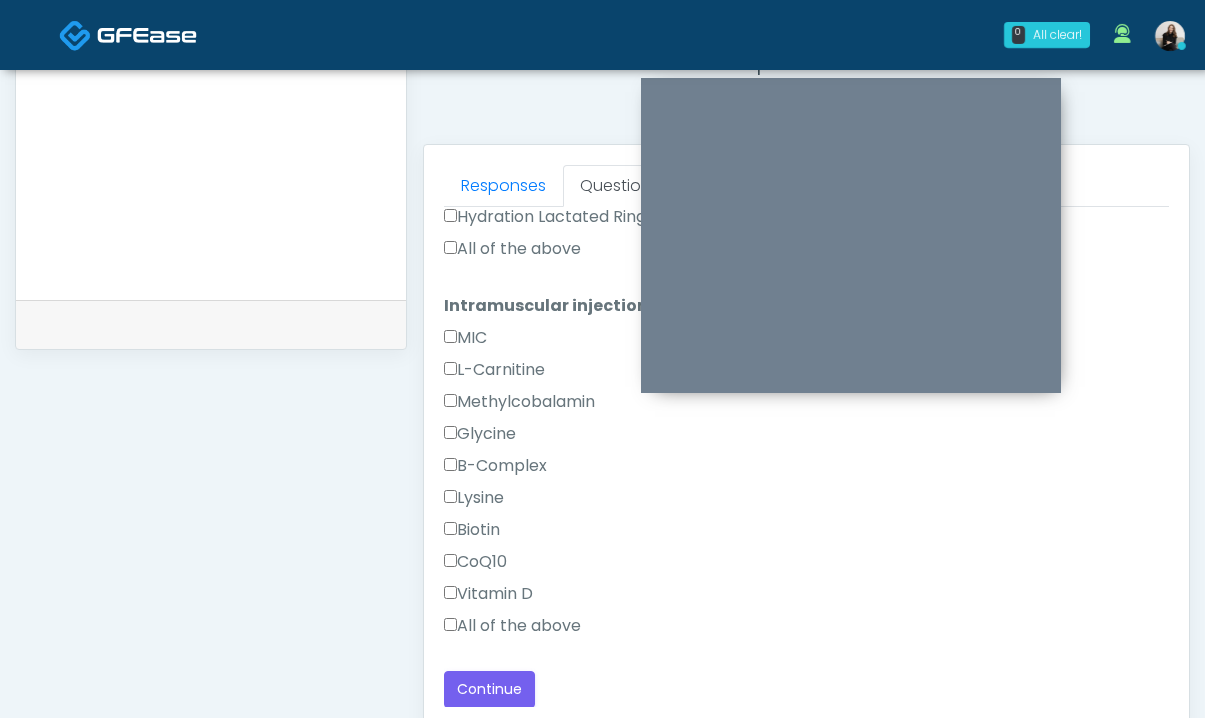 type on "**********" 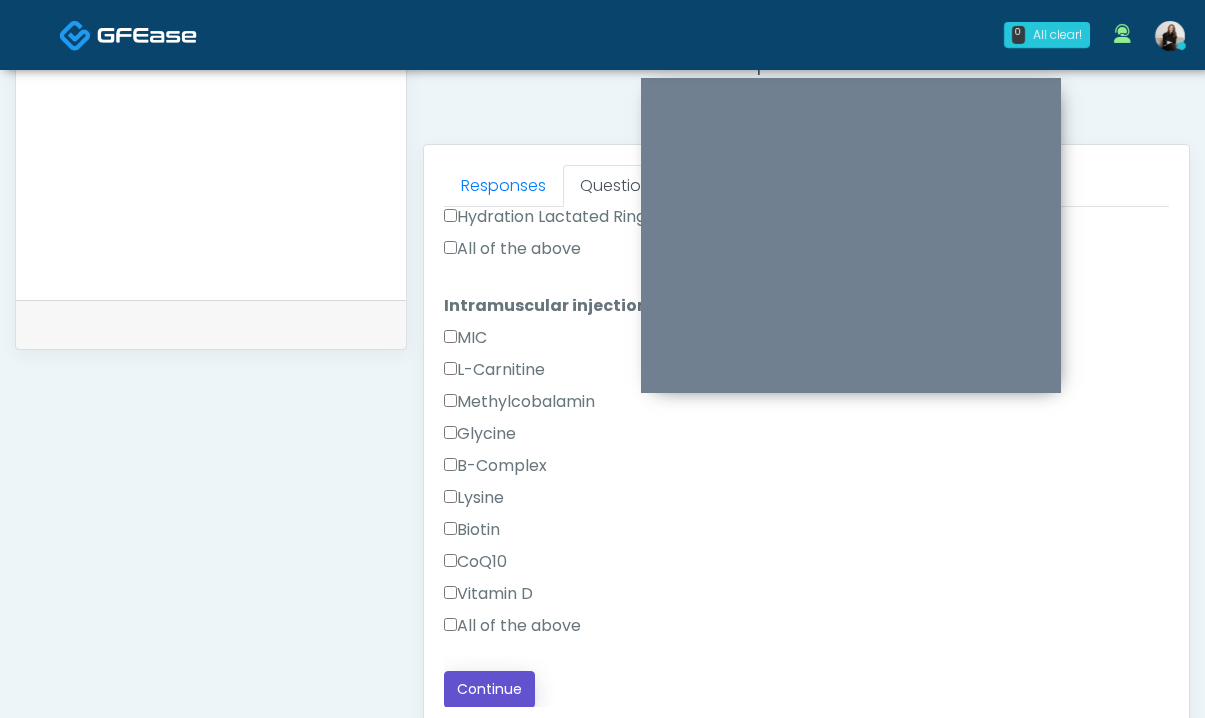 click on "Continue" at bounding box center [489, 689] 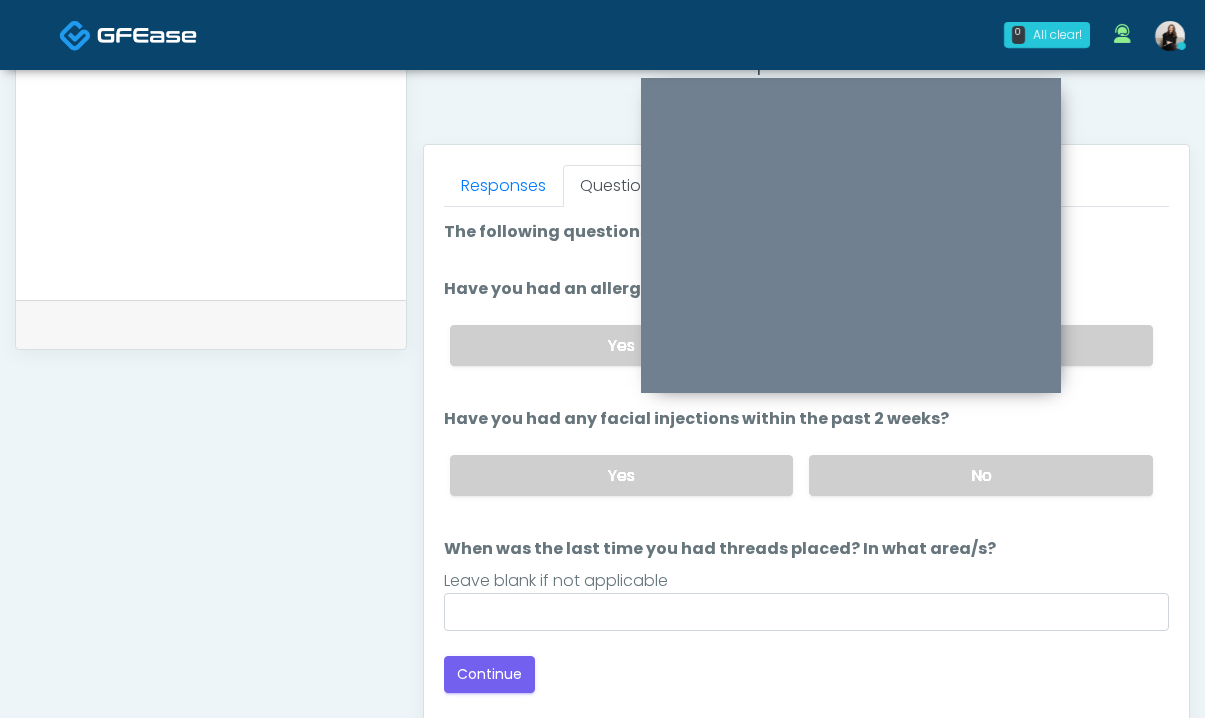 scroll, scrollTop: 0, scrollLeft: 0, axis: both 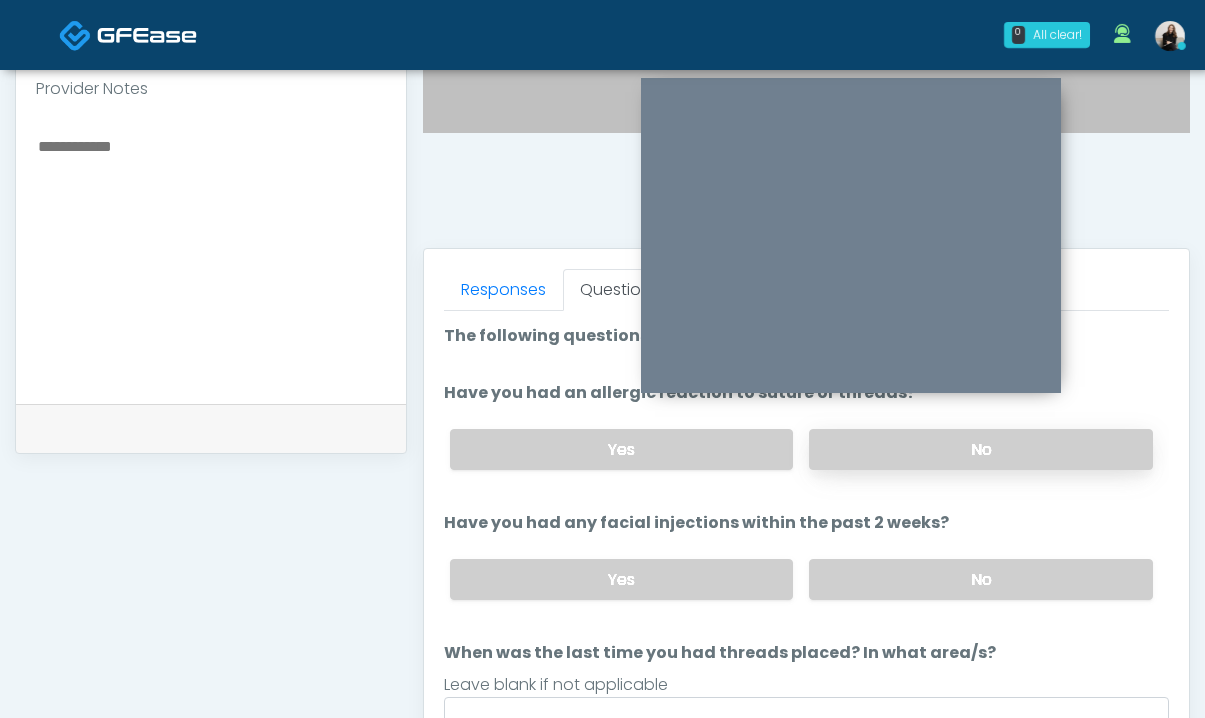 click on "No" at bounding box center [981, 449] 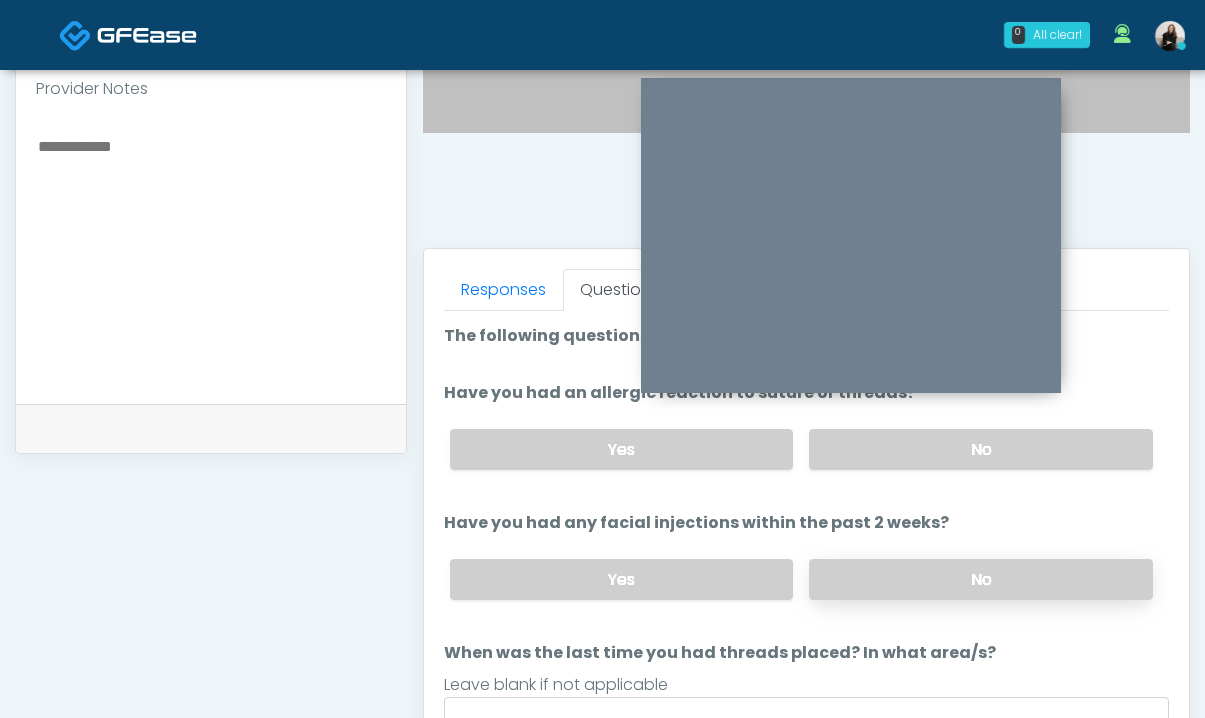 click on "No" at bounding box center (981, 579) 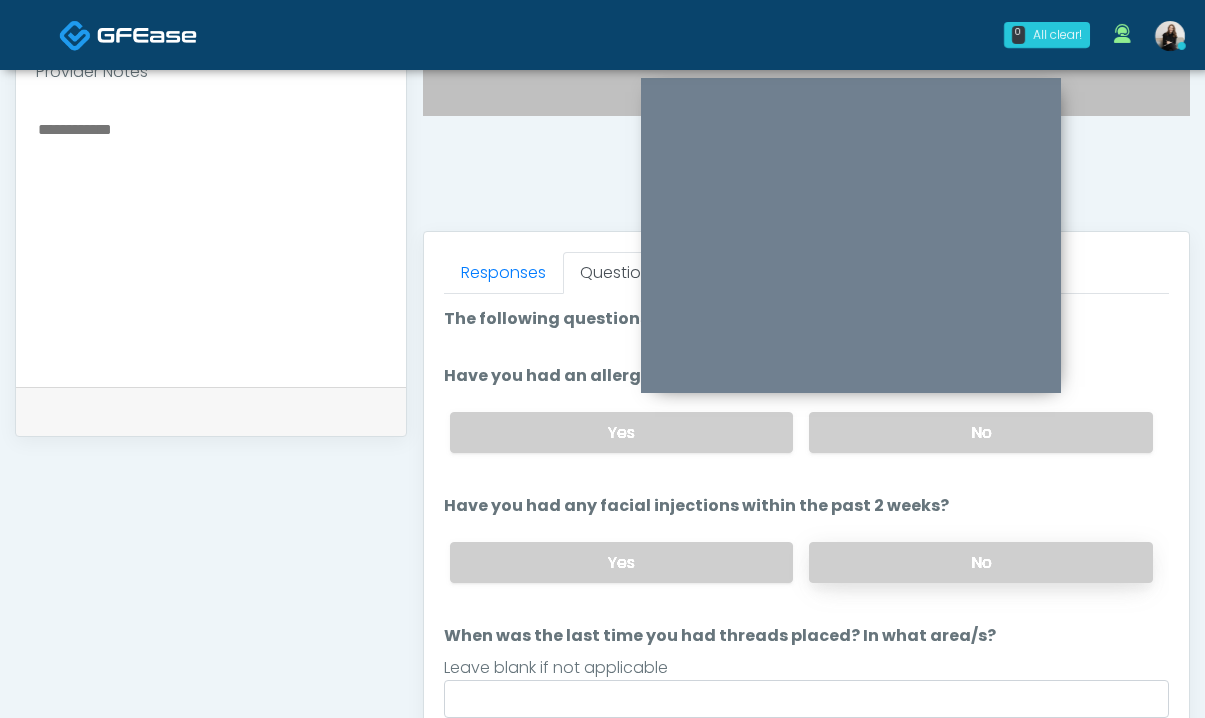 scroll, scrollTop: 811, scrollLeft: 0, axis: vertical 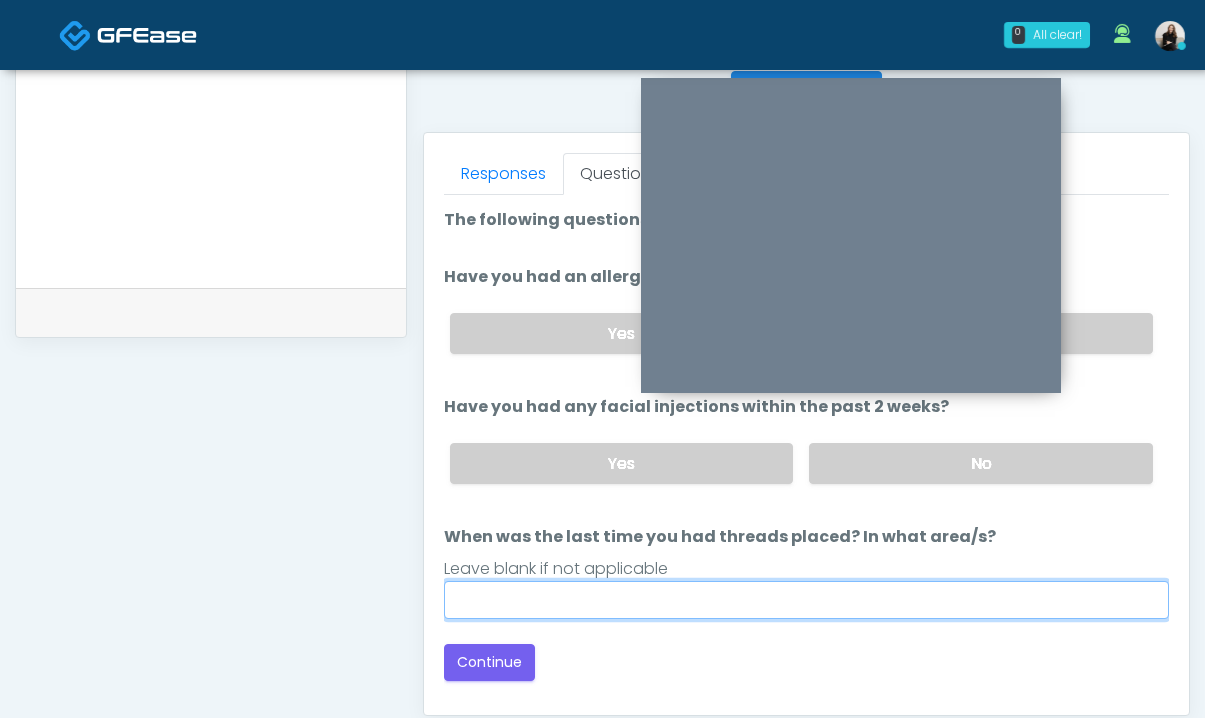 click on "When was the last time you had threads placed? In what area/s?" at bounding box center [806, 600] 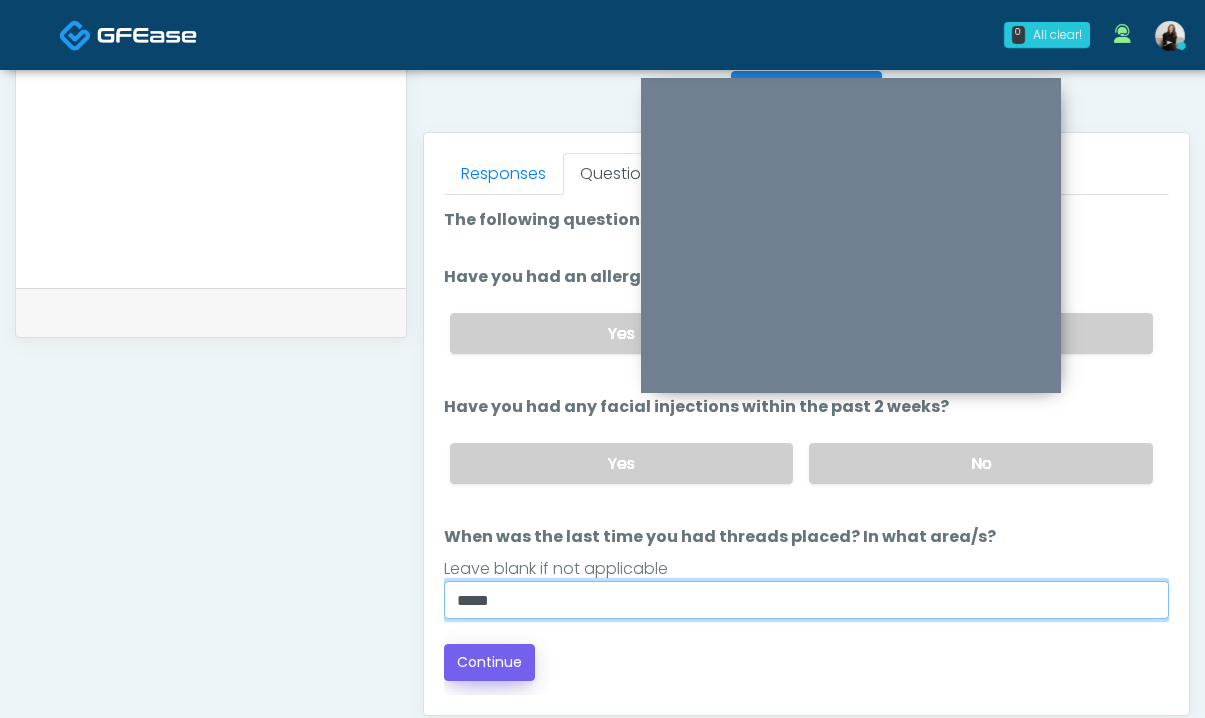 type on "*****" 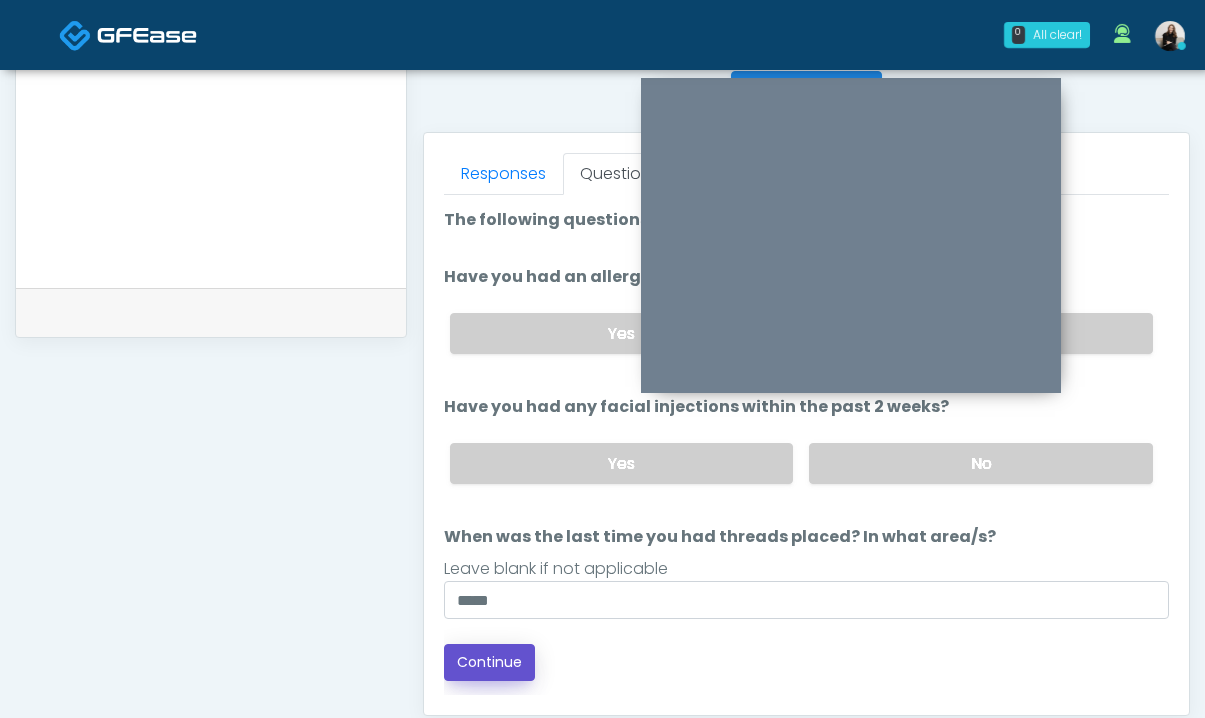 click on "Continue" at bounding box center [489, 662] 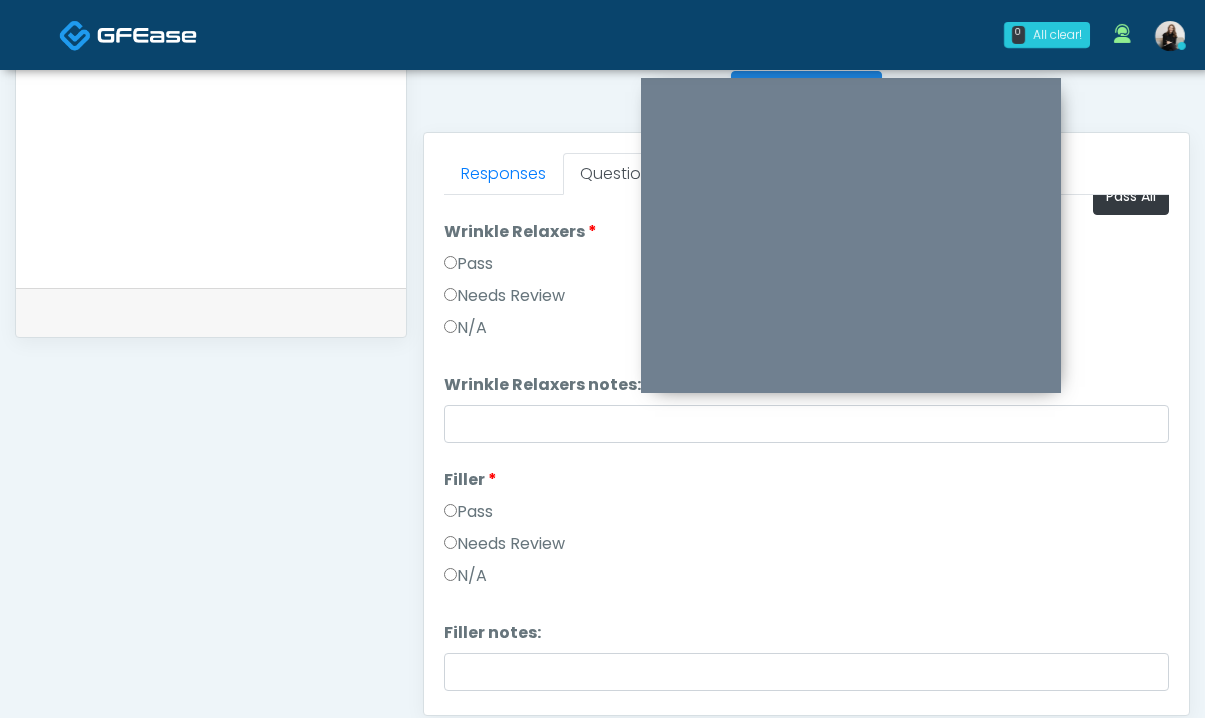 scroll, scrollTop: 0, scrollLeft: 0, axis: both 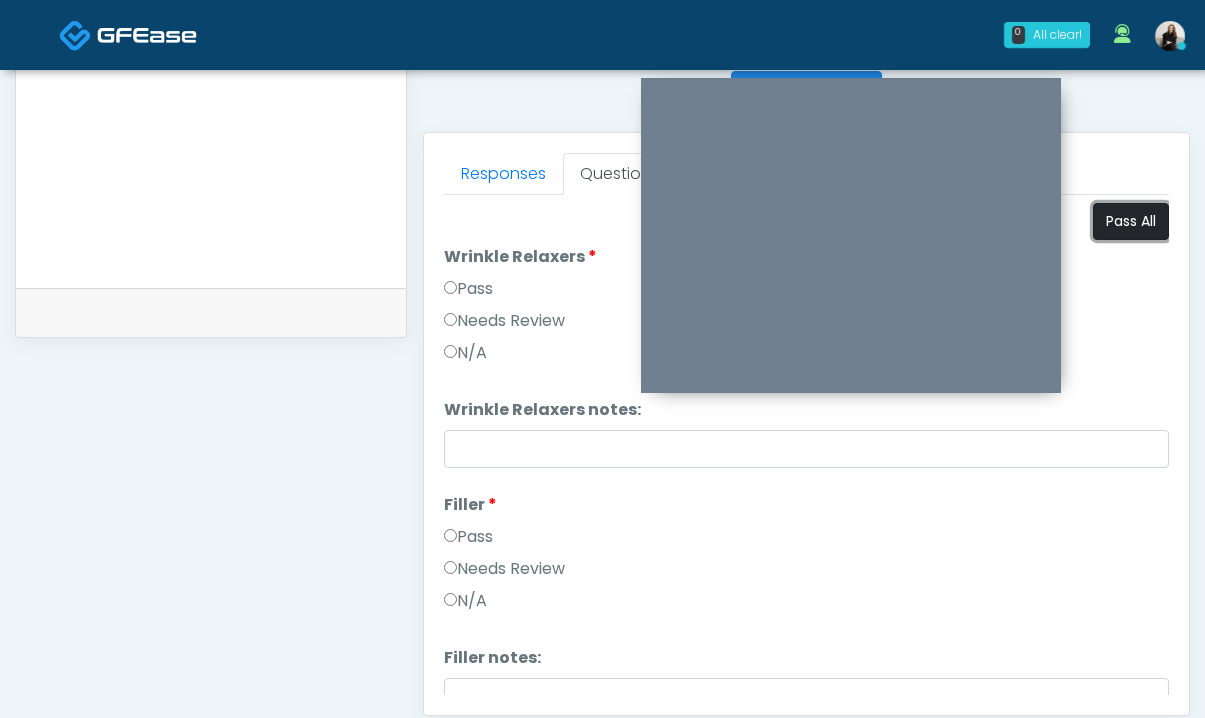 click on "Pass All" at bounding box center (1131, 221) 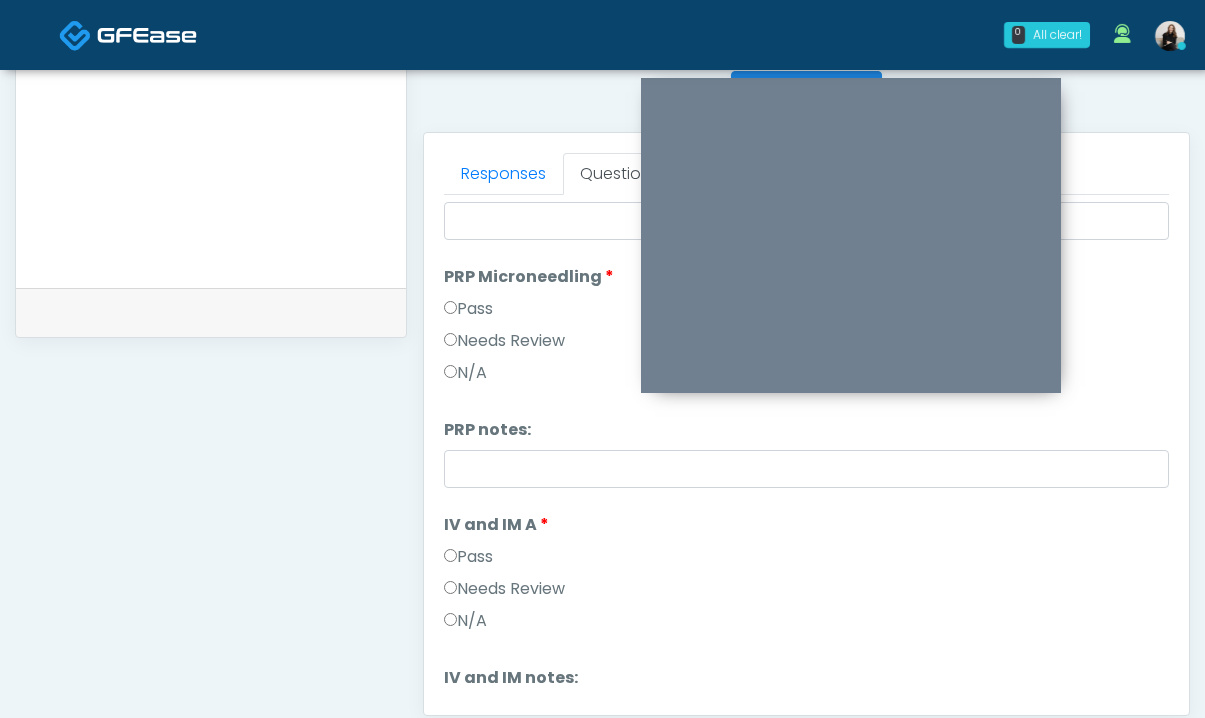 scroll, scrollTop: 1571, scrollLeft: 0, axis: vertical 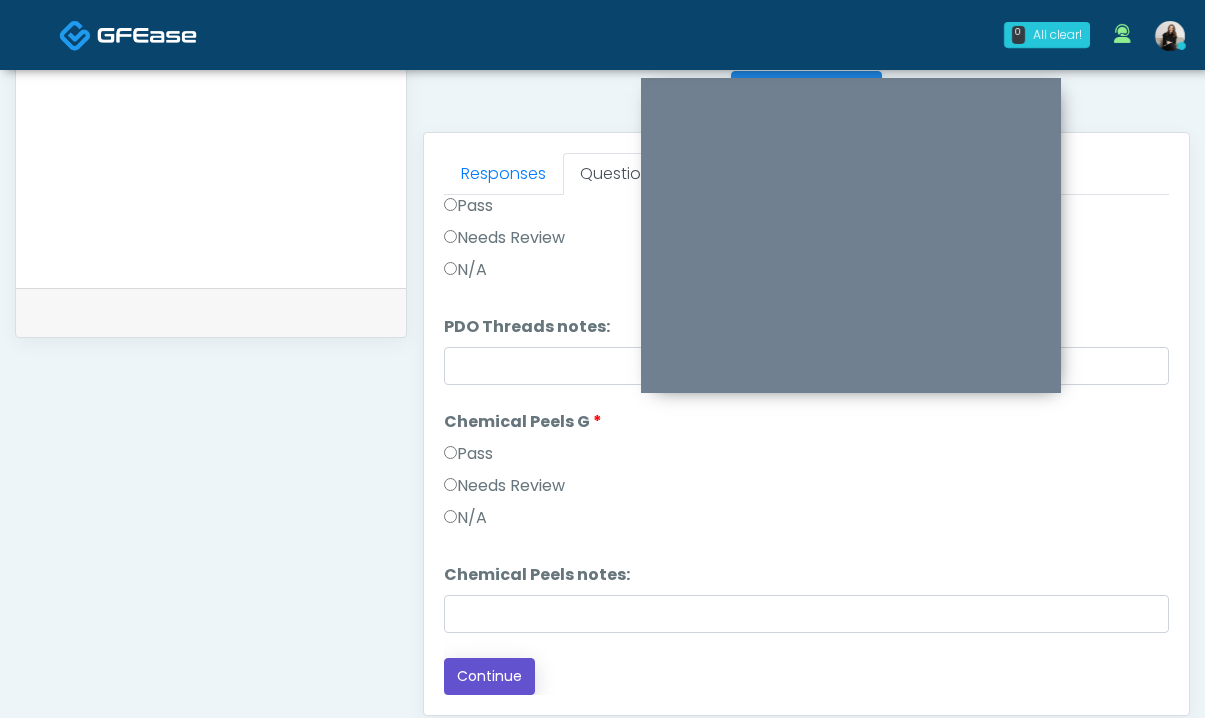 click on "Continue" at bounding box center (489, 676) 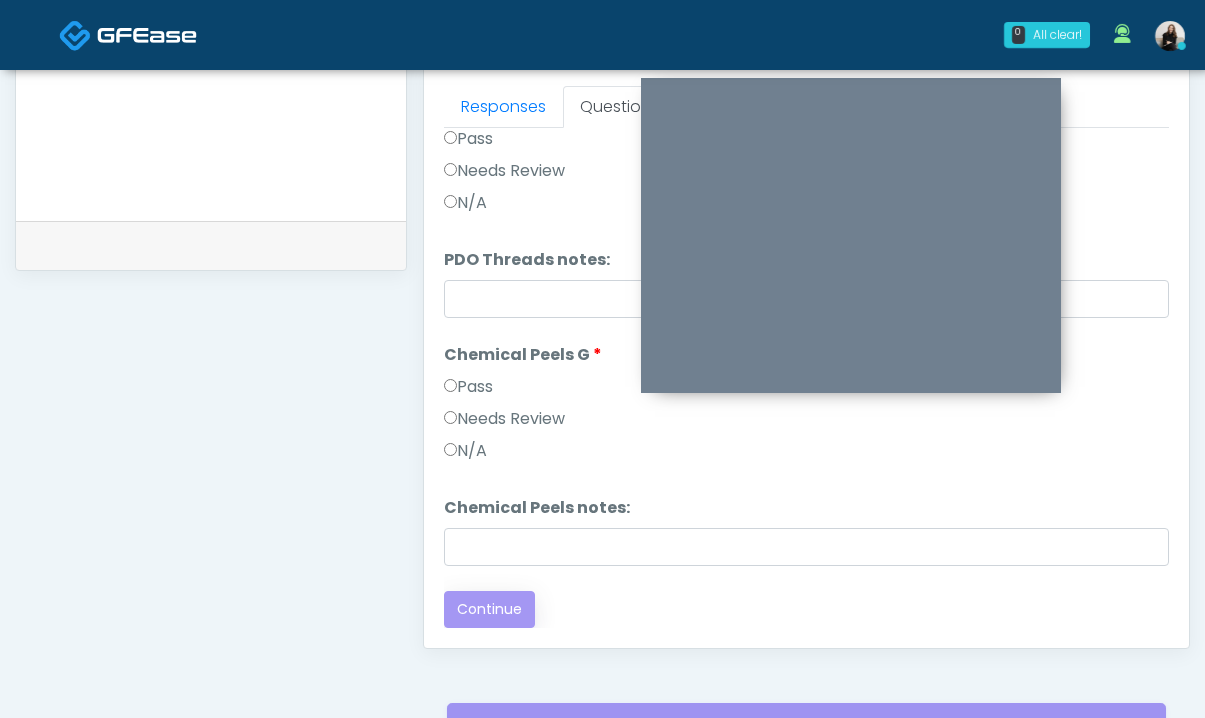 scroll, scrollTop: 900, scrollLeft: 0, axis: vertical 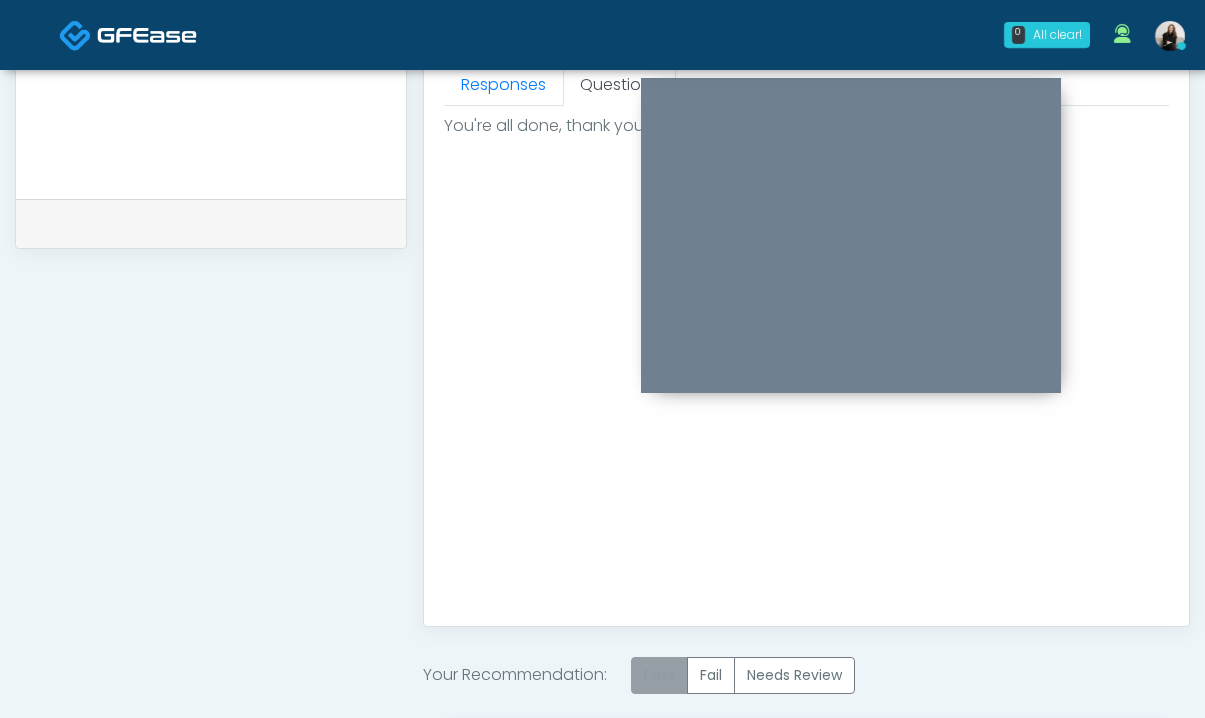 click on "Pass" at bounding box center (659, 675) 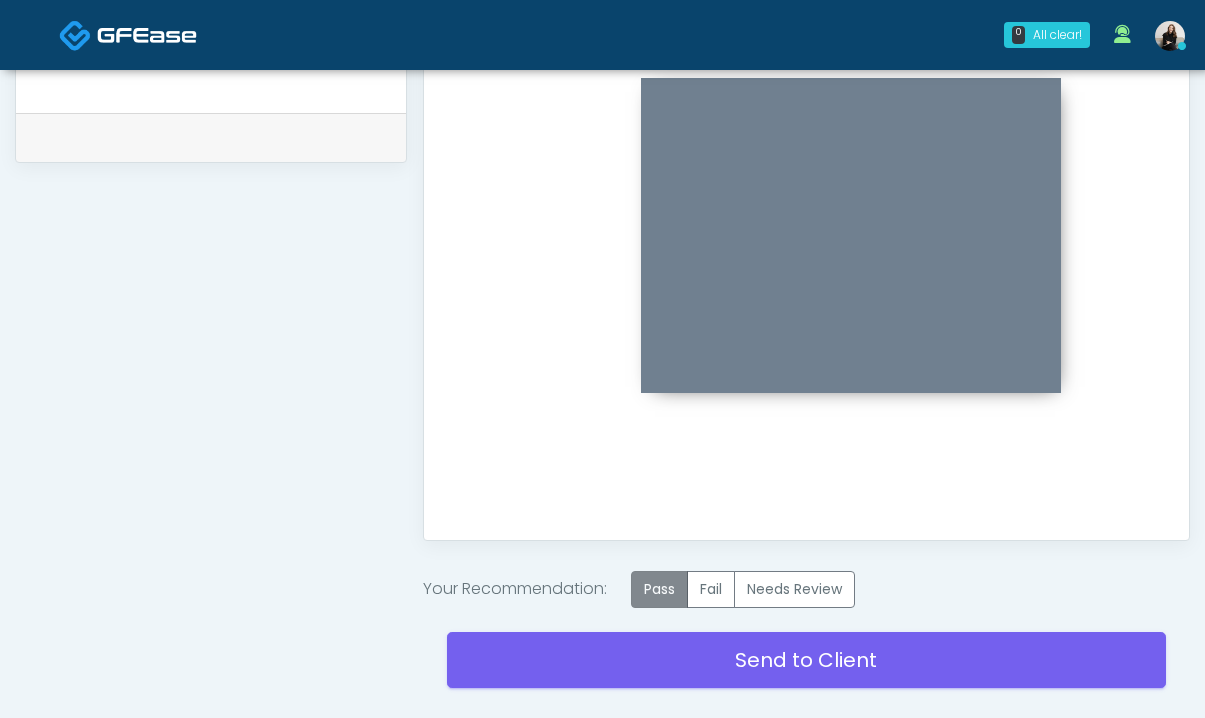 scroll, scrollTop: 1043, scrollLeft: 0, axis: vertical 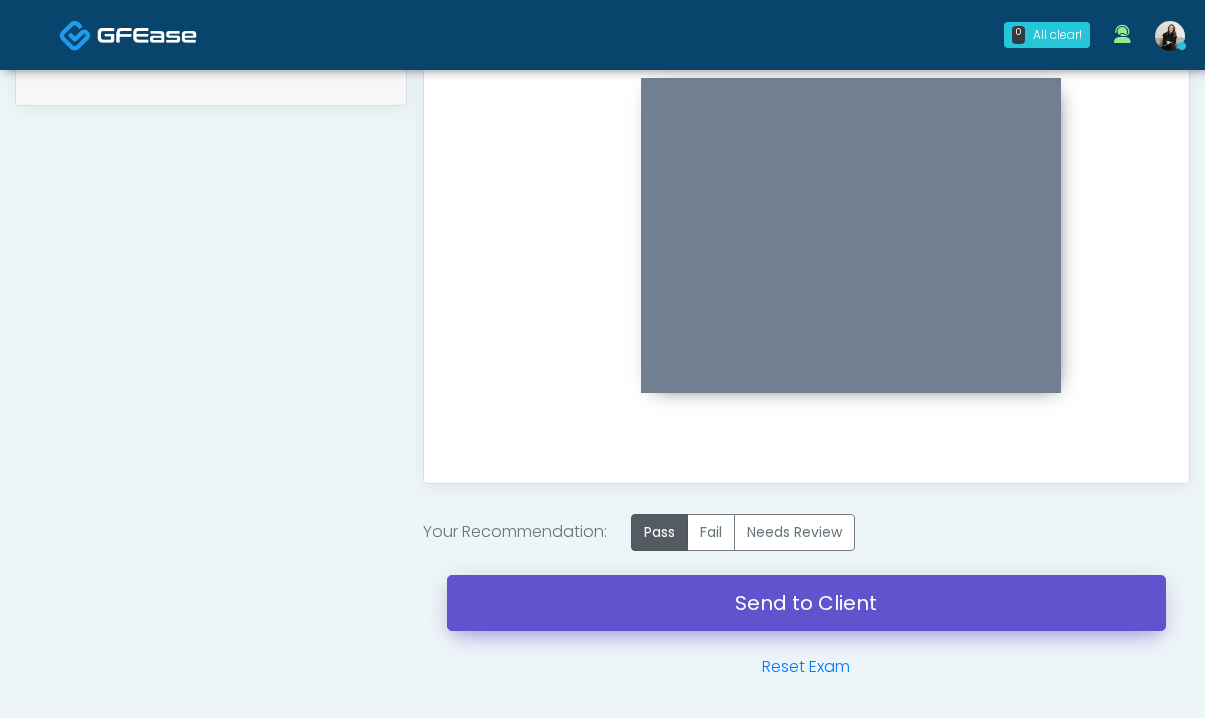 click on "Send to Client" at bounding box center [806, 603] 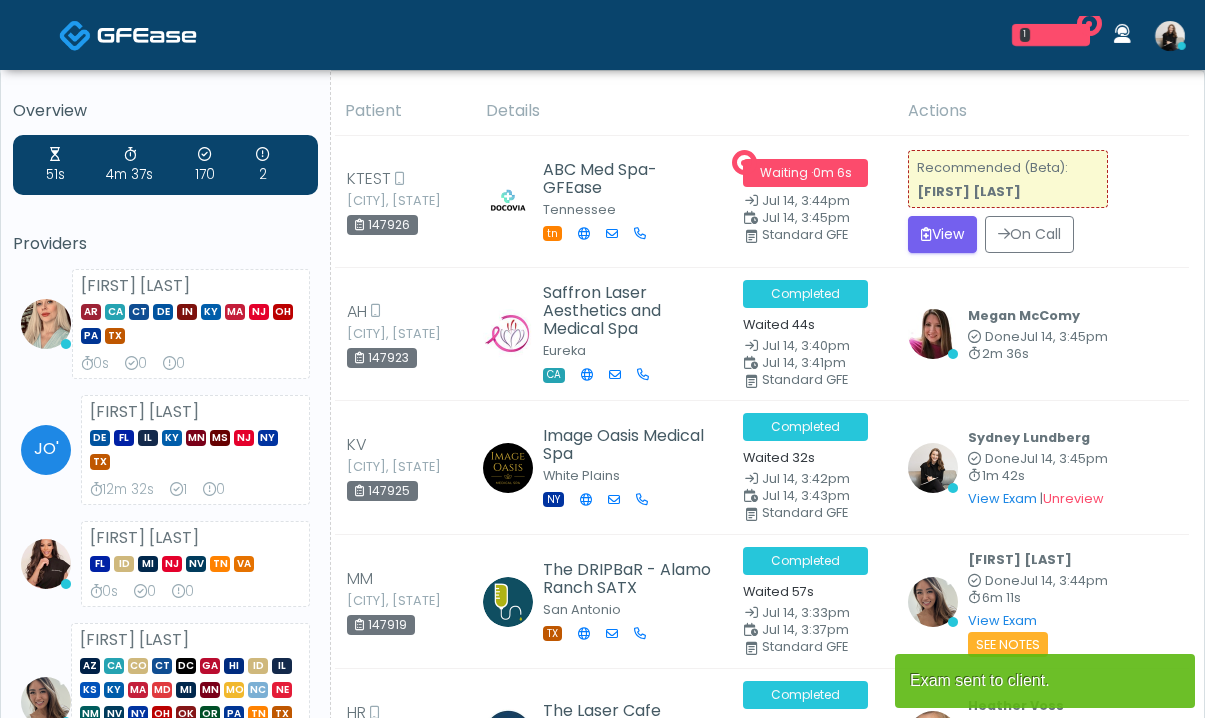 scroll, scrollTop: 0, scrollLeft: 0, axis: both 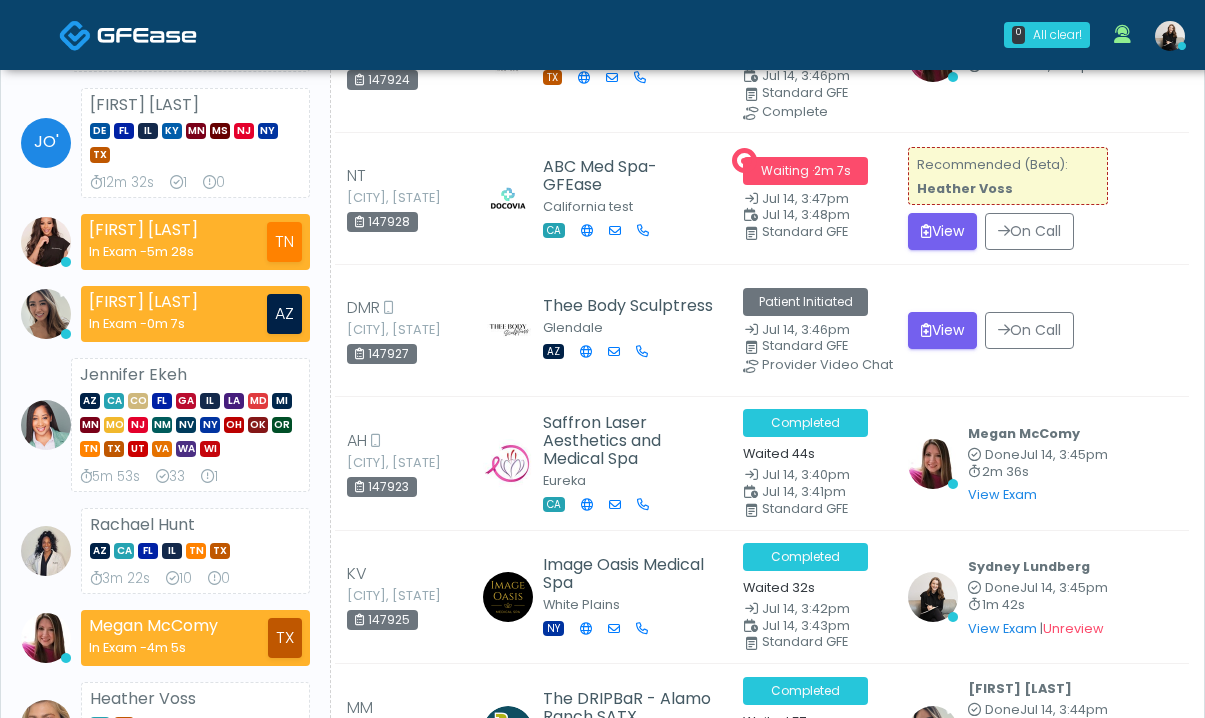 click at bounding box center (147, 35) 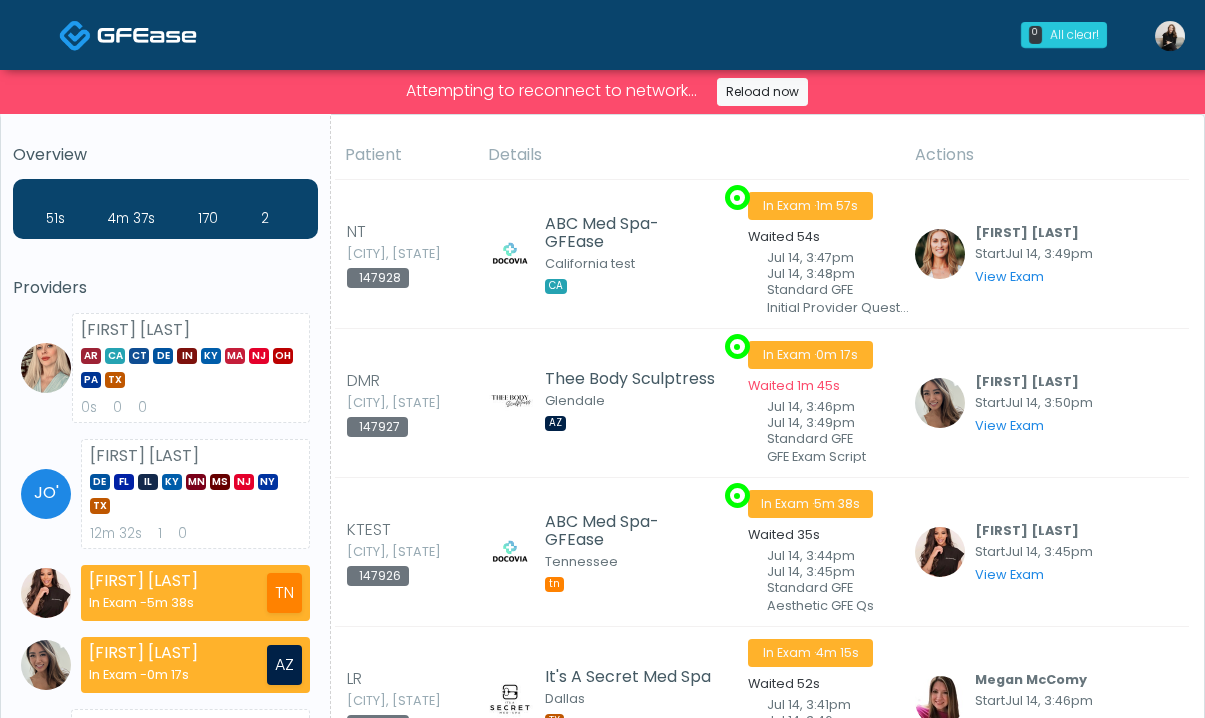 scroll, scrollTop: 0, scrollLeft: 0, axis: both 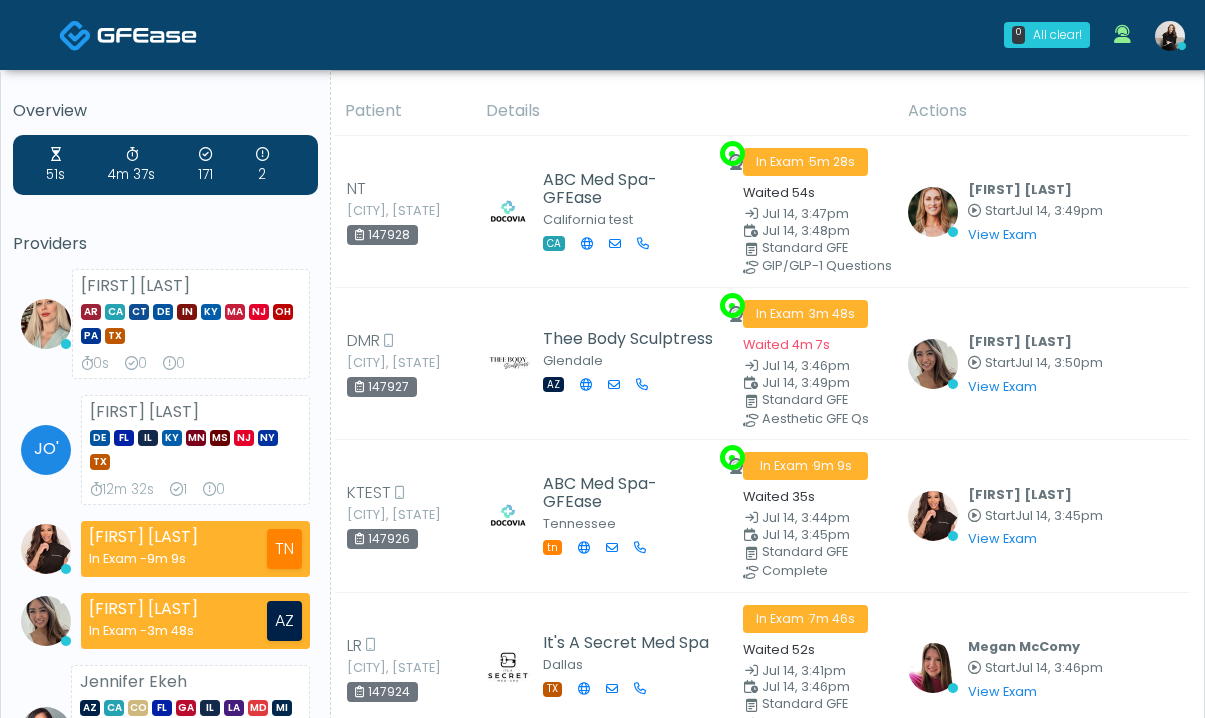 click at bounding box center [147, 34] 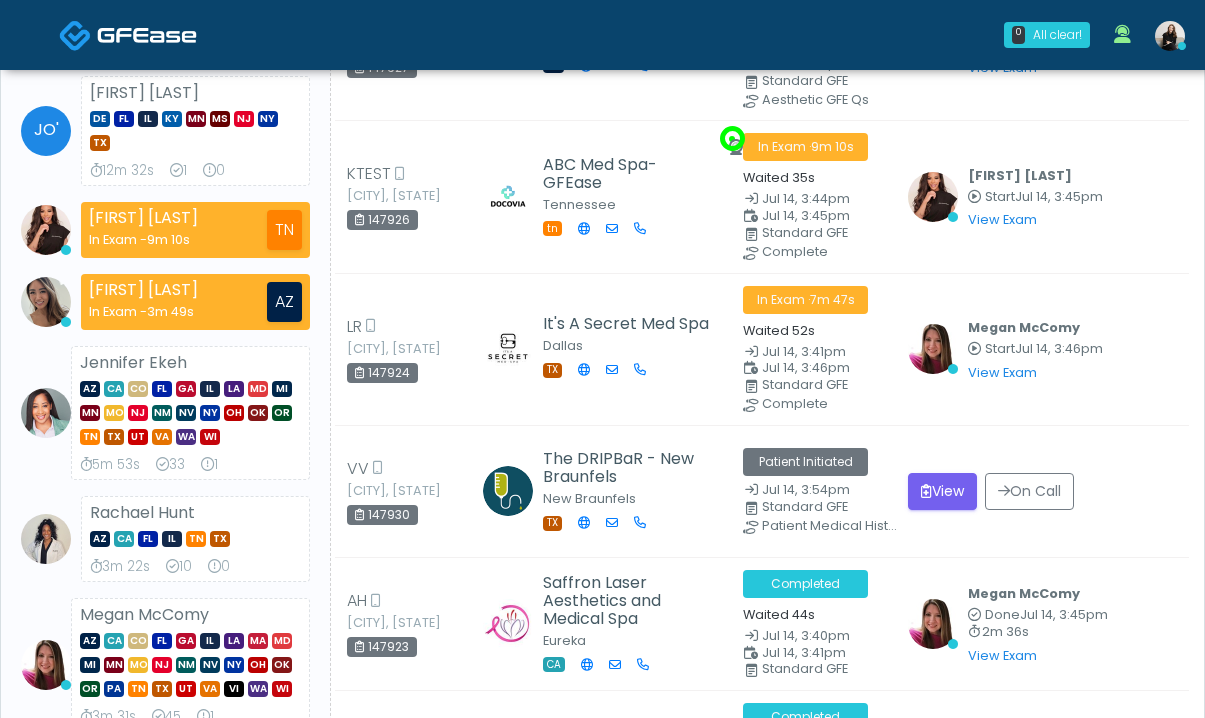 scroll, scrollTop: 341, scrollLeft: 0, axis: vertical 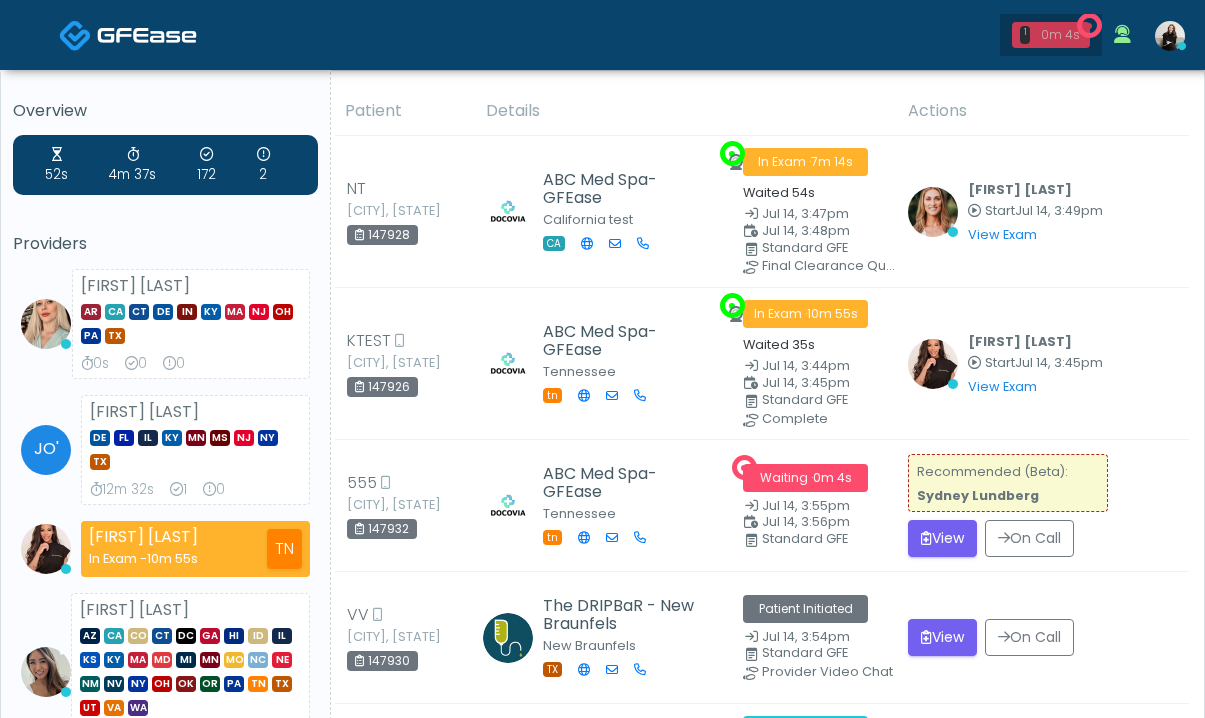 click on "0m 4s" at bounding box center [1060, 35] 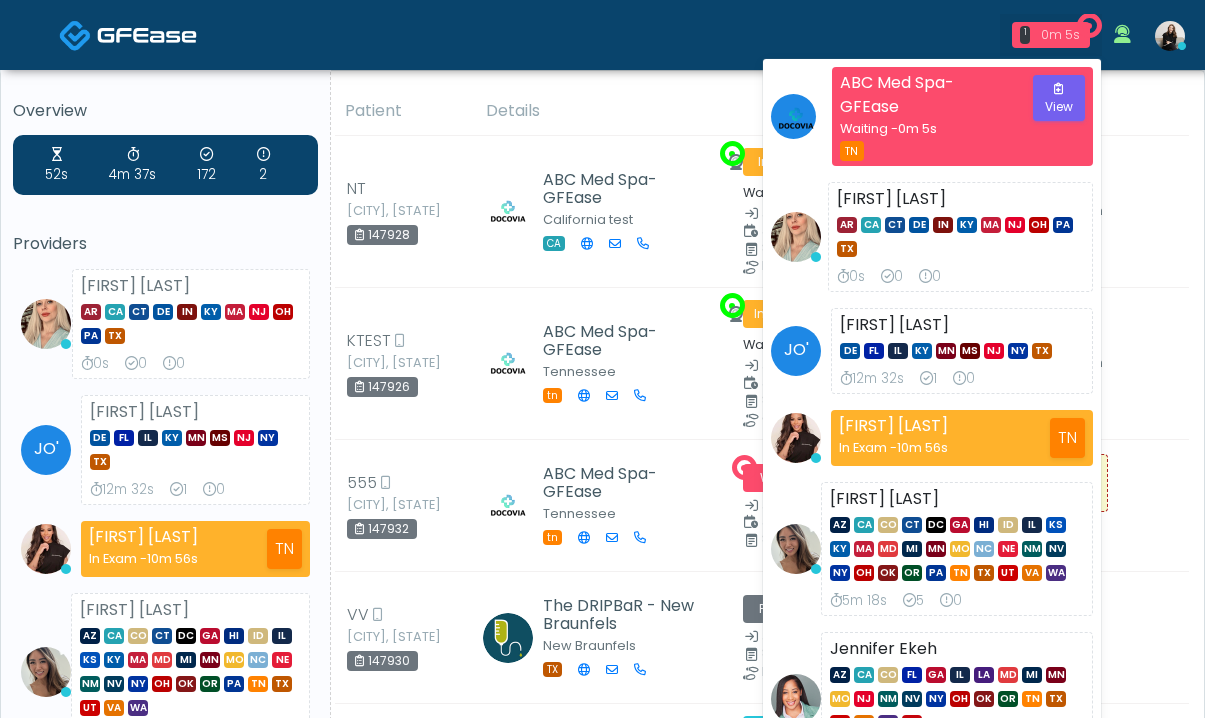 click on "0m 5s" at bounding box center [1060, 35] 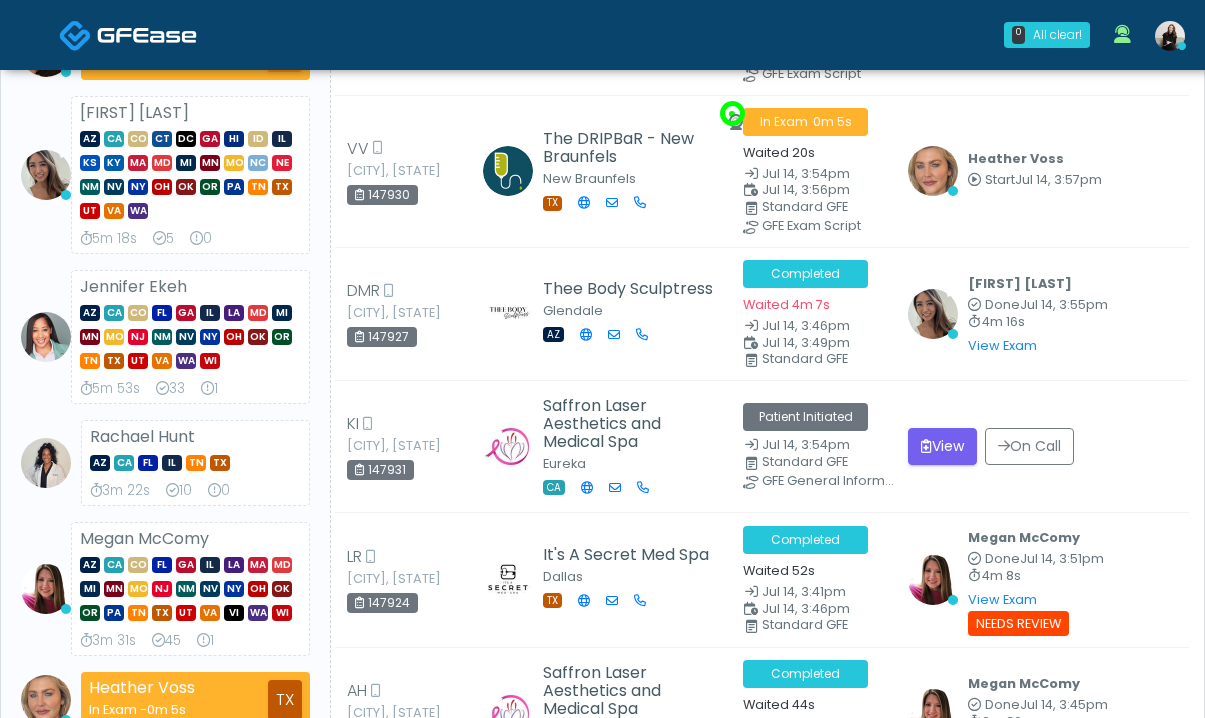 scroll, scrollTop: 546, scrollLeft: 0, axis: vertical 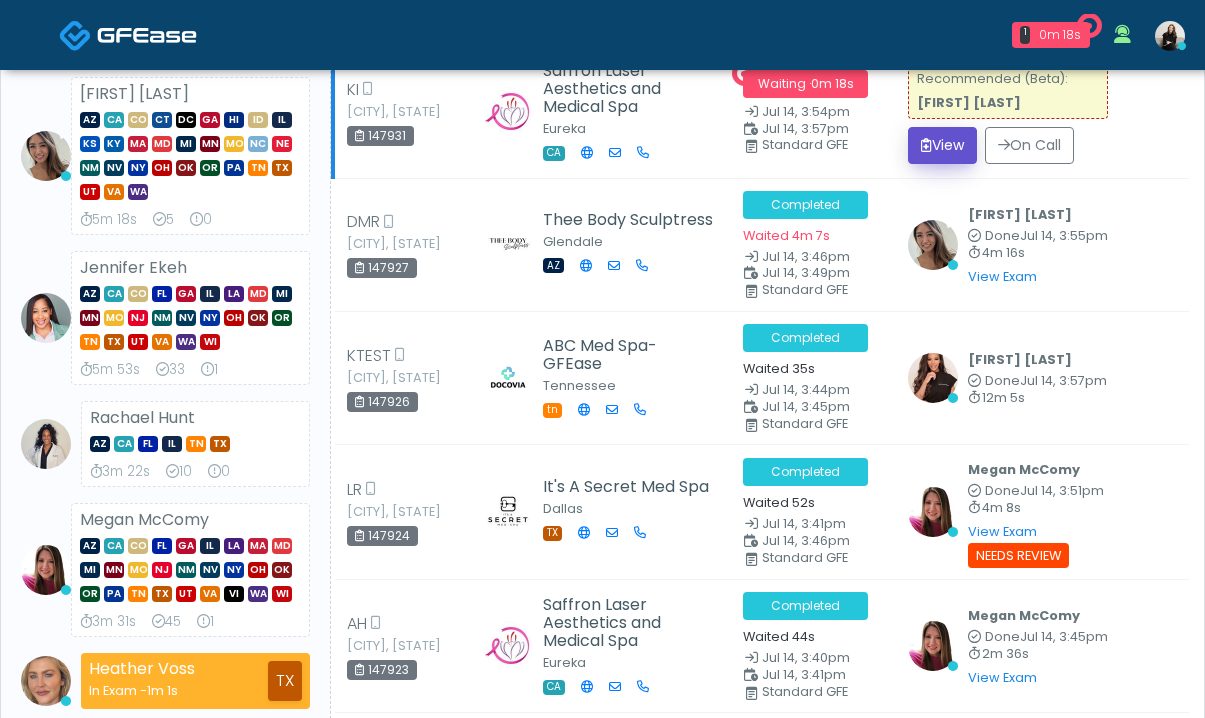 click on "View" at bounding box center (942, 145) 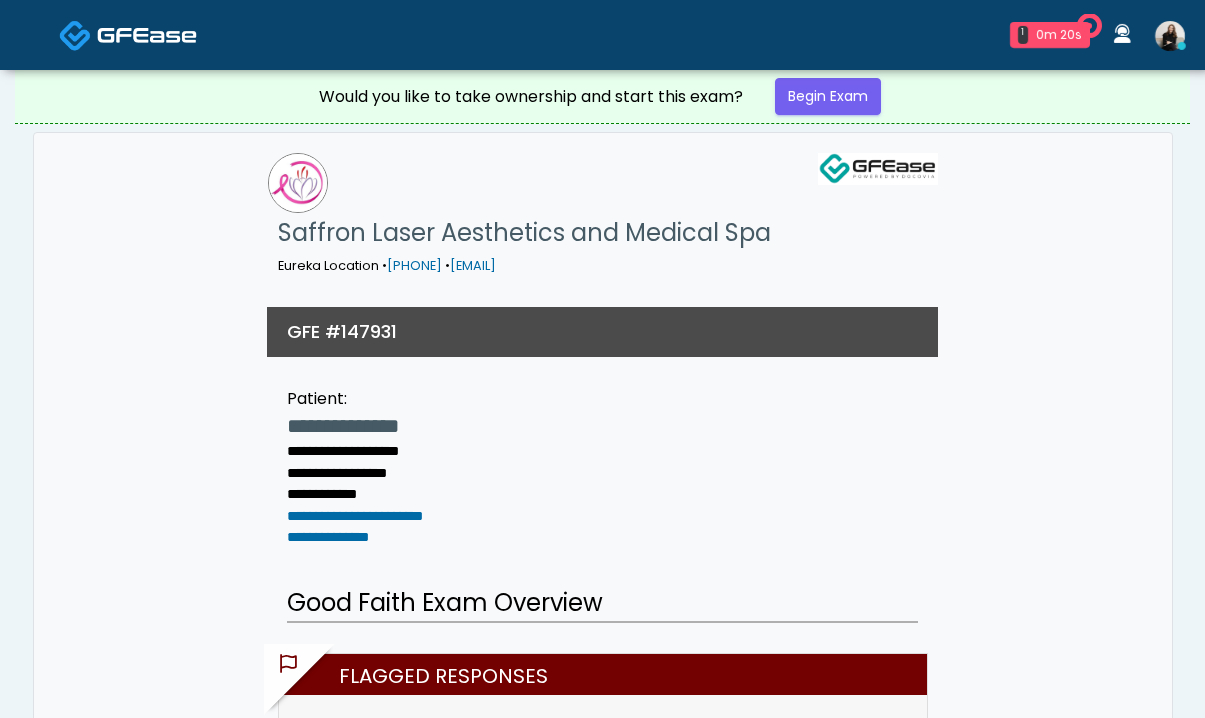 scroll, scrollTop: 0, scrollLeft: 0, axis: both 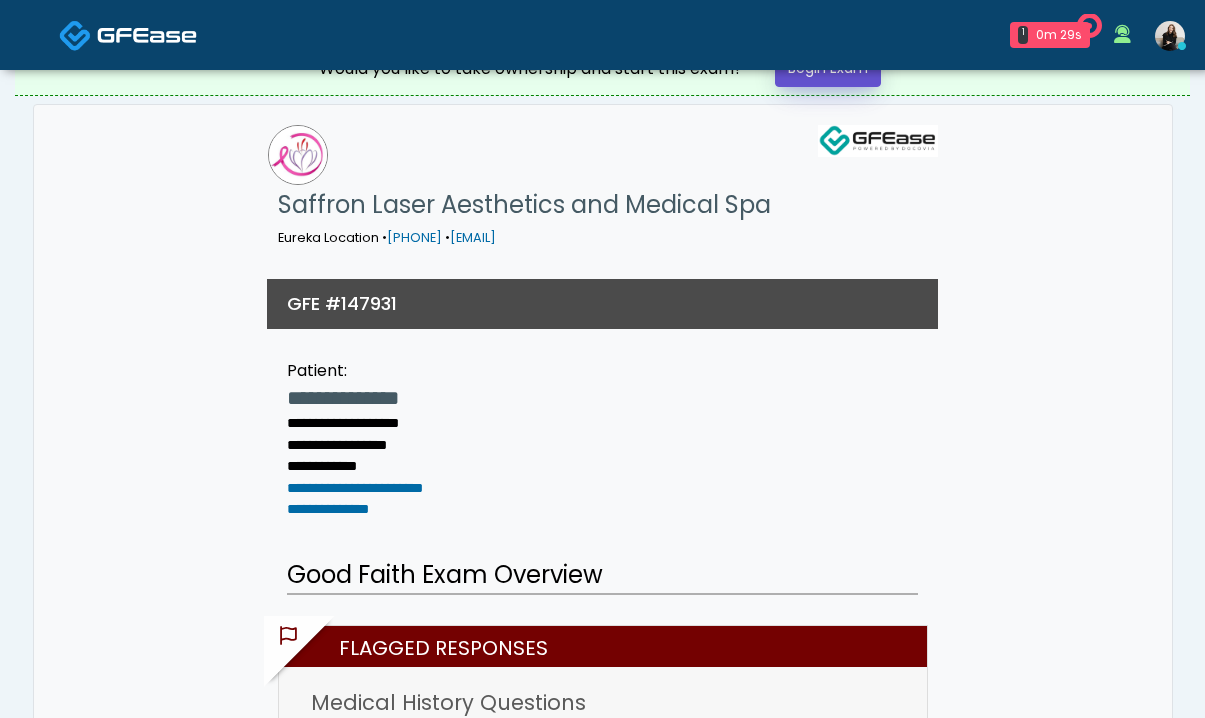 click on "Begin Exam" at bounding box center [828, 68] 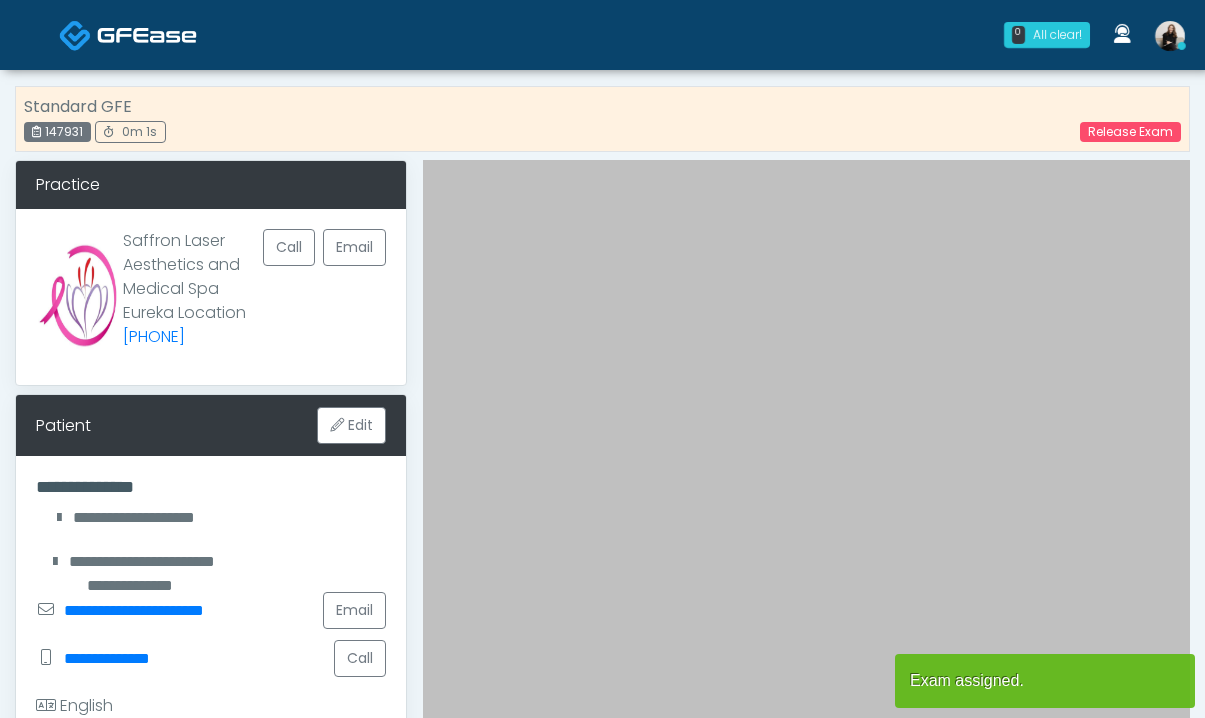 scroll, scrollTop: 0, scrollLeft: 0, axis: both 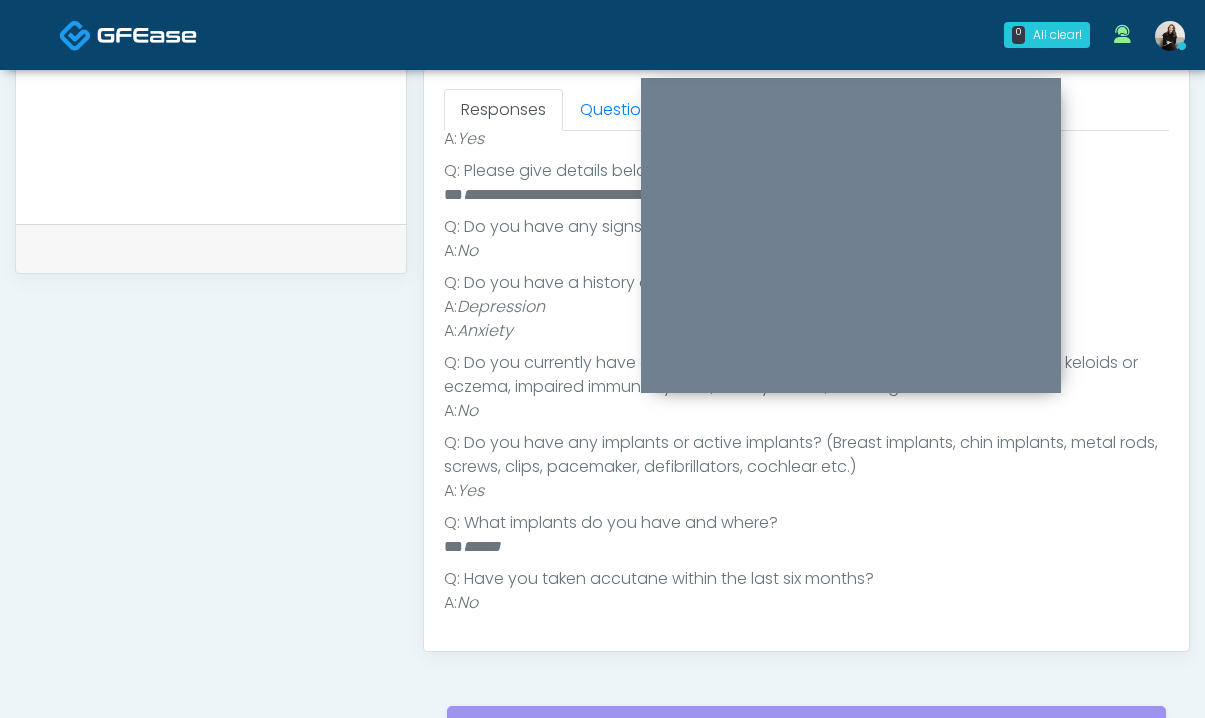 click on "******" at bounding box center [482, 546] 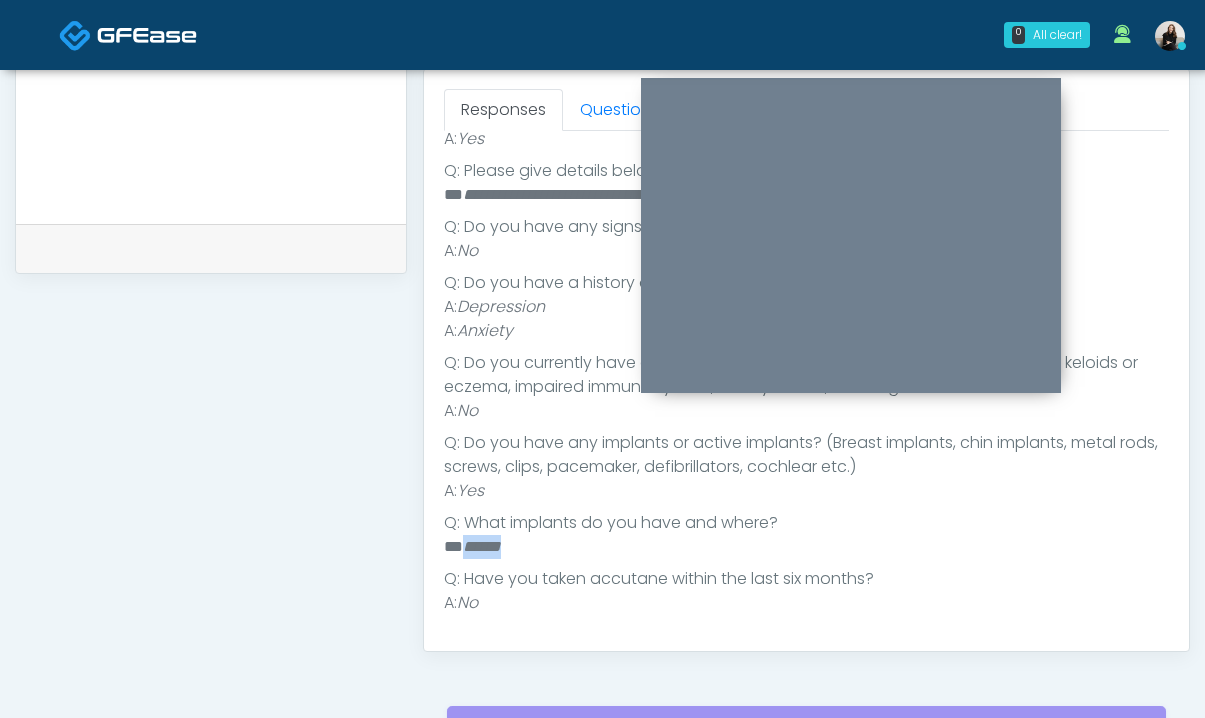 click on "******" at bounding box center (482, 546) 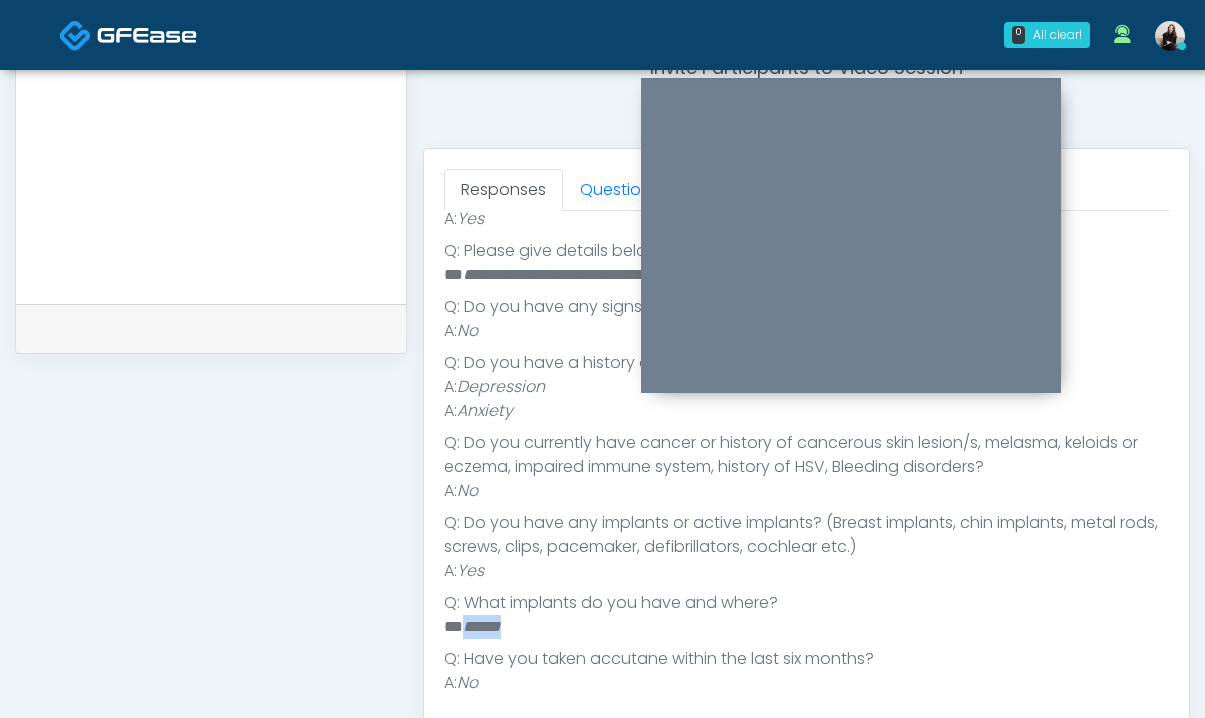 scroll, scrollTop: 701, scrollLeft: 0, axis: vertical 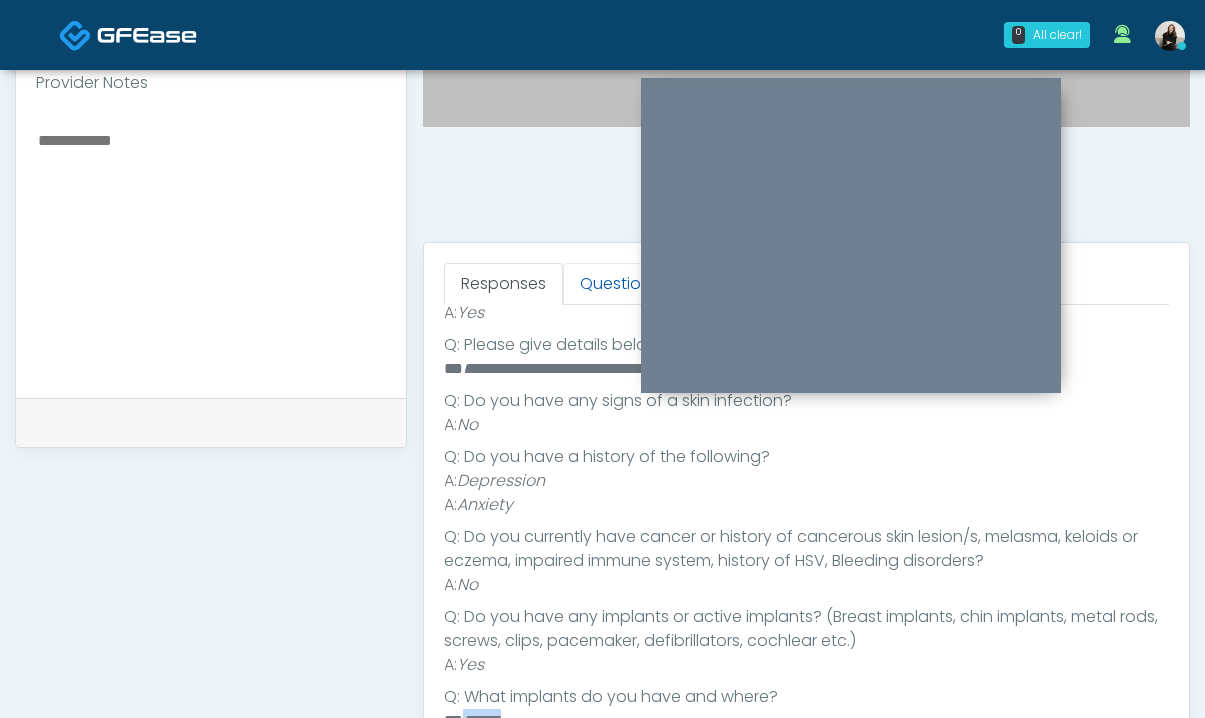 click on "Questions" at bounding box center [619, 284] 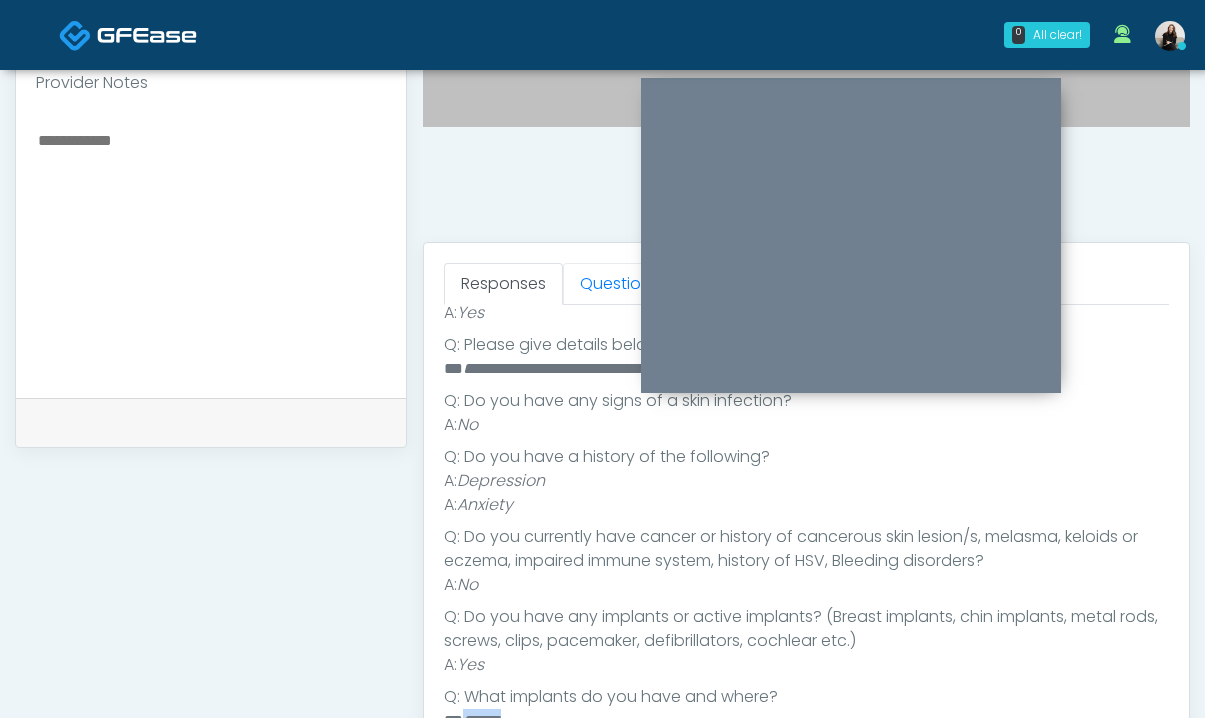 scroll, scrollTop: 0, scrollLeft: 0, axis: both 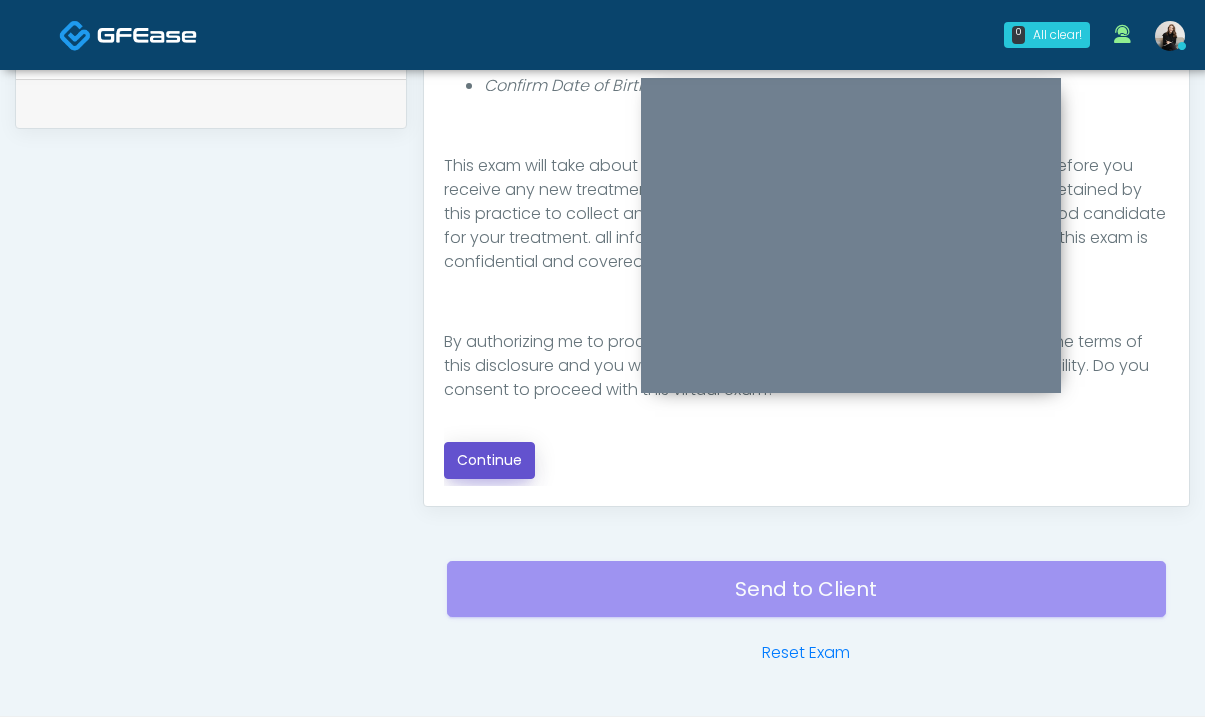 click on "Continue" at bounding box center (489, 460) 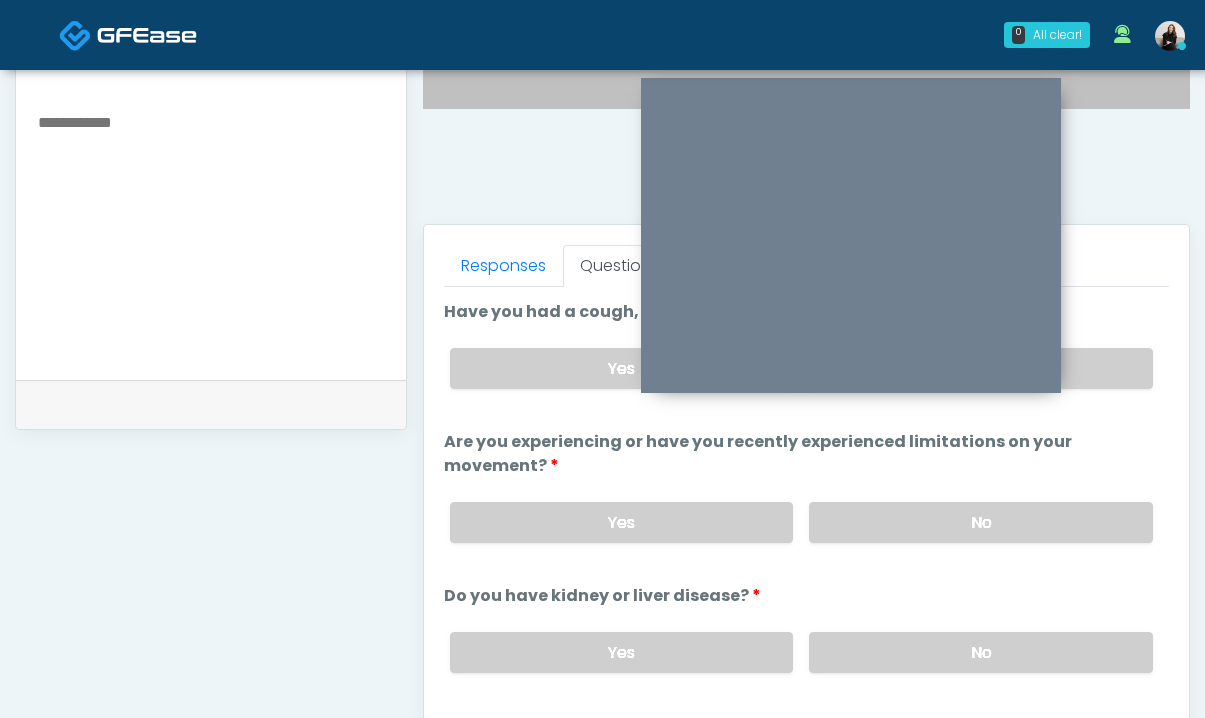 scroll, scrollTop: 601, scrollLeft: 0, axis: vertical 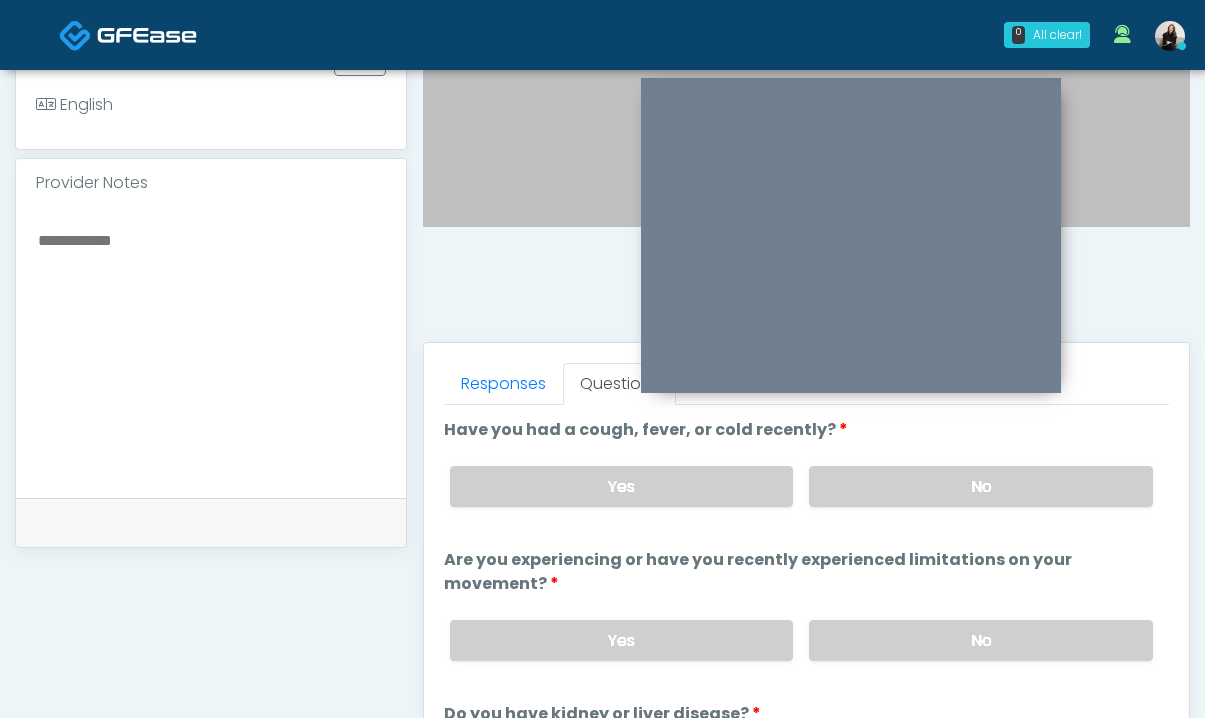 click on "Yes
No" at bounding box center (801, 486) 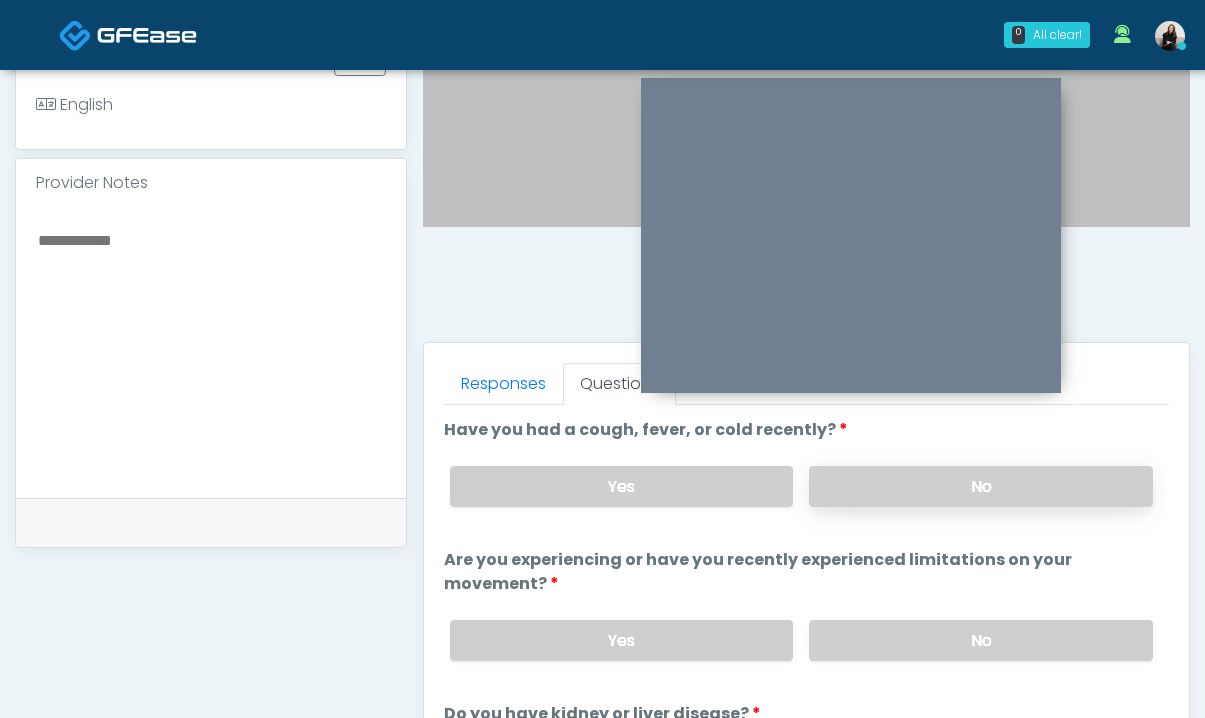 click on "No" at bounding box center [981, 486] 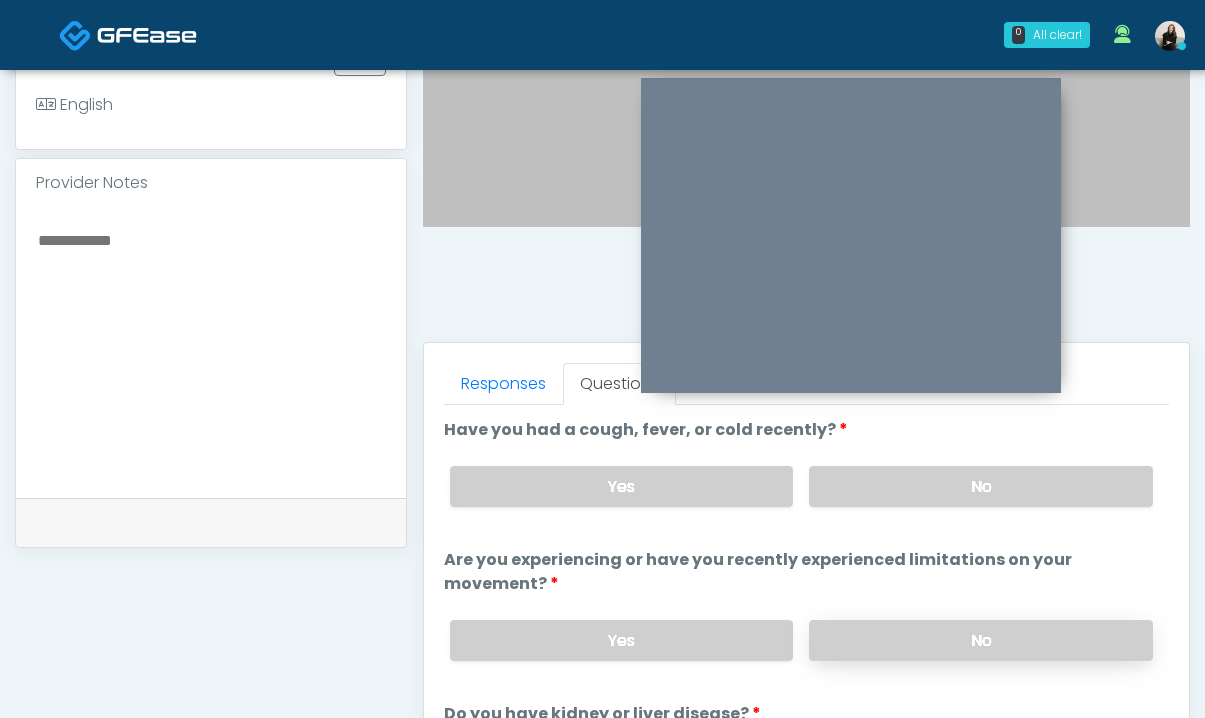 click on "No" at bounding box center [981, 640] 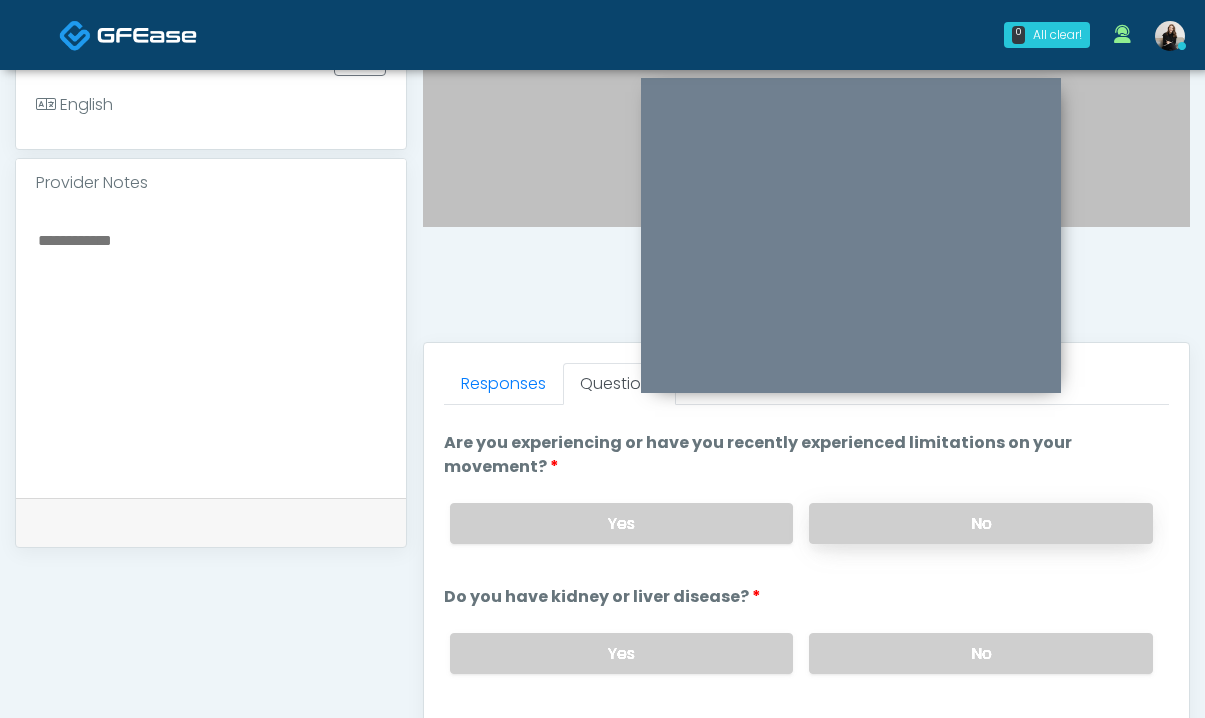 scroll, scrollTop: 175, scrollLeft: 0, axis: vertical 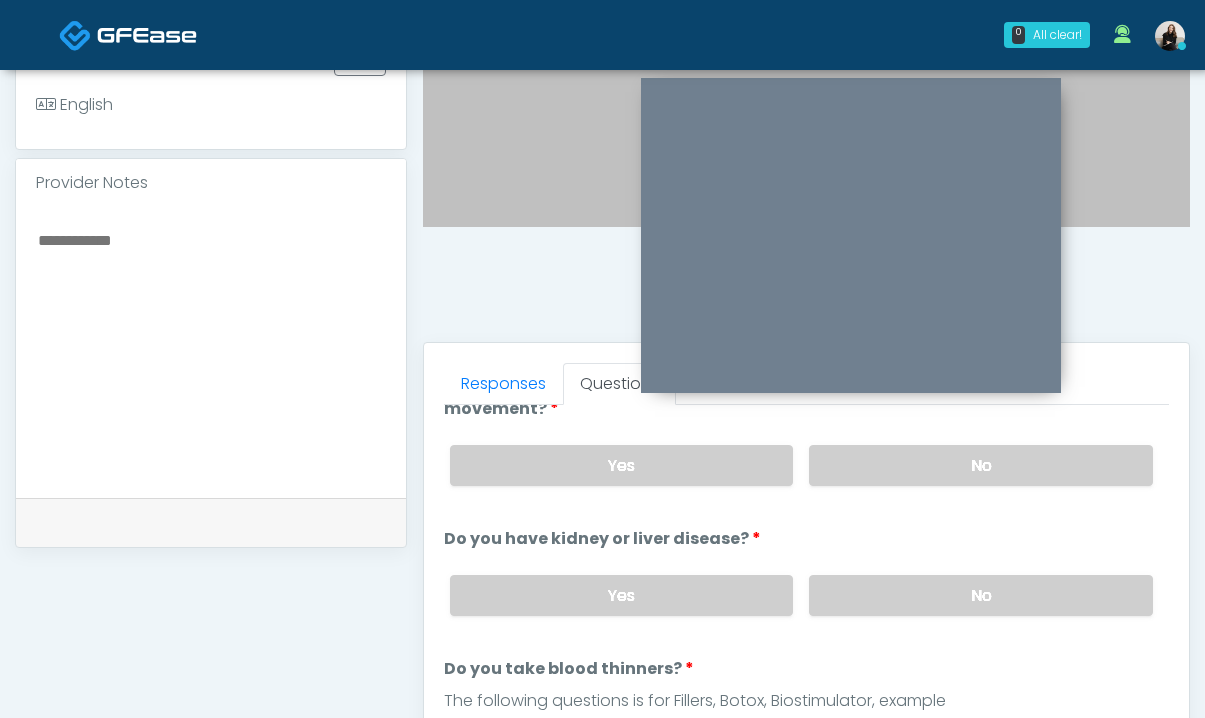 click on "Yes
No" at bounding box center [801, 595] 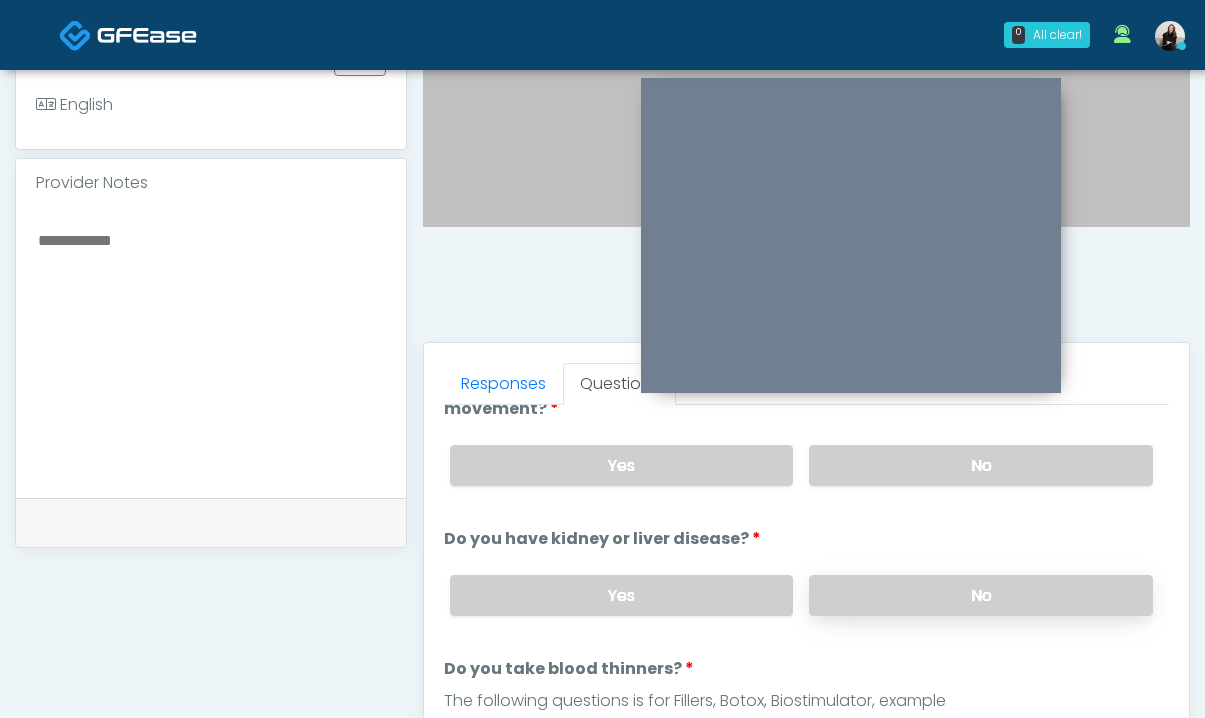 click on "No" at bounding box center [981, 595] 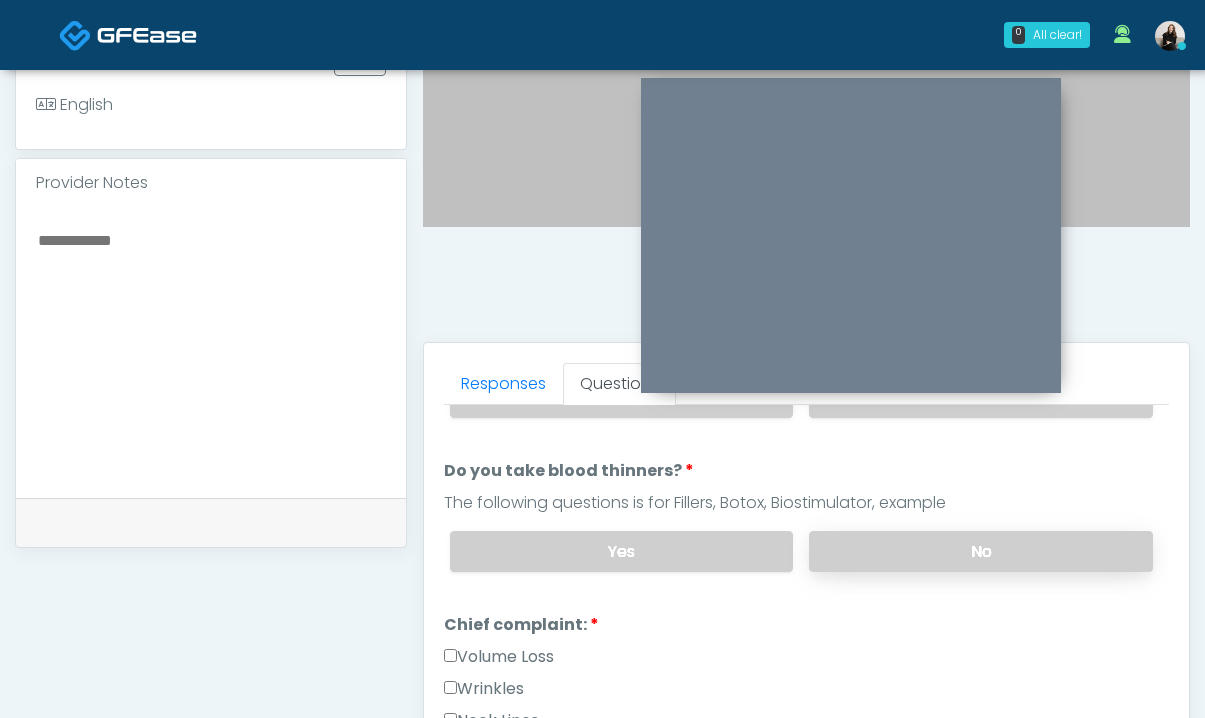 click on "No" at bounding box center [981, 551] 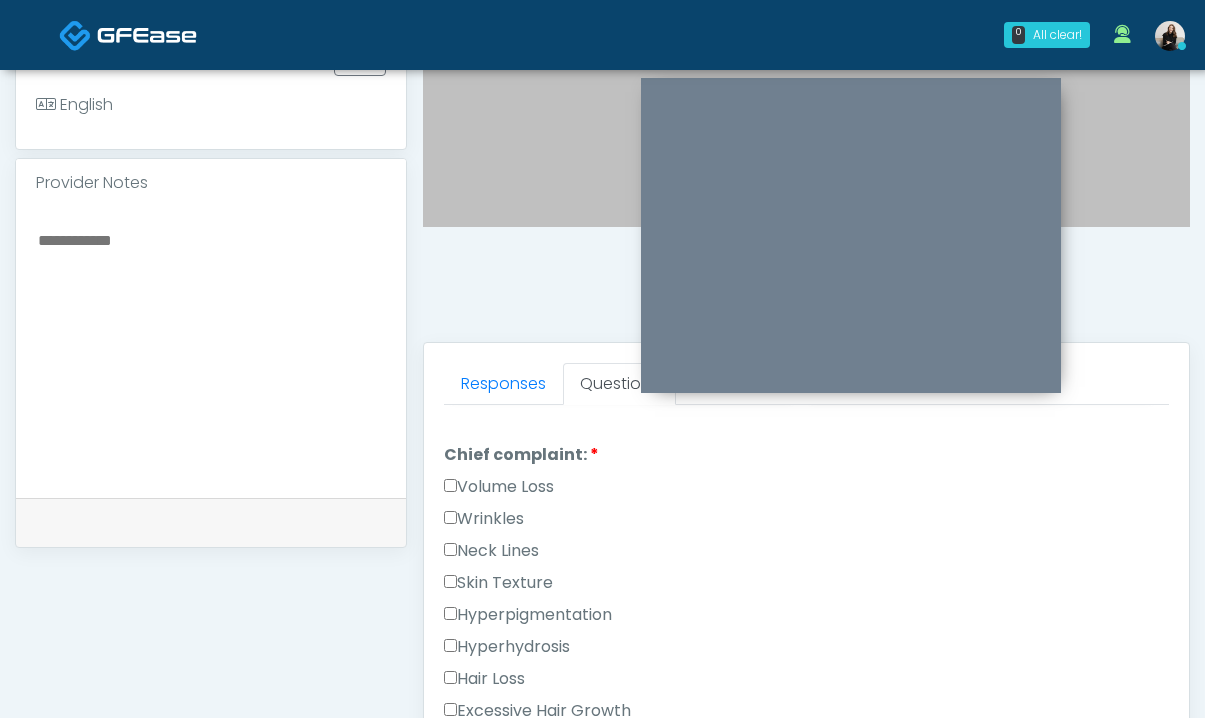 scroll, scrollTop: 549, scrollLeft: 0, axis: vertical 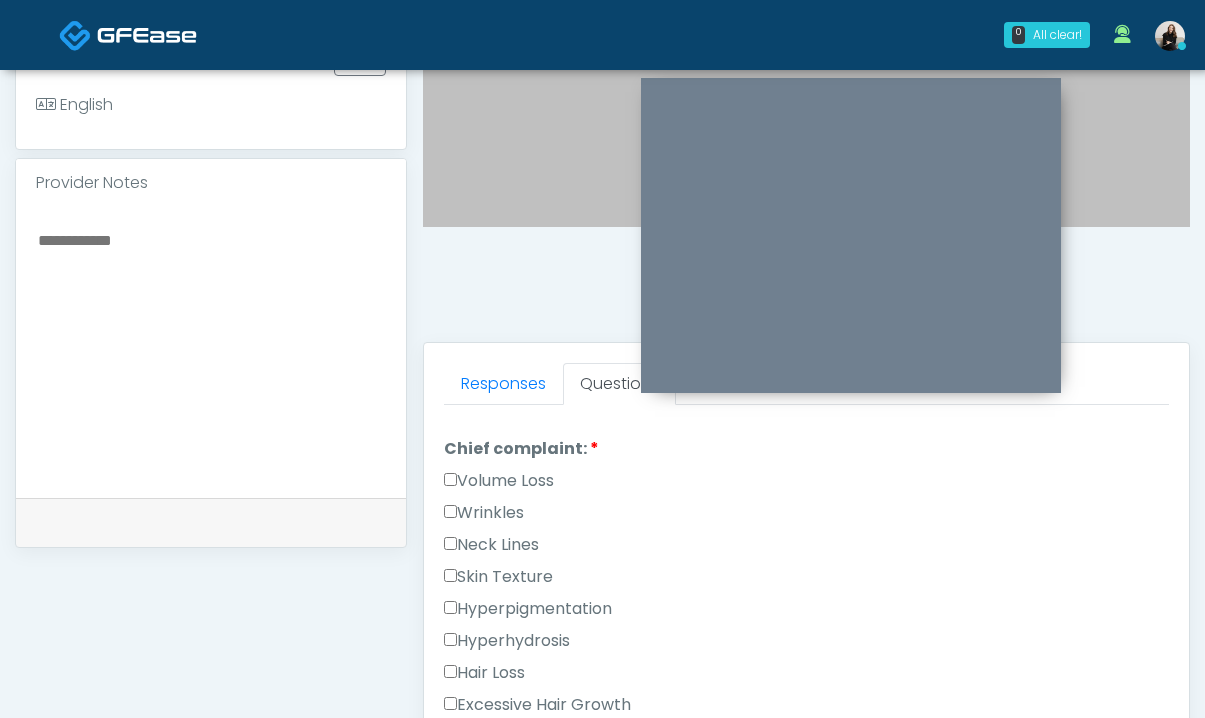 click on "Wrinkles" at bounding box center [484, 513] 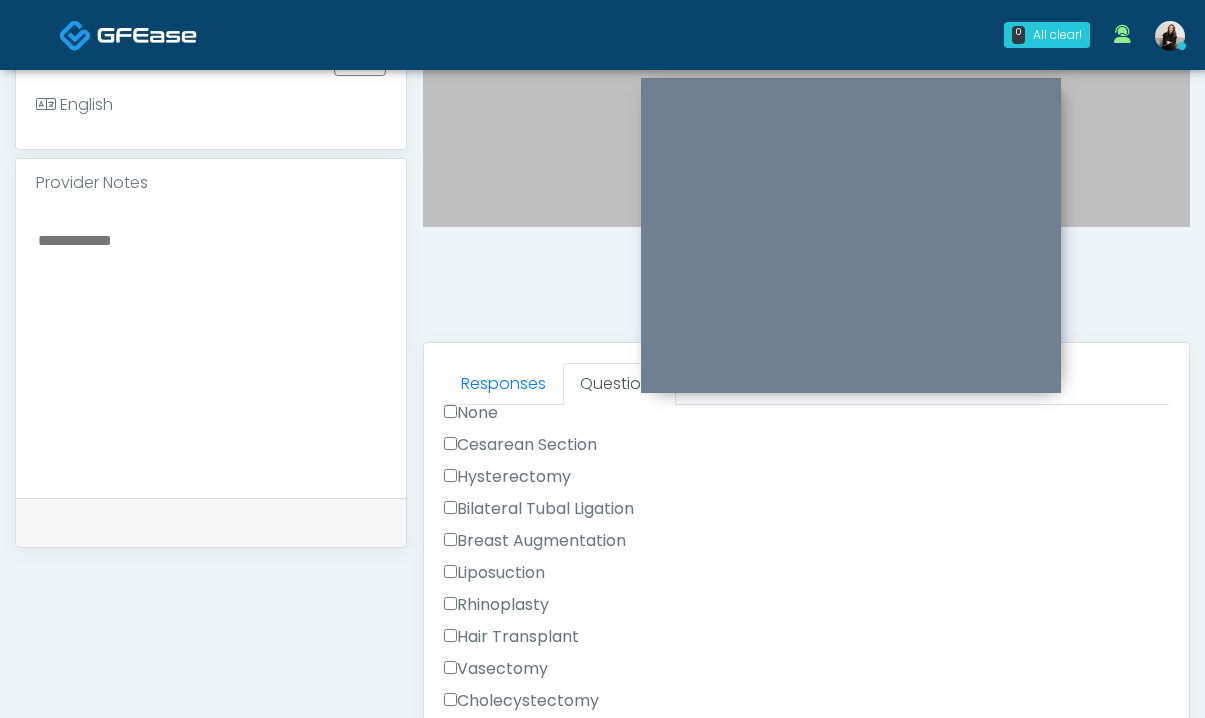 scroll, scrollTop: 1151, scrollLeft: 0, axis: vertical 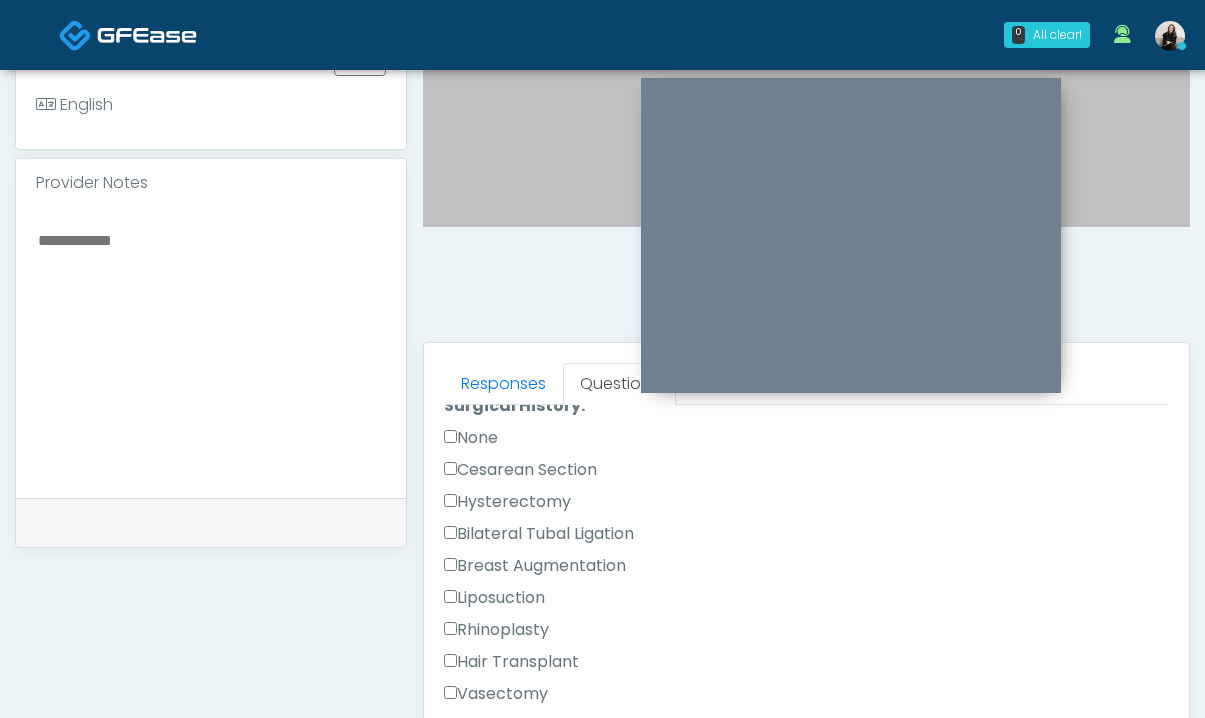 click on "Breast Augmentation" at bounding box center (535, 566) 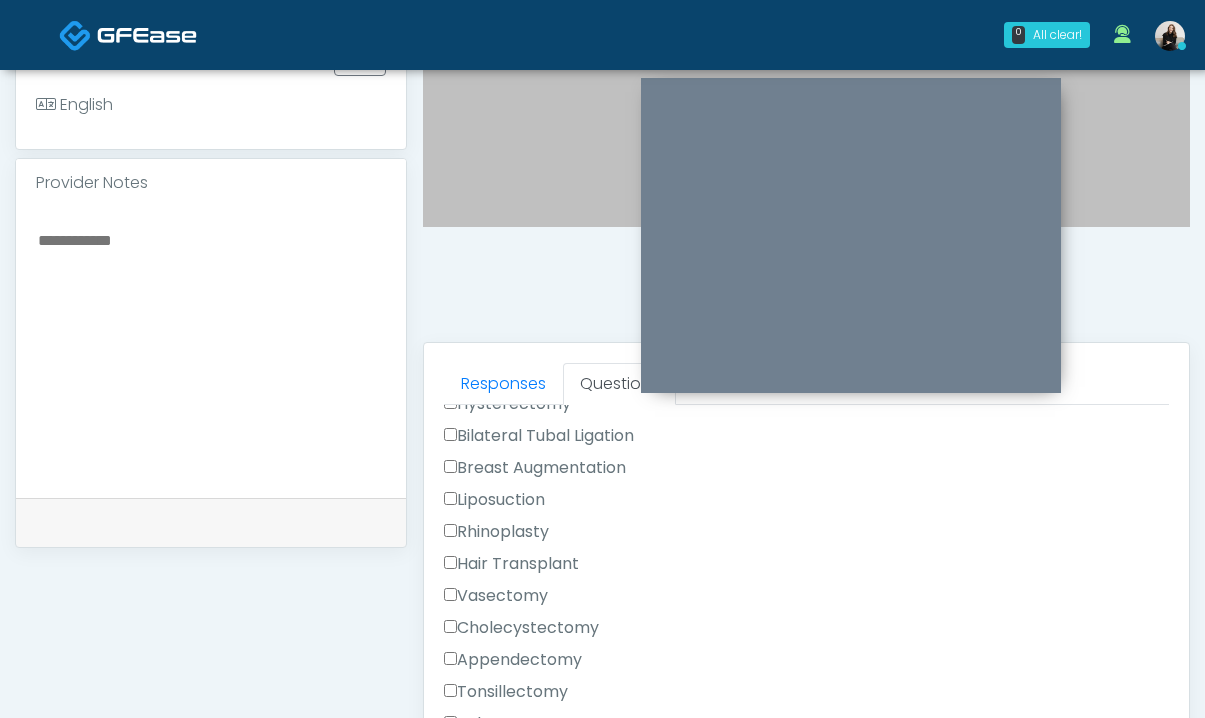 scroll, scrollTop: 1327, scrollLeft: 0, axis: vertical 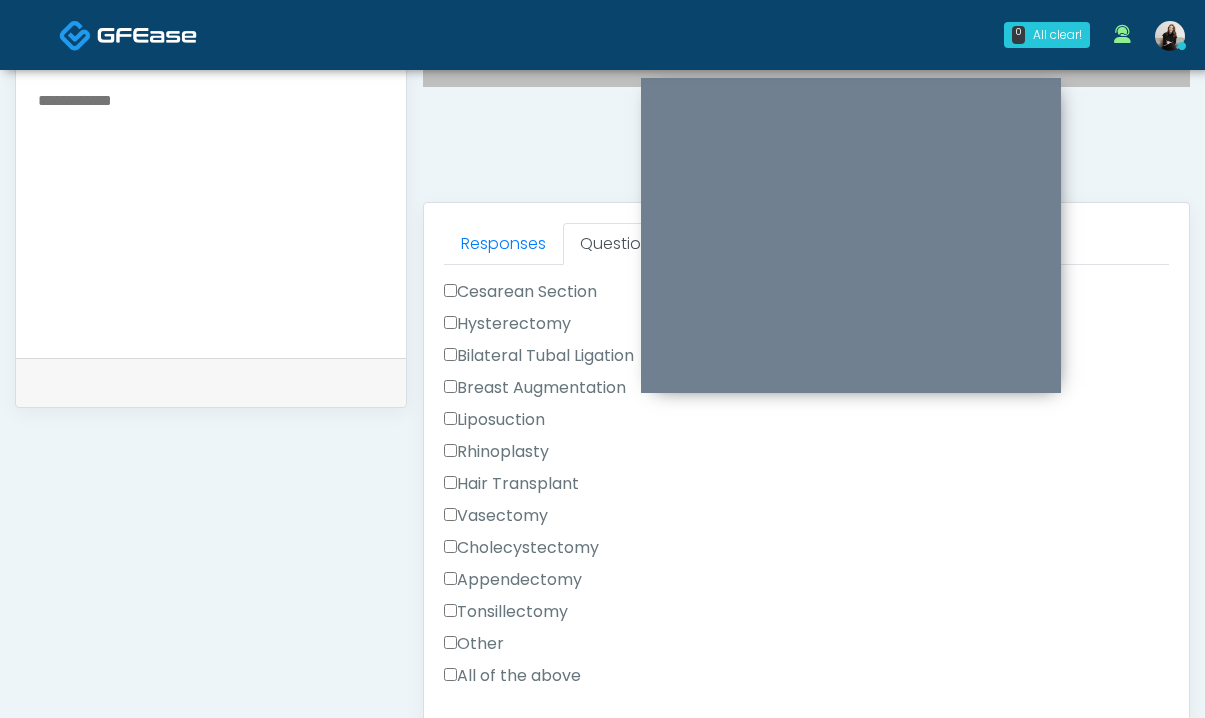 click on "Tonsillectomy" at bounding box center (506, 612) 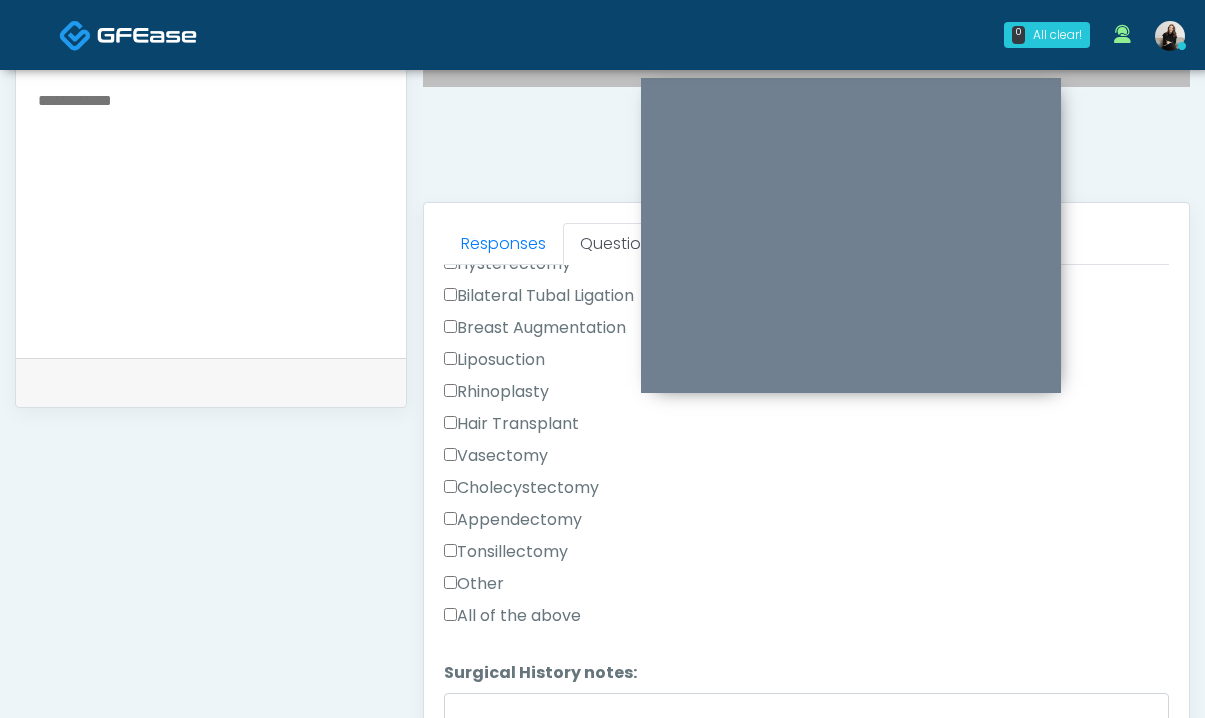 scroll, scrollTop: 1327, scrollLeft: 0, axis: vertical 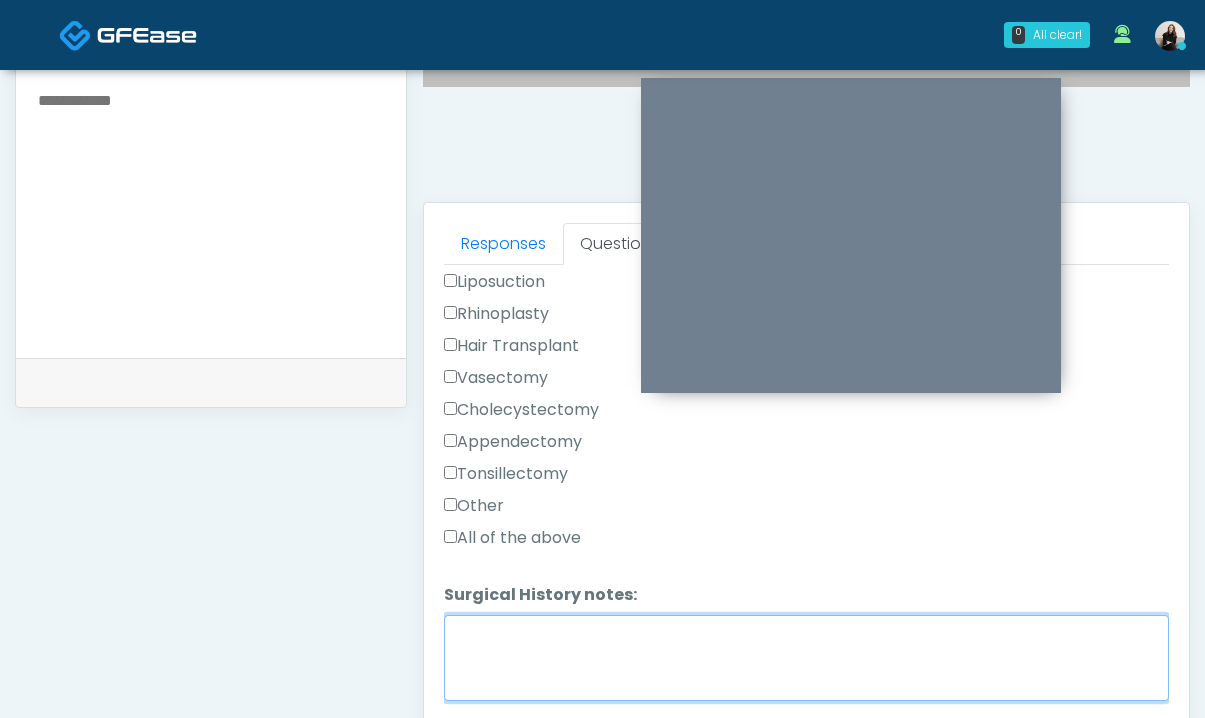 click on "Surgical History notes:" at bounding box center (806, 658) 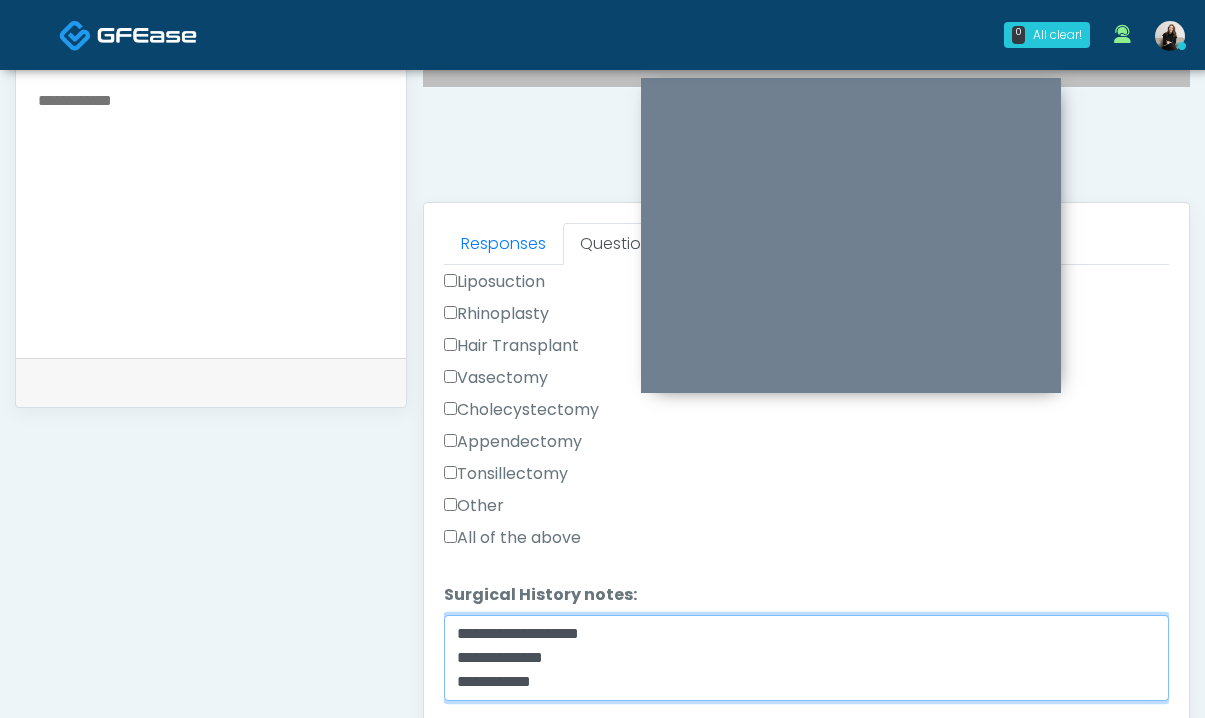 click on "**********" at bounding box center [806, 658] 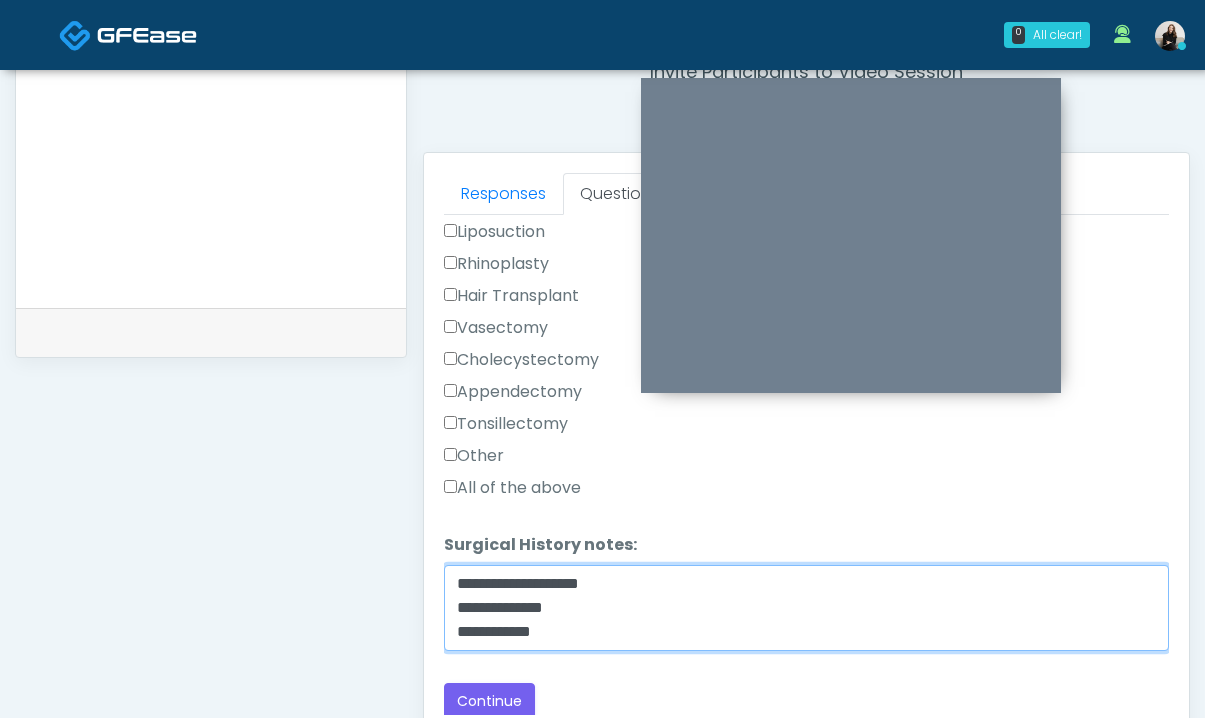 scroll, scrollTop: 834, scrollLeft: 0, axis: vertical 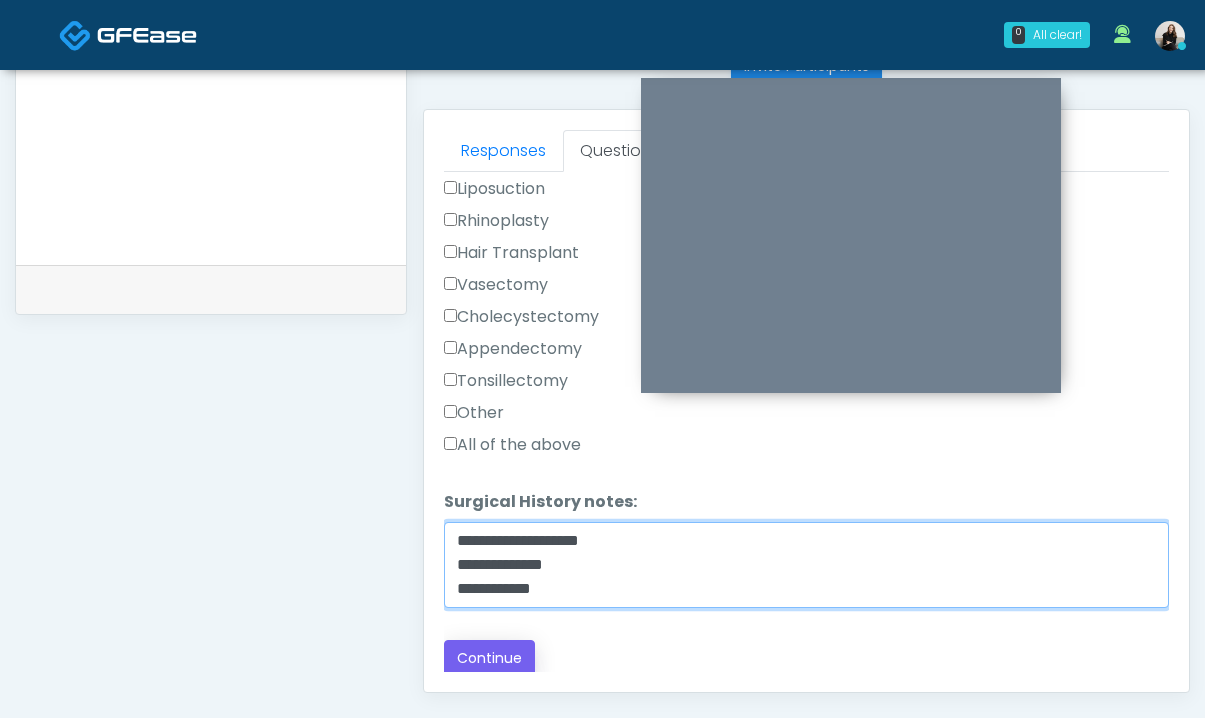 type on "**********" 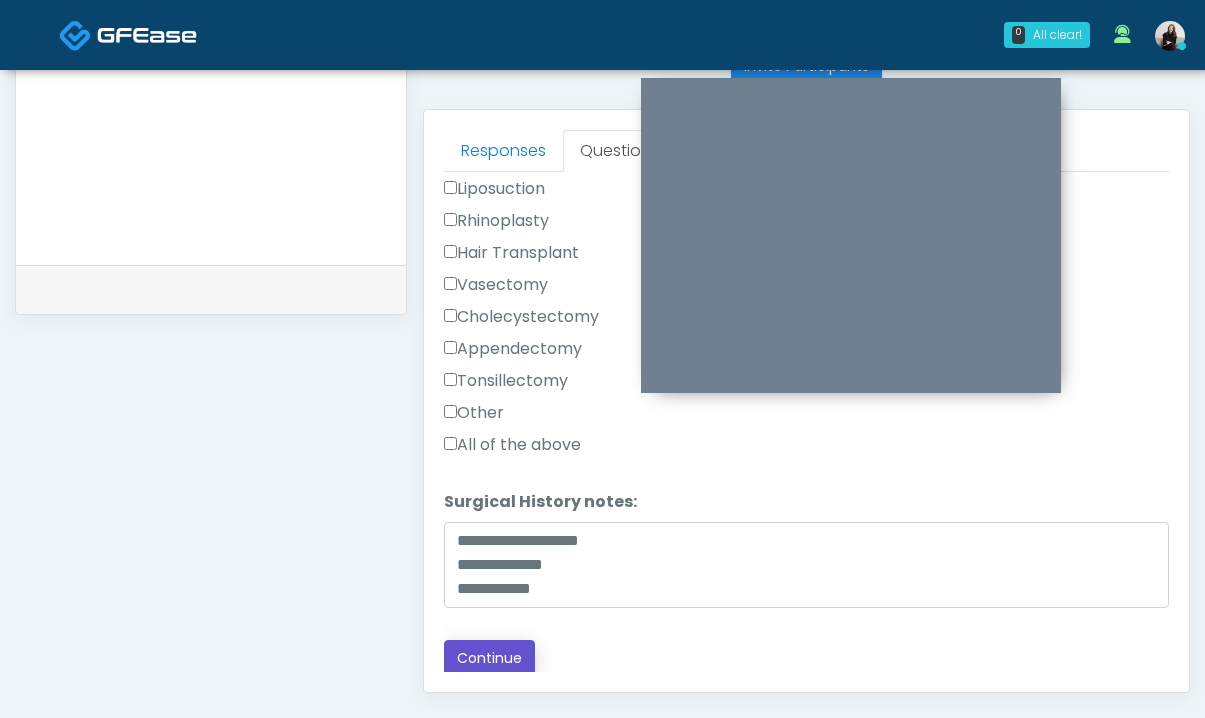 click on "Continue" at bounding box center (489, 658) 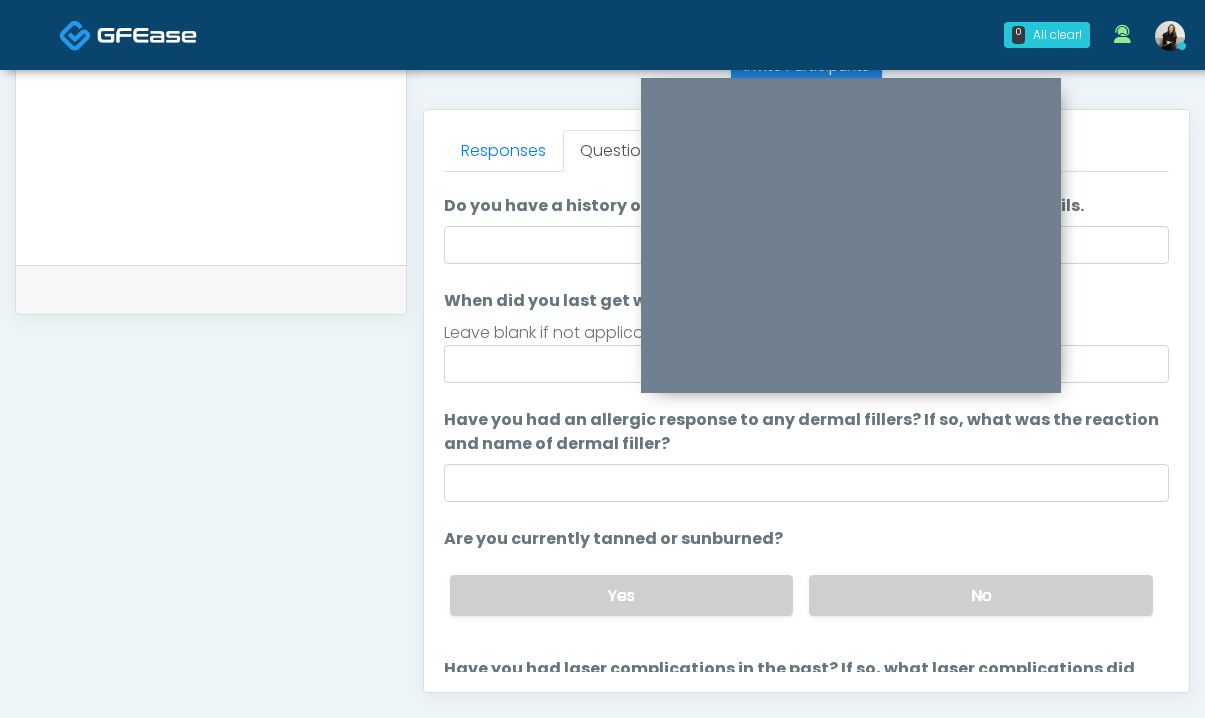 scroll, scrollTop: 0, scrollLeft: 0, axis: both 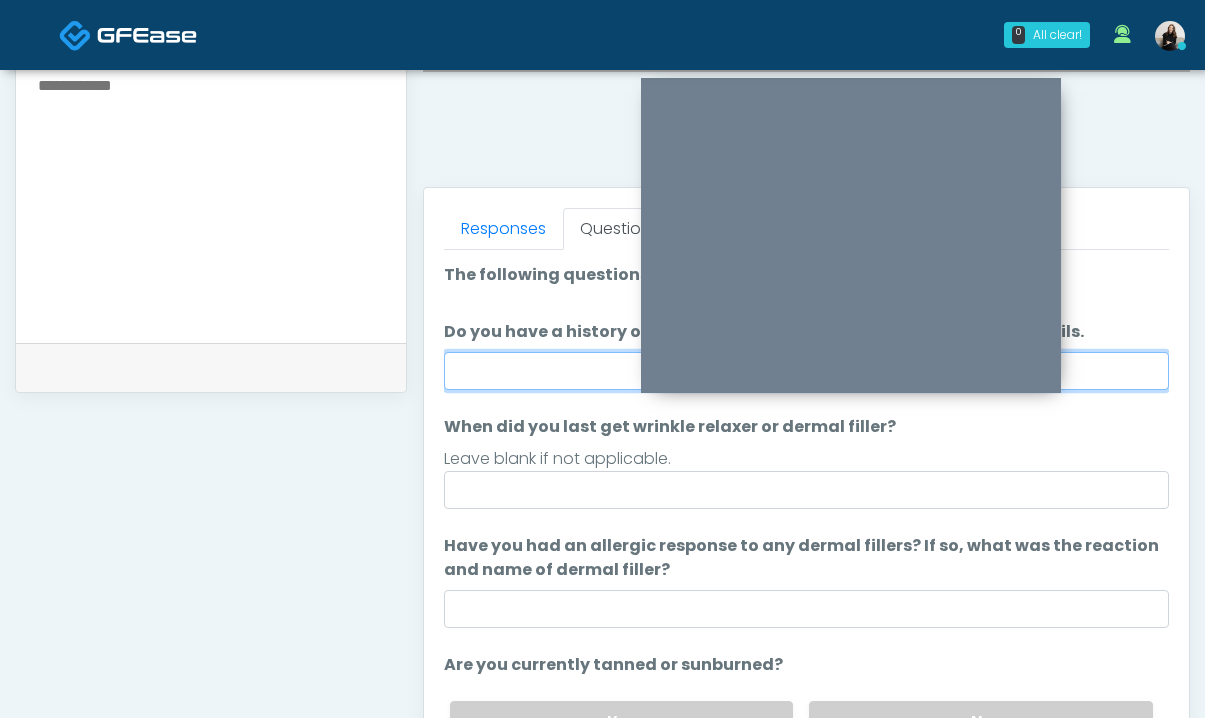 click on "Do you have a history of Guillain's barre or ALS? If so, please provide details." at bounding box center [806, 371] 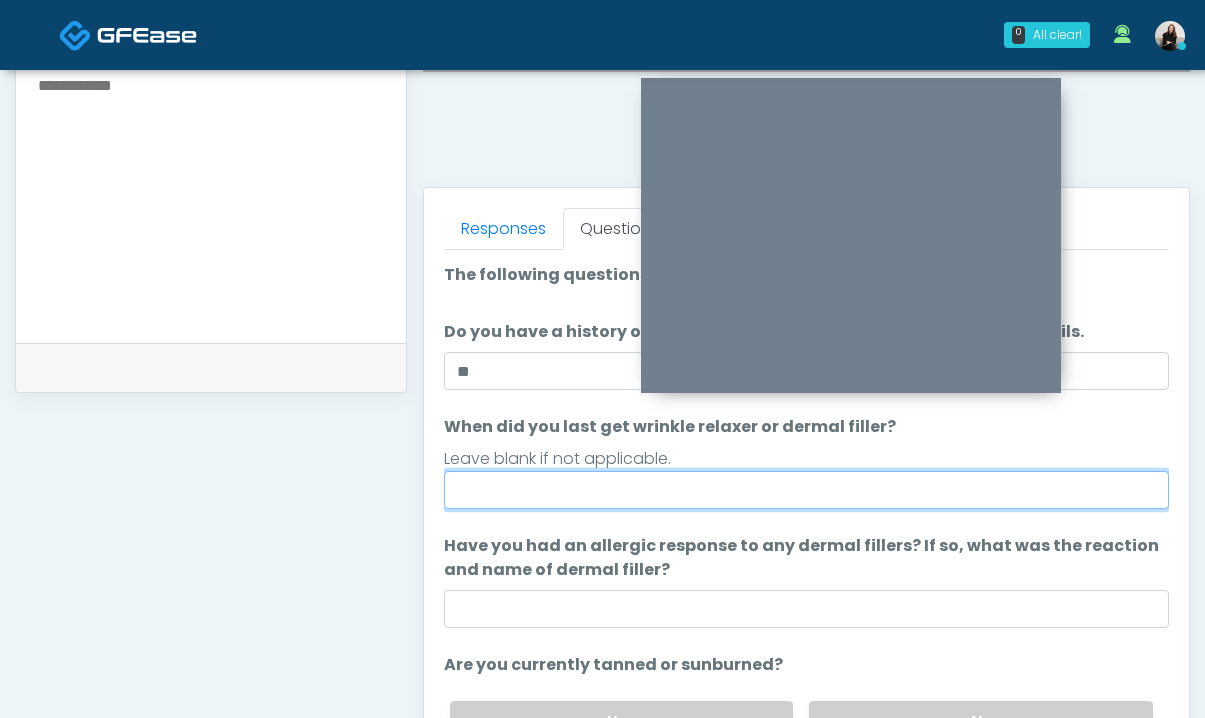 click on "When did you last get wrinkle relaxer or dermal filler?" at bounding box center [806, 490] 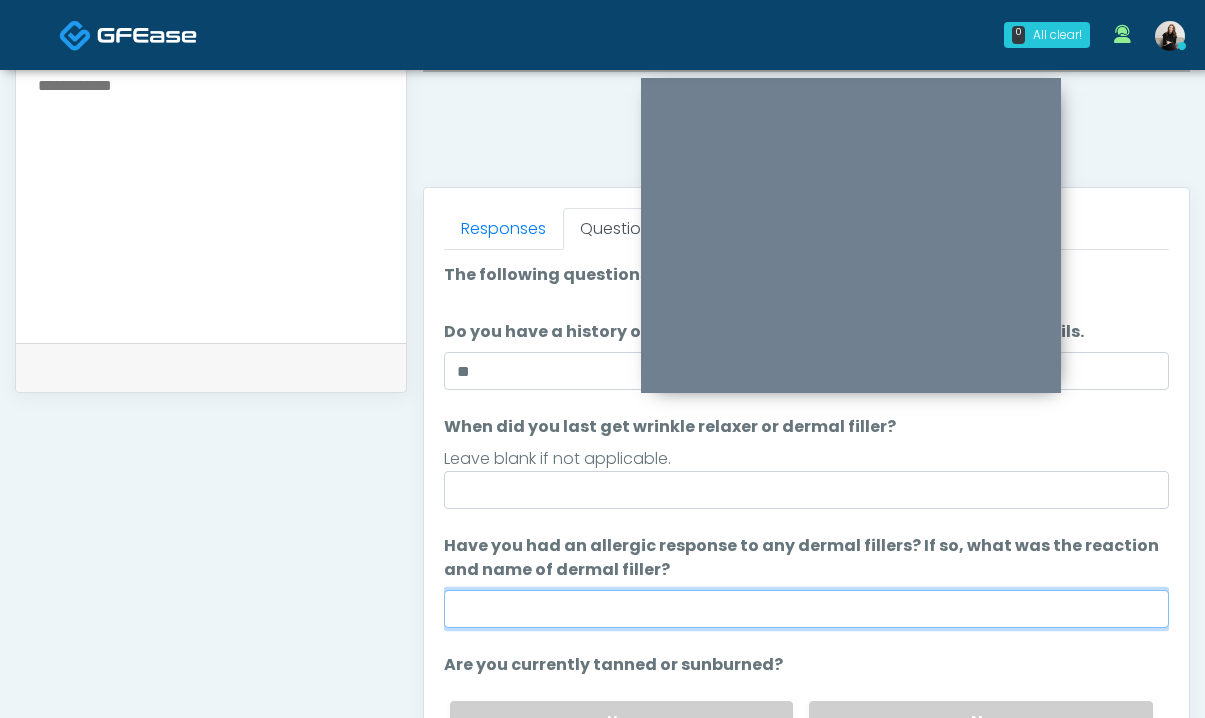 click on "Have you had an allergic response to any dermal fillers? If so, what was the reaction and name of dermal filler?" at bounding box center (806, 609) 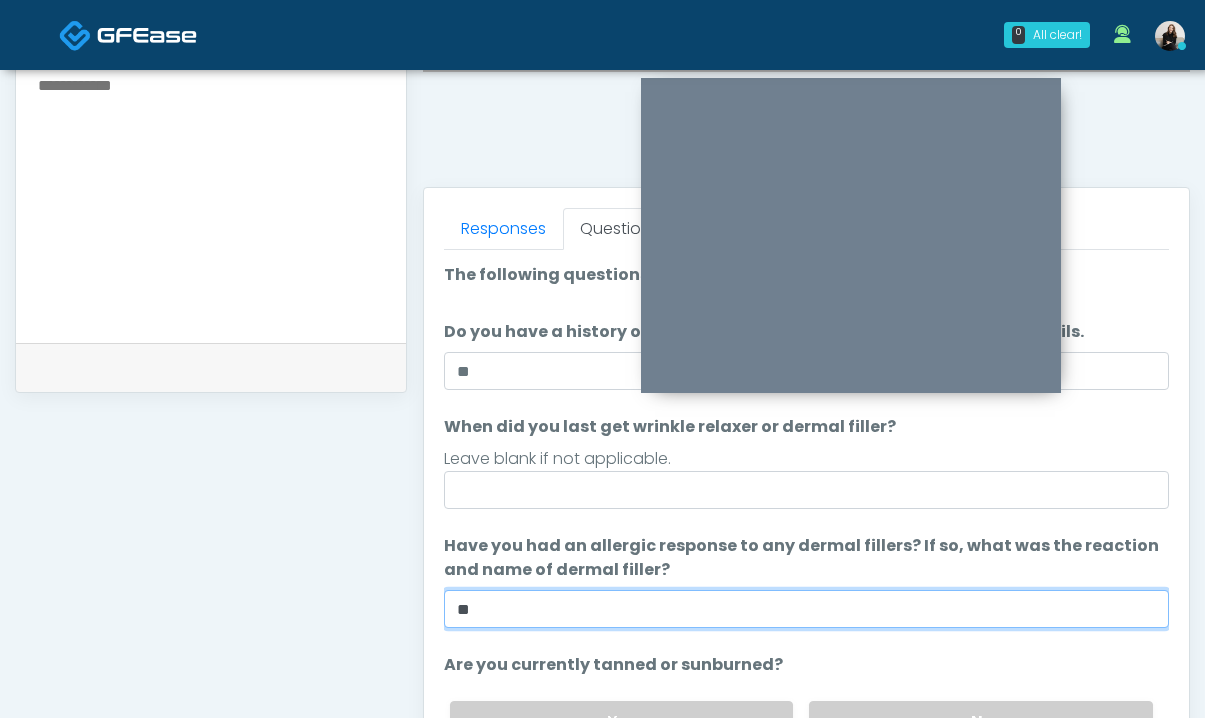 scroll, scrollTop: 165, scrollLeft: 0, axis: vertical 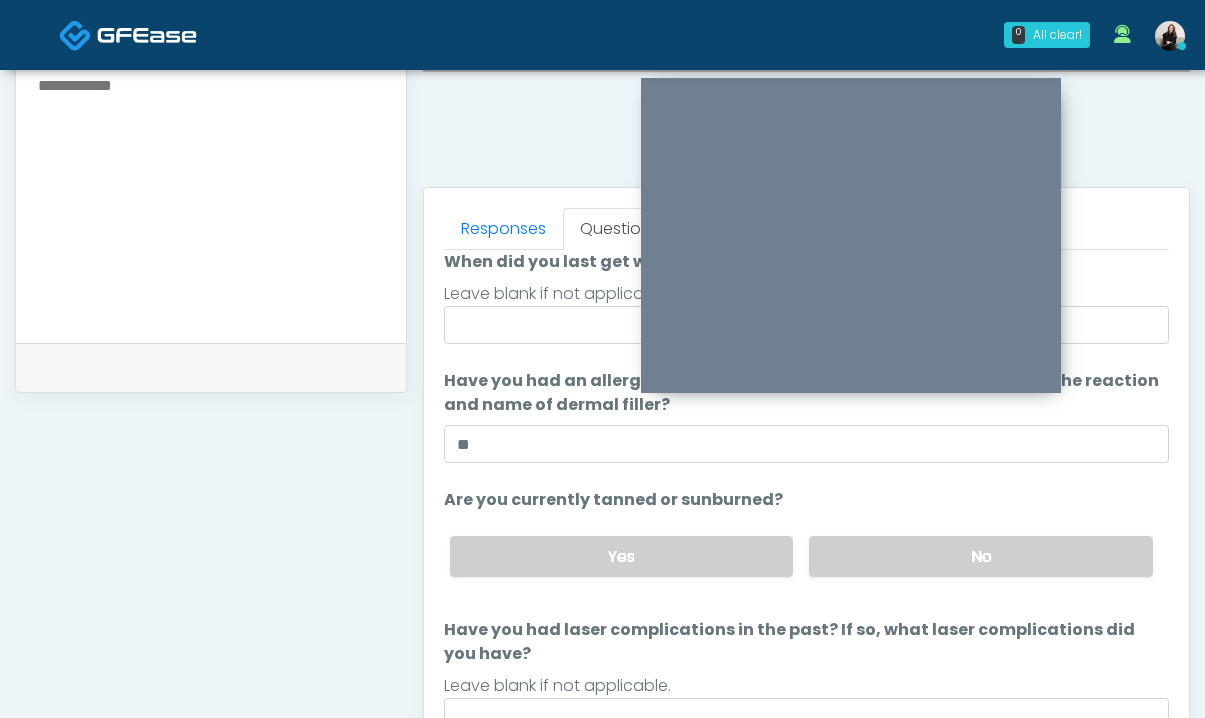 click on "Yes
No" at bounding box center [801, 556] 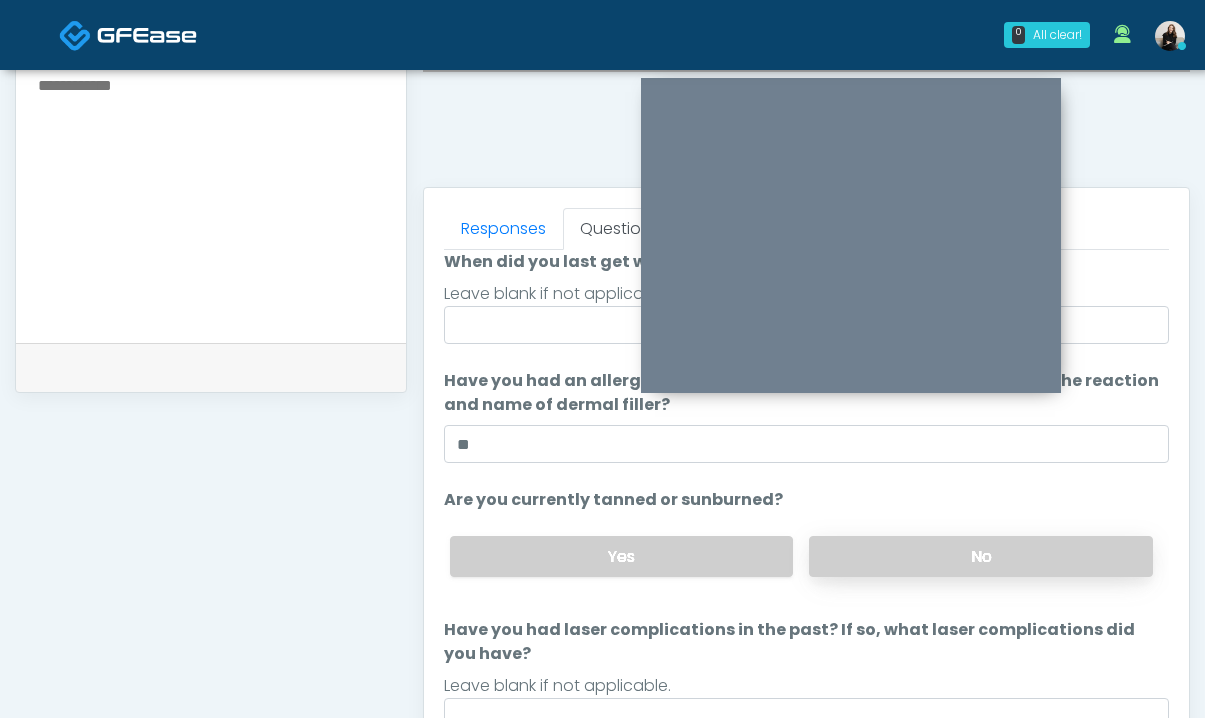 click on "No" at bounding box center (981, 556) 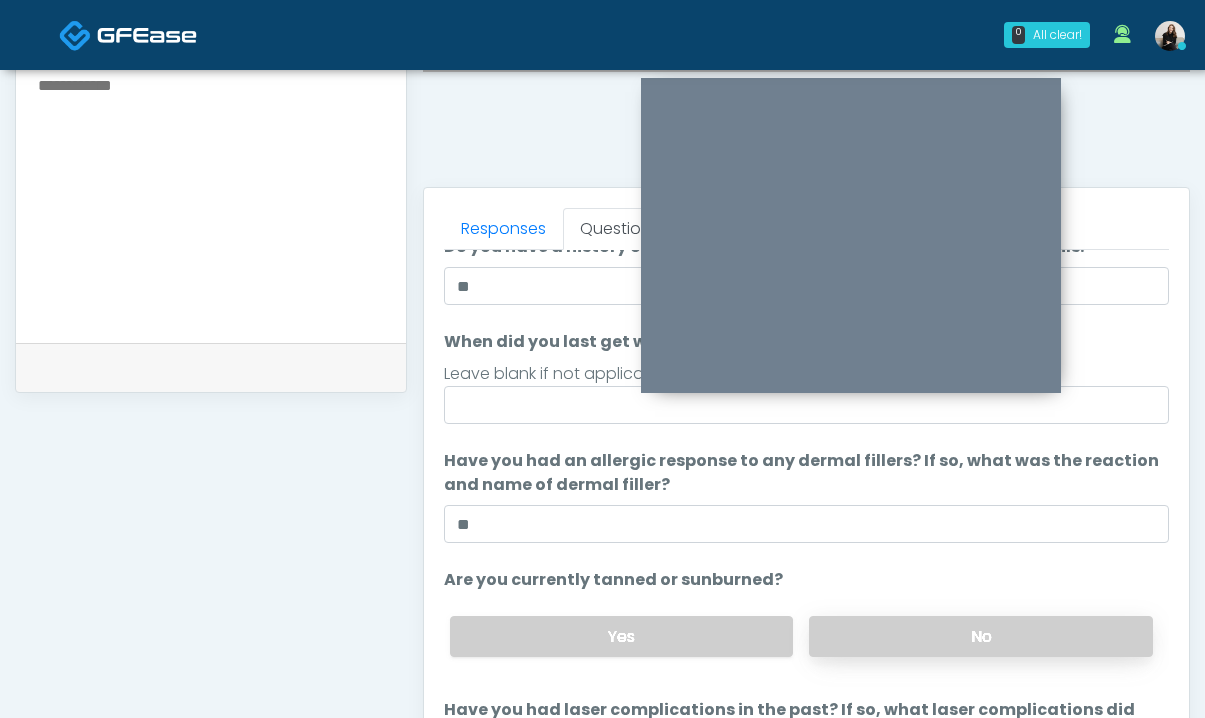 scroll, scrollTop: 80, scrollLeft: 0, axis: vertical 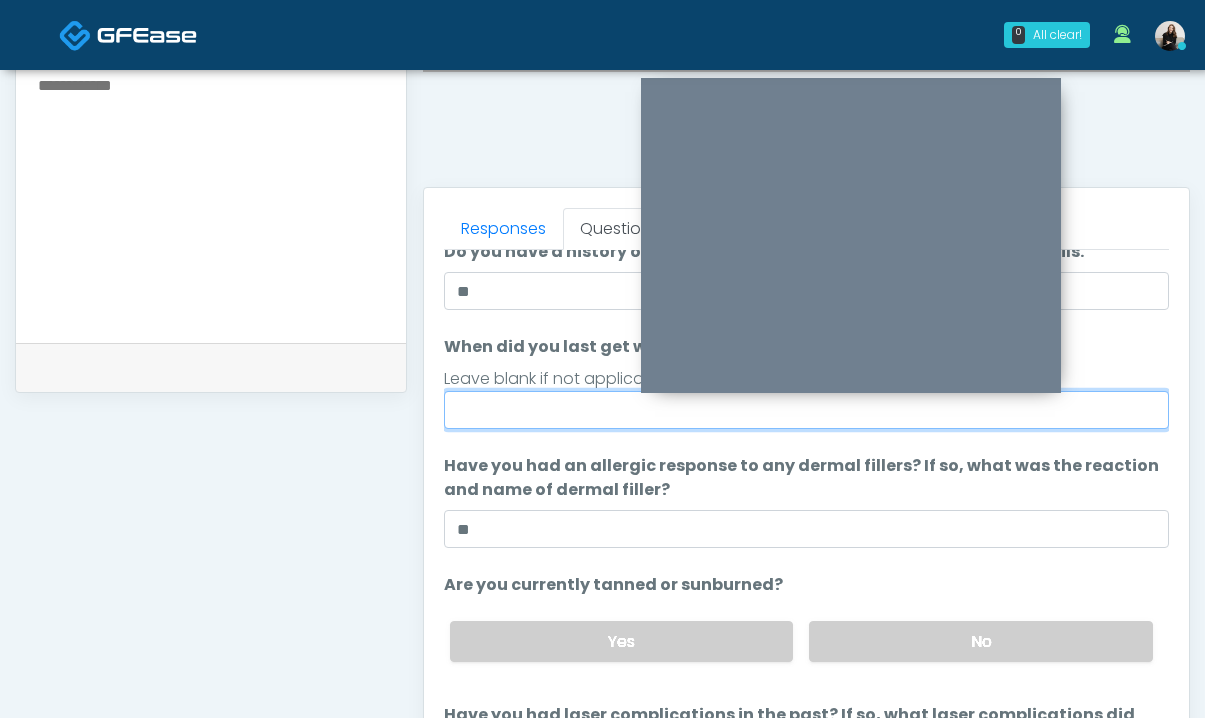click on "When did you last get wrinkle relaxer or dermal filler?" at bounding box center (806, 410) 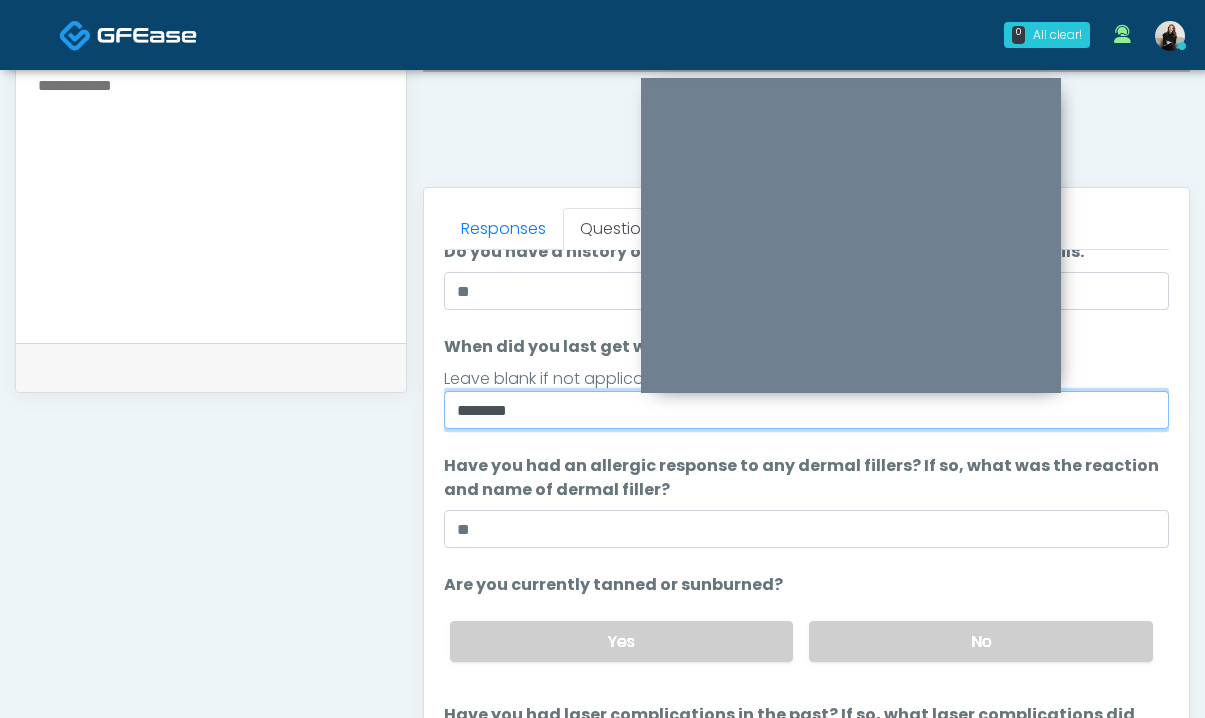 drag, startPoint x: 472, startPoint y: 411, endPoint x: 427, endPoint y: 410, distance: 45.01111 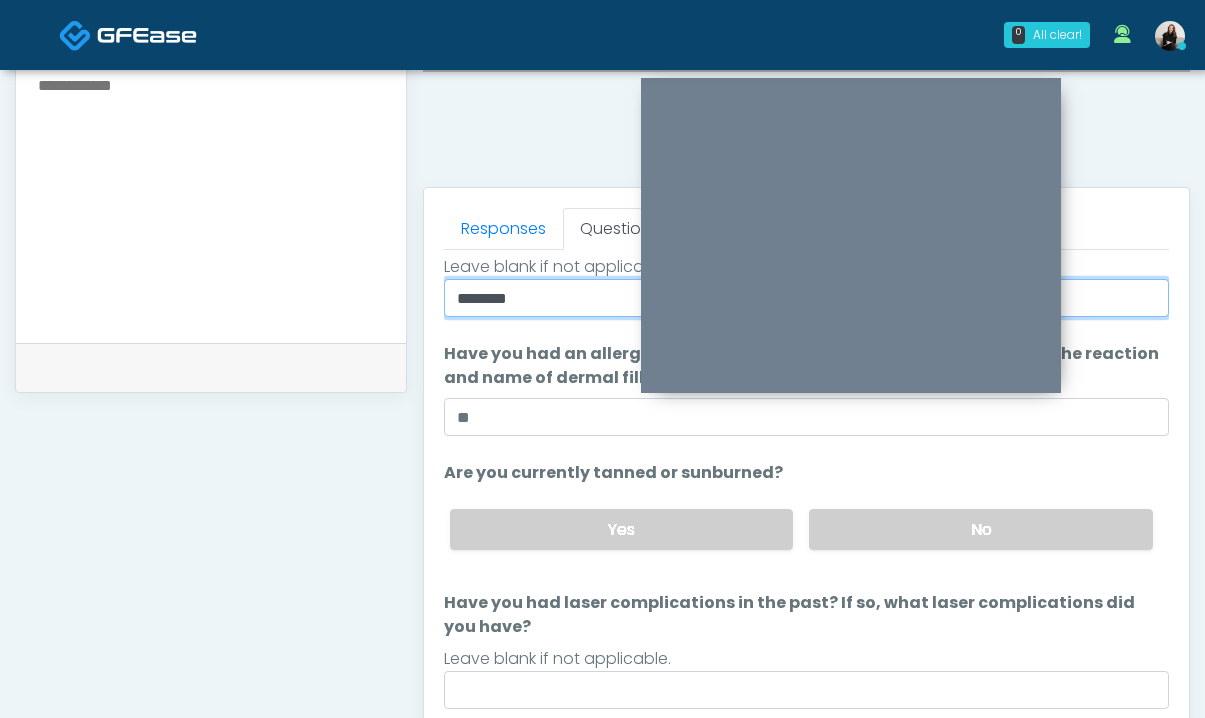 scroll, scrollTop: 212, scrollLeft: 0, axis: vertical 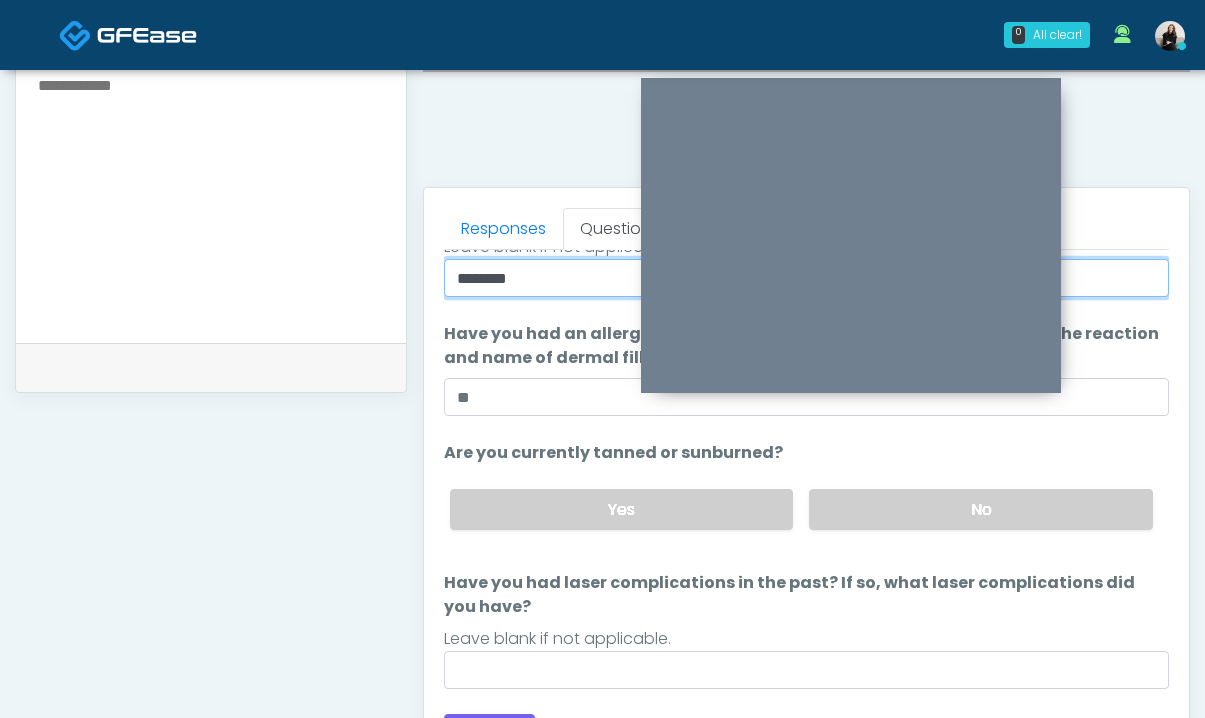 type on "********" 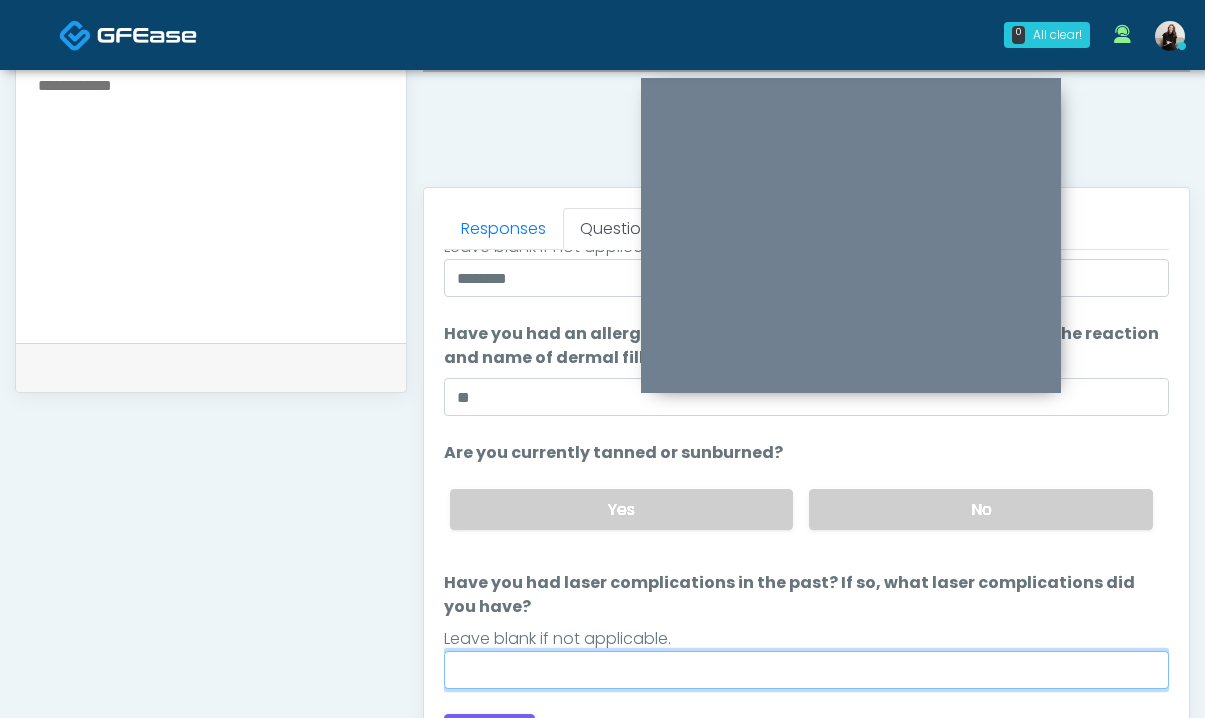 click on "Have you had laser complications in the past? If so, what laser complications did you have?" at bounding box center [806, 670] 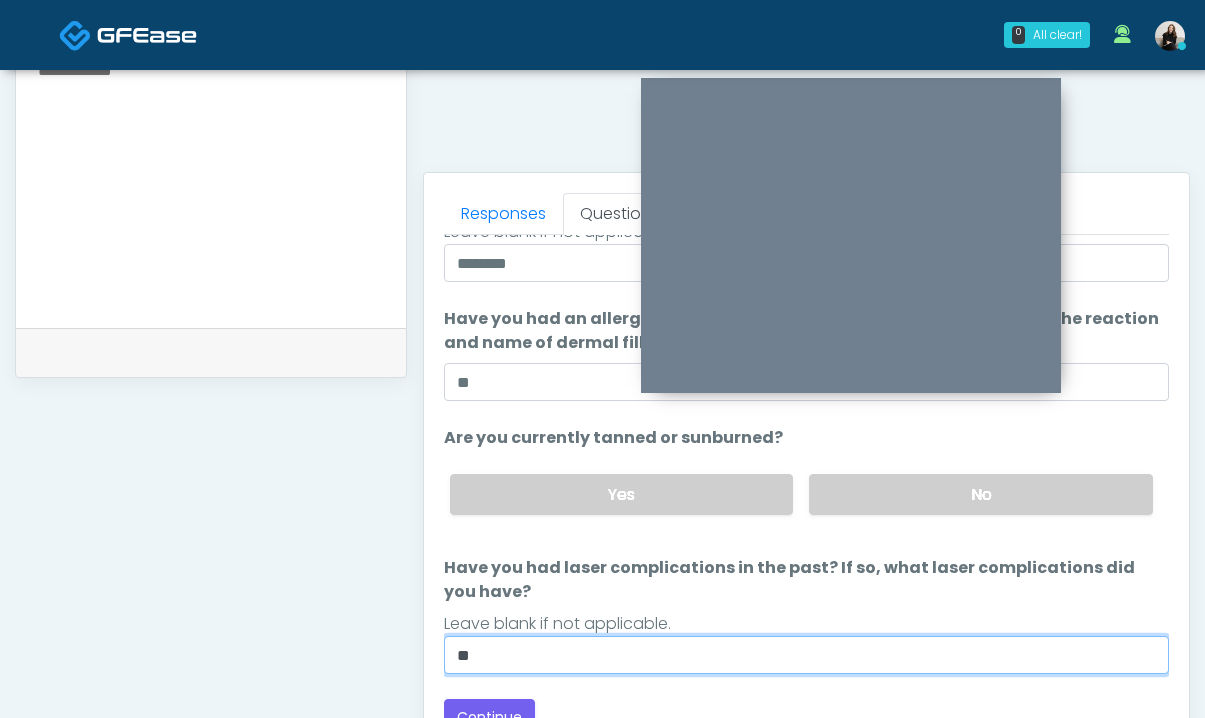 scroll, scrollTop: 794, scrollLeft: 0, axis: vertical 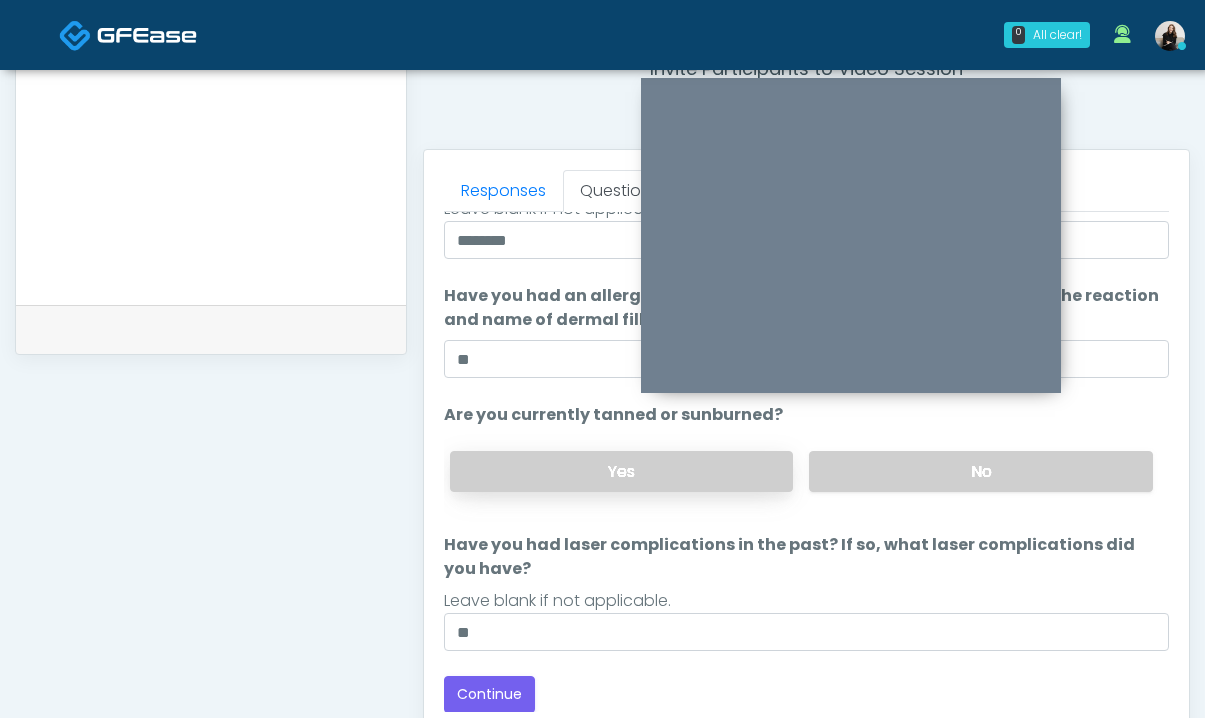 click on "Yes" at bounding box center (622, 471) 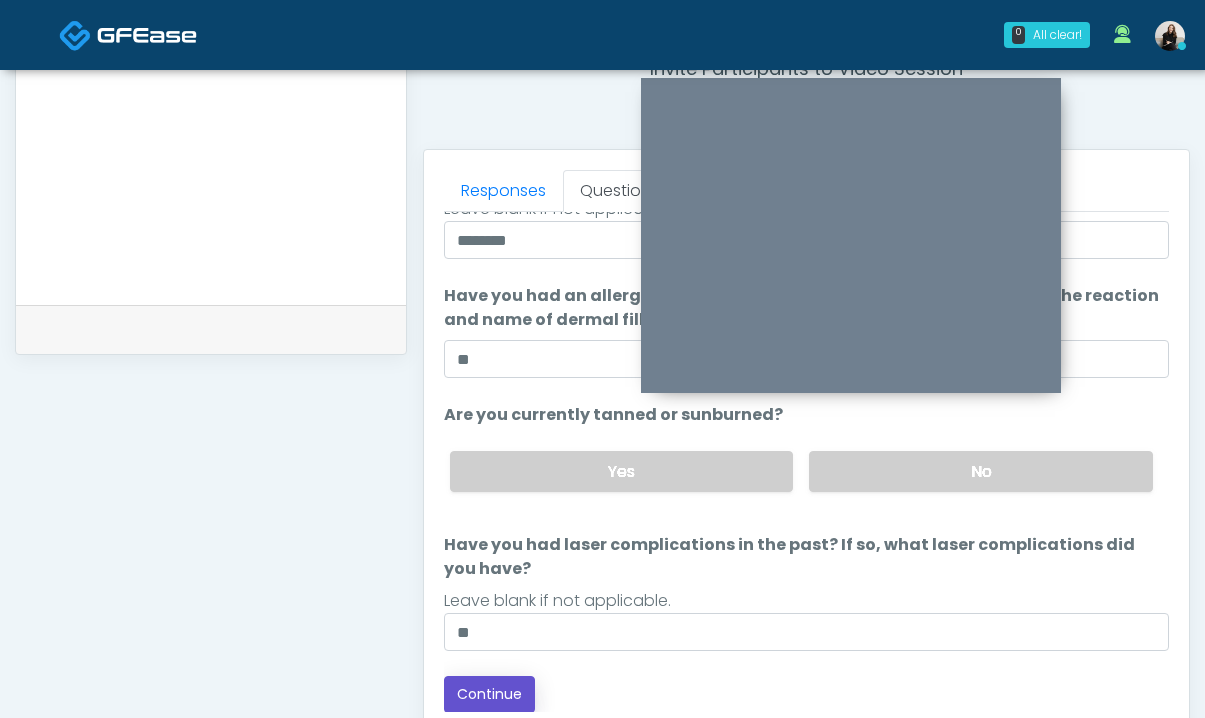click on "Continue" at bounding box center [489, 694] 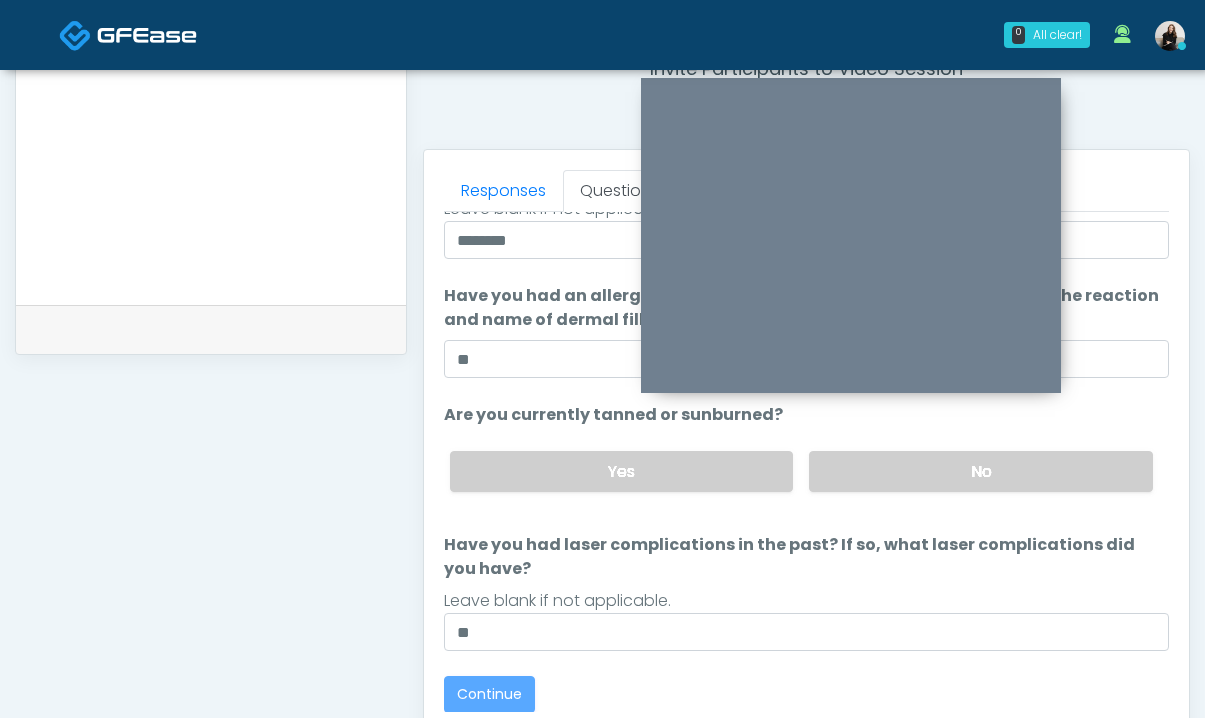 scroll, scrollTop: 0, scrollLeft: 0, axis: both 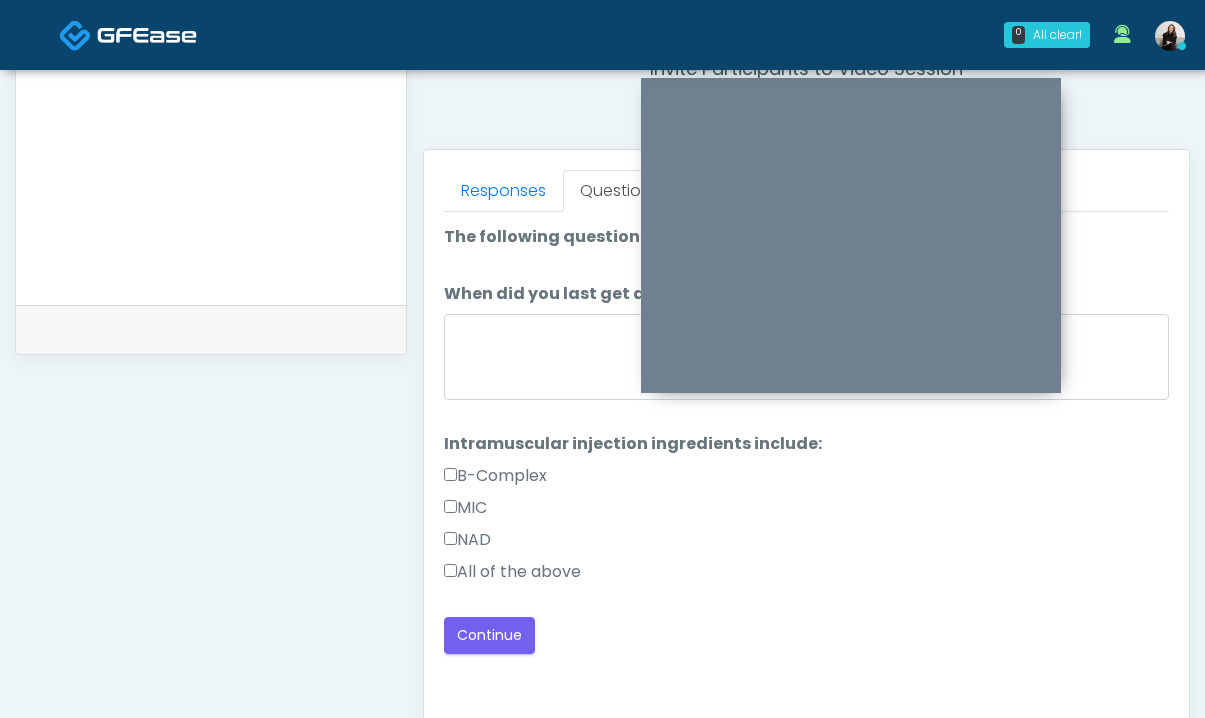 click on "All of the above" at bounding box center (512, 572) 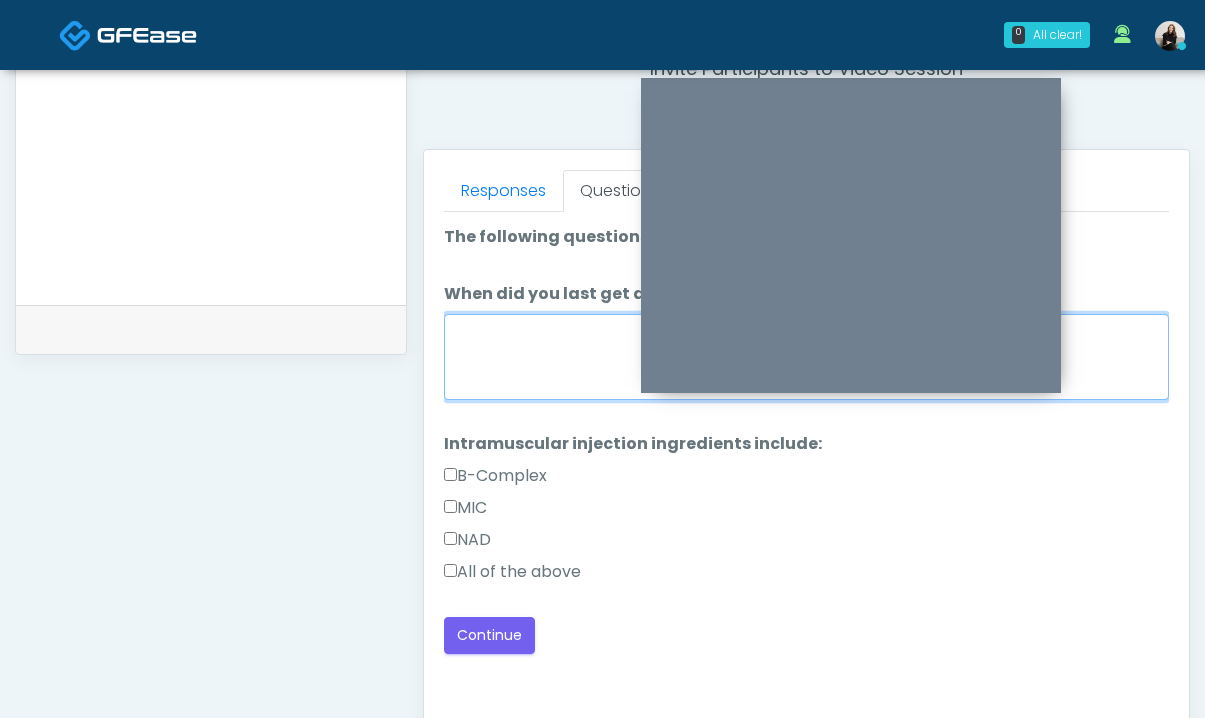 click on "When did you last get an IM?" at bounding box center (806, 357) 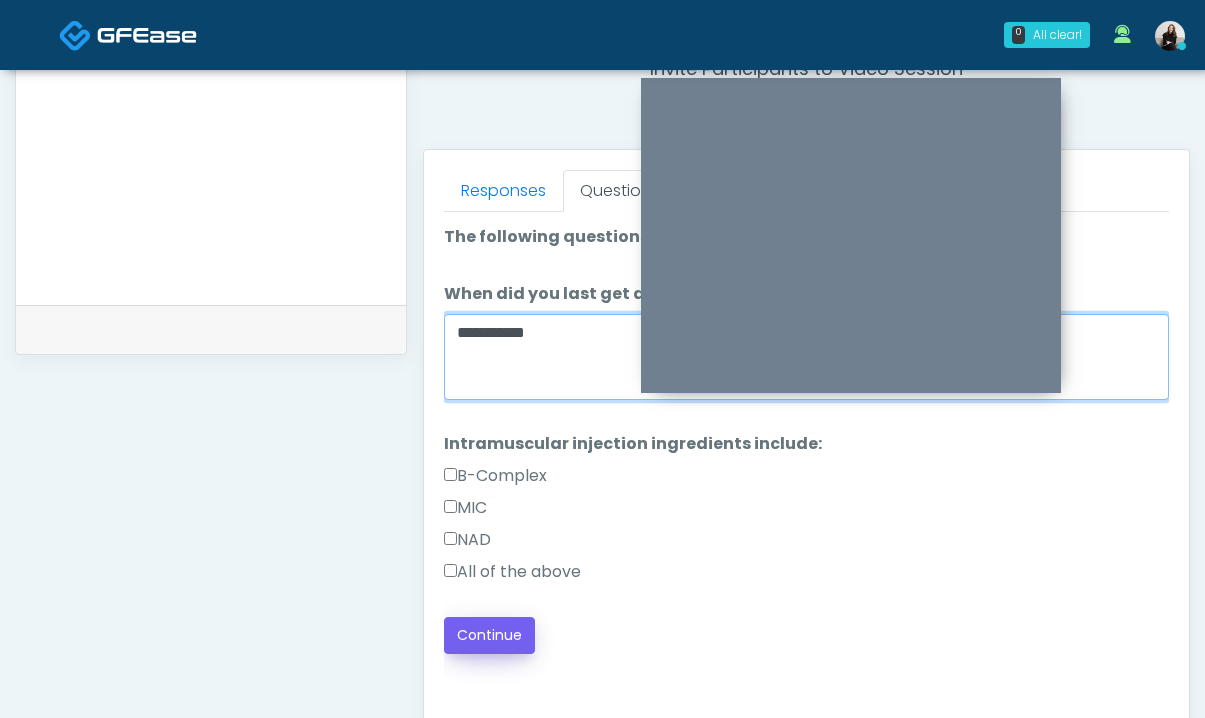 type on "**********" 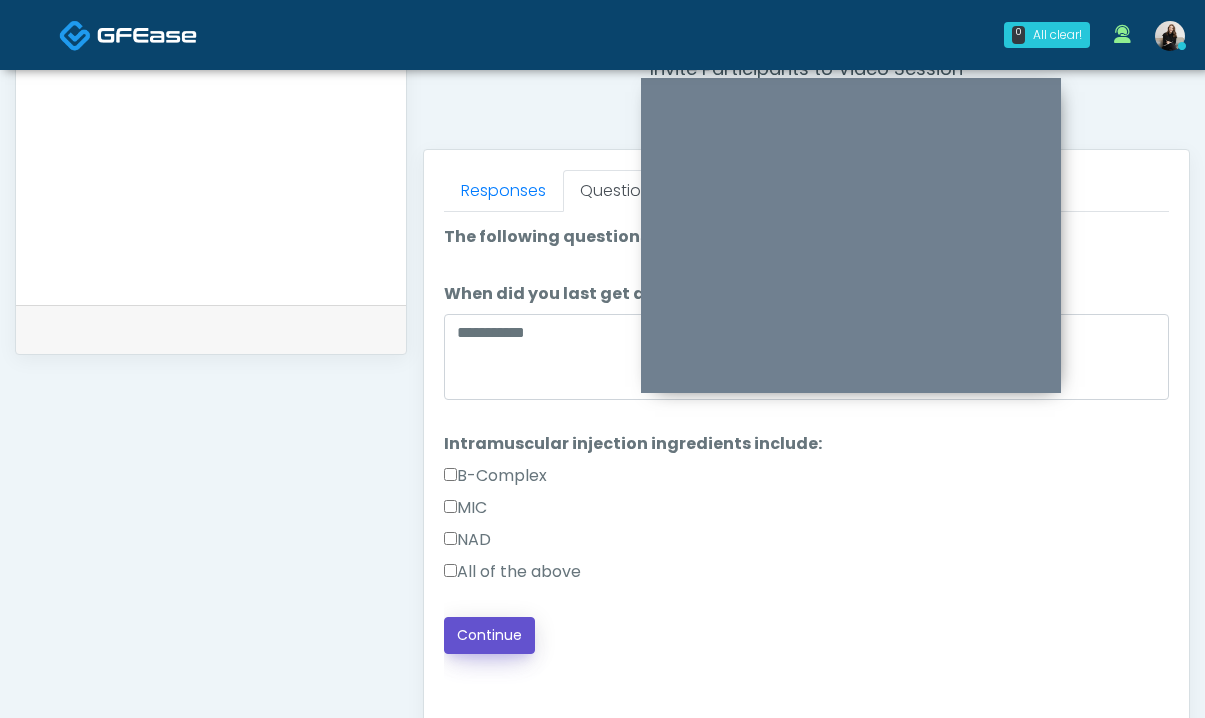 click on "Continue" at bounding box center (489, 635) 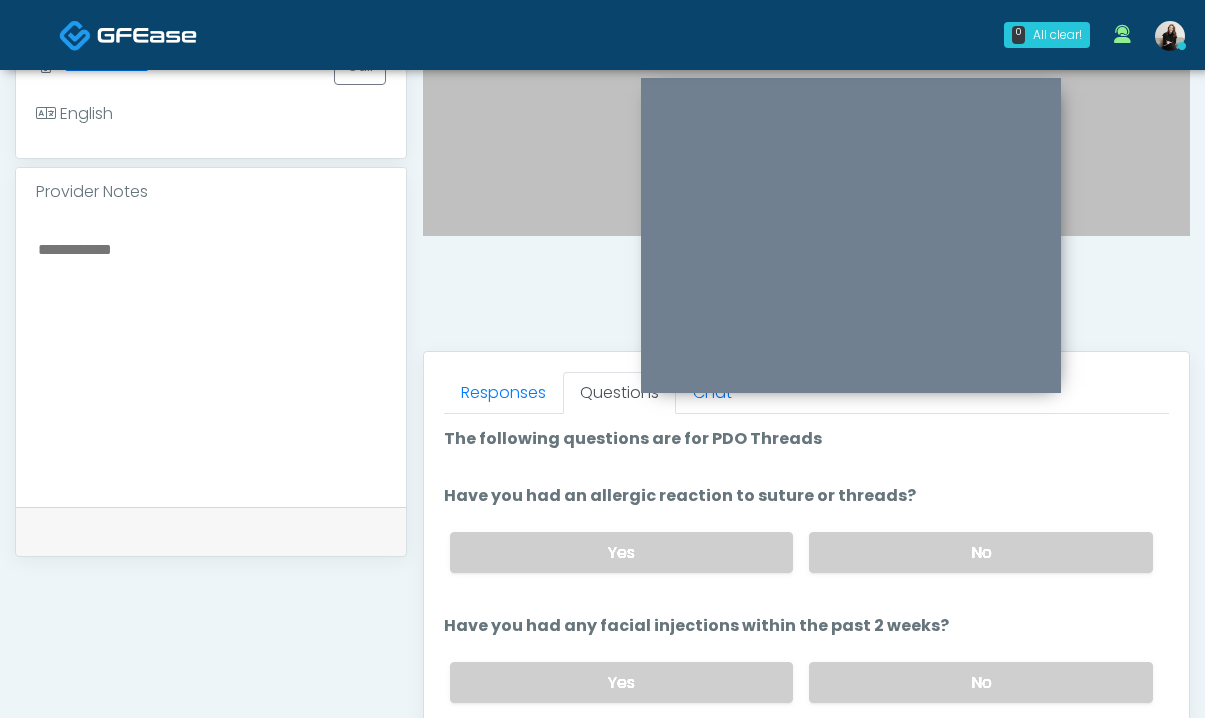 scroll, scrollTop: 639, scrollLeft: 0, axis: vertical 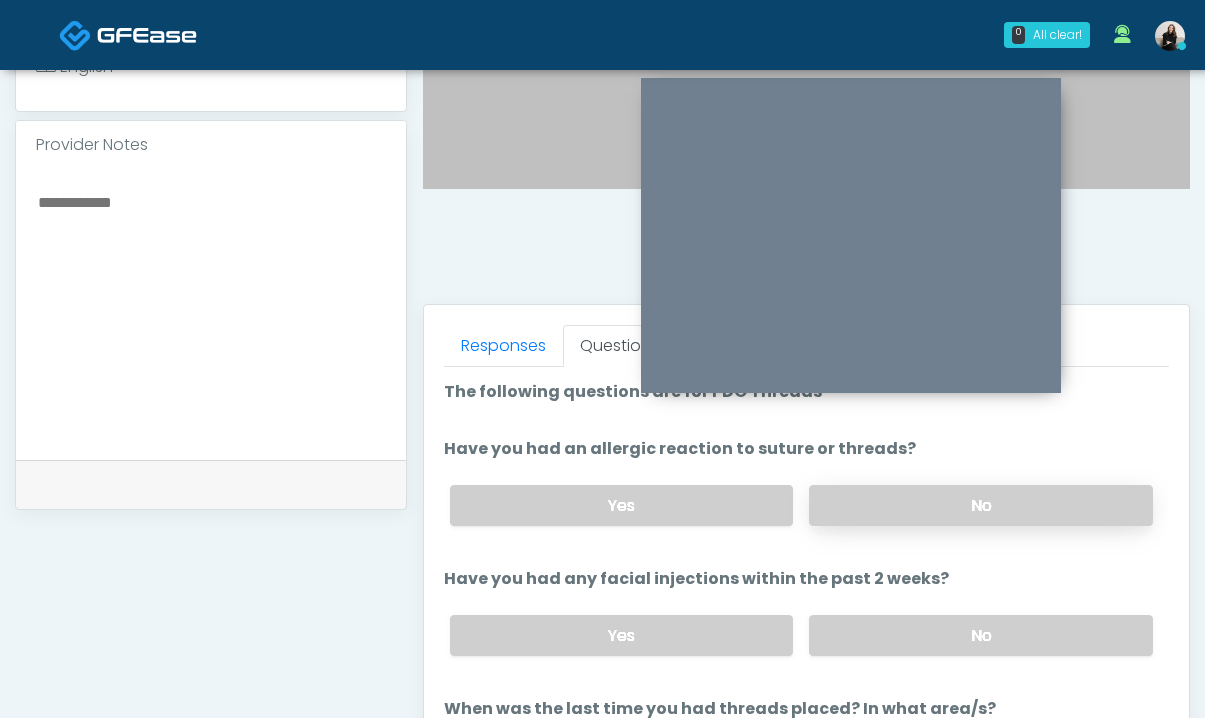 click on "No" at bounding box center (981, 505) 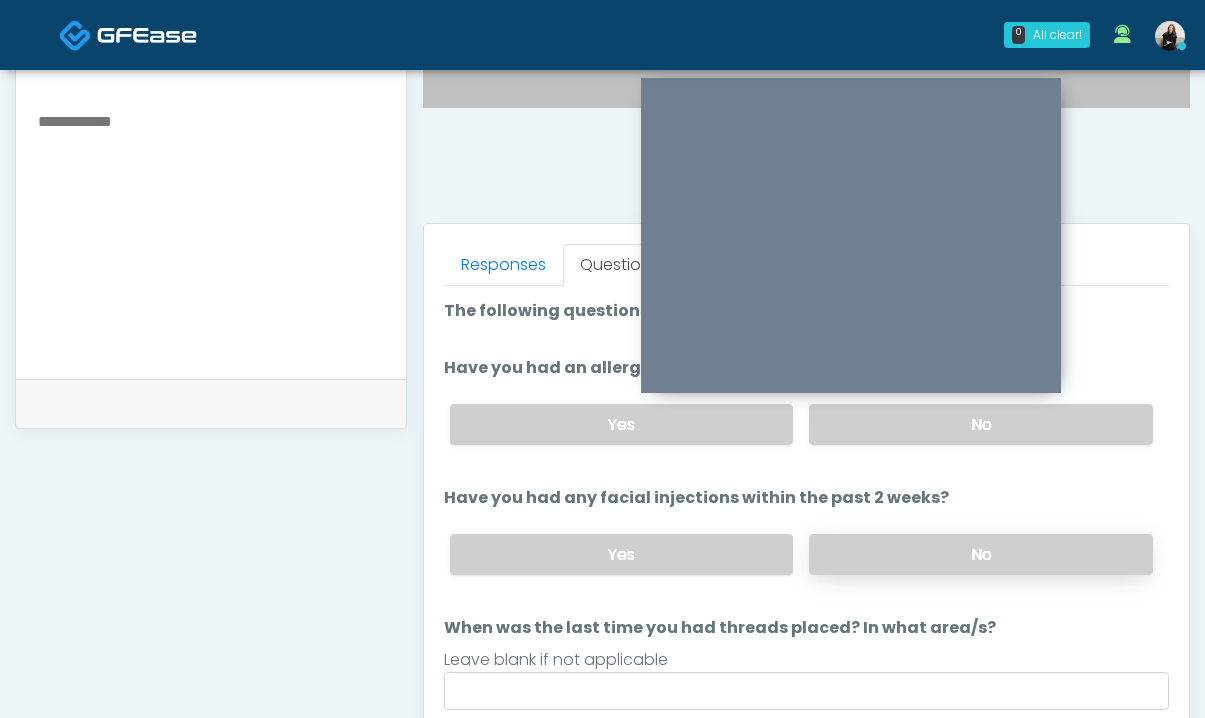 click on "No" at bounding box center [981, 554] 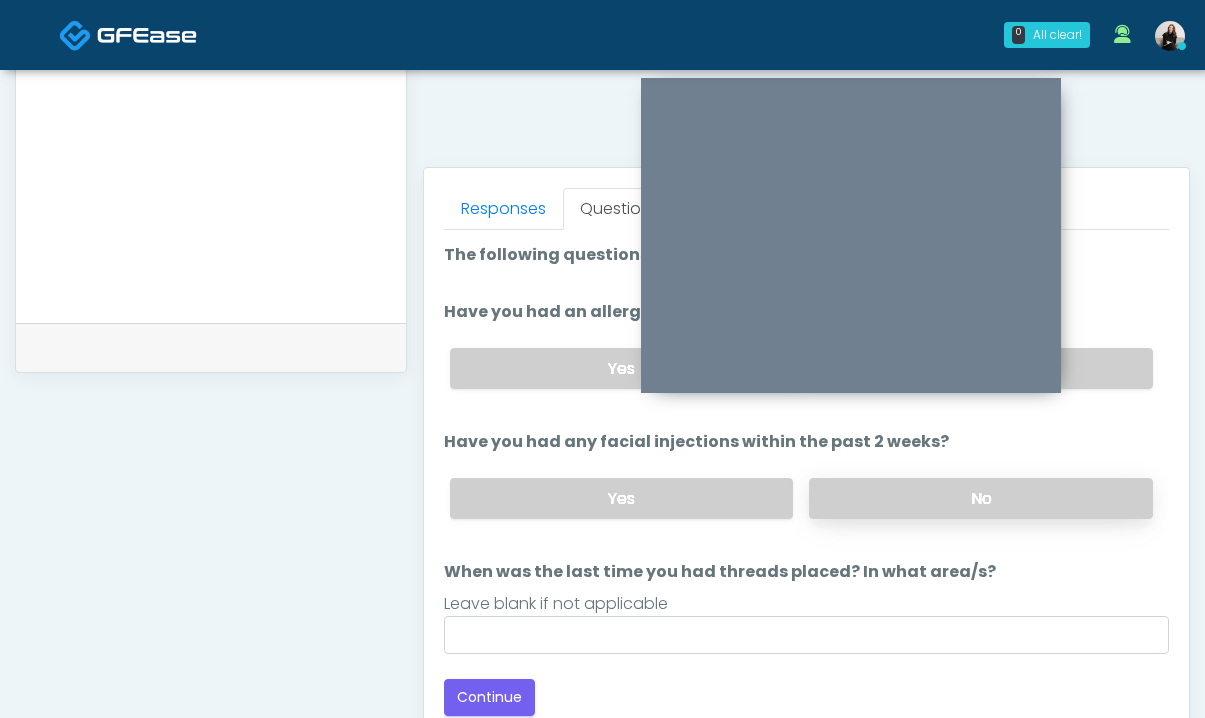 scroll, scrollTop: 781, scrollLeft: 0, axis: vertical 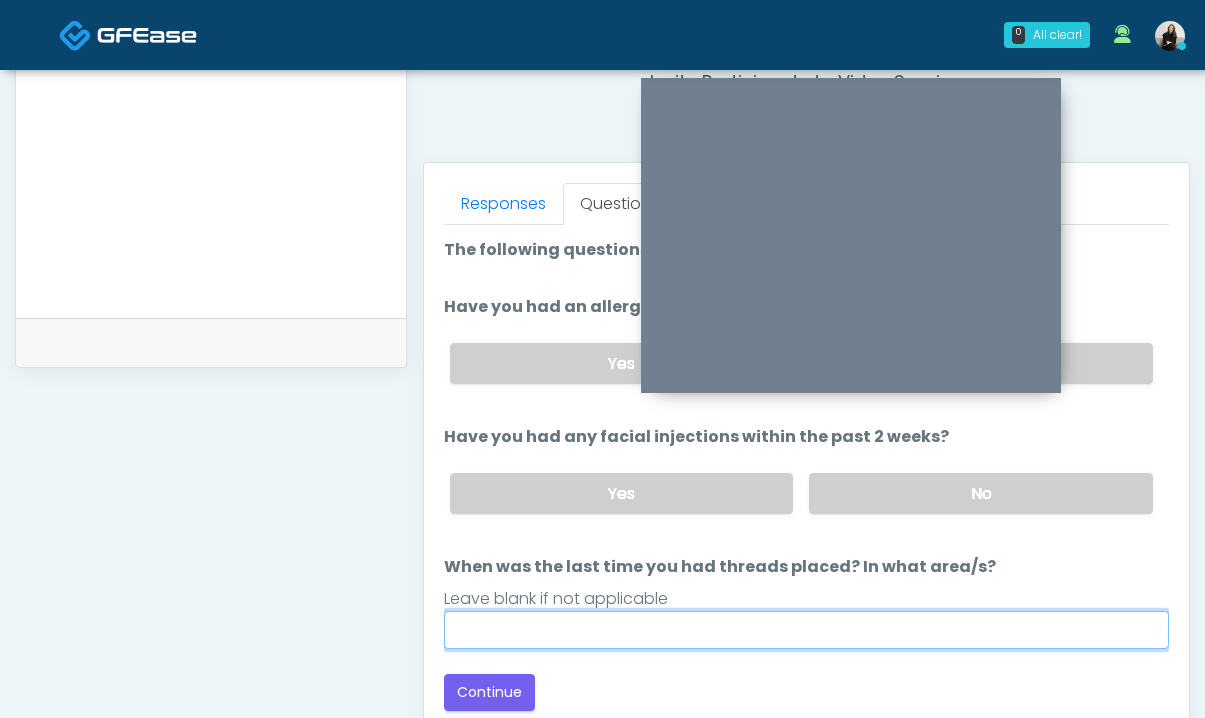 click on "When was the last time you had threads placed? In what area/s?" at bounding box center [806, 630] 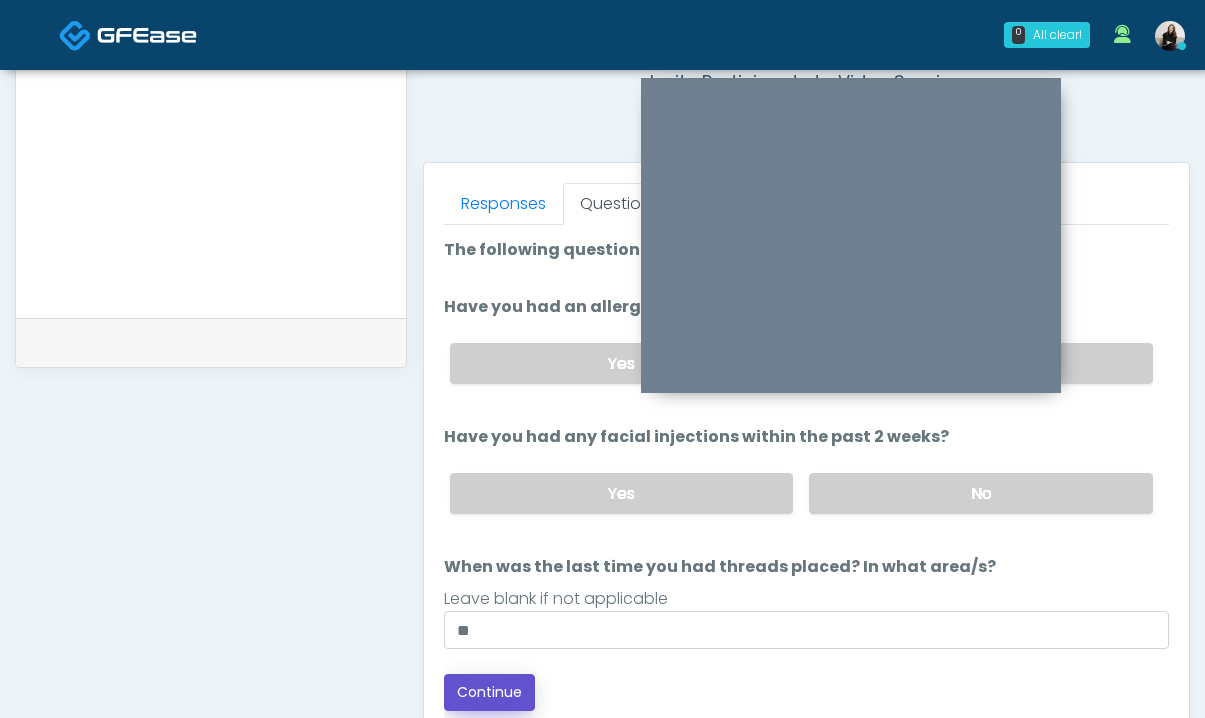 click on "Continue" at bounding box center [489, 692] 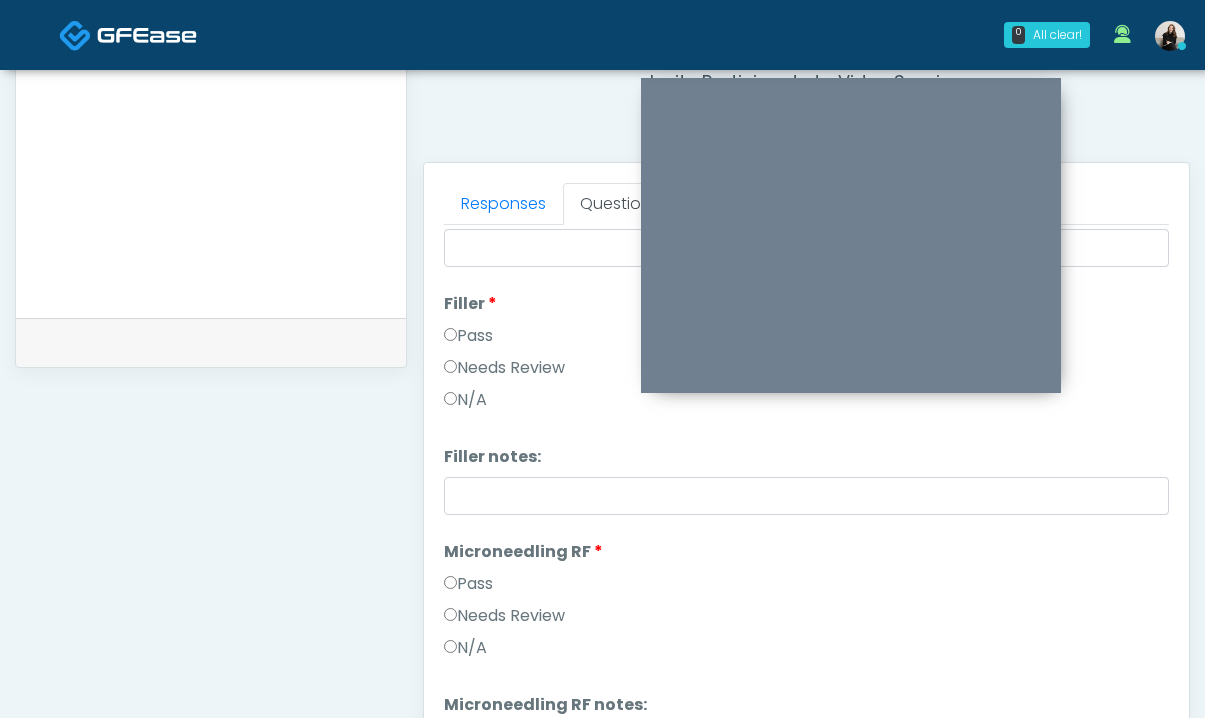 scroll, scrollTop: 0, scrollLeft: 0, axis: both 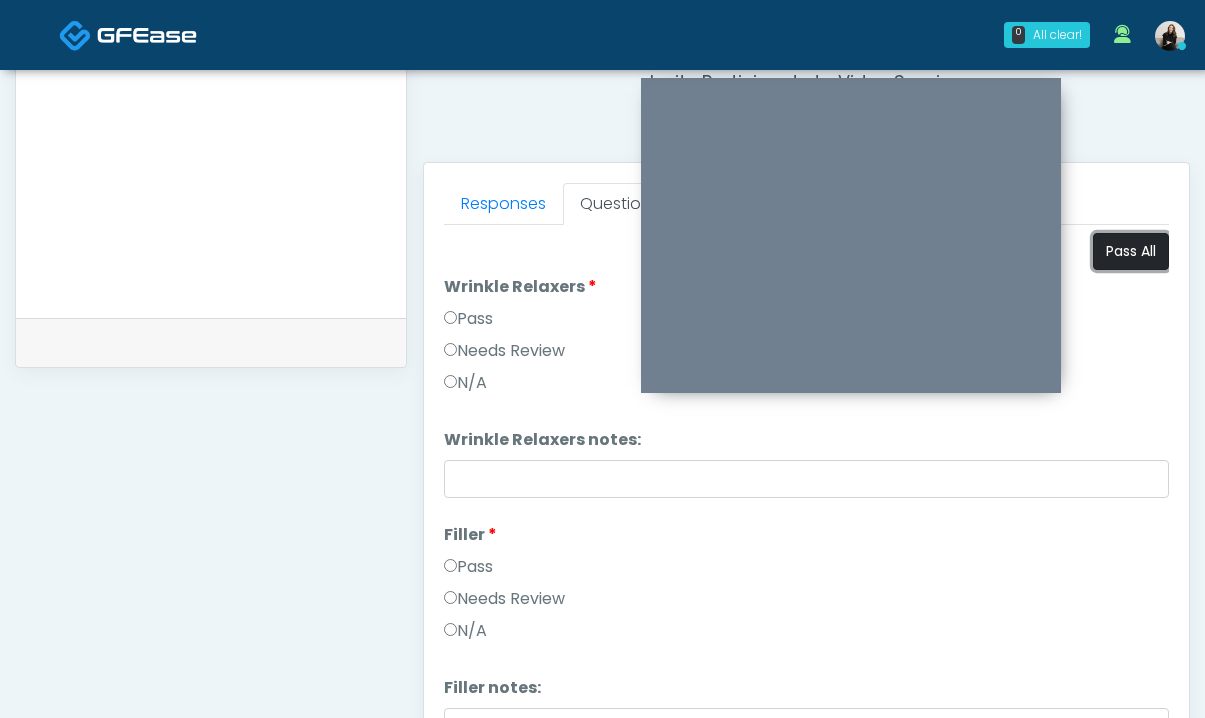 click on "Pass All" at bounding box center [1131, 251] 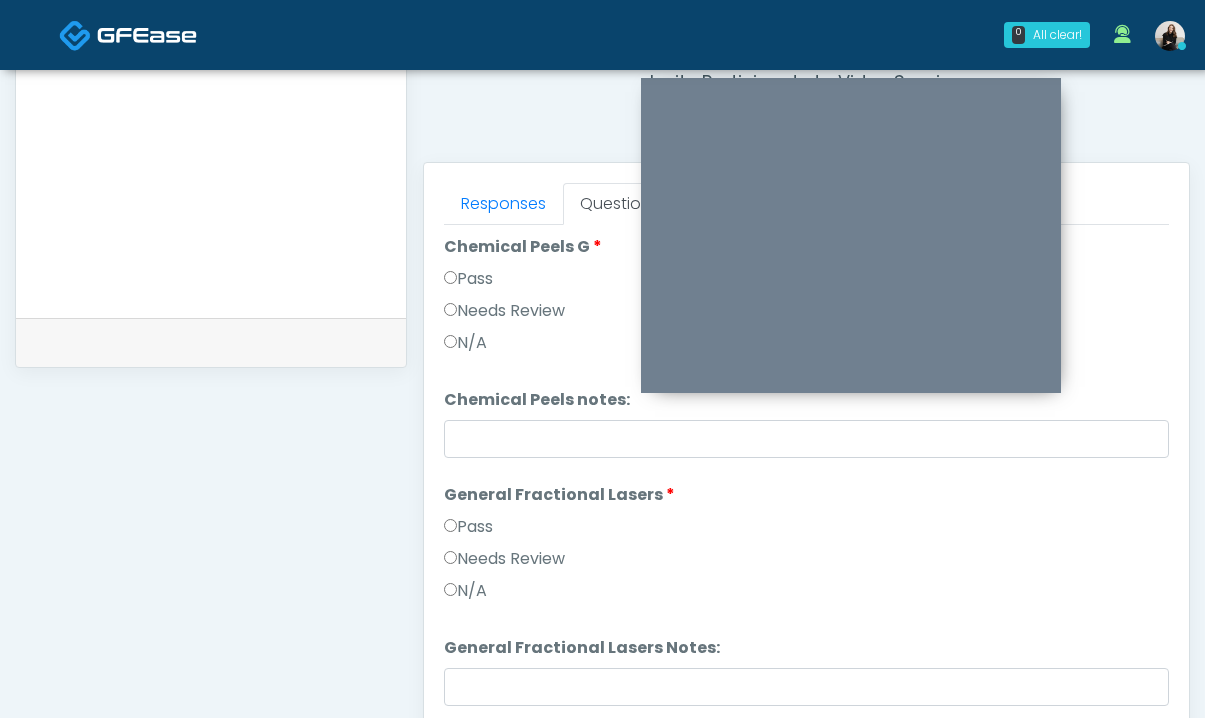 scroll, scrollTop: 2067, scrollLeft: 0, axis: vertical 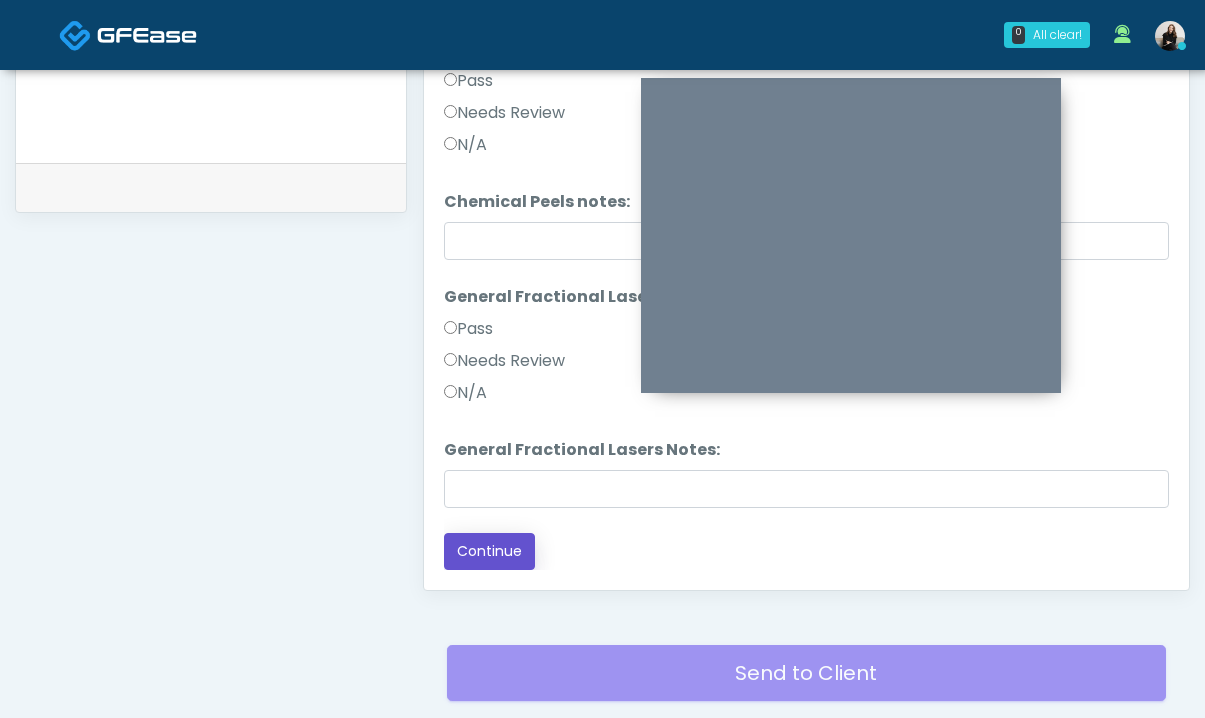 click on "Continue" at bounding box center (489, 551) 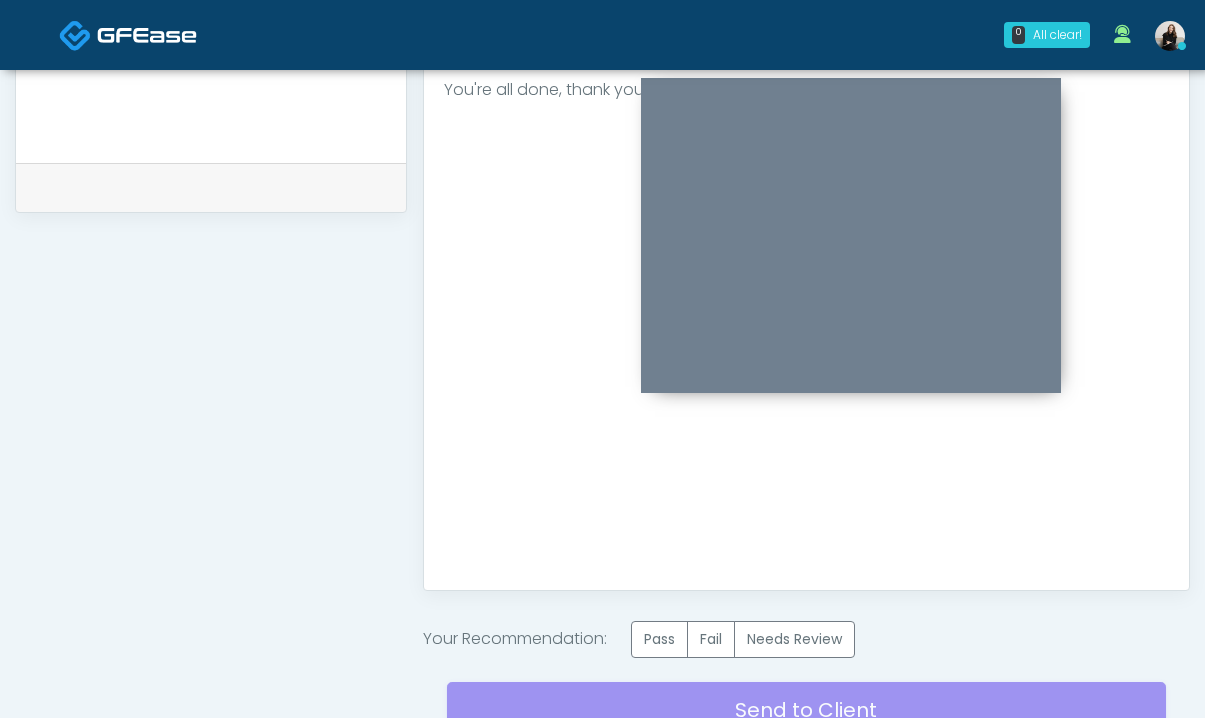 scroll, scrollTop: 0, scrollLeft: 0, axis: both 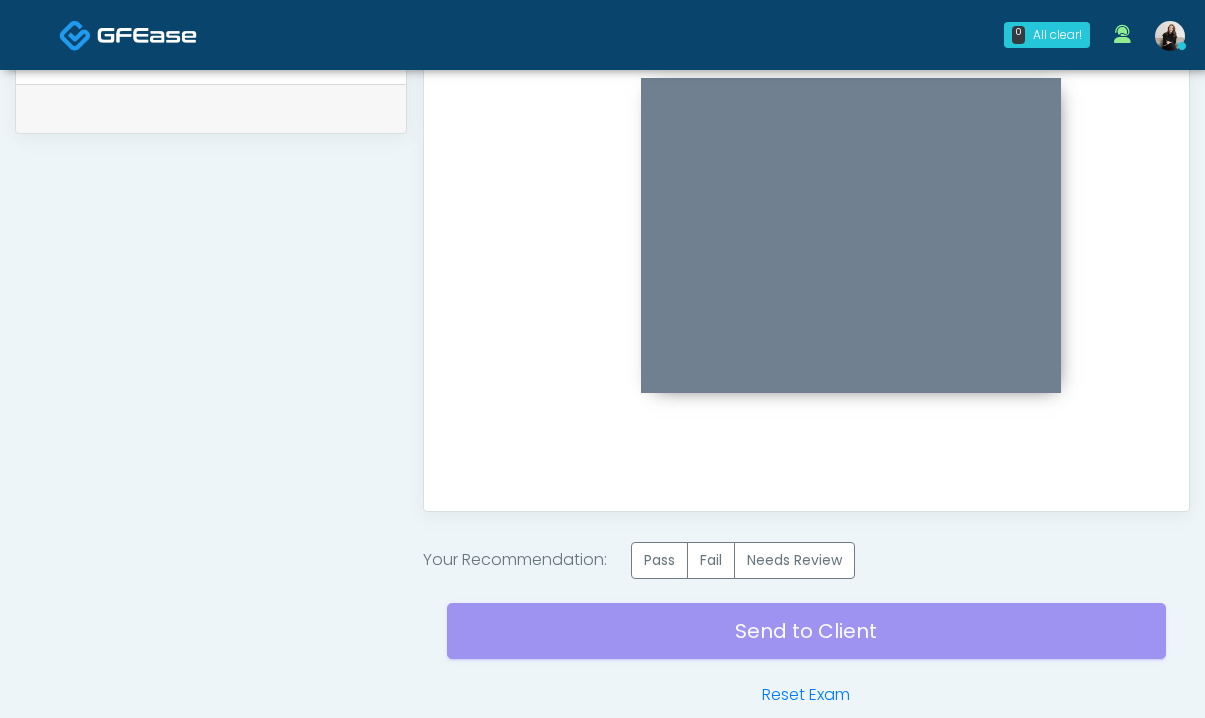 click on "Send to Client
Reset Exam" at bounding box center (806, 643) 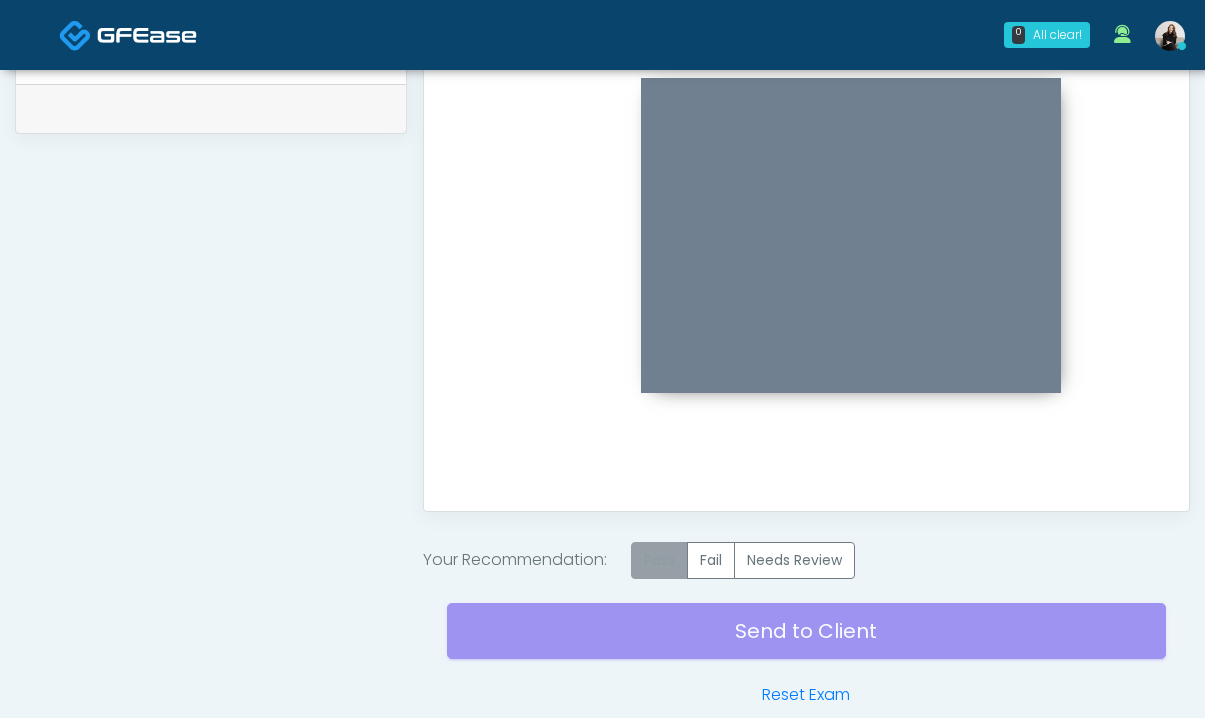 click on "Pass" at bounding box center [659, 560] 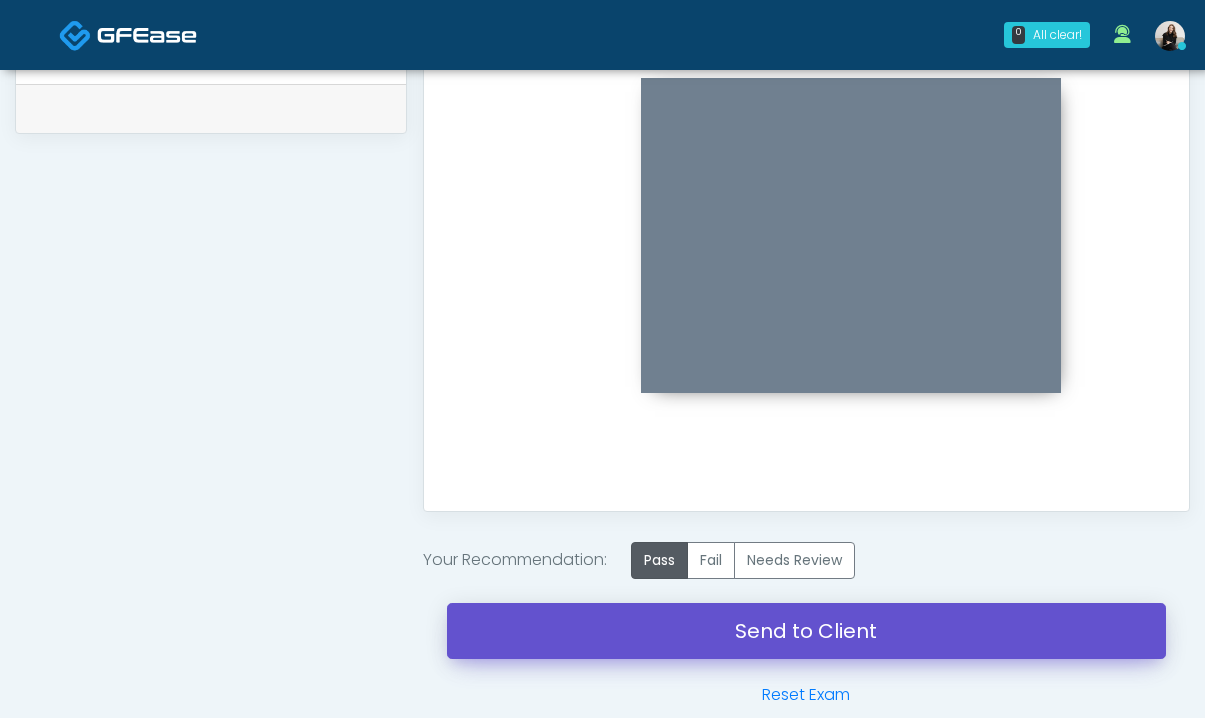 click on "Send to Client" at bounding box center (806, 631) 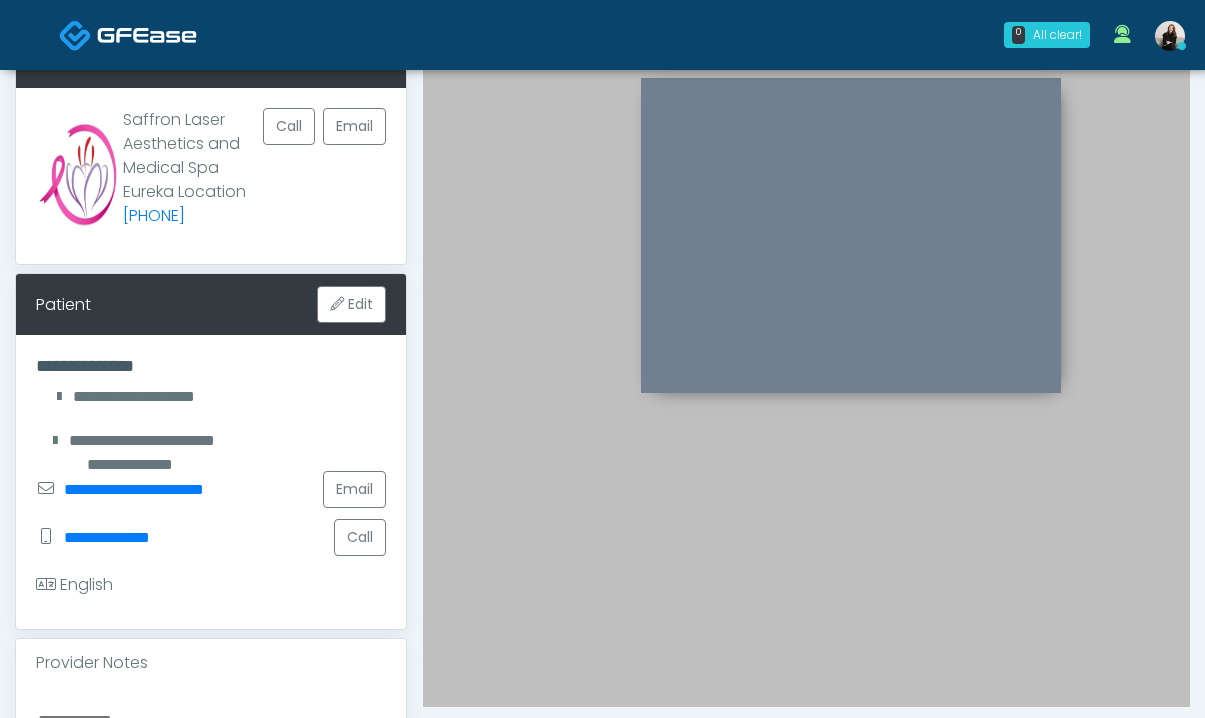scroll, scrollTop: 120, scrollLeft: 0, axis: vertical 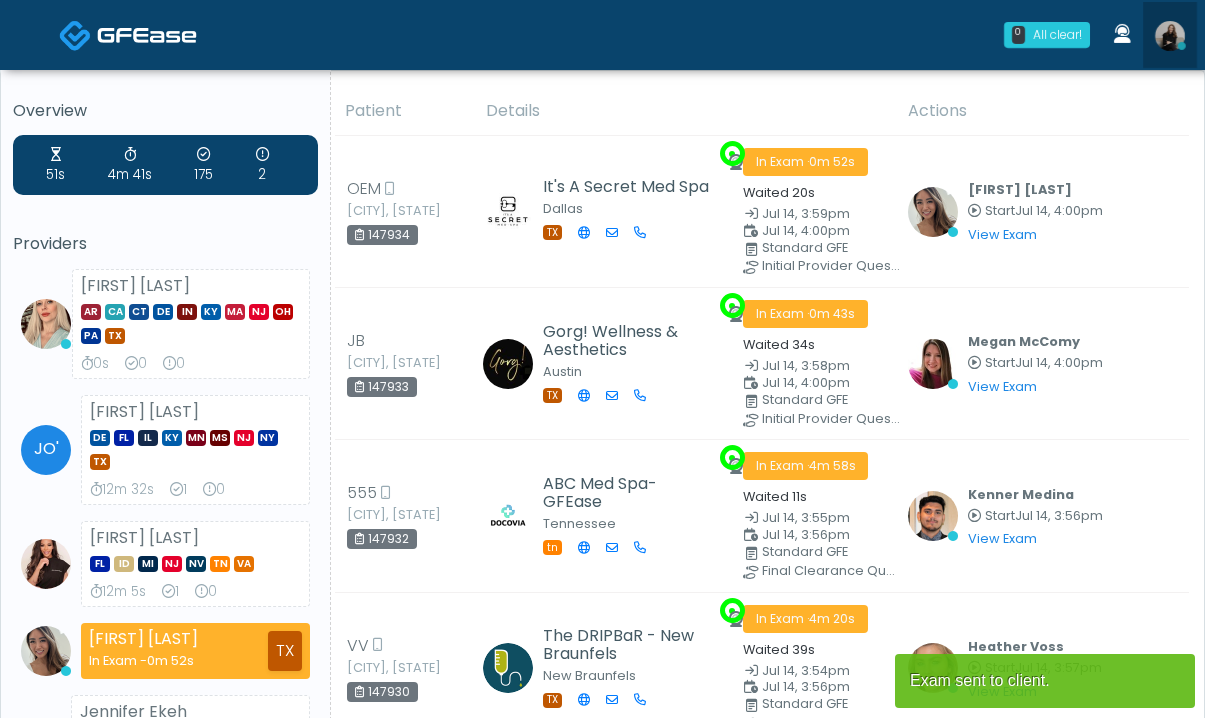click at bounding box center (1170, 36) 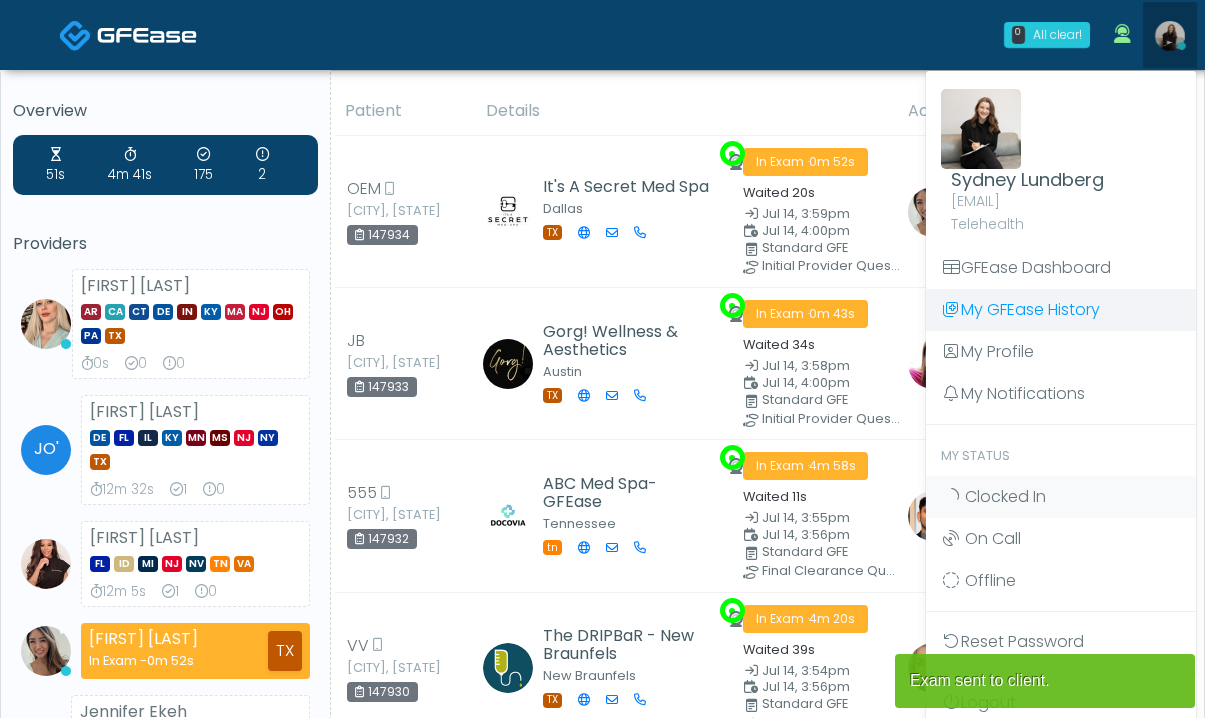 scroll, scrollTop: 0, scrollLeft: 0, axis: both 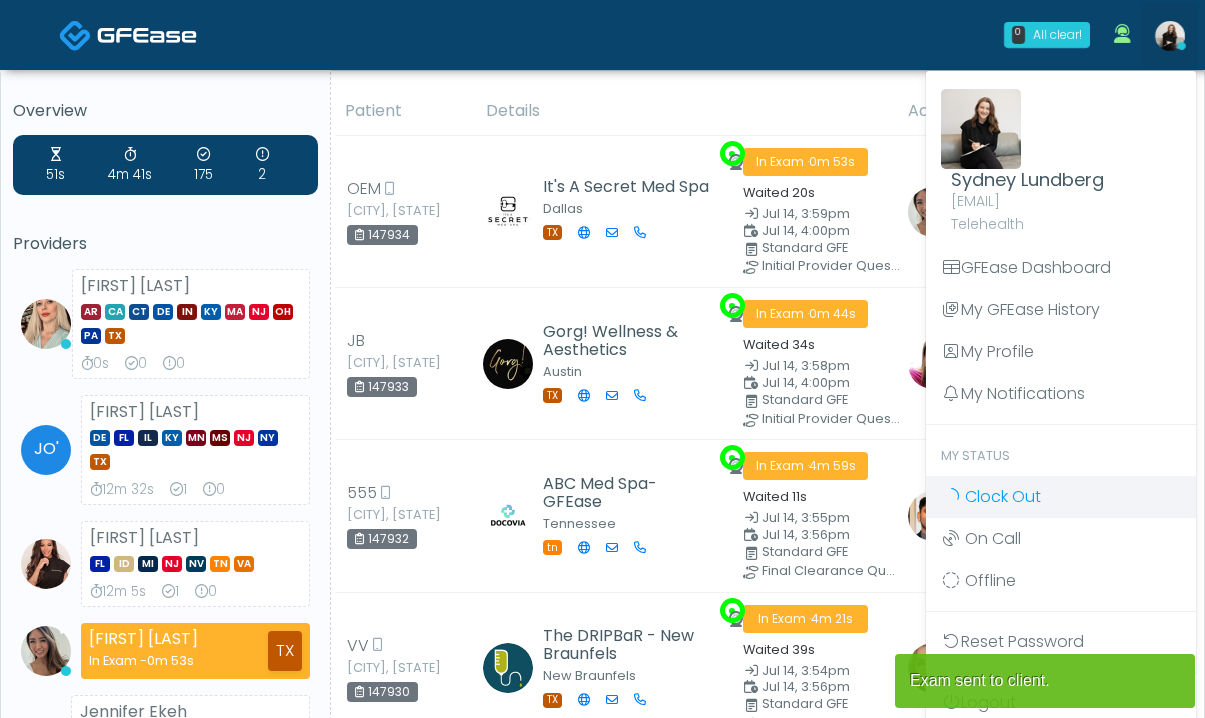 click on "Clock Out" at bounding box center [1061, 497] 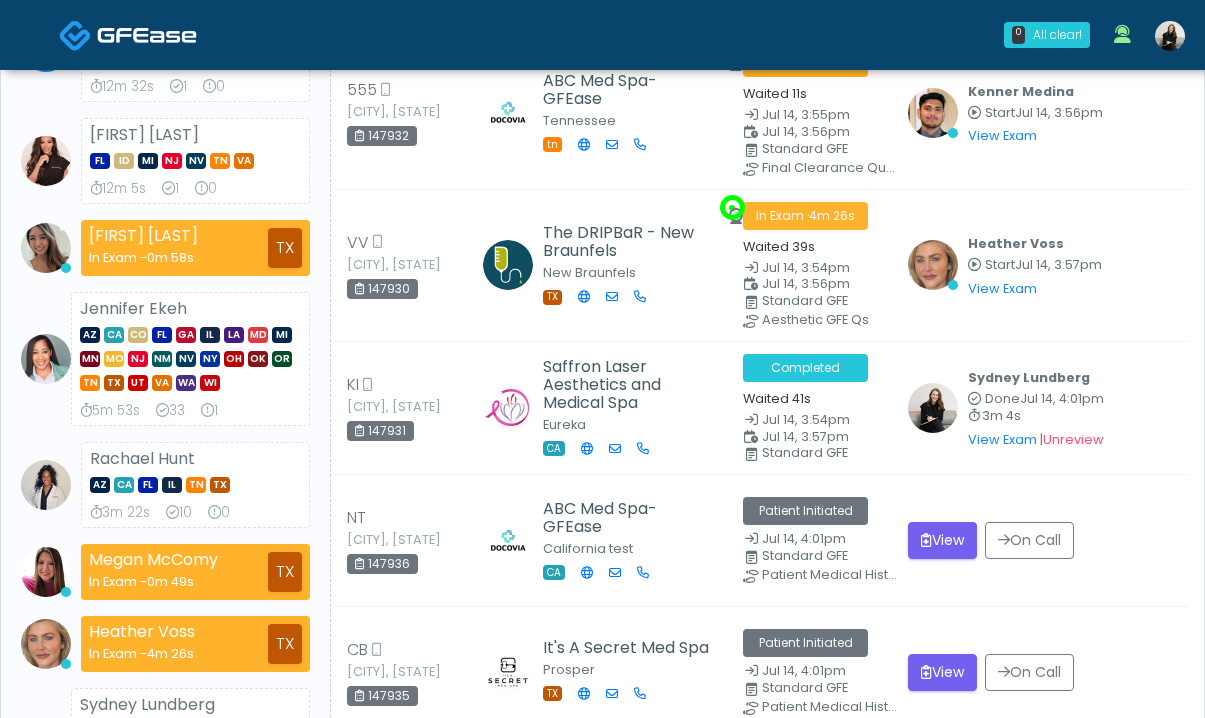 scroll, scrollTop: 699, scrollLeft: 0, axis: vertical 